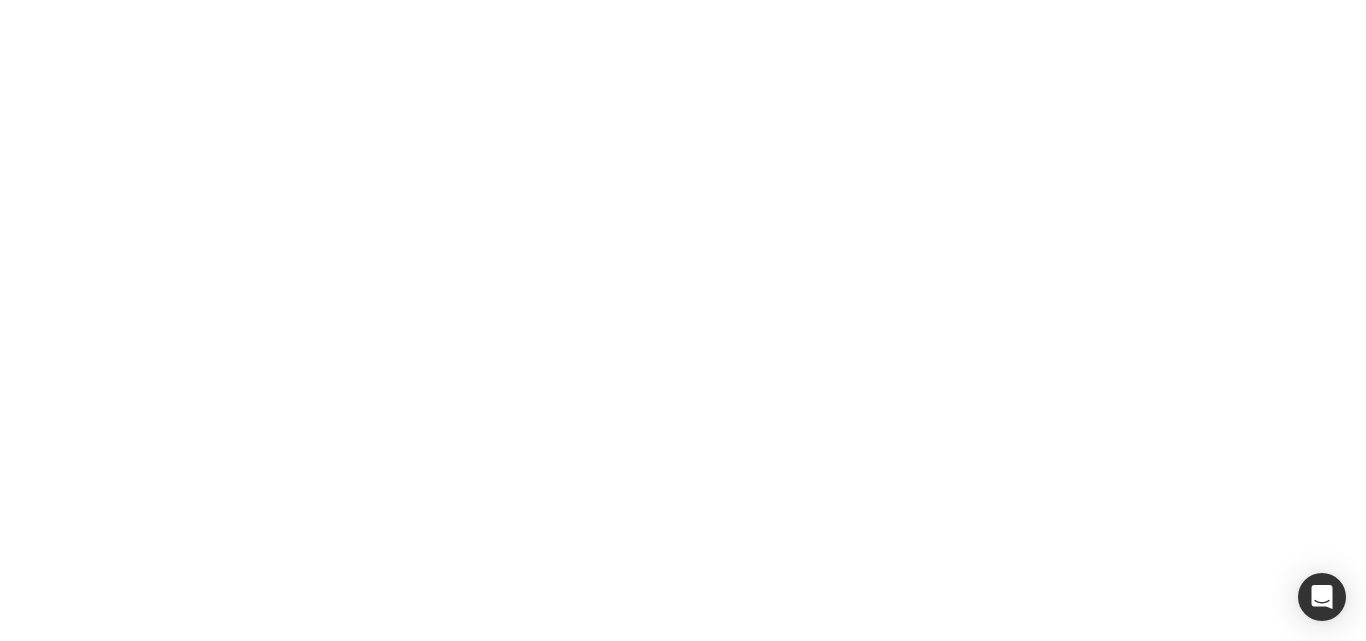 scroll, scrollTop: 0, scrollLeft: 0, axis: both 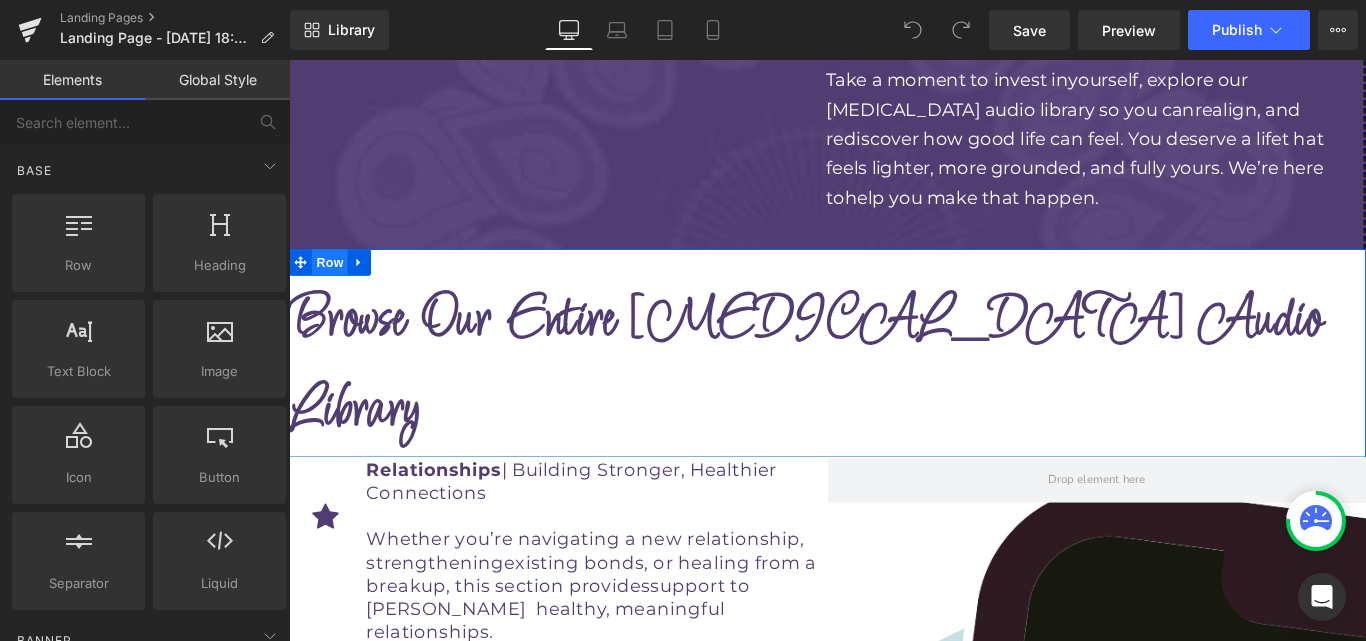 click on "Row" at bounding box center (335, 287) 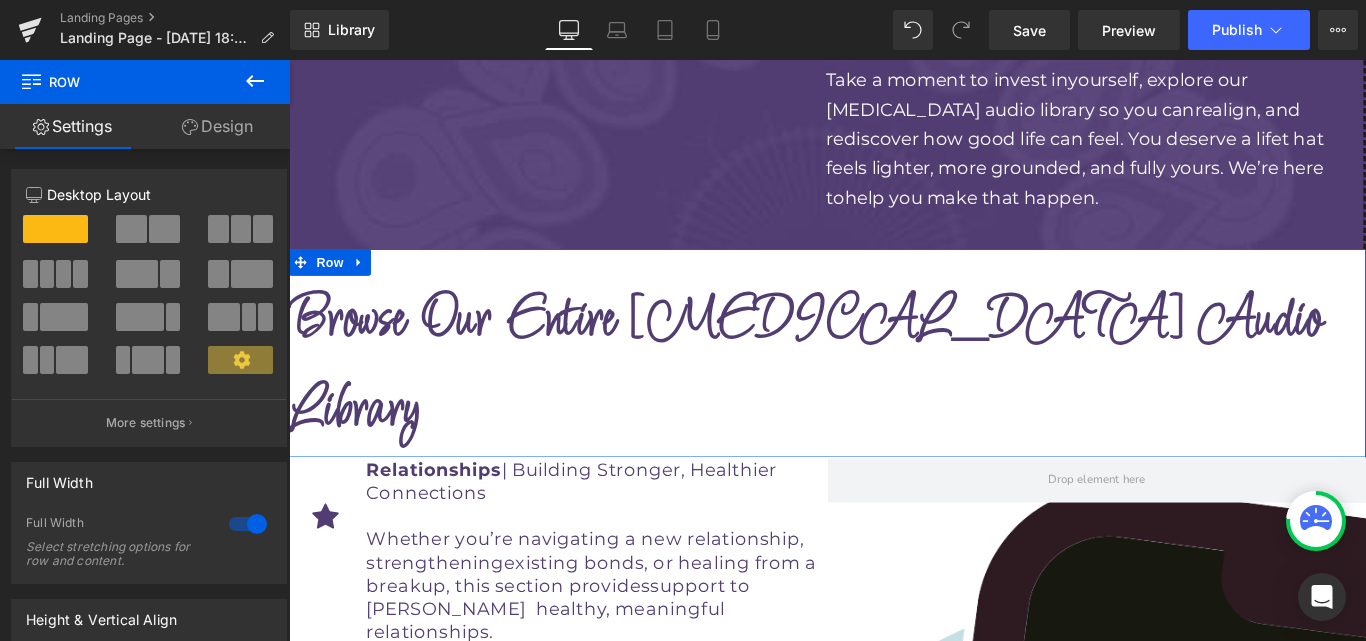 click on "Design" at bounding box center (217, 126) 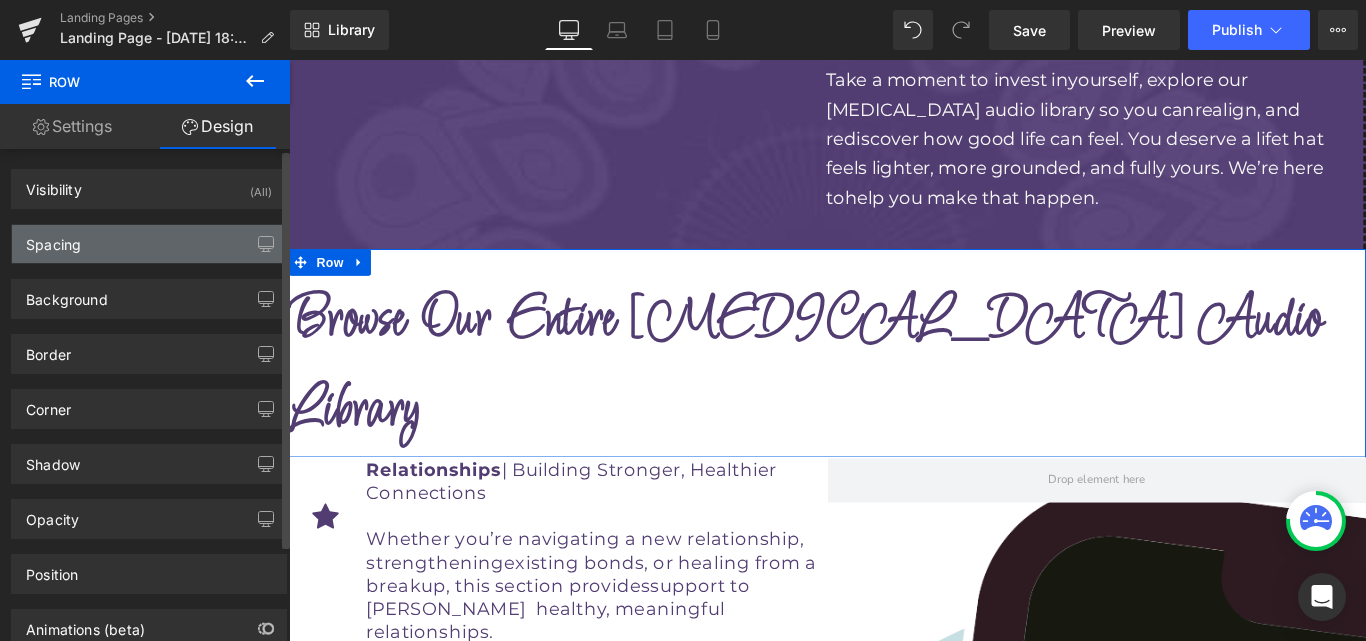 click on "Spacing" at bounding box center [149, 244] 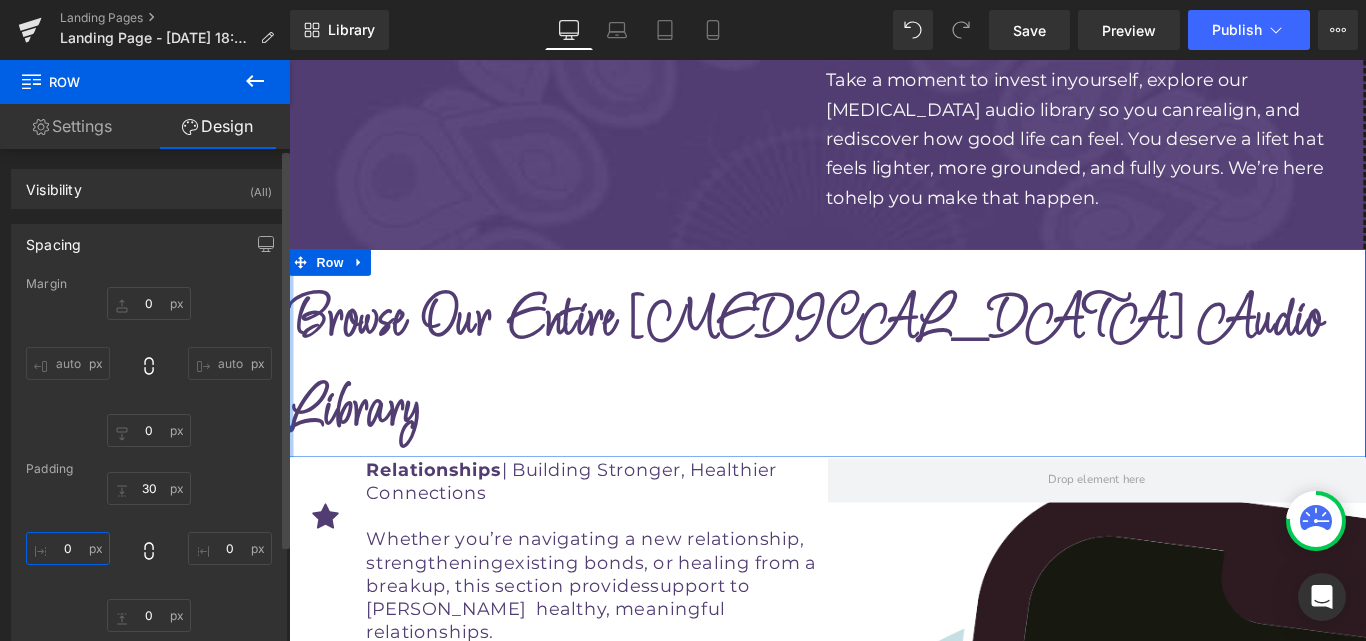 click at bounding box center (68, 548) 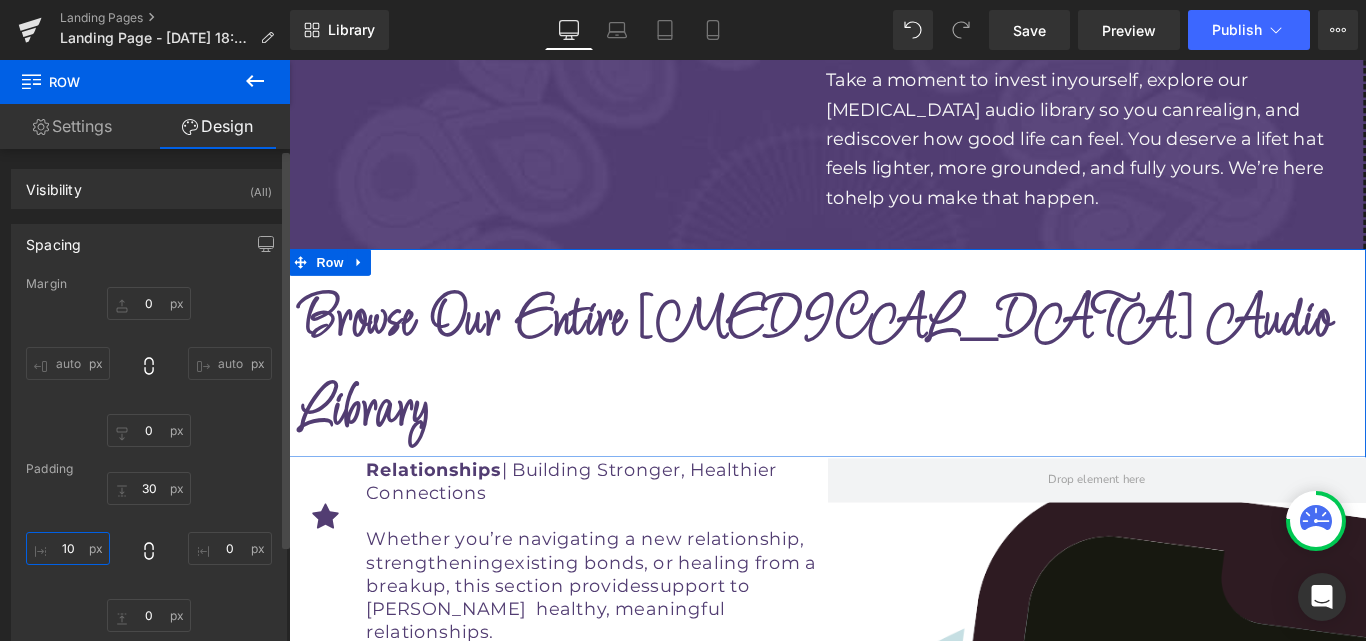 type on "1" 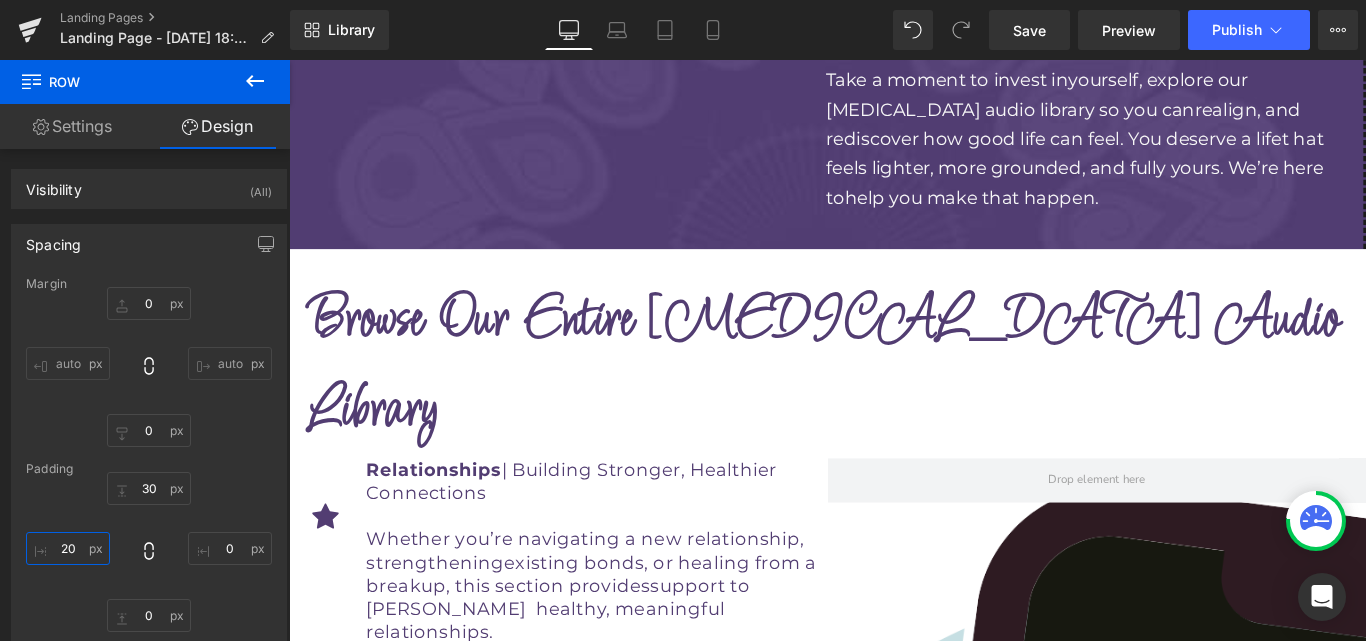 type on "20" 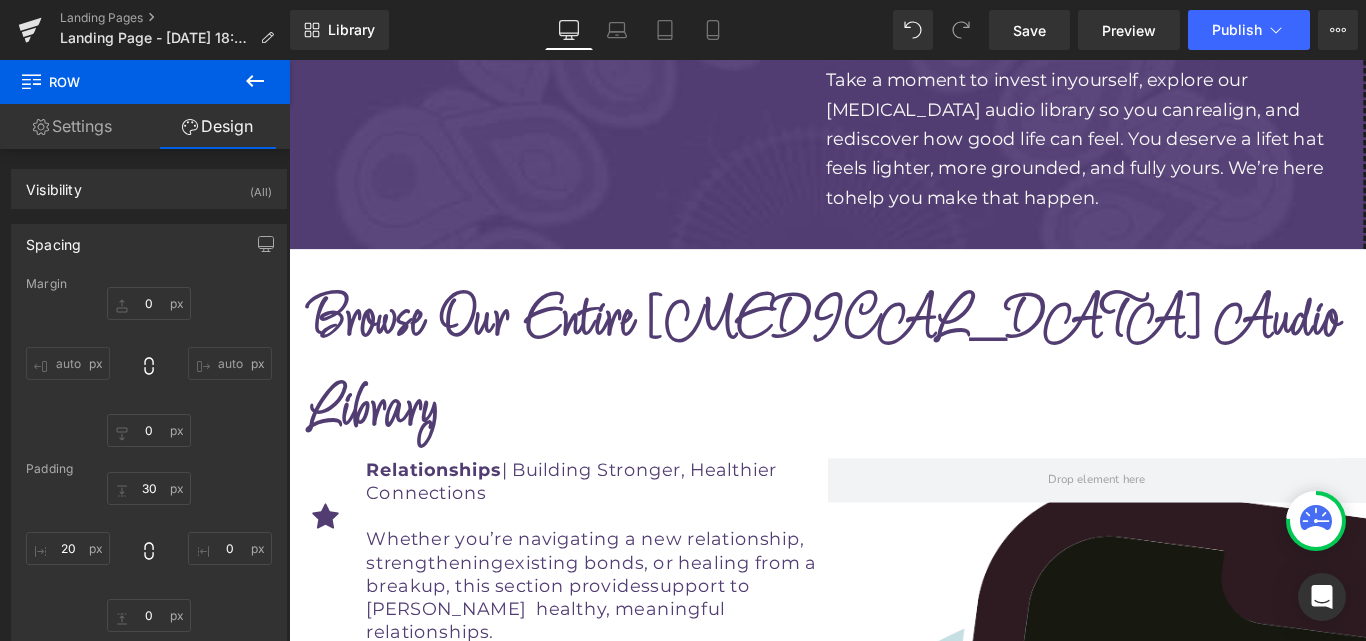 click 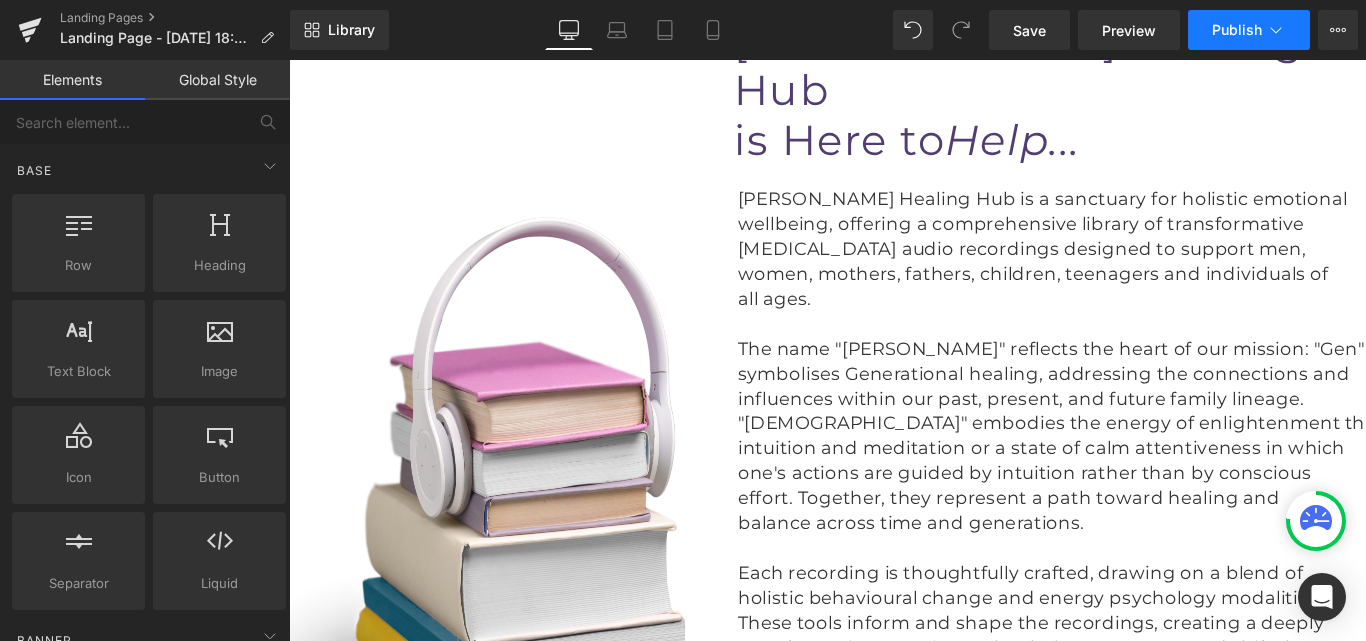 scroll, scrollTop: 6949, scrollLeft: 0, axis: vertical 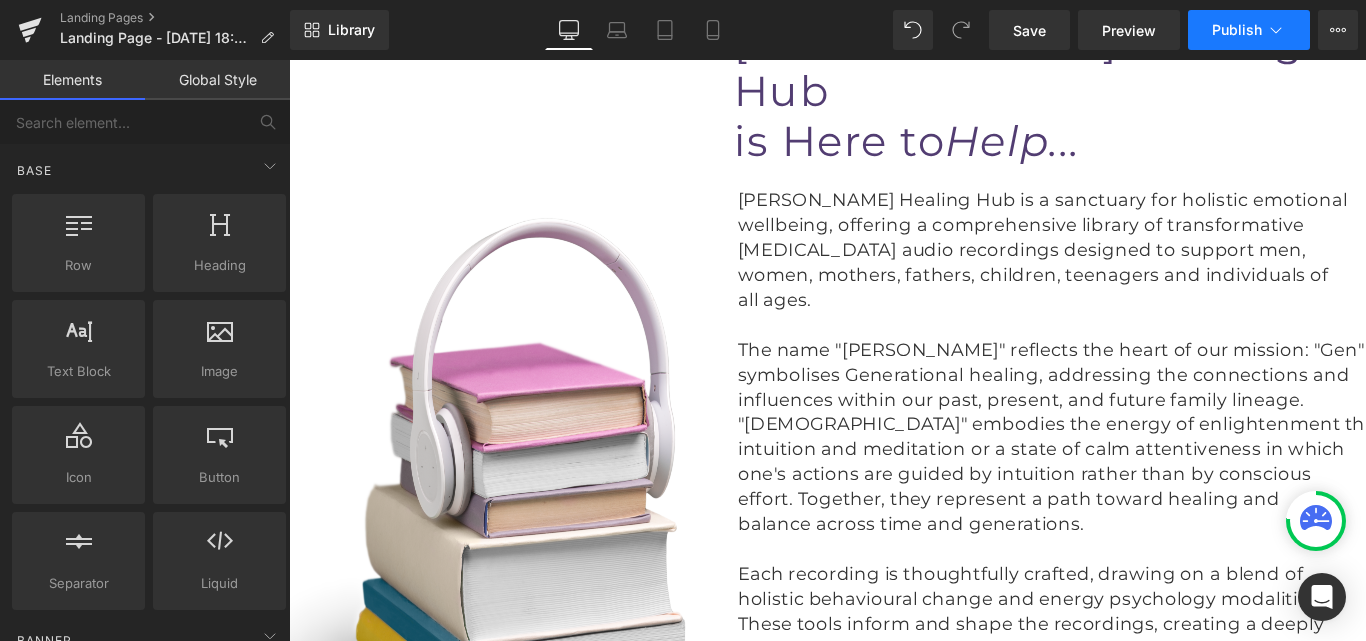 click 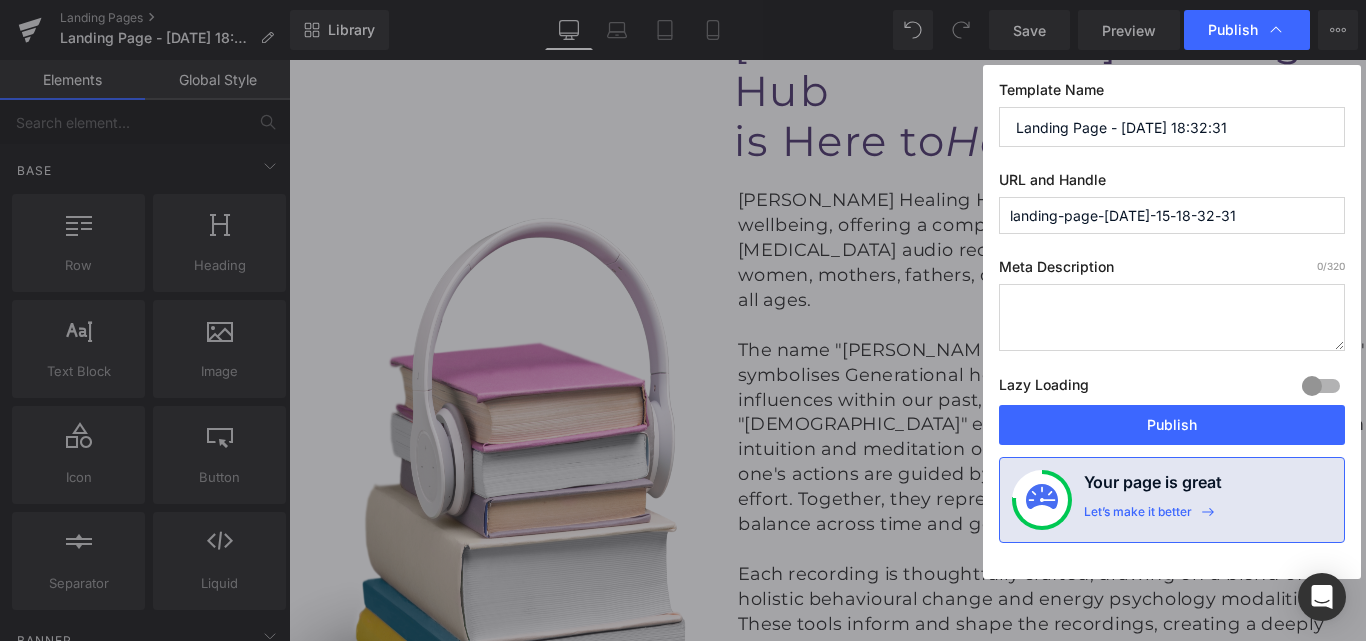 click at bounding box center (1172, 317) 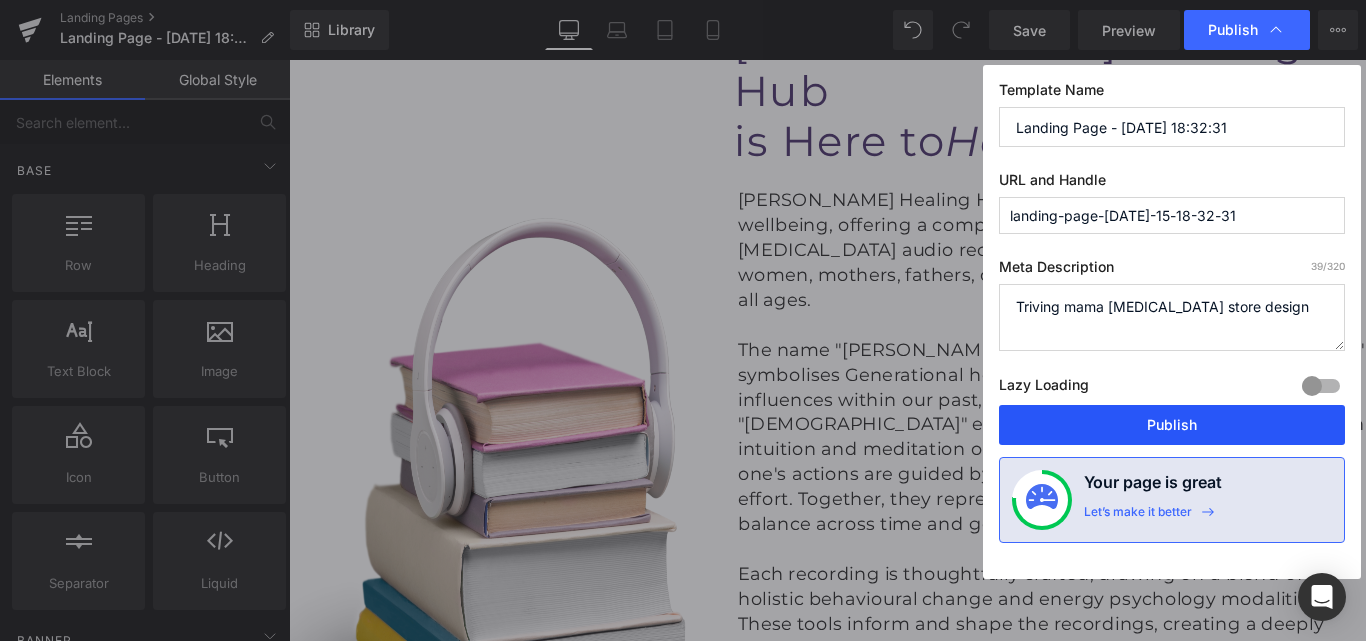 scroll, scrollTop: 7, scrollLeft: 0, axis: vertical 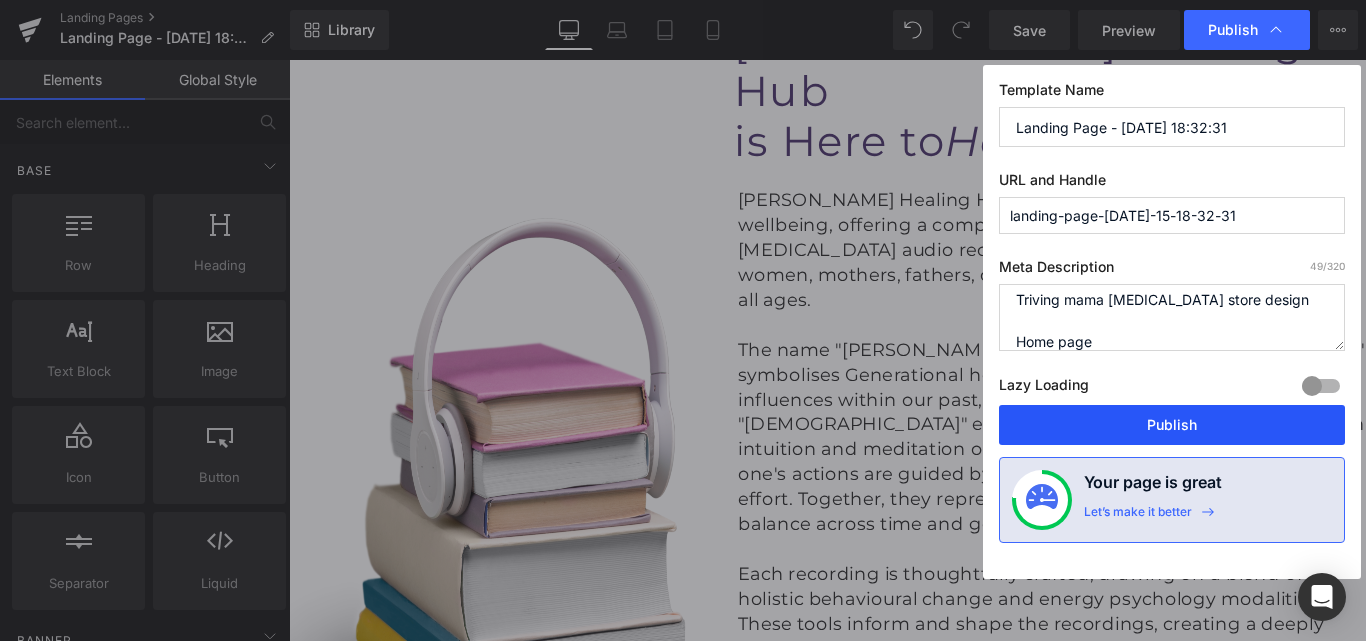 type on "Triving mama hypnotherapy store design
Home page" 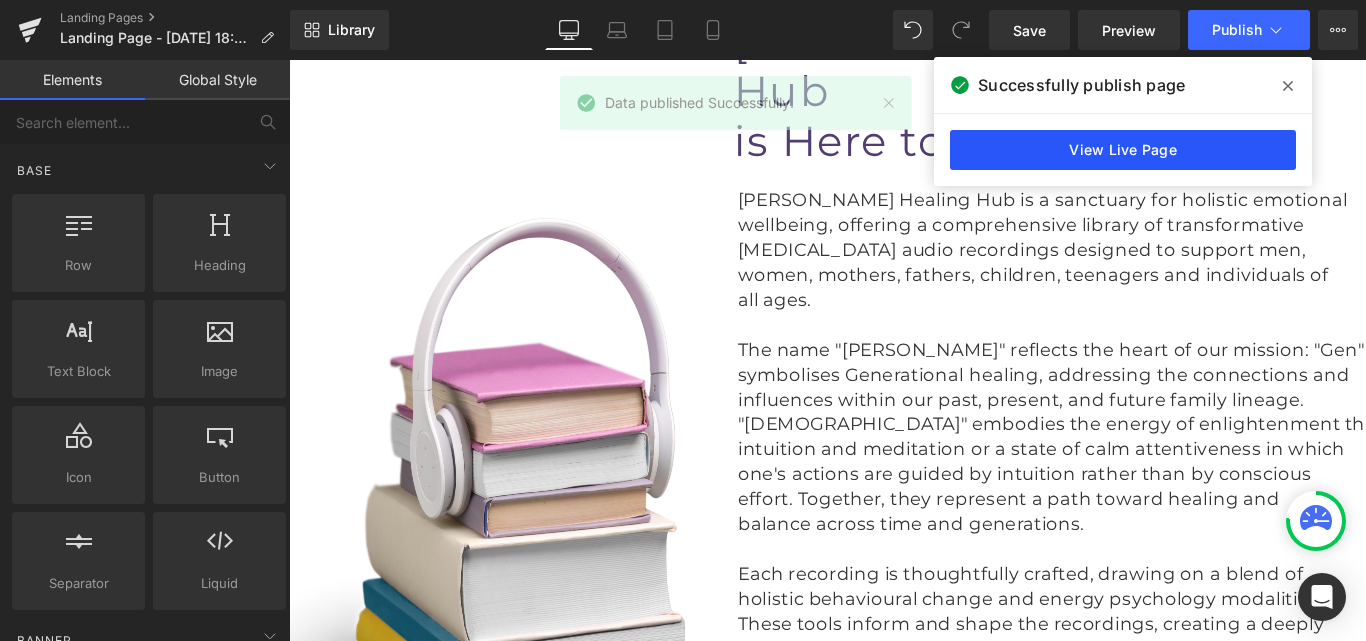 click on "View Live Page" at bounding box center [1123, 150] 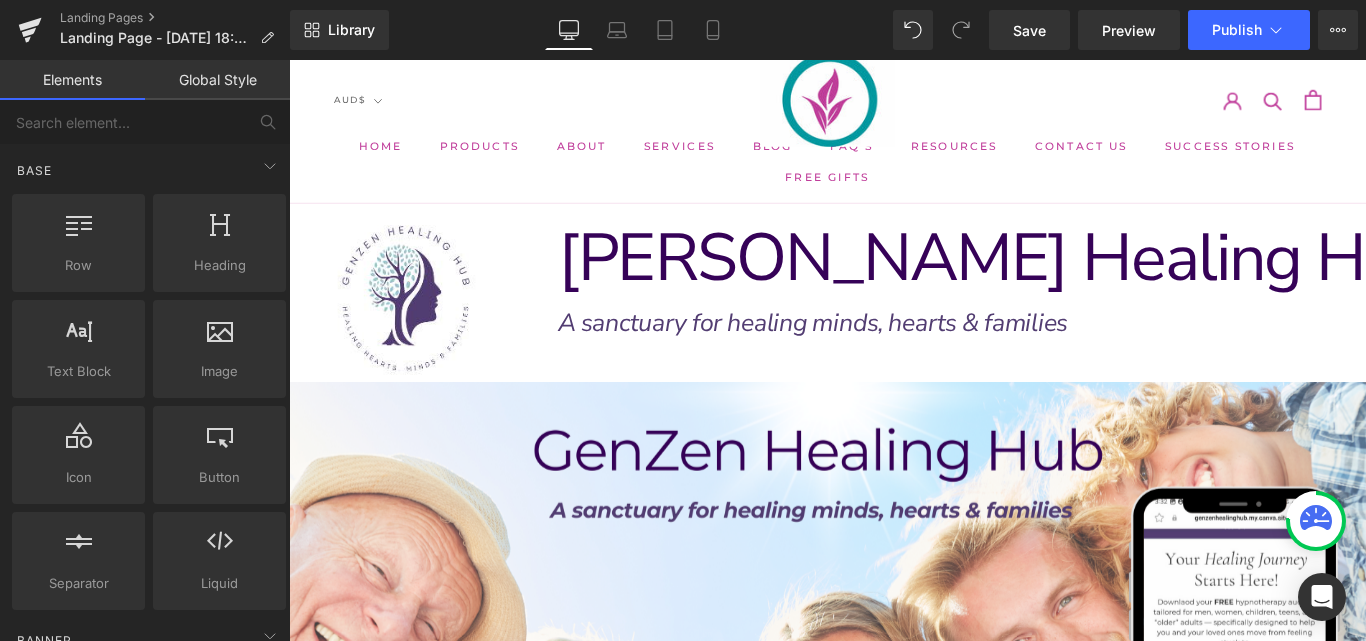 scroll, scrollTop: 0, scrollLeft: 0, axis: both 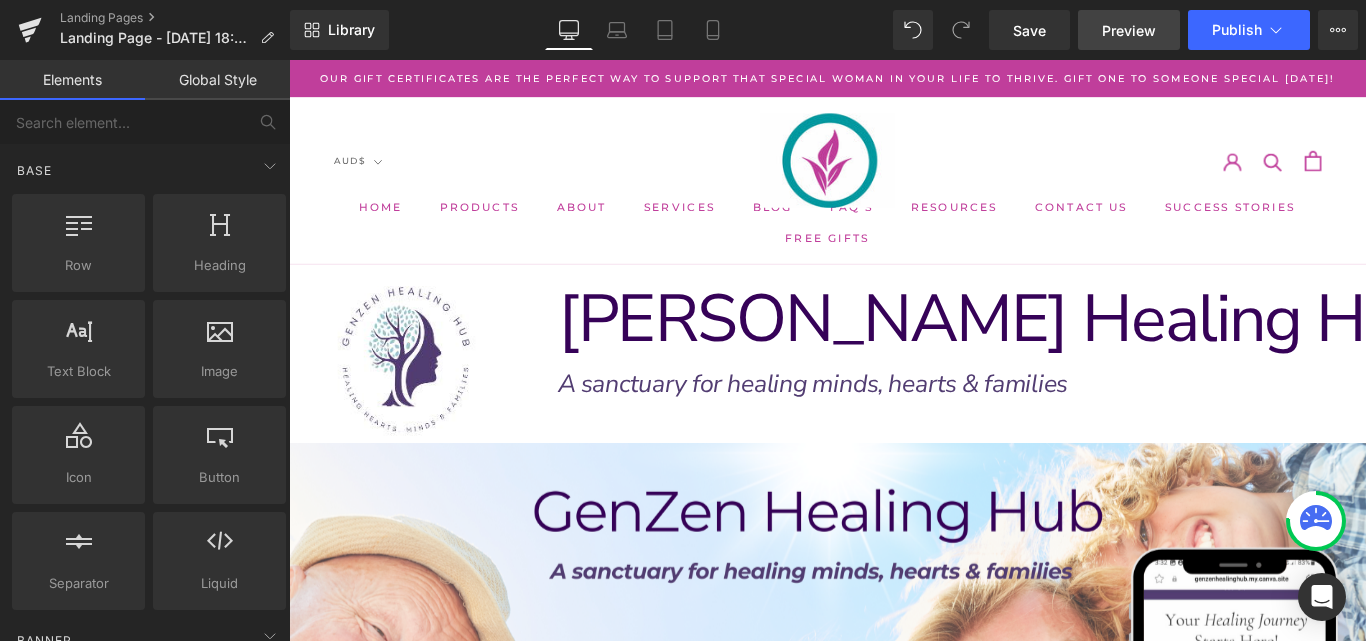 click on "Preview" at bounding box center (1129, 30) 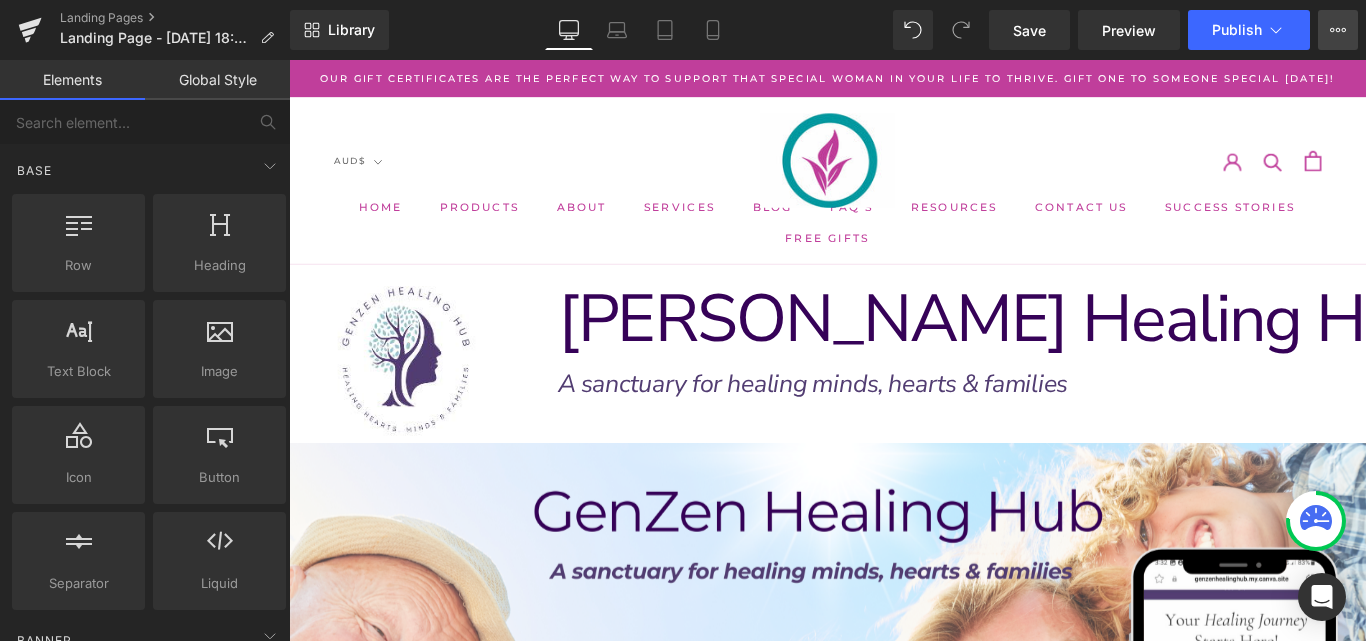 click 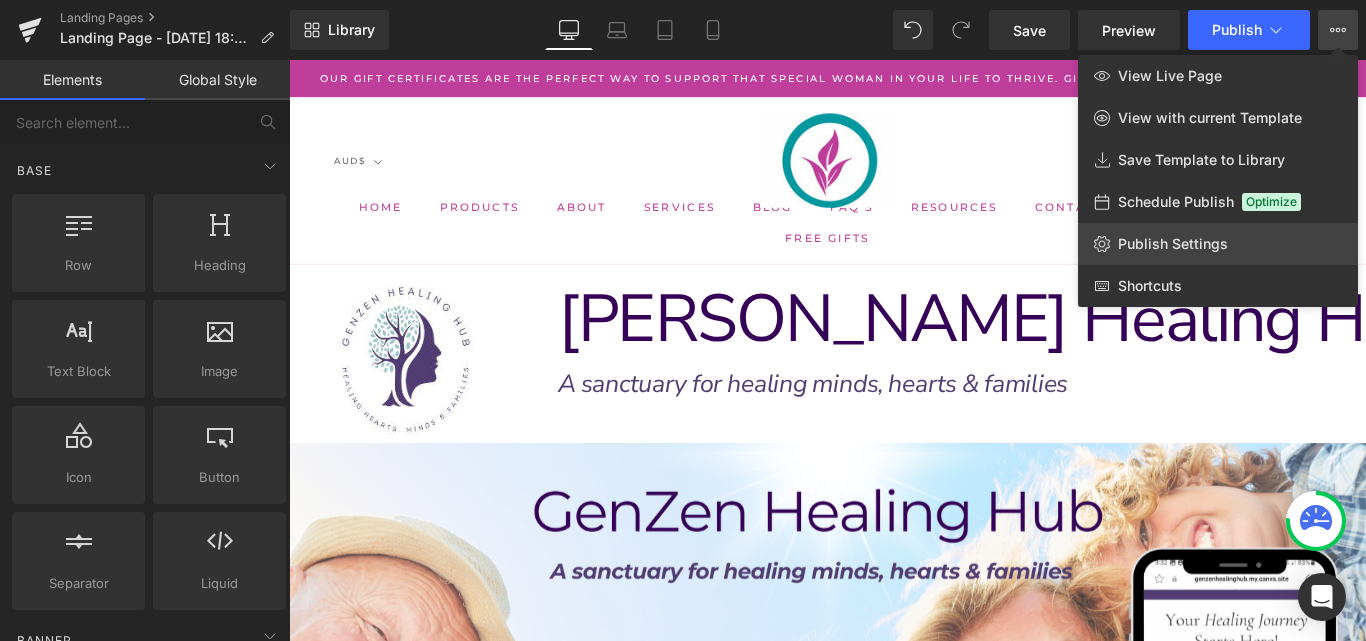 click on "Publish Settings" at bounding box center [1173, 244] 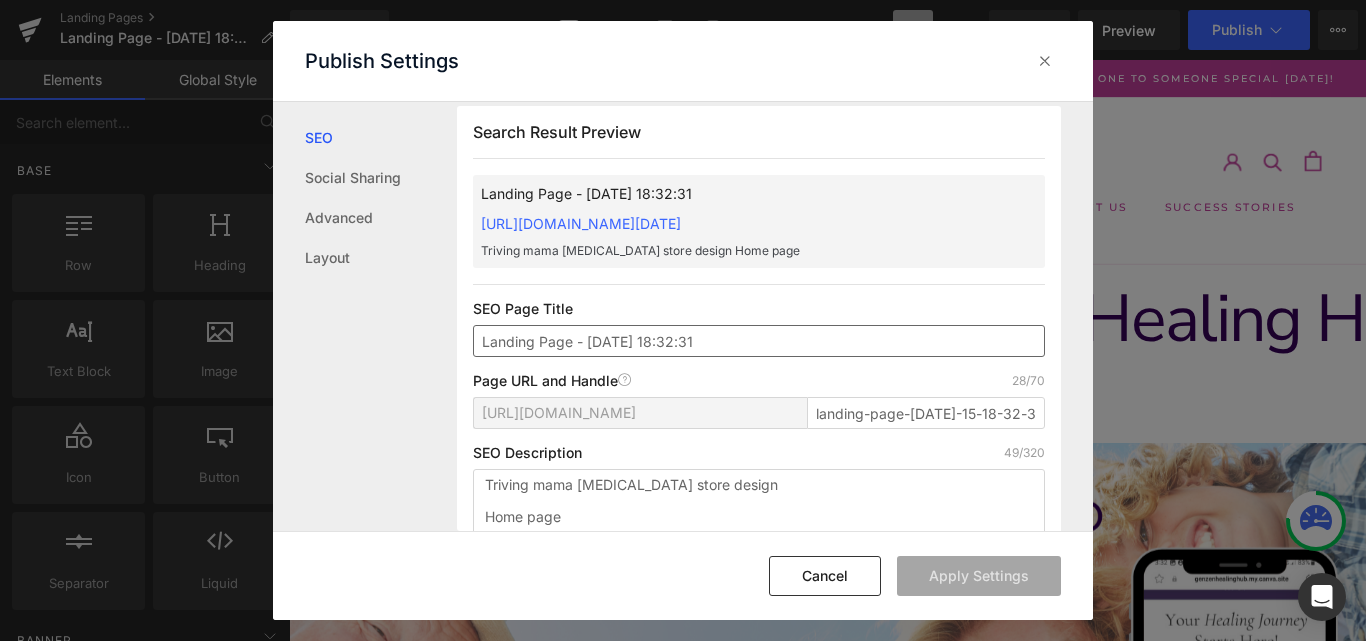scroll, scrollTop: 11, scrollLeft: 0, axis: vertical 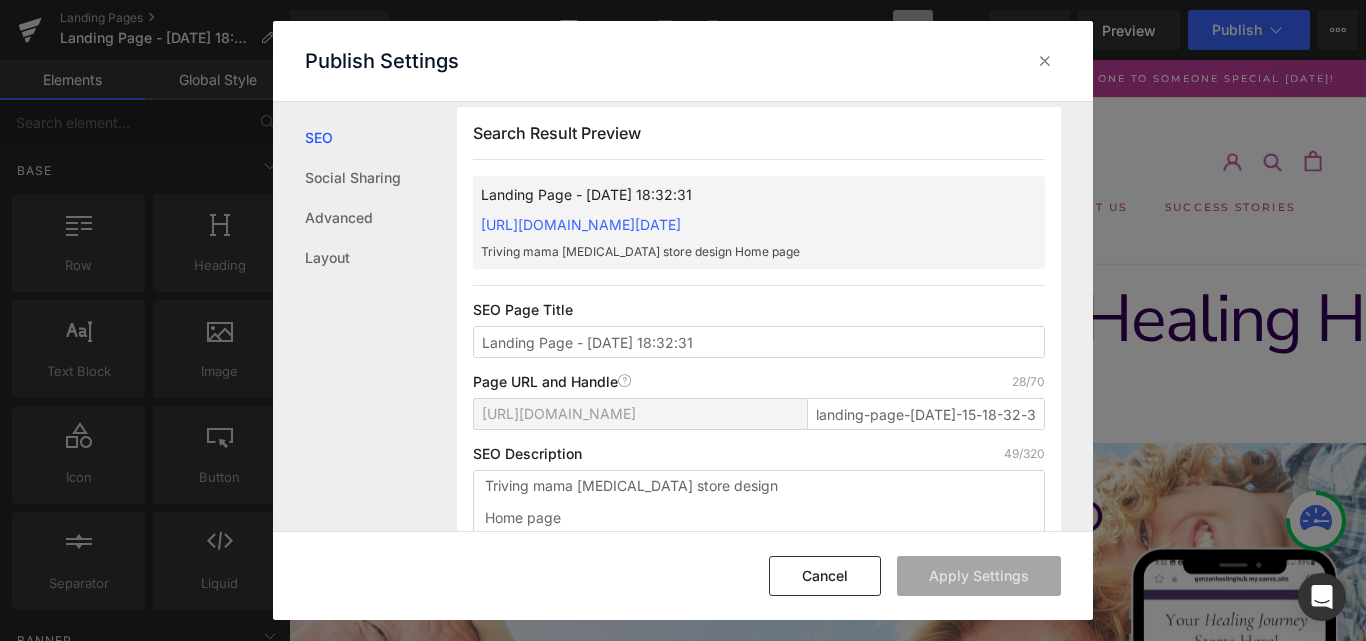 drag, startPoint x: 770, startPoint y: 412, endPoint x: 470, endPoint y: 417, distance: 300.04166 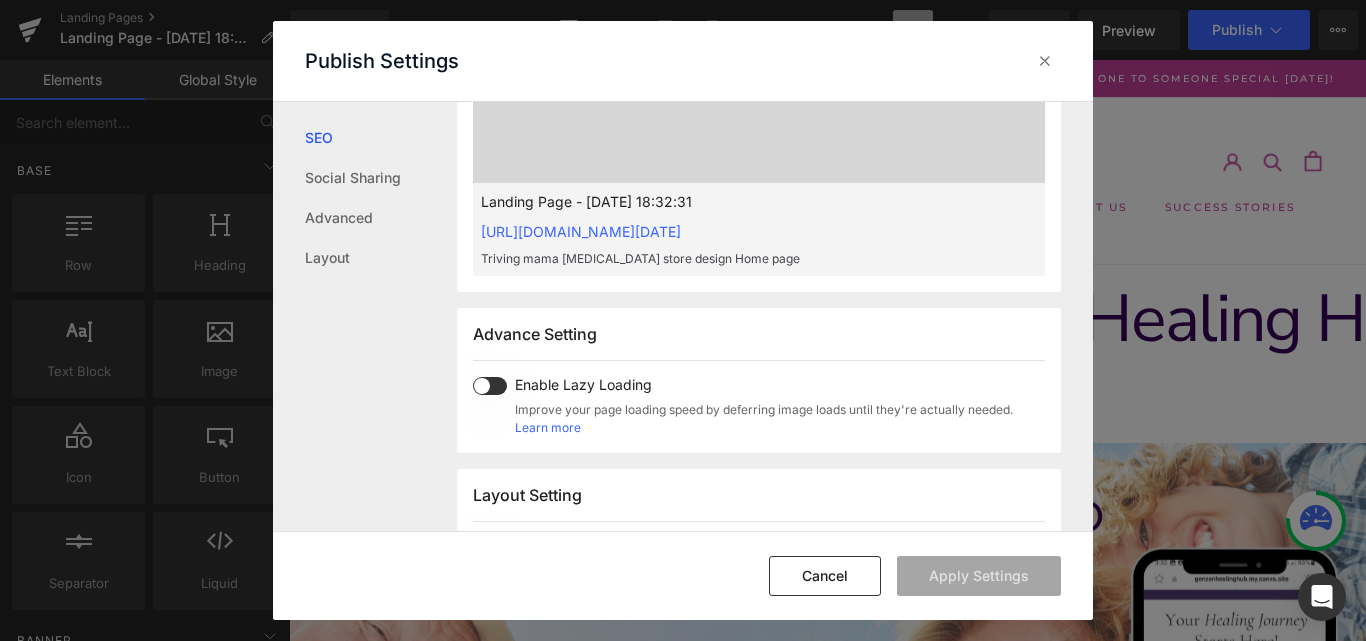 scroll, scrollTop: 849, scrollLeft: 0, axis: vertical 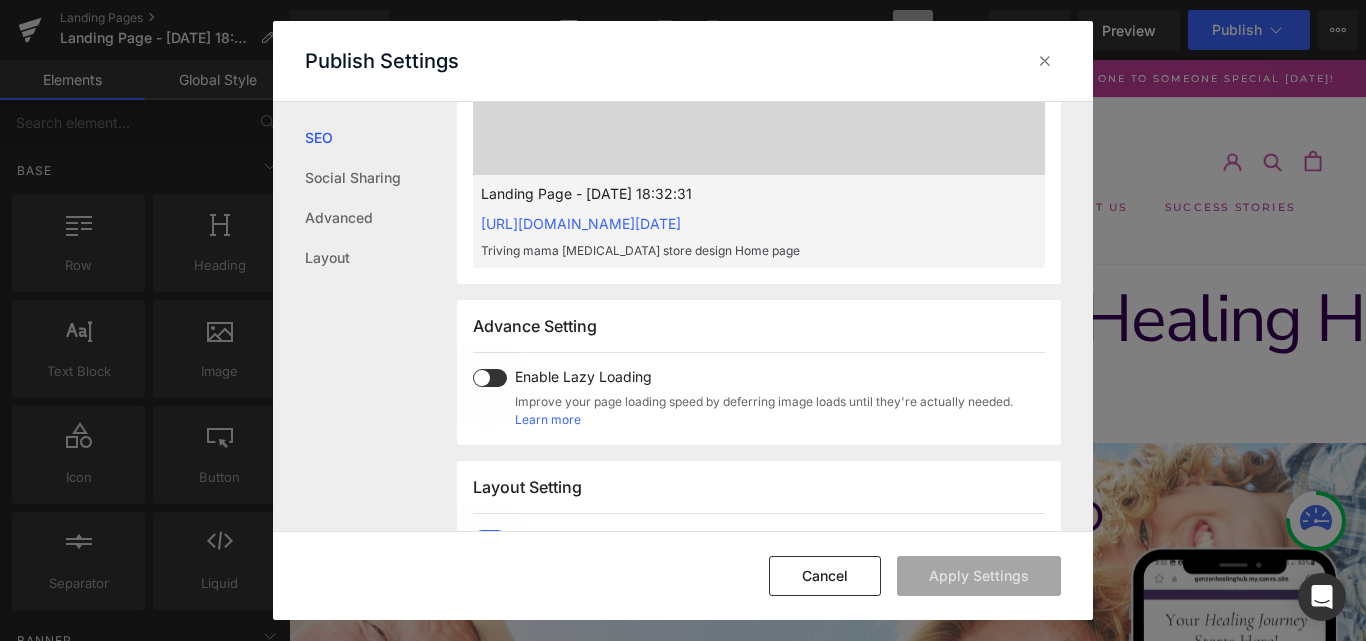 drag, startPoint x: 968, startPoint y: 221, endPoint x: 479, endPoint y: 222, distance: 489.00104 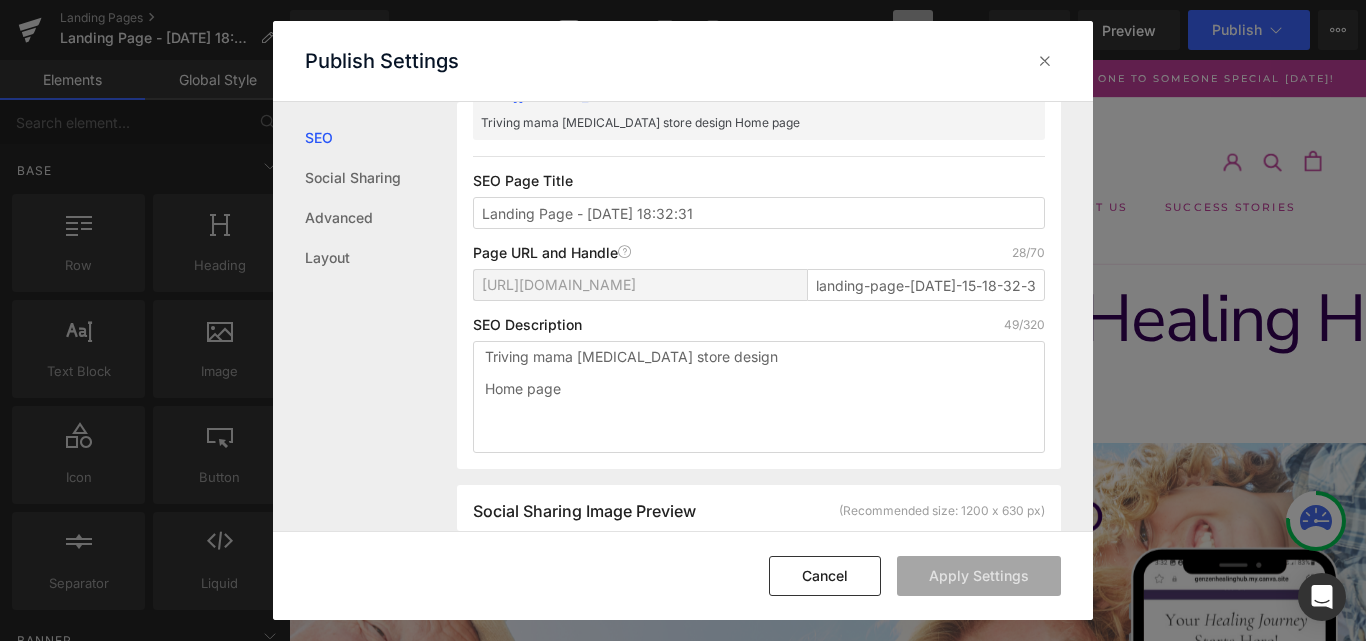scroll, scrollTop: 139, scrollLeft: 0, axis: vertical 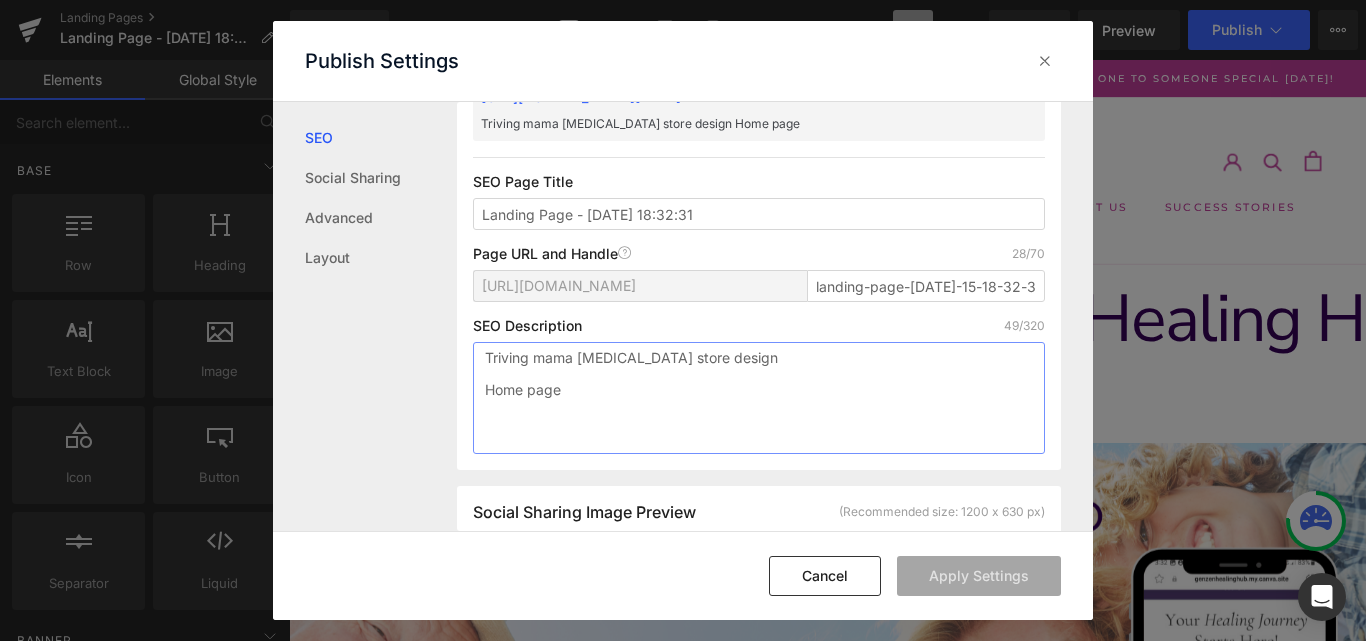 drag, startPoint x: 600, startPoint y: 385, endPoint x: 672, endPoint y: 360, distance: 76.2168 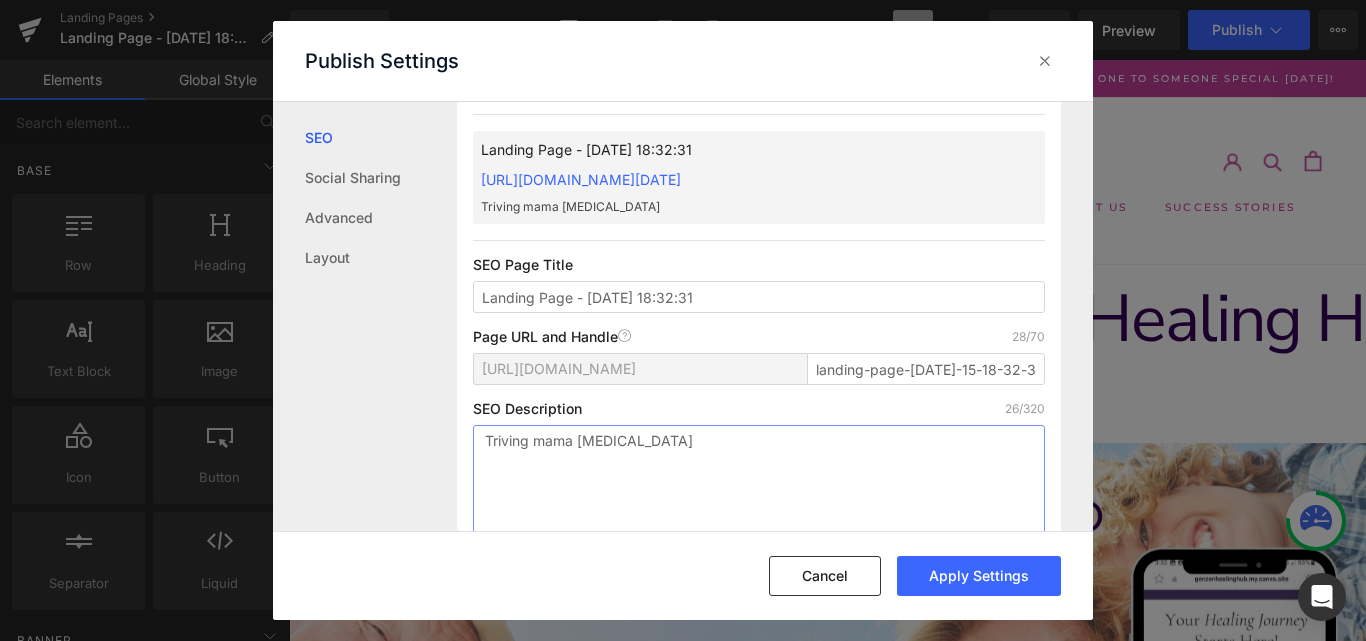 scroll, scrollTop: 54, scrollLeft: 0, axis: vertical 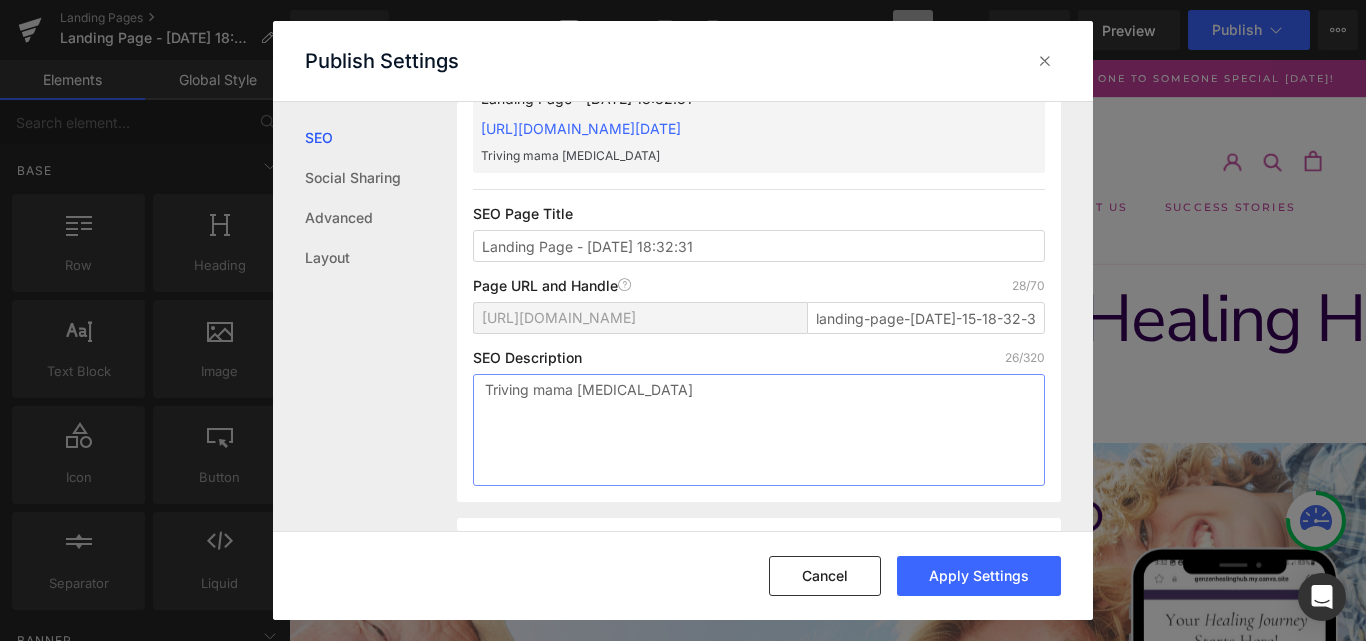drag, startPoint x: 703, startPoint y: 431, endPoint x: 454, endPoint y: 390, distance: 252.35292 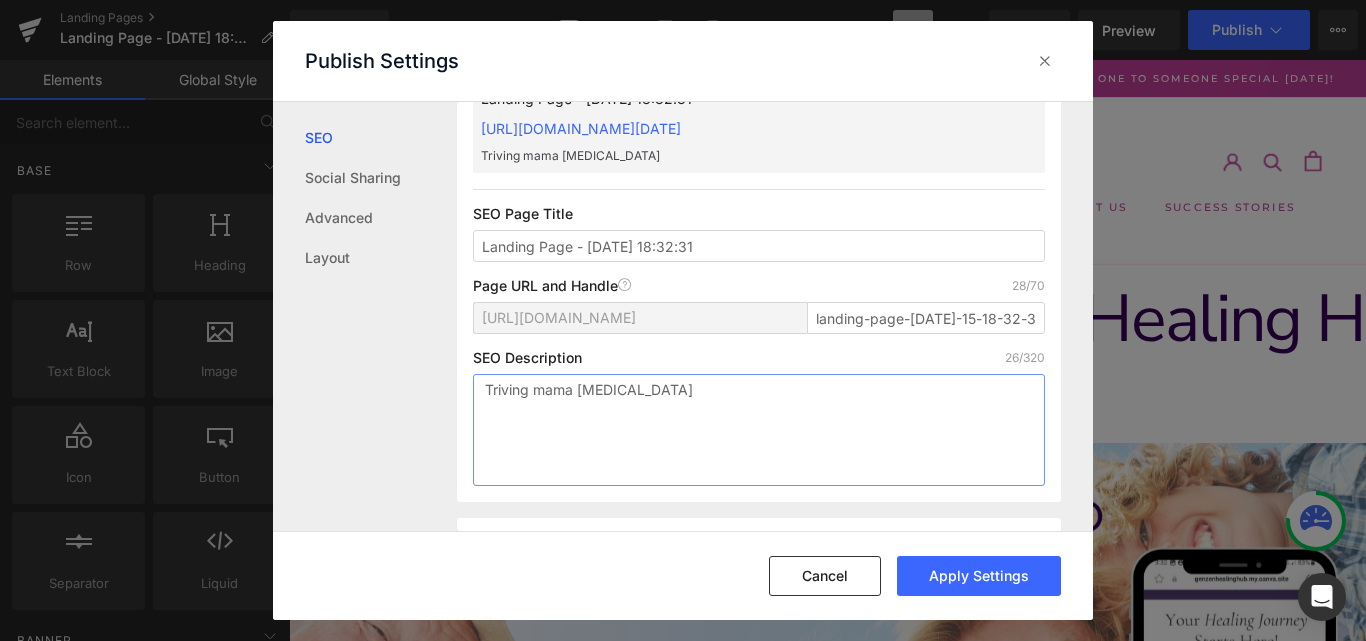 paste on "ansform your inner world with hypnotherapy audios created
to nurture emotional well-being for every phase of life." 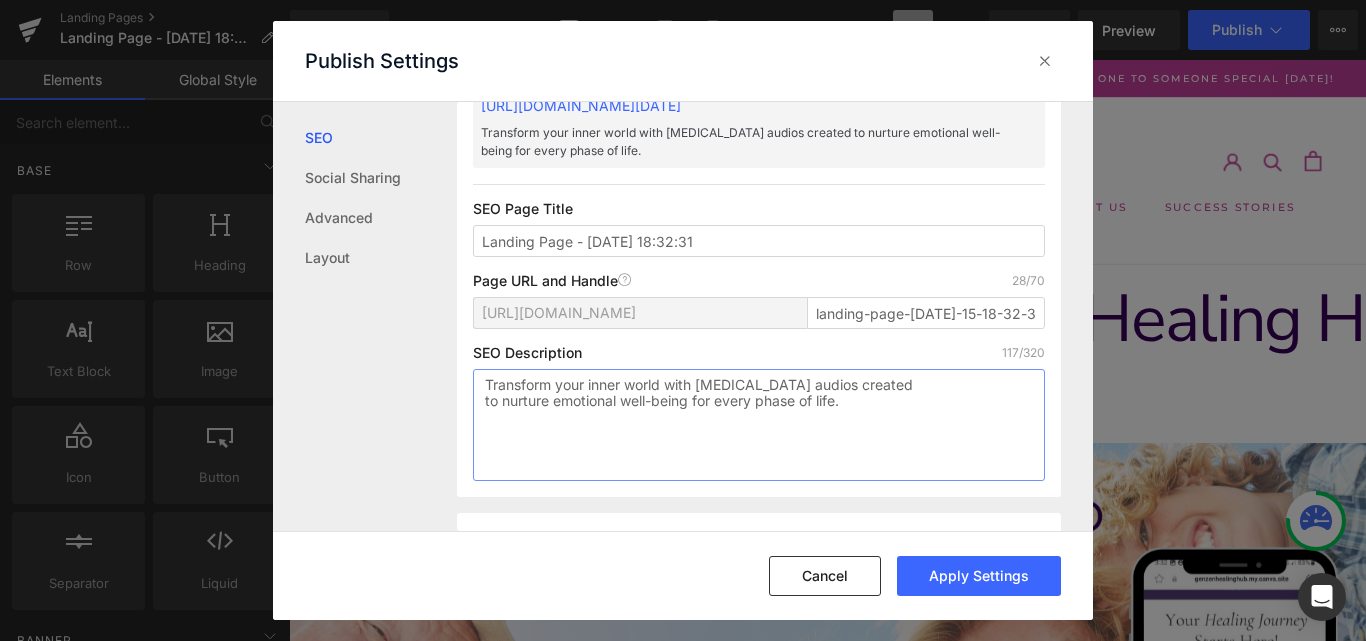 scroll, scrollTop: 0, scrollLeft: 0, axis: both 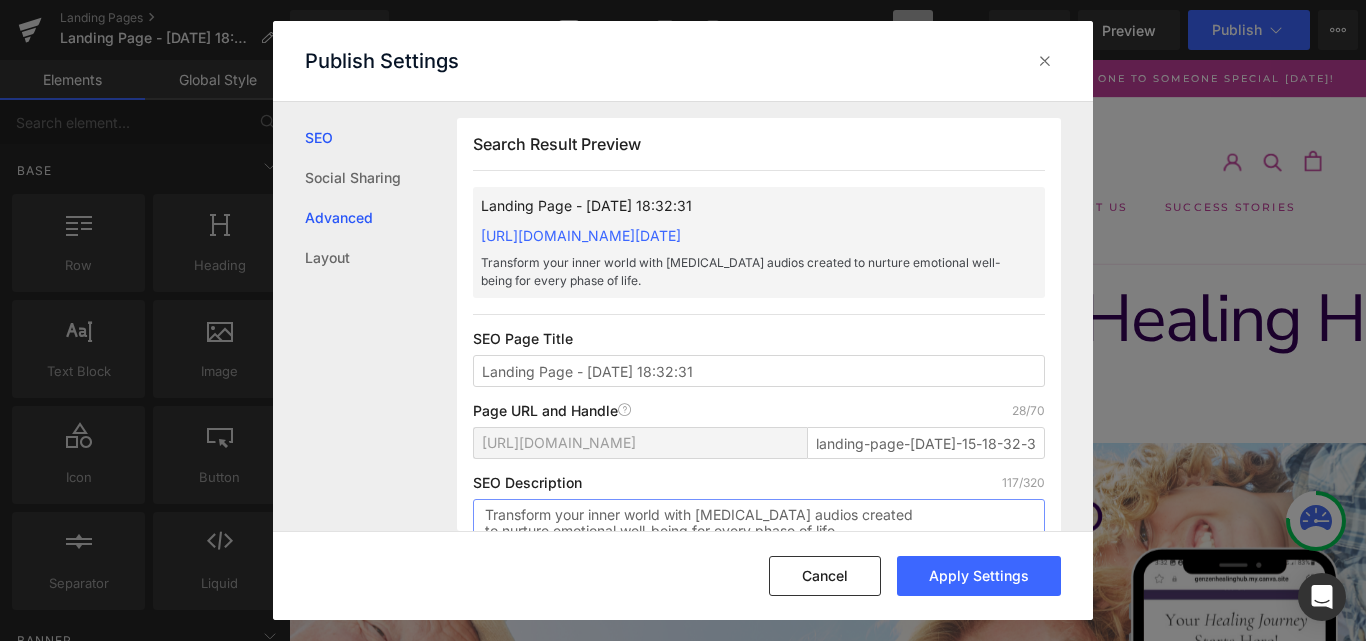 type on "Transform your inner world with hypnotherapy audios created
to nurture emotional well-being for every phase of life." 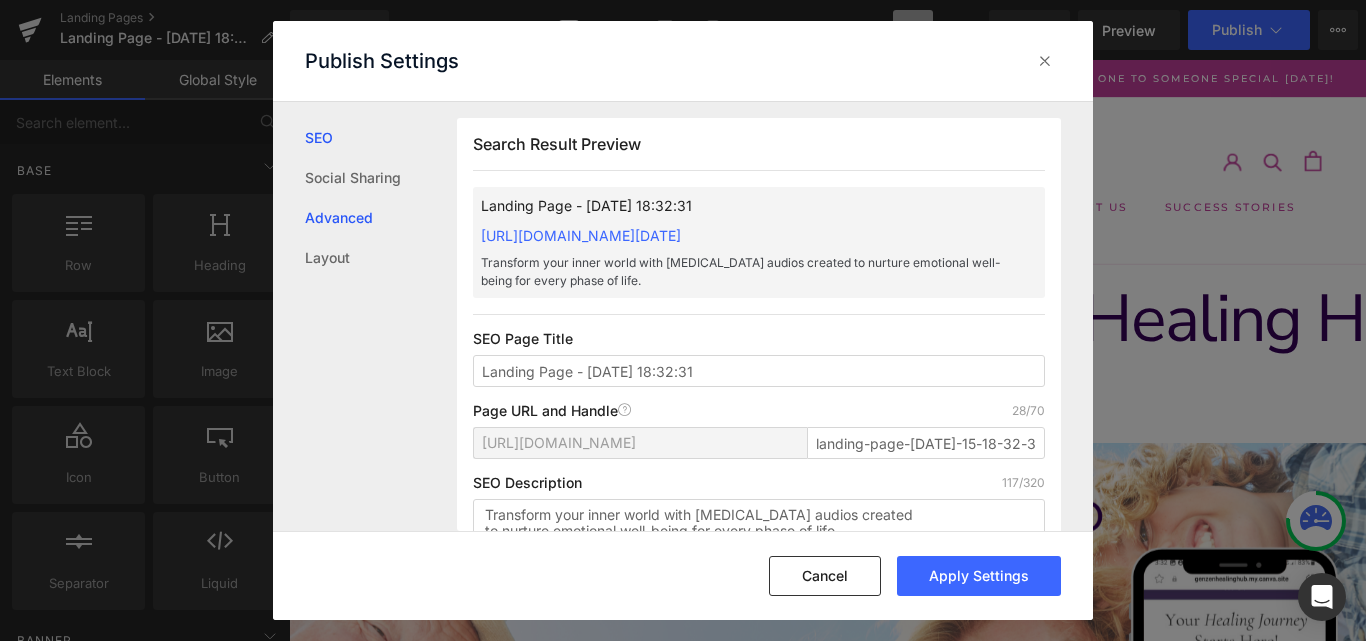 click on "Advanced" at bounding box center [381, 218] 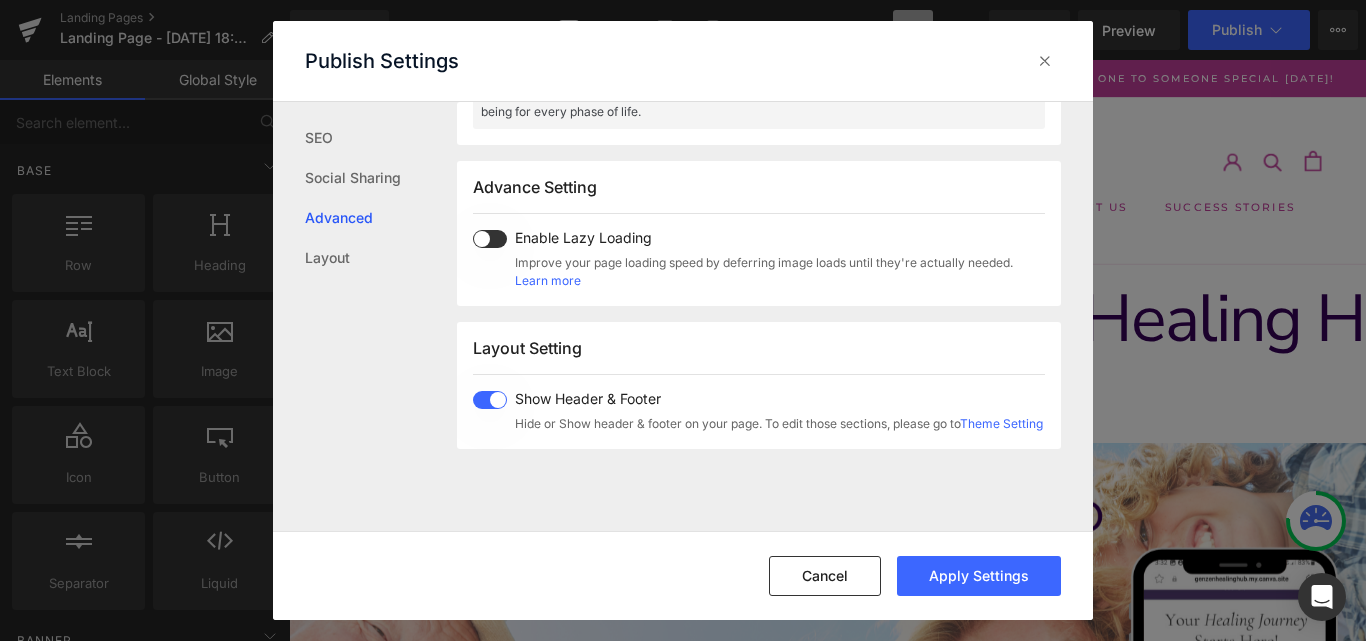 scroll, scrollTop: 1068, scrollLeft: 0, axis: vertical 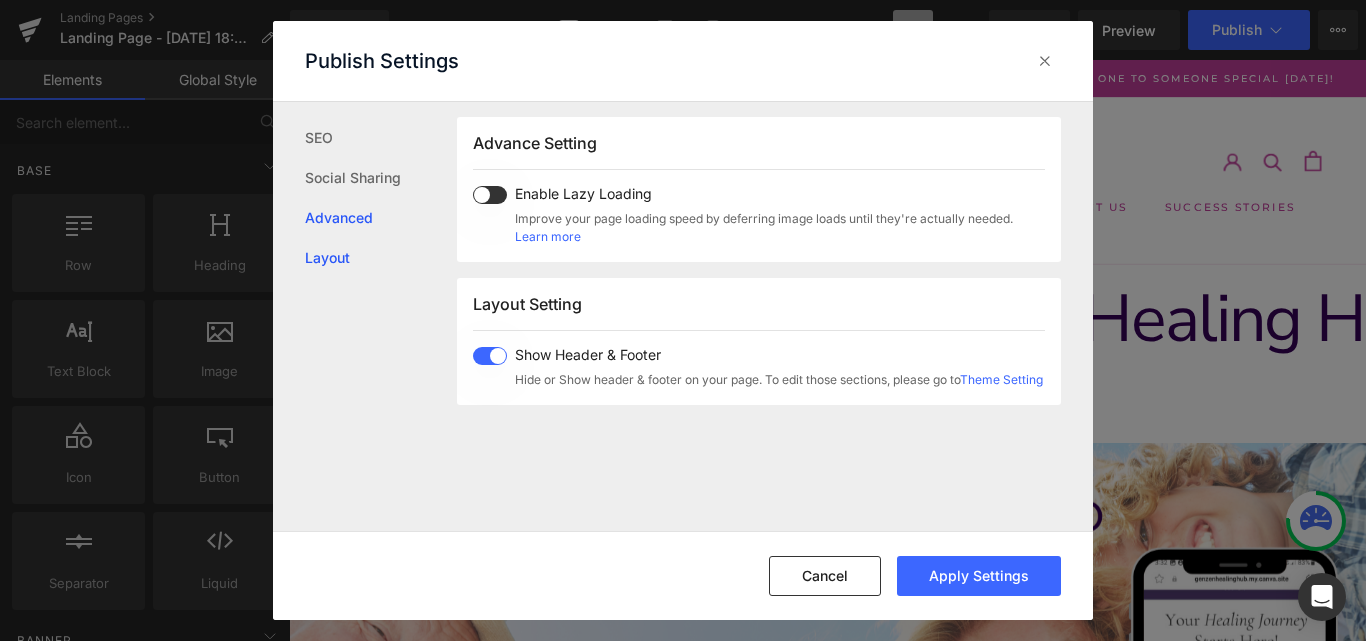 click on "Layout" at bounding box center [381, 258] 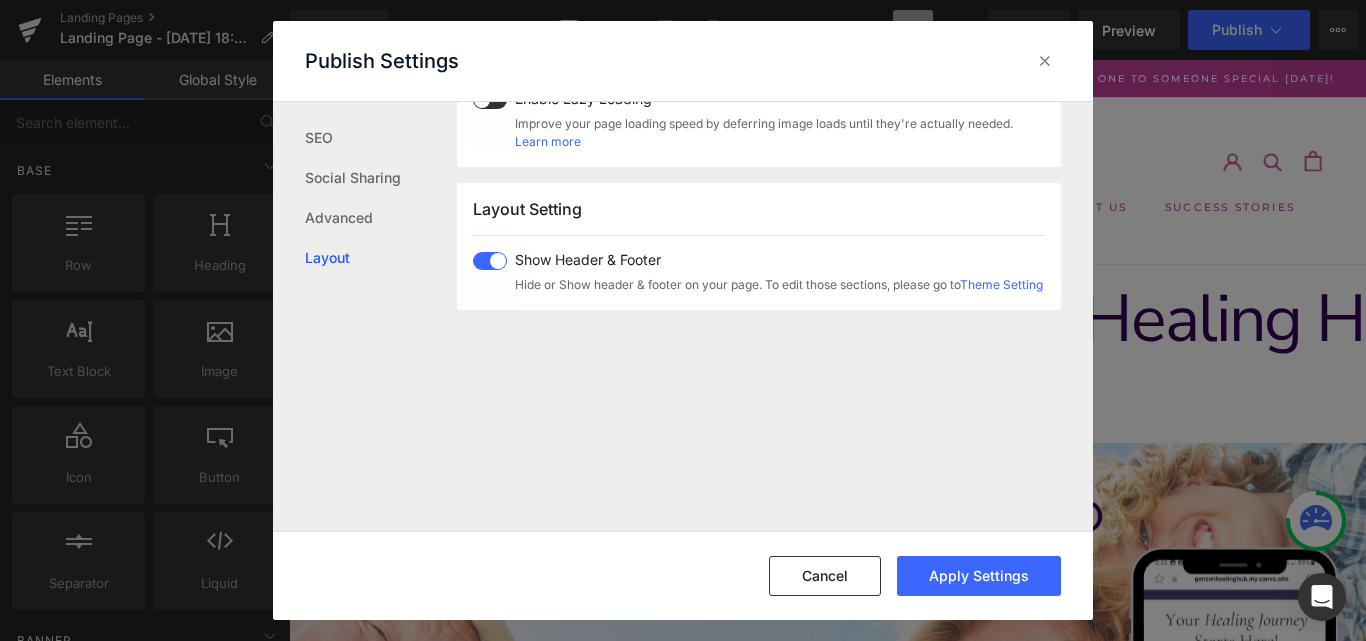 scroll, scrollTop: 1228, scrollLeft: 0, axis: vertical 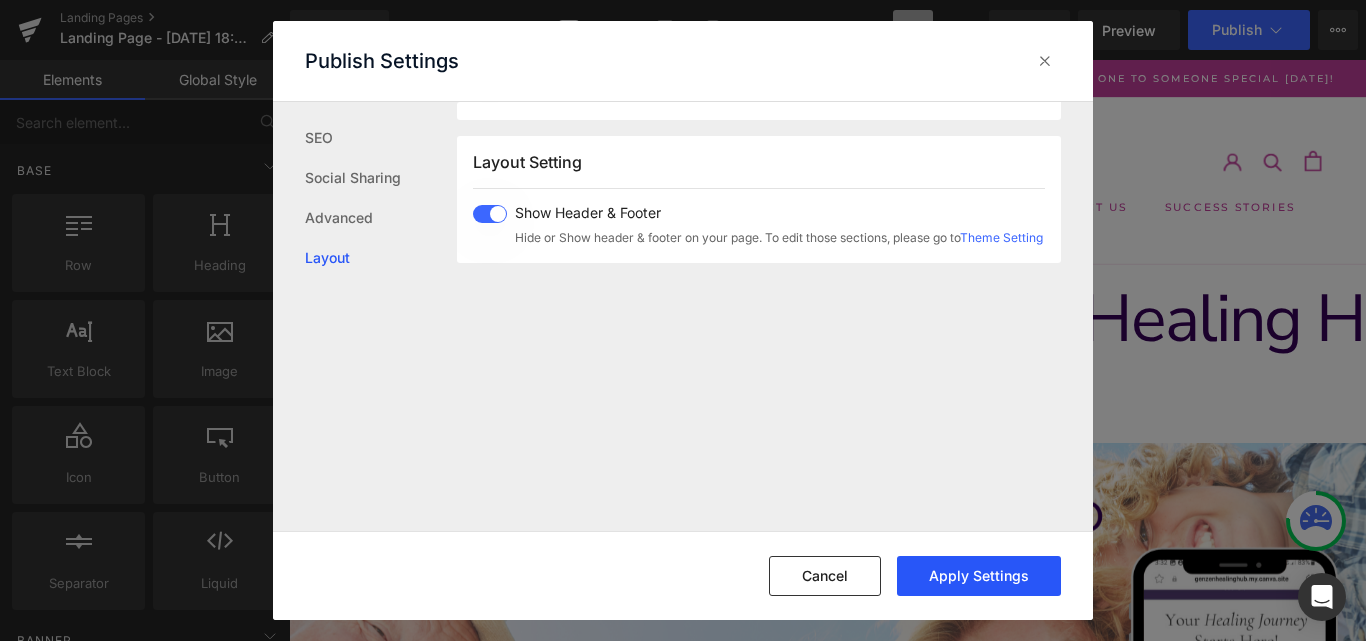 click on "Apply Settings" at bounding box center [979, 576] 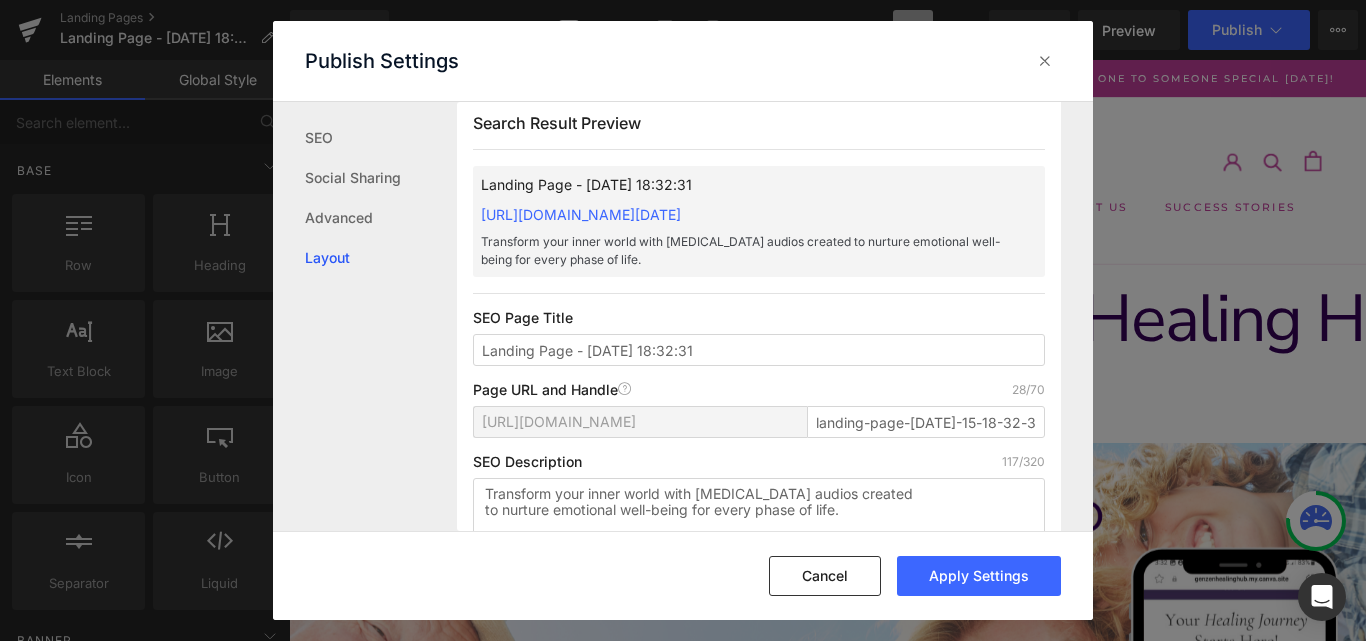 scroll, scrollTop: 0, scrollLeft: 0, axis: both 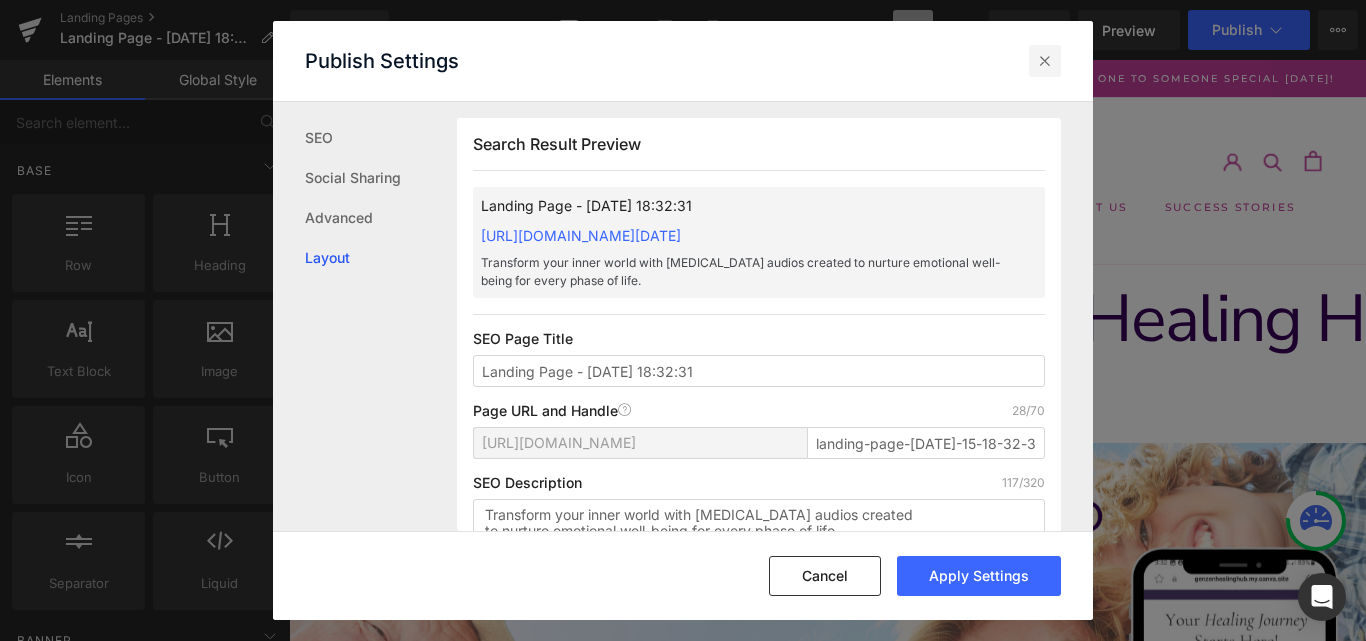 click at bounding box center (1045, 61) 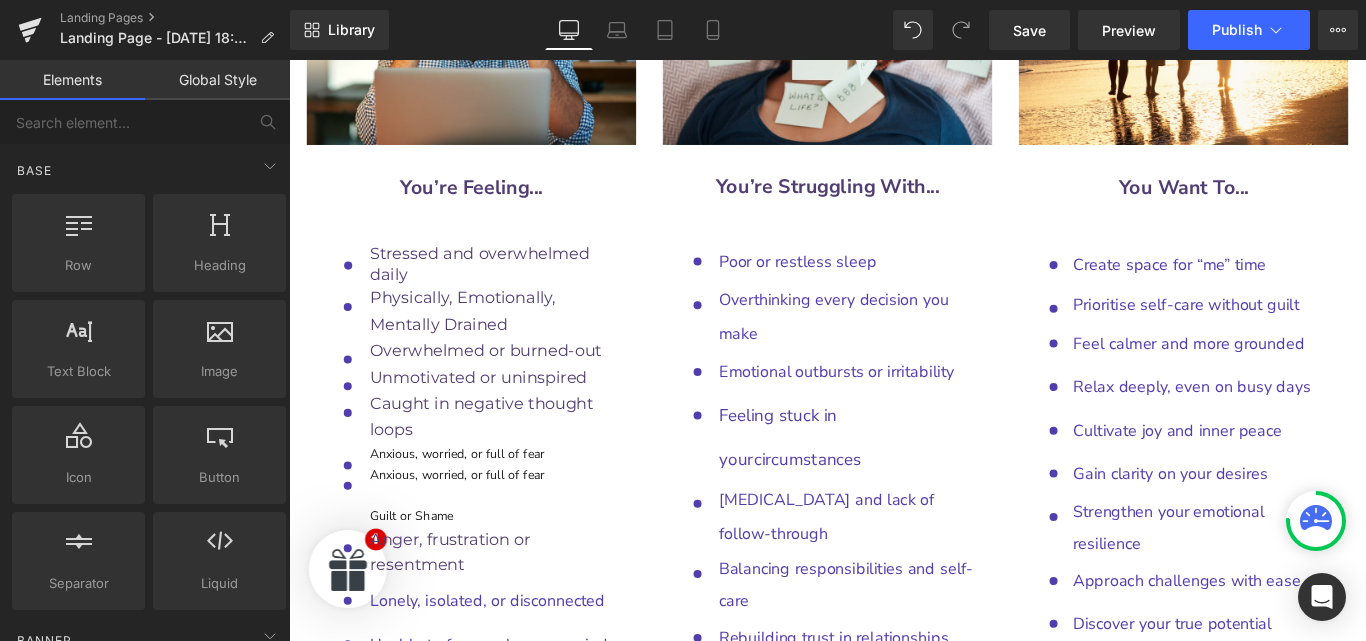scroll, scrollTop: 9920, scrollLeft: 0, axis: vertical 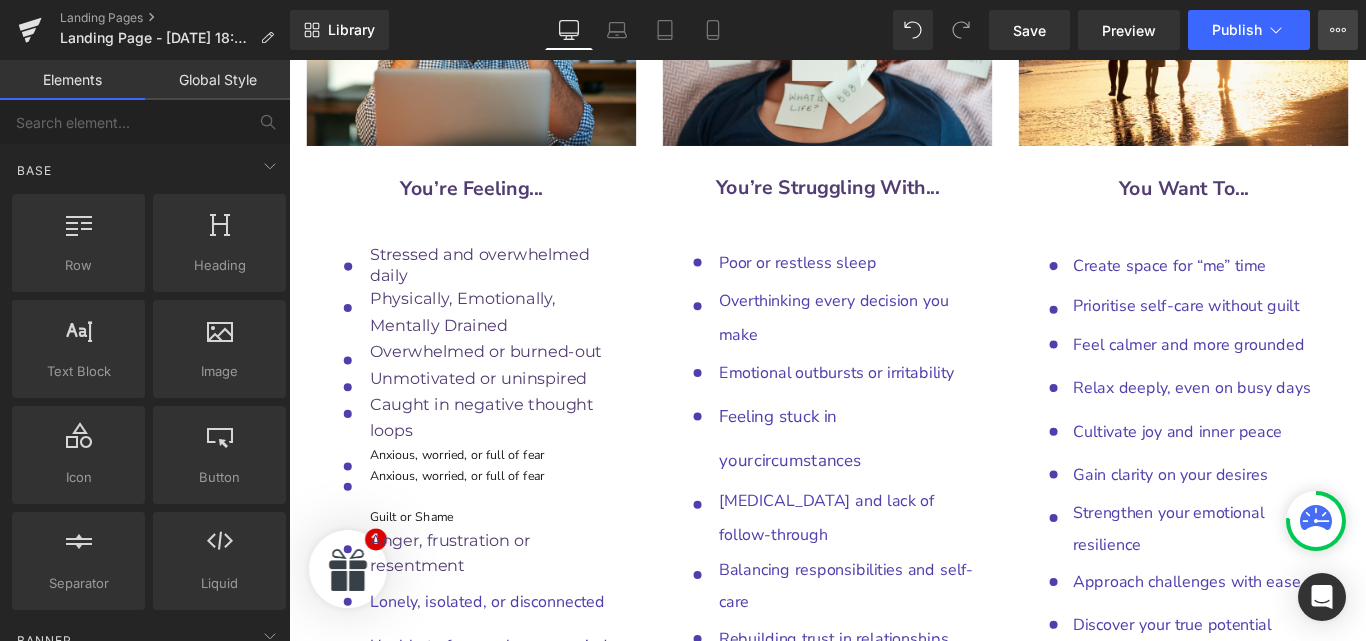 click on "View Live Page View with current Template Save Template to Library Schedule Publish  Optimize  Publish Settings Shortcuts" at bounding box center [1338, 30] 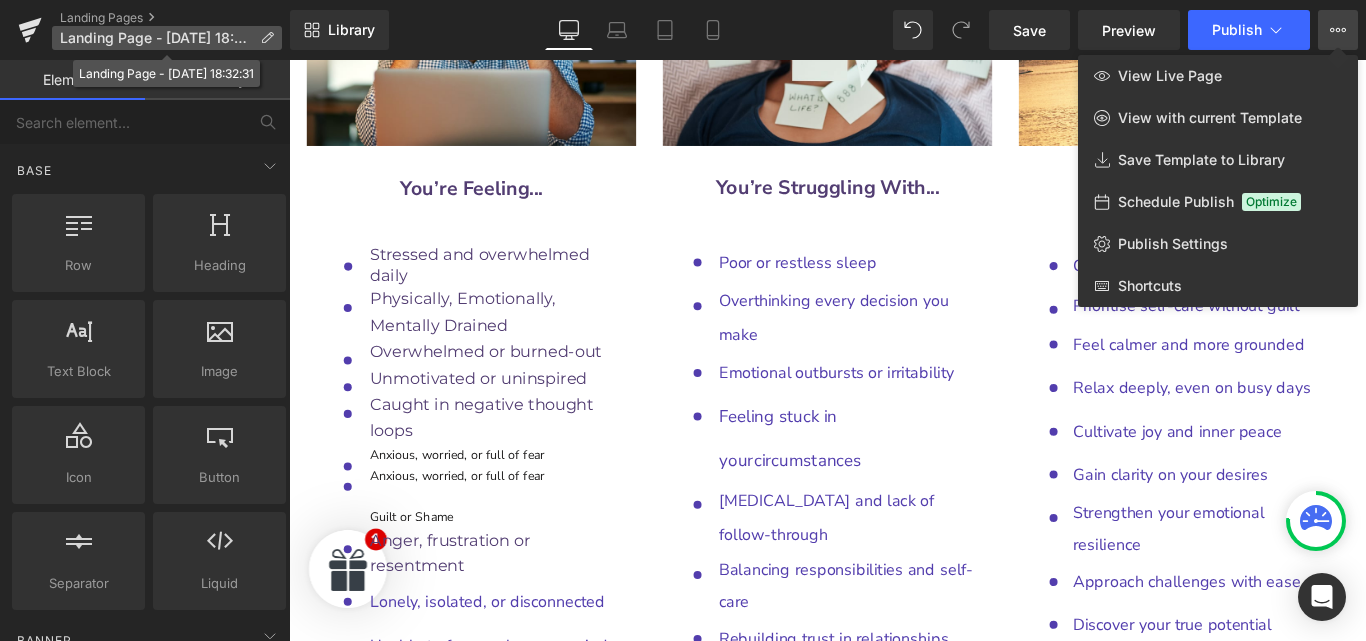 click at bounding box center [267, 38] 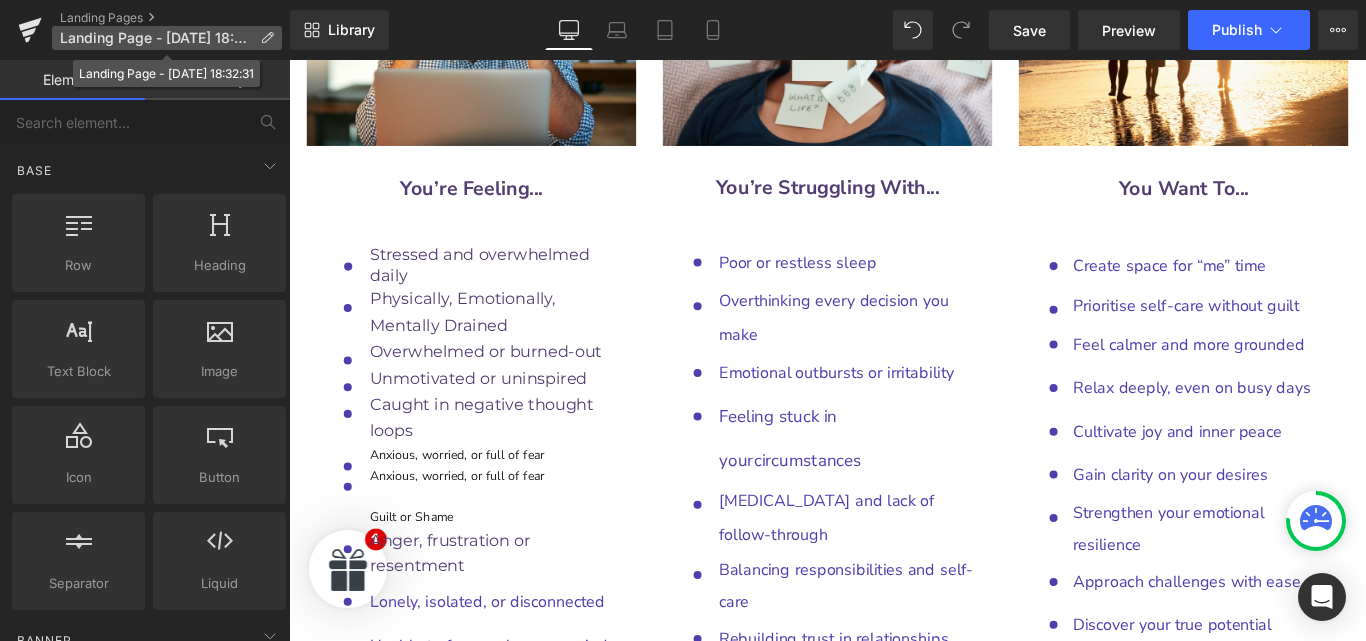 click at bounding box center [267, 38] 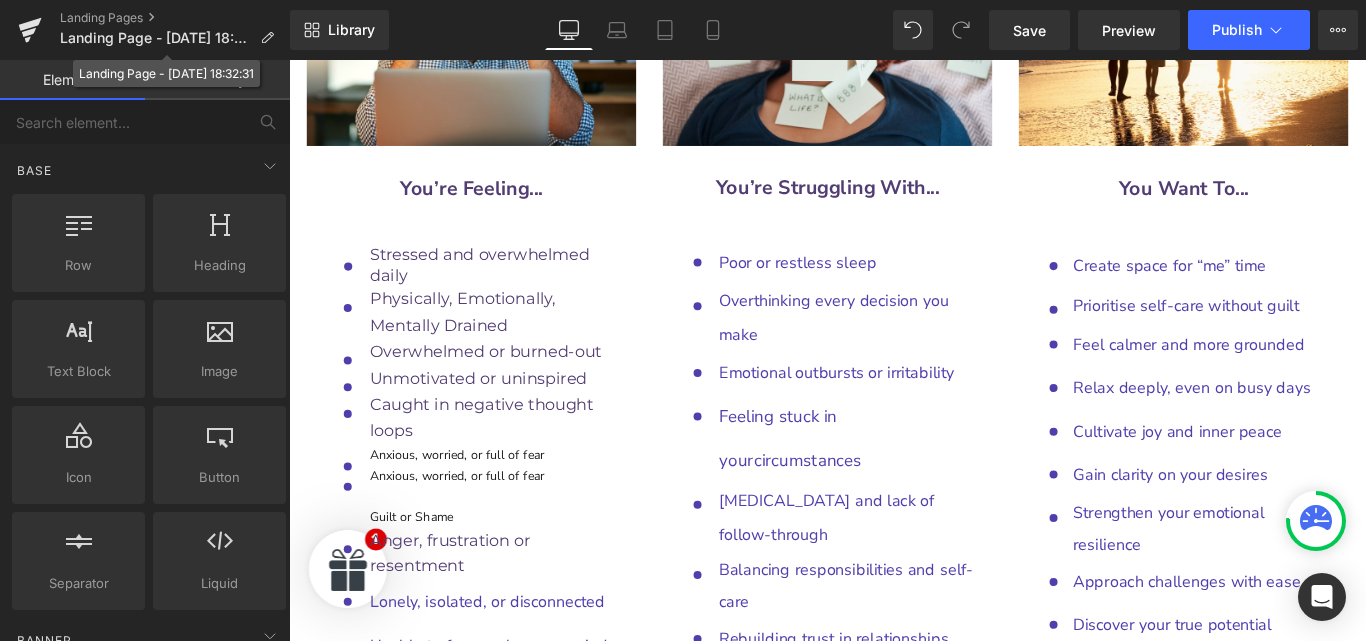click on "Landing Page - Jul 15, 18:32:31" at bounding box center [166, 73] 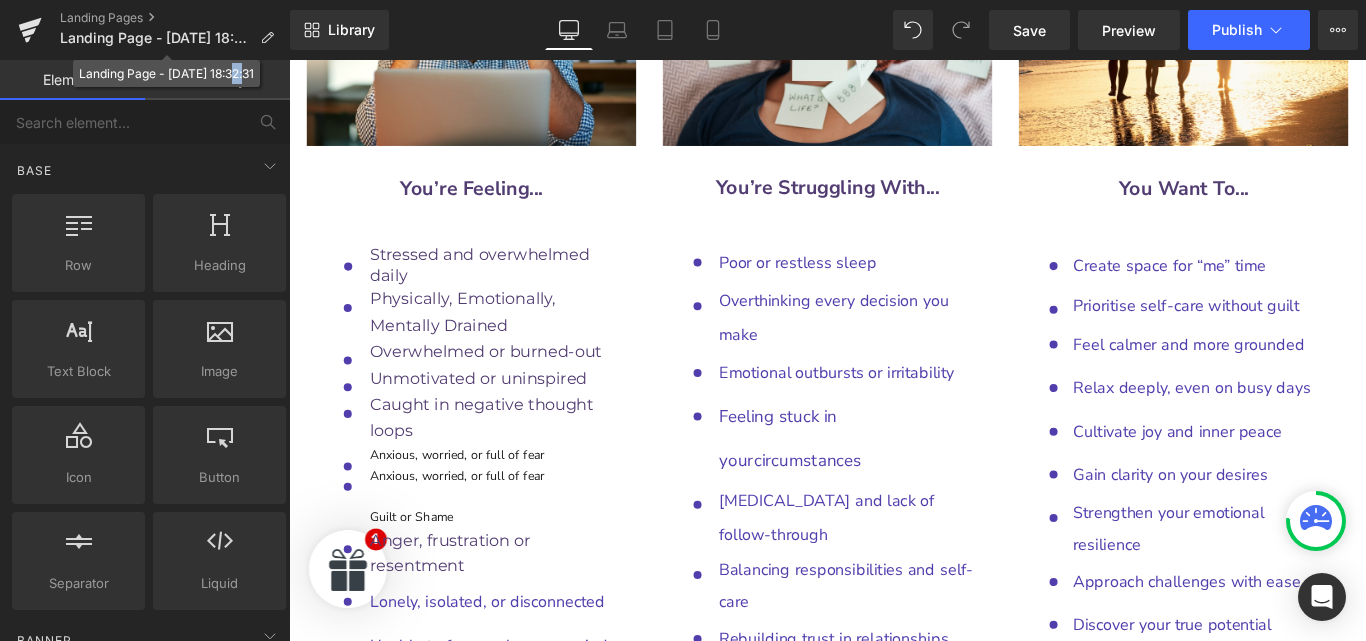 click on "Landing Page - Jul 15, 18:32:31" at bounding box center (166, 73) 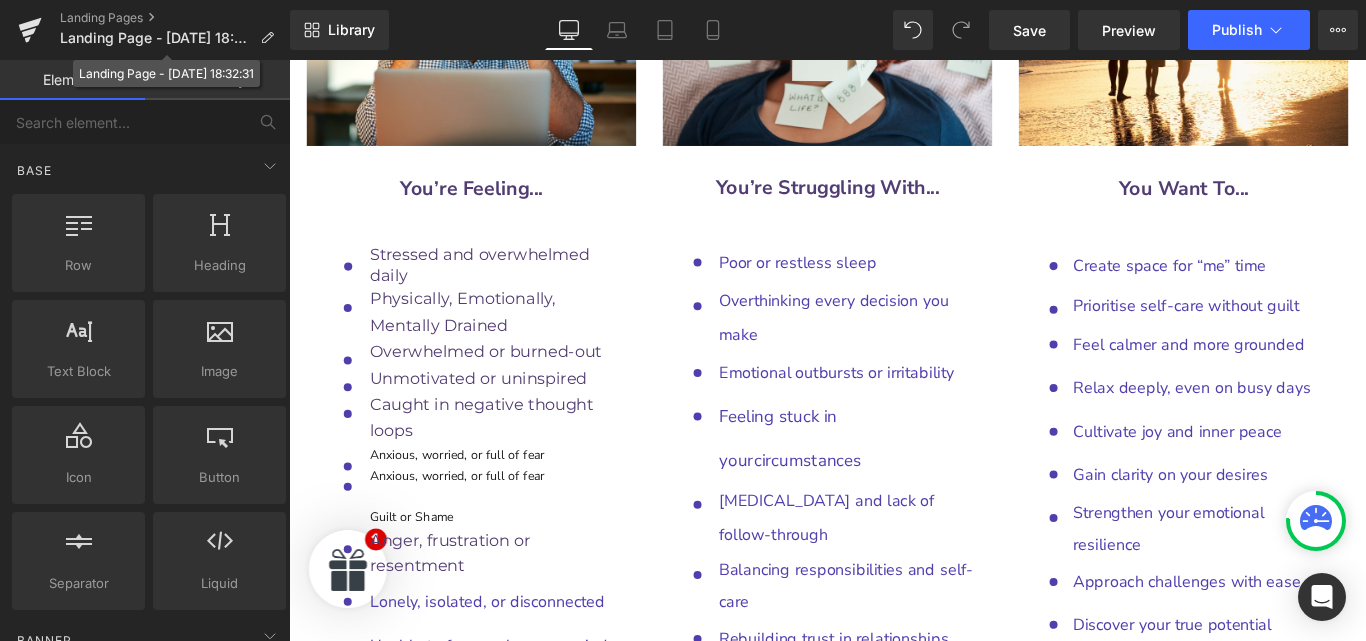 click on "Landing Page - Jul 15, 18:32:31" at bounding box center (166, 73) 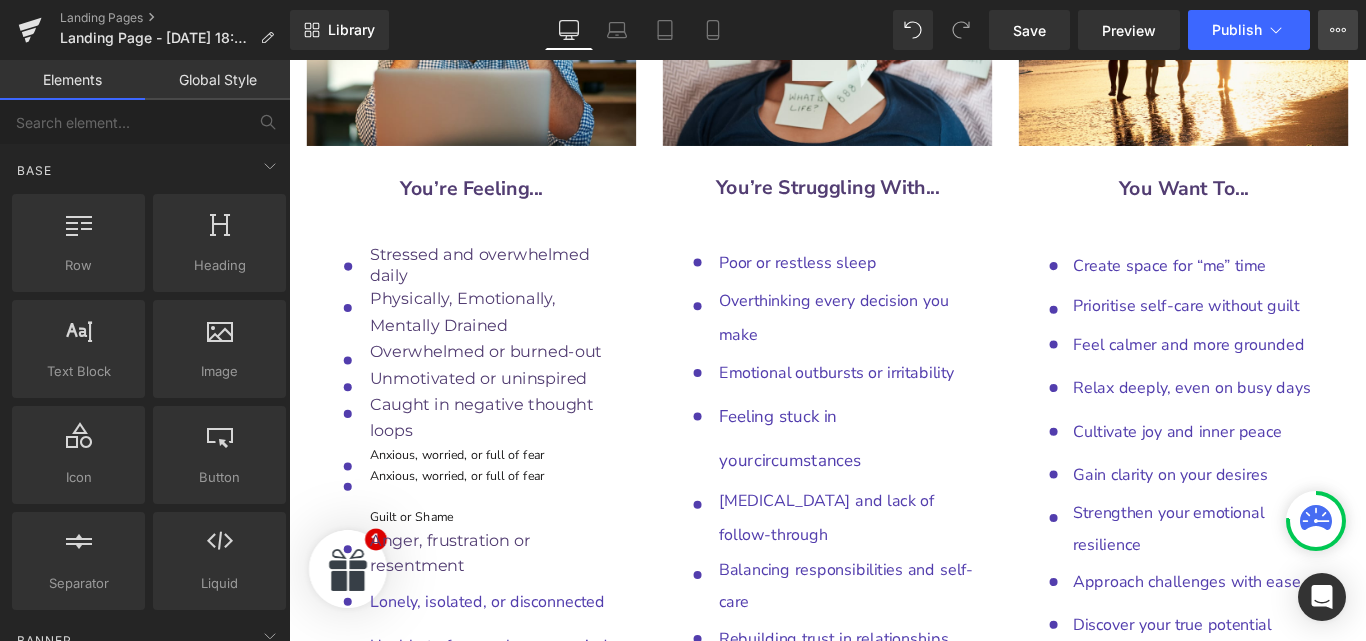 click 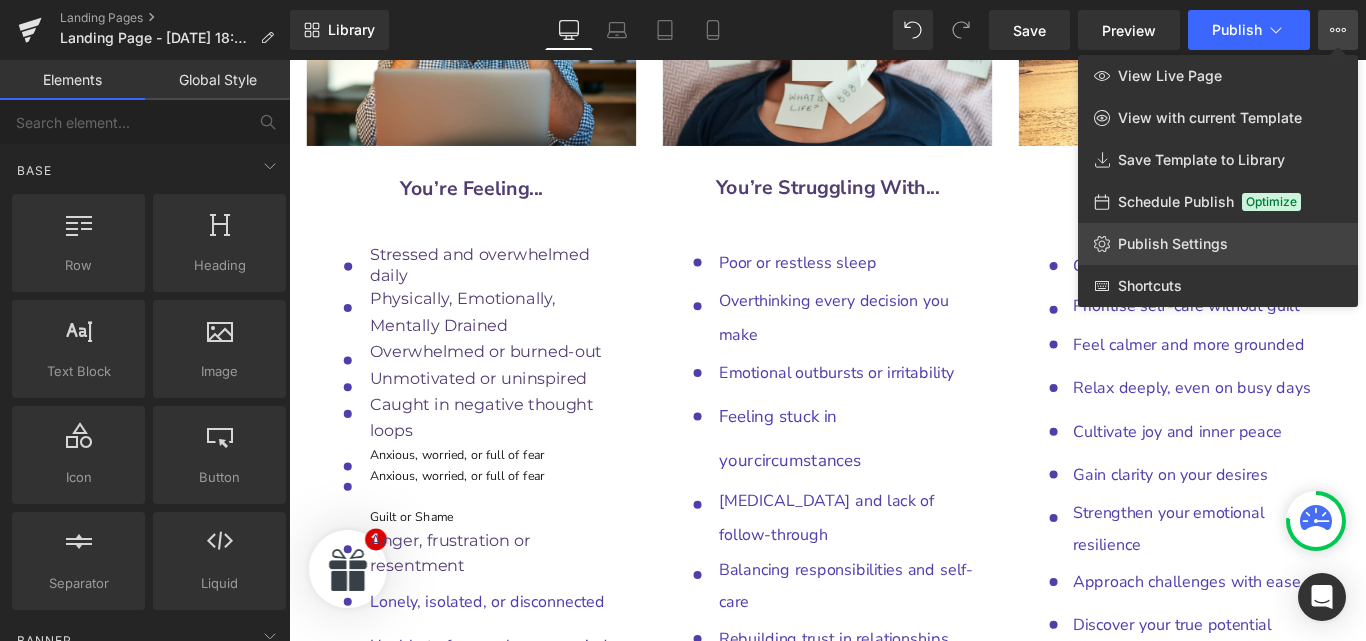 click on "Publish Settings" at bounding box center [1173, 244] 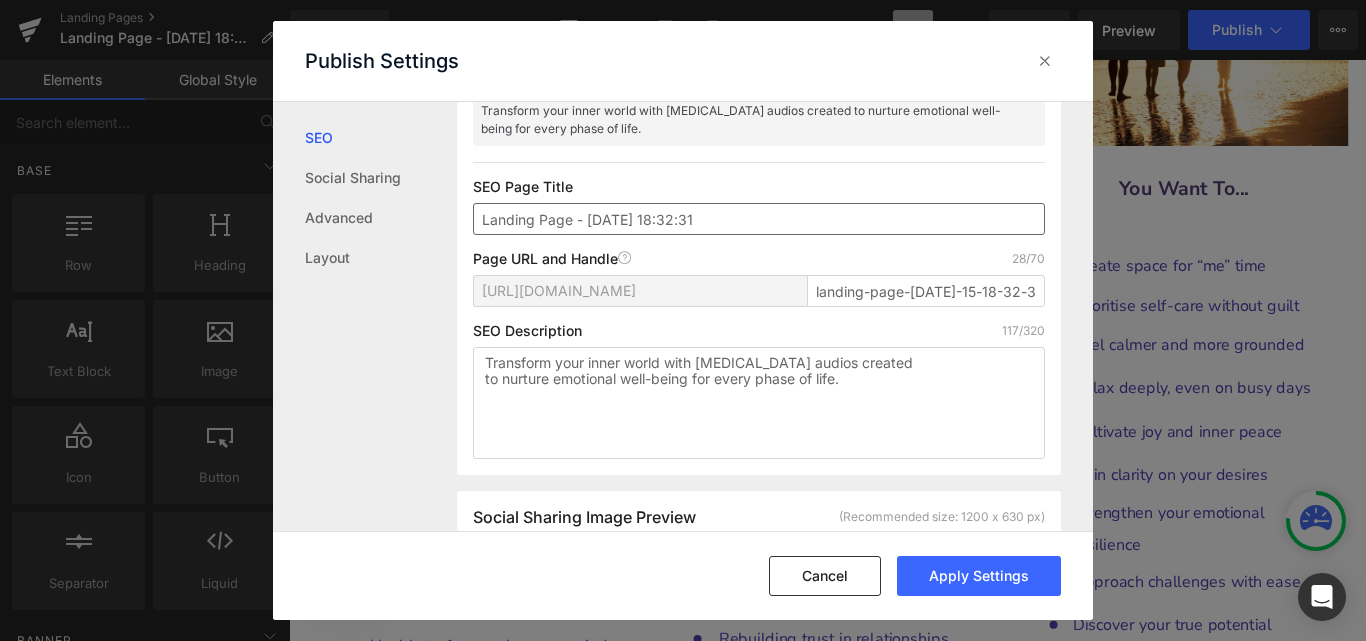 scroll, scrollTop: 153, scrollLeft: 0, axis: vertical 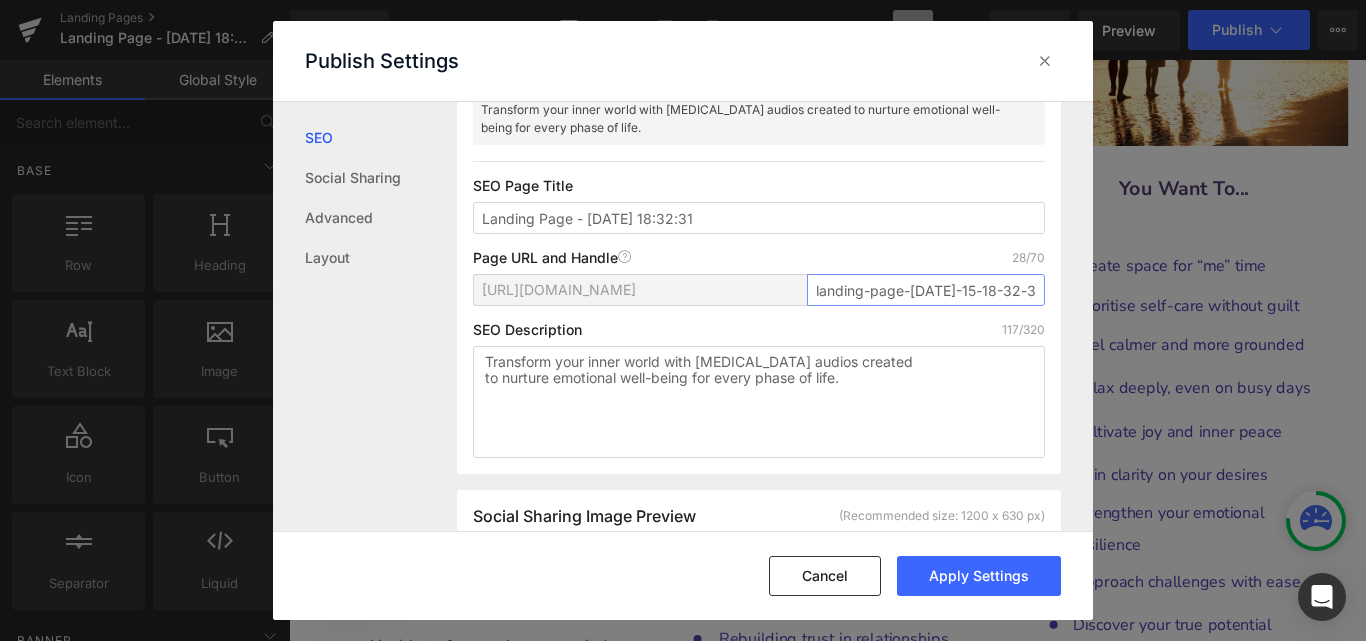 click on "landing-page-jul-15-18-32-31" at bounding box center [926, 290] 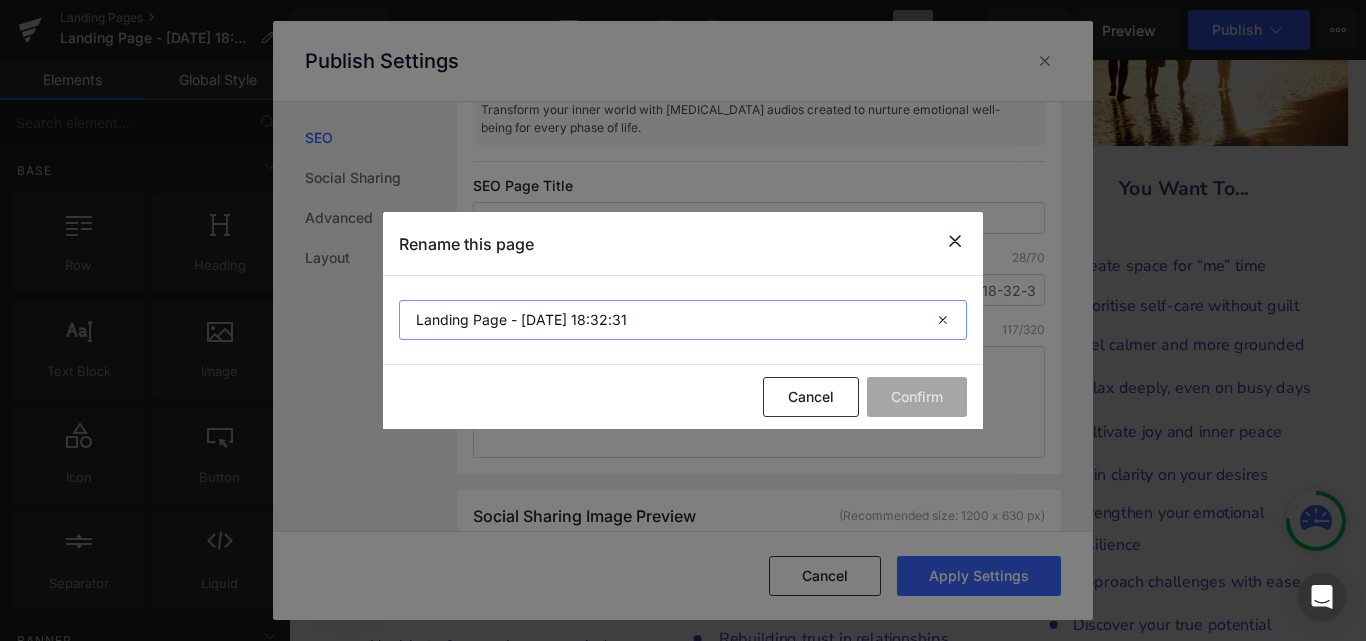 click on "Landing Page - Jul 15, 18:32:31" at bounding box center [683, 320] 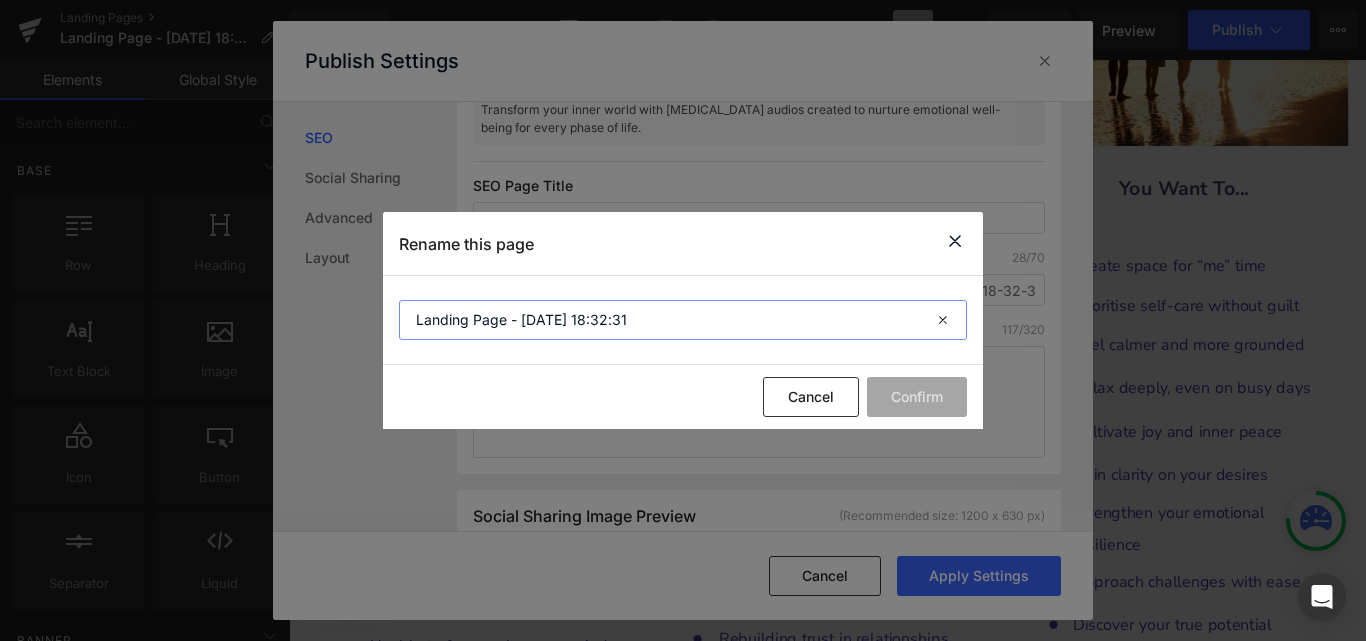 click on "Landing Page - Jul 15, 18:32:31" at bounding box center [683, 320] 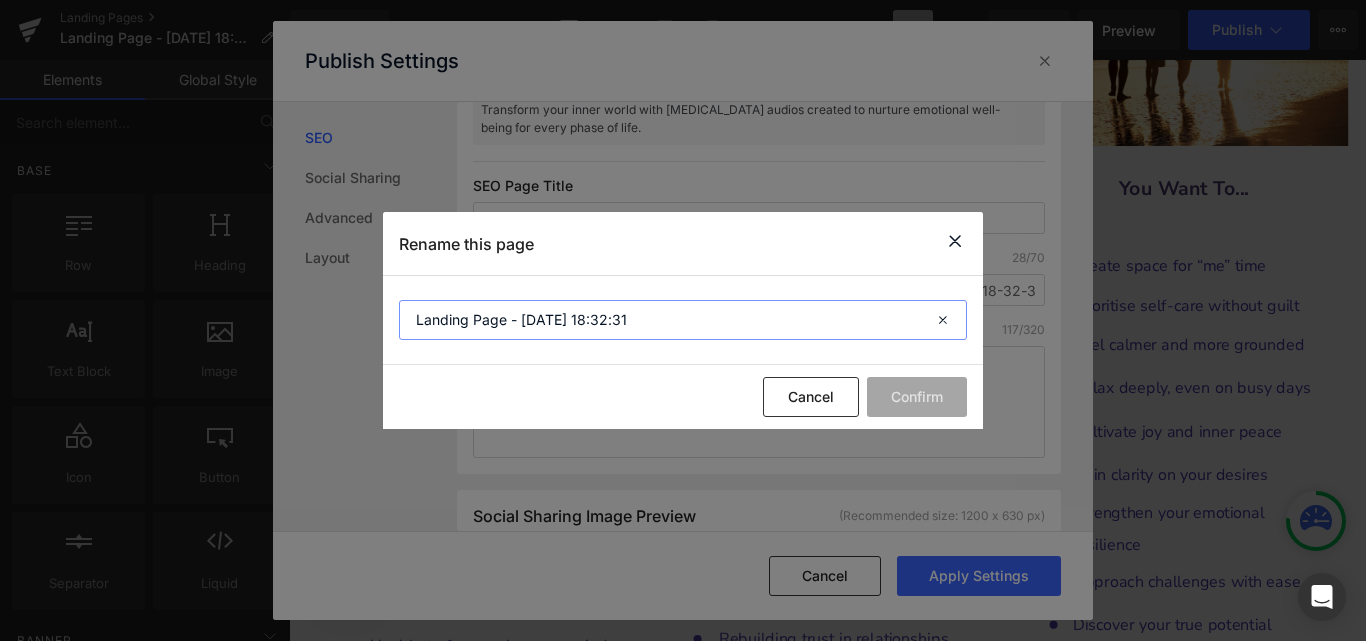 click on "Landing Page - Jul 15, 18:32:31" at bounding box center [683, 320] 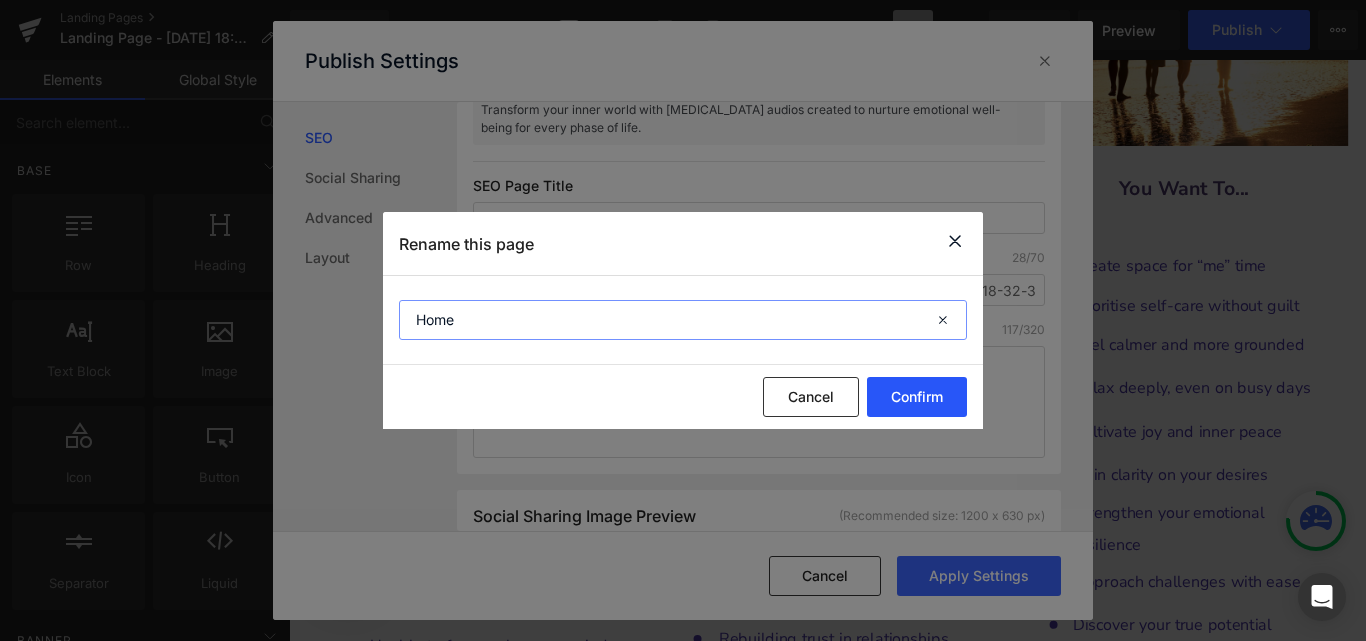 type on "Home" 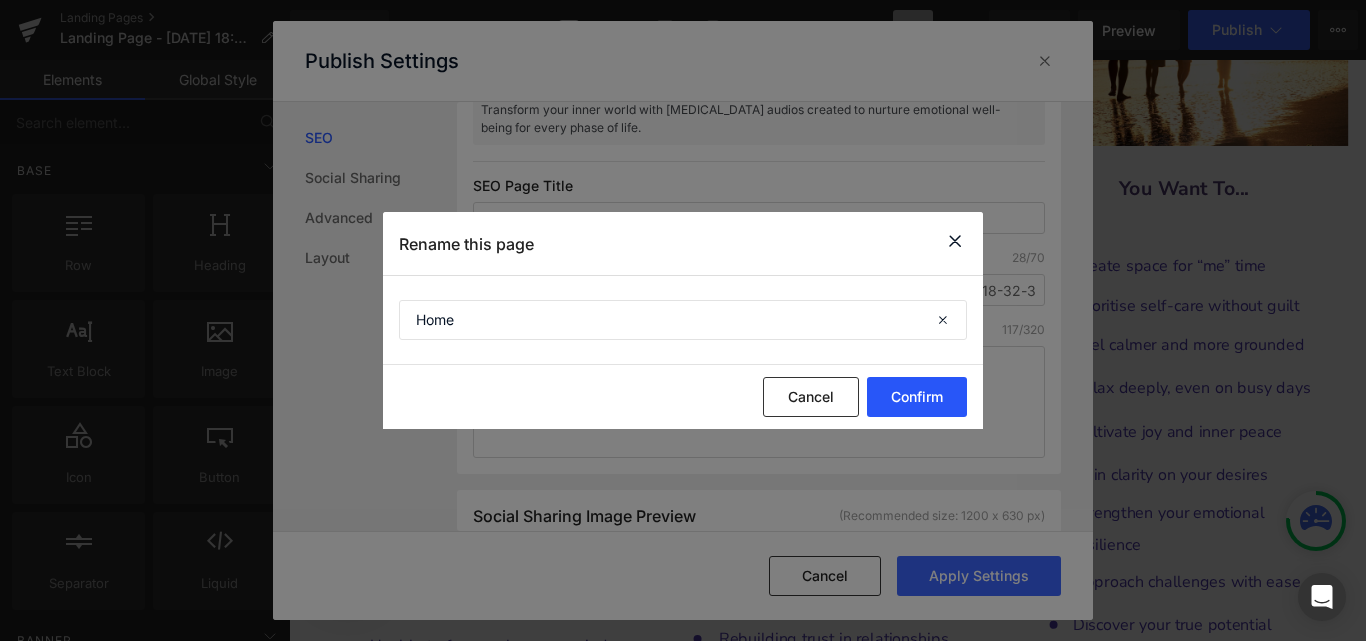 click on "Confirm" at bounding box center (917, 397) 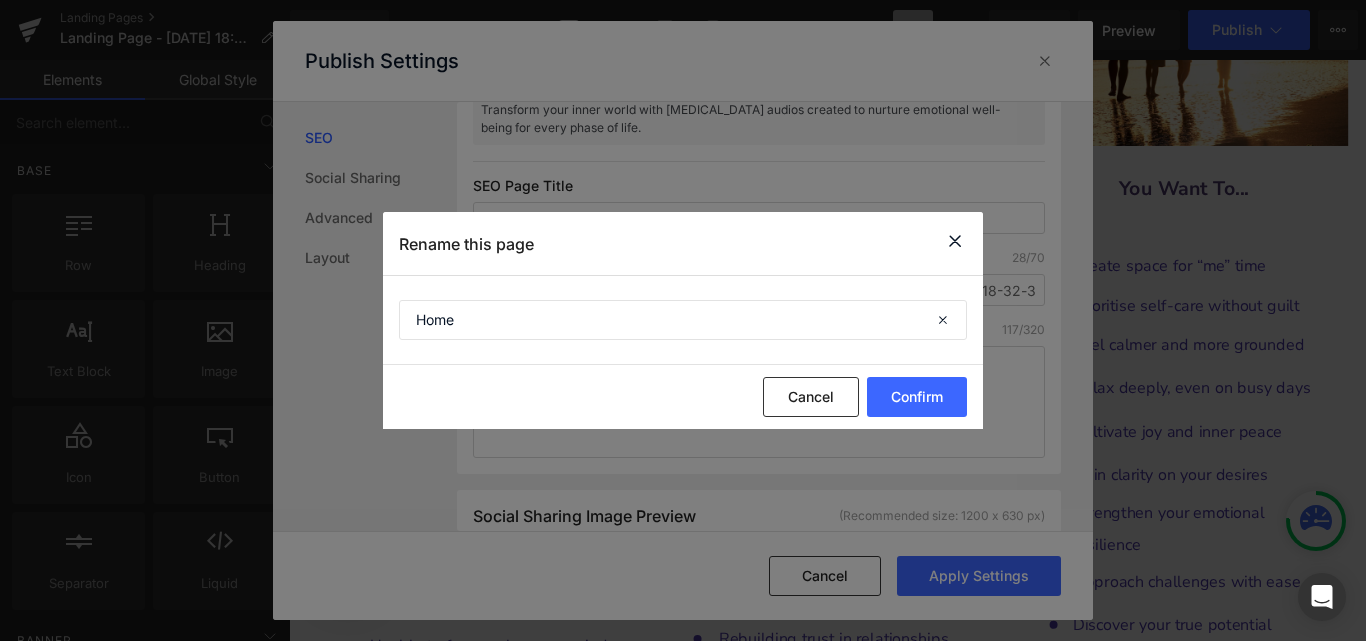 click at bounding box center [955, 241] 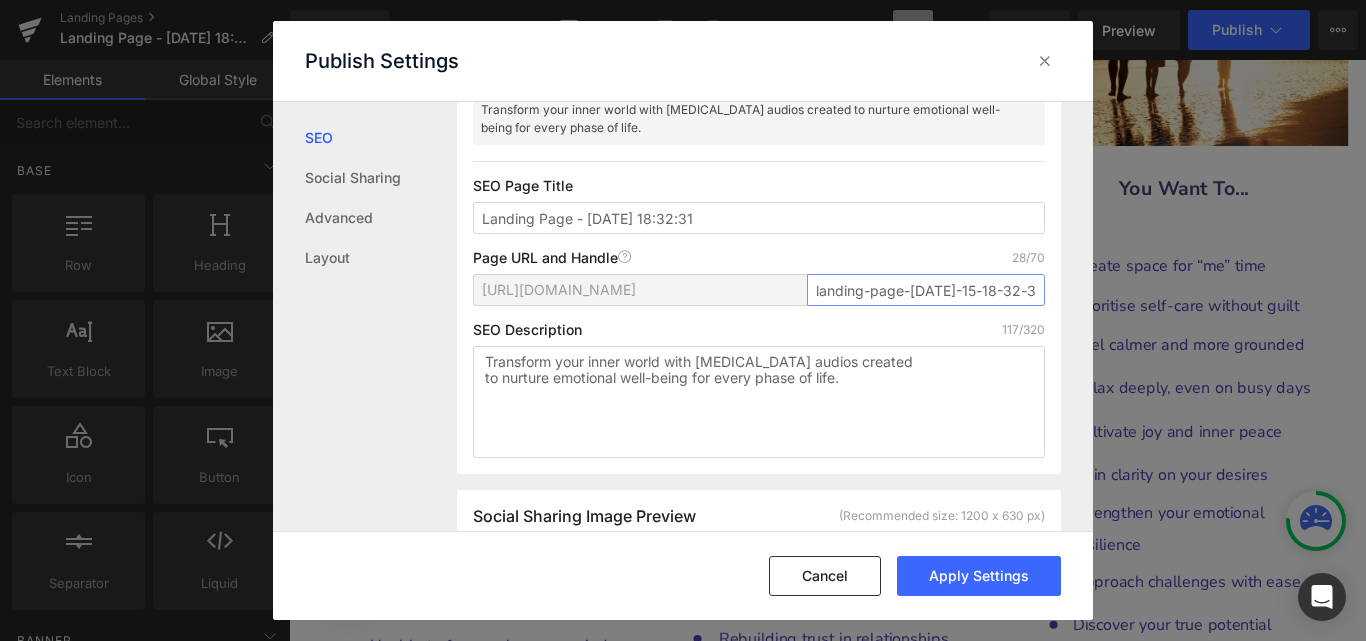 click on "landing-page-jul-15-18-32-31" at bounding box center (926, 290) 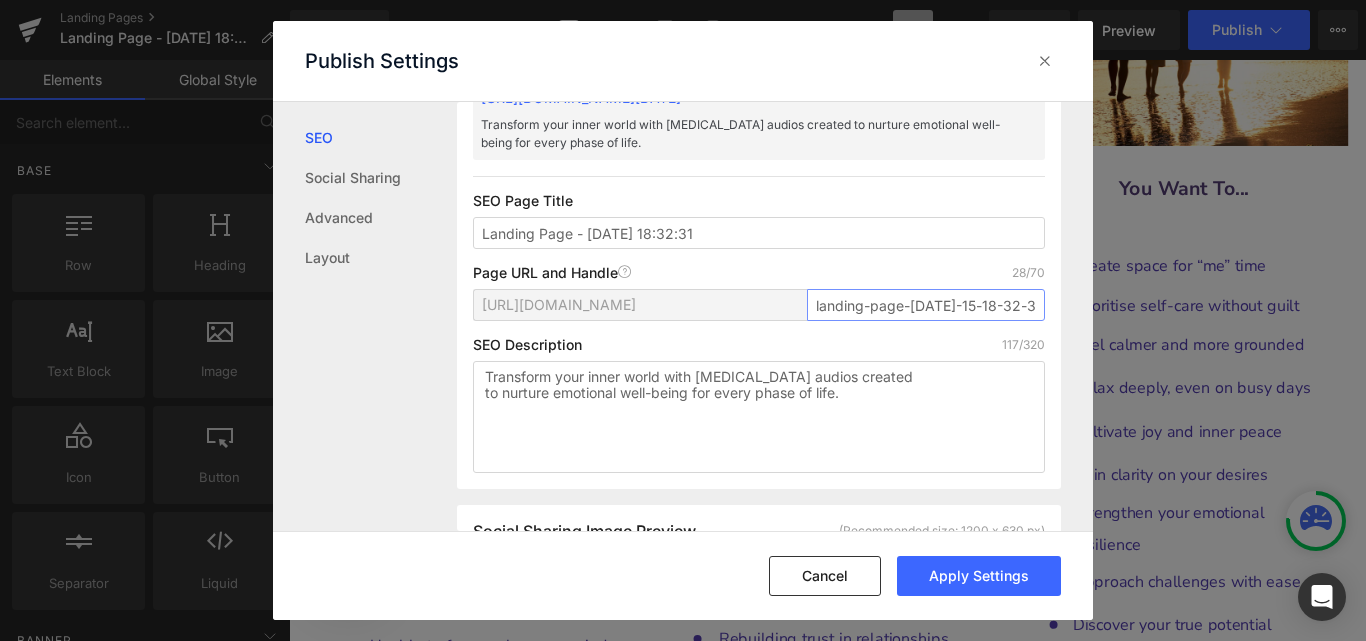 scroll, scrollTop: 52, scrollLeft: 0, axis: vertical 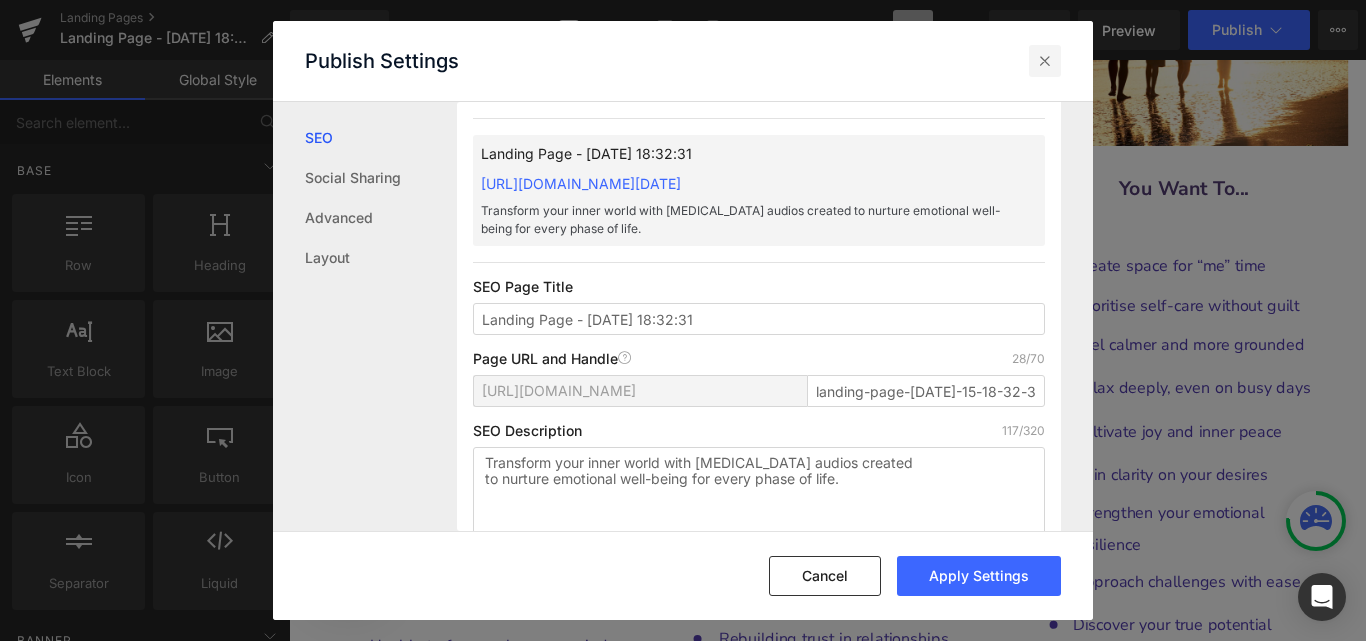 click at bounding box center (1045, 61) 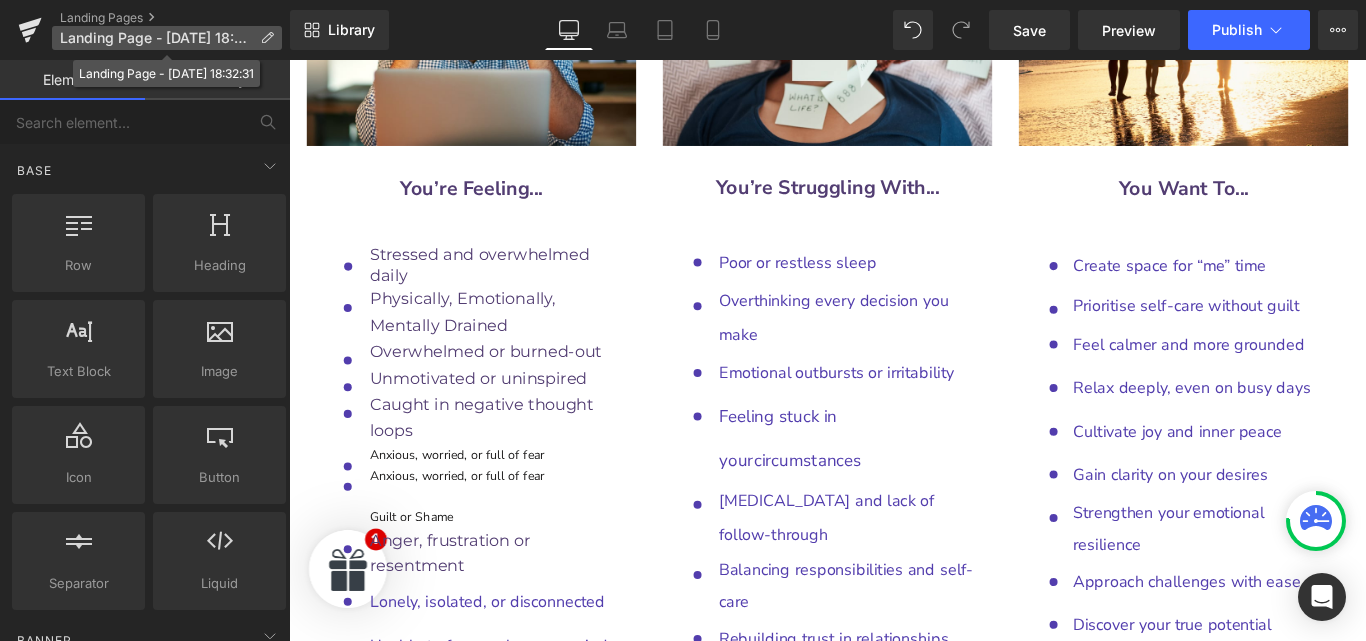 click at bounding box center [267, 38] 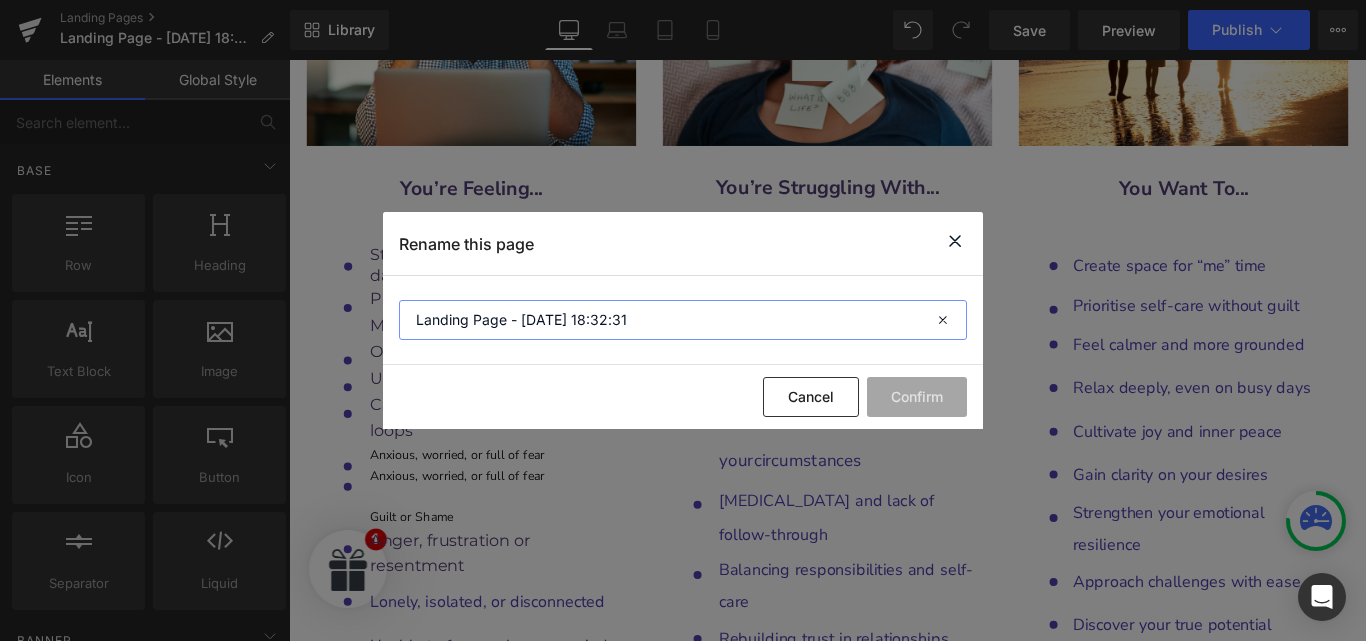 drag, startPoint x: 649, startPoint y: 323, endPoint x: 372, endPoint y: 289, distance: 279.07883 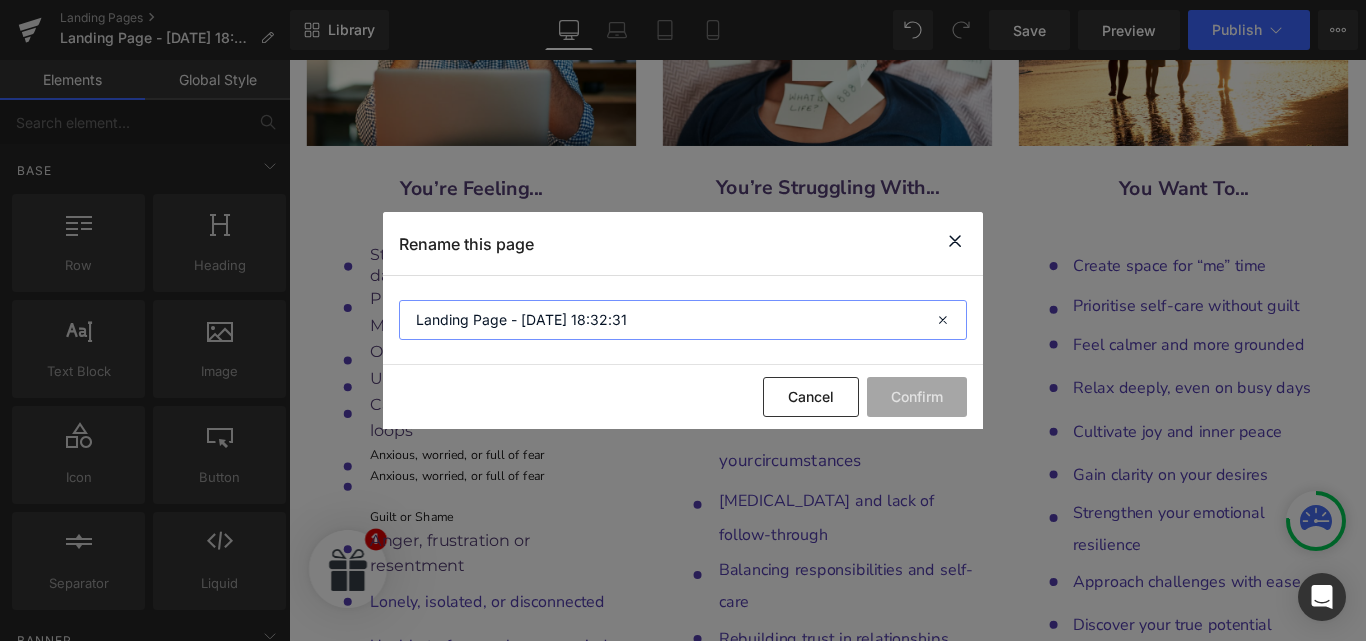 click on "Rename this page Landing Page - Jul 15, 18:32:31 Cancel Confirm" at bounding box center (683, 320) 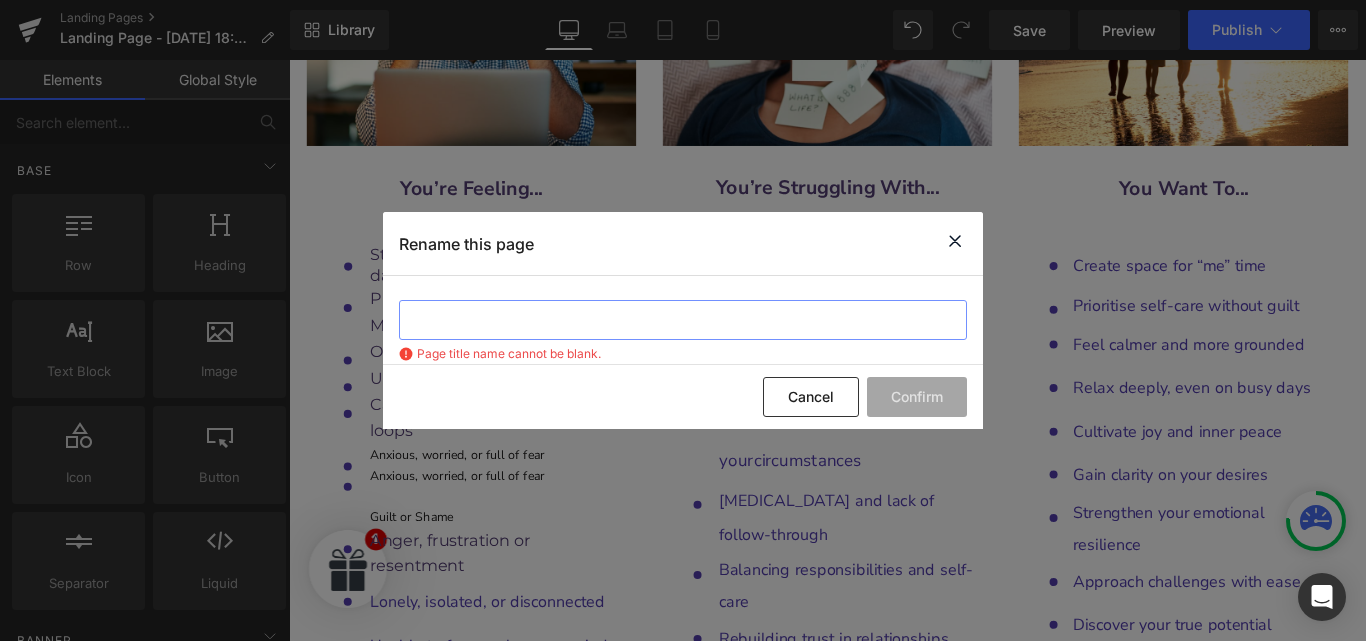 type on "H" 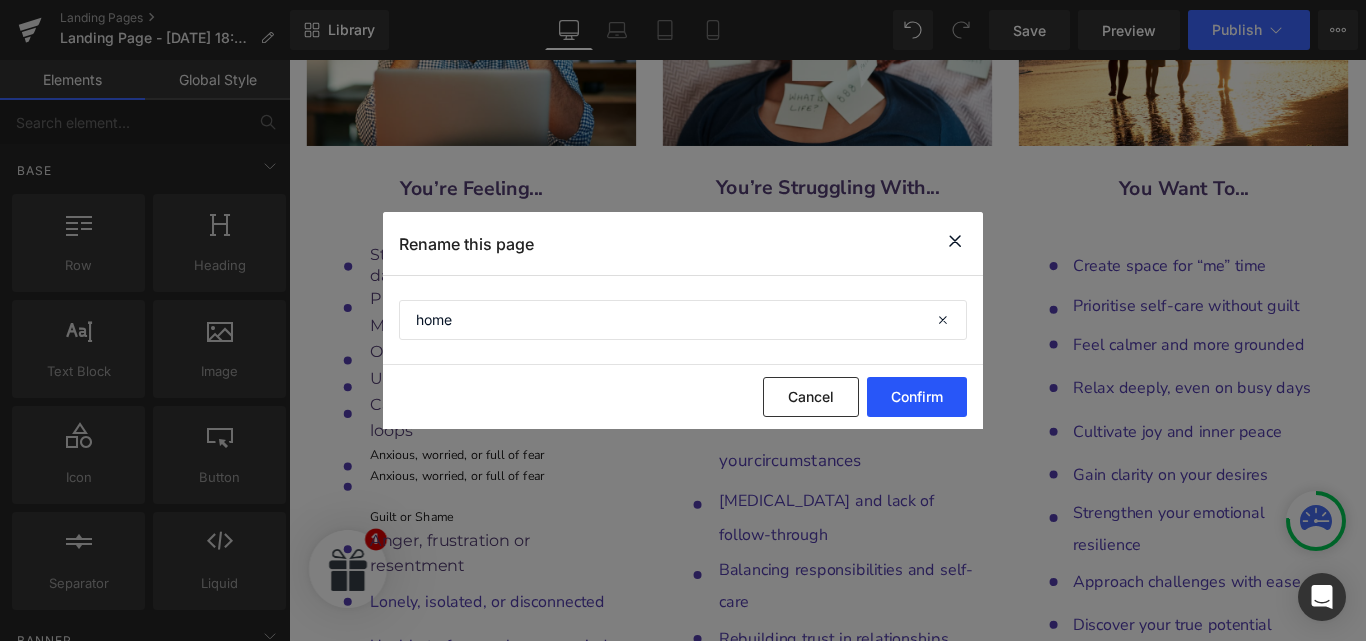 click on "Confirm" at bounding box center [917, 397] 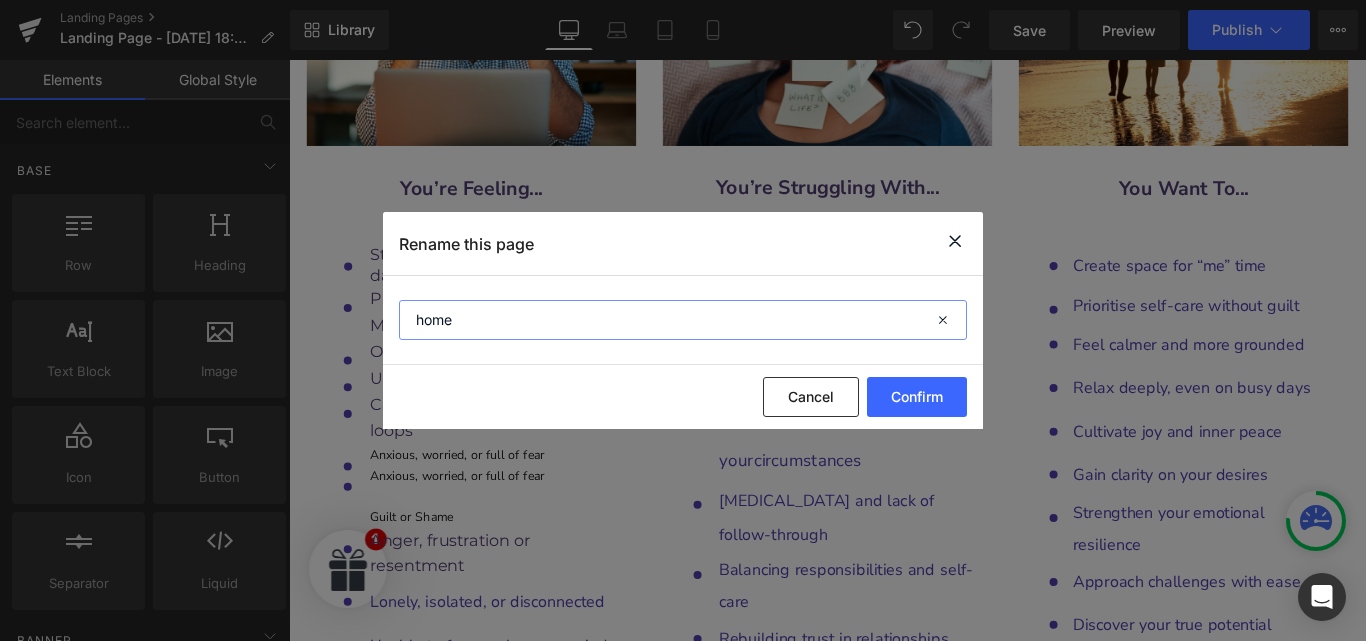 click on "home" at bounding box center [683, 320] 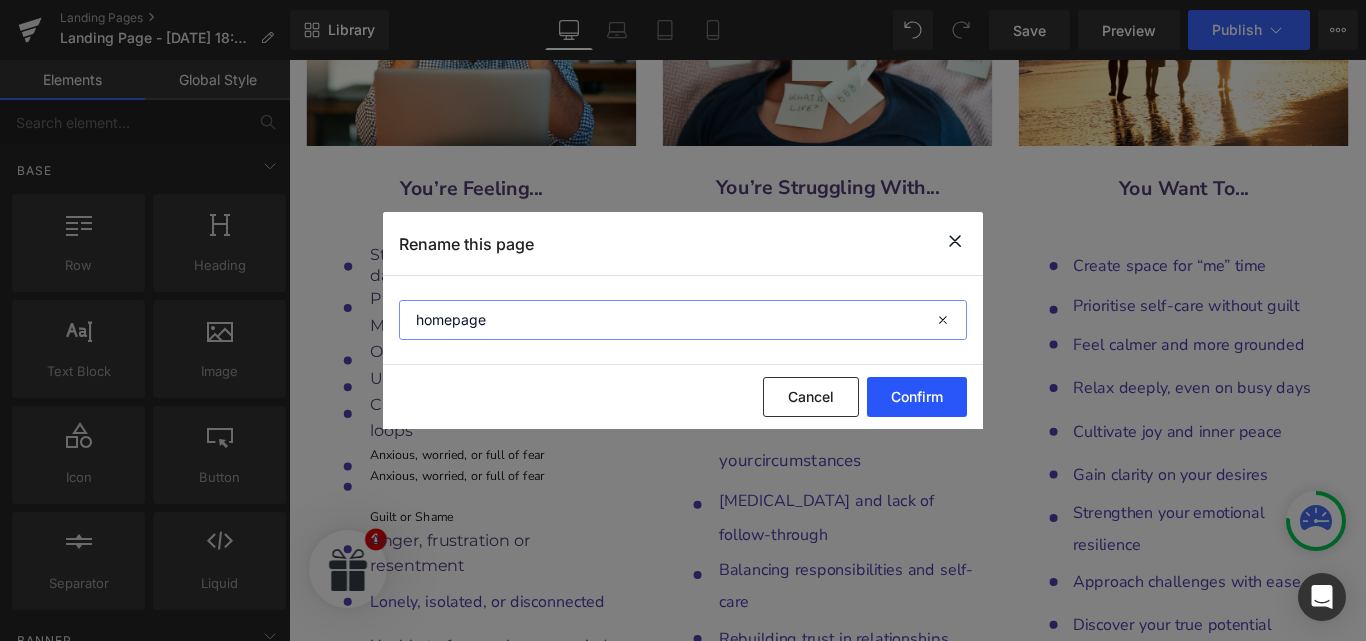 type on "homepage" 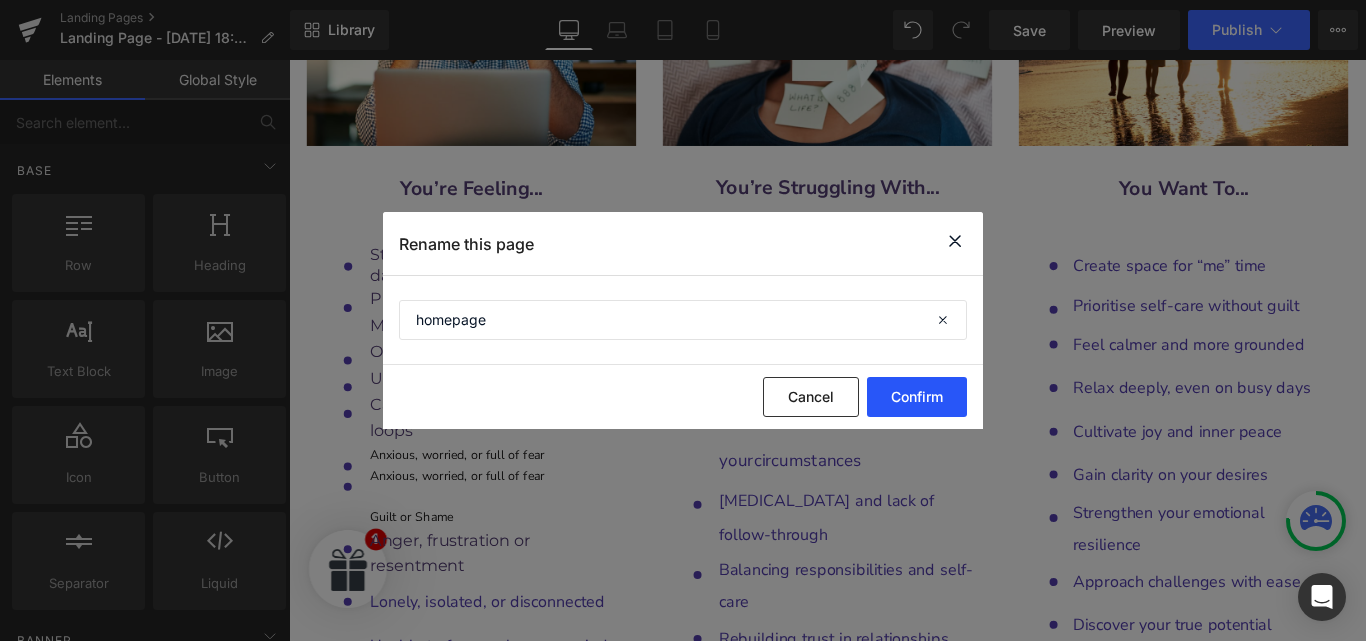 click on "Confirm" at bounding box center [917, 397] 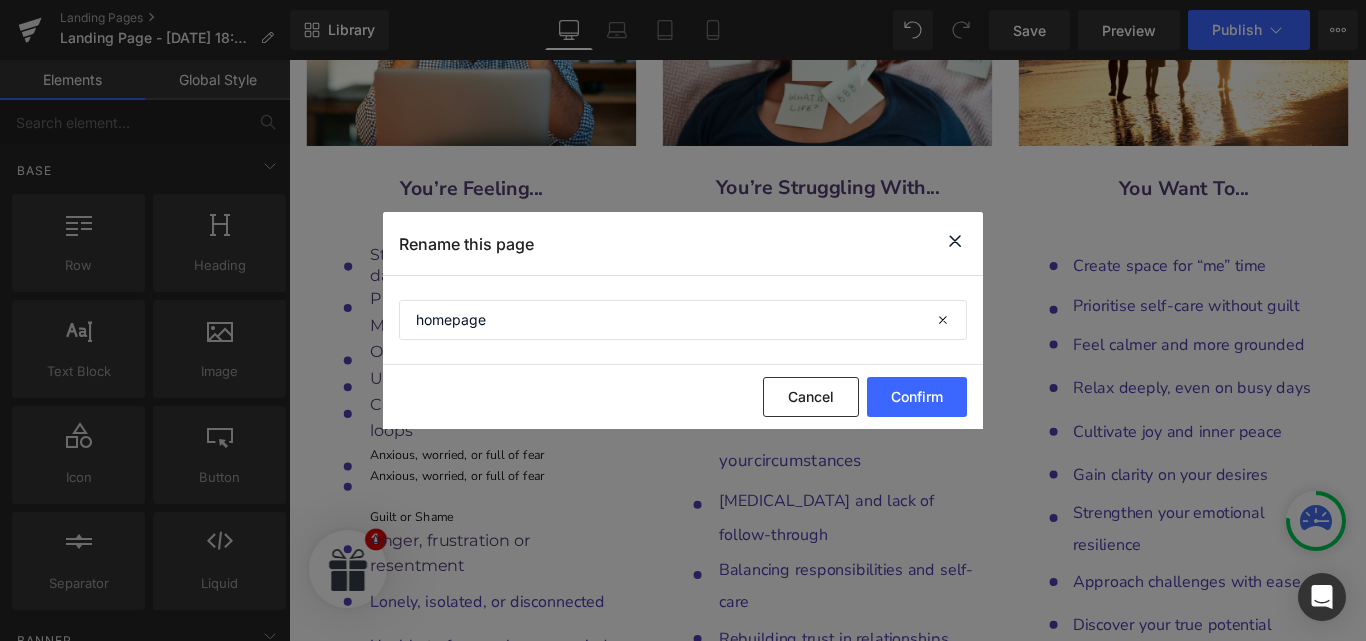 click at bounding box center (955, 241) 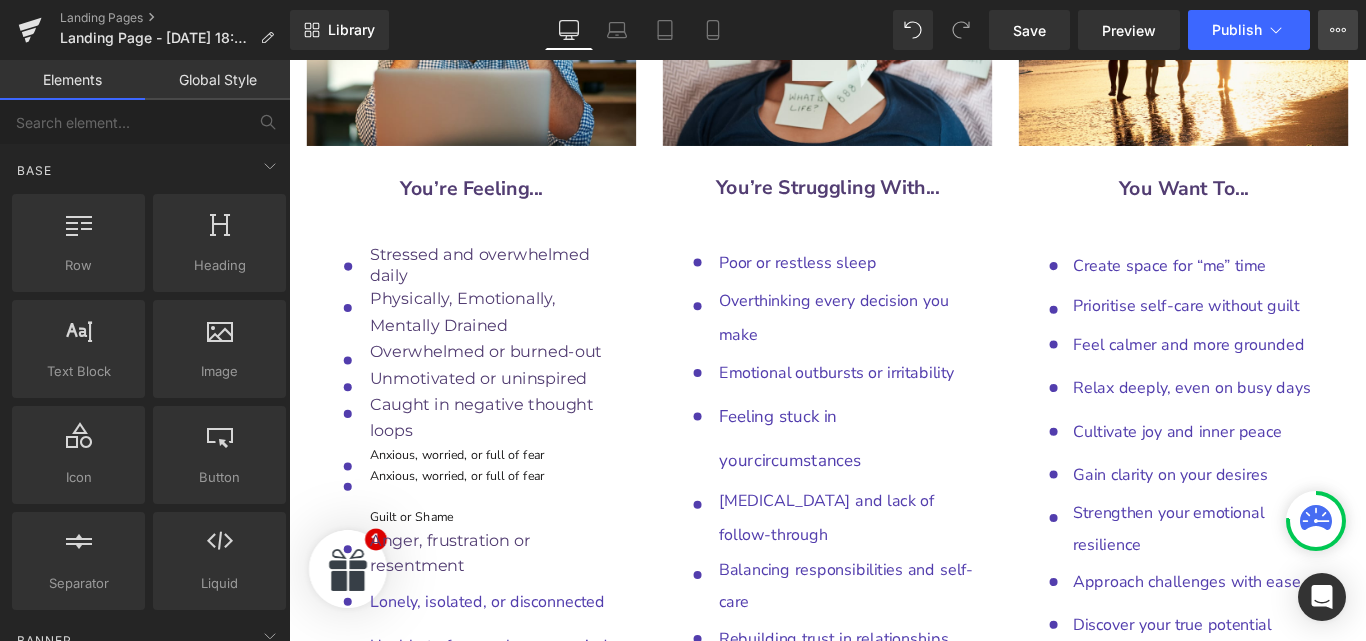 click on "View Live Page View with current Template Save Template to Library Schedule Publish  Optimize  Publish Settings Shortcuts" at bounding box center (1338, 30) 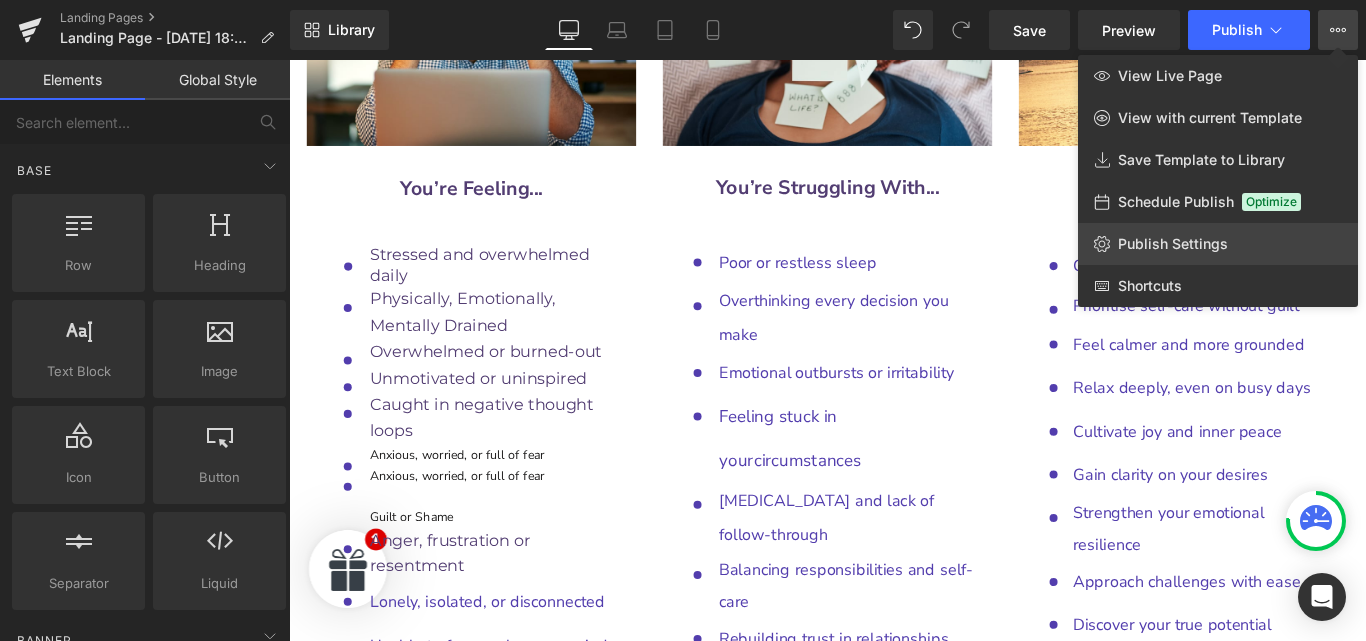 click on "Publish Settings" at bounding box center (1173, 244) 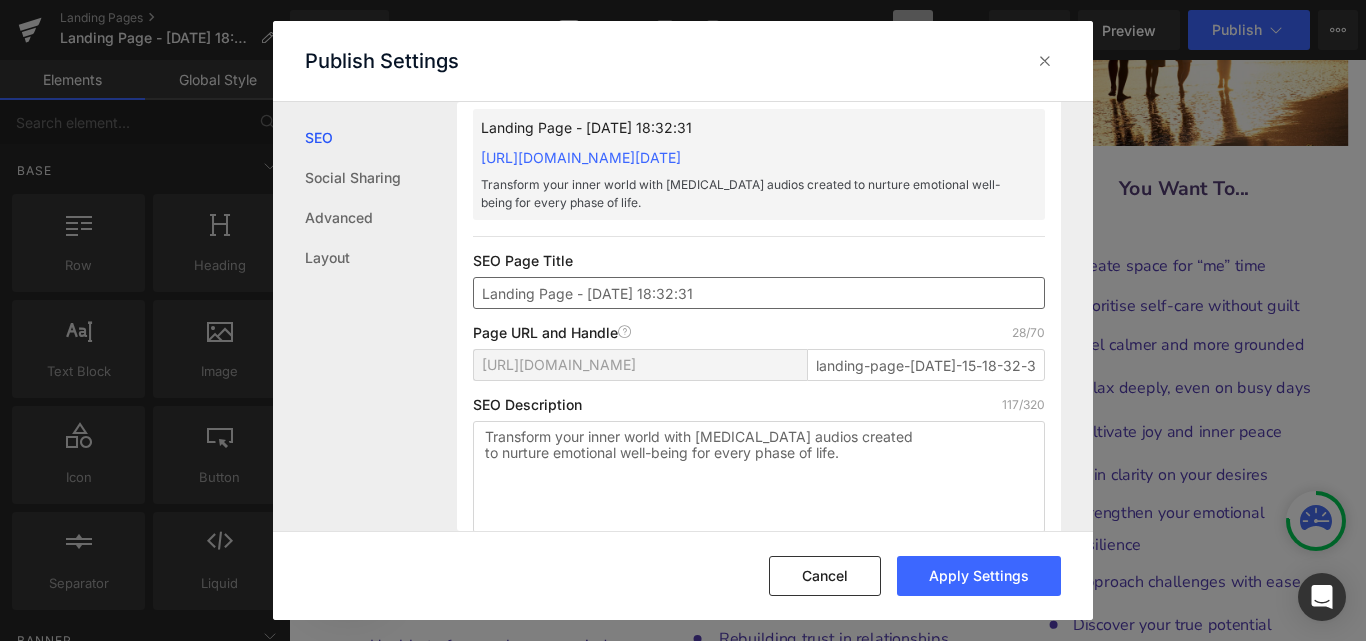 scroll, scrollTop: 87, scrollLeft: 0, axis: vertical 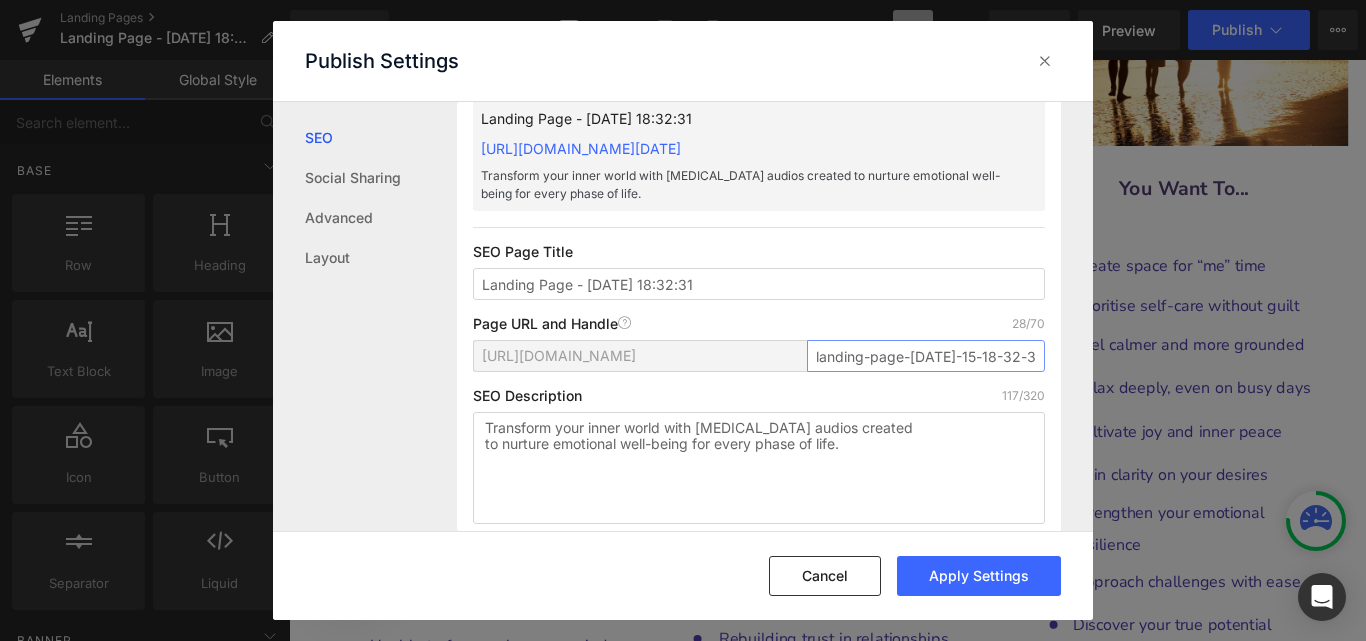 click on "landing-page-jul-15-18-32-31" at bounding box center (926, 356) 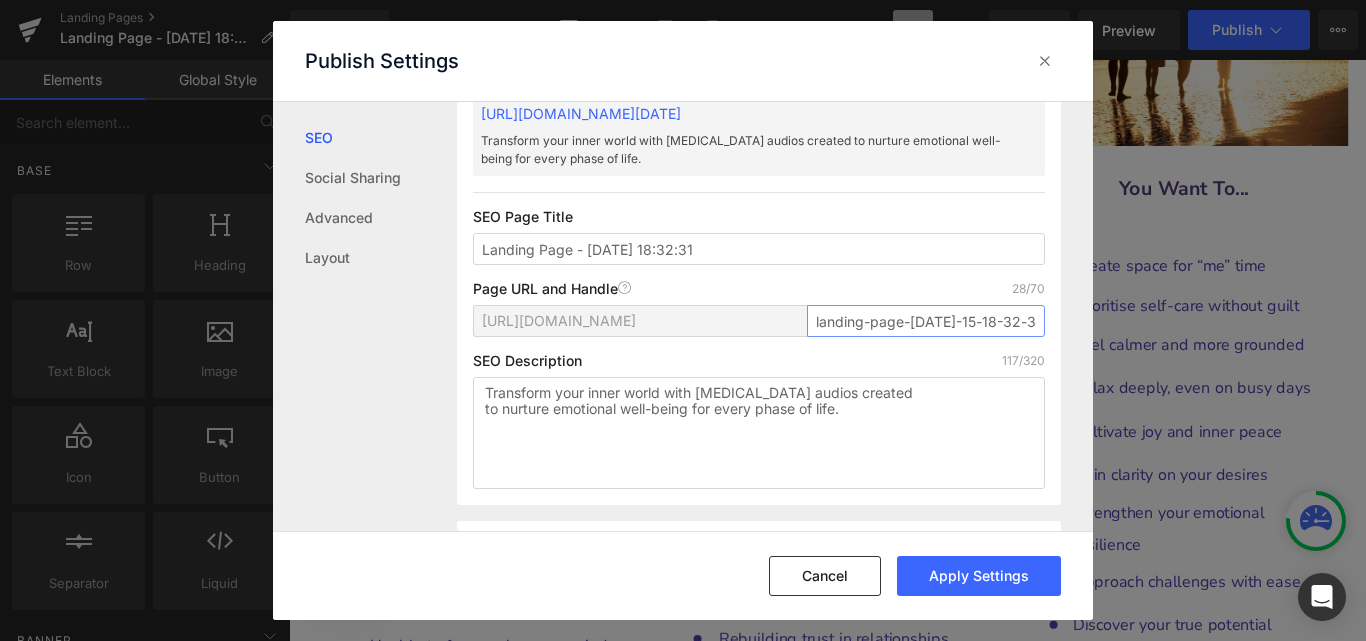scroll, scrollTop: 123, scrollLeft: 0, axis: vertical 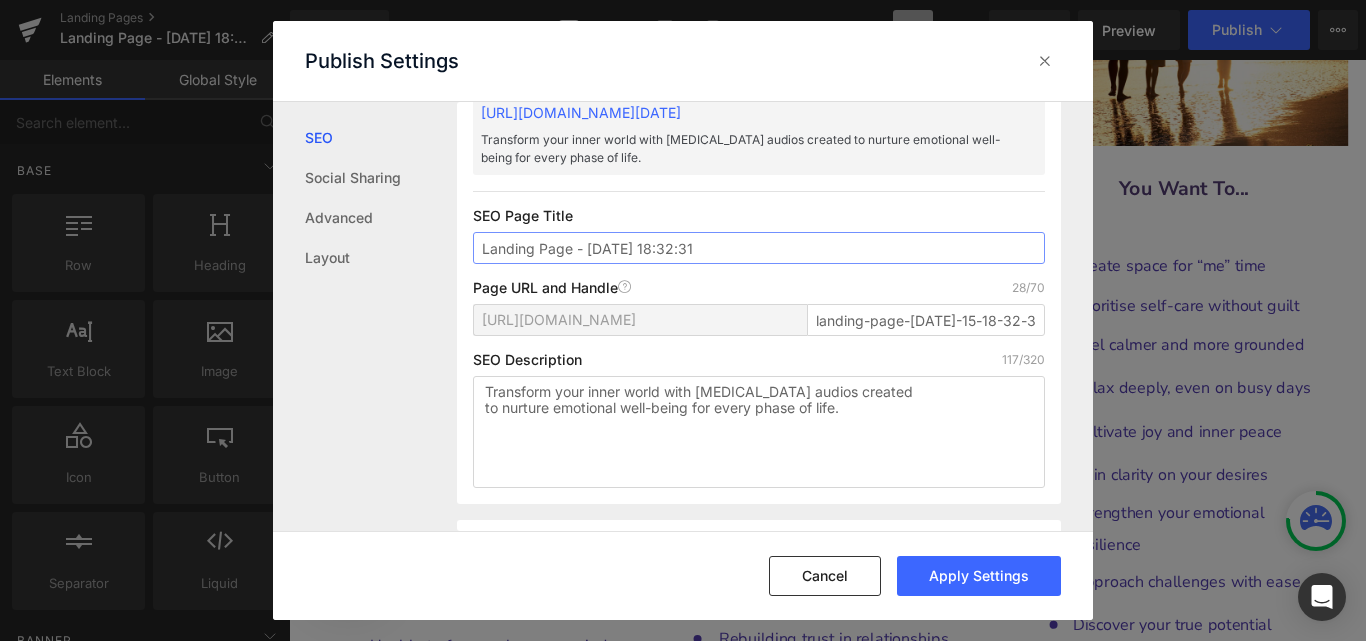 drag, startPoint x: 709, startPoint y: 247, endPoint x: 474, endPoint y: 252, distance: 235.05319 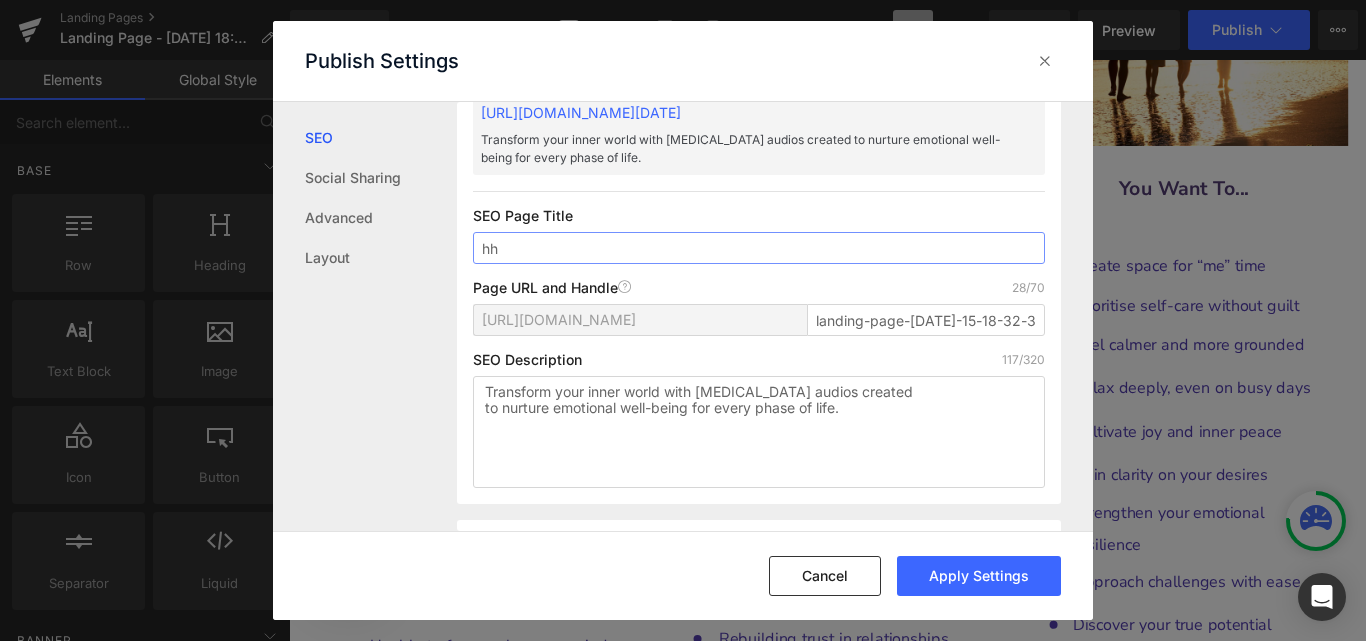 type on "h" 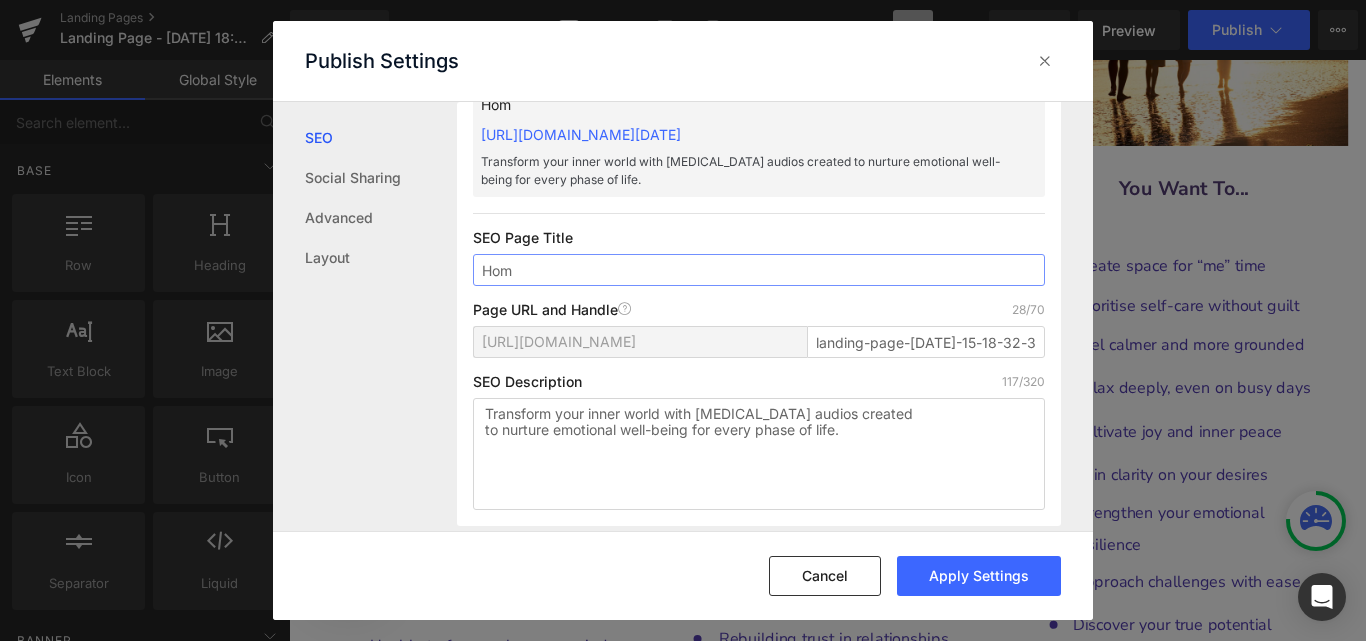 scroll, scrollTop: 123, scrollLeft: 0, axis: vertical 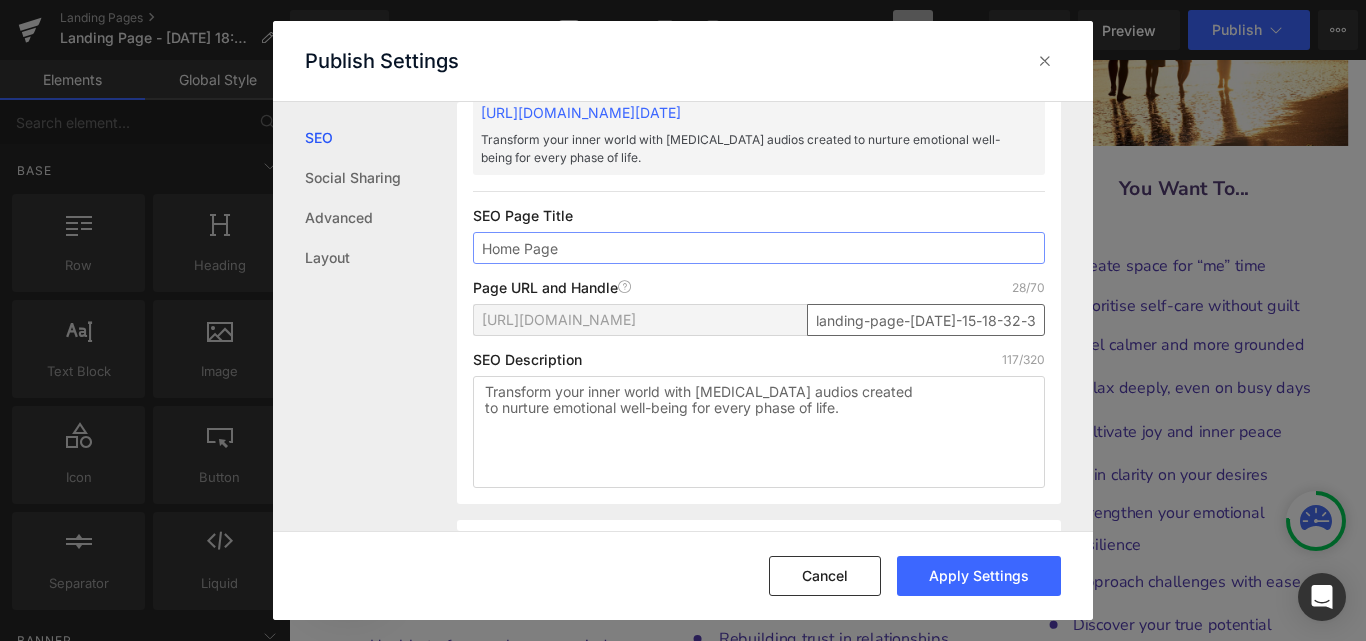 type on "Home Page" 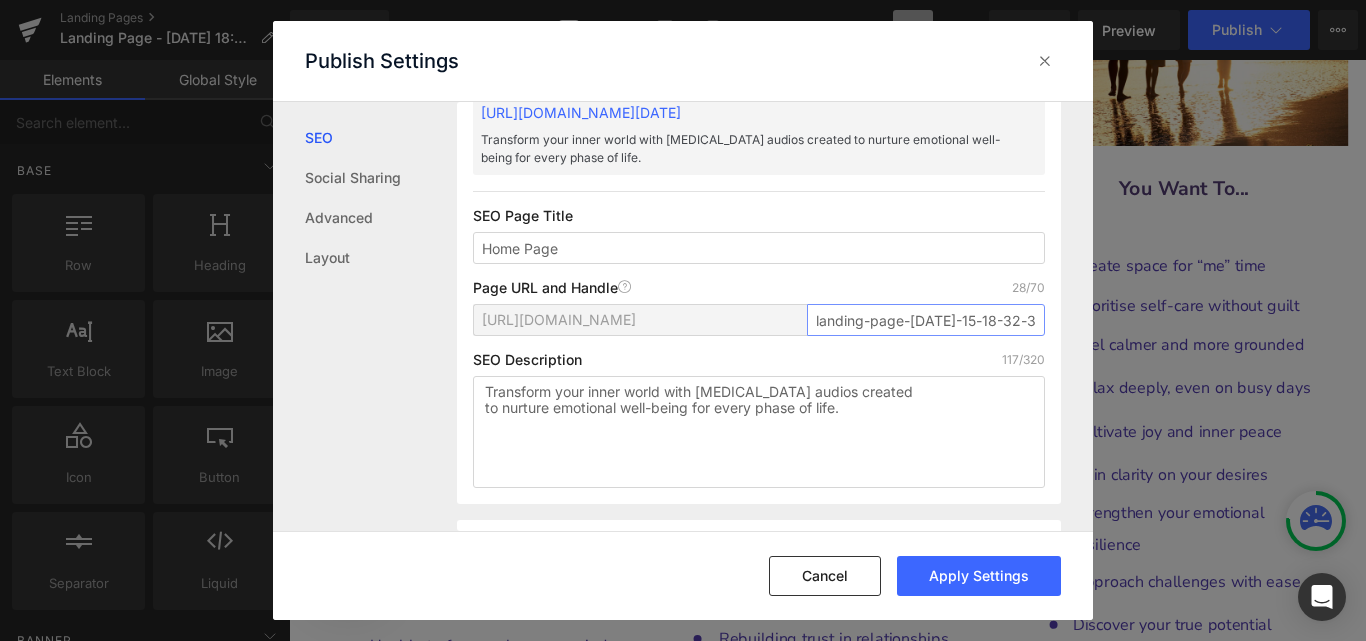 click on "landing-page-jul-15-18-32-31" at bounding box center [926, 320] 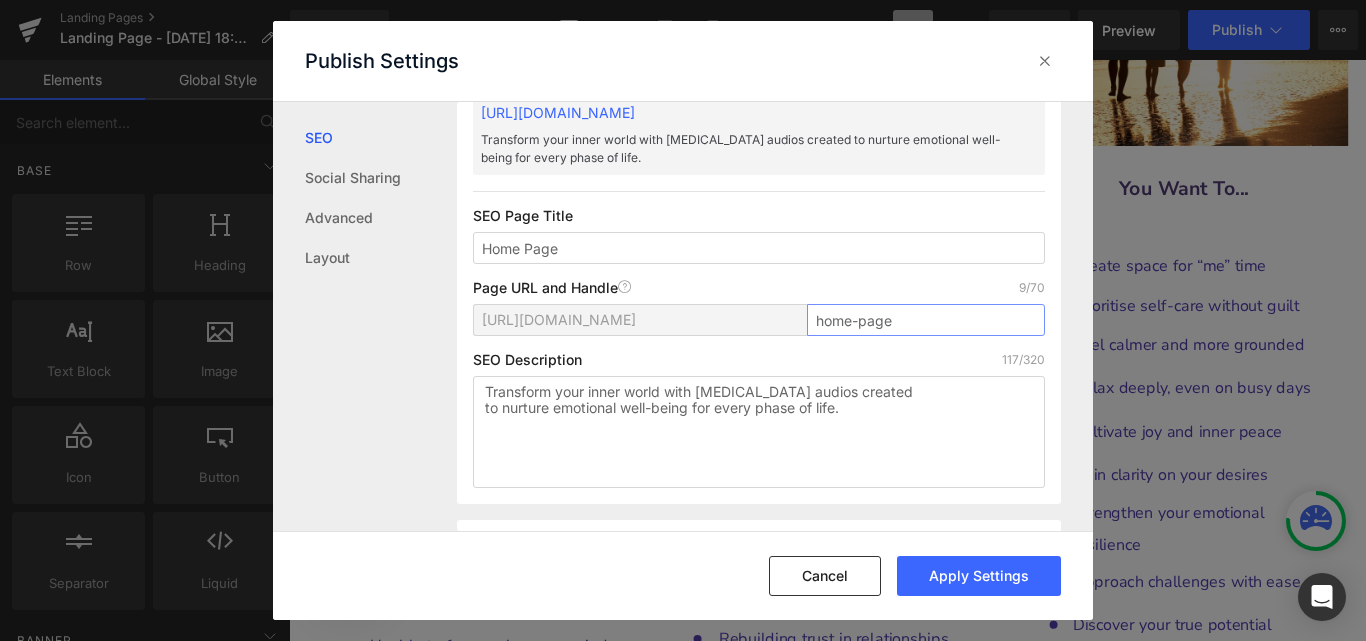 scroll, scrollTop: 125, scrollLeft: 0, axis: vertical 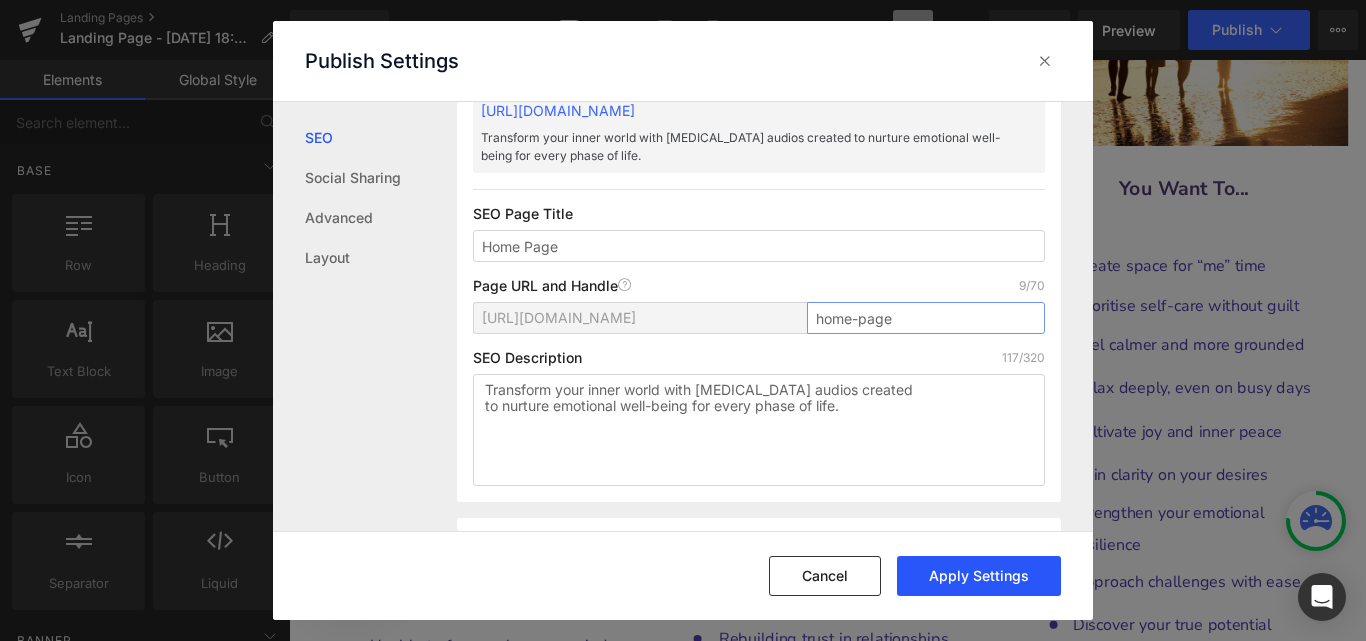 type on "home-page" 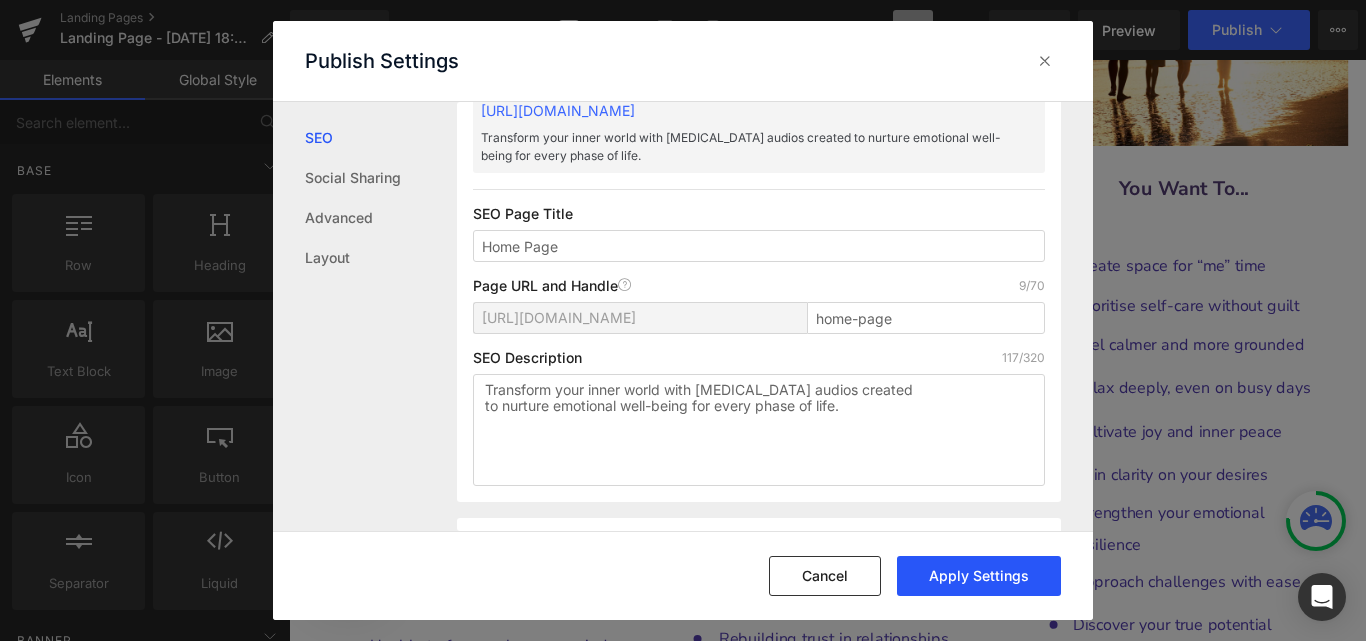 click on "Apply Settings" at bounding box center (979, 576) 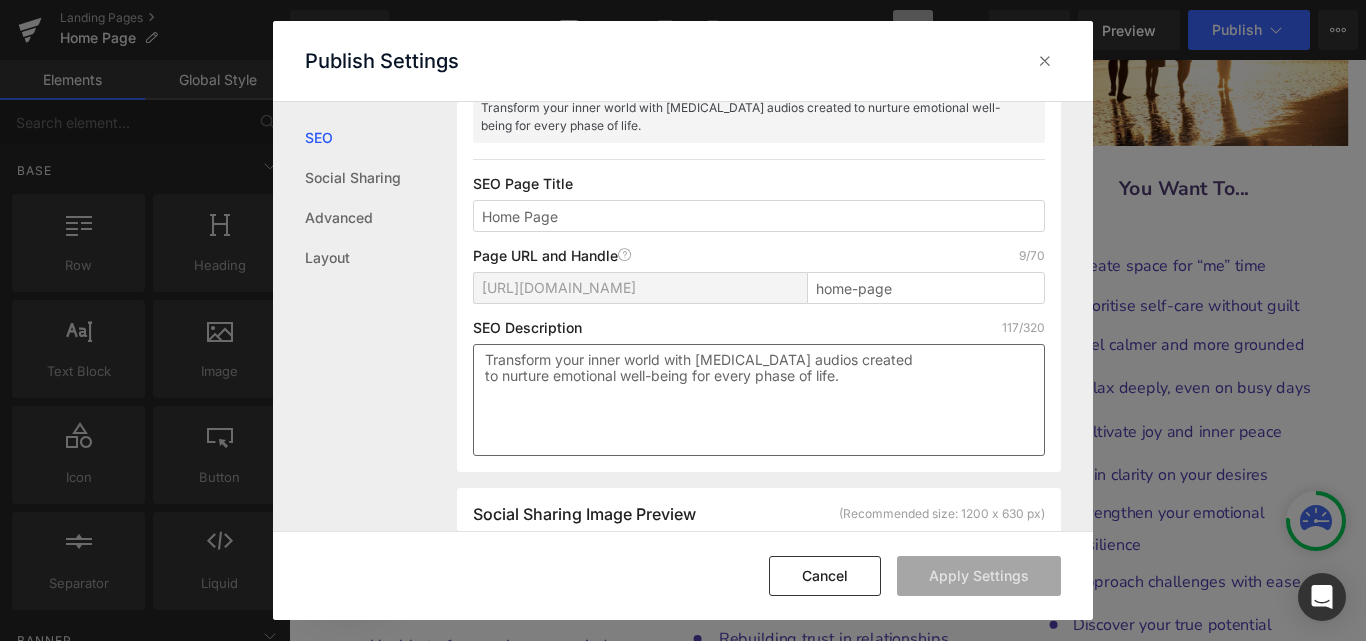 scroll, scrollTop: 146, scrollLeft: 0, axis: vertical 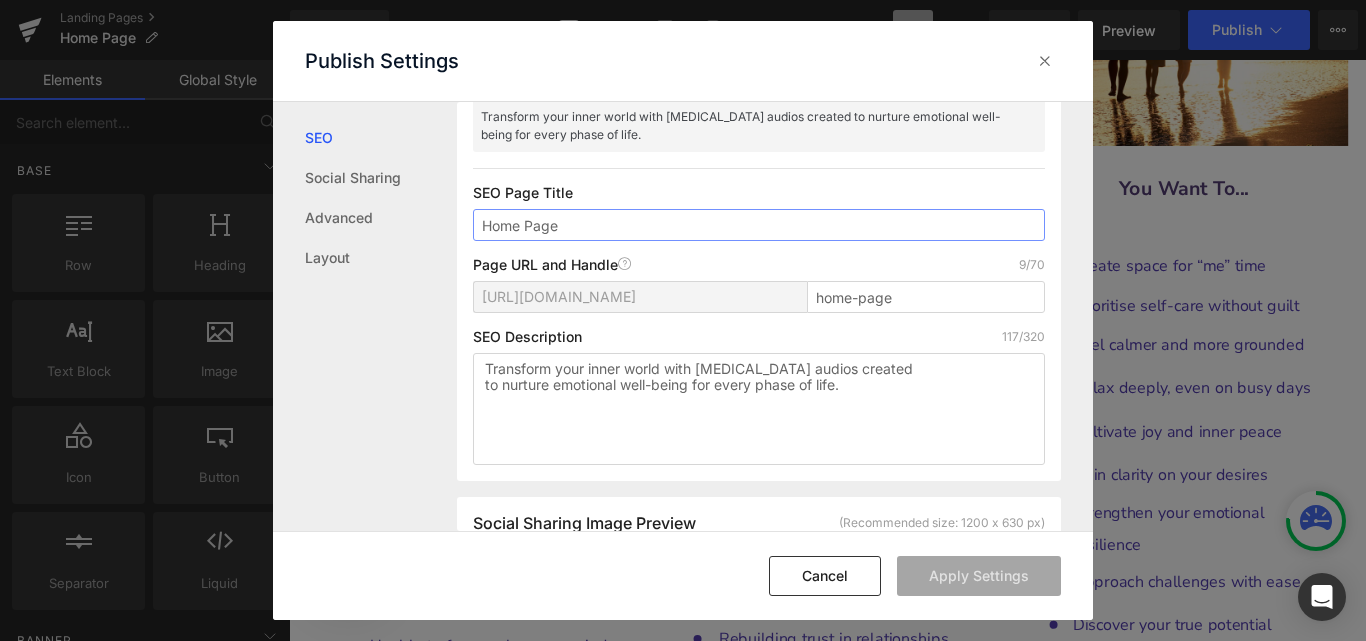 click on "Home Page" at bounding box center [759, 225] 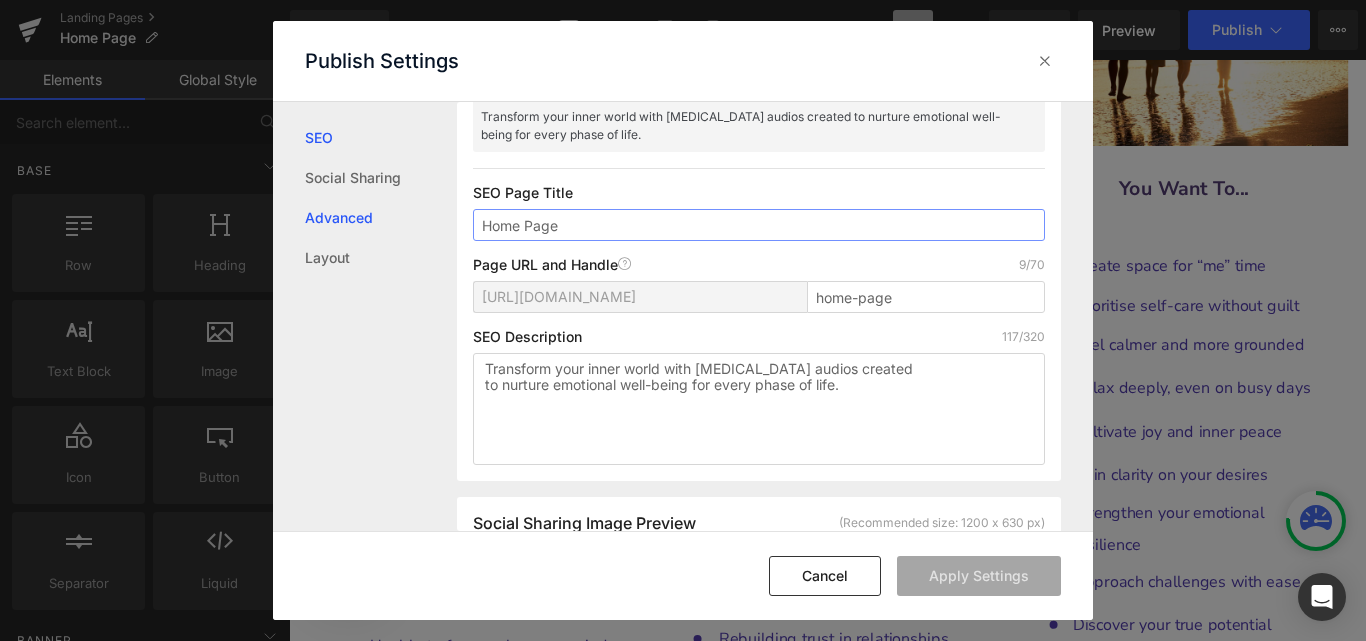 drag, startPoint x: 626, startPoint y: 224, endPoint x: 432, endPoint y: 226, distance: 194.01031 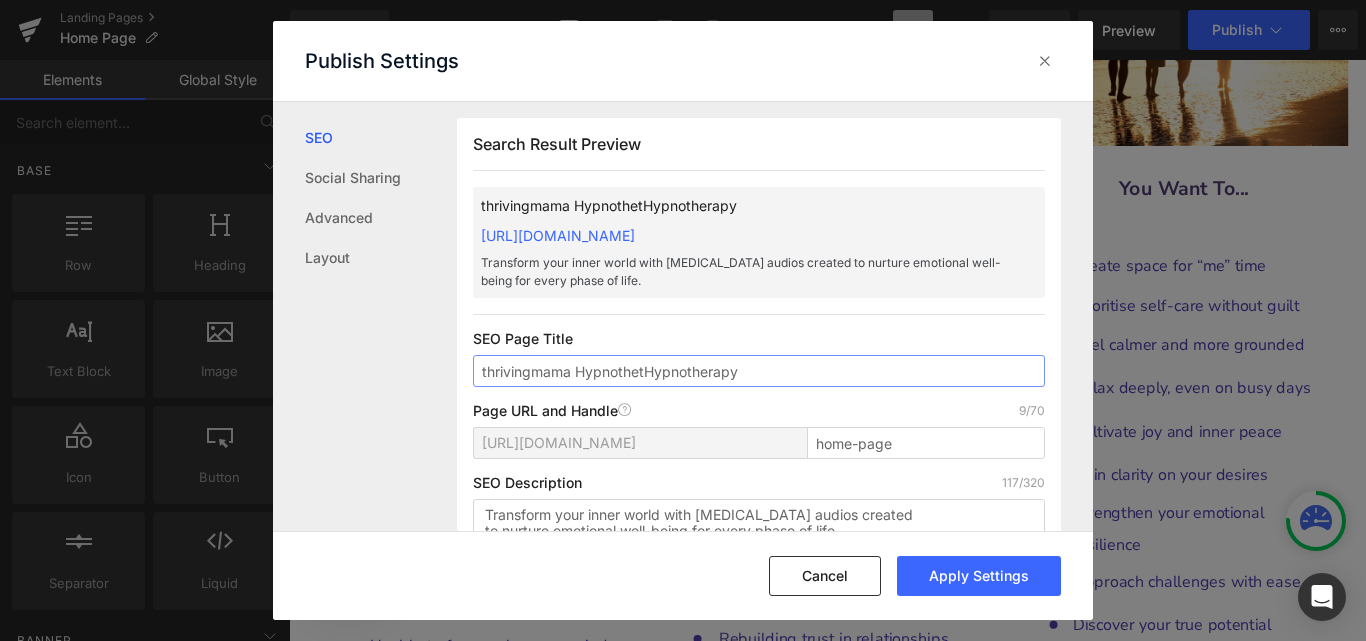 scroll, scrollTop: 60, scrollLeft: 0, axis: vertical 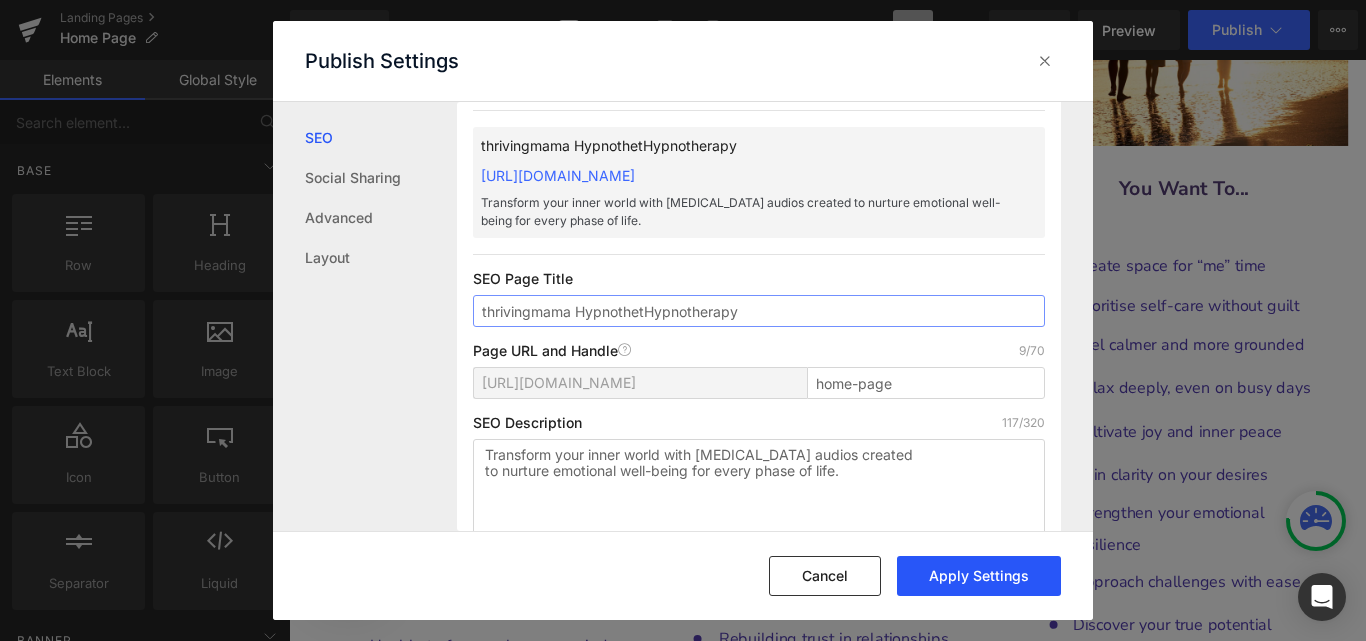 type on "thrivingmama HypnothetHypnotherapy" 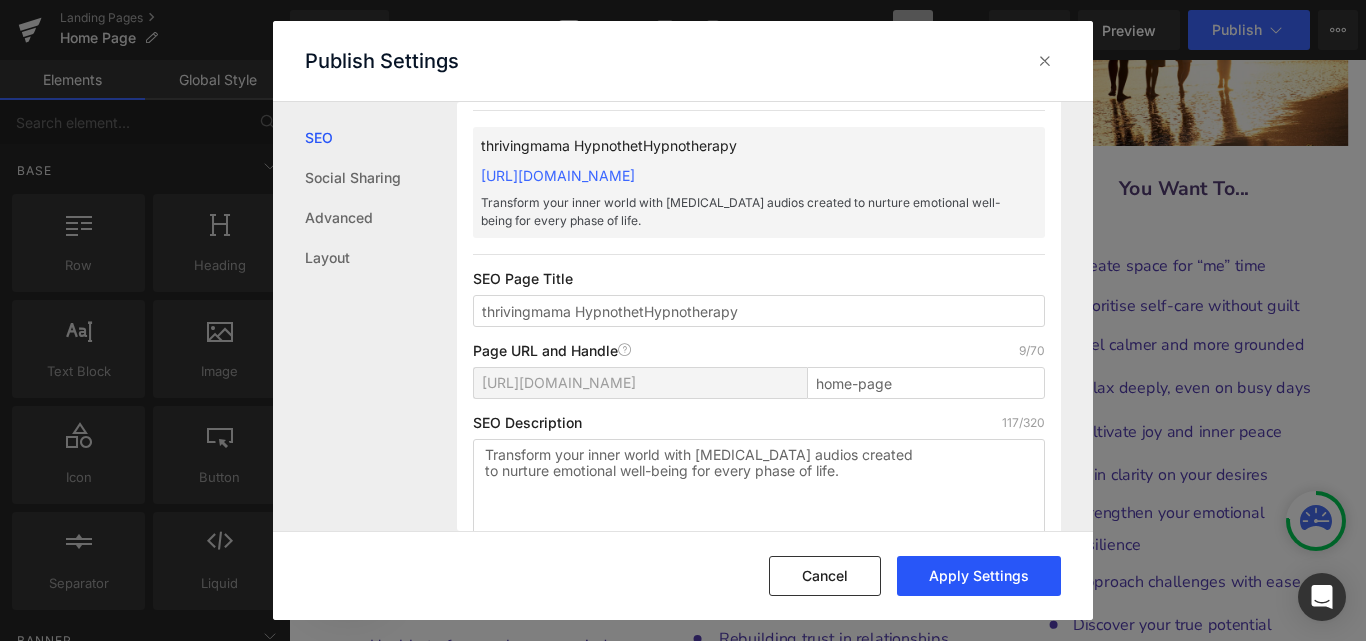 click on "Apply Settings" at bounding box center (979, 576) 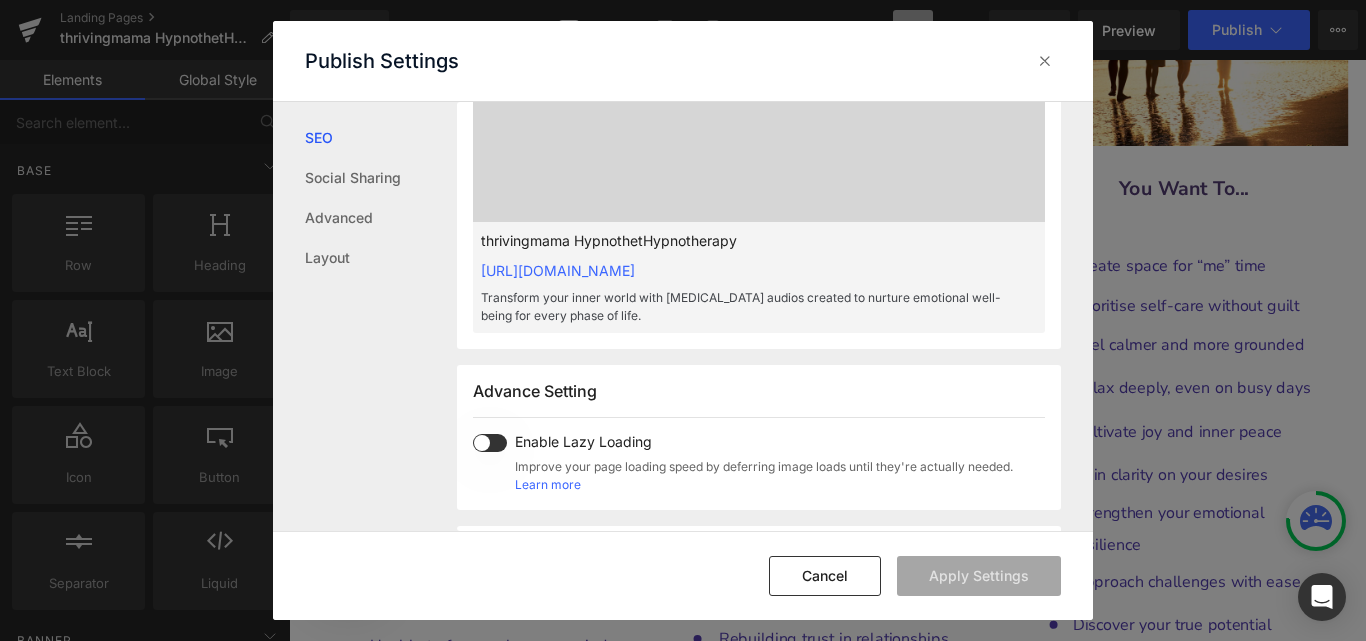 scroll, scrollTop: 821, scrollLeft: 0, axis: vertical 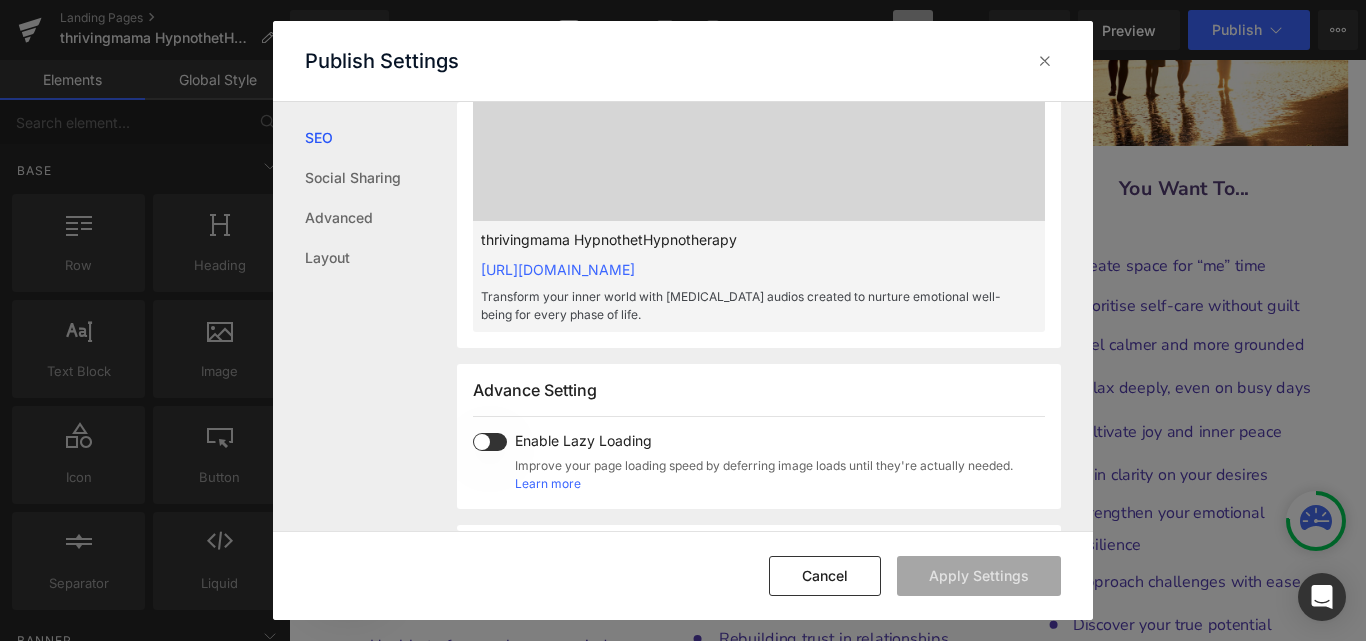 click on "https://mcmahoncl.myshopify.com/pages/home-page" at bounding box center [558, 269] 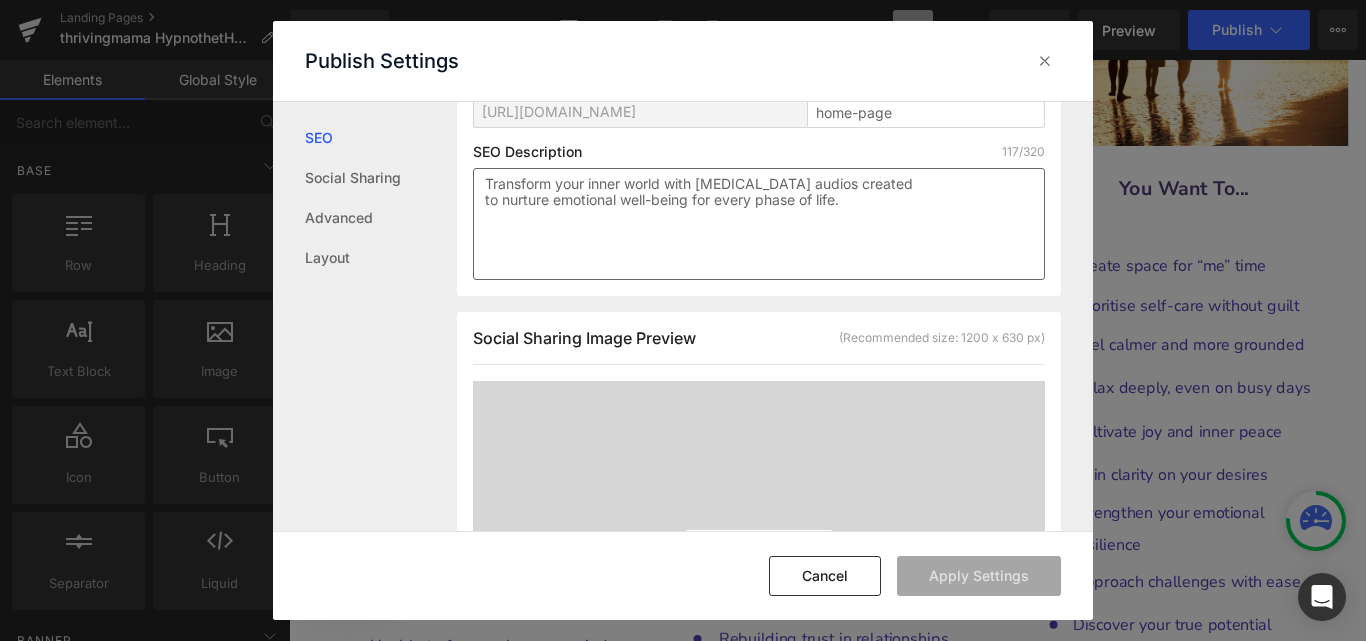 scroll, scrollTop: 330, scrollLeft: 0, axis: vertical 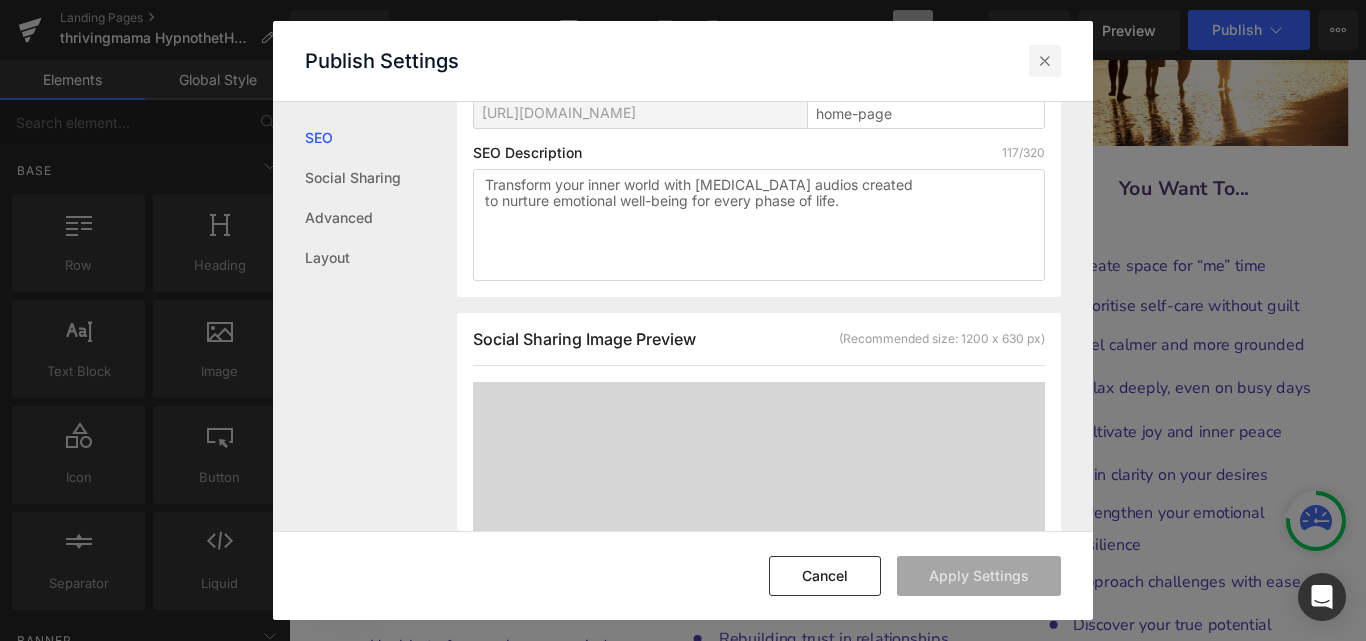 click at bounding box center (1045, 61) 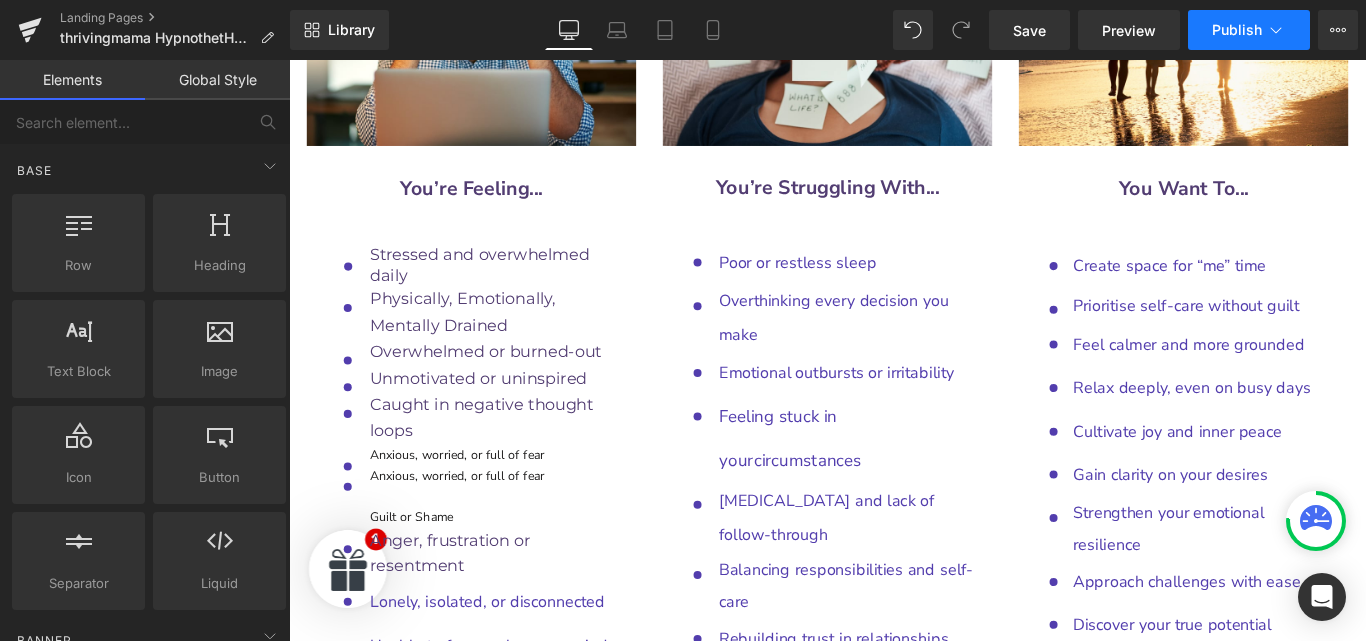 click 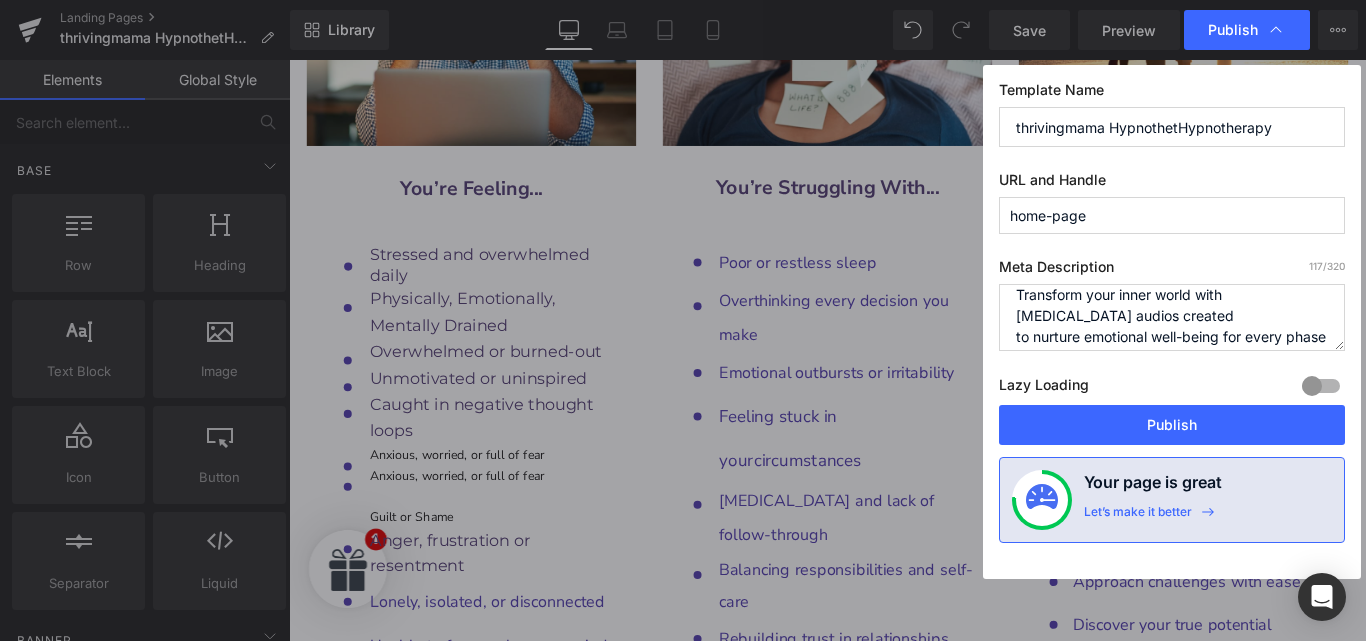 scroll, scrollTop: 0, scrollLeft: 0, axis: both 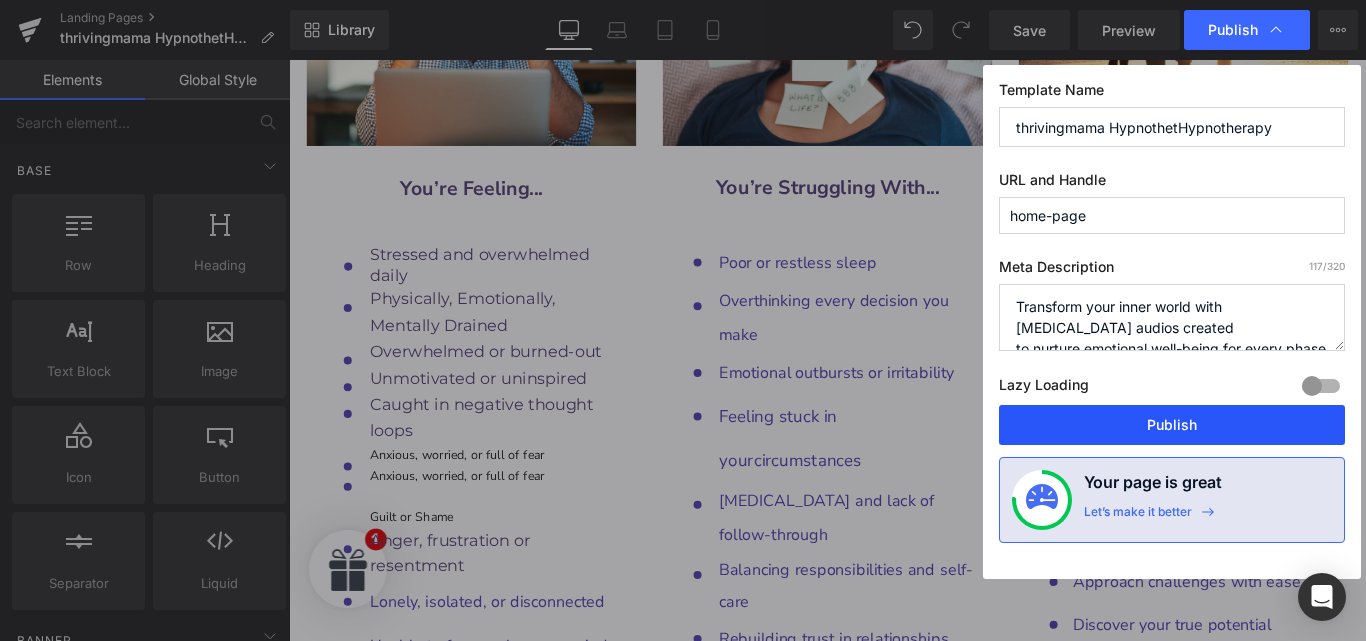 click on "Publish" at bounding box center [1172, 425] 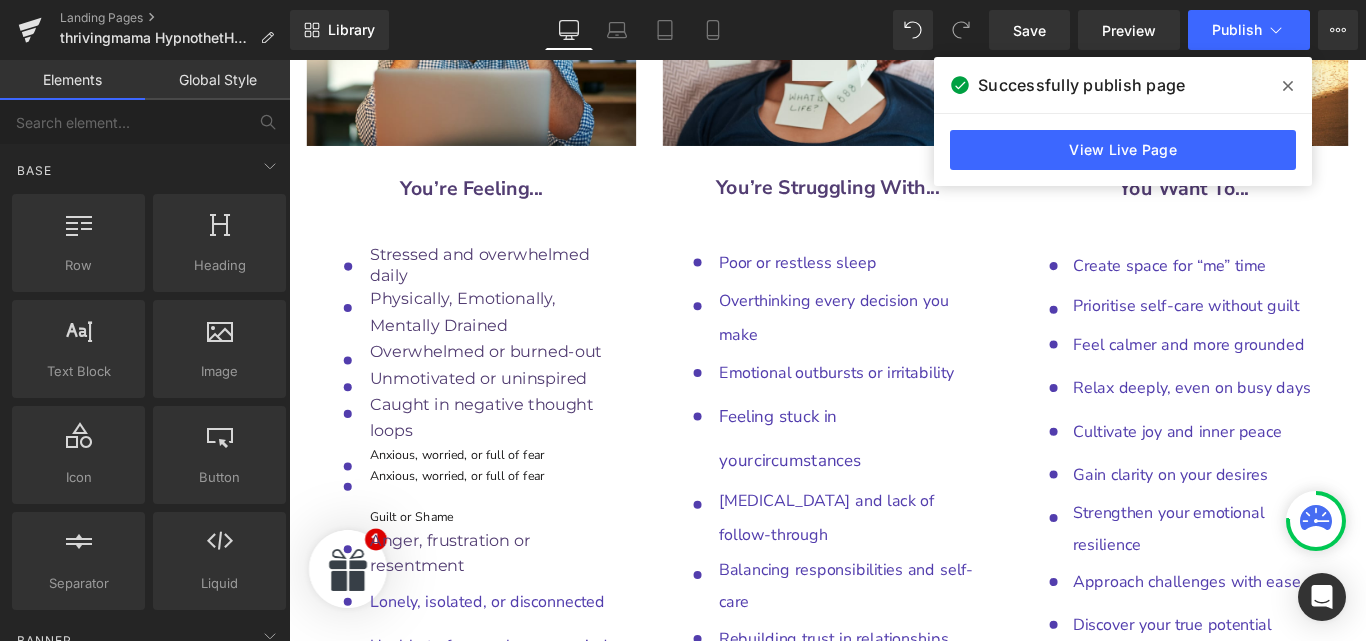 click at bounding box center [1288, 86] 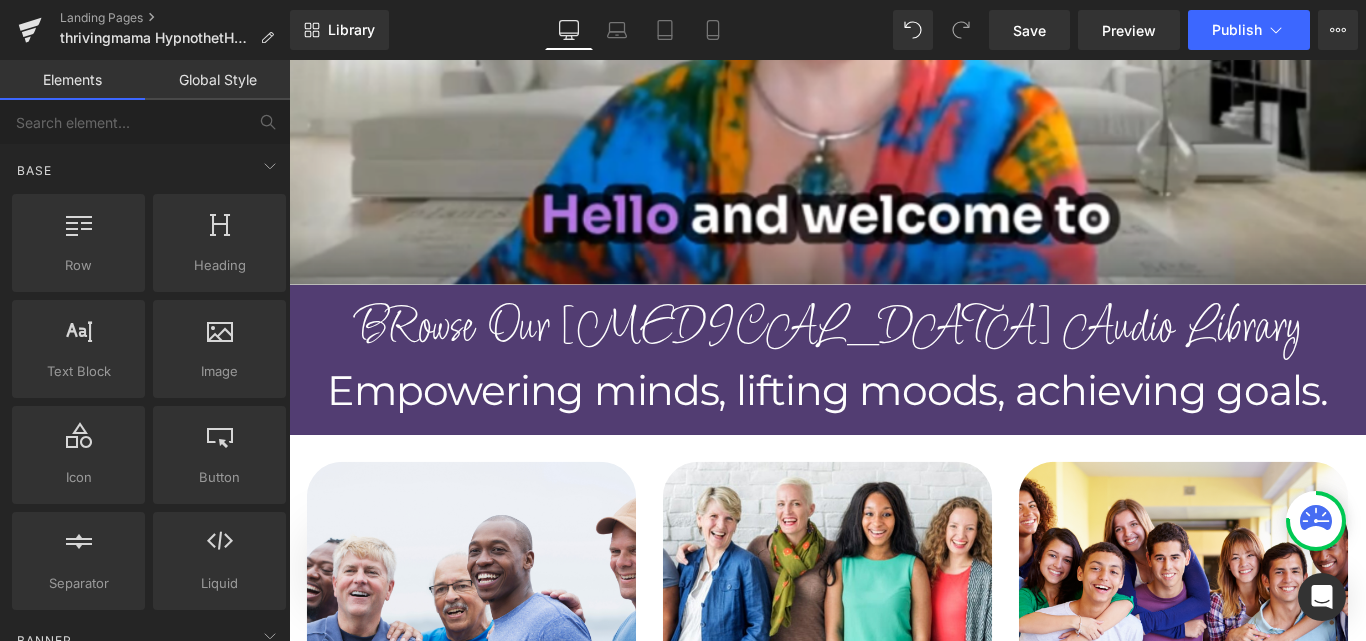 scroll, scrollTop: 2137, scrollLeft: 0, axis: vertical 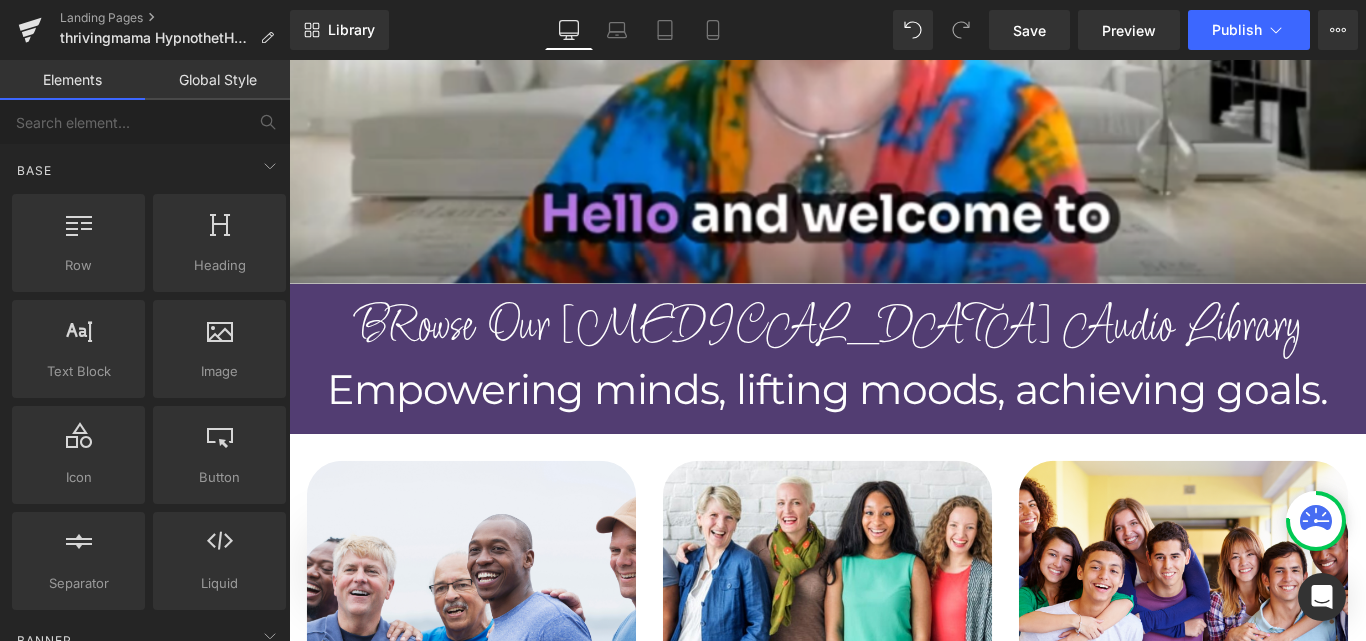 click on "BRowse Our Hypnotherapy Audio Library" at bounding box center (894, 361) 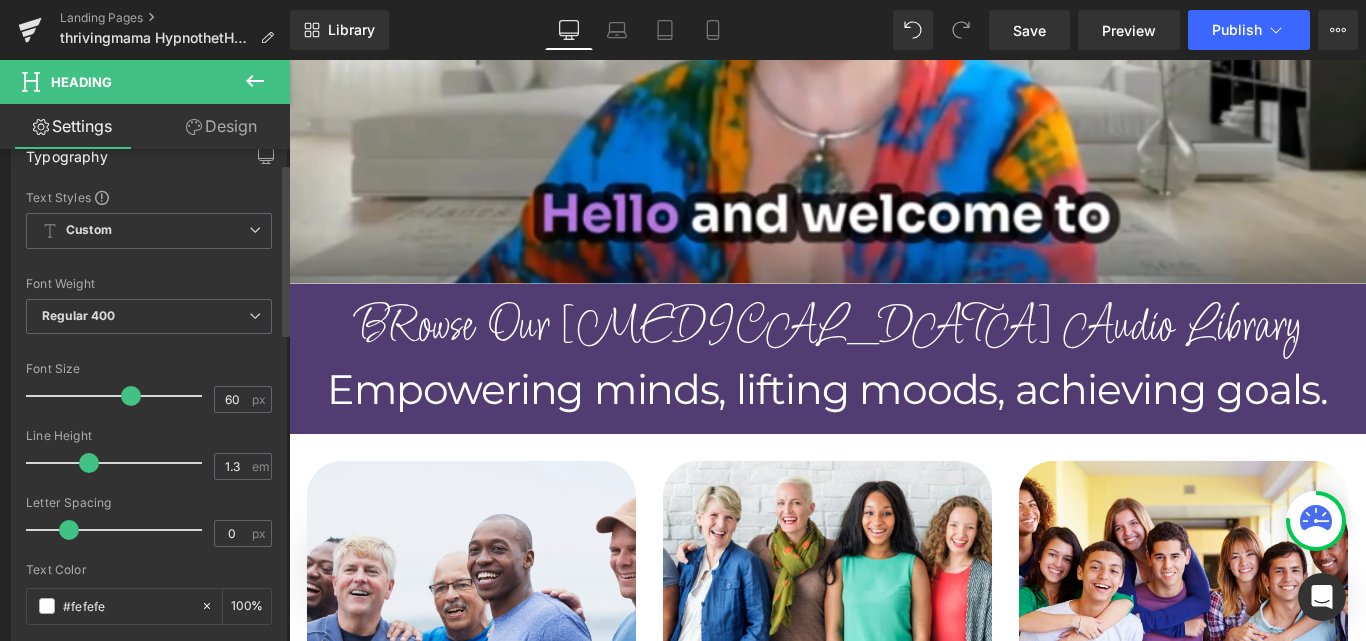 scroll, scrollTop: 0, scrollLeft: 0, axis: both 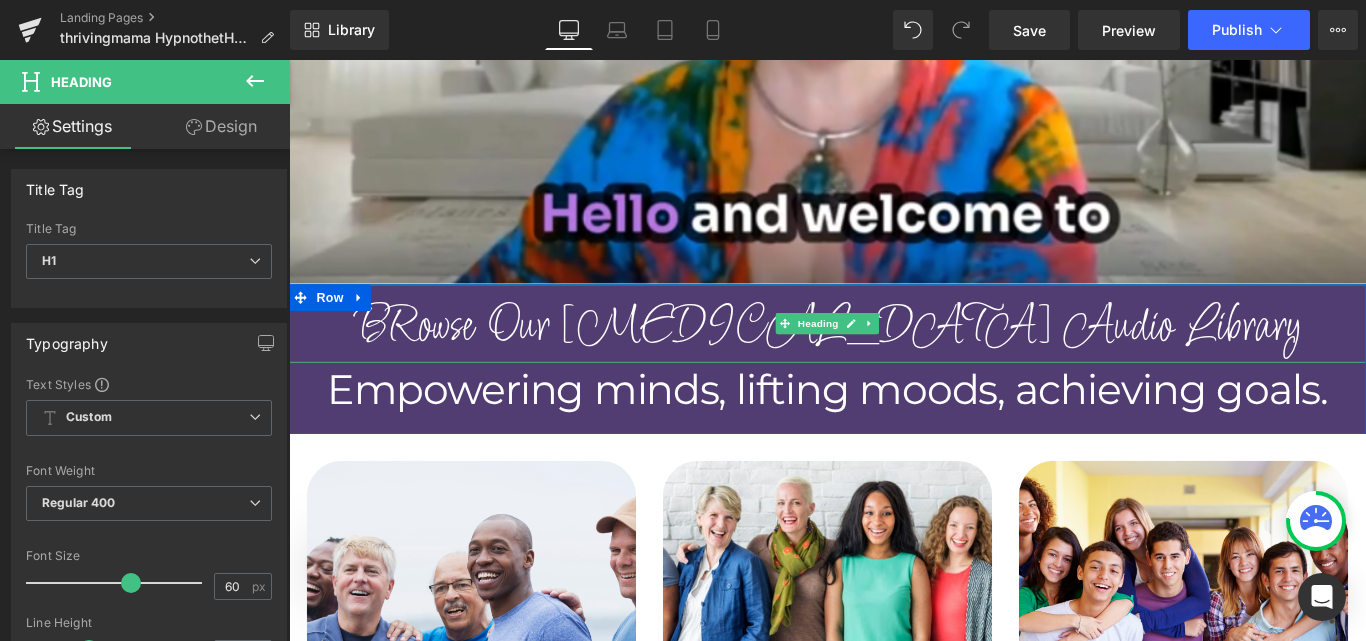 click on "BRowse Our Hypnotherapy Audio Library" at bounding box center [894, 361] 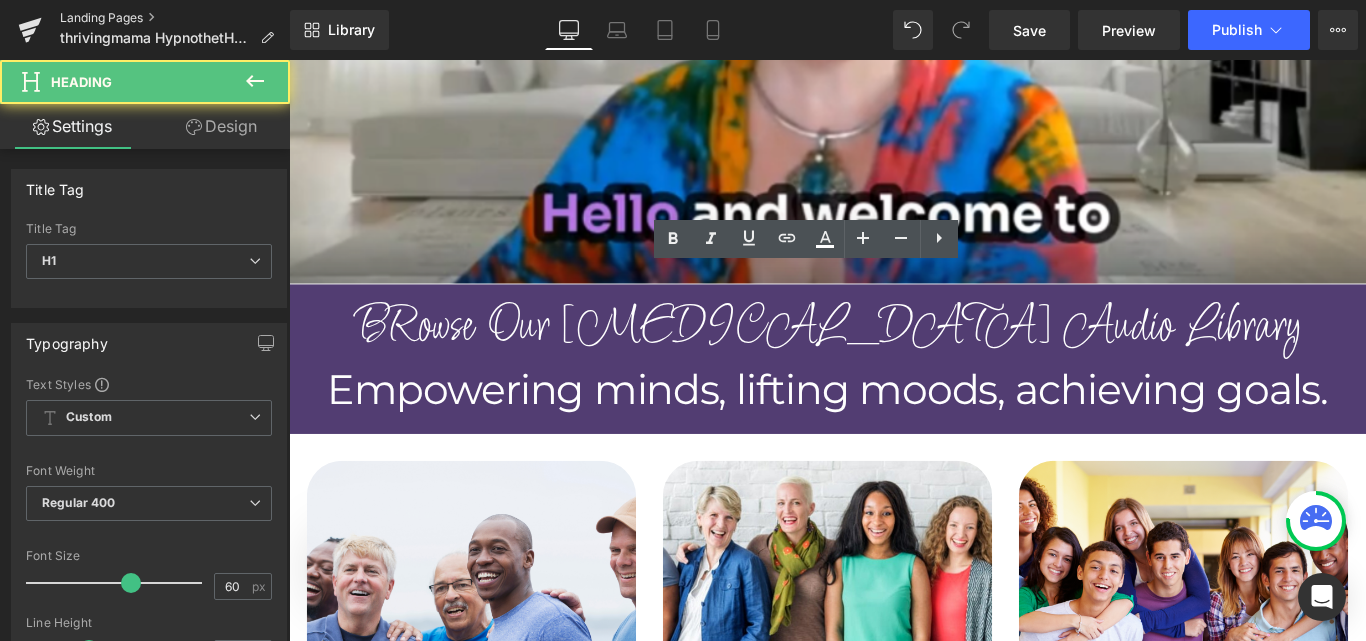 scroll, scrollTop: 2097, scrollLeft: 0, axis: vertical 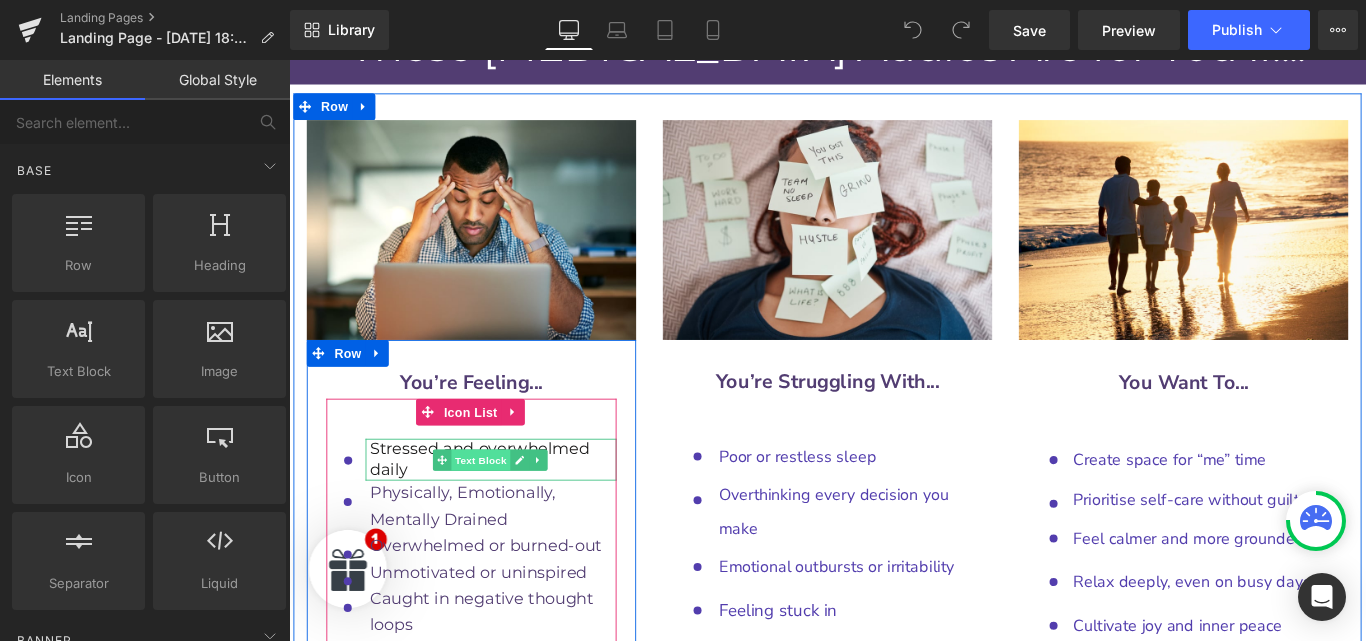 click on "Text Block" at bounding box center (505, 509) 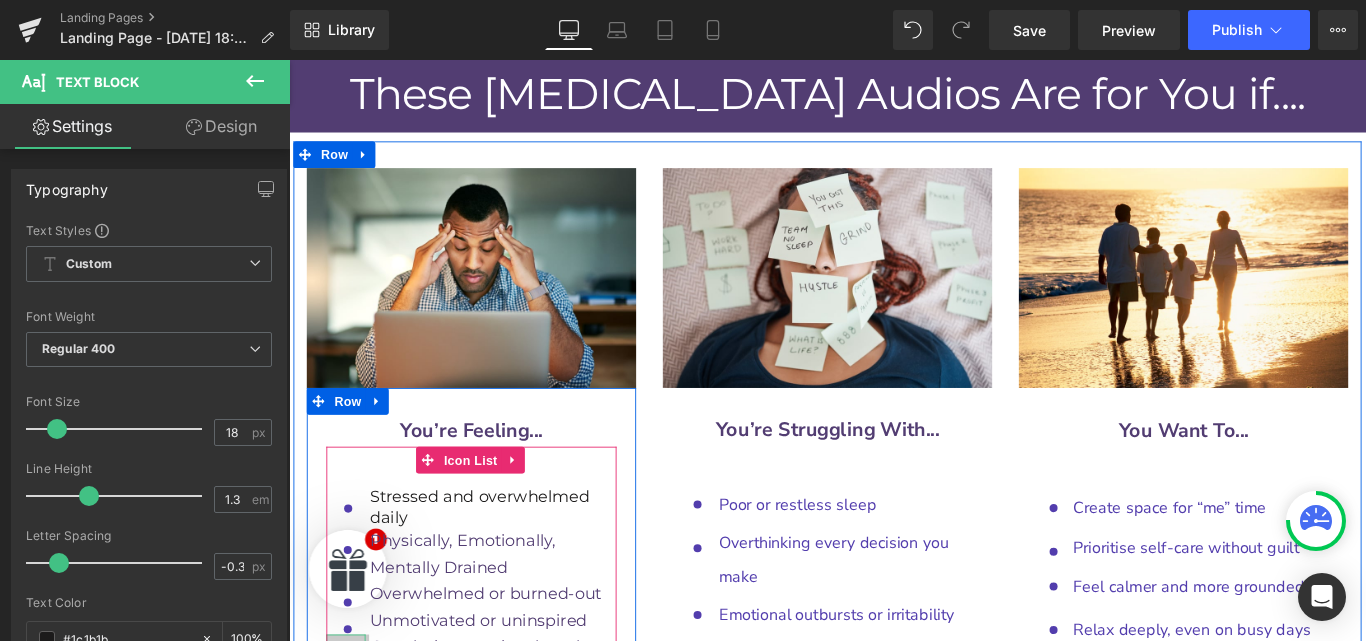 scroll, scrollTop: 9646, scrollLeft: 0, axis: vertical 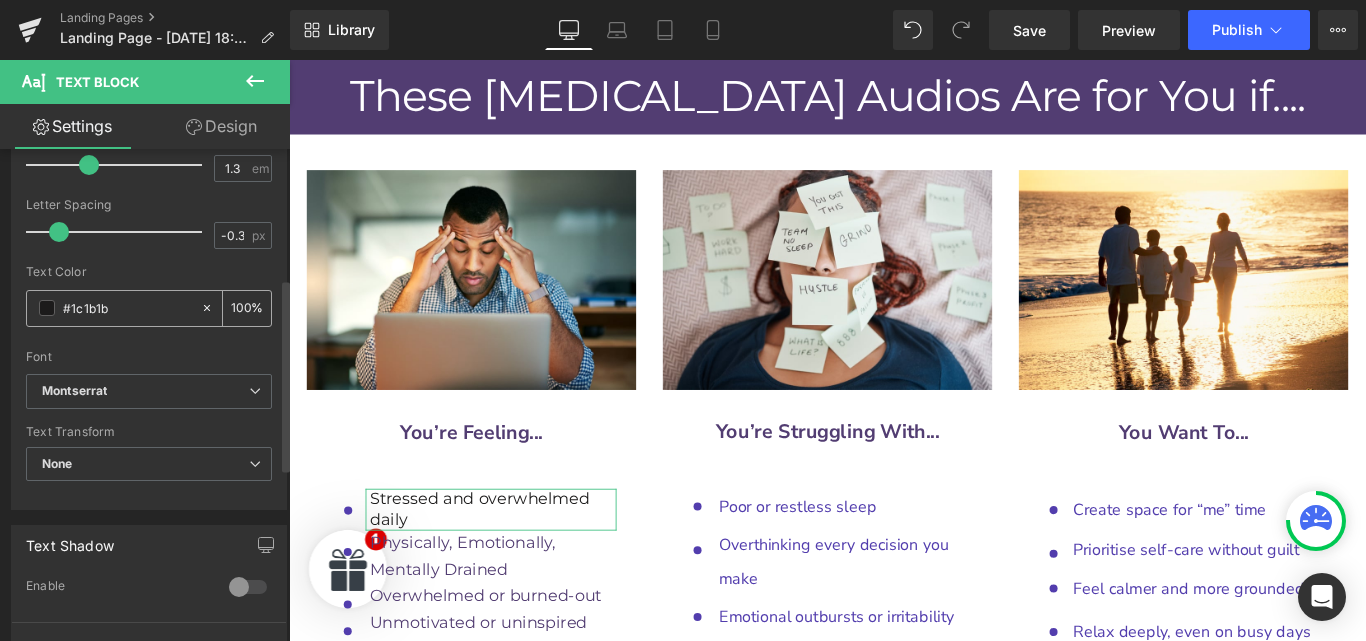 drag, startPoint x: 113, startPoint y: 308, endPoint x: 68, endPoint y: 311, distance: 45.099888 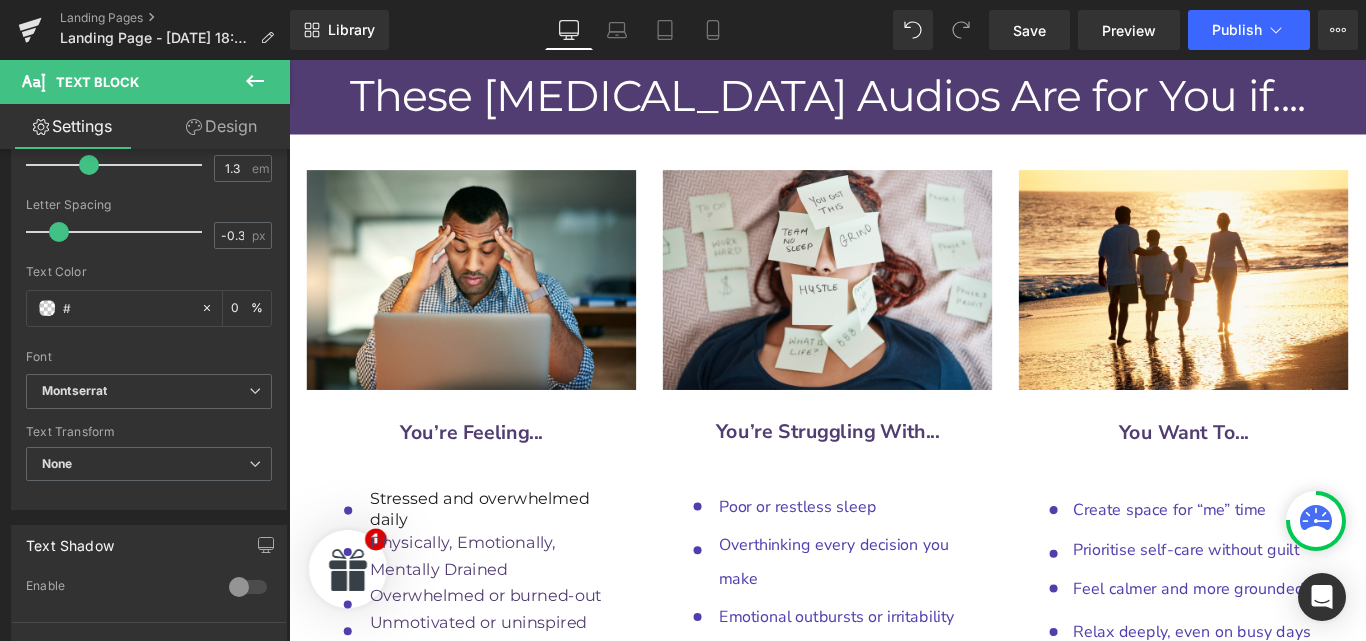 type on "#" 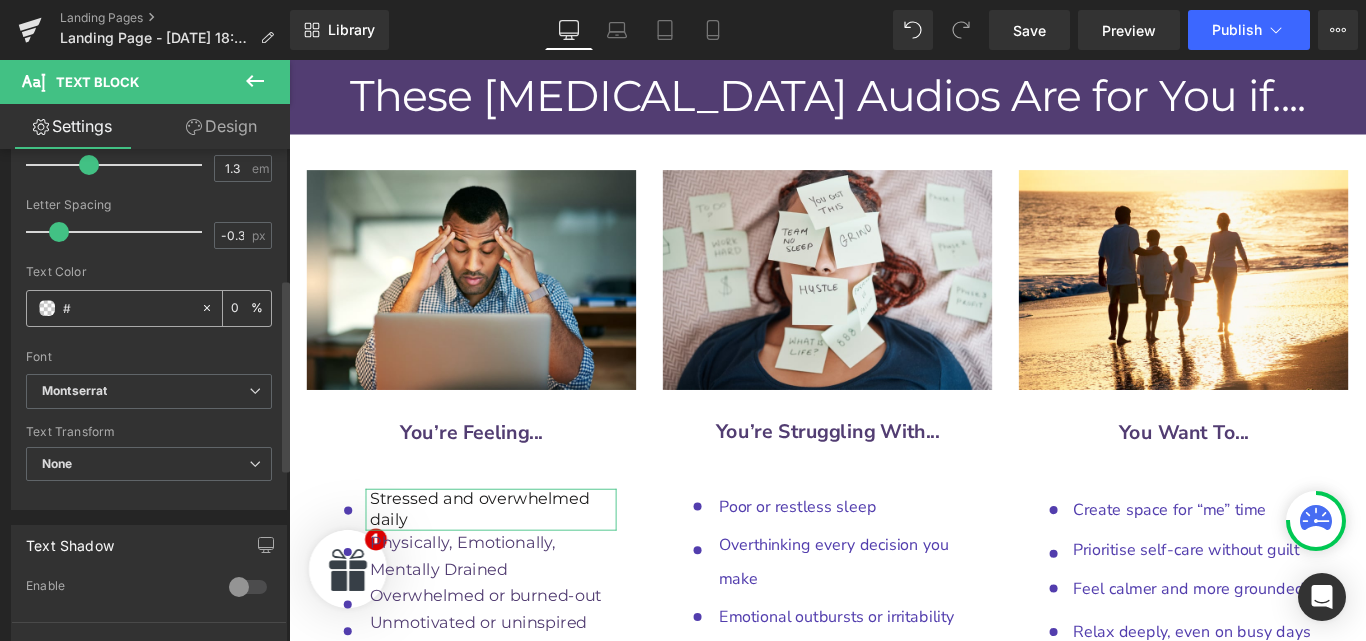 click on "#" at bounding box center (127, 308) 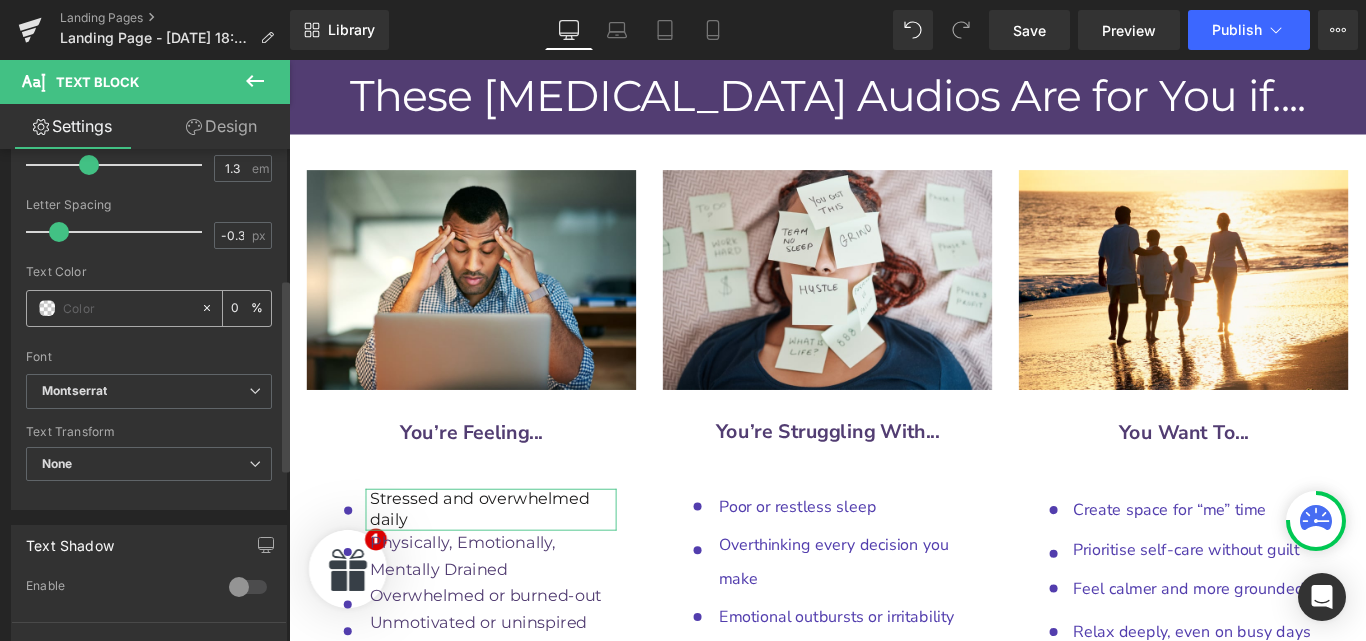 paste on "https://thrivingmamahypnotherapy.com/pages/home-page" 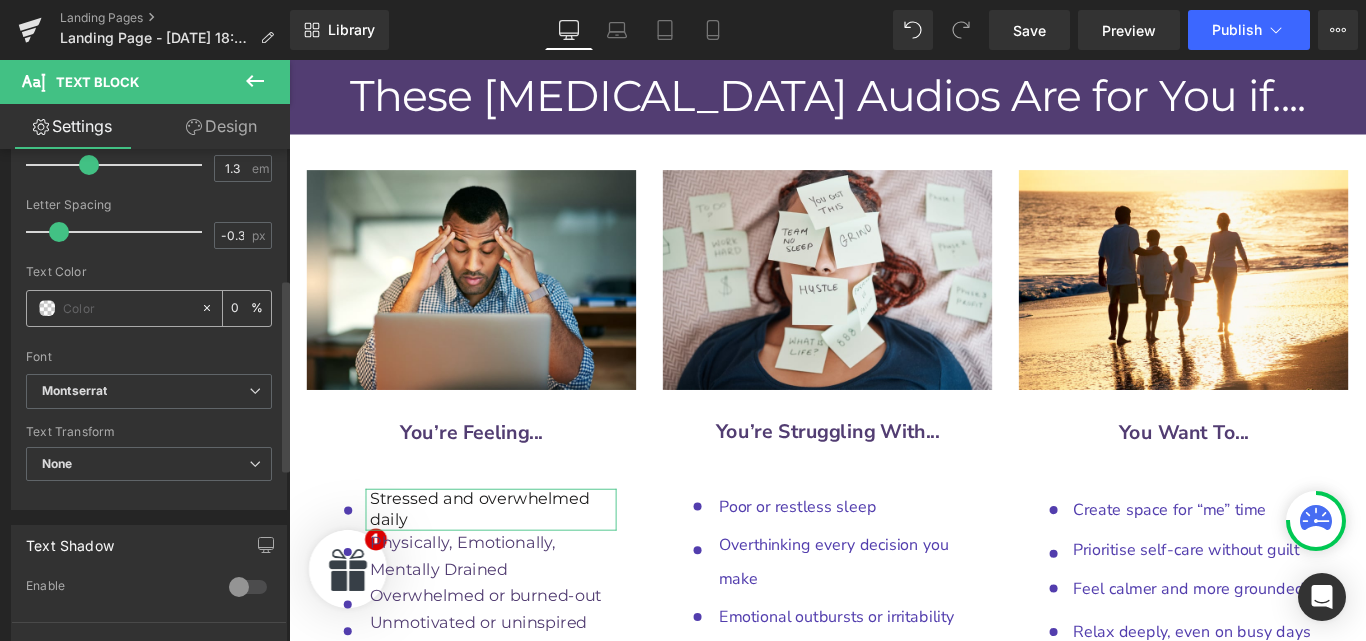 type on "https://thrivingmamahypnotherapy.com/pages/home-page" 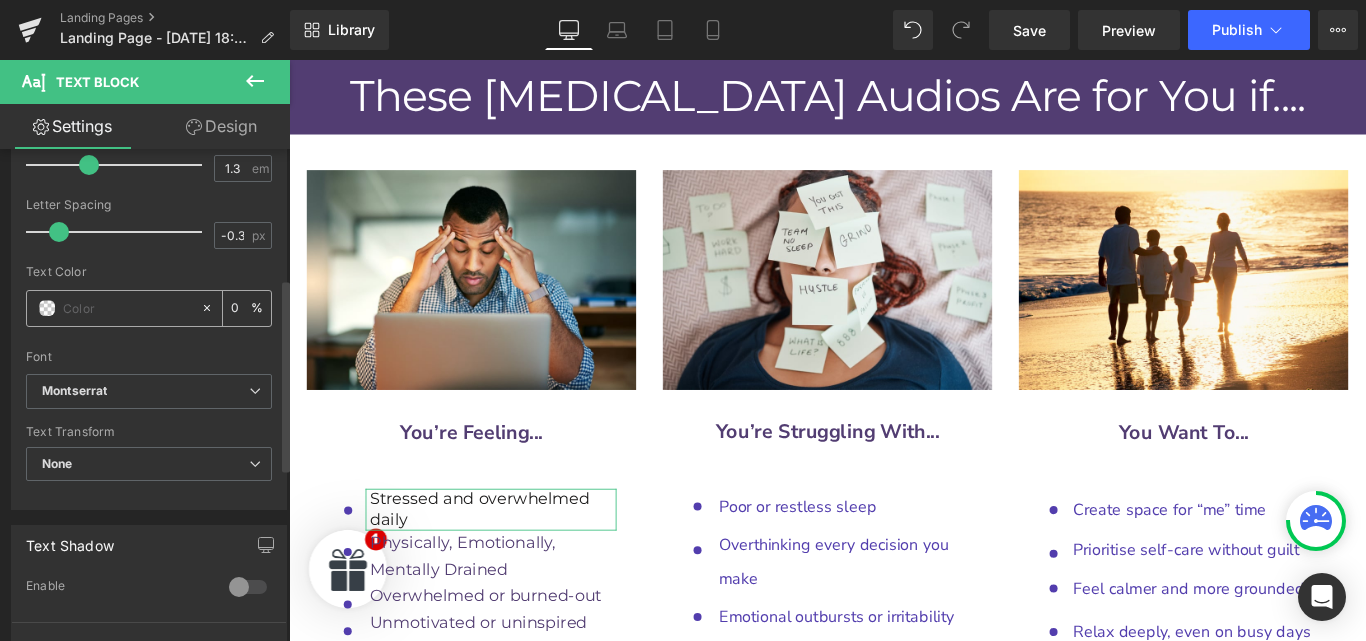 scroll, scrollTop: 0, scrollLeft: 0, axis: both 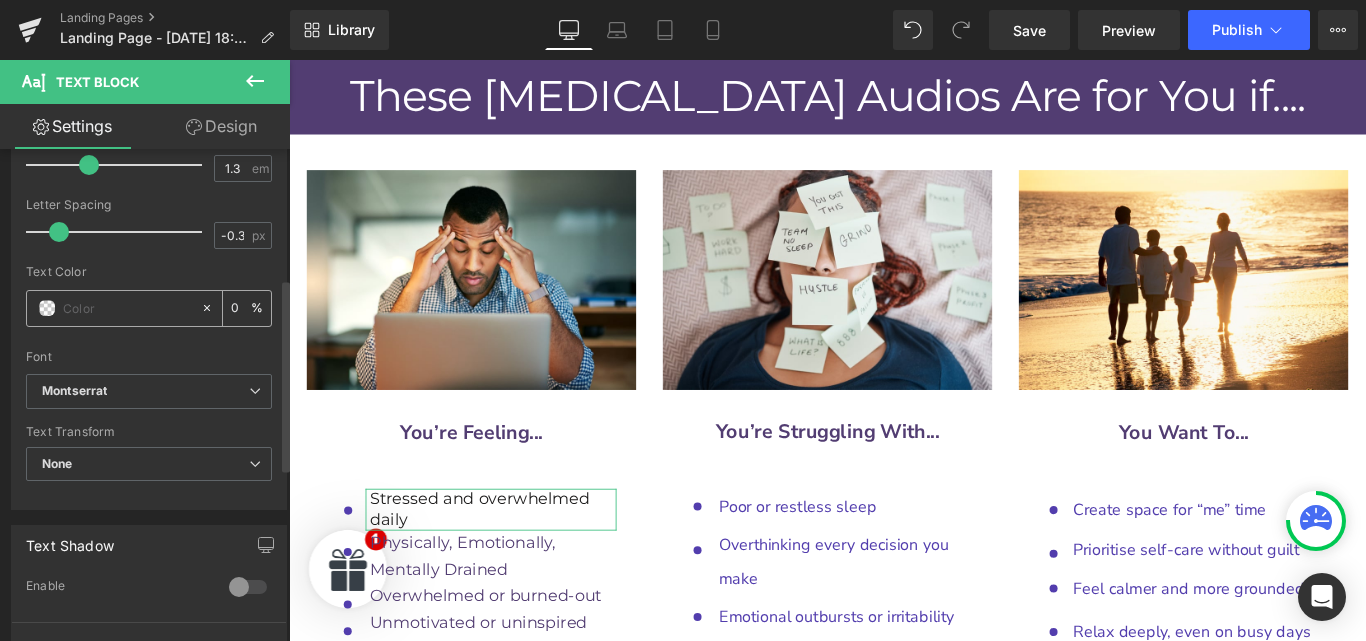 click at bounding box center [127, 308] 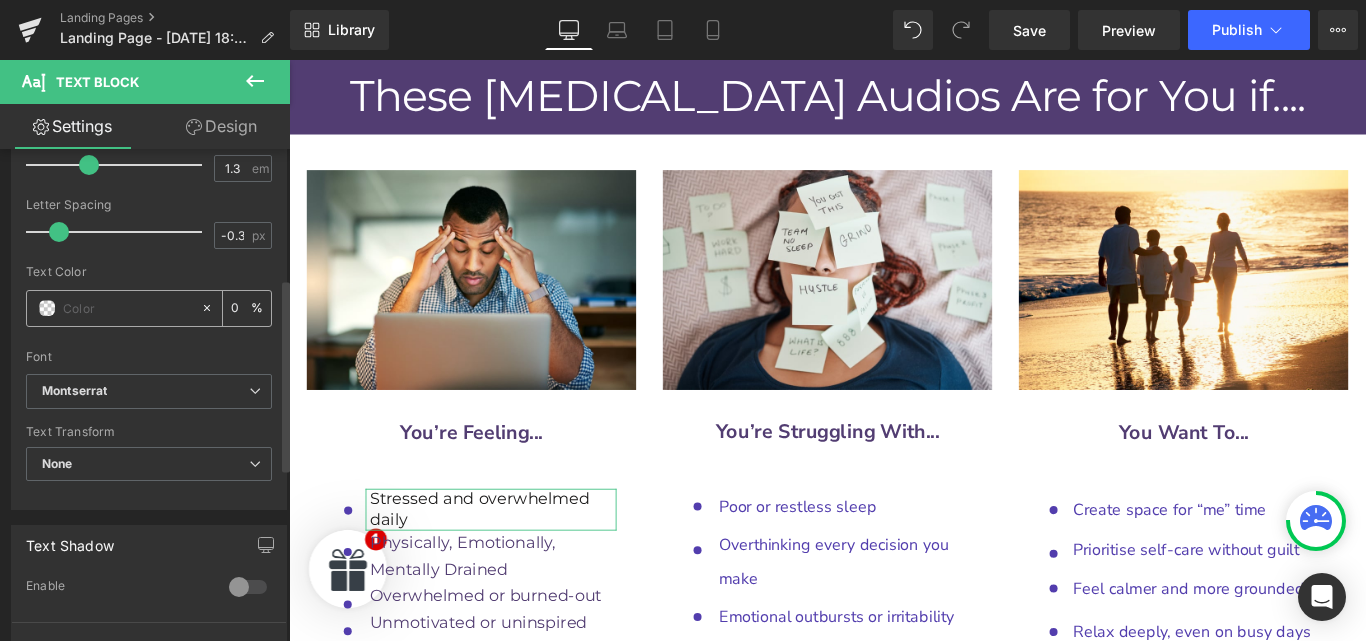 paste on "523D72" 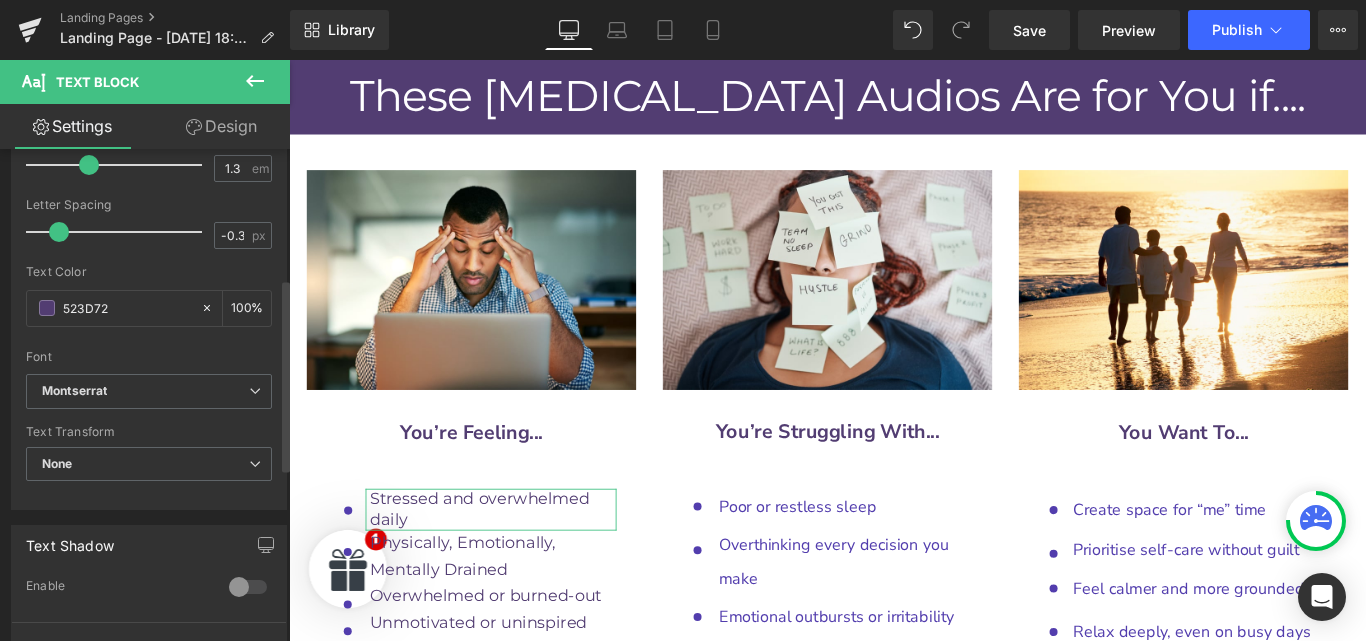 type on "523D72" 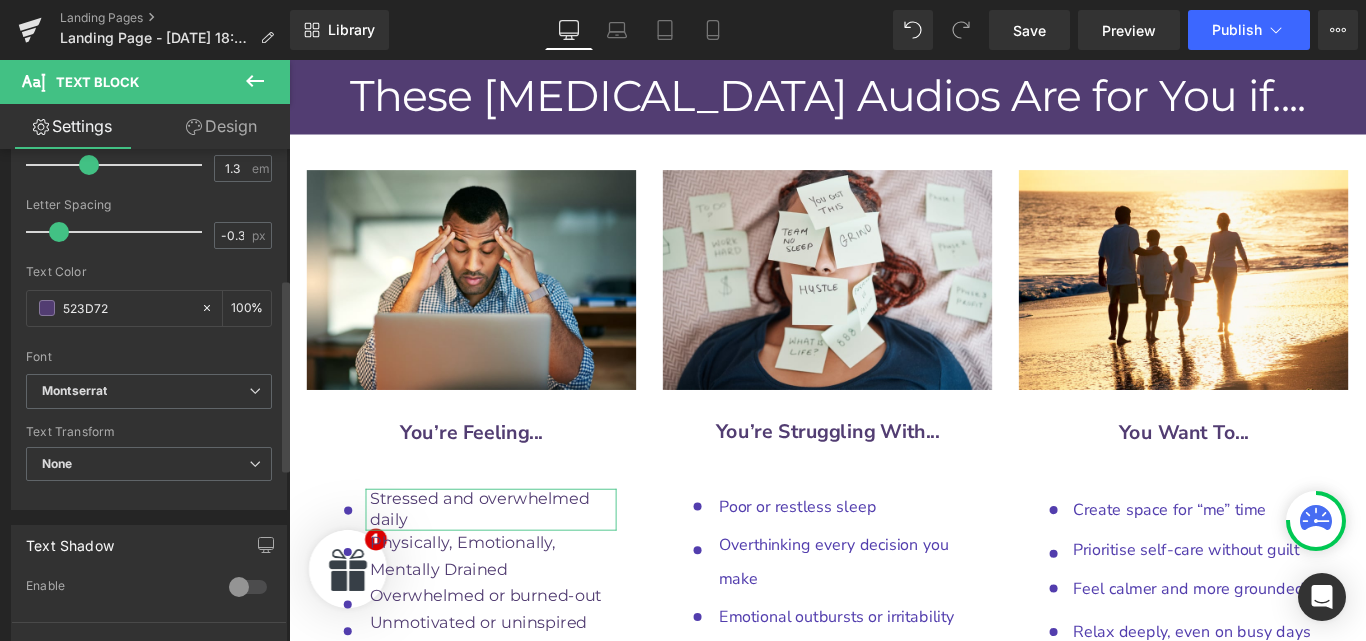 click at bounding box center (149, 343) 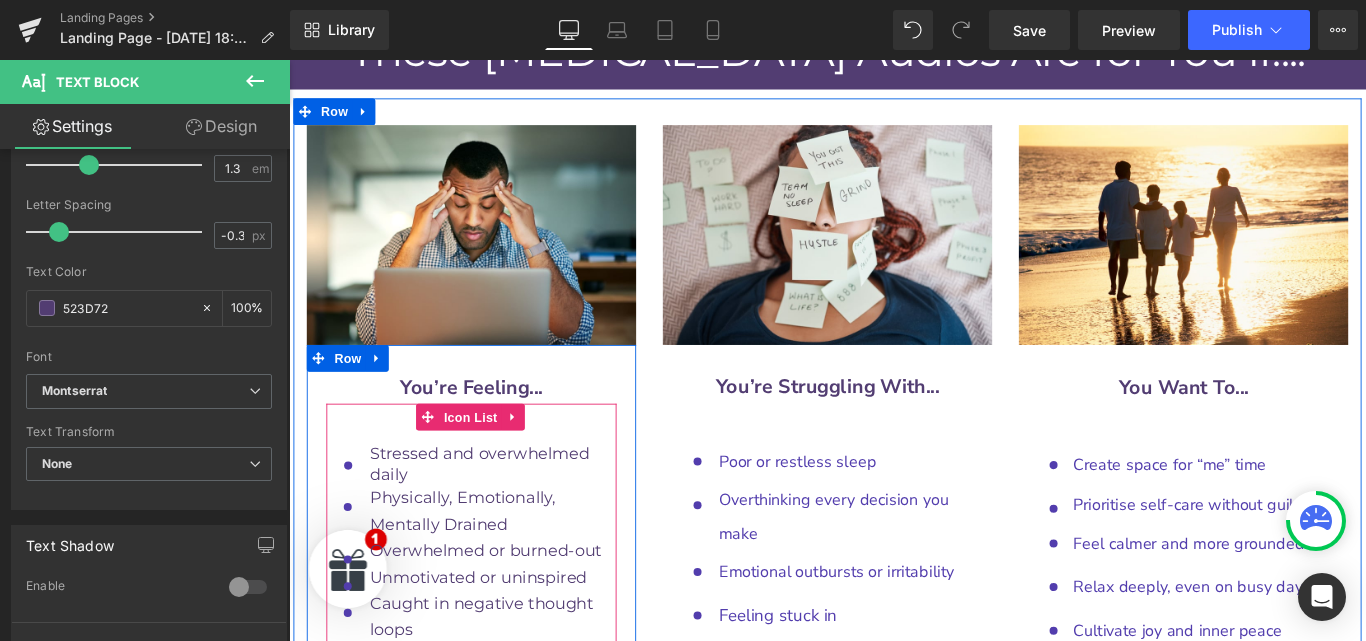 scroll, scrollTop: 9699, scrollLeft: 0, axis: vertical 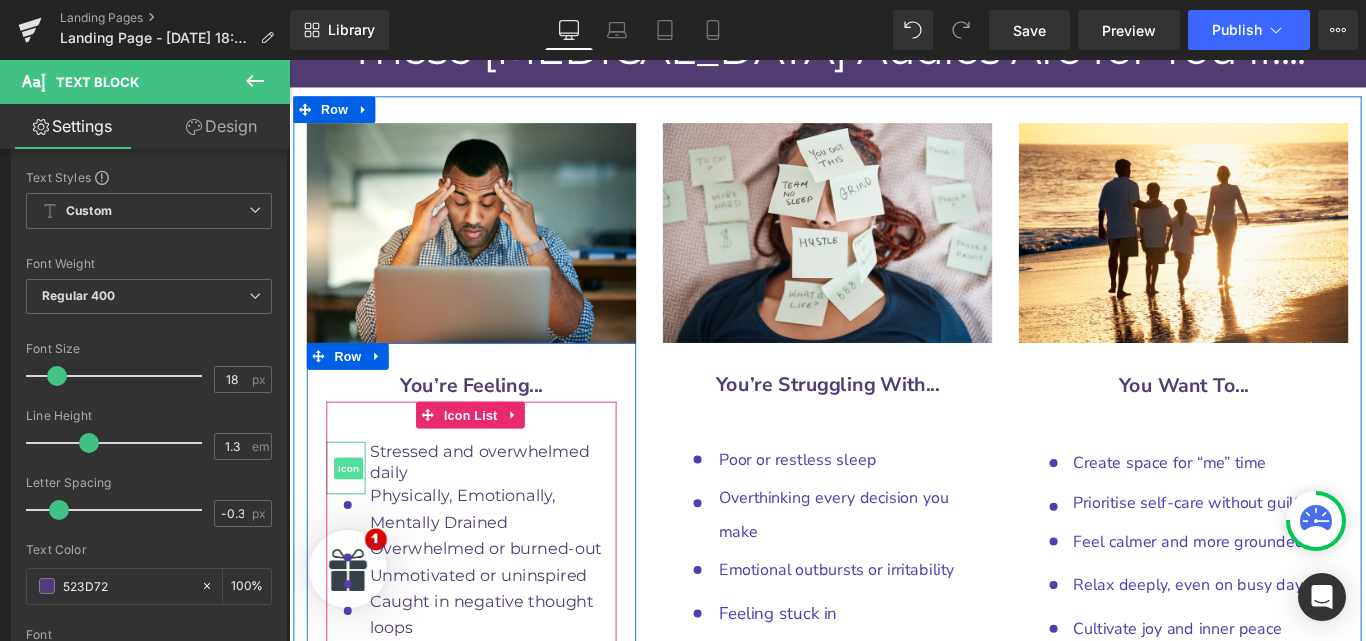 click on "Icon" at bounding box center [356, 519] 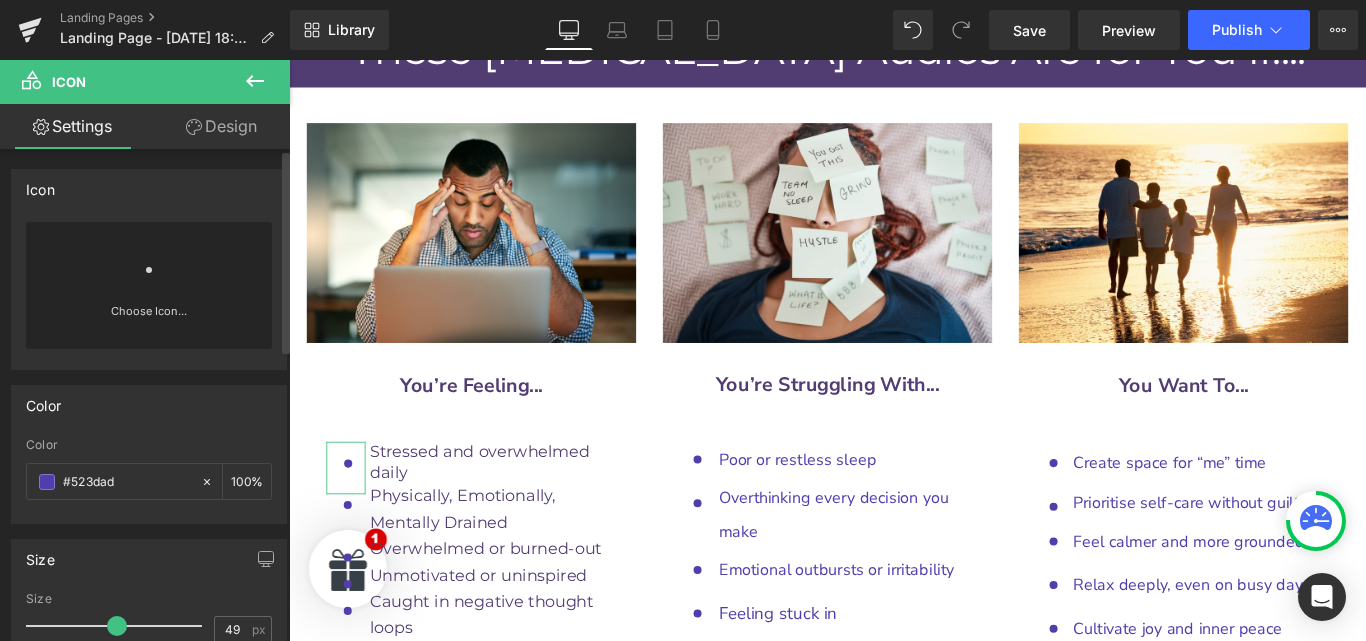 scroll, scrollTop: 102, scrollLeft: 0, axis: vertical 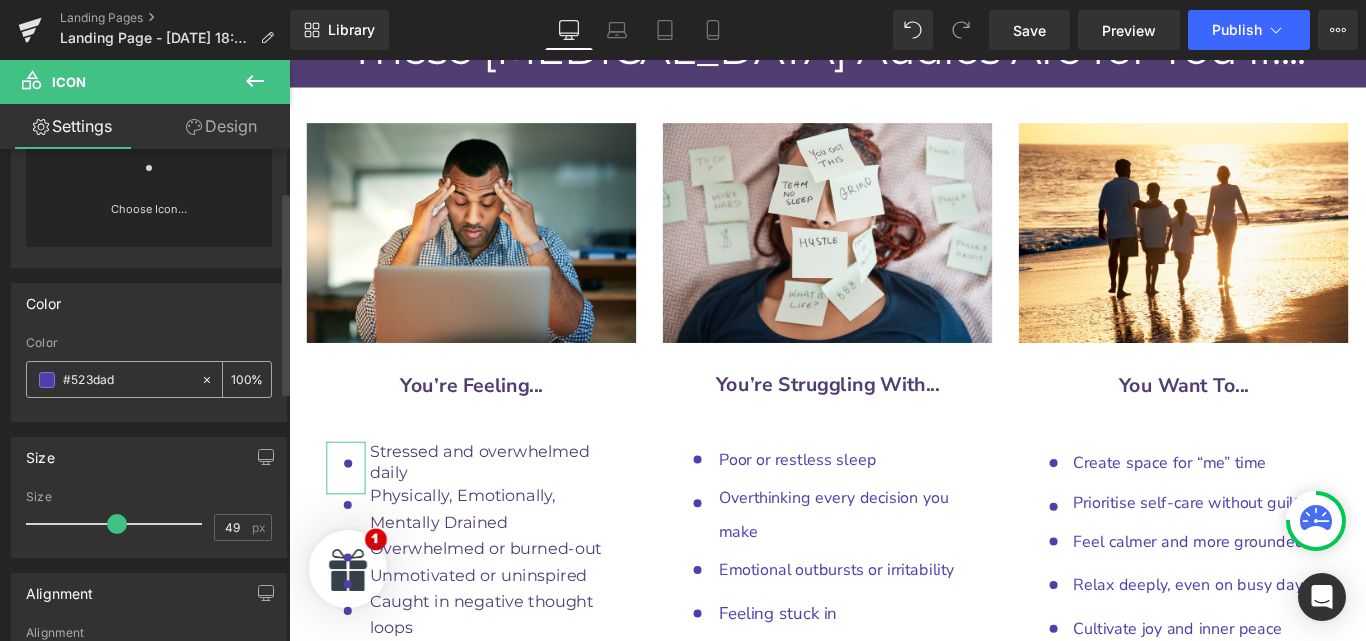 drag, startPoint x: 126, startPoint y: 374, endPoint x: 69, endPoint y: 379, distance: 57.21888 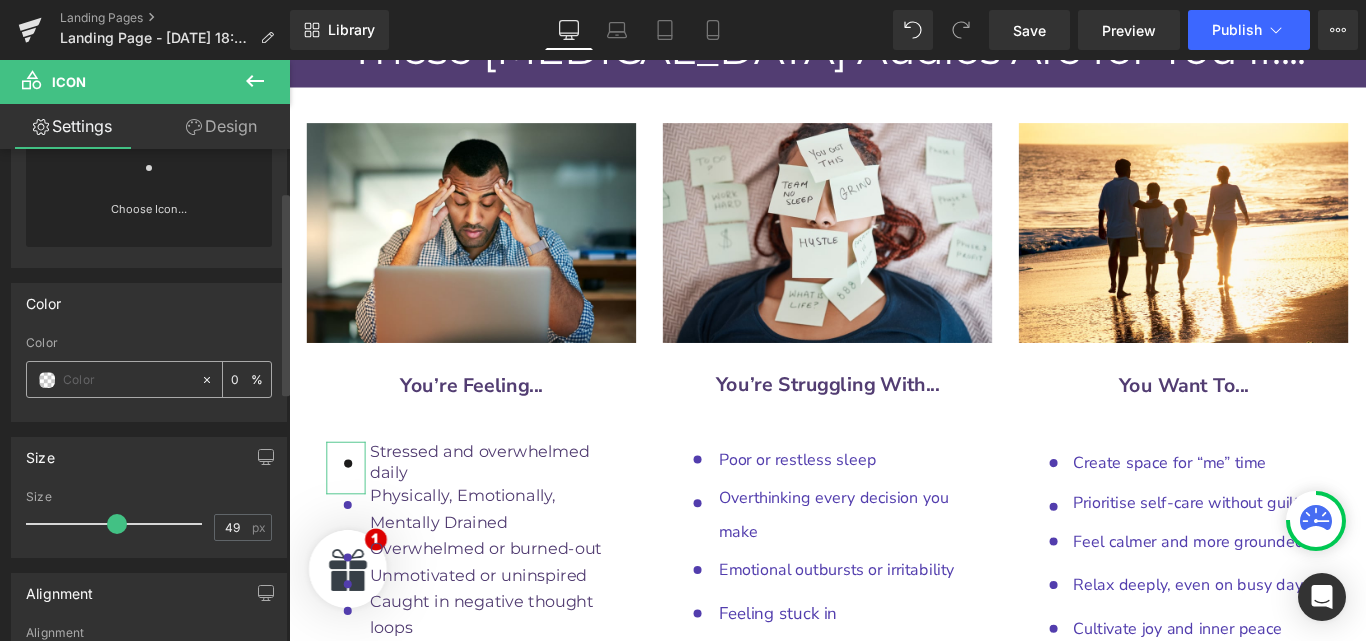 paste on "523D72" 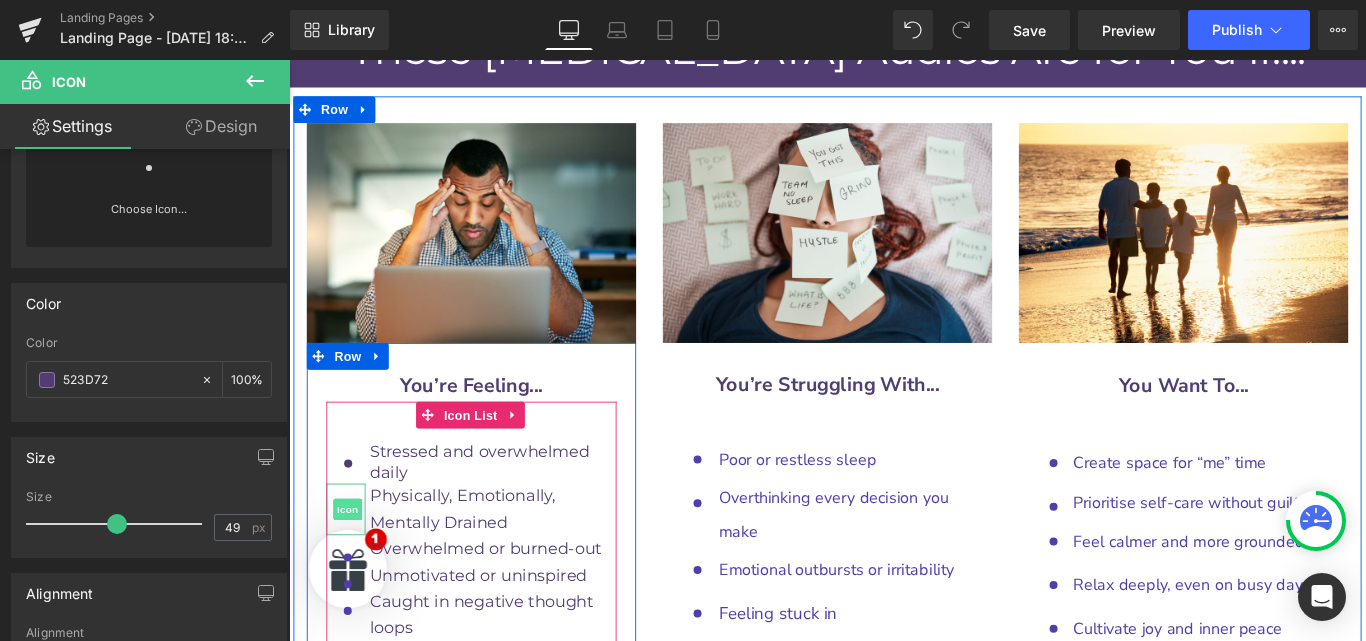 click on "Icon" at bounding box center (355, 565) 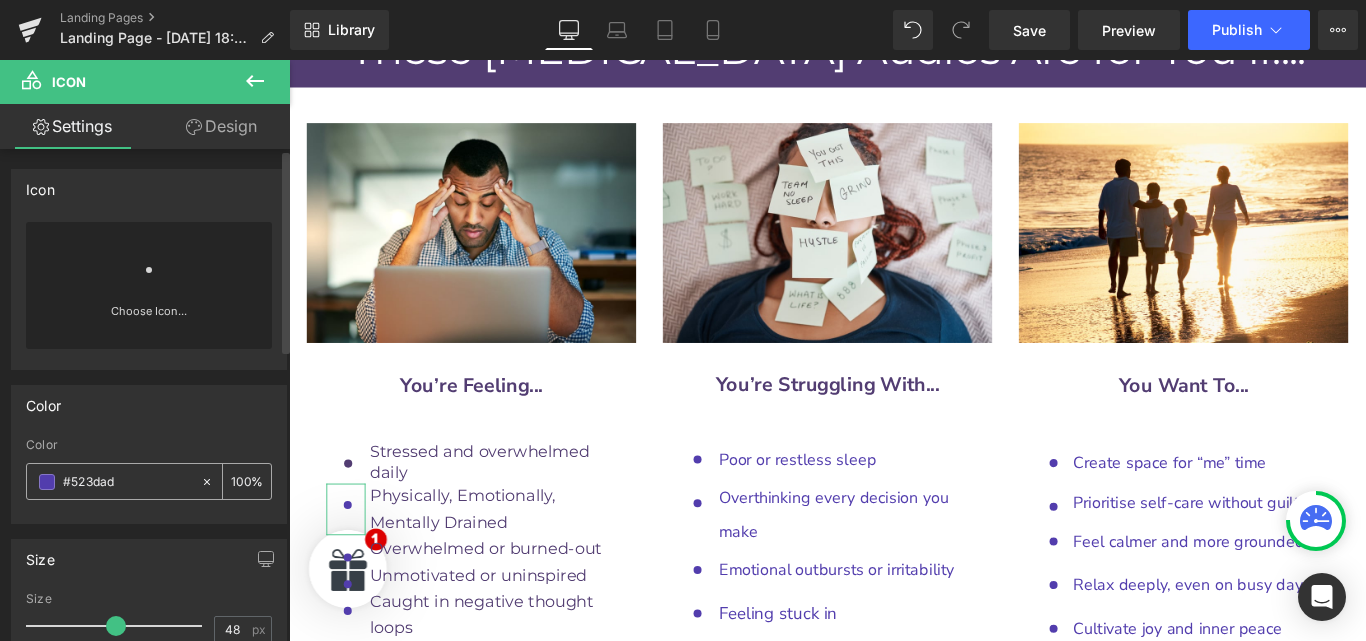 drag, startPoint x: 126, startPoint y: 479, endPoint x: 33, endPoint y: 479, distance: 93 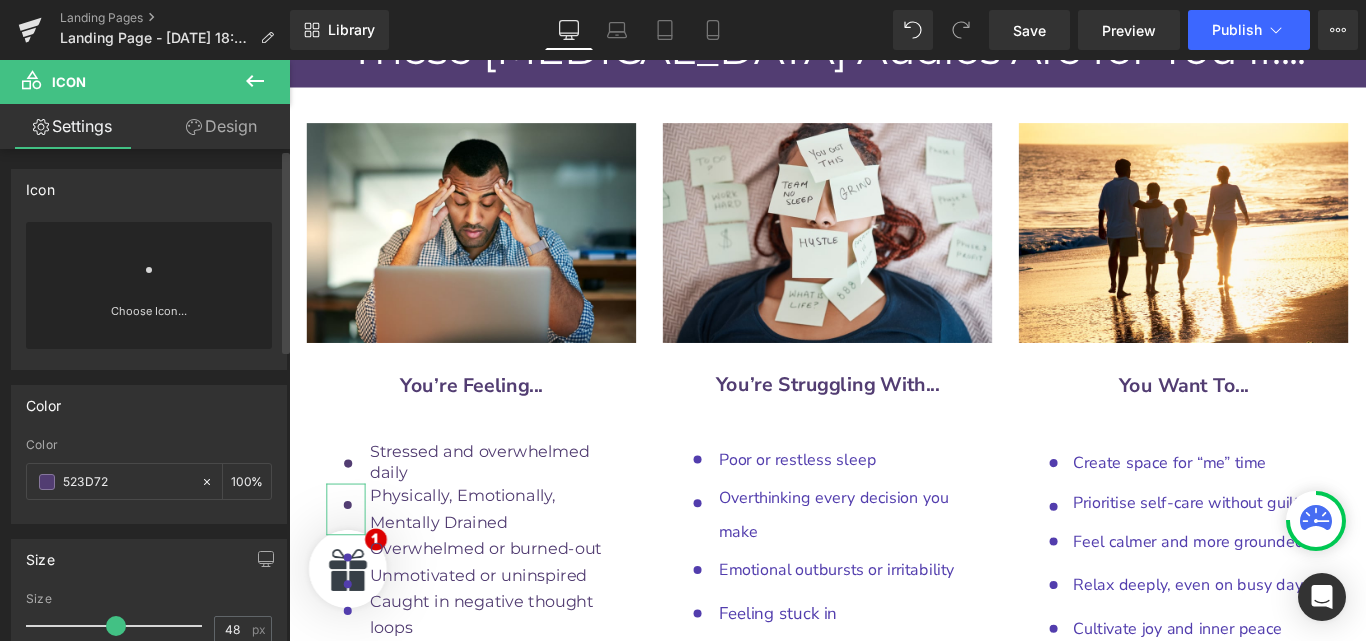 type on "523D72" 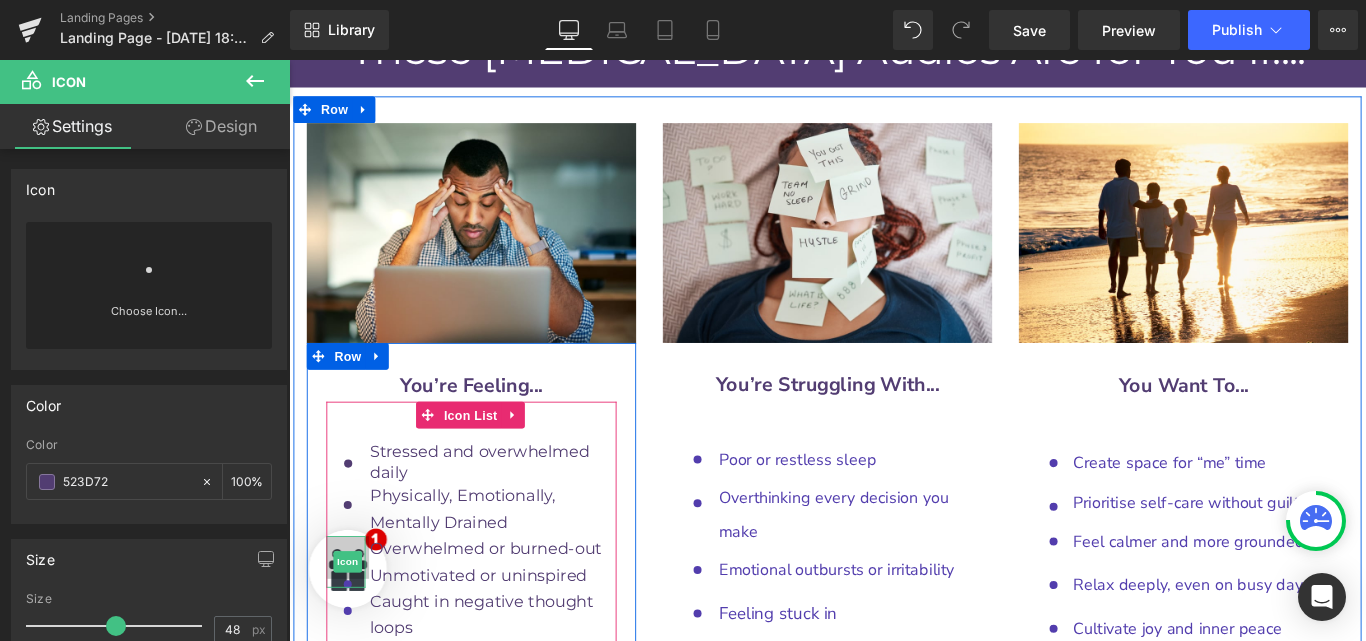 click on "Icon" at bounding box center (355, 624) 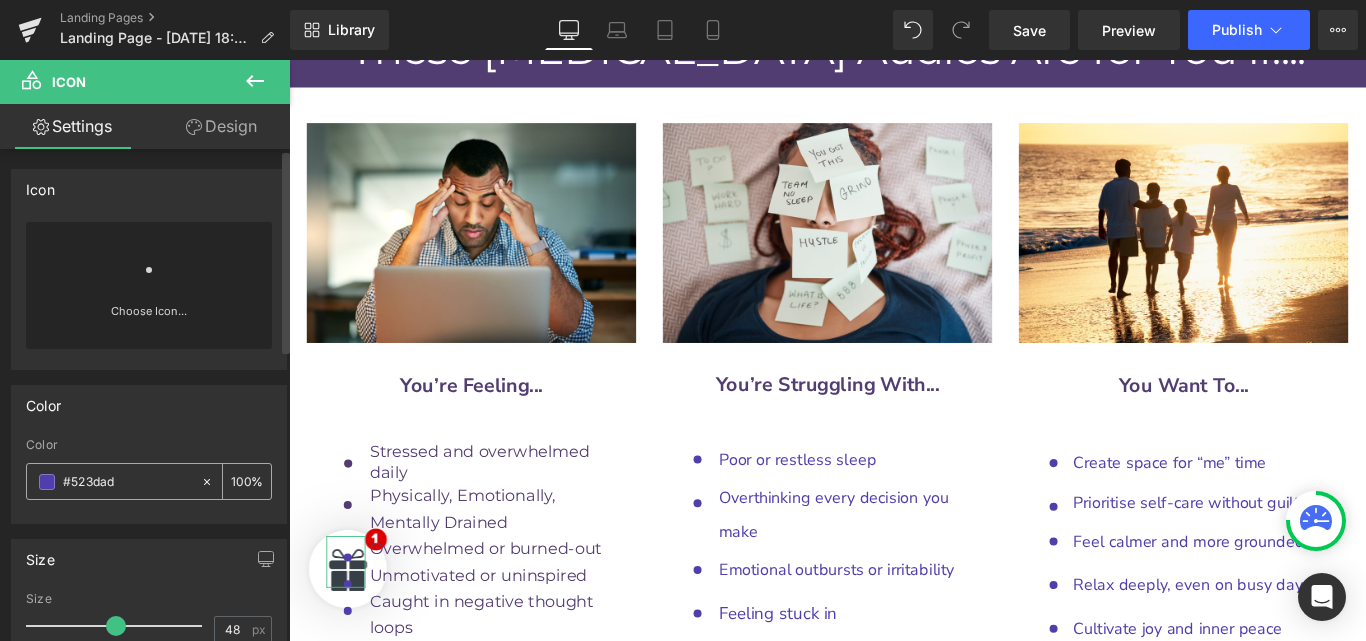 drag, startPoint x: 135, startPoint y: 477, endPoint x: 74, endPoint y: 478, distance: 61.008198 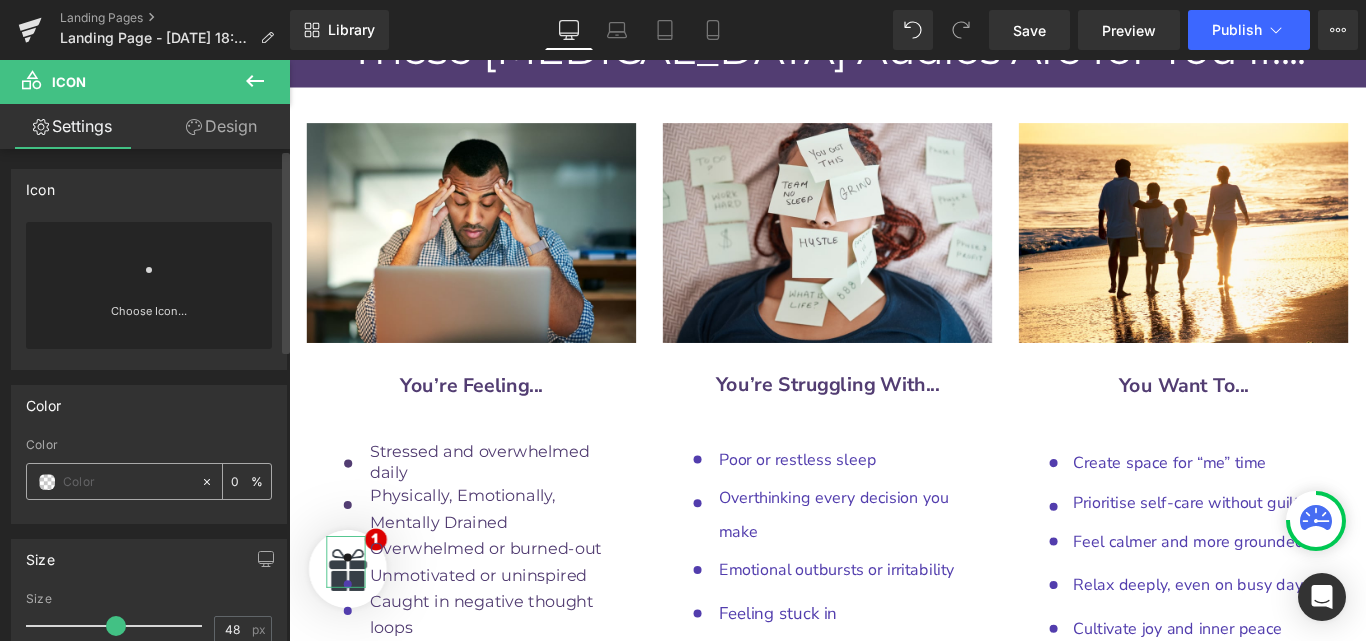 paste on "523D72" 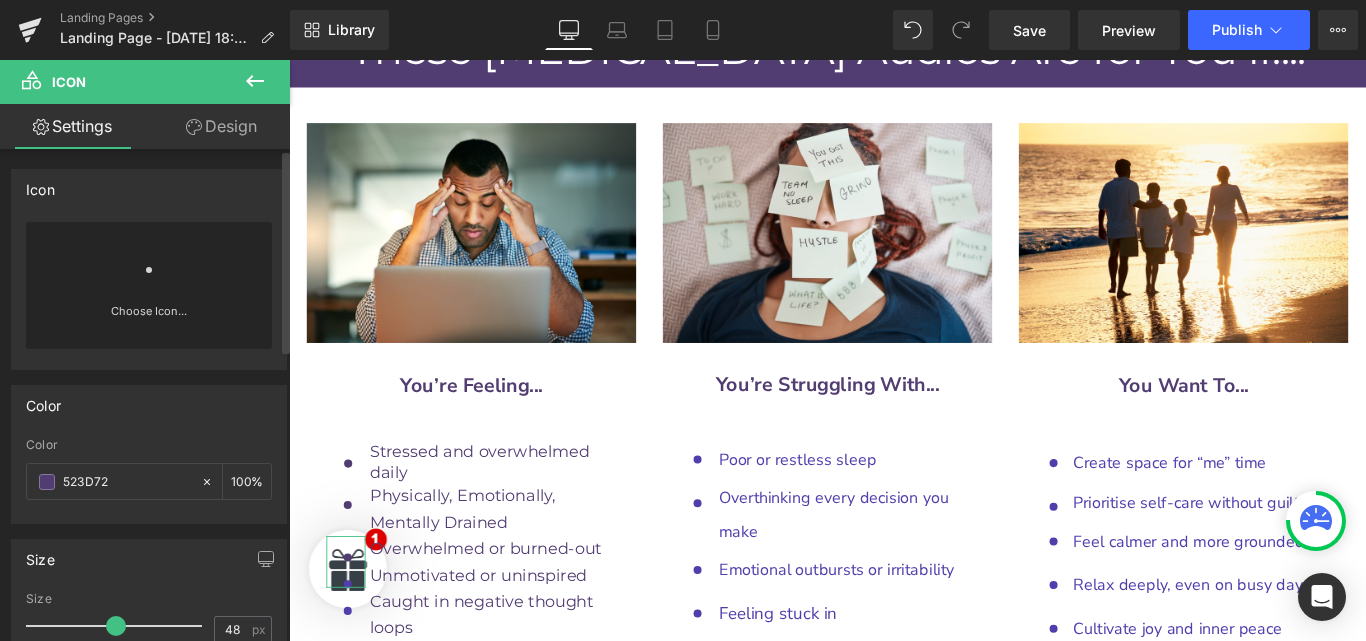 type on "523D72" 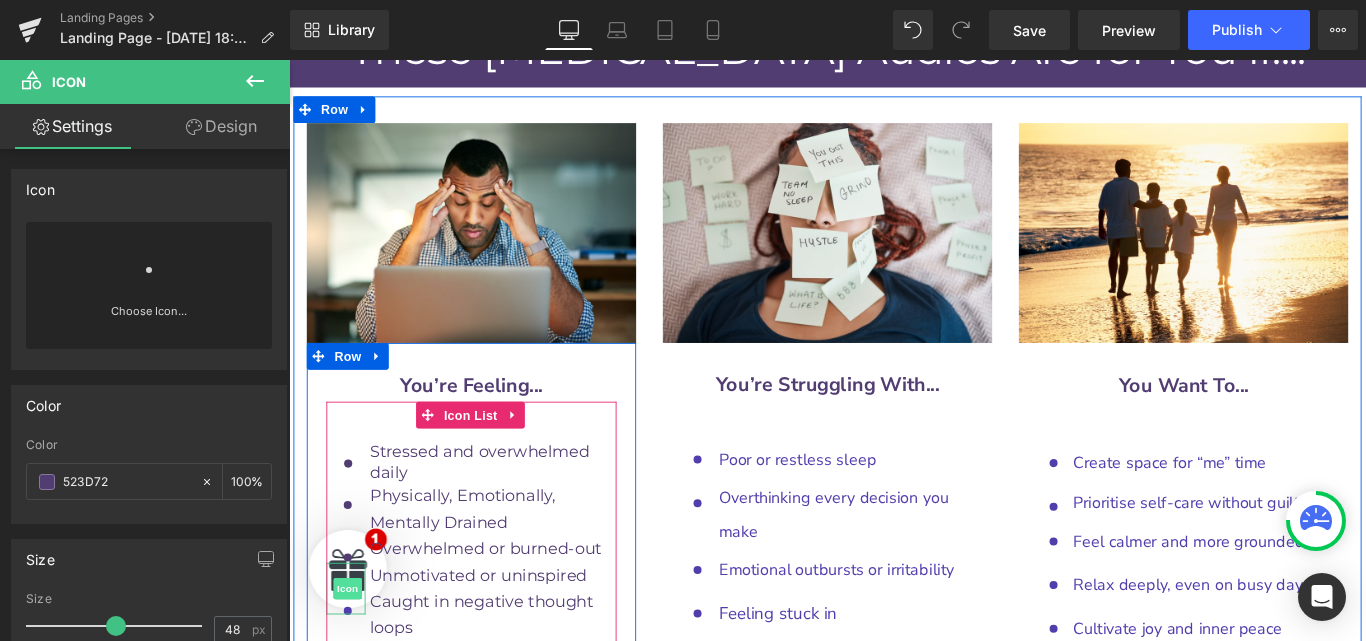 click on "Icon" at bounding box center (355, 654) 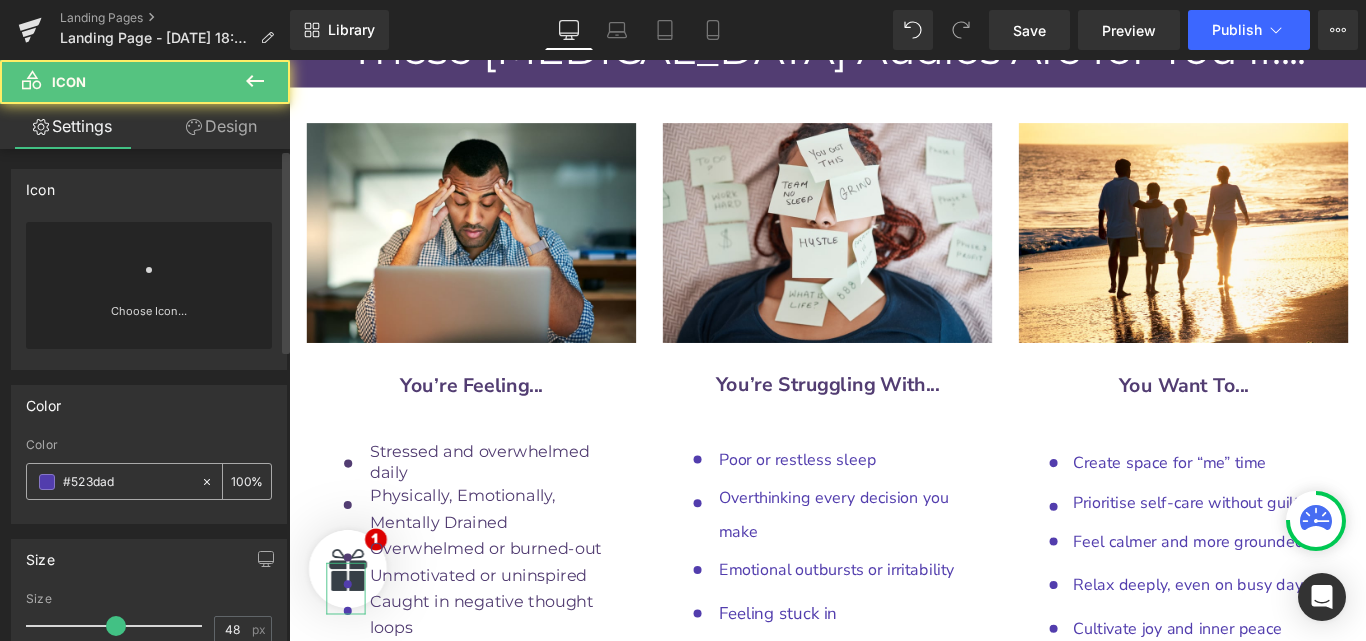 drag, startPoint x: 123, startPoint y: 490, endPoint x: 53, endPoint y: 483, distance: 70.34913 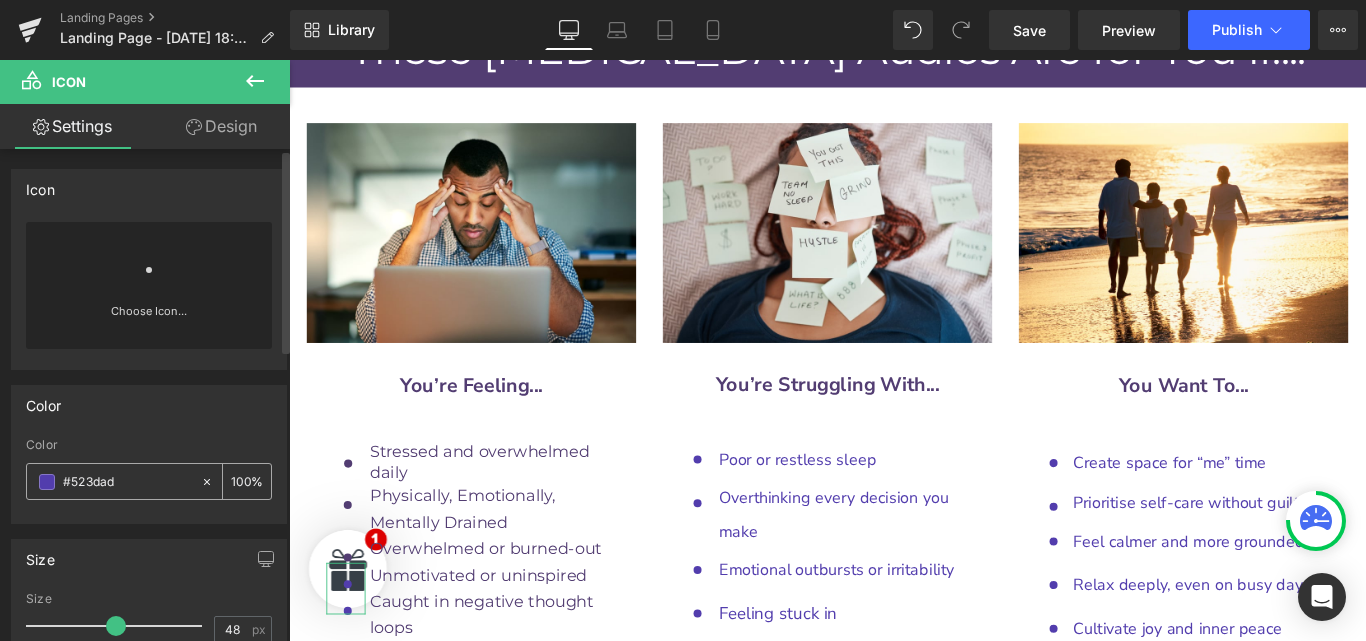 paste on "523D72" 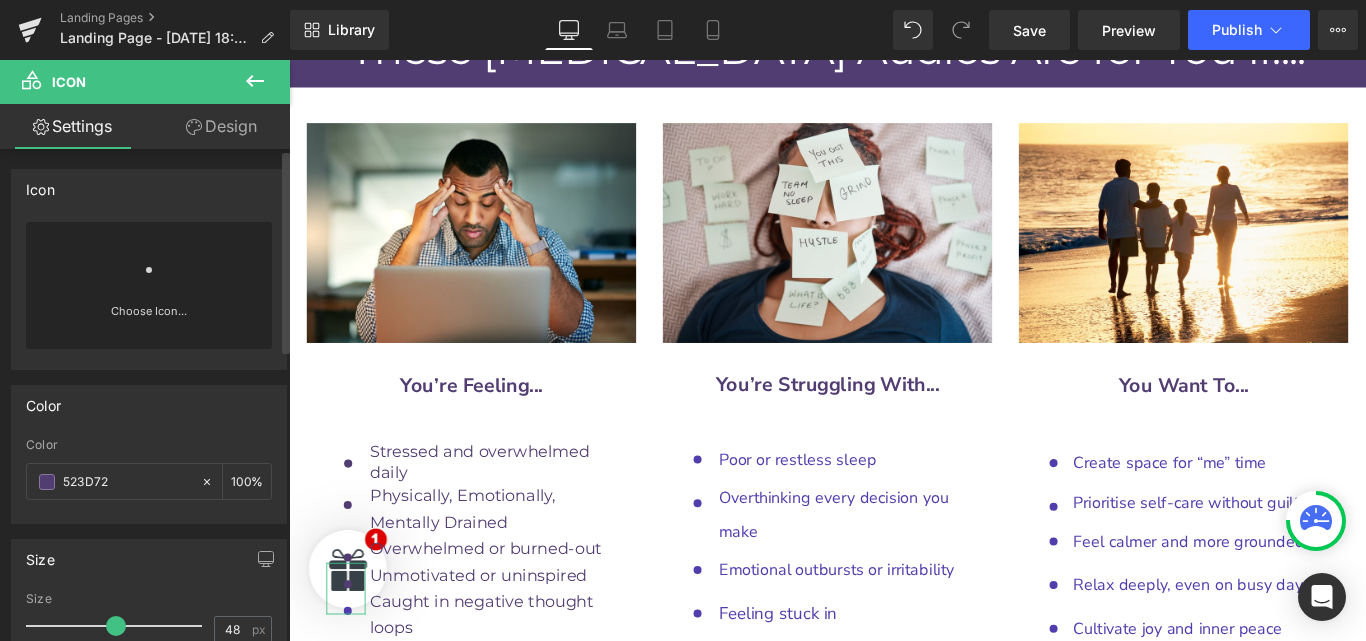type on "523D72" 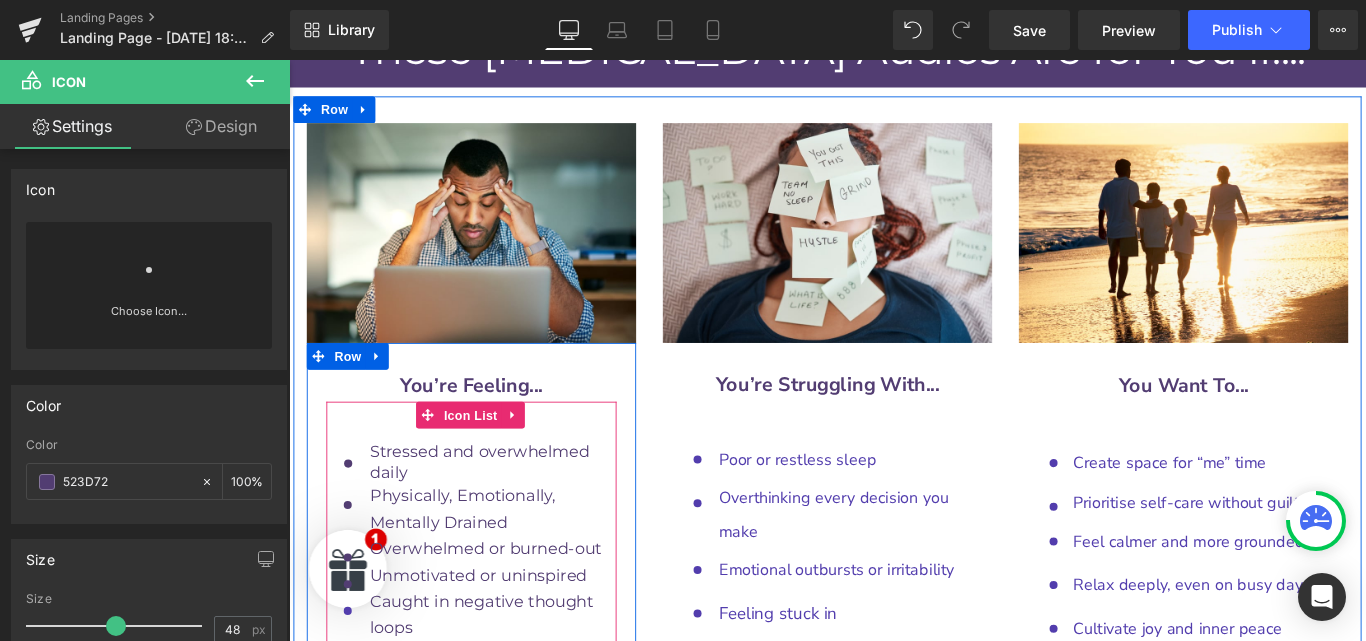 click on "Icon" at bounding box center (355, 743) 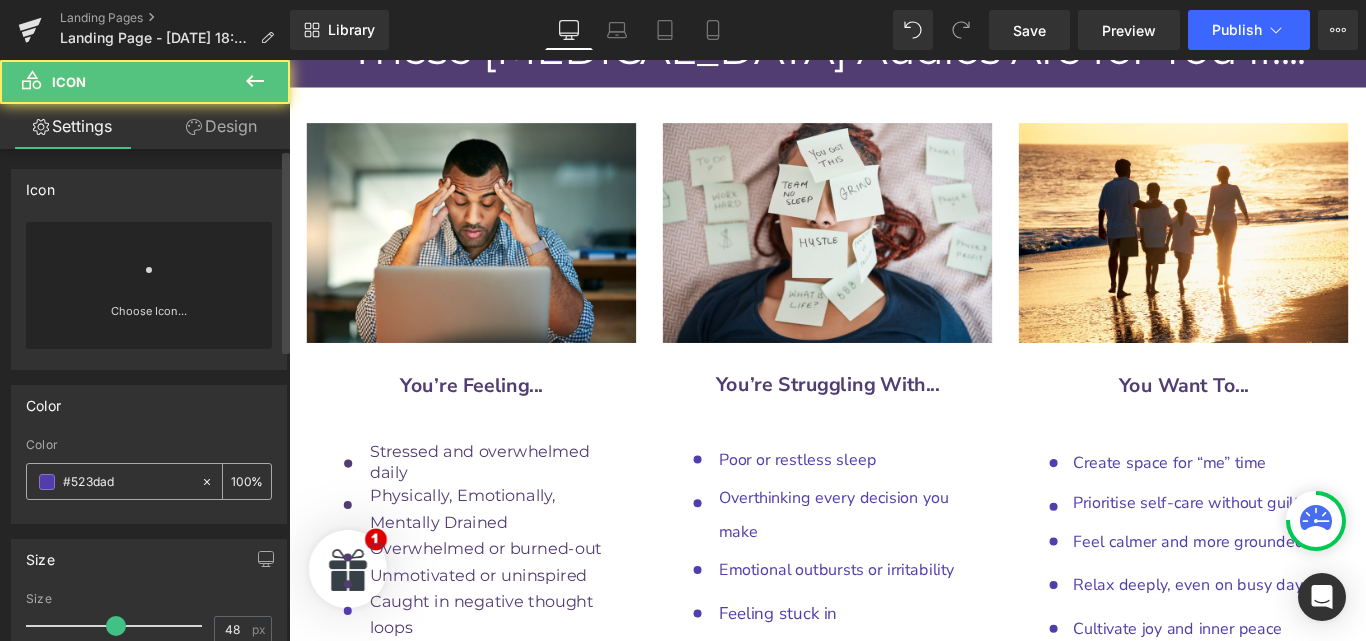 click on "#523dad" at bounding box center (113, 481) 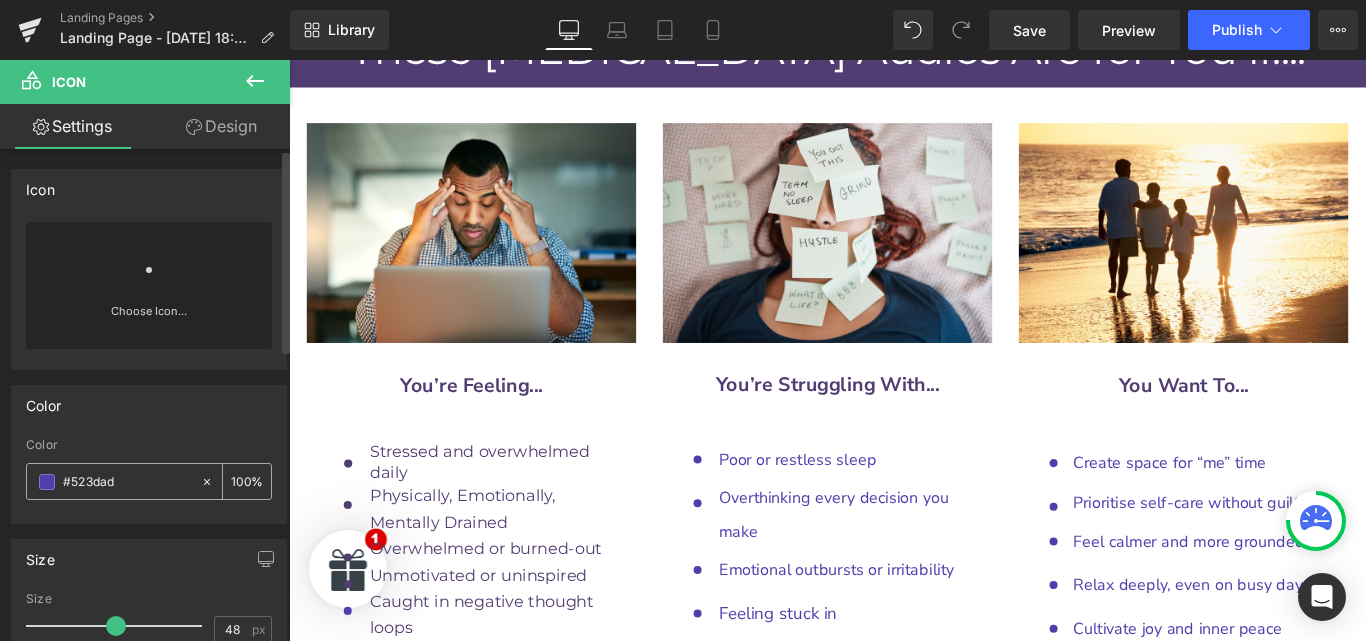 paste on "523D72" 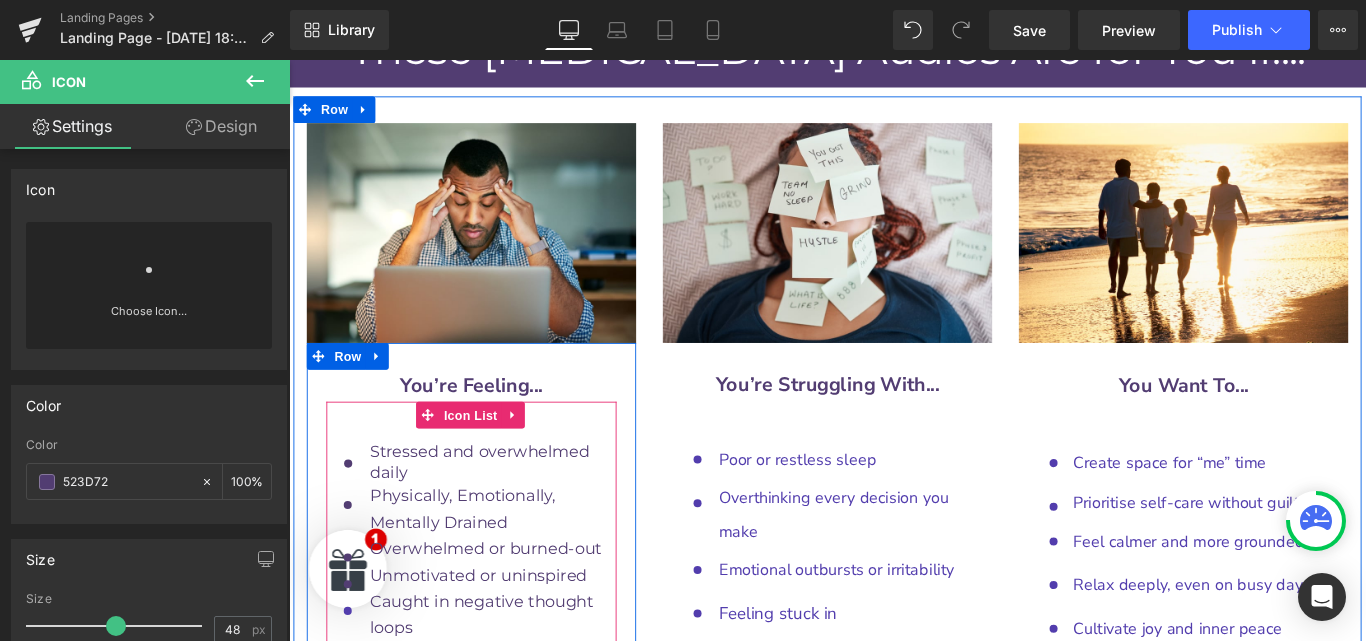 click on "Icon" at bounding box center [355, 766] 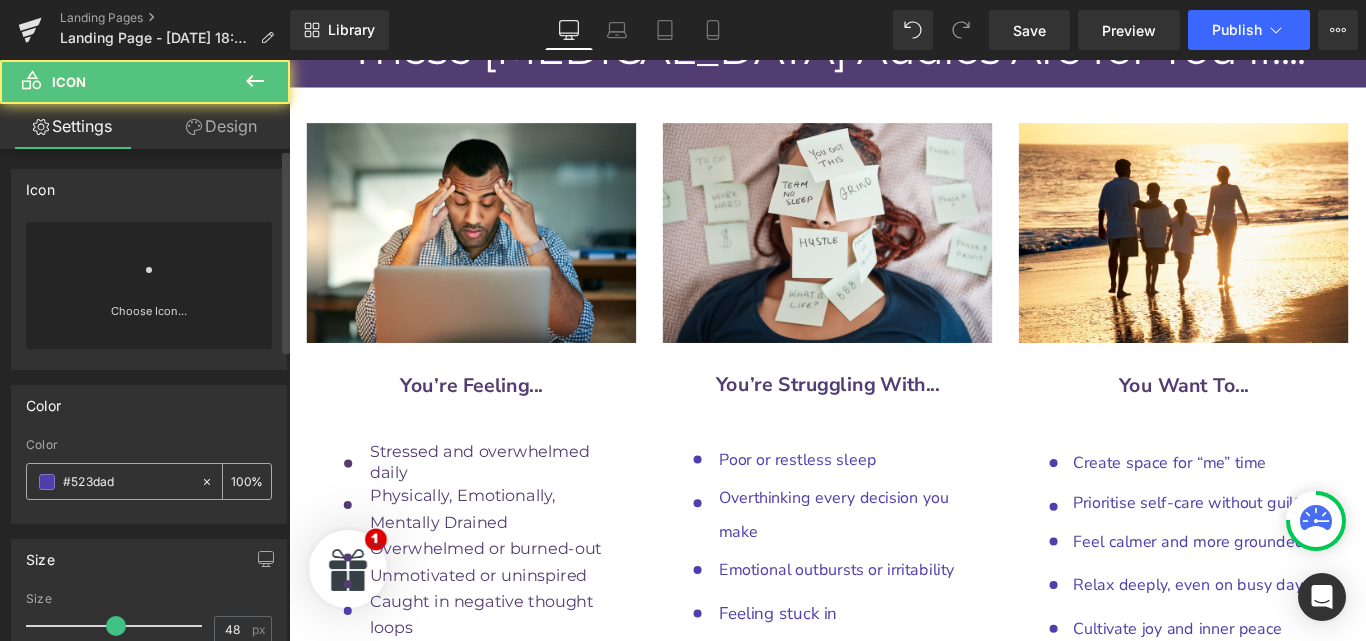 drag, startPoint x: 141, startPoint y: 476, endPoint x: 31, endPoint y: 475, distance: 110.00455 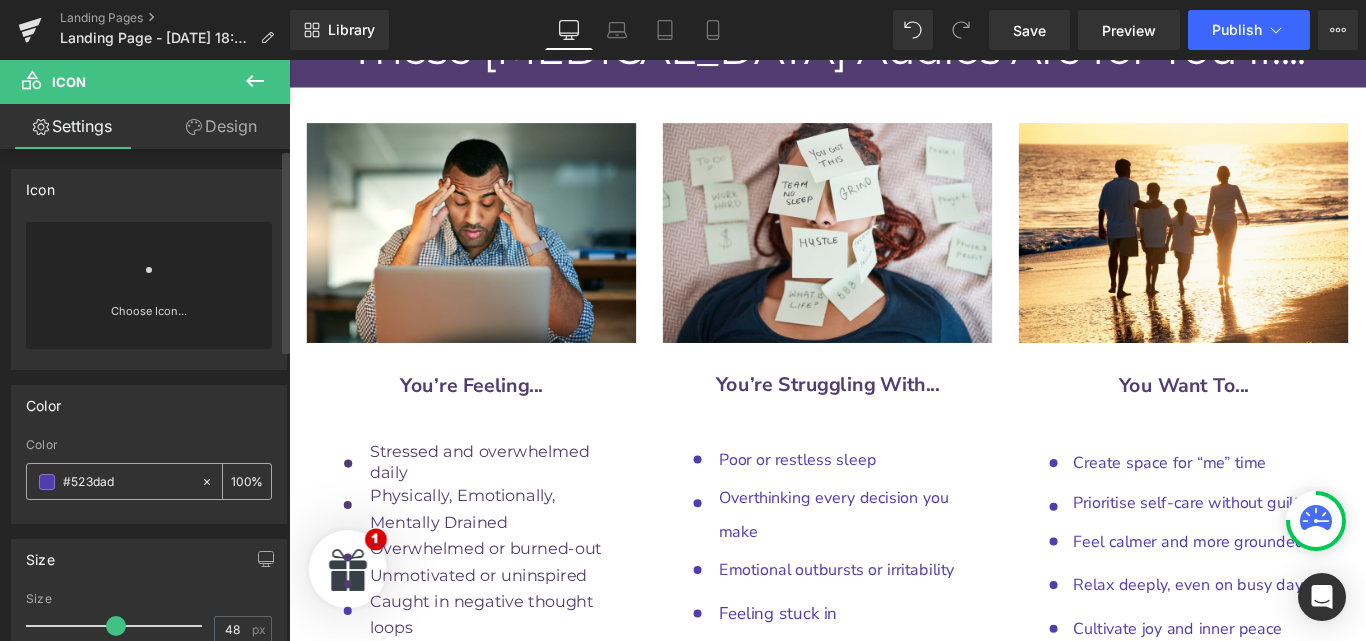 paste on "523D72" 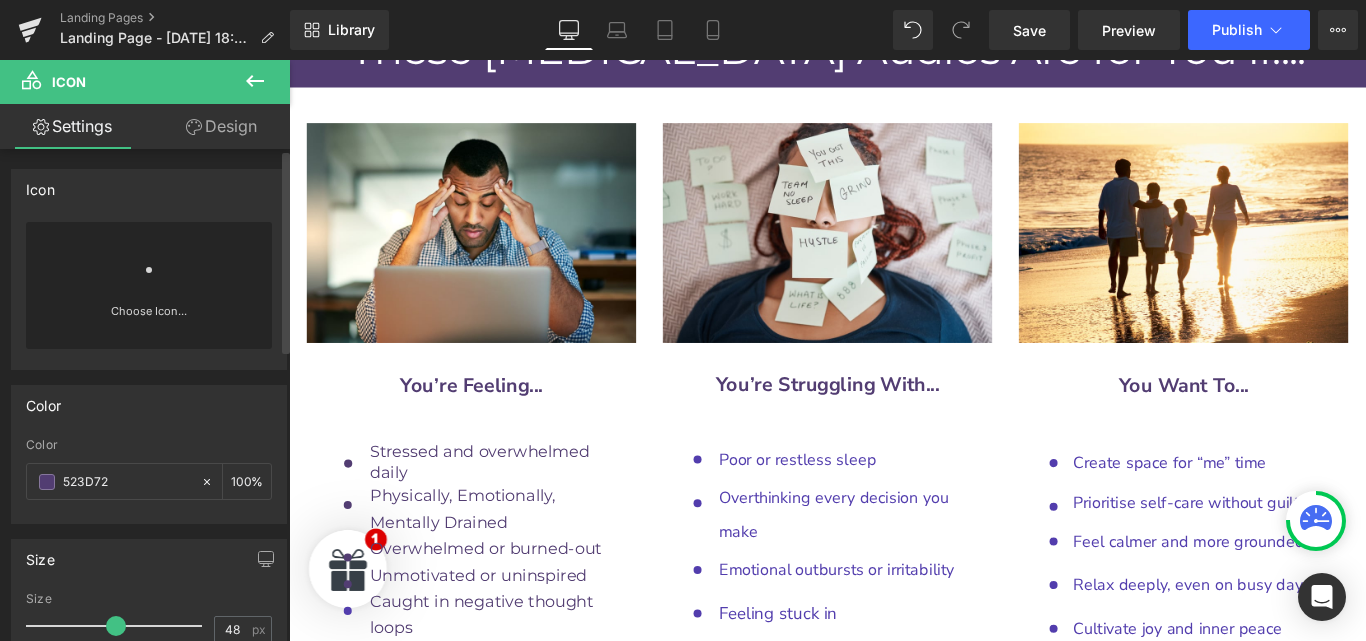 type on "523D72" 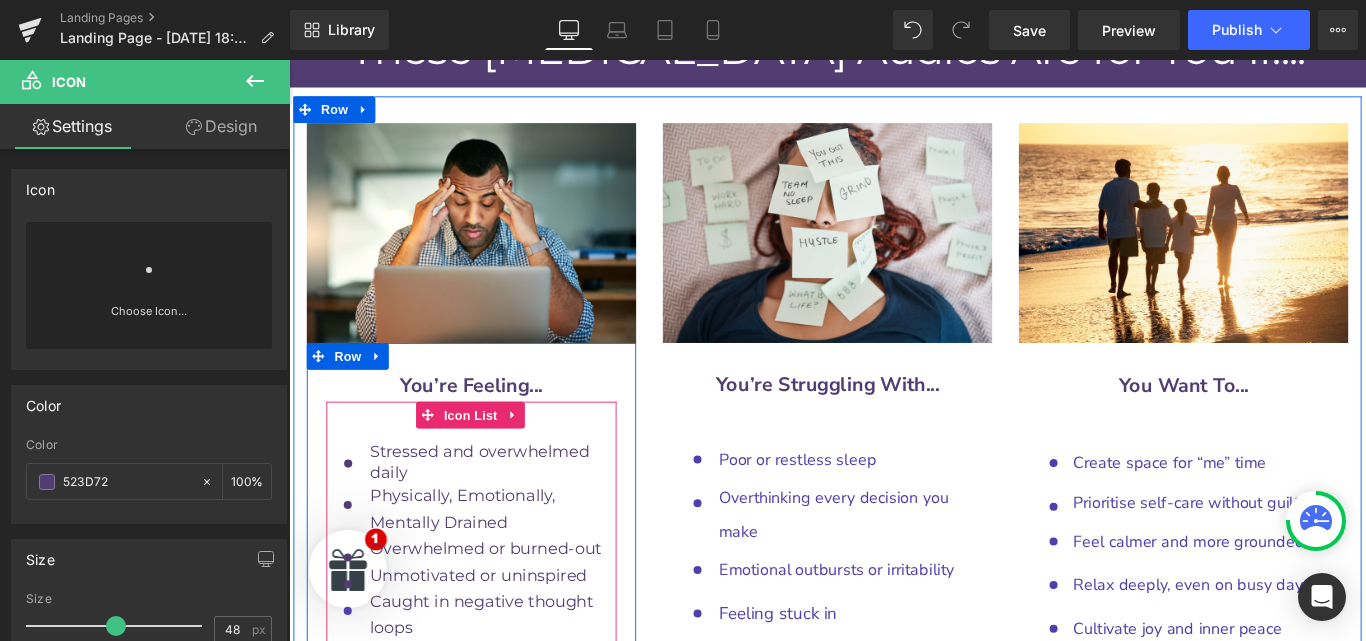 scroll, scrollTop: 9863, scrollLeft: 0, axis: vertical 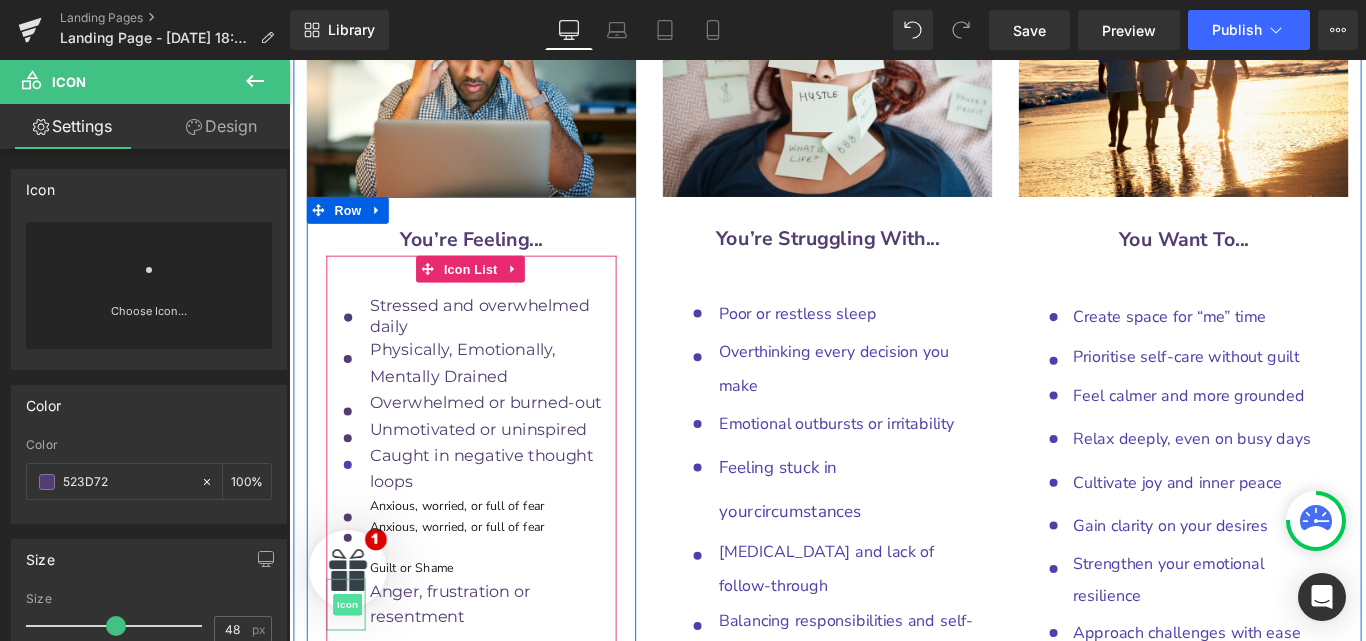 click on "Icon" at bounding box center (355, 672) 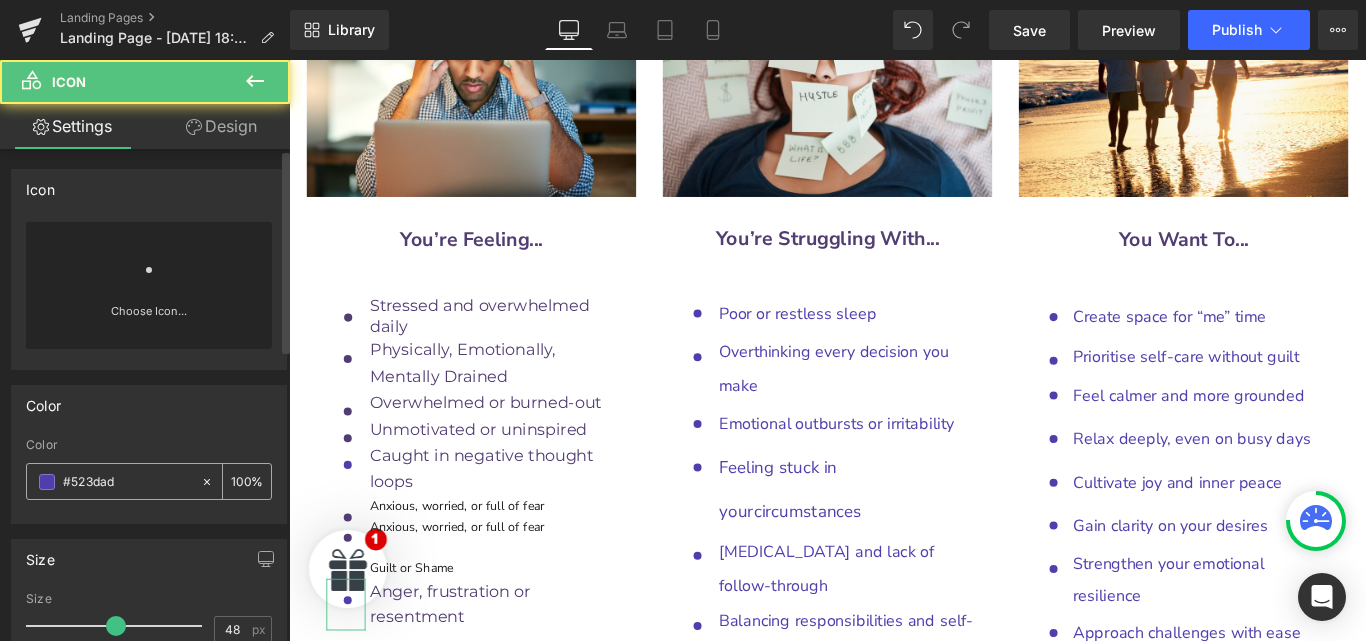 click on "#523dad" at bounding box center [113, 481] 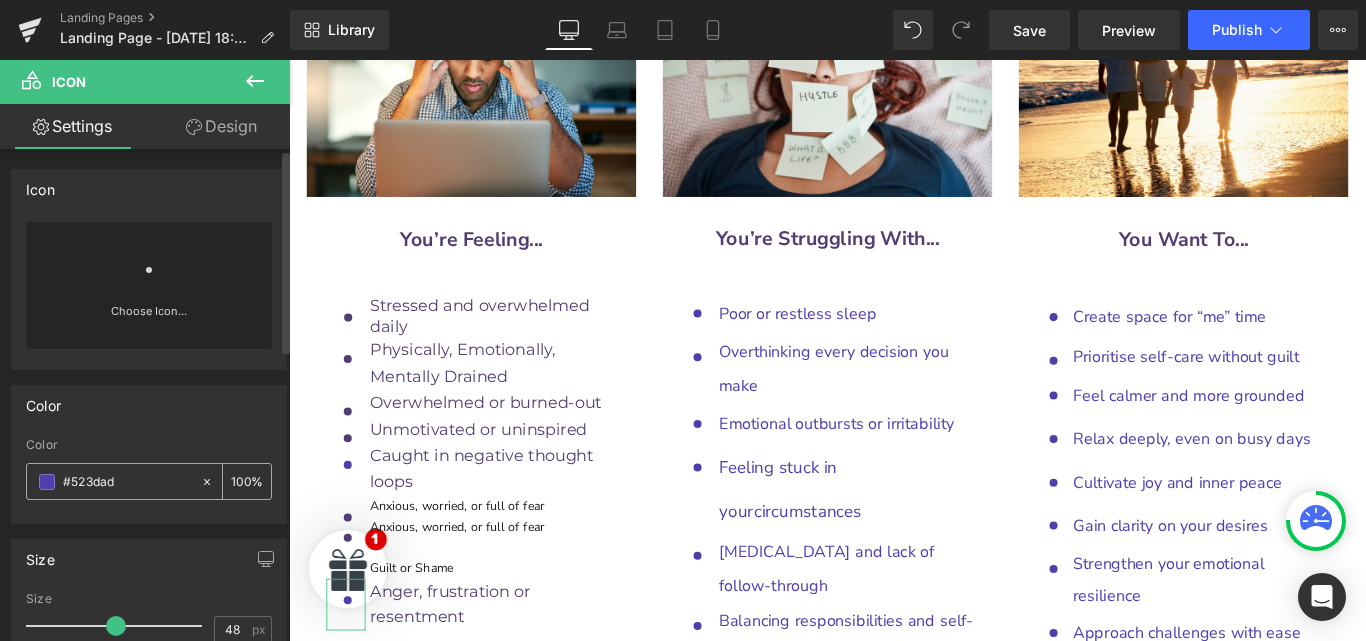 paste on "523D72" 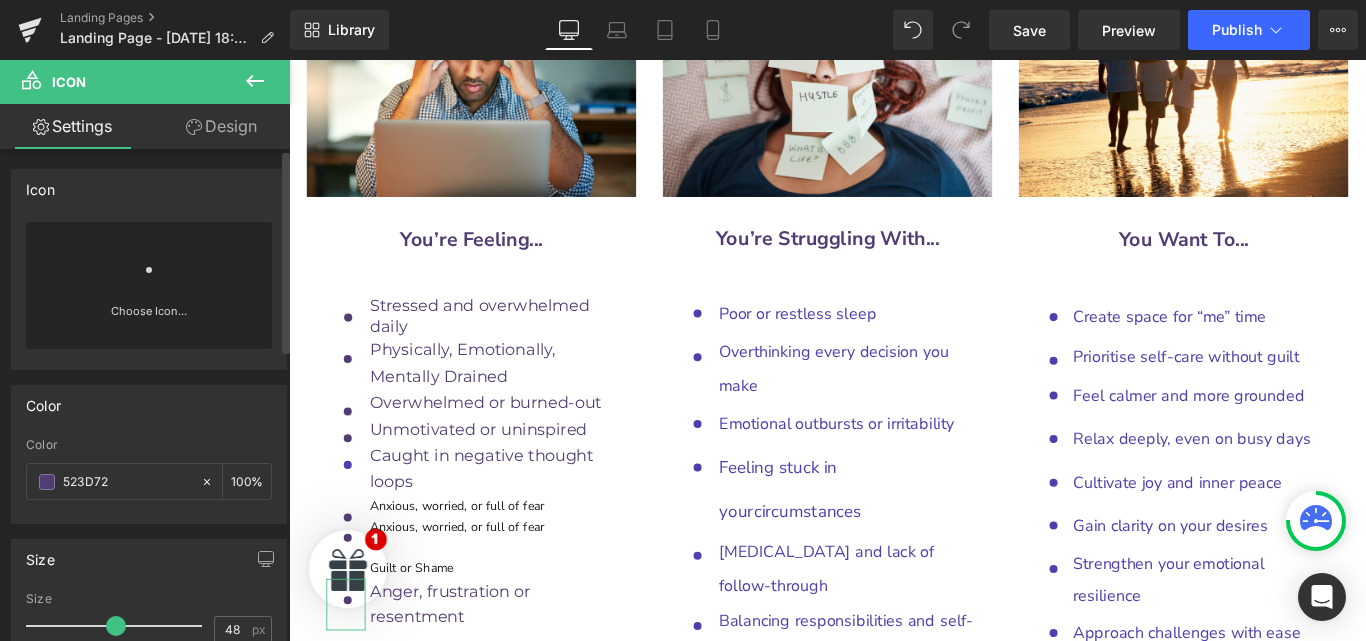 type on "523D72" 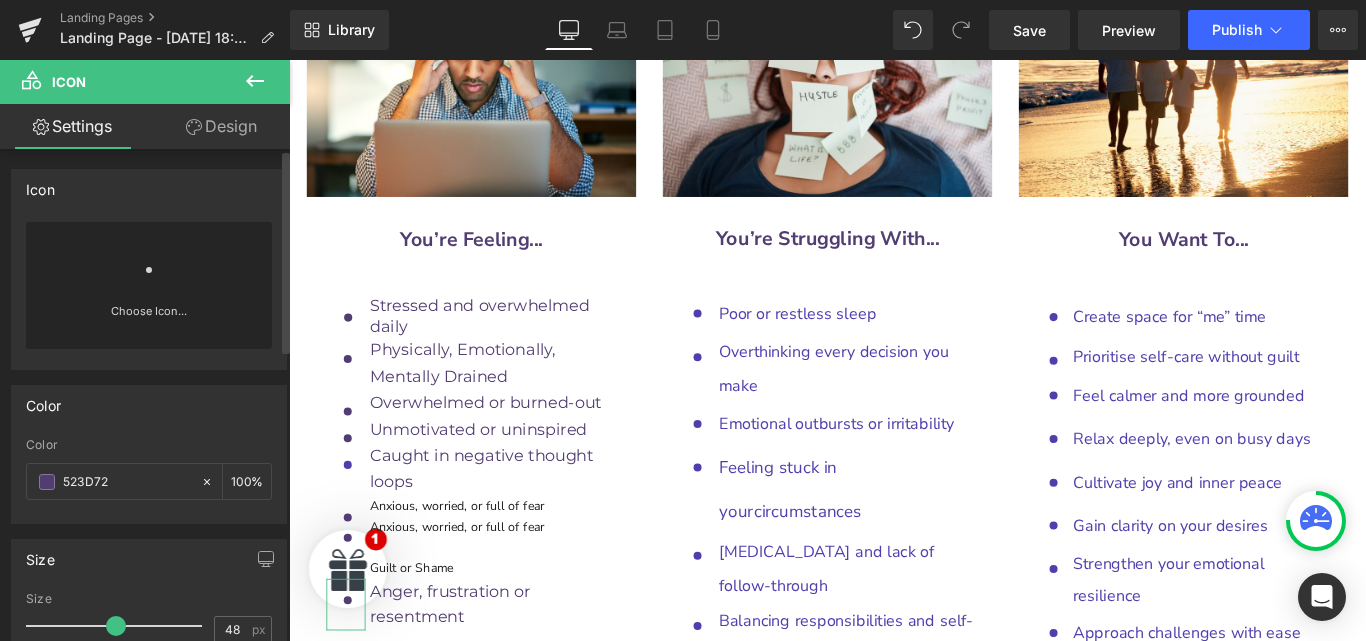 click on "Color" at bounding box center [149, 405] 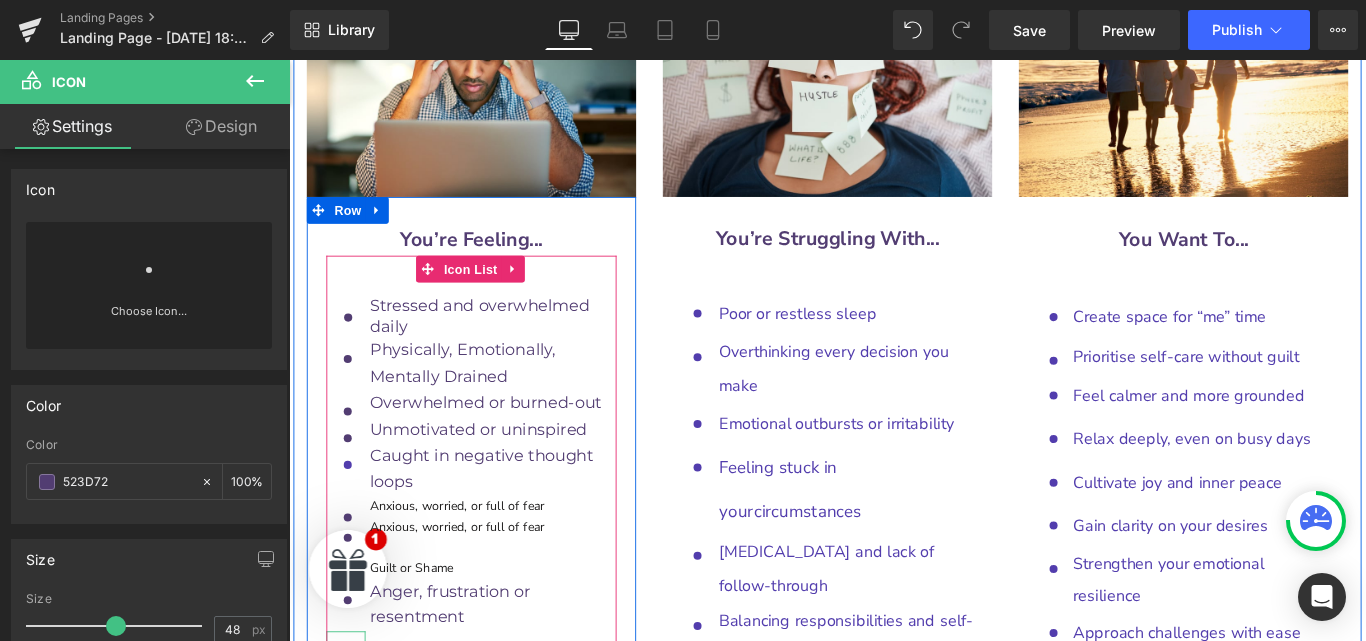 click on "Icon" at bounding box center (355, 731) 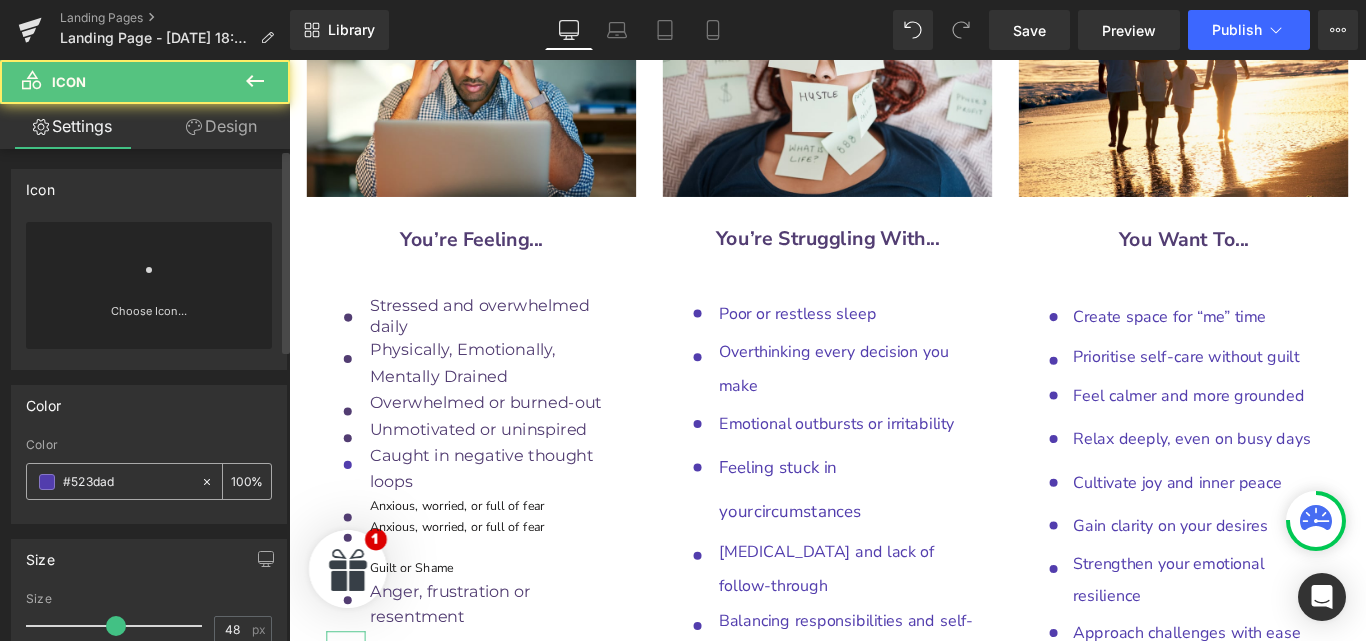 drag, startPoint x: 130, startPoint y: 488, endPoint x: 65, endPoint y: 480, distance: 65.490456 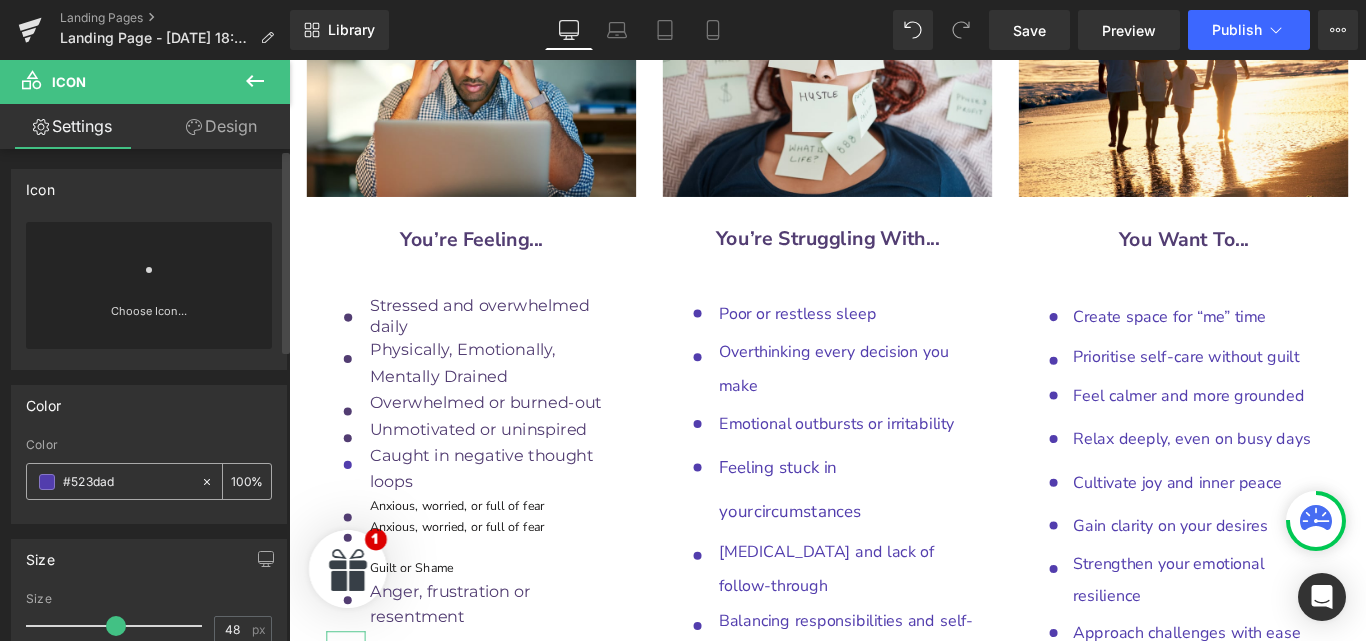 paste on "523D72" 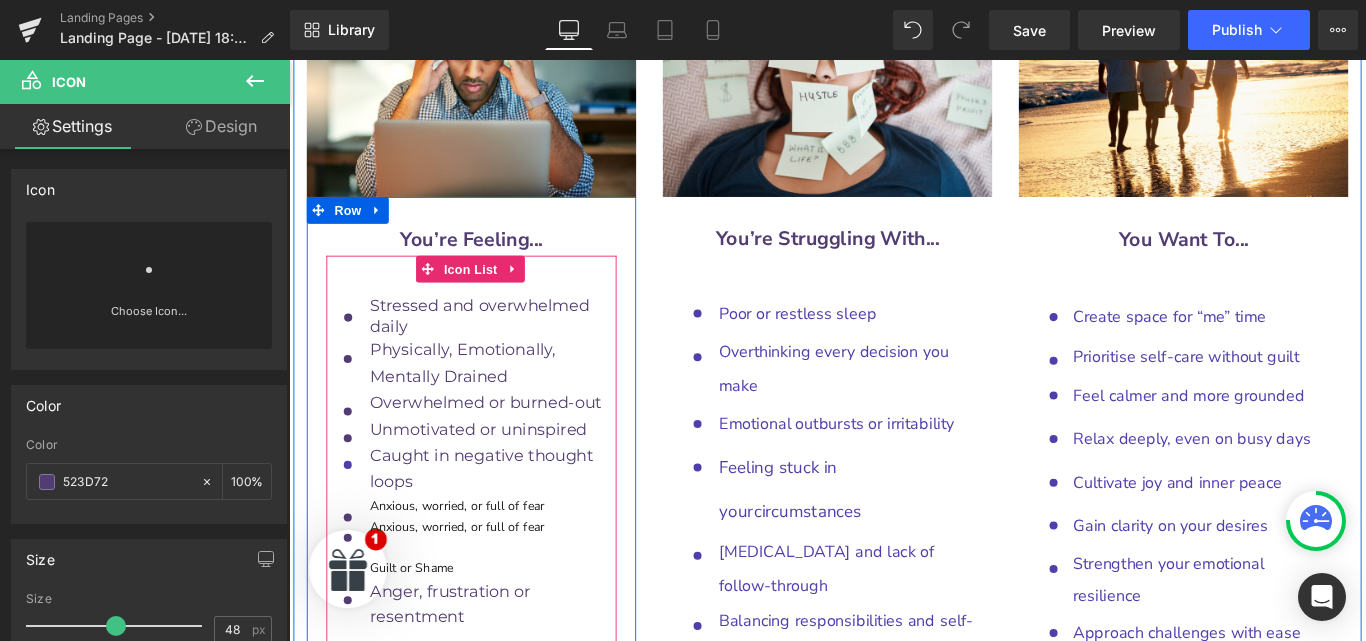 click on "Icon" at bounding box center (355, 780) 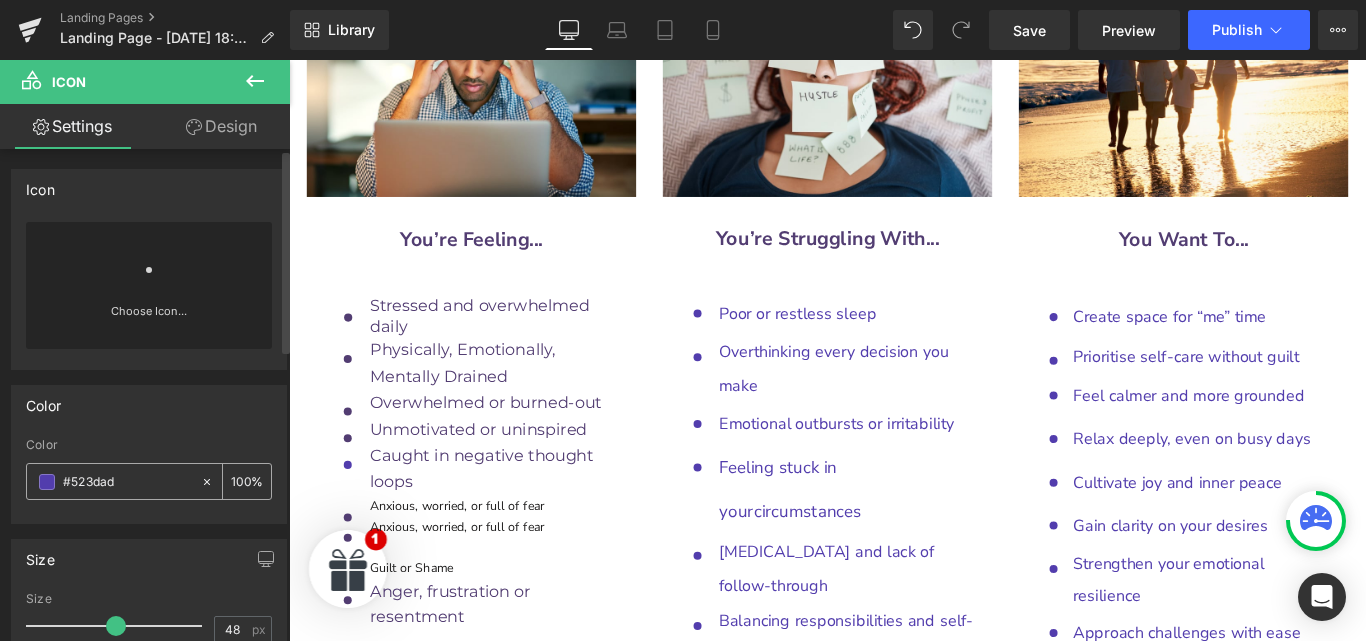 click on "#523dad" at bounding box center [113, 481] 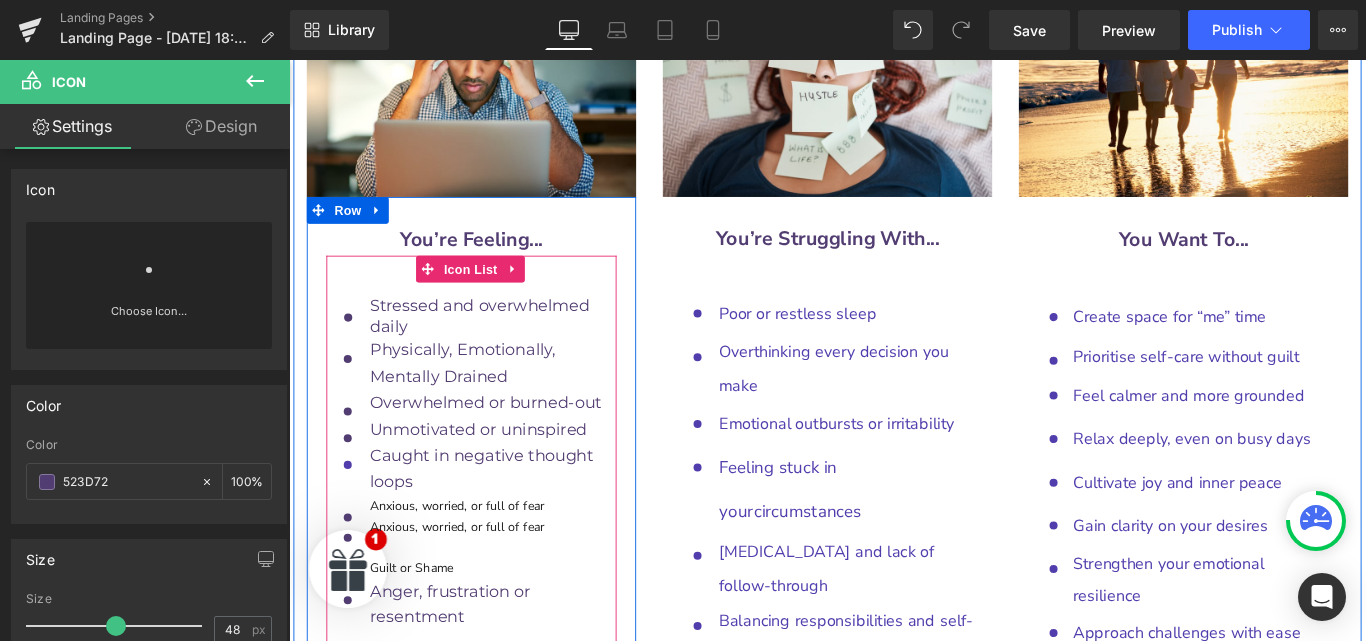 click on "Icon" at bounding box center (355, 828) 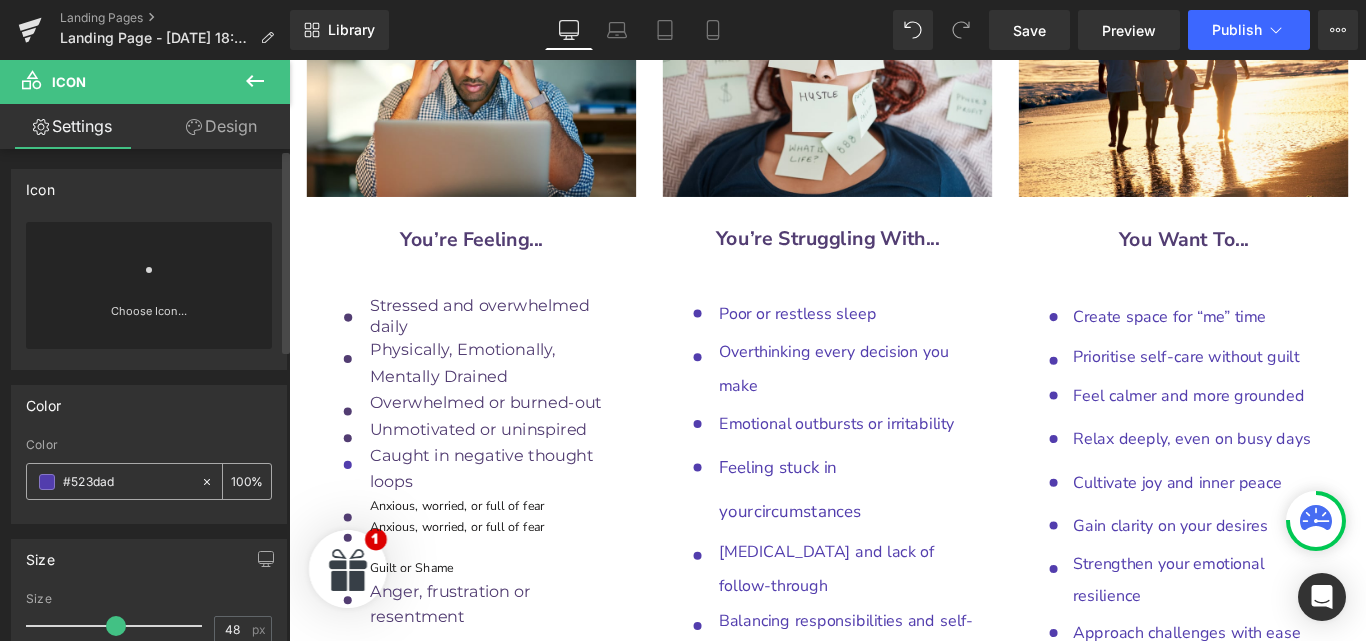 drag, startPoint x: 142, startPoint y: 480, endPoint x: 37, endPoint y: 473, distance: 105.23308 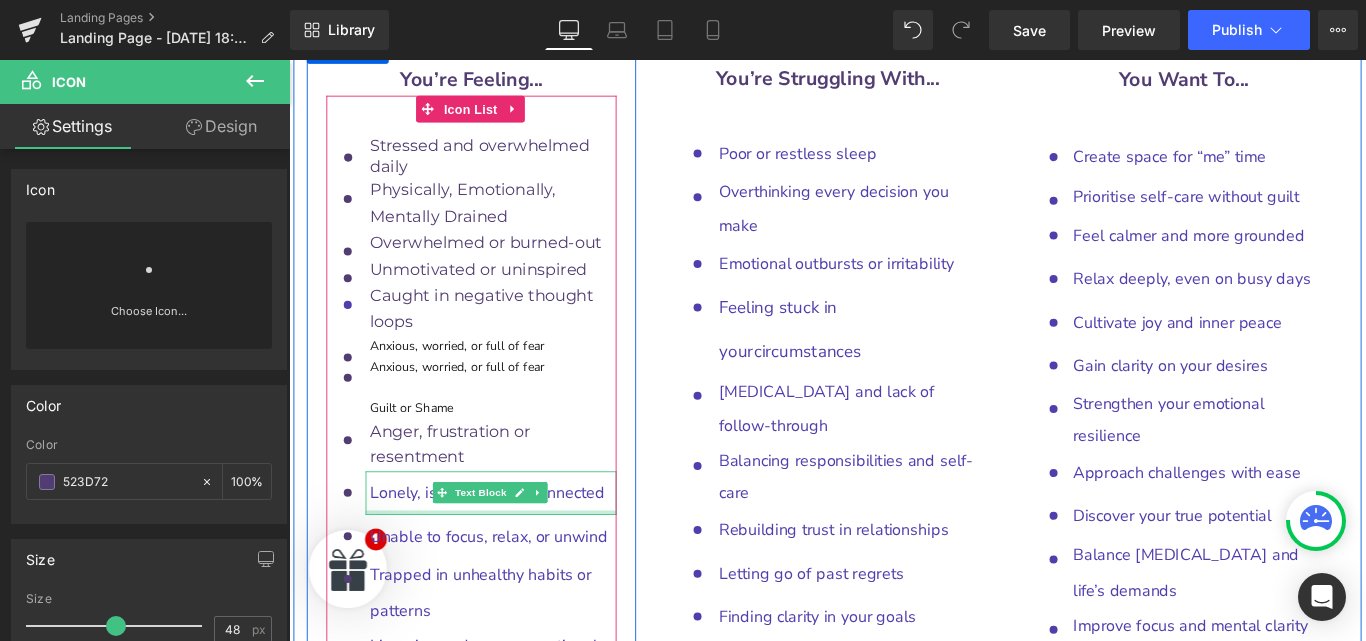 scroll, scrollTop: 10047, scrollLeft: 0, axis: vertical 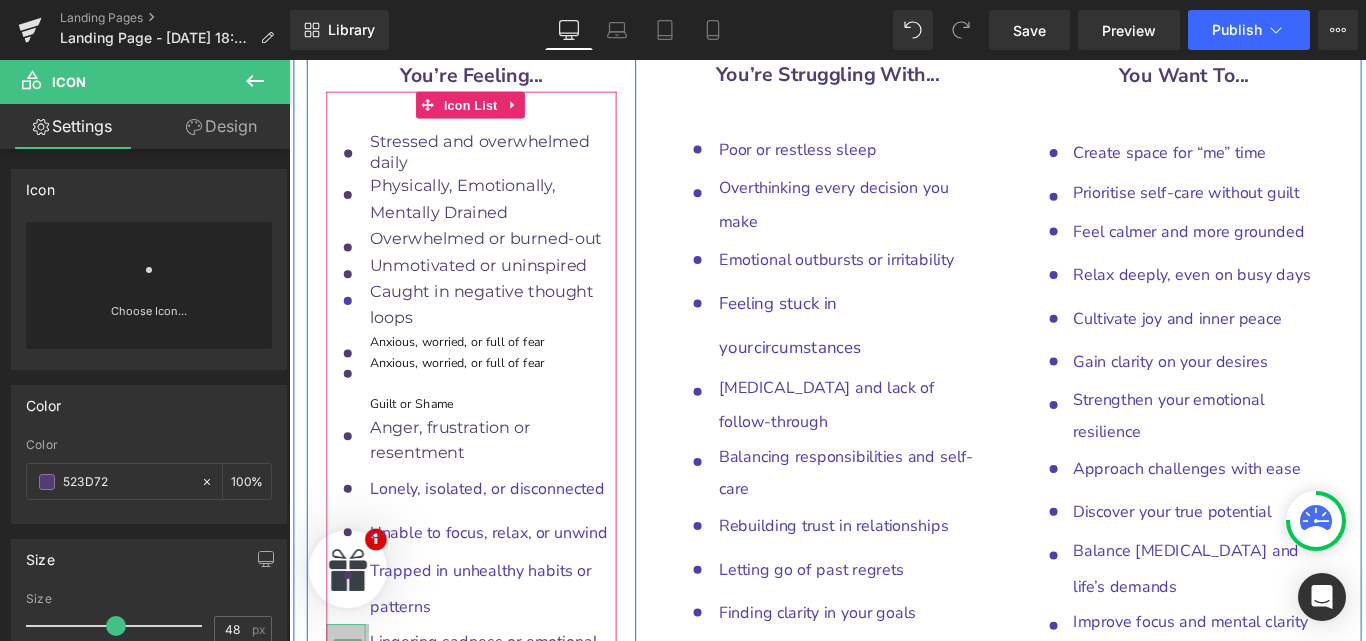 click on "Icon" at bounding box center (355, 723) 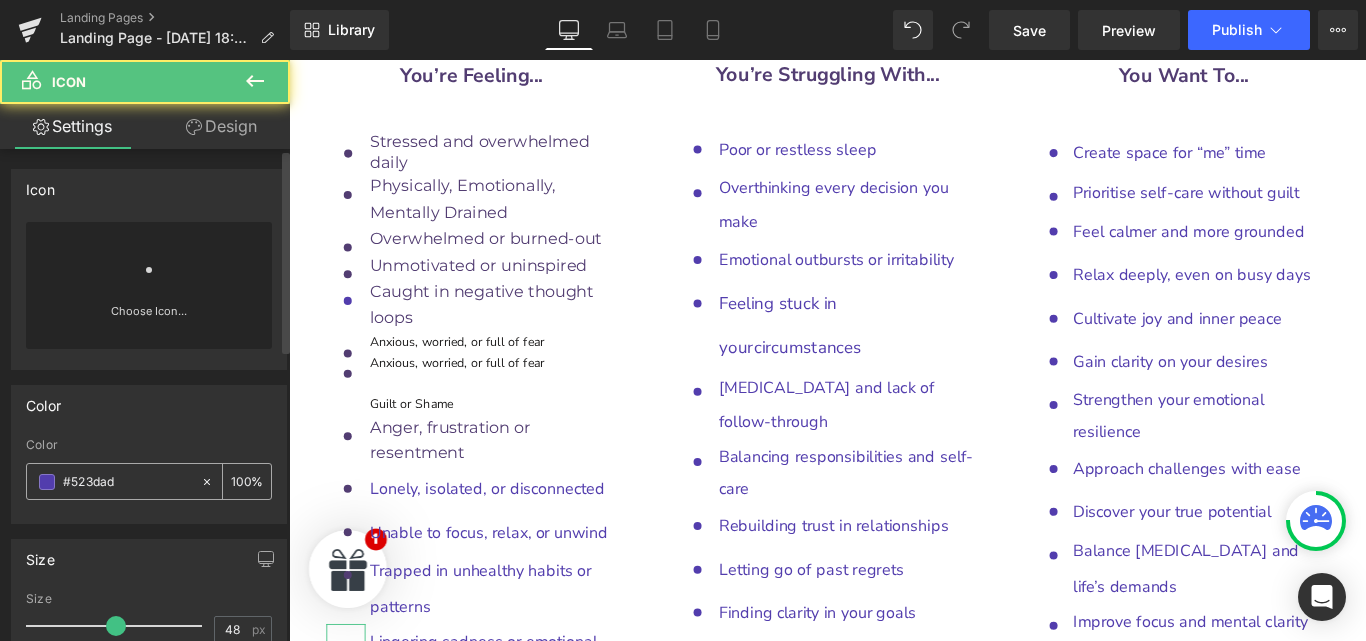 drag, startPoint x: 147, startPoint y: 488, endPoint x: 34, endPoint y: 477, distance: 113.534134 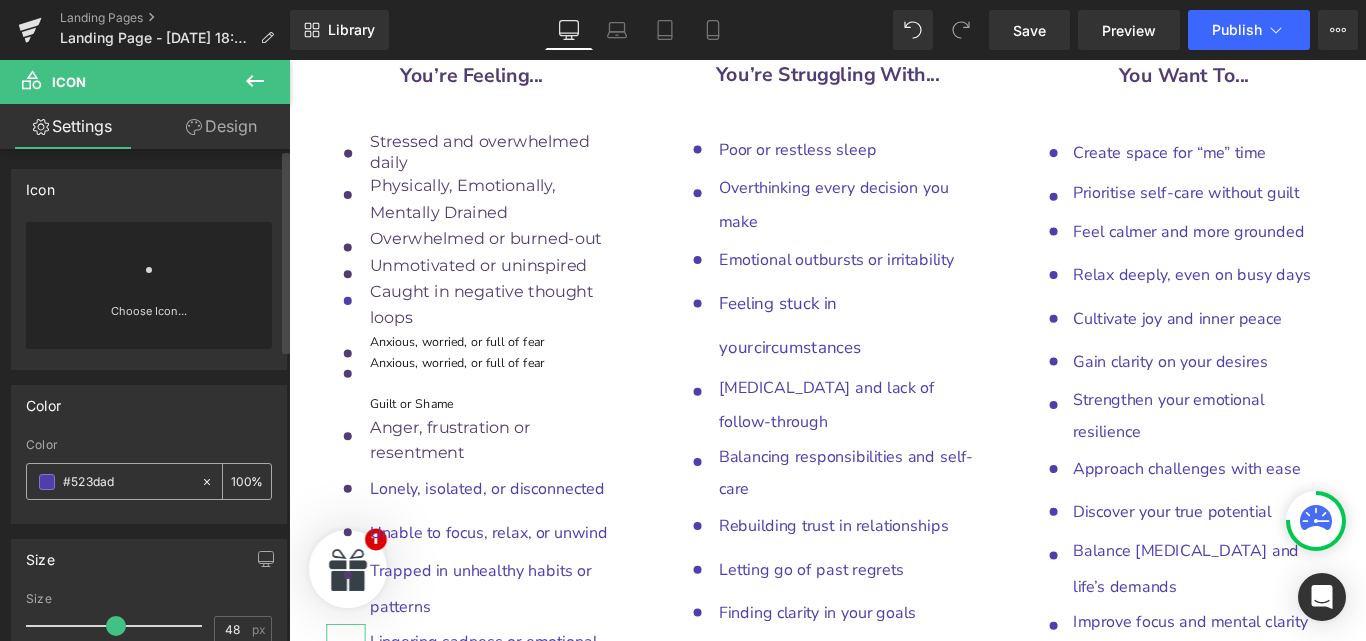 paste on "523D72" 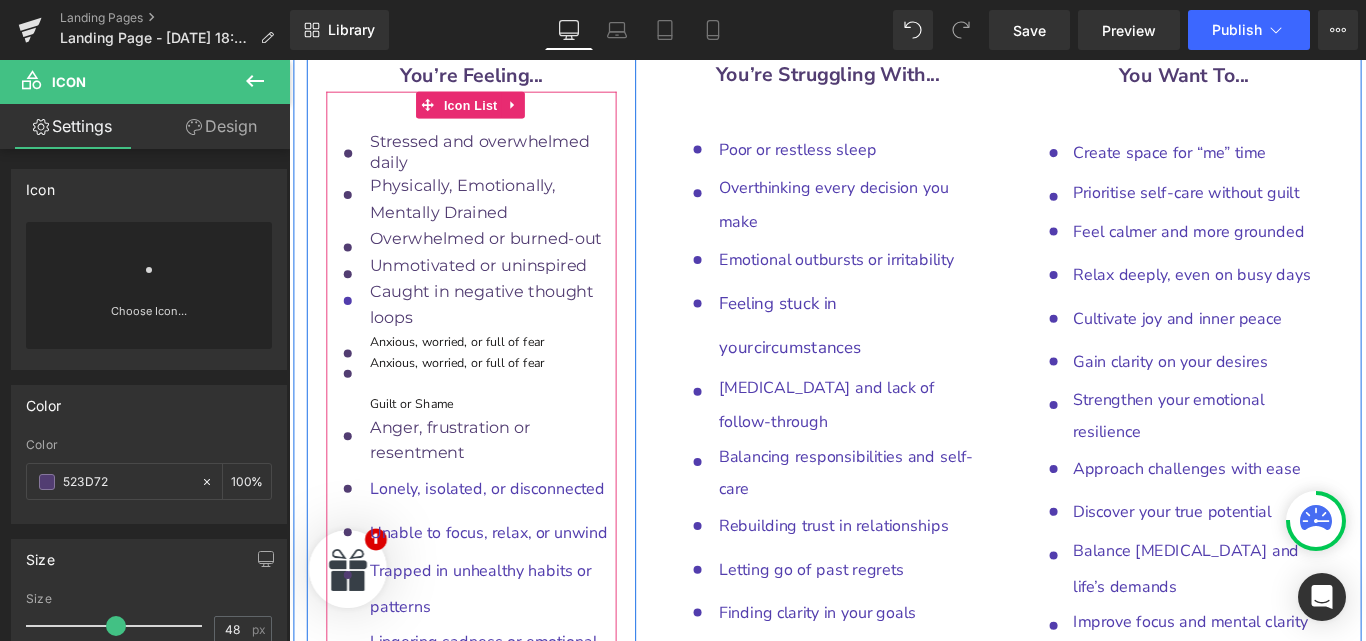 click on "Icon" at bounding box center (355, 806) 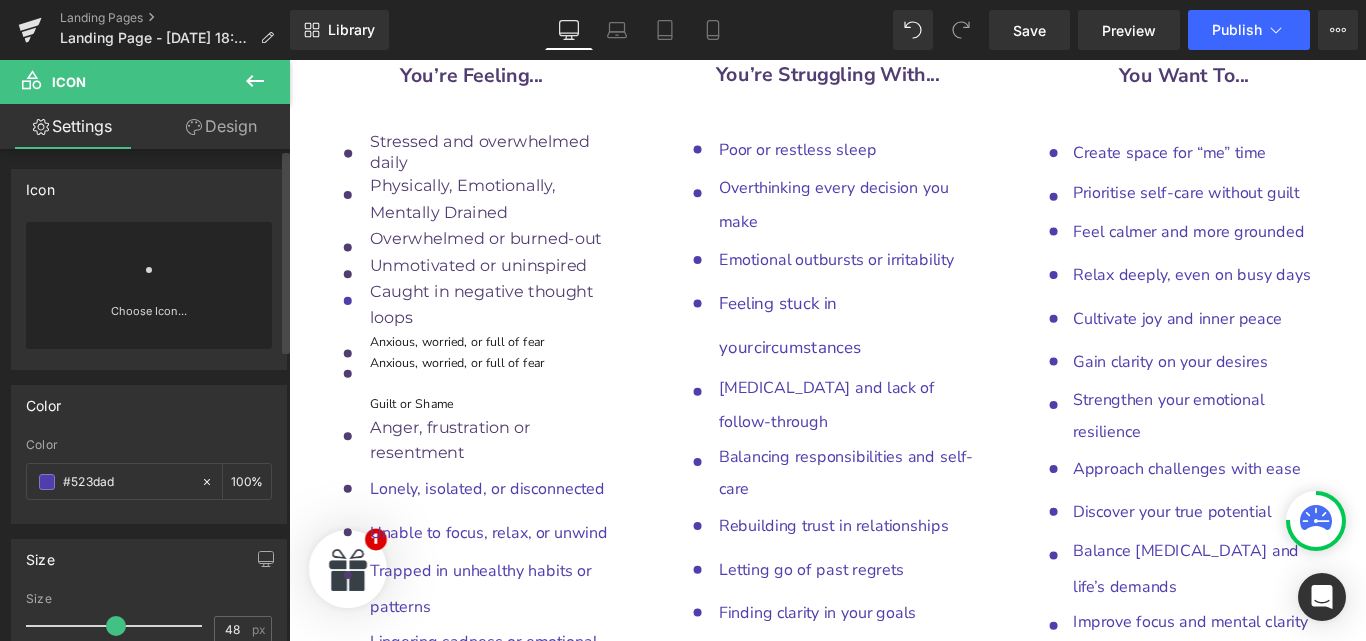 drag, startPoint x: 42, startPoint y: 474, endPoint x: 6, endPoint y: 474, distance: 36 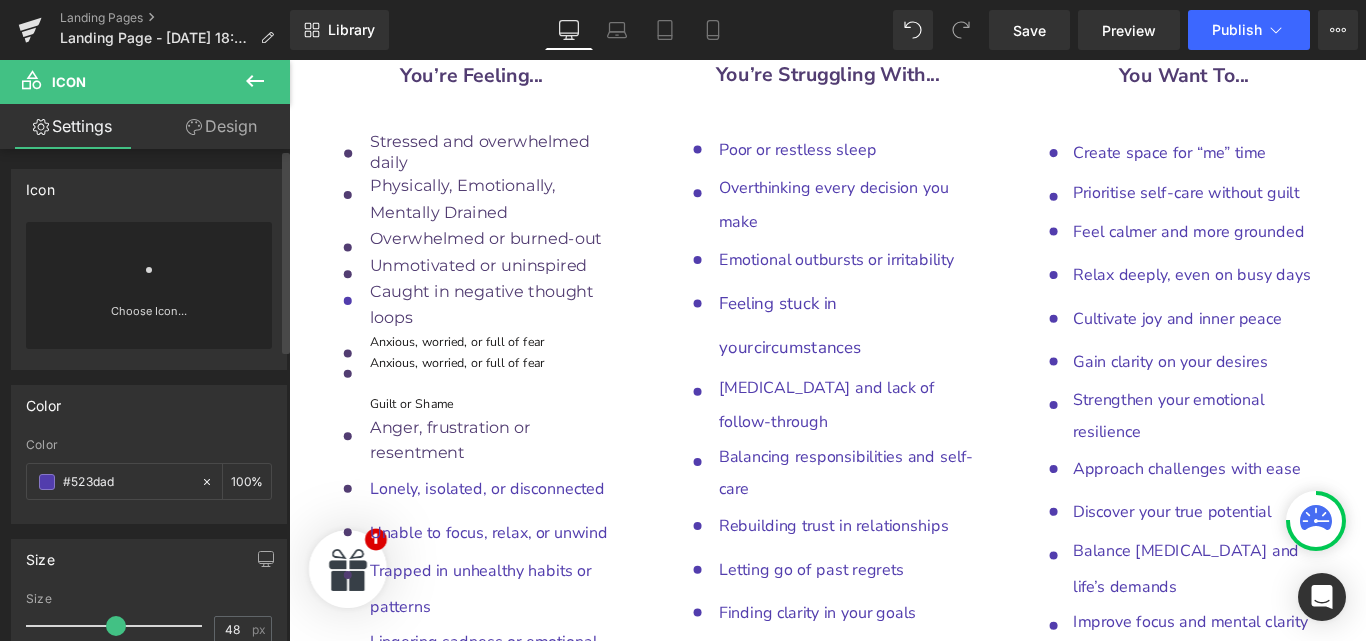 click on "Color rgb(82, 61, 173) Color #523dad 100 %" at bounding box center (149, 447) 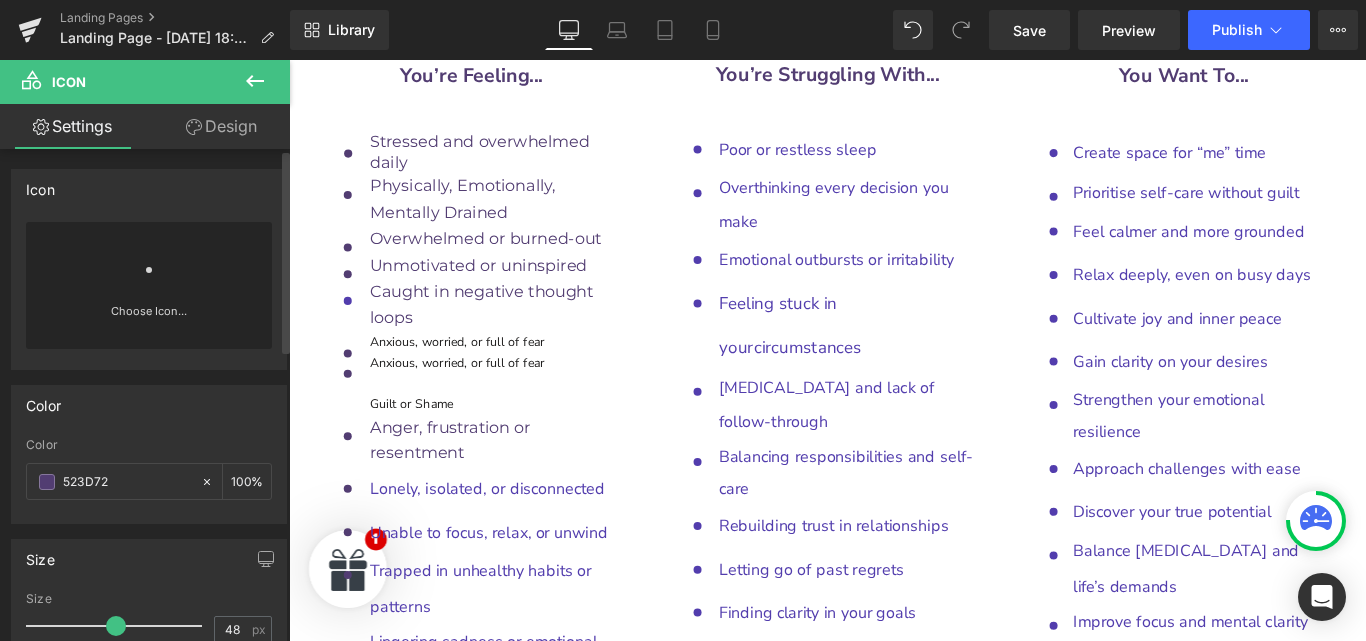 type on "523D72" 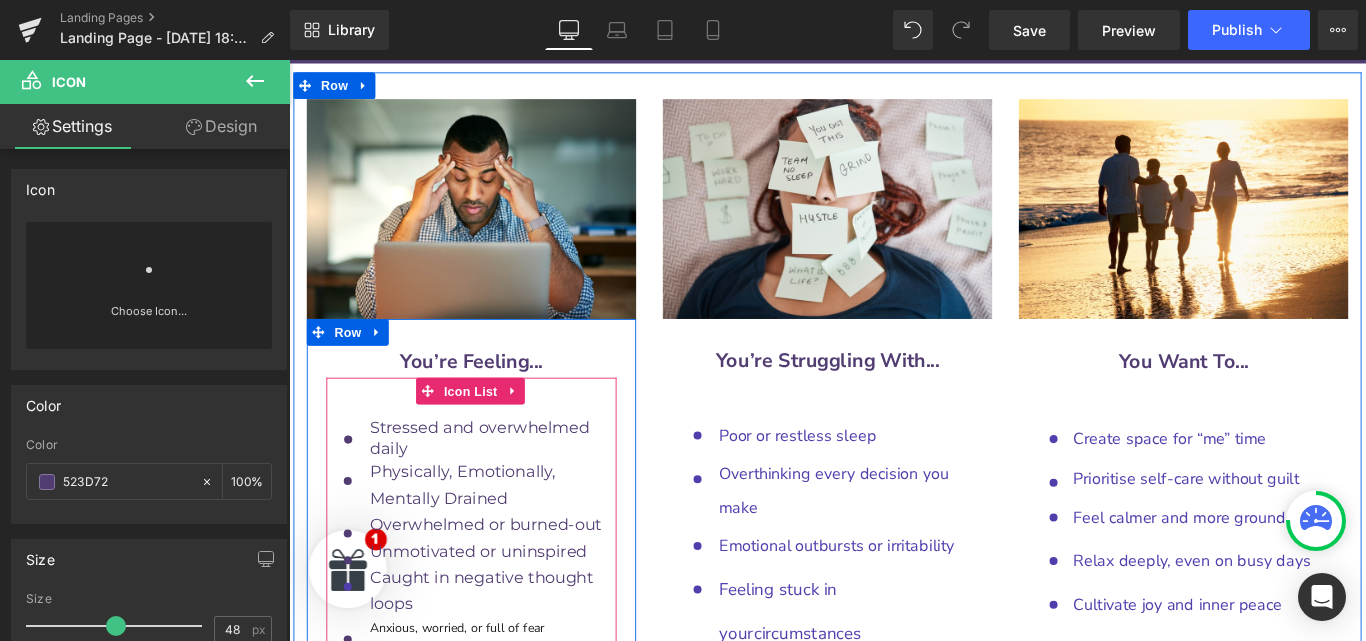 scroll, scrollTop: 9725, scrollLeft: 0, axis: vertical 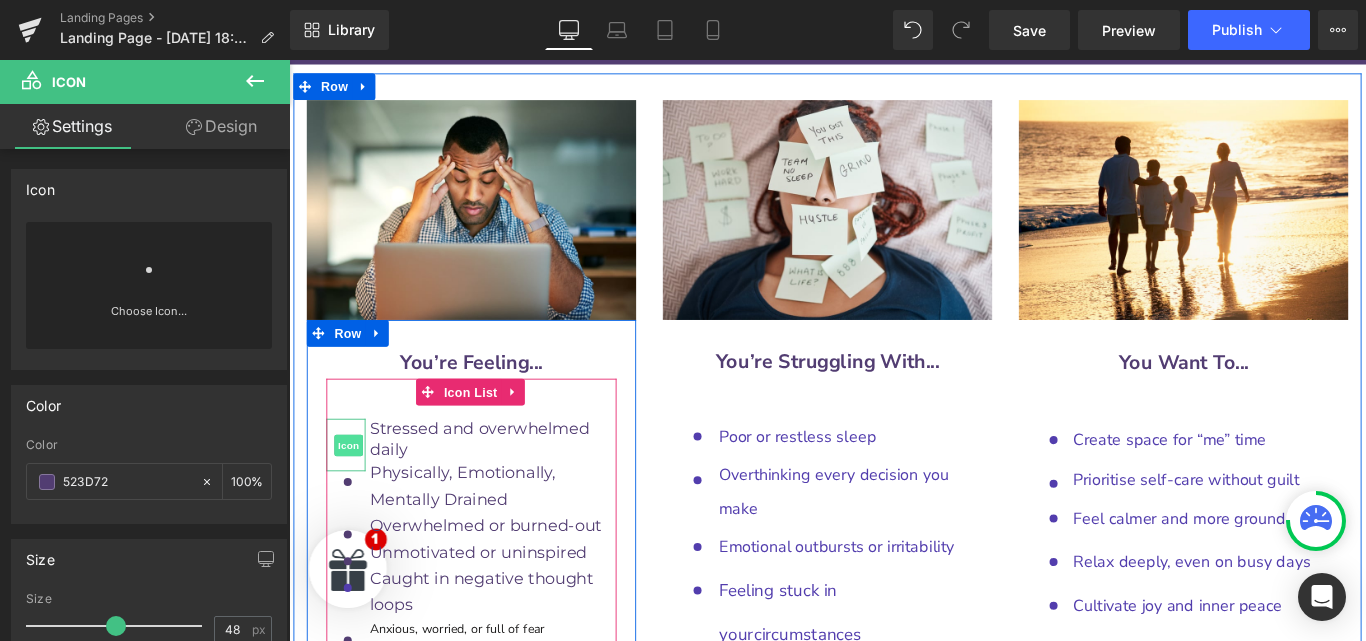 click on "Icon" at bounding box center [356, 493] 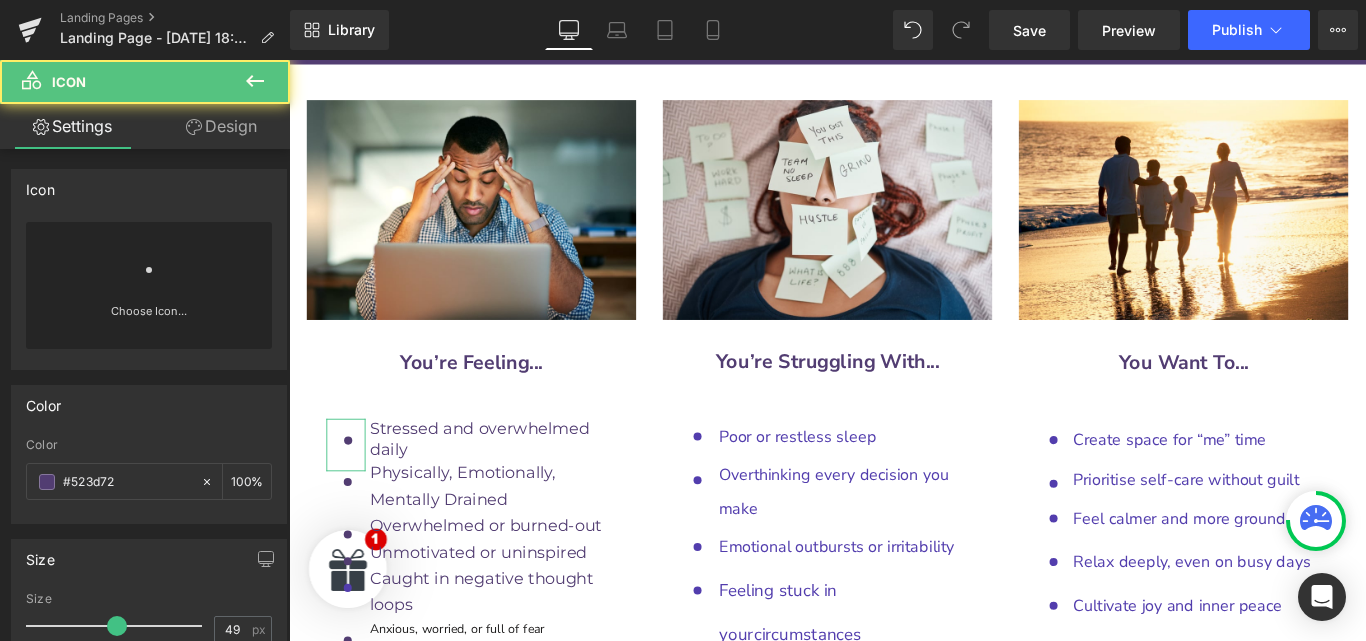 click on "Design" at bounding box center (221, 126) 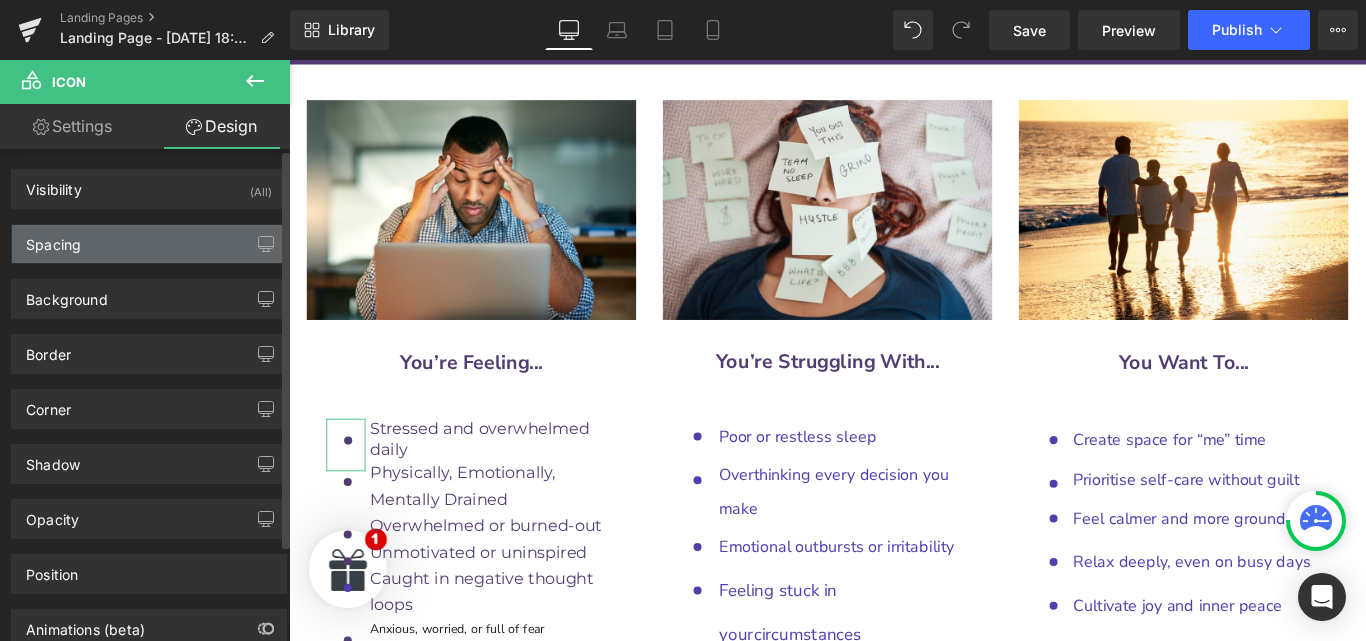 click on "Spacing" at bounding box center (149, 244) 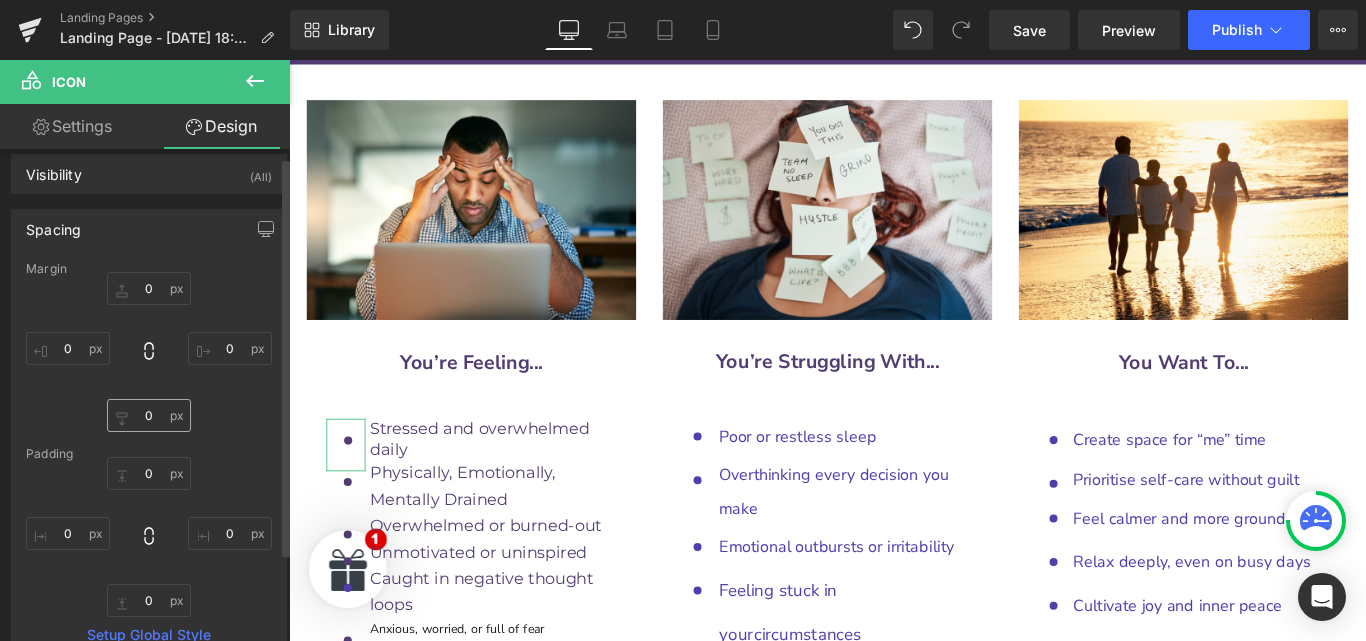 scroll, scrollTop: 10, scrollLeft: 0, axis: vertical 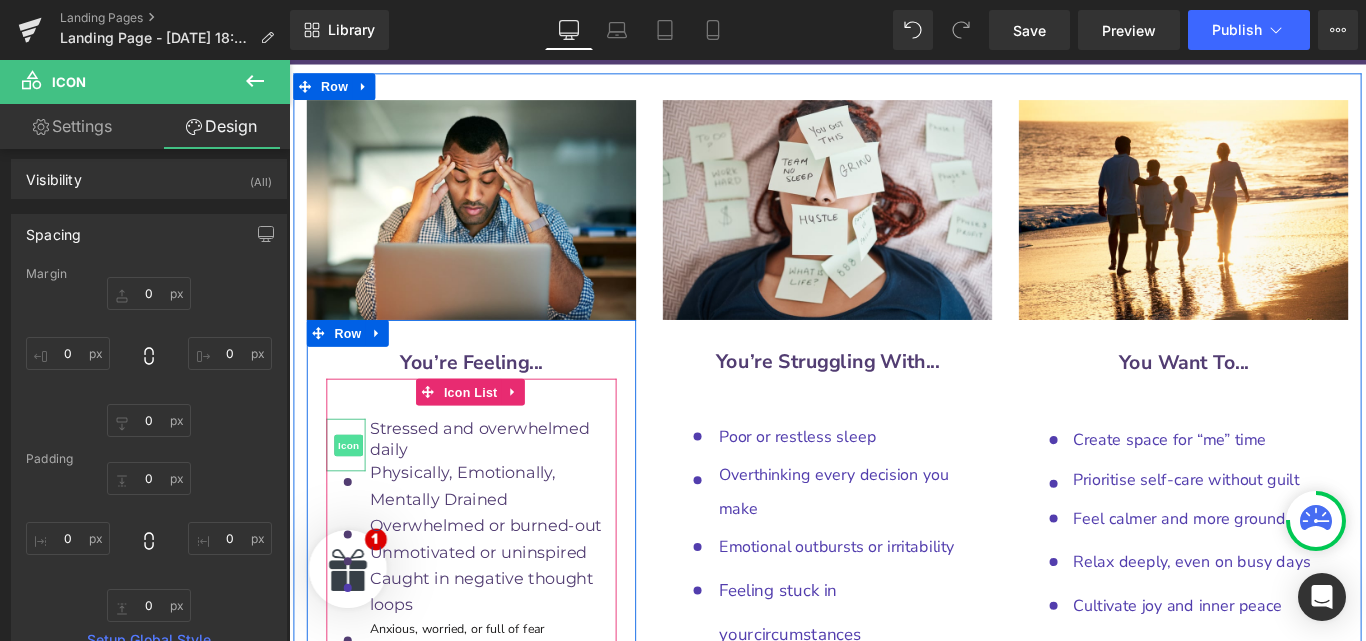 click on "Icon" at bounding box center [356, 493] 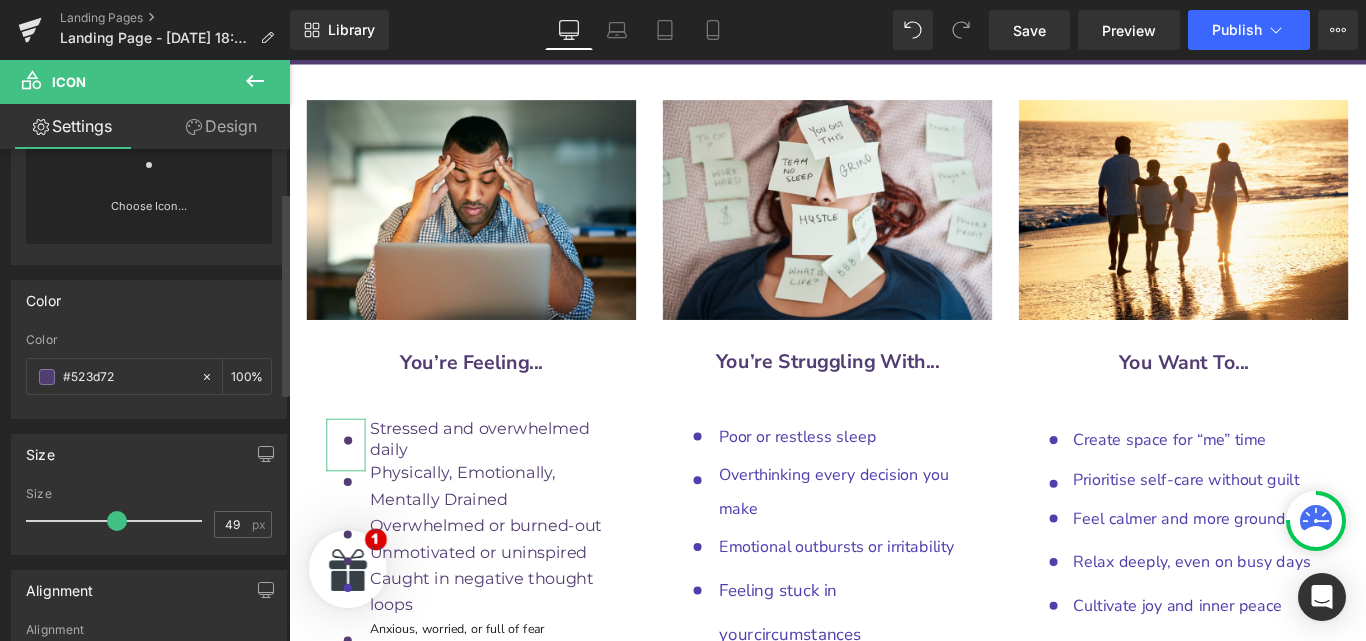 scroll, scrollTop: 0, scrollLeft: 0, axis: both 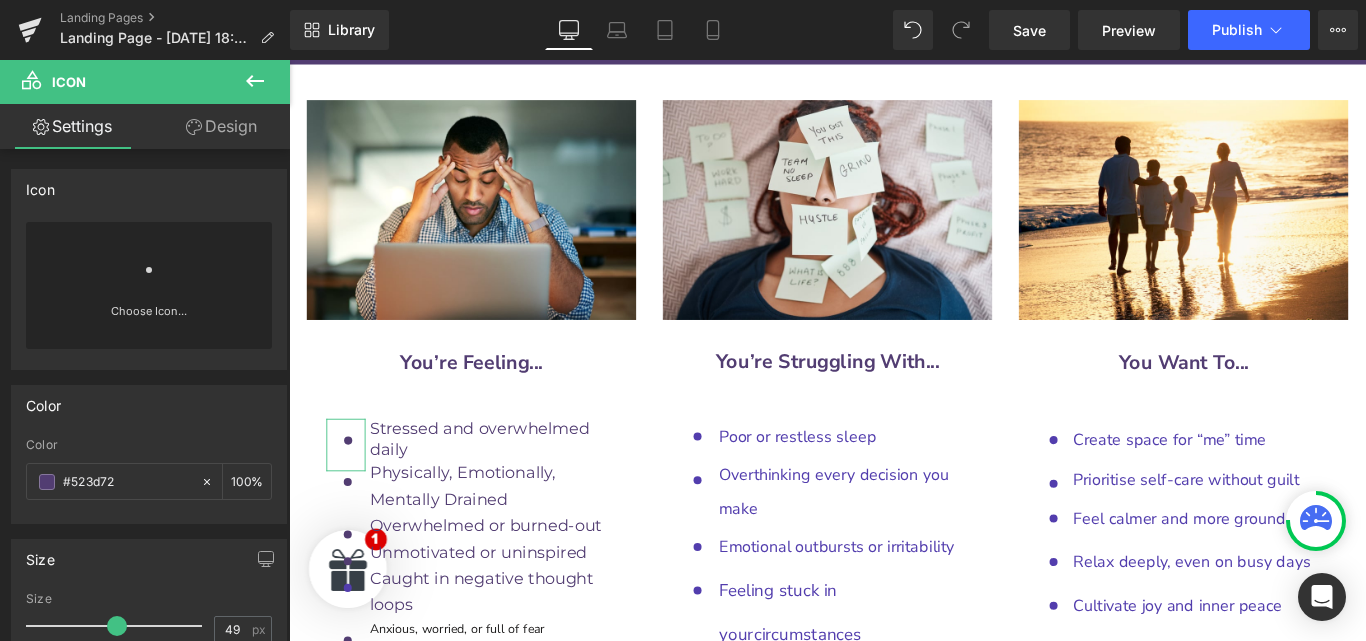 click on "Design" at bounding box center [221, 126] 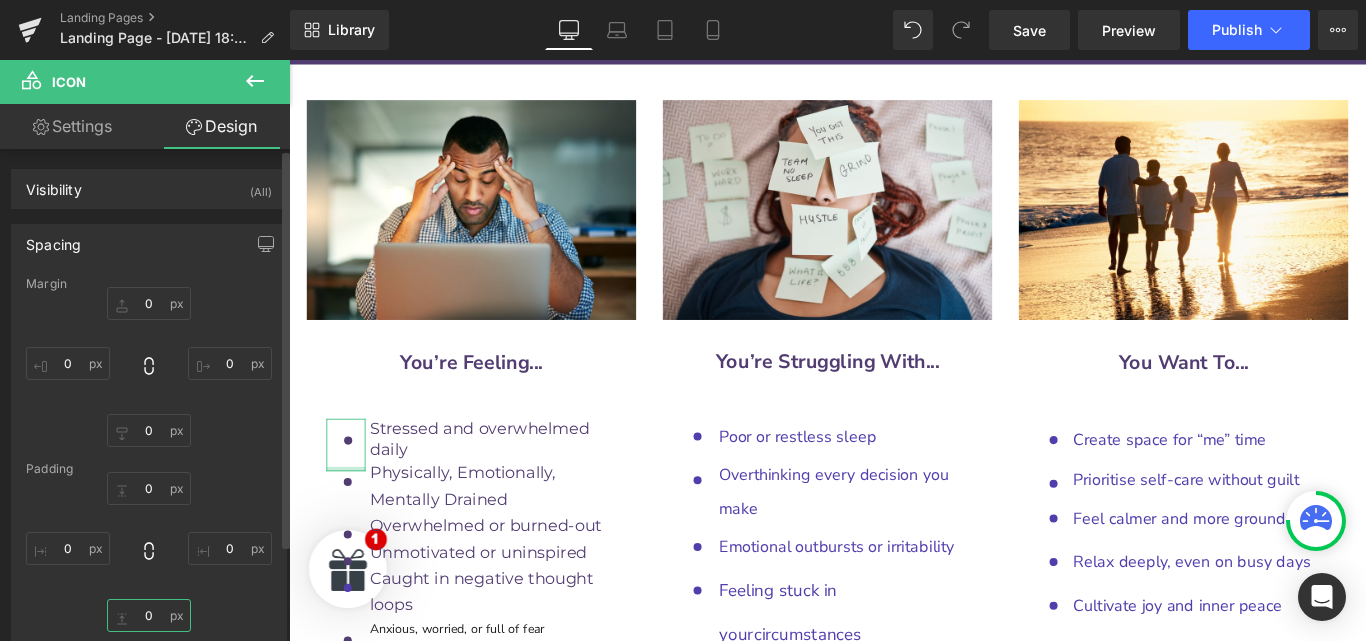 click at bounding box center (149, 615) 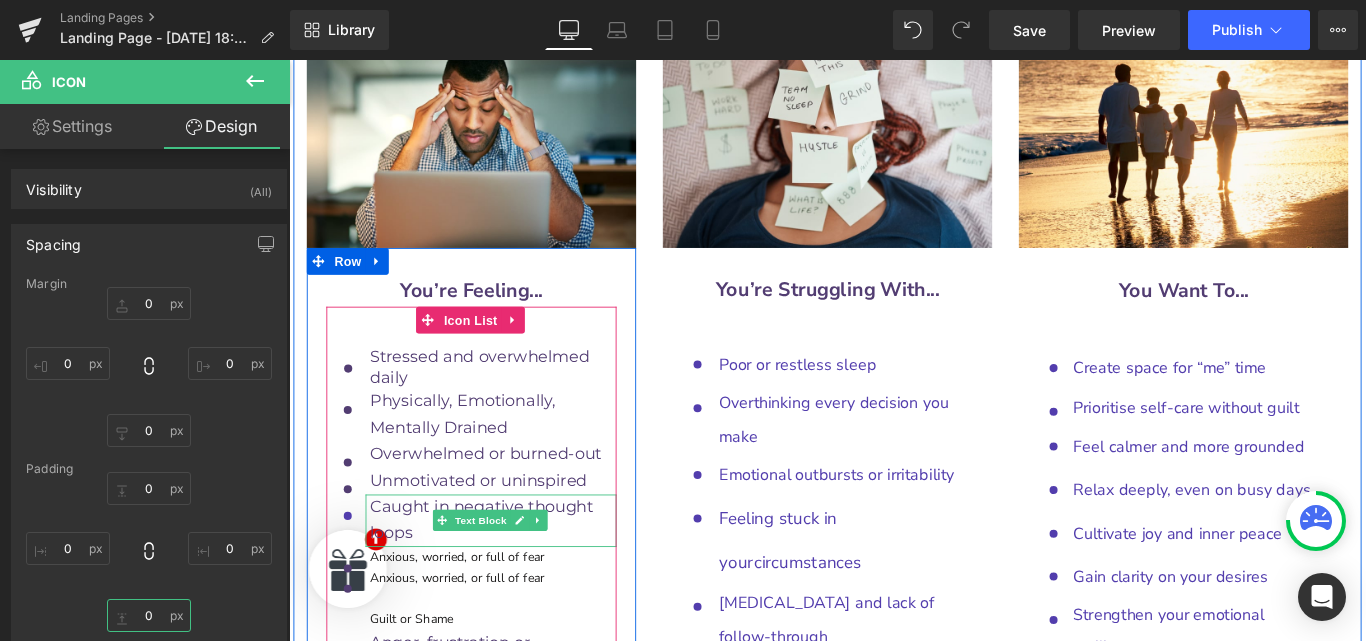 scroll, scrollTop: 9807, scrollLeft: 0, axis: vertical 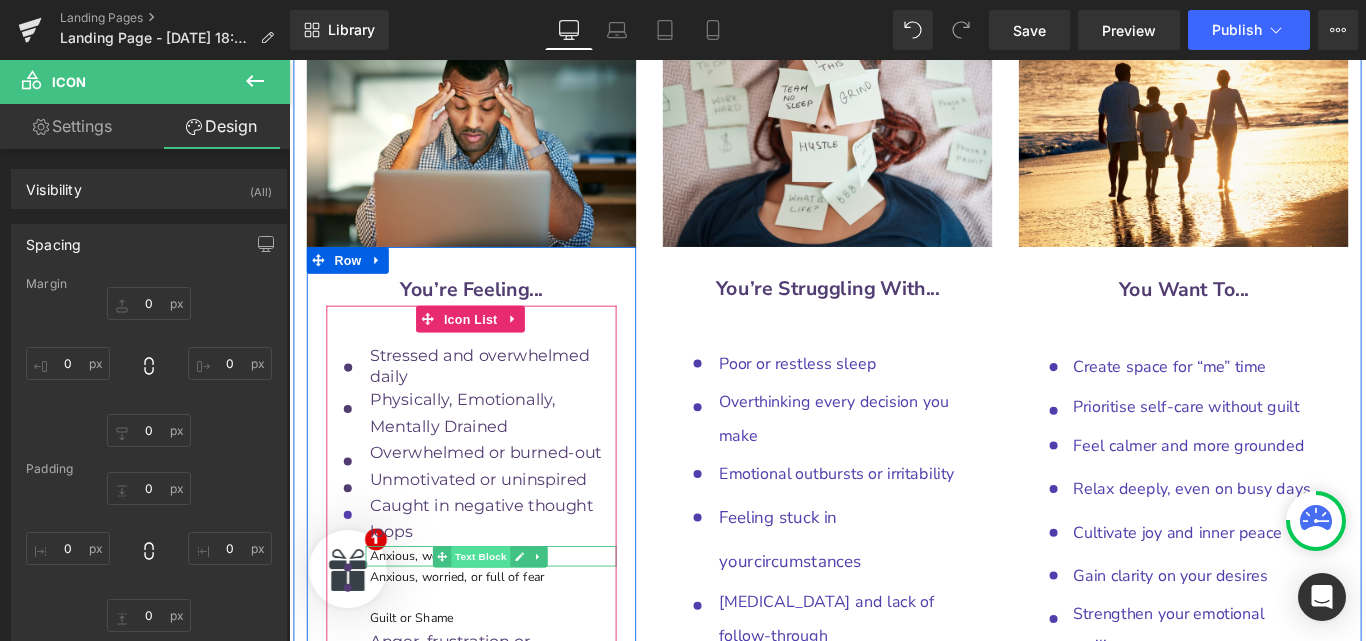 click on "Text Block" at bounding box center (505, 618) 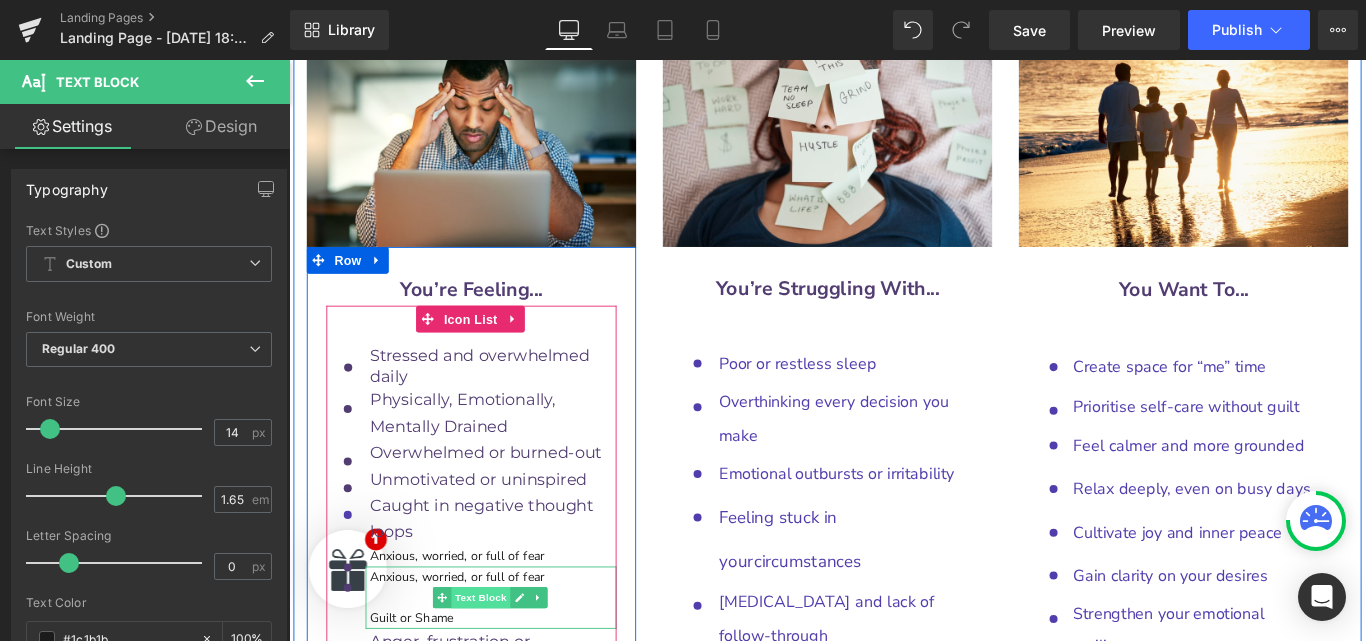 click on "Text Block" at bounding box center (505, 664) 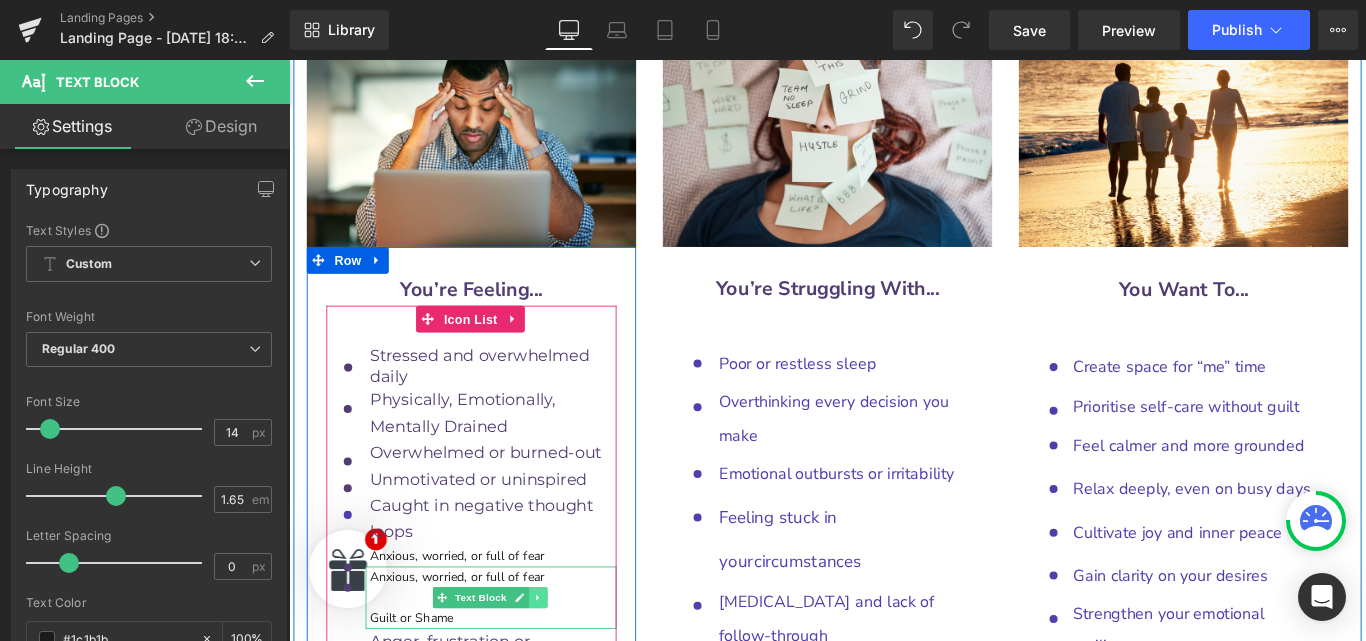 drag, startPoint x: 486, startPoint y: 381, endPoint x: 553, endPoint y: 384, distance: 67.06713 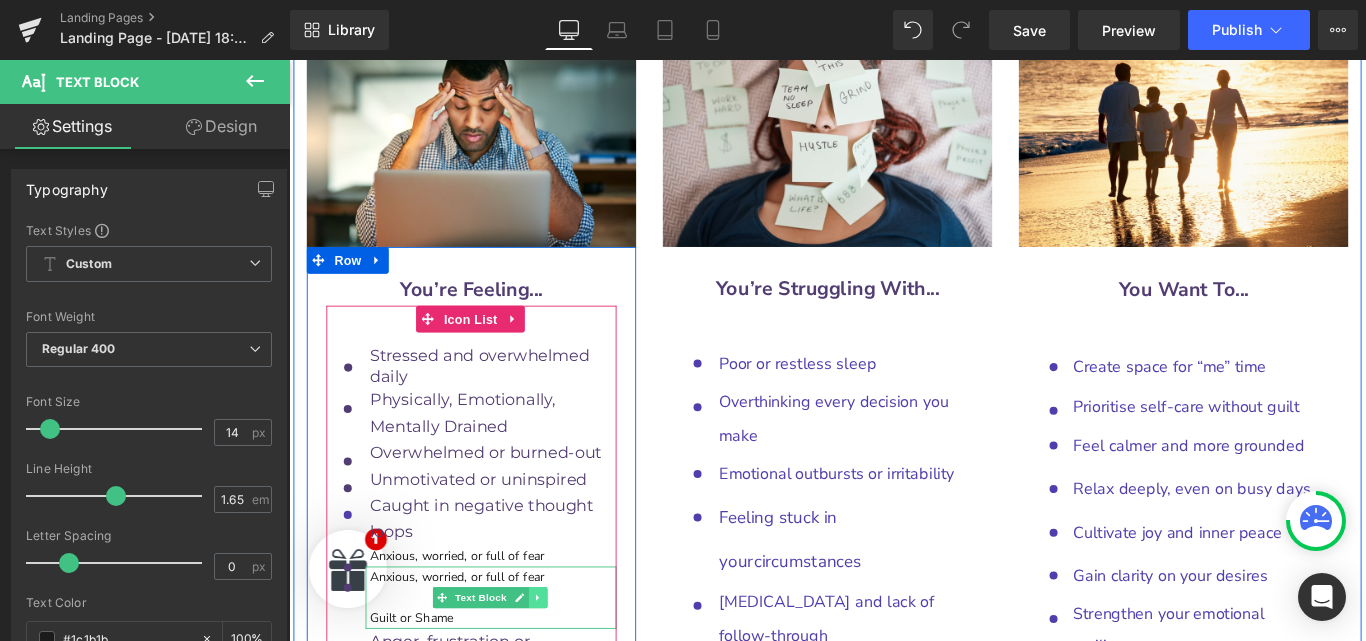 click on "Text Block" at bounding box center (505, 664) 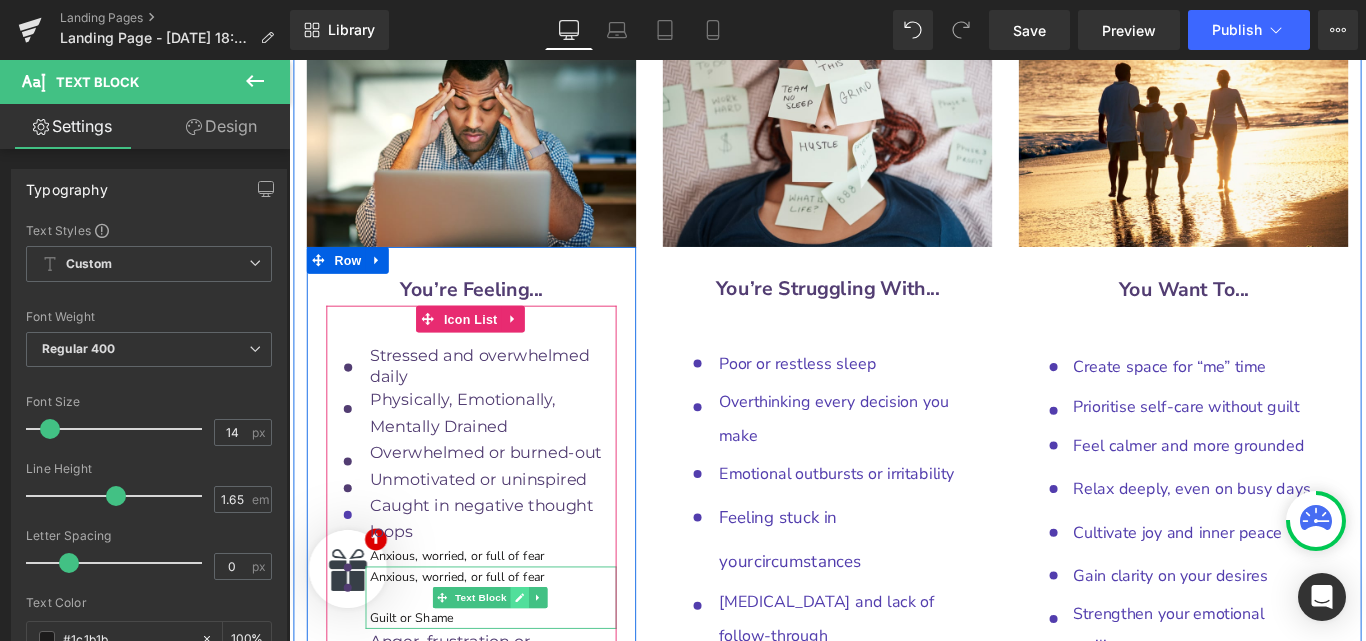 click 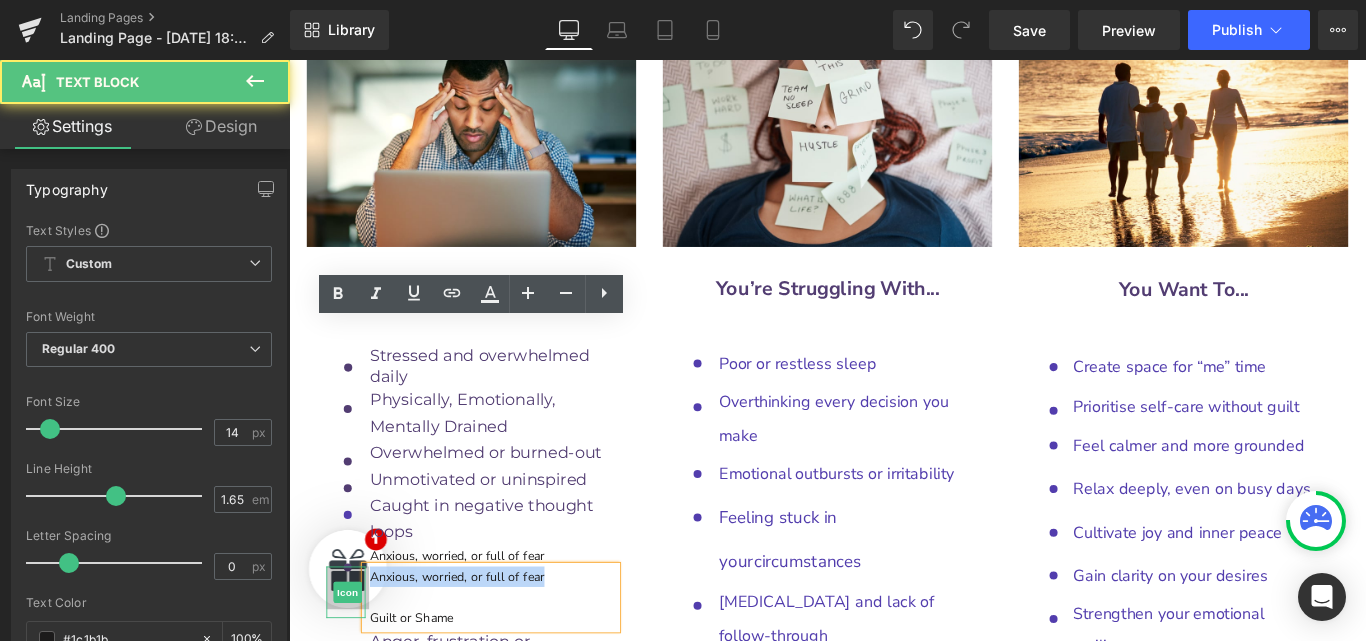drag, startPoint x: 402, startPoint y: 388, endPoint x: 363, endPoint y: 370, distance: 42.953465 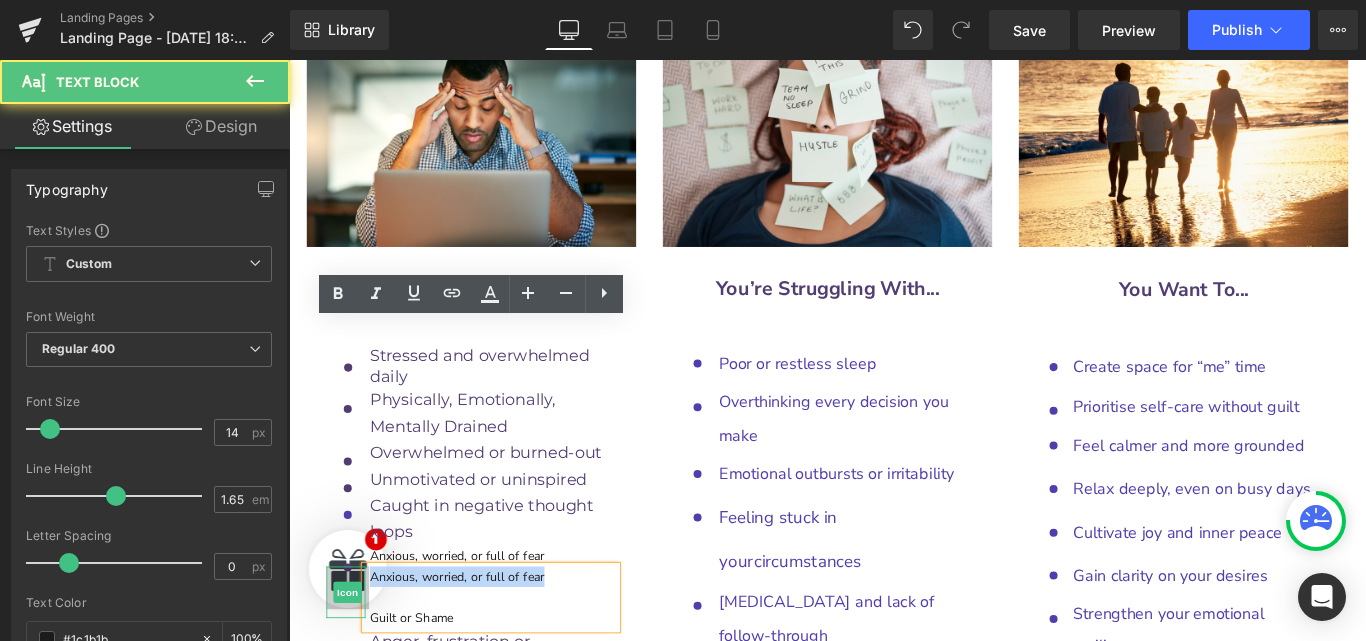 click on "Icon
Anxious, worried, or full of fear Guilt or Shame Text Block" at bounding box center (494, 663) 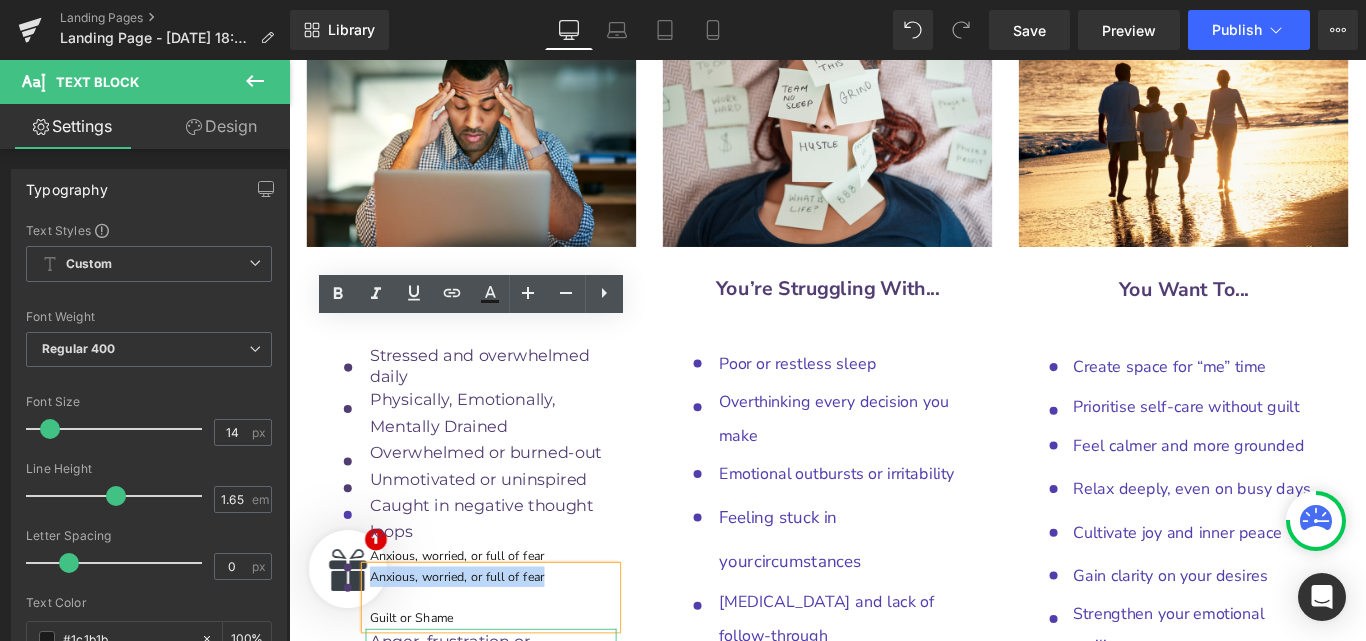 type 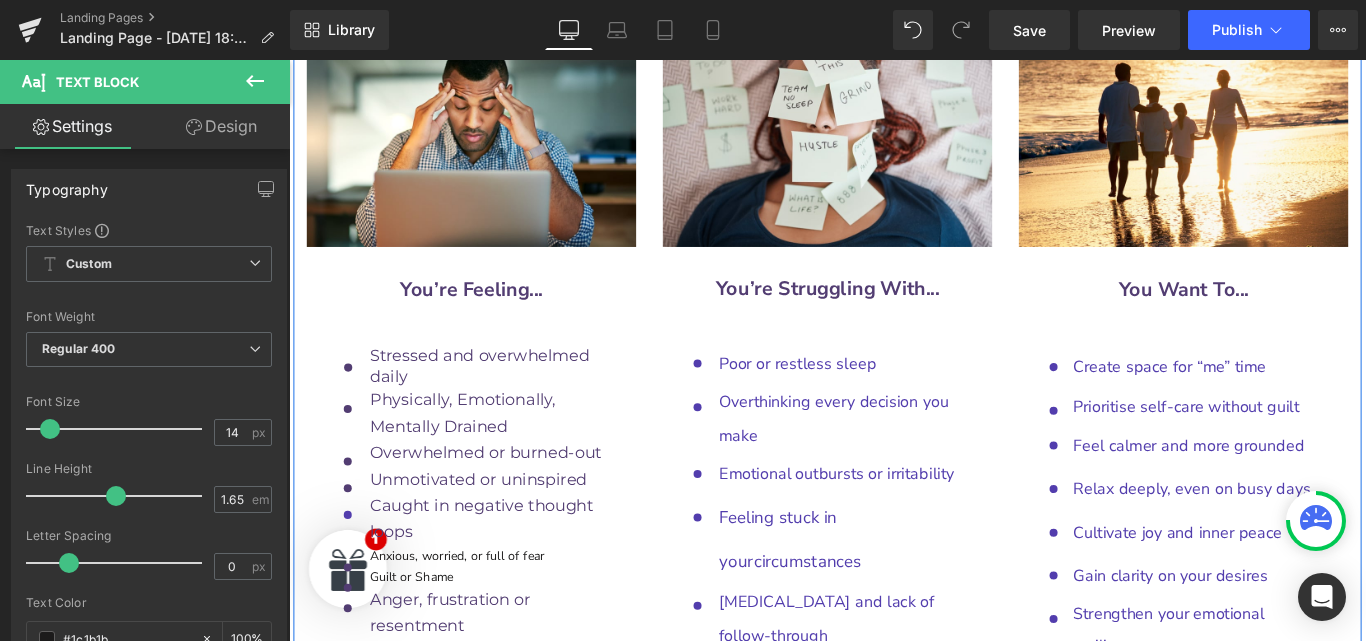 click on "Image          You’re Feeling... Heading
Icon
Stressed and overwhelmed daily
Text Block
Icon
Physically, Emotionally, Mentally Drained Text Block
Icon" at bounding box center (494, 524) 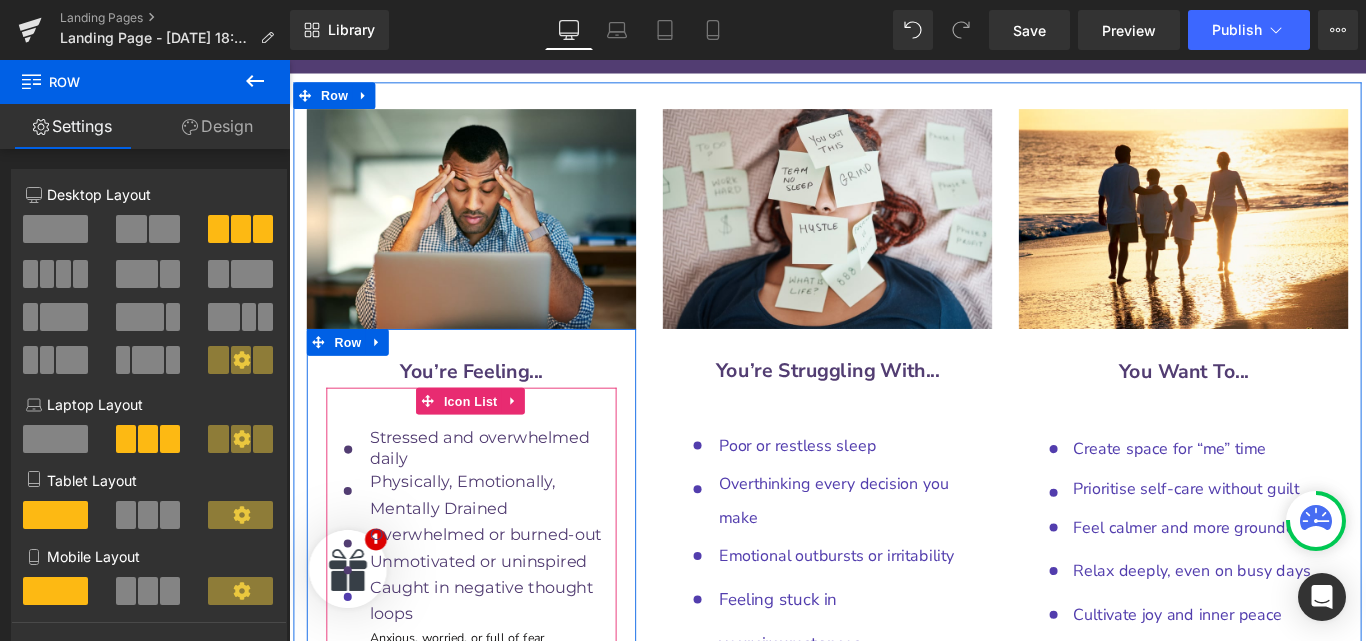 scroll, scrollTop: 9686, scrollLeft: 0, axis: vertical 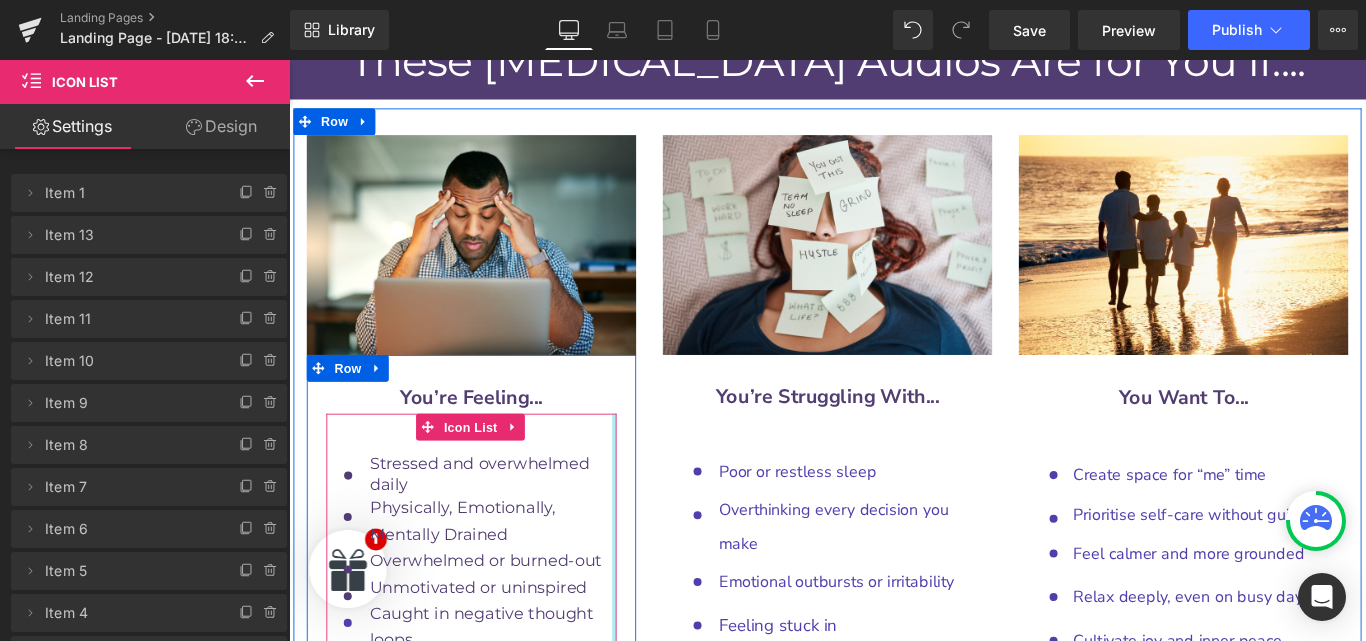drag, startPoint x: 649, startPoint y: 388, endPoint x: 677, endPoint y: 394, distance: 28.635643 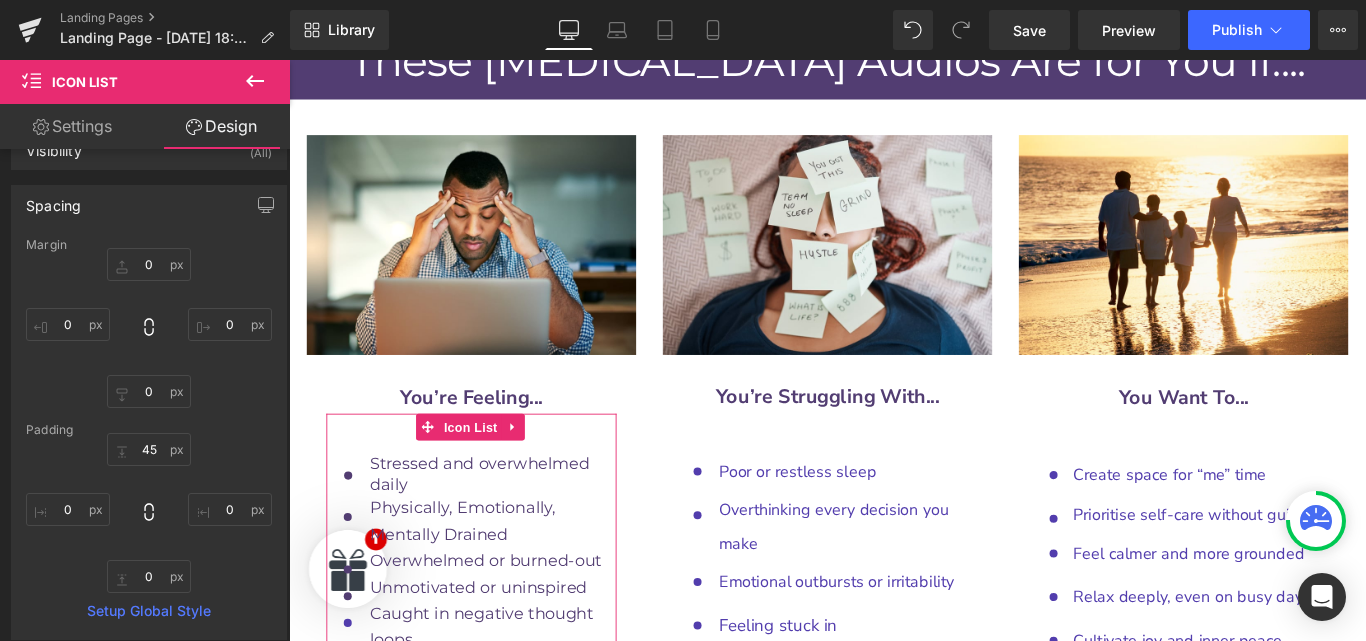 scroll, scrollTop: 20, scrollLeft: 0, axis: vertical 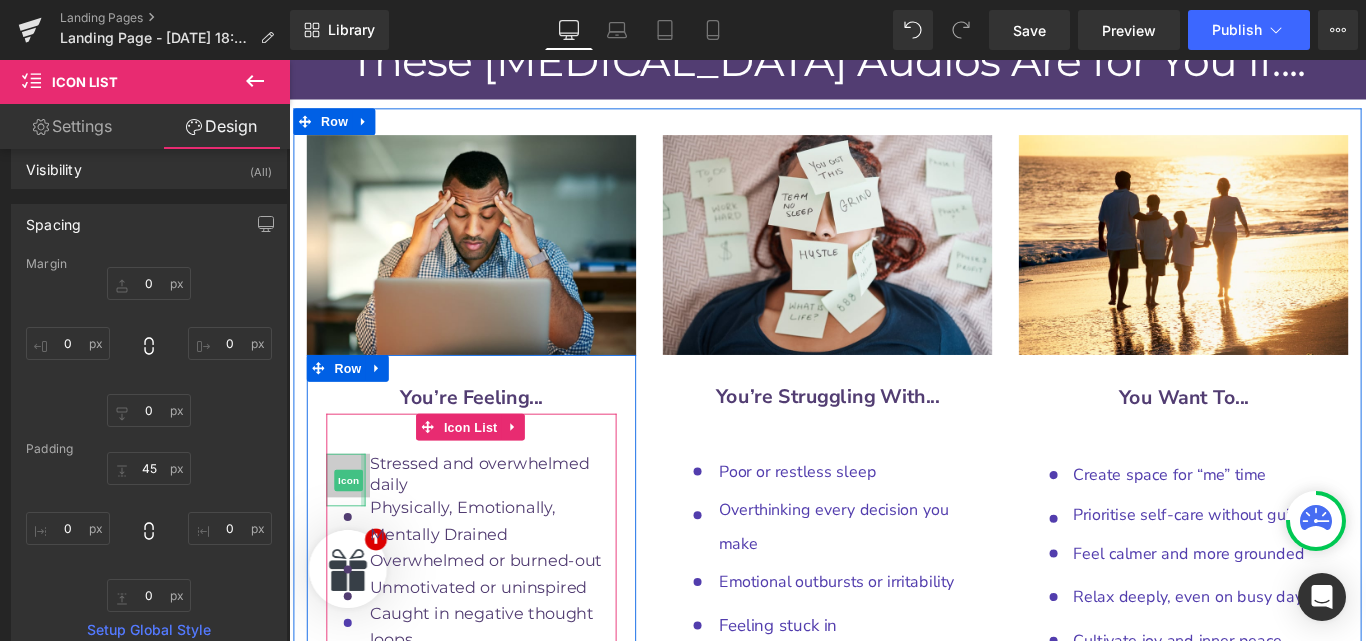 click at bounding box center [372, 531] 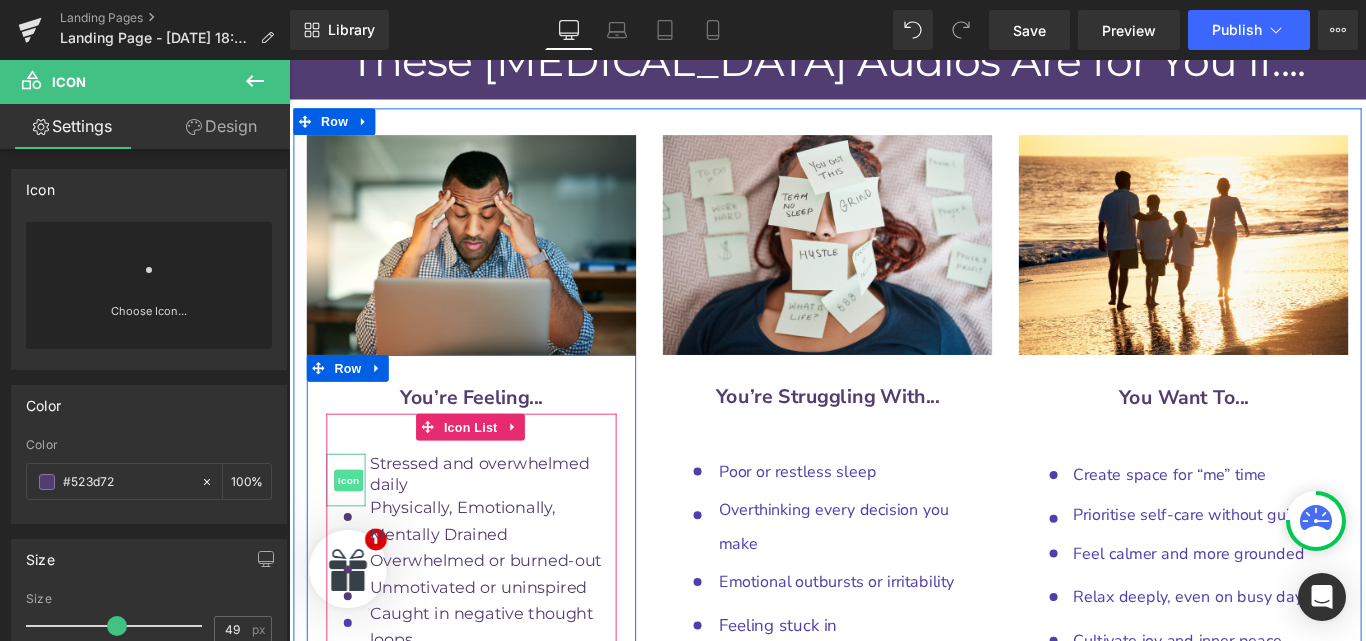 click on "Icon" at bounding box center [356, 532] 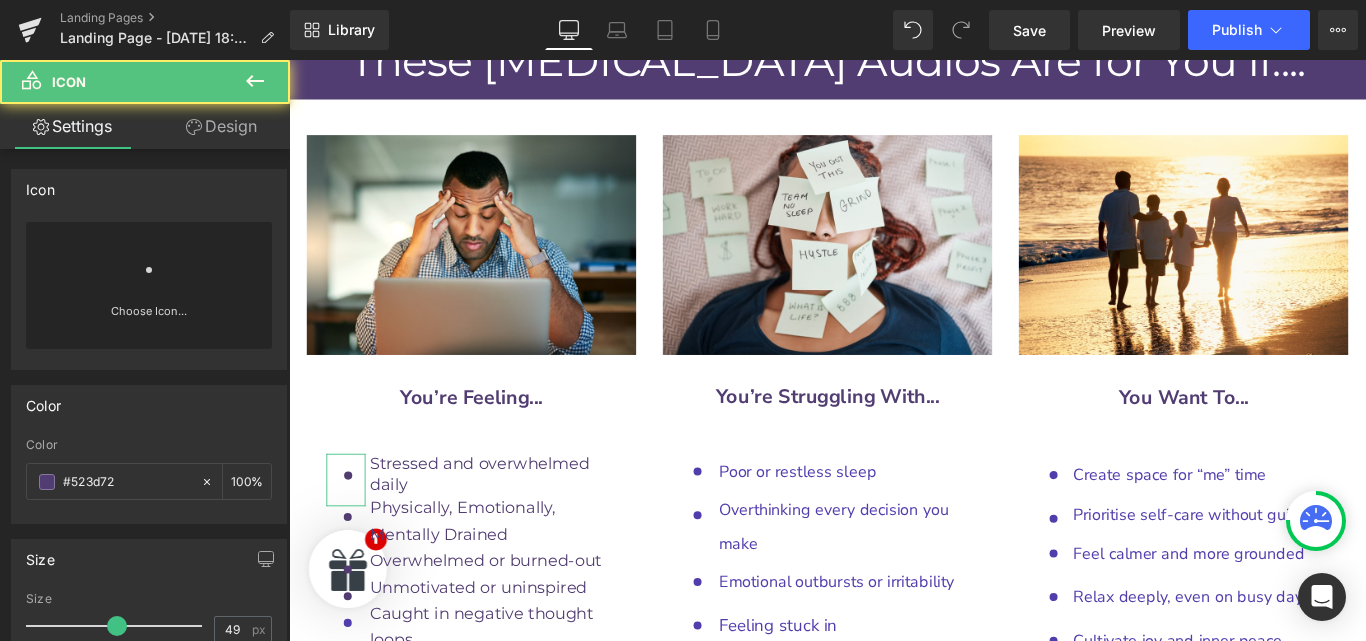 click on "Design" at bounding box center [221, 126] 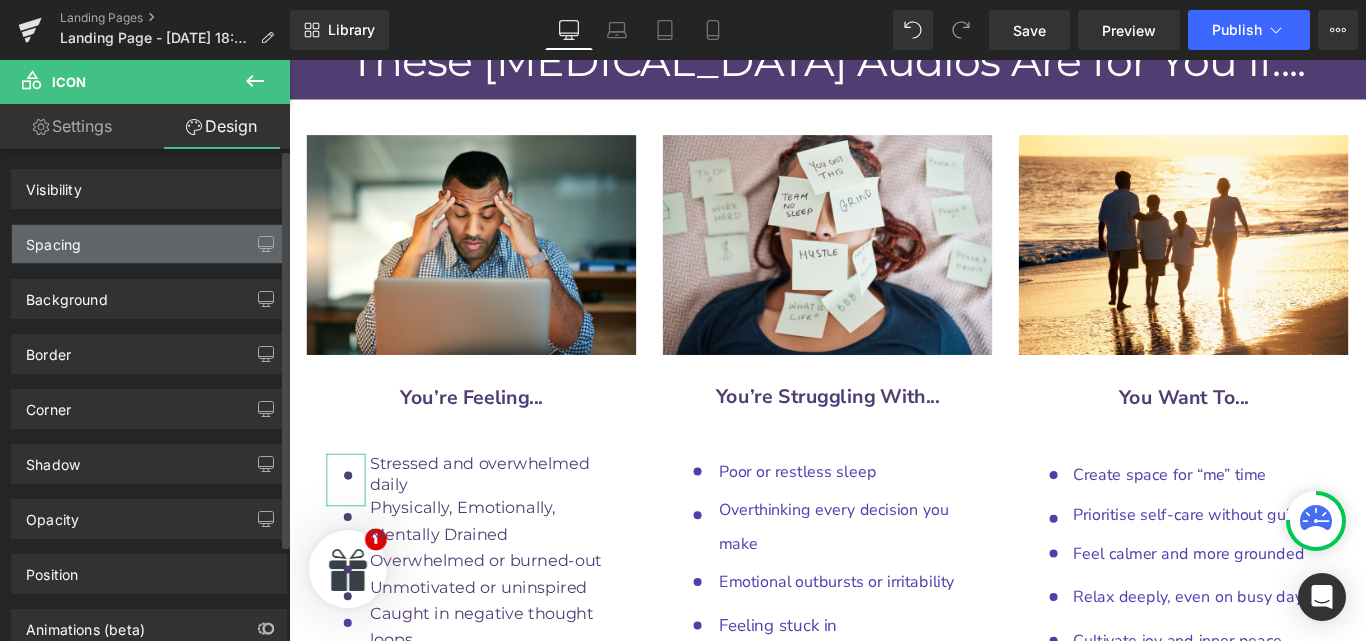 click on "Spacing" at bounding box center [149, 244] 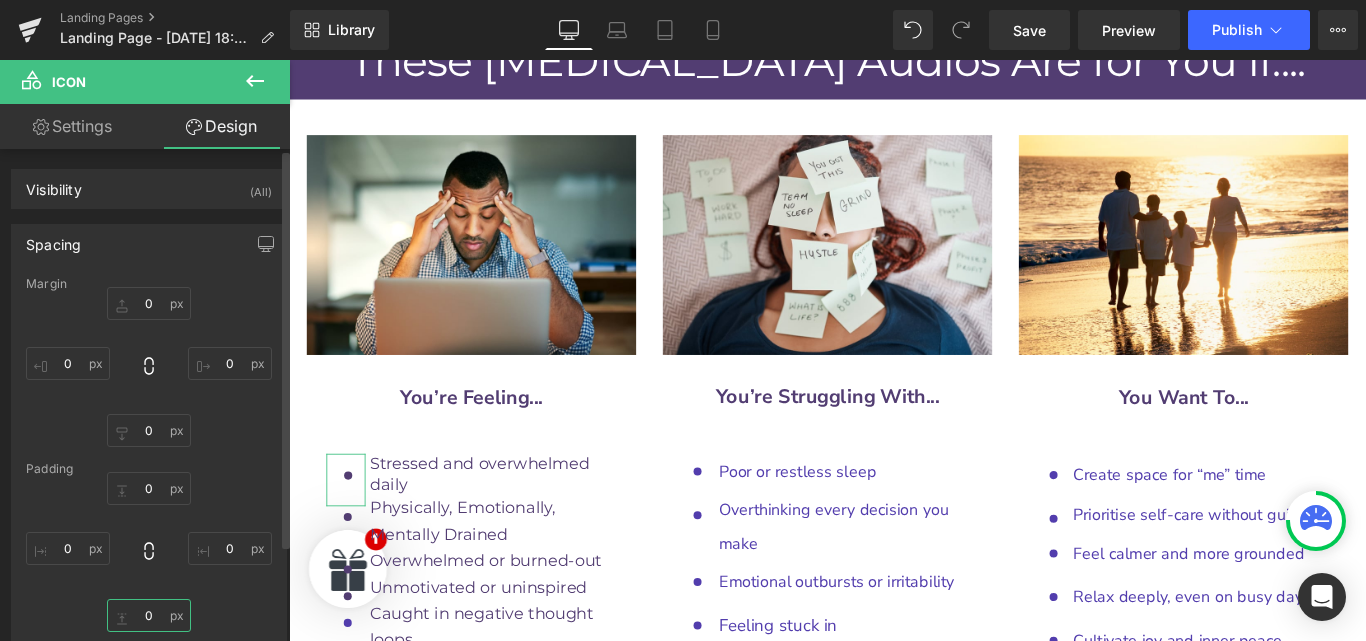 click at bounding box center [149, 615] 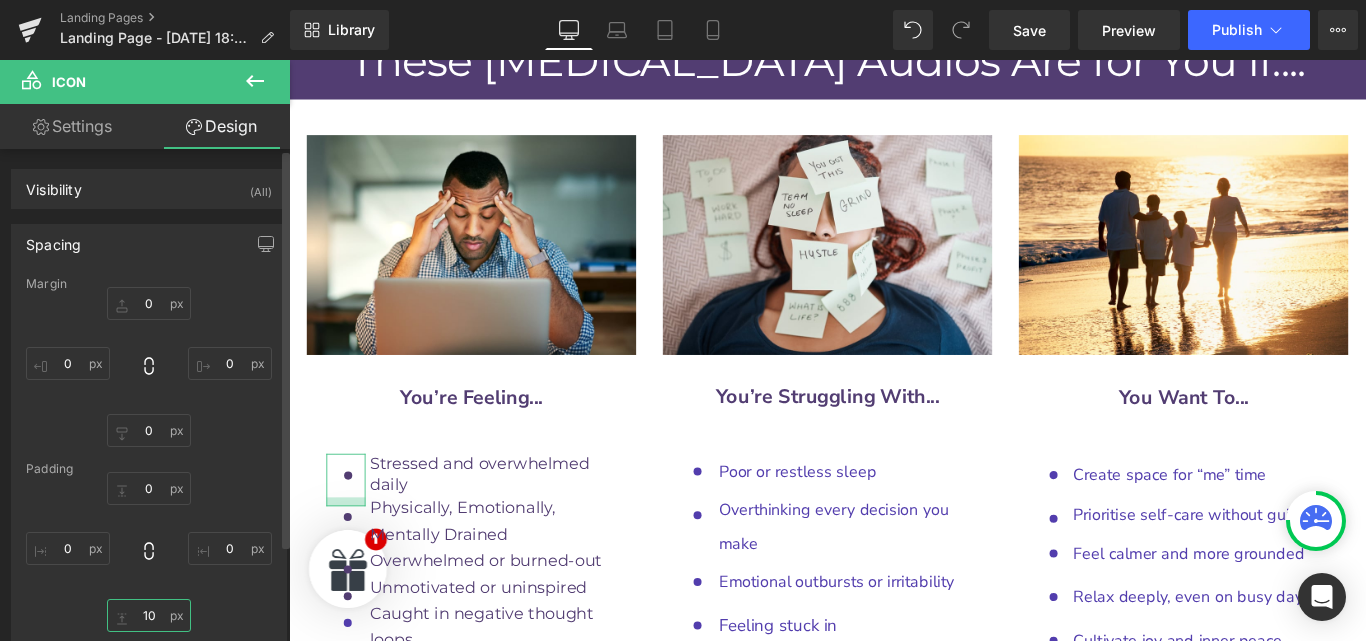 type on "1" 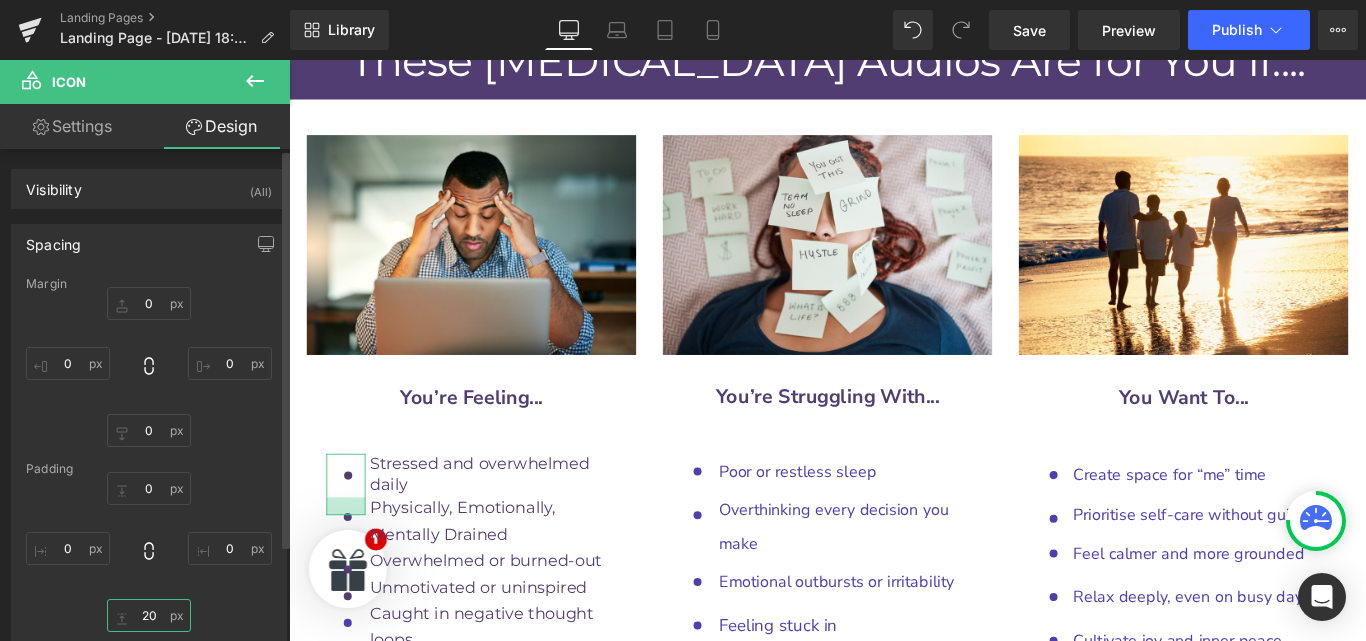type on "2" 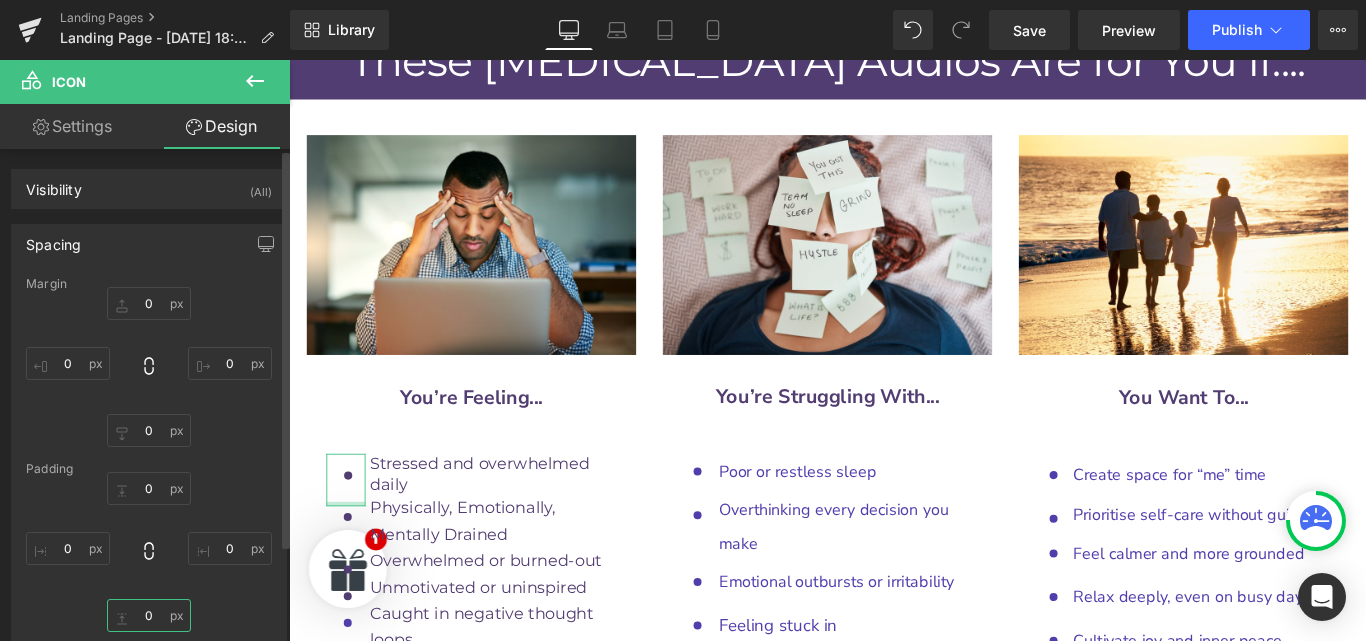 type on "0" 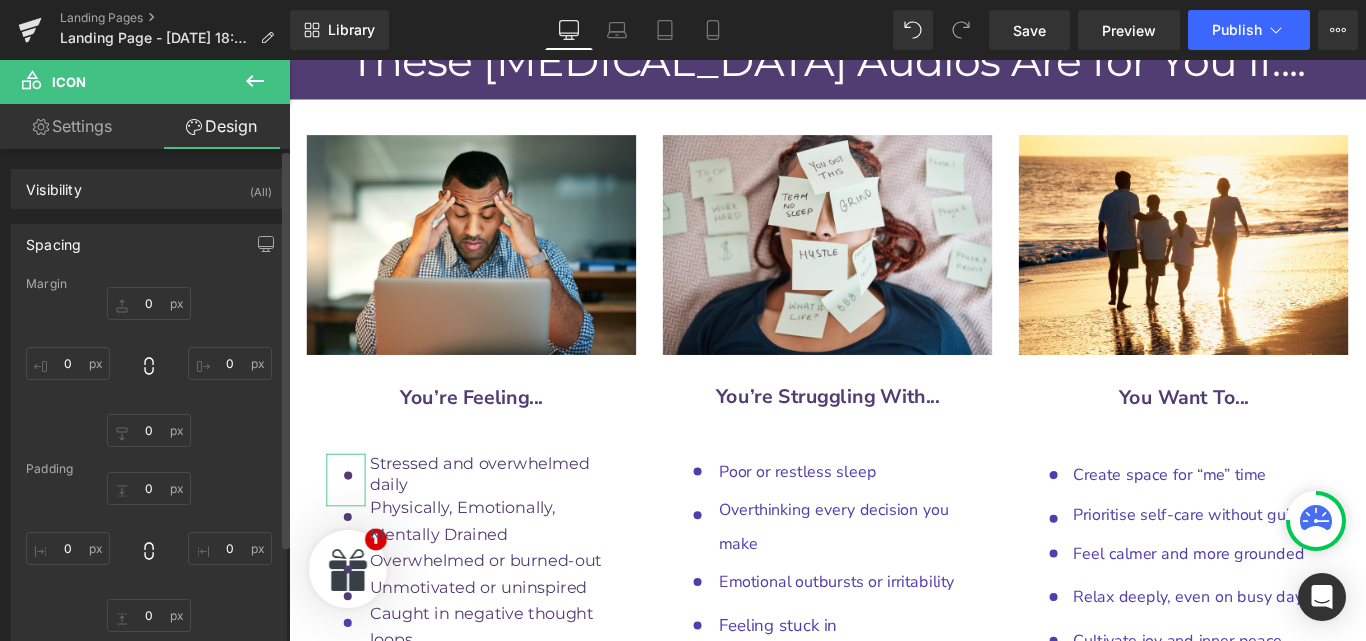 click on "0" at bounding box center [149, 552] 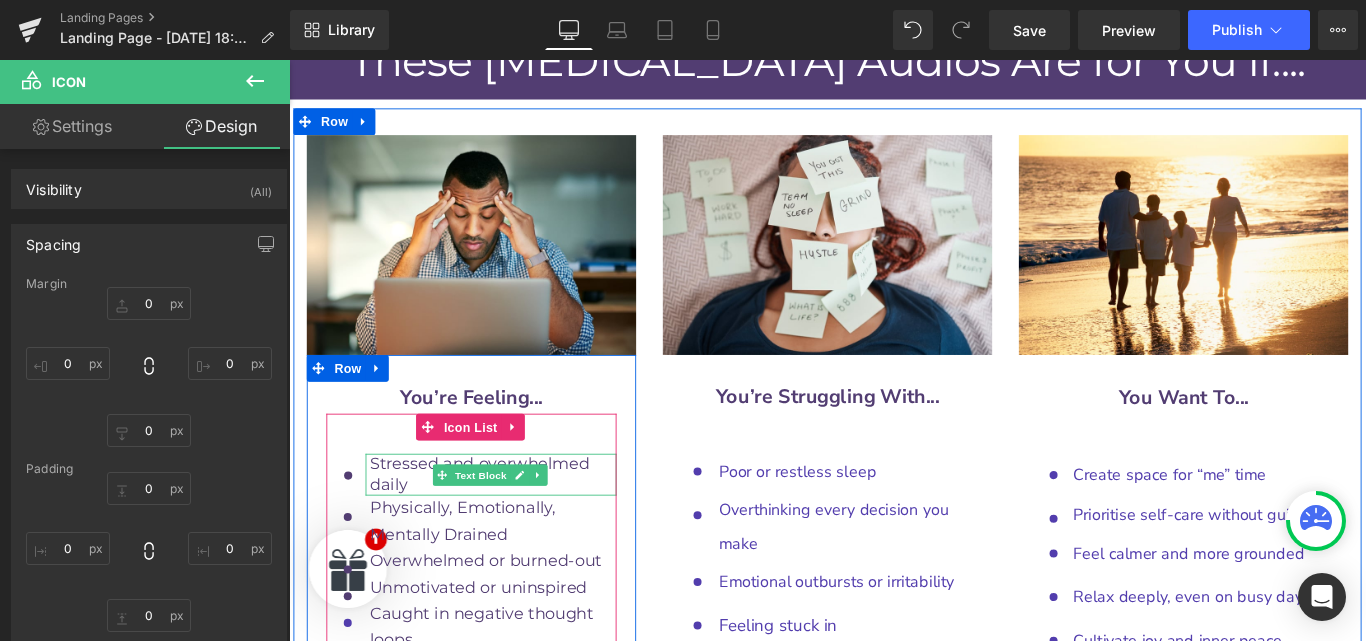 click on "Stressed and overwhelmed daily" at bounding box center [503, 524] 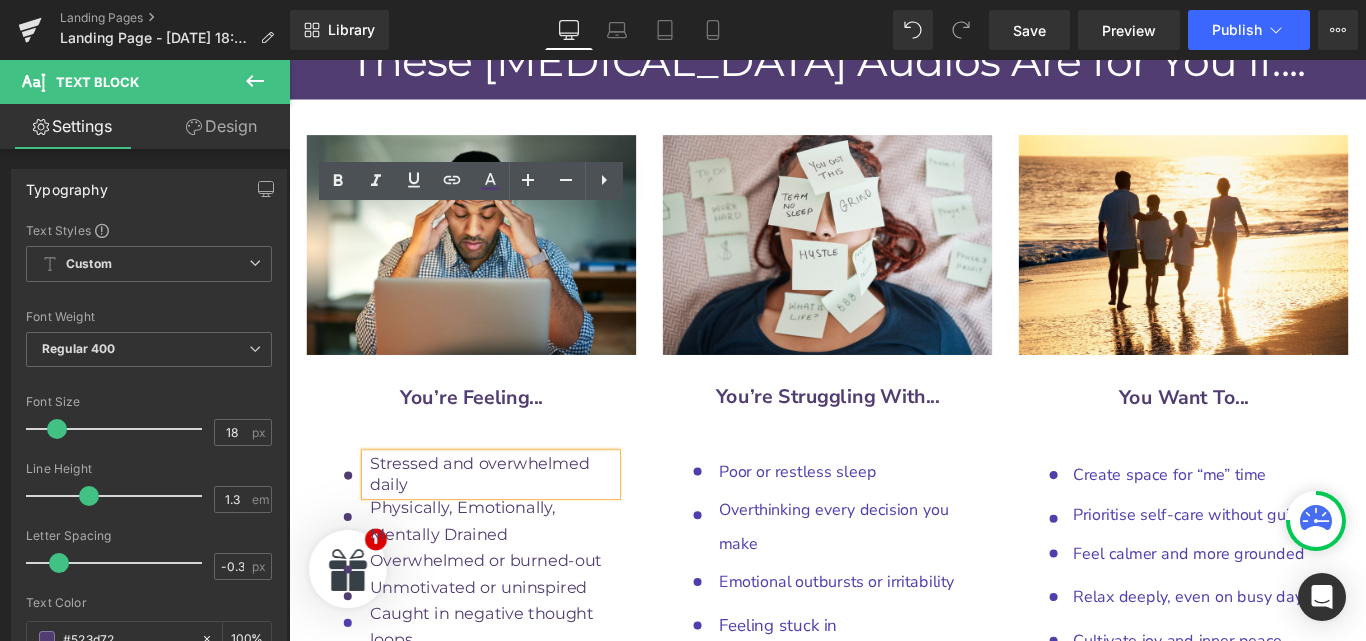 click on "Stressed and overwhelmed daily" at bounding box center [503, 524] 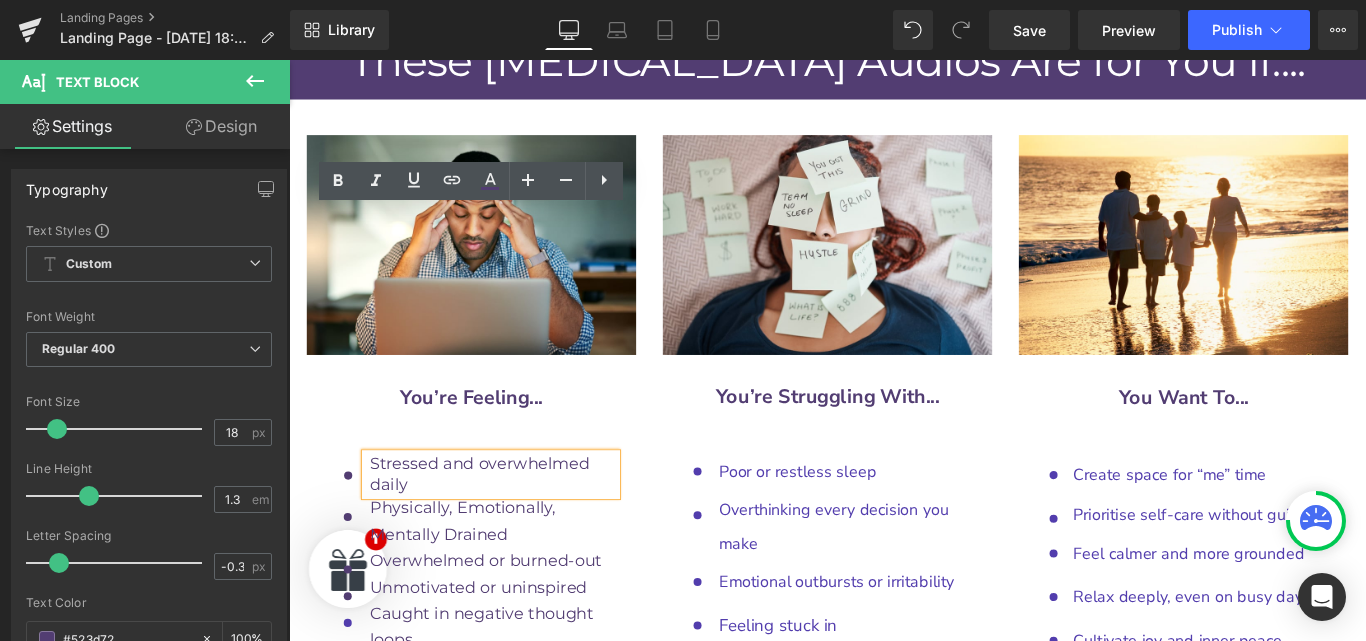 type 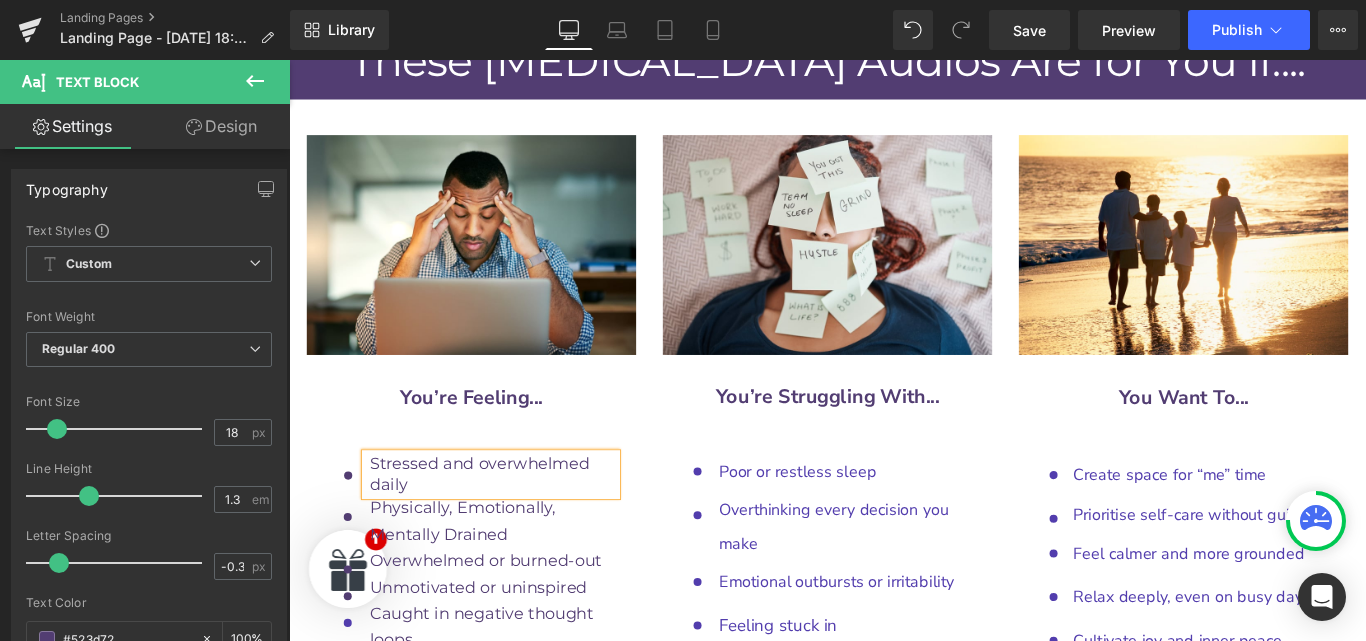 drag, startPoint x: 374, startPoint y: 242, endPoint x: 418, endPoint y: 402, distance: 165.93974 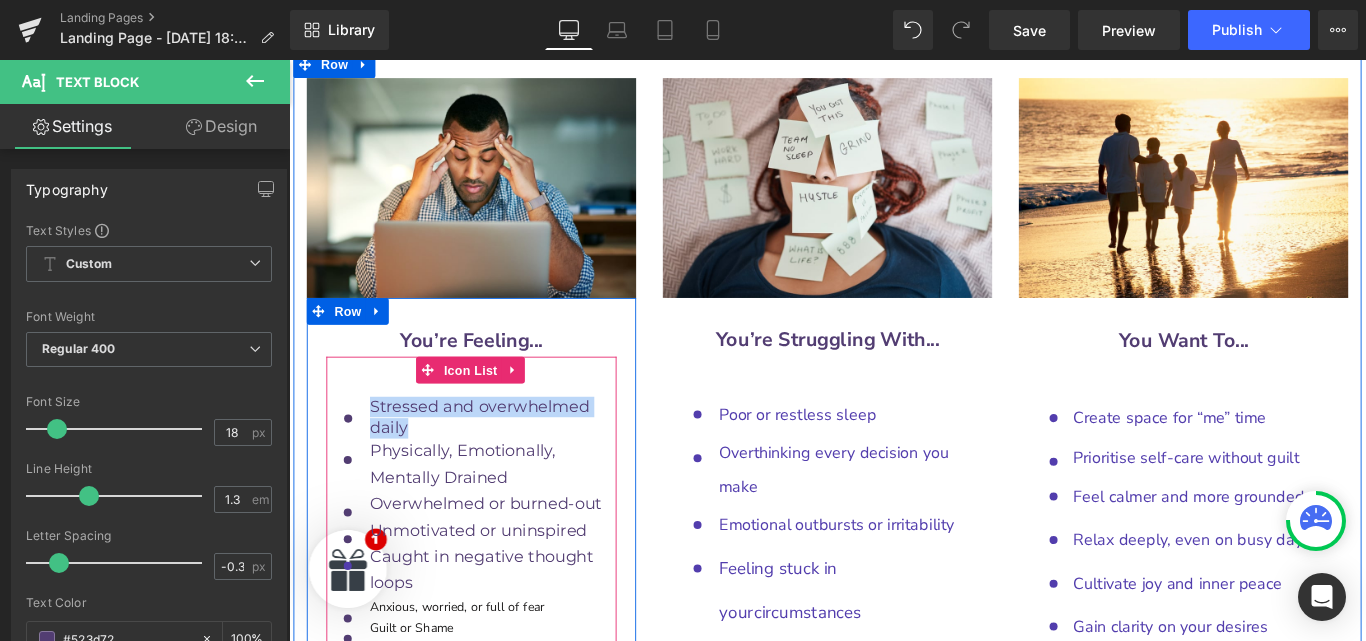scroll, scrollTop: 9722, scrollLeft: 0, axis: vertical 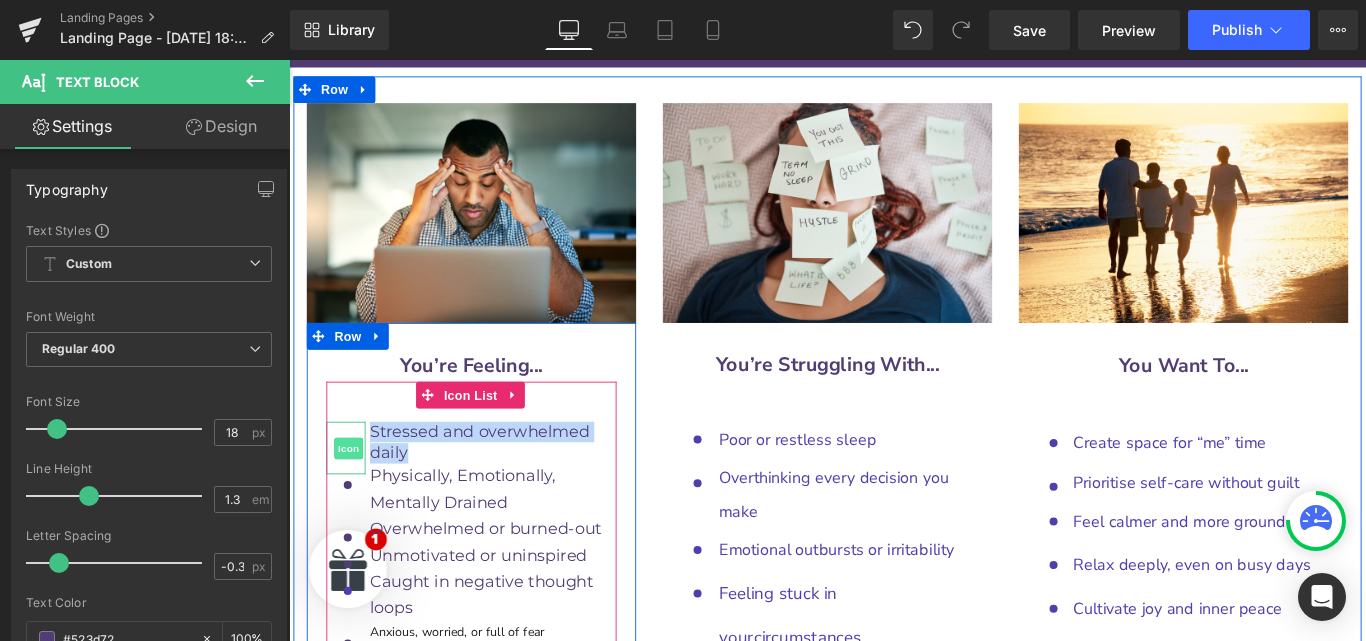 drag, startPoint x: 350, startPoint y: 219, endPoint x: 339, endPoint y: 219, distance: 11 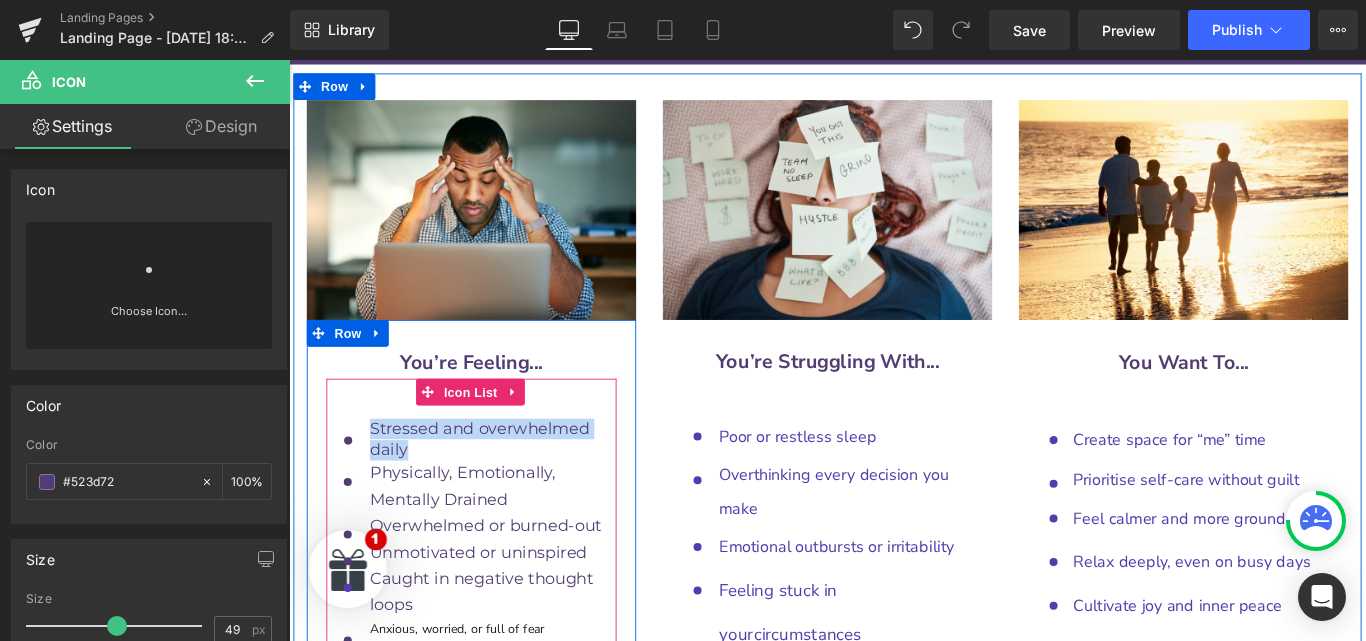 scroll, scrollTop: 9691, scrollLeft: 0, axis: vertical 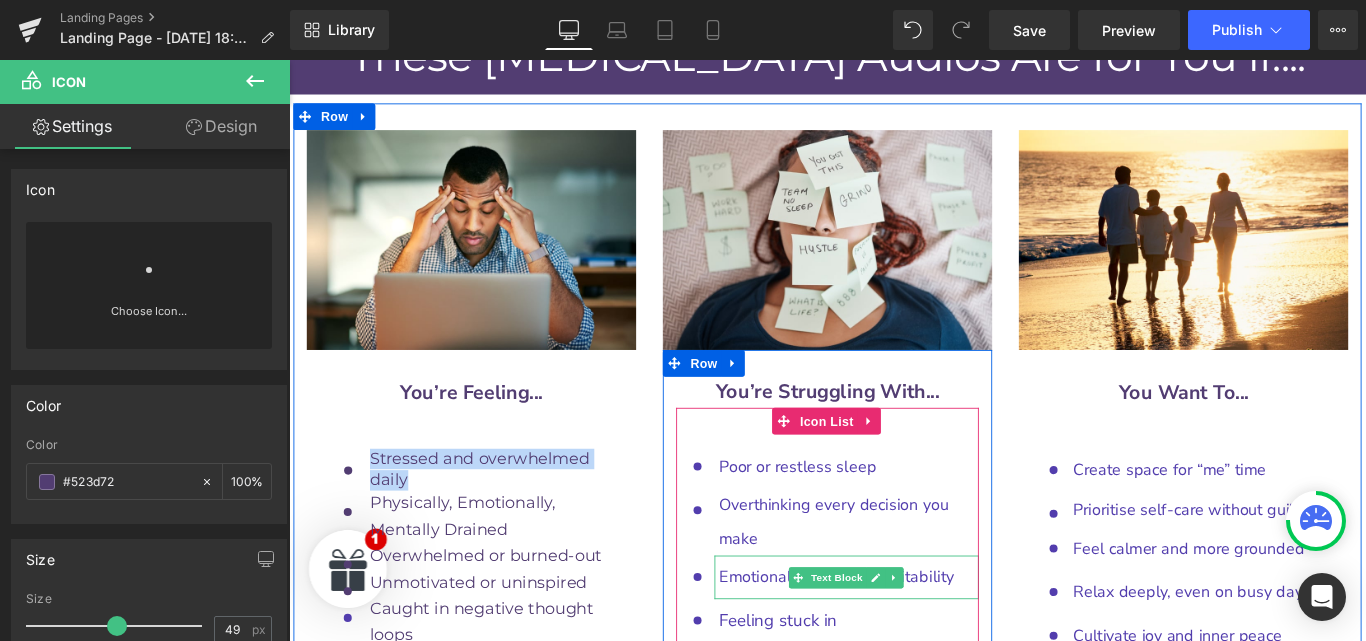 click on "Emotional outbursts or irritability" at bounding box center [904, 641] 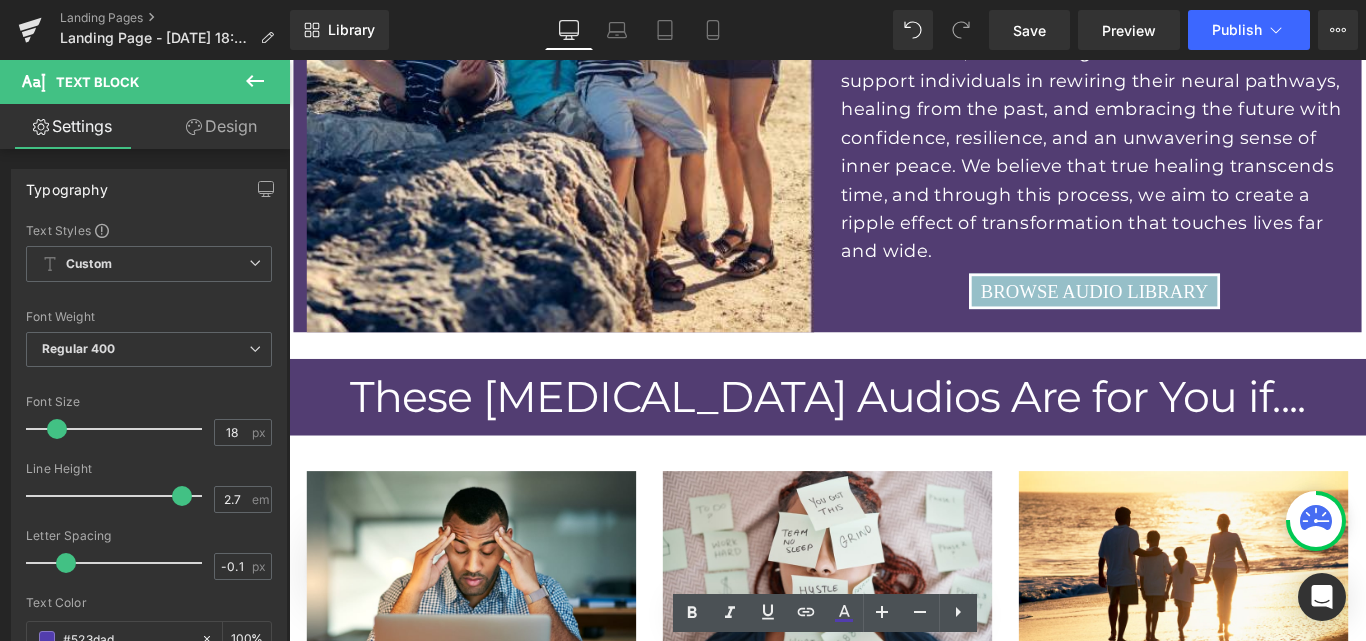 scroll, scrollTop: 9306, scrollLeft: 0, axis: vertical 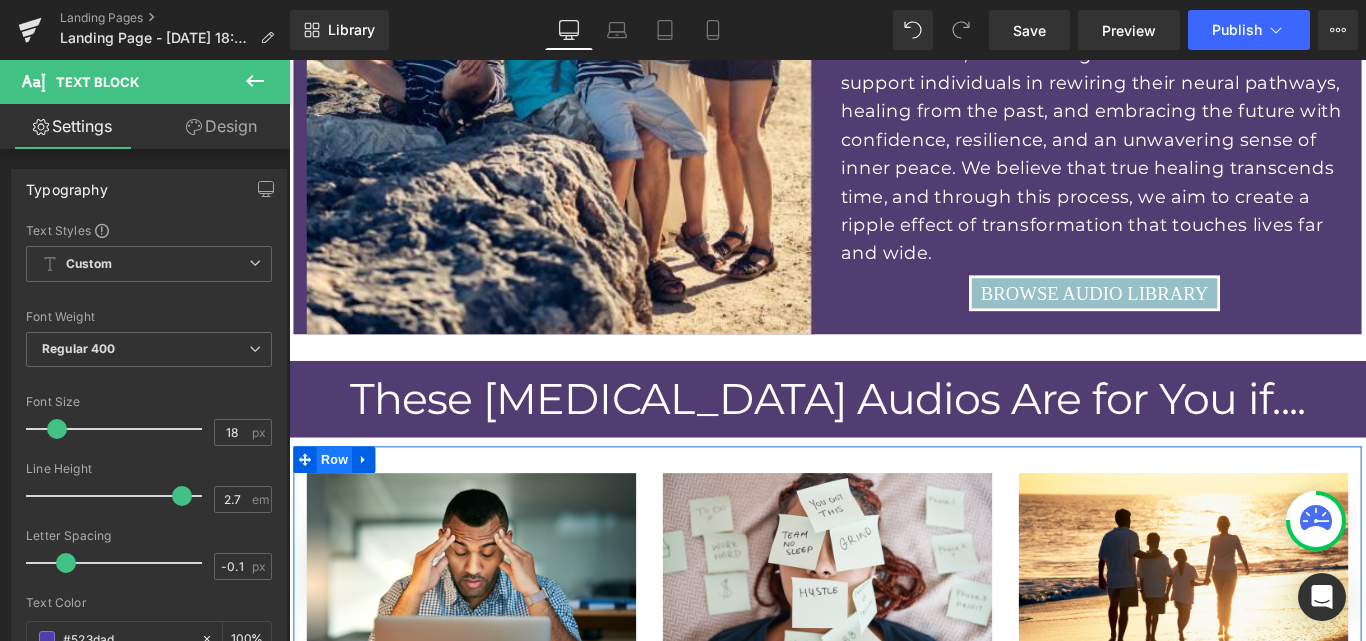 click on "Row" at bounding box center [340, 509] 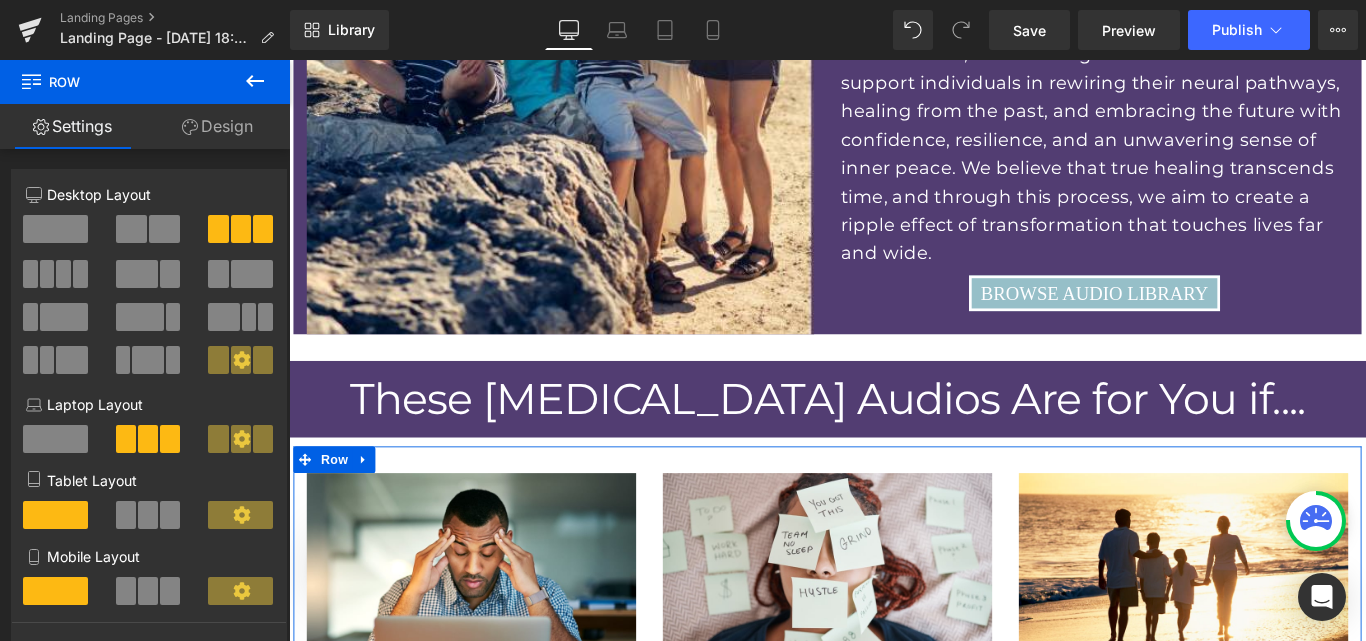drag, startPoint x: 230, startPoint y: 127, endPoint x: 159, endPoint y: 219, distance: 116.21101 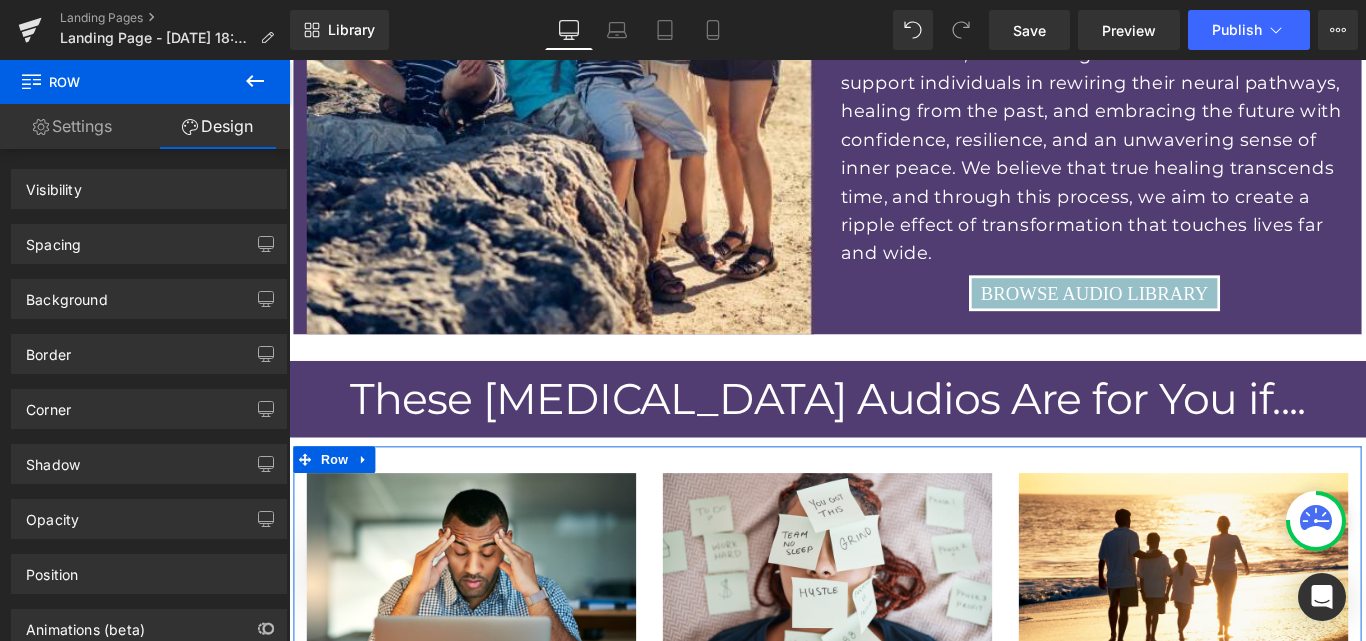 click on "Settings" at bounding box center [72, 126] 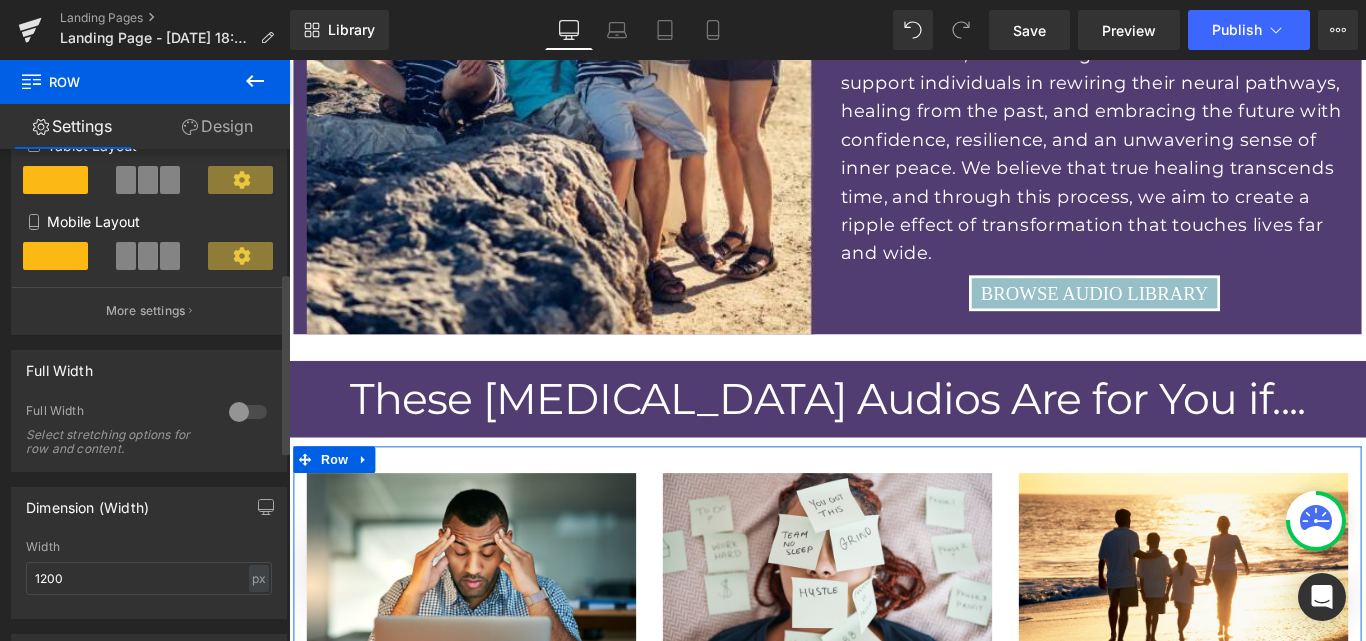 scroll, scrollTop: 336, scrollLeft: 0, axis: vertical 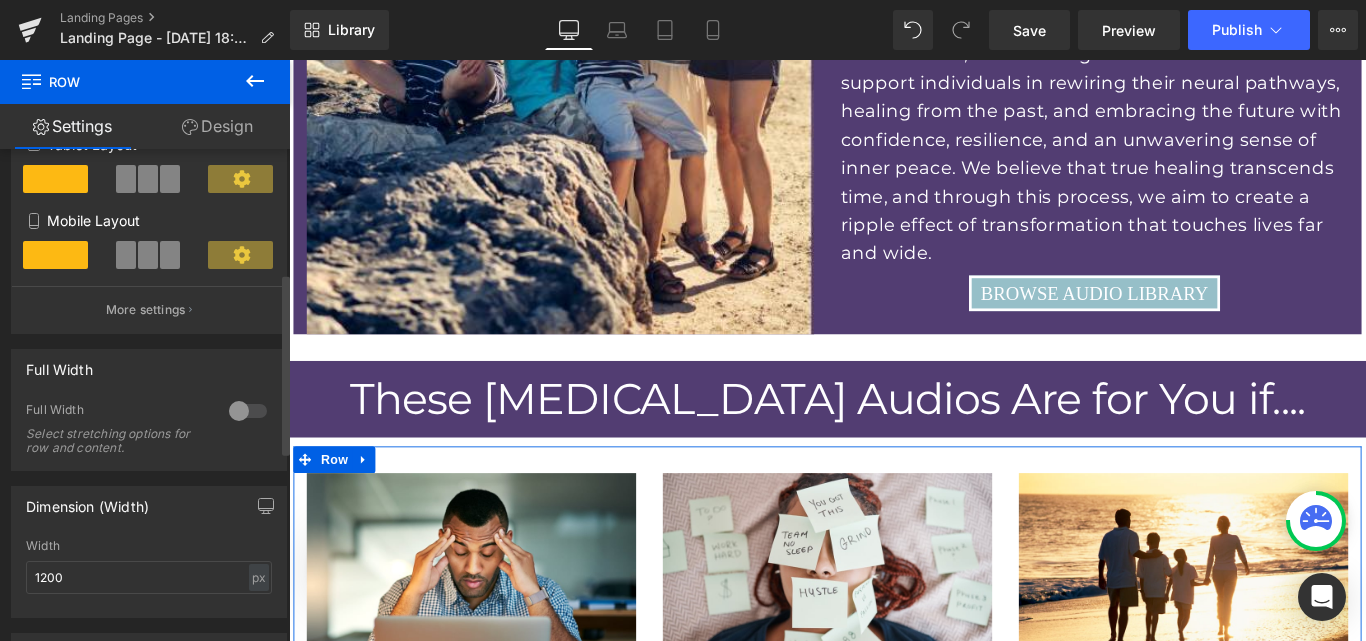 click at bounding box center [248, 411] 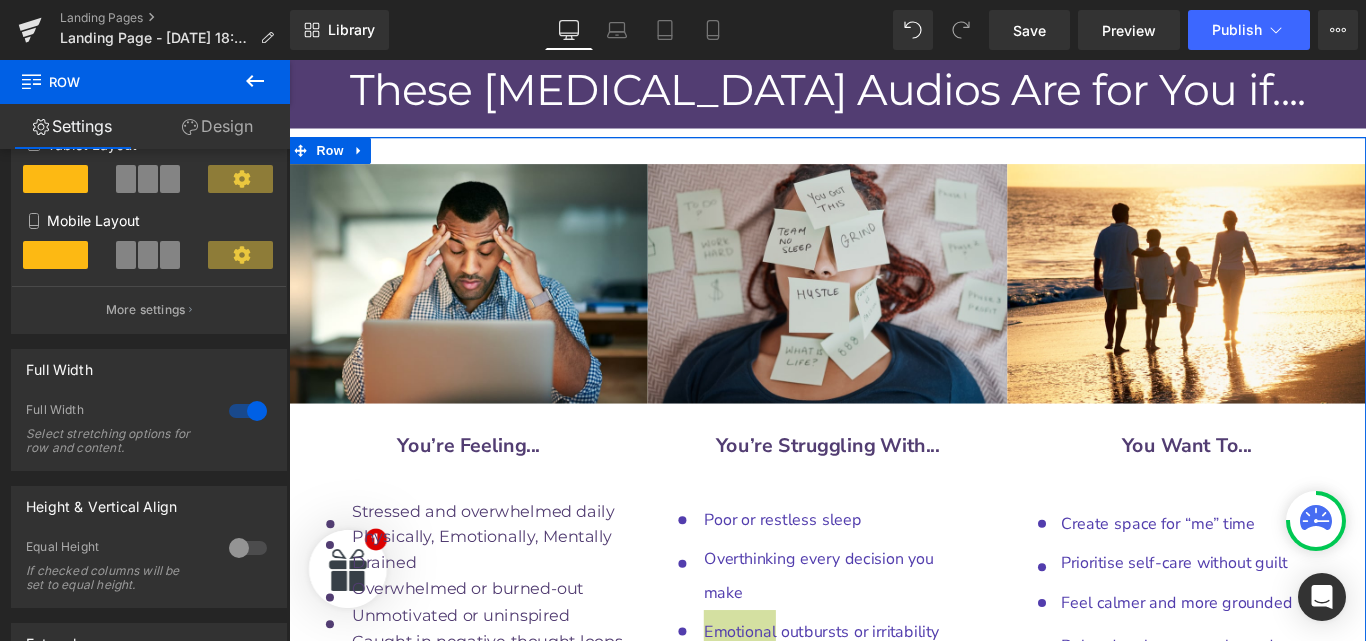 scroll, scrollTop: 9655, scrollLeft: 0, axis: vertical 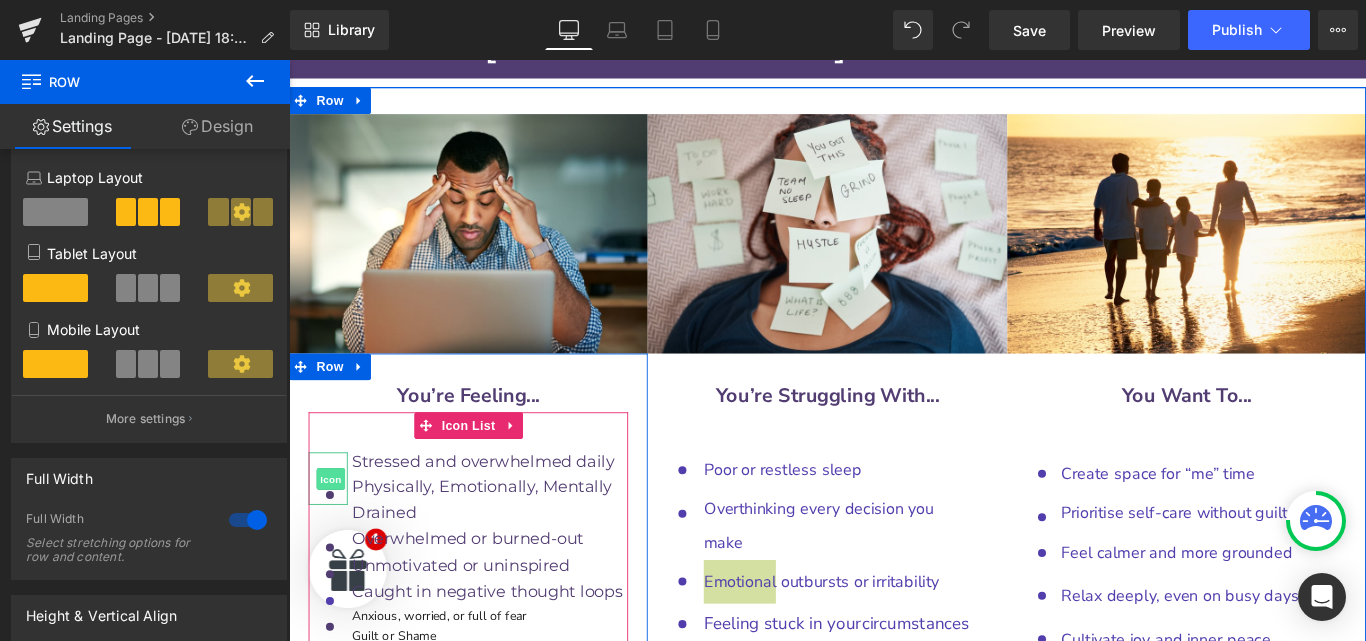 click on "Icon" at bounding box center [336, 531] 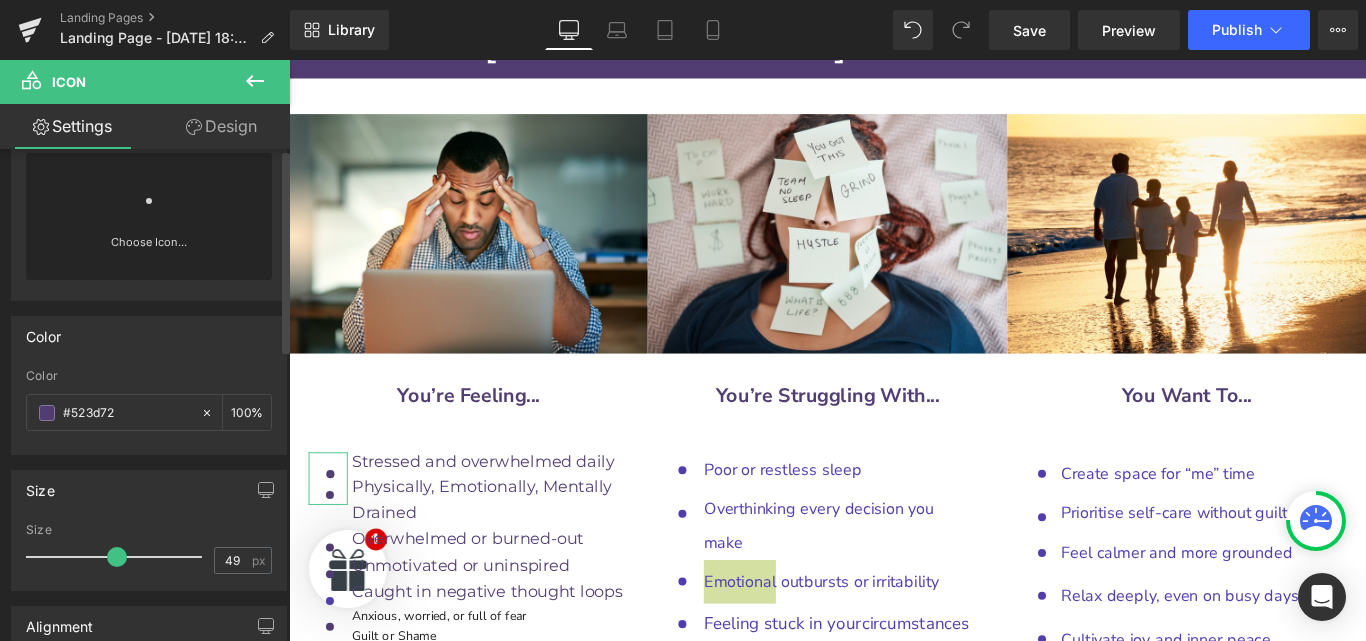 scroll, scrollTop: 0, scrollLeft: 0, axis: both 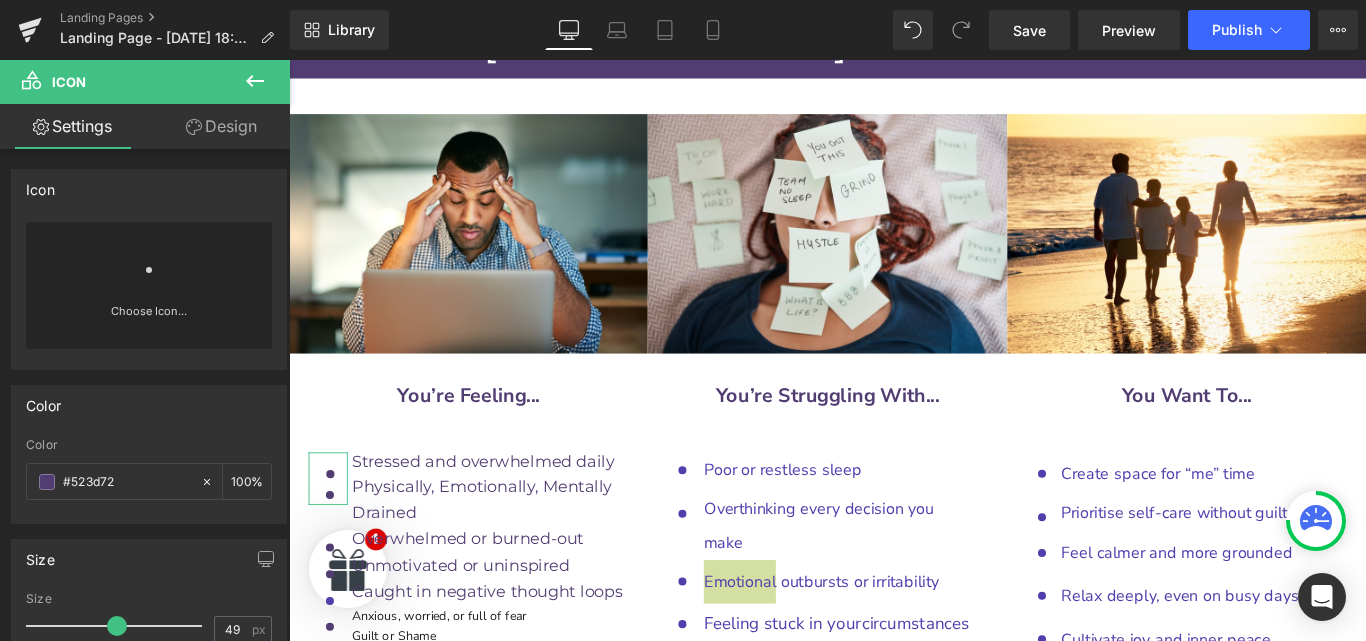 click on "Design" at bounding box center (221, 126) 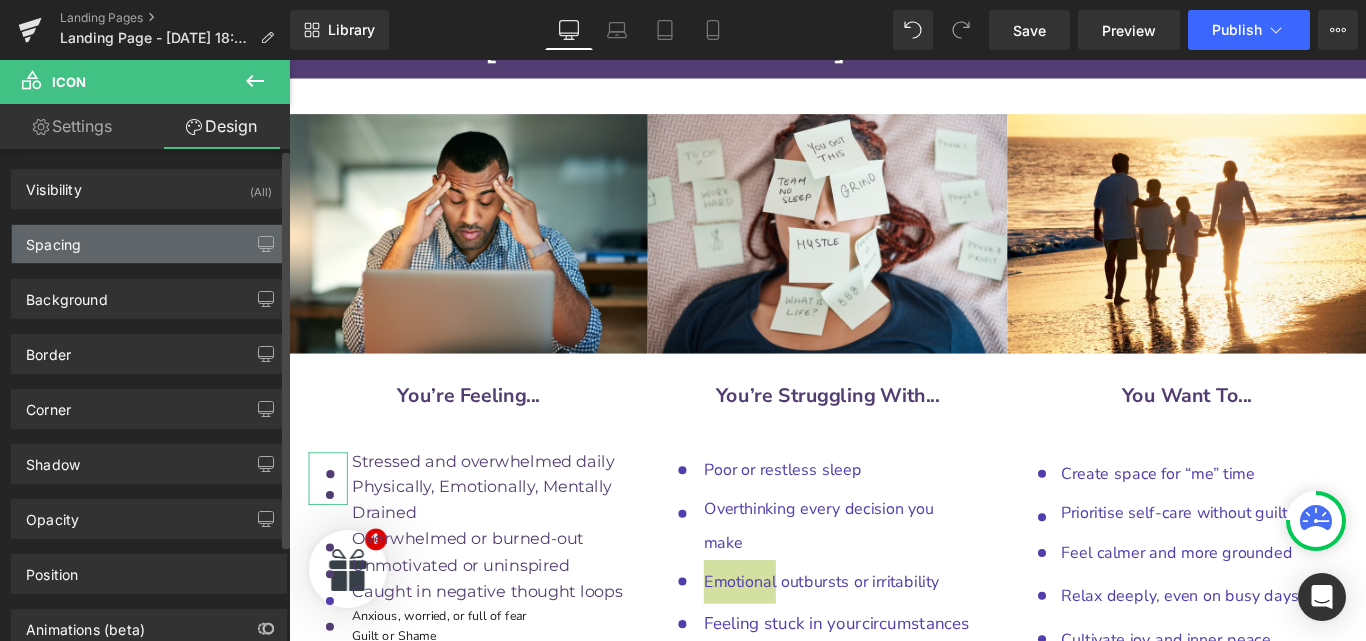 click on "Spacing" at bounding box center (149, 244) 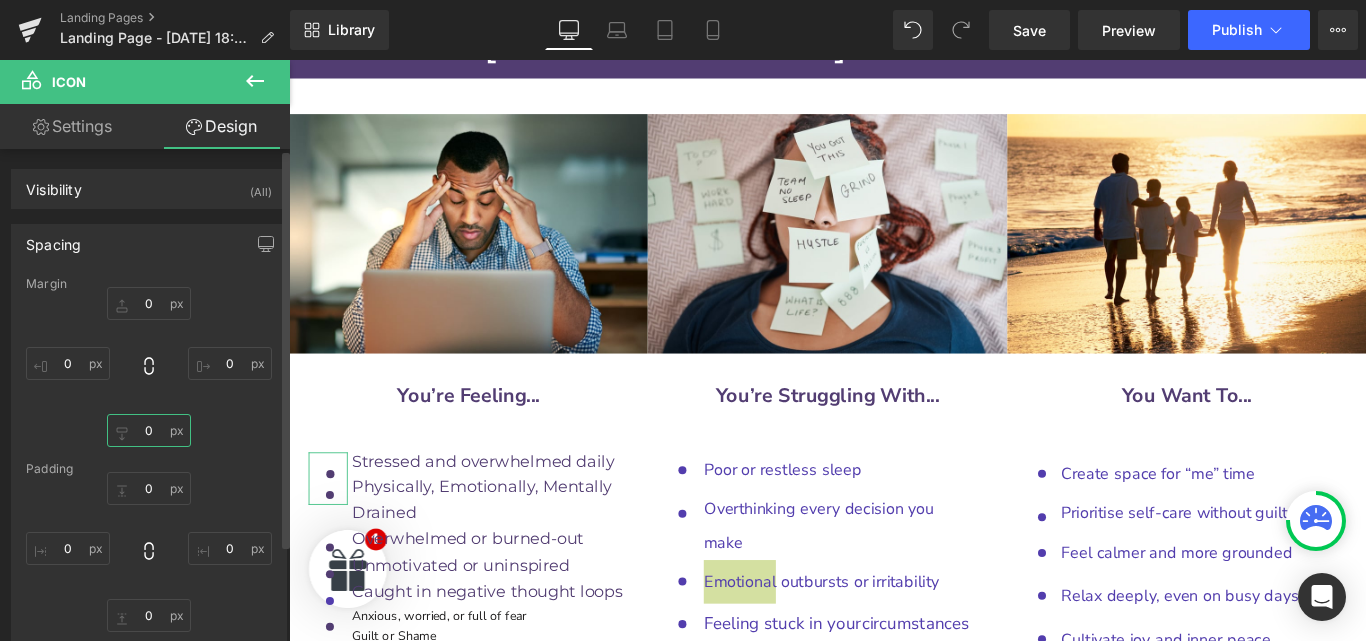 click at bounding box center (149, 430) 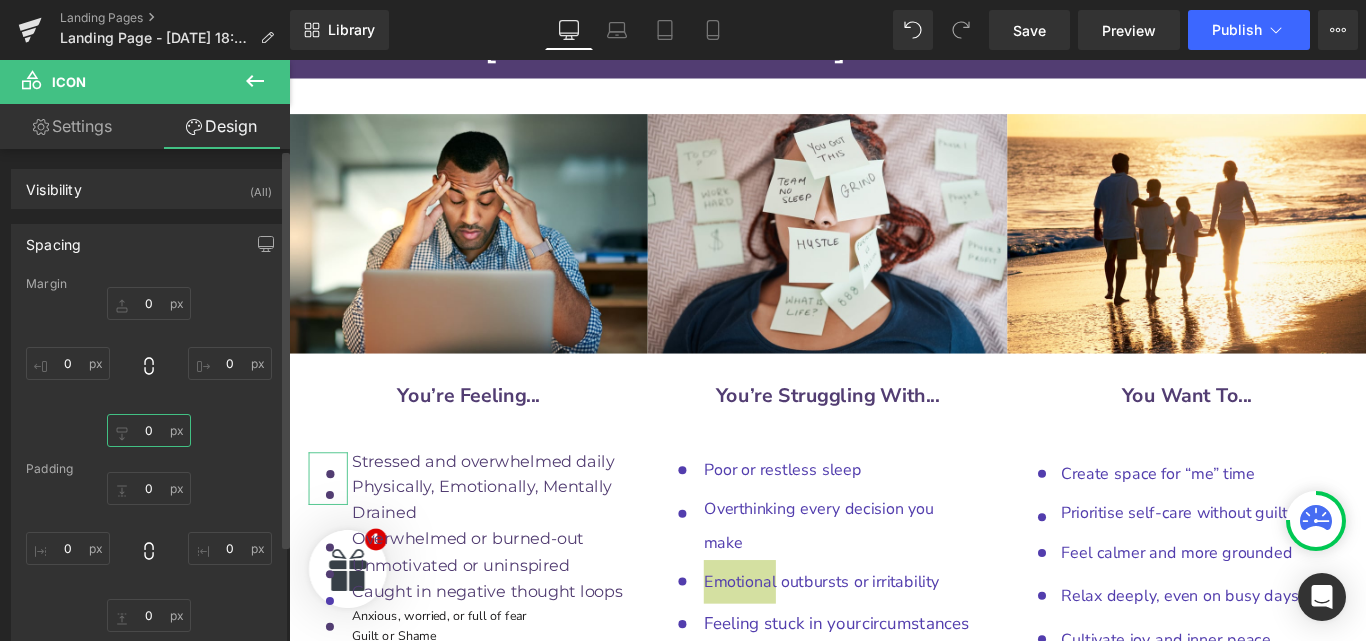 type on "0" 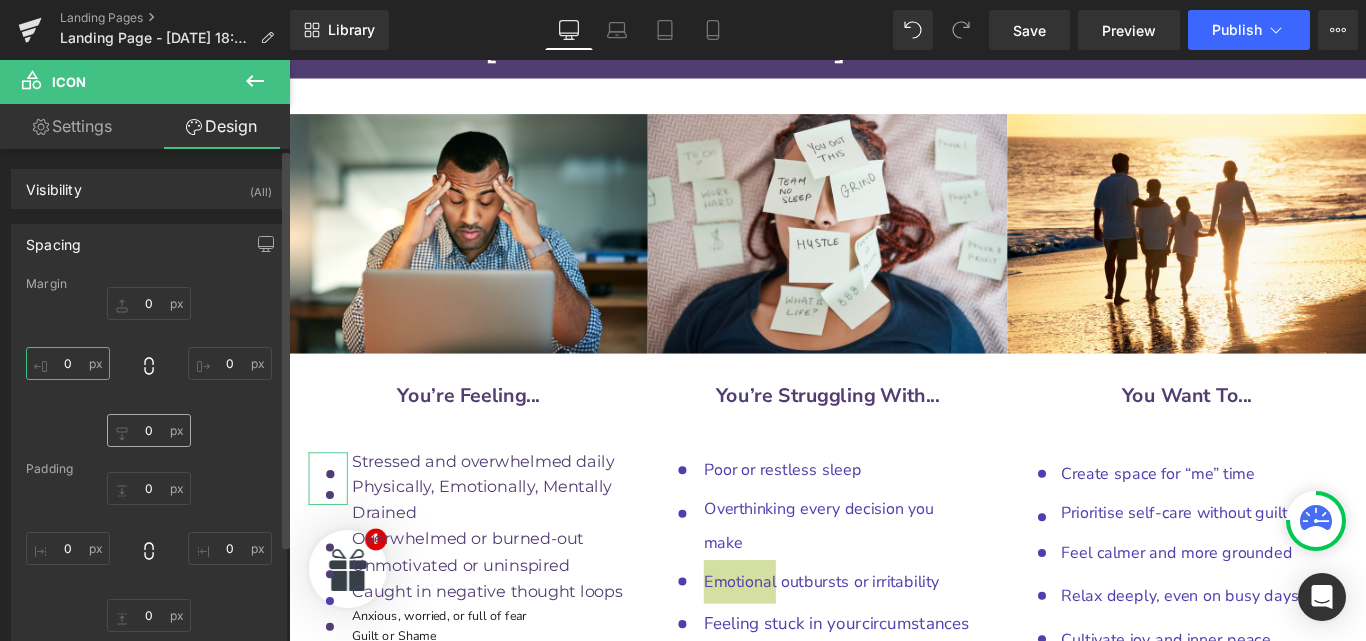type on "0" 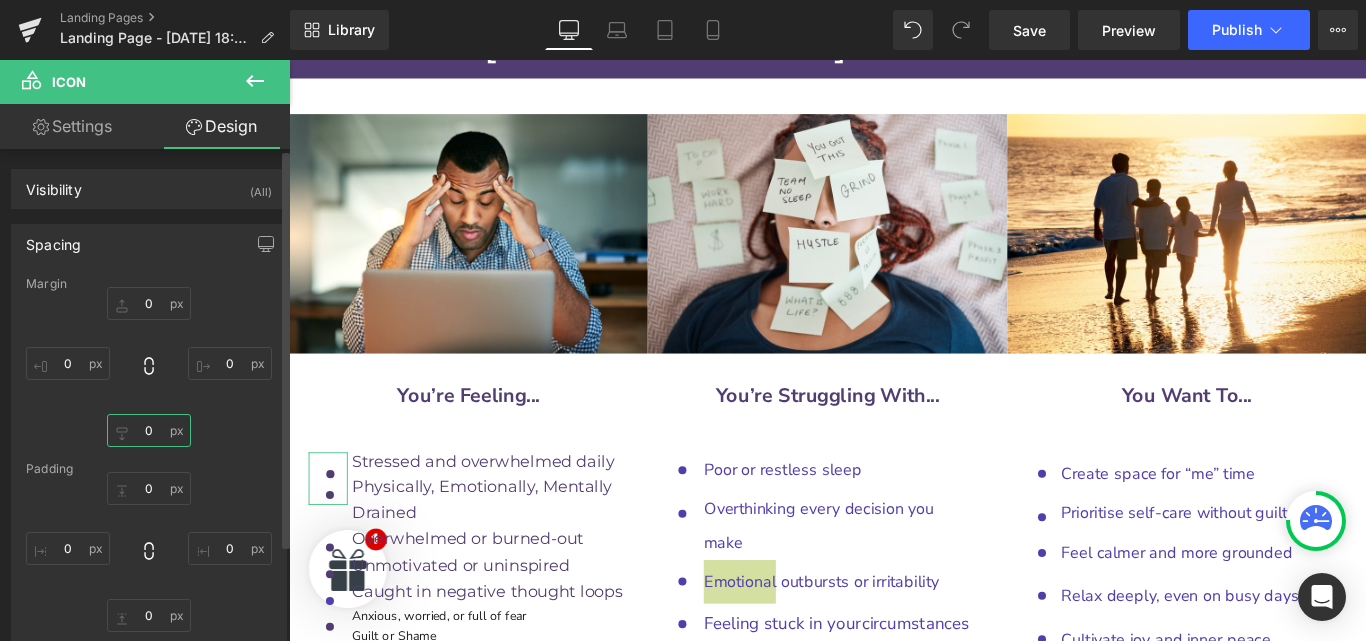 click on "0" at bounding box center [149, 430] 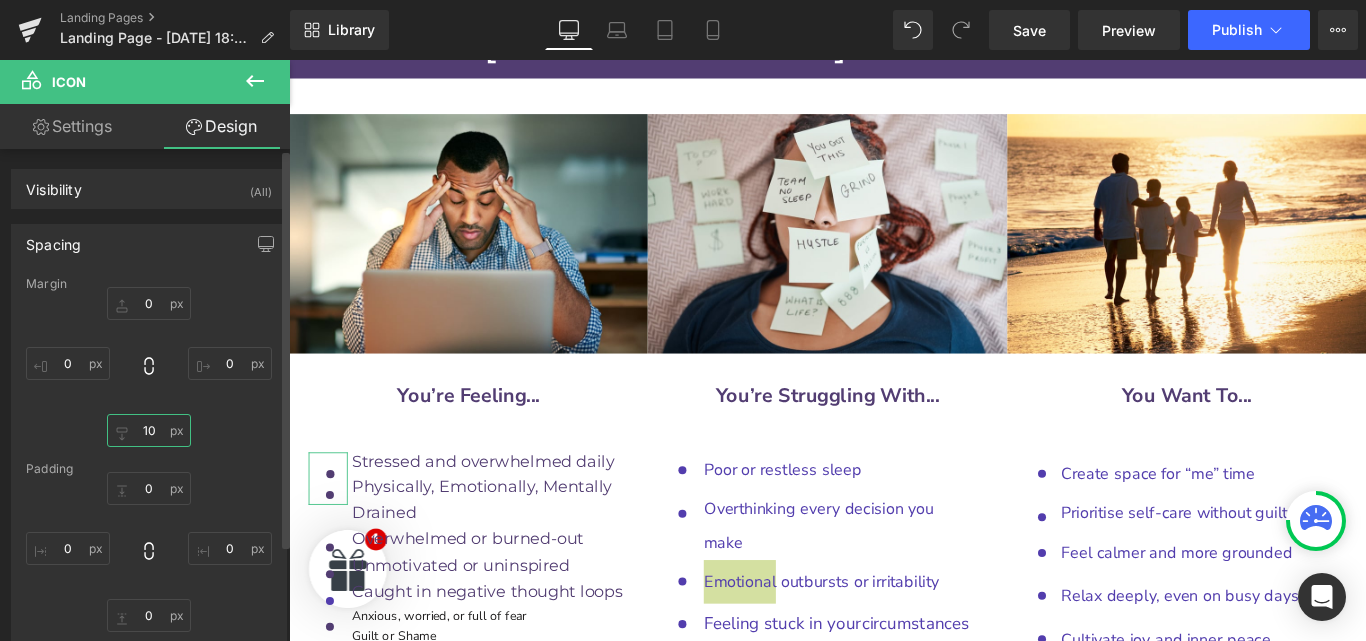 type on "10" 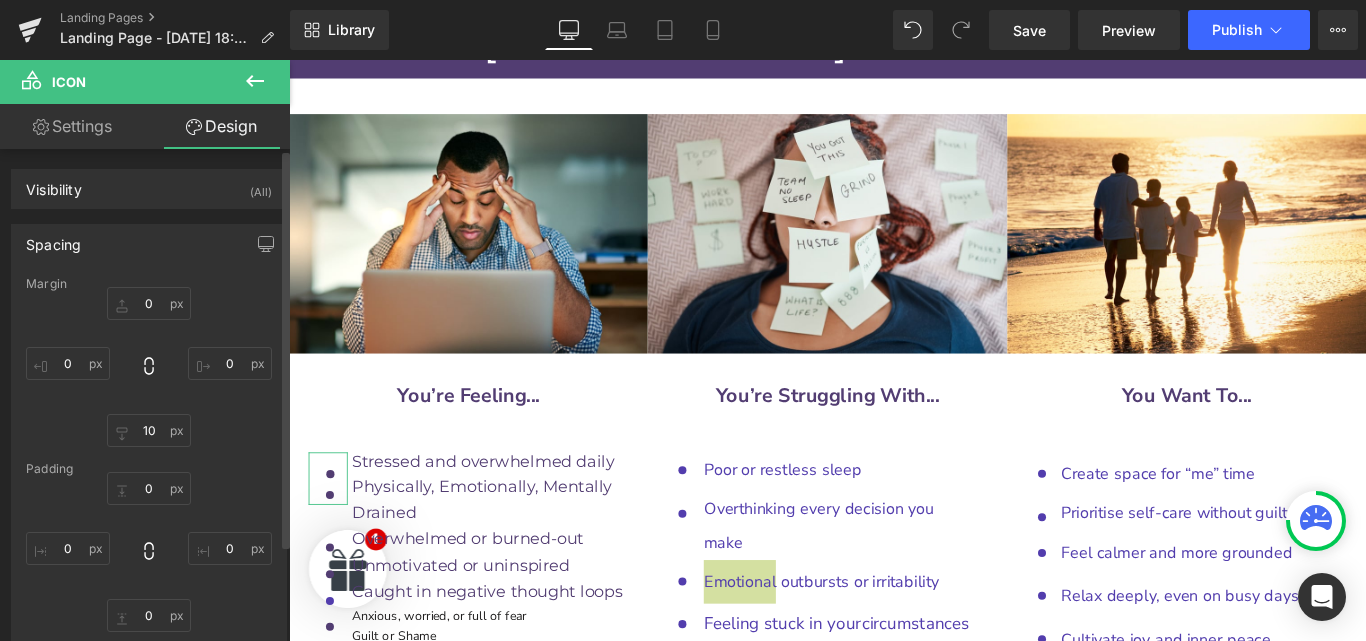 click on "10
0" at bounding box center [149, 367] 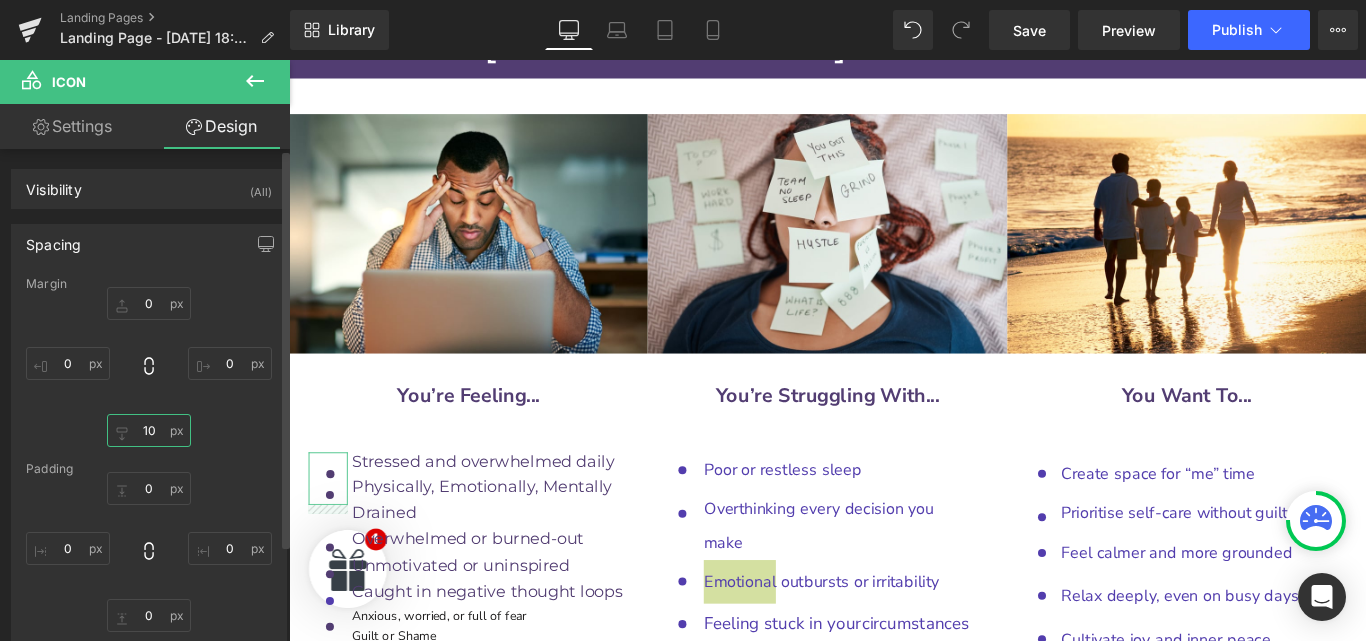 click on "10" at bounding box center [149, 430] 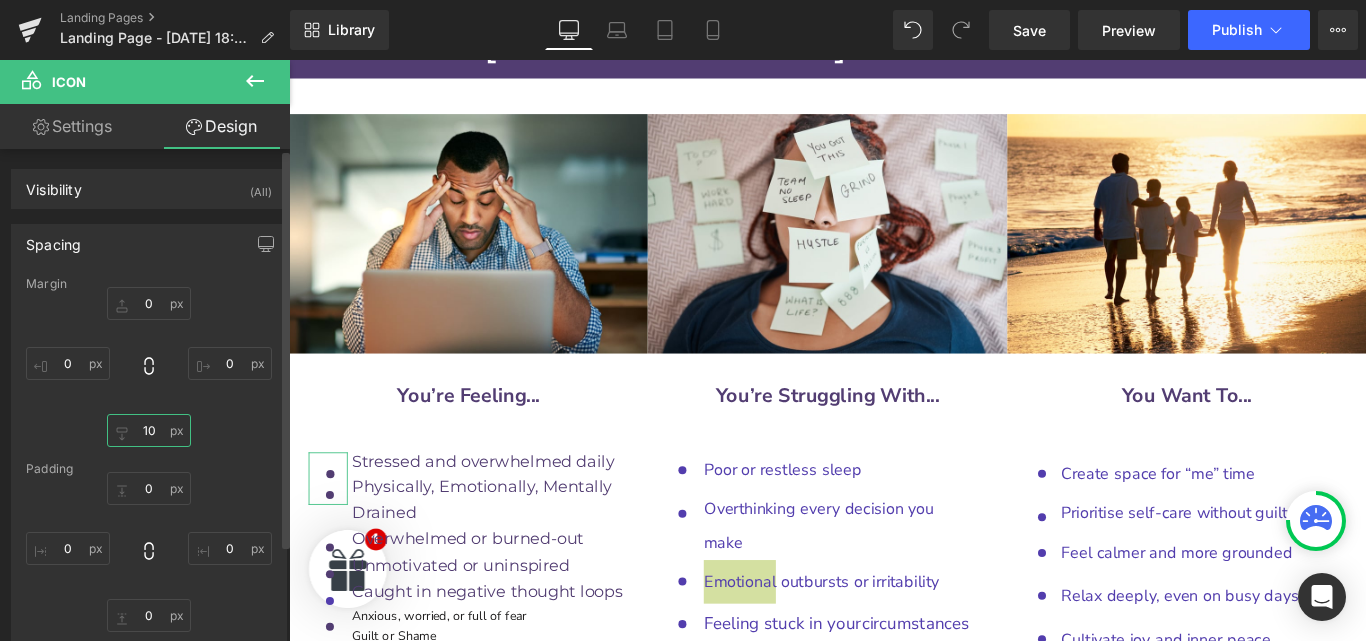 click on "10" at bounding box center [149, 430] 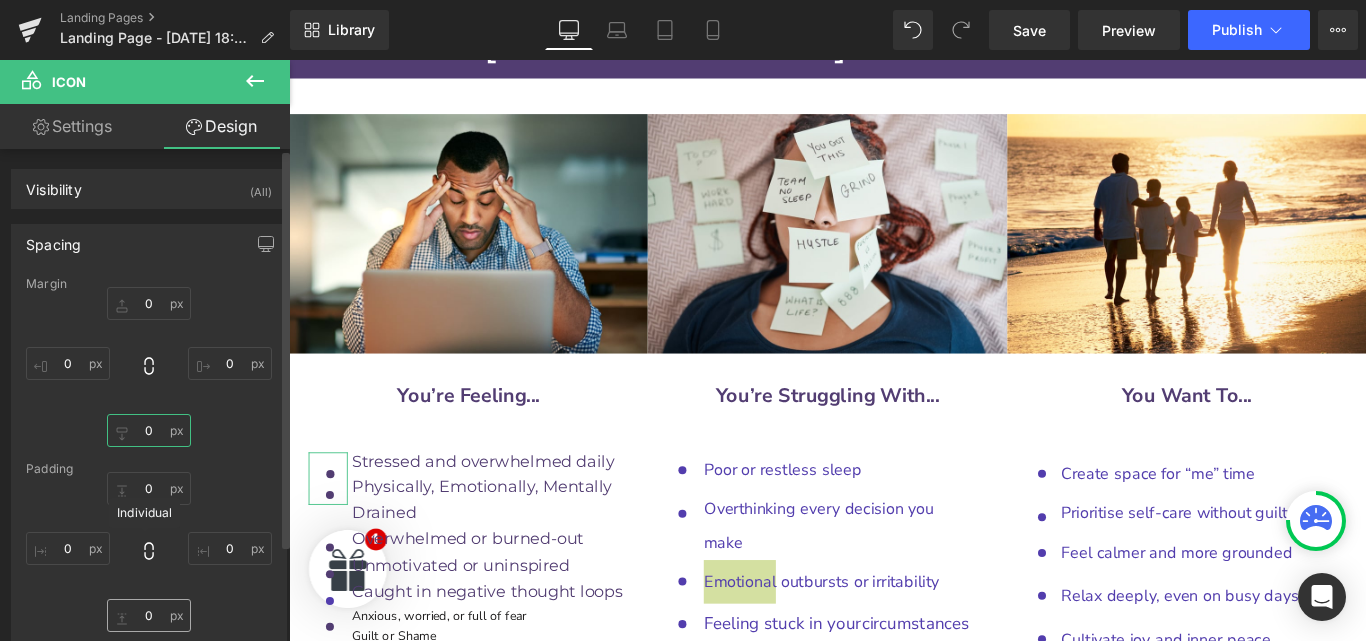 type 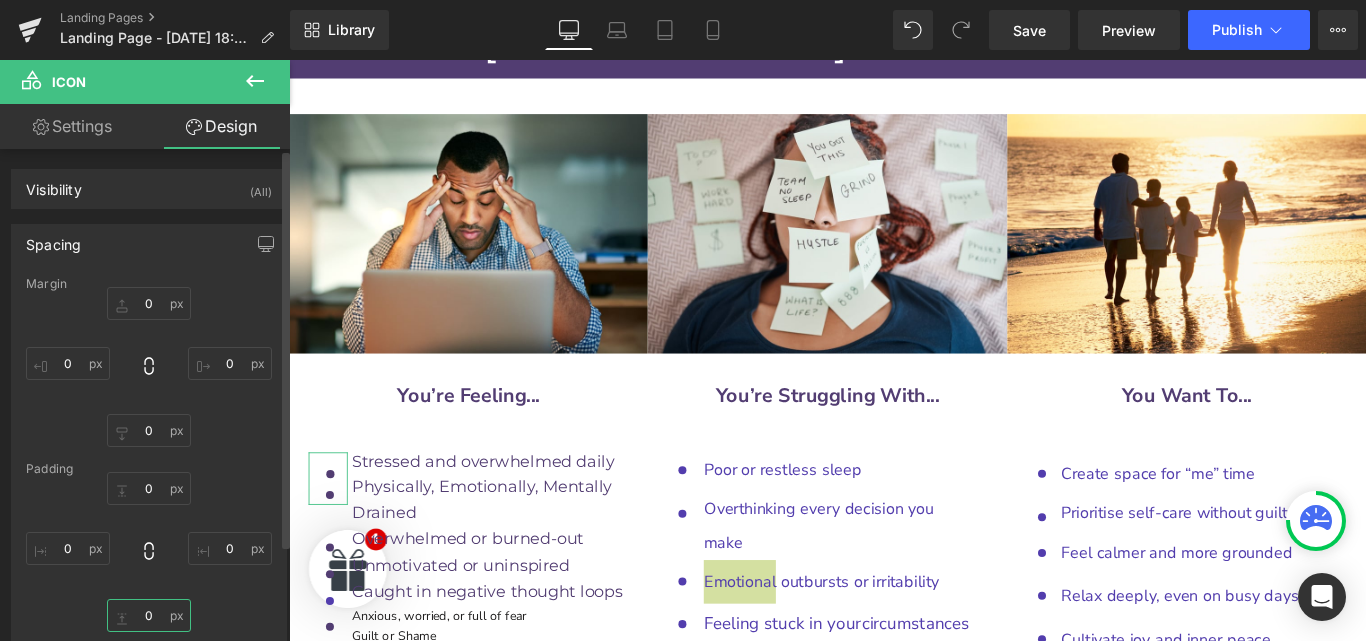 click at bounding box center [149, 615] 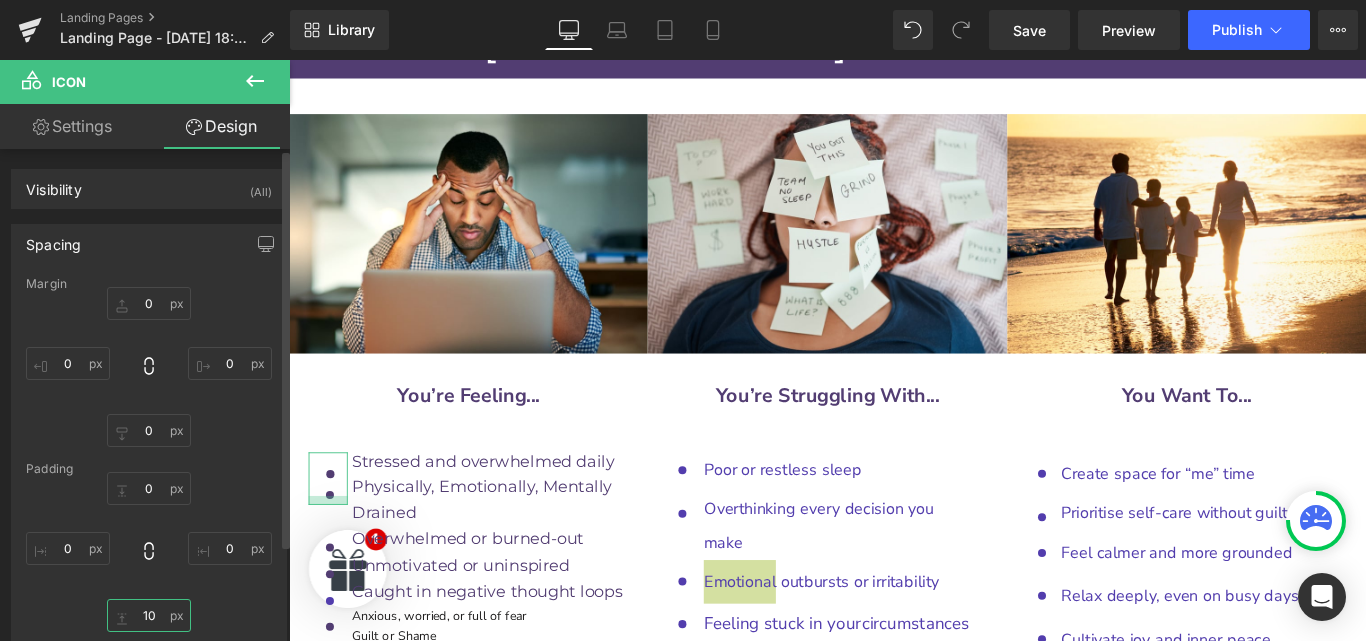 type on "1" 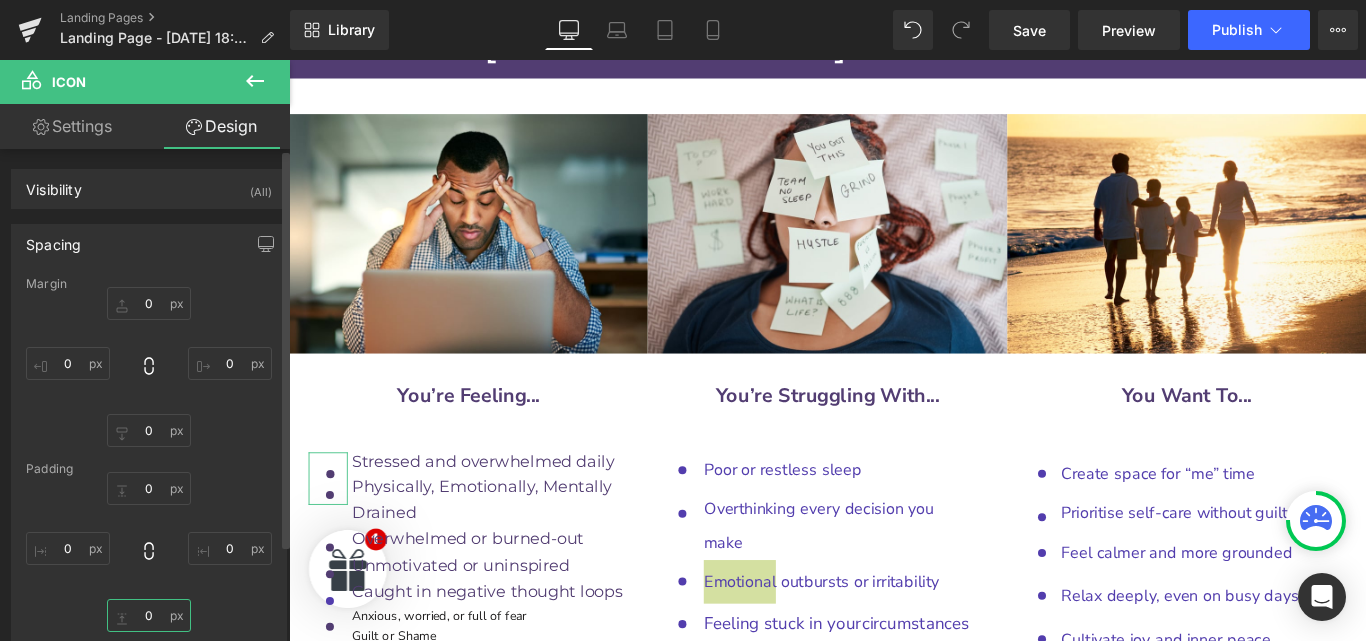 type 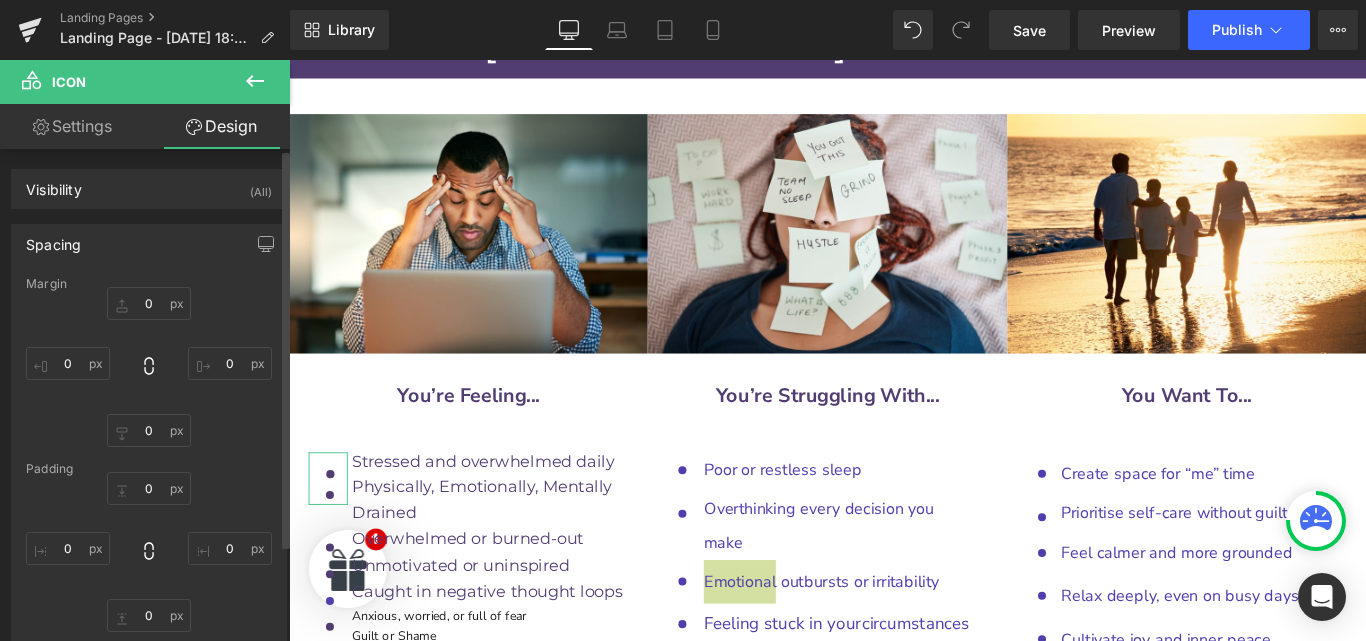 click at bounding box center (149, 552) 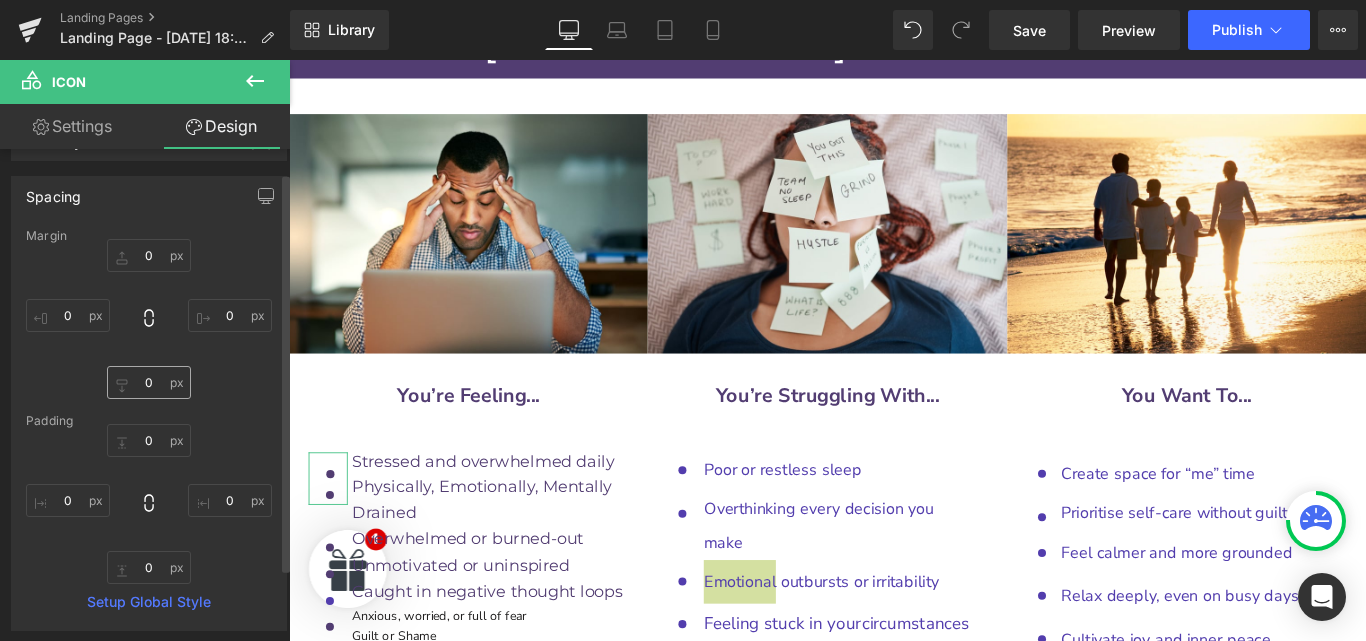 scroll, scrollTop: 0, scrollLeft: 0, axis: both 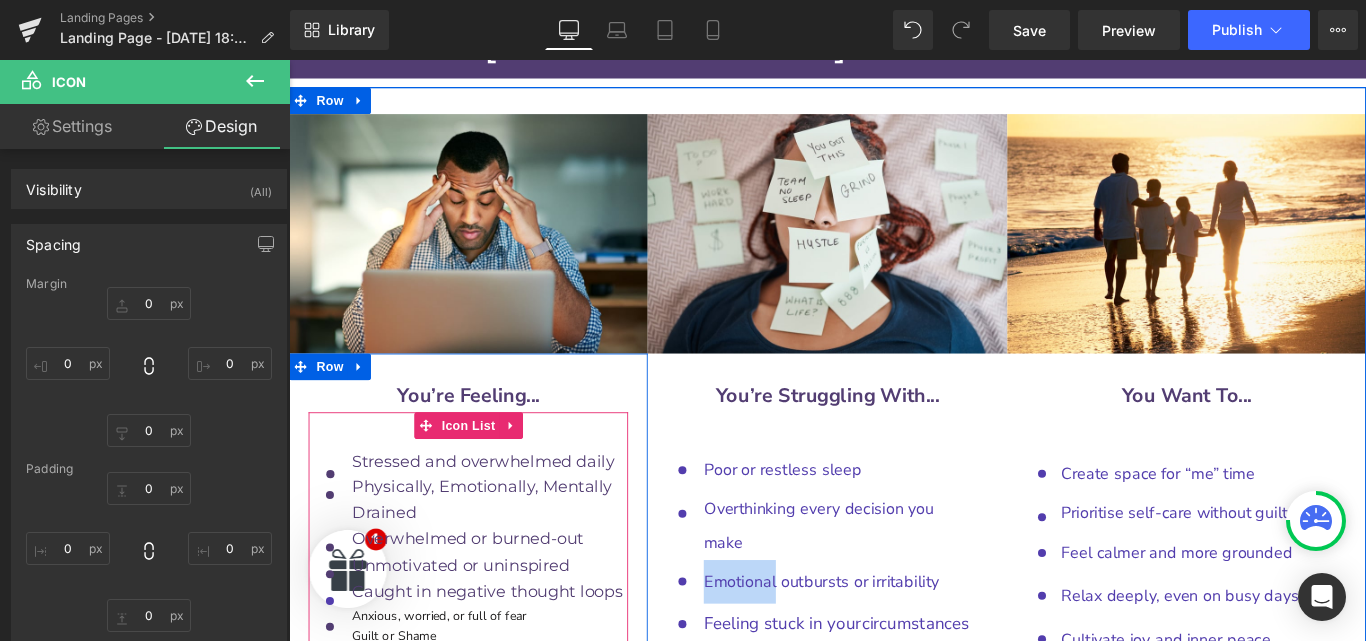 click on "Icon     NaNpx
Stressed and overwhelmed daily
Text Block
Icon
Physically, Emotionally, Mentally Drained Text Block
Icon
Overwhelmed or burned-out Text Block" at bounding box center (490, 759) 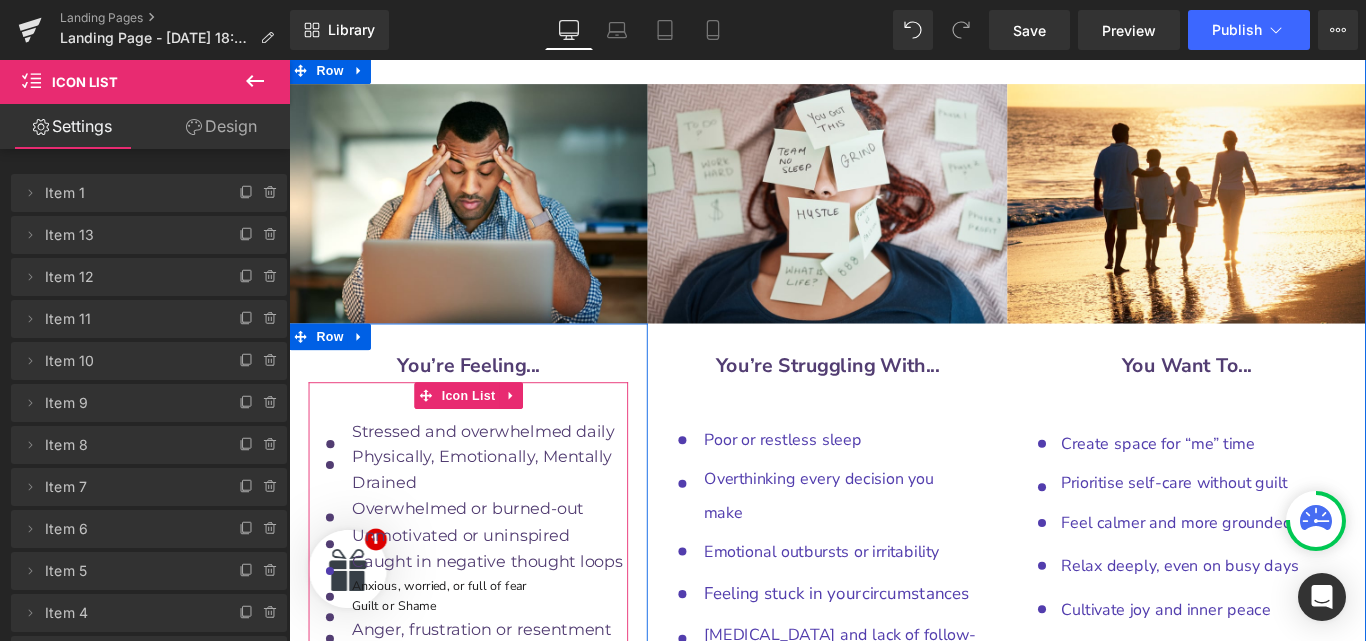 scroll, scrollTop: 9742, scrollLeft: 0, axis: vertical 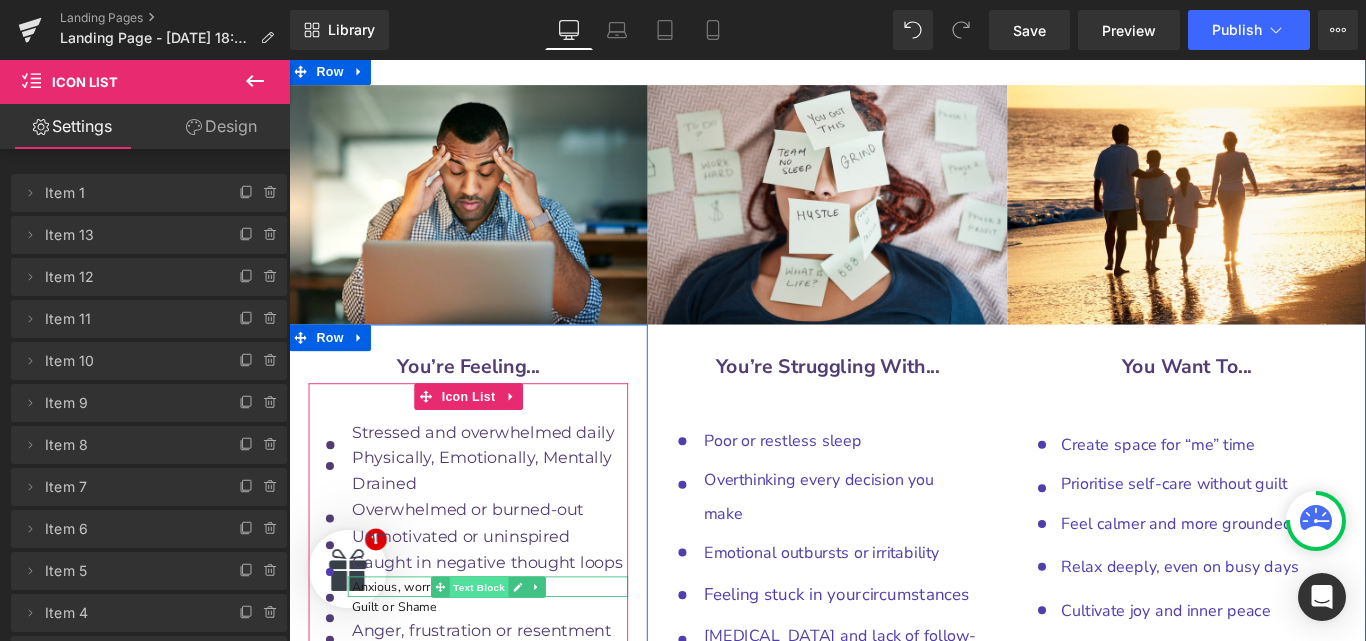 click on "Text Block" at bounding box center [502, 652] 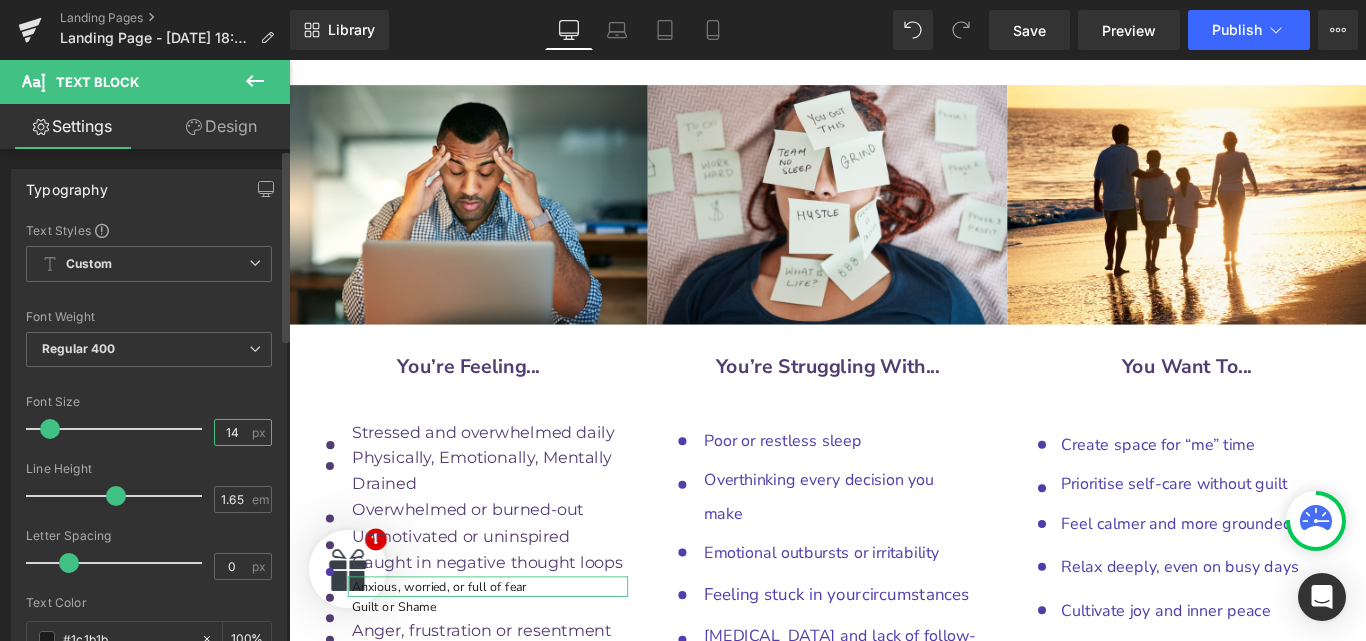 click on "14" at bounding box center [232, 432] 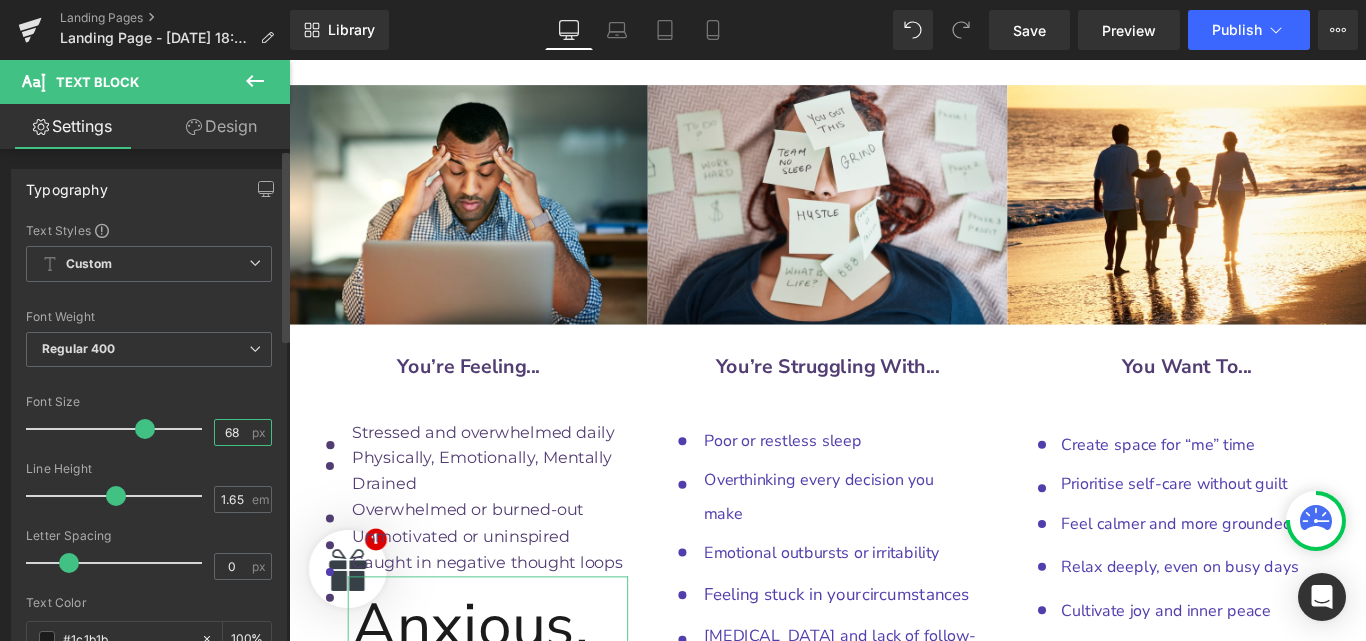 type on "6" 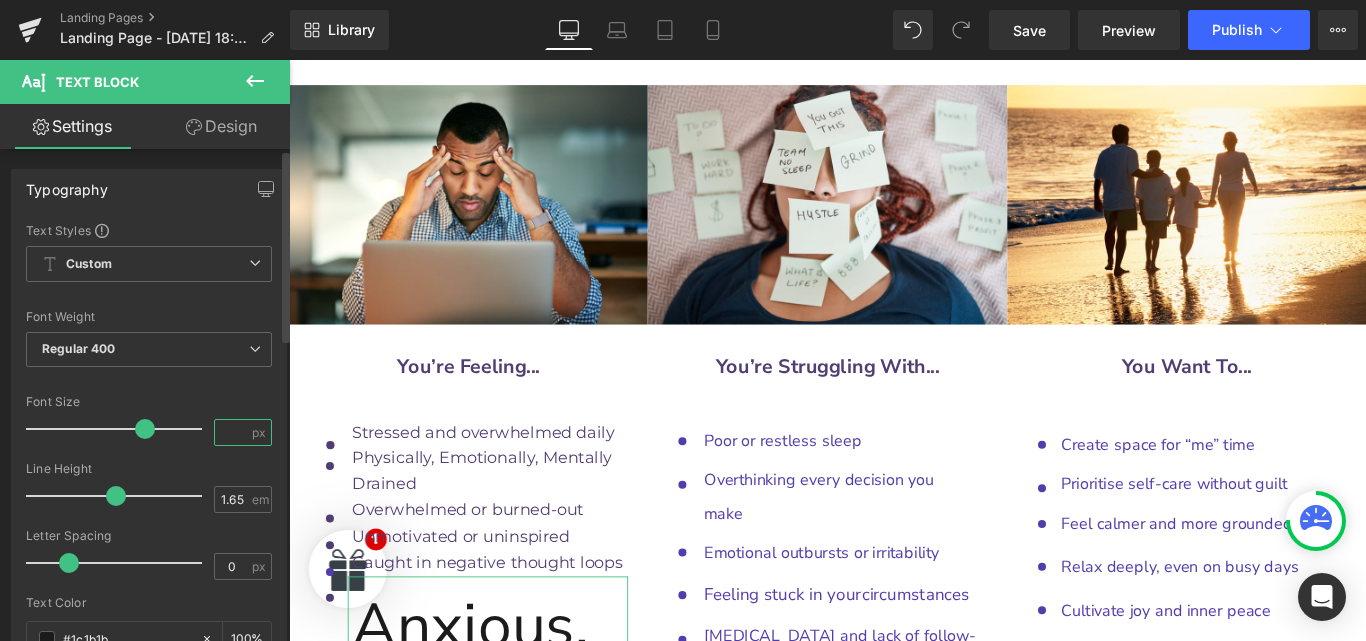 type 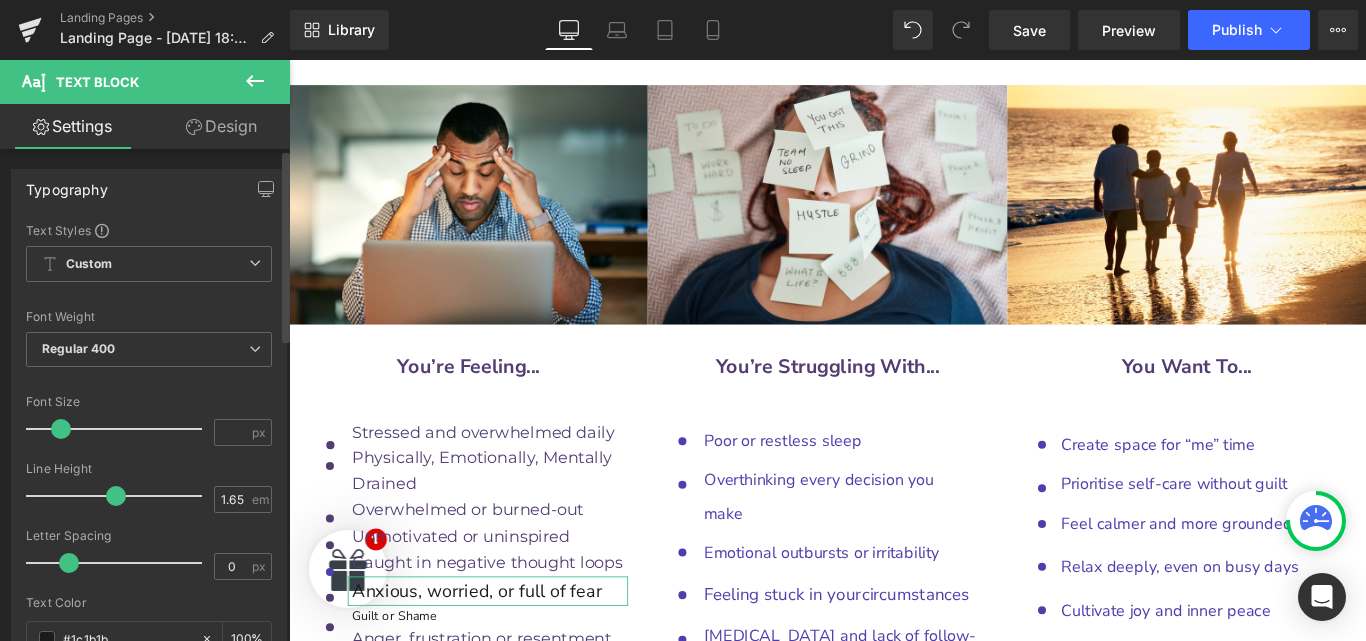 click at bounding box center (149, 383) 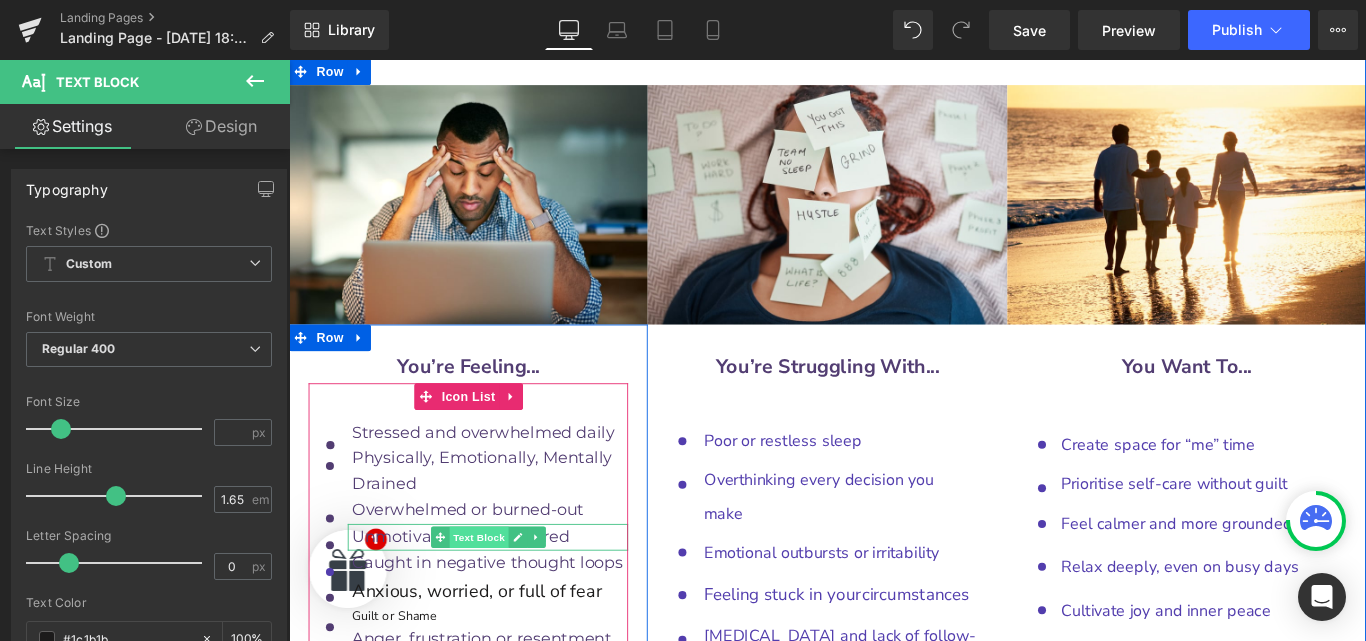 click on "Text Block" at bounding box center (502, 596) 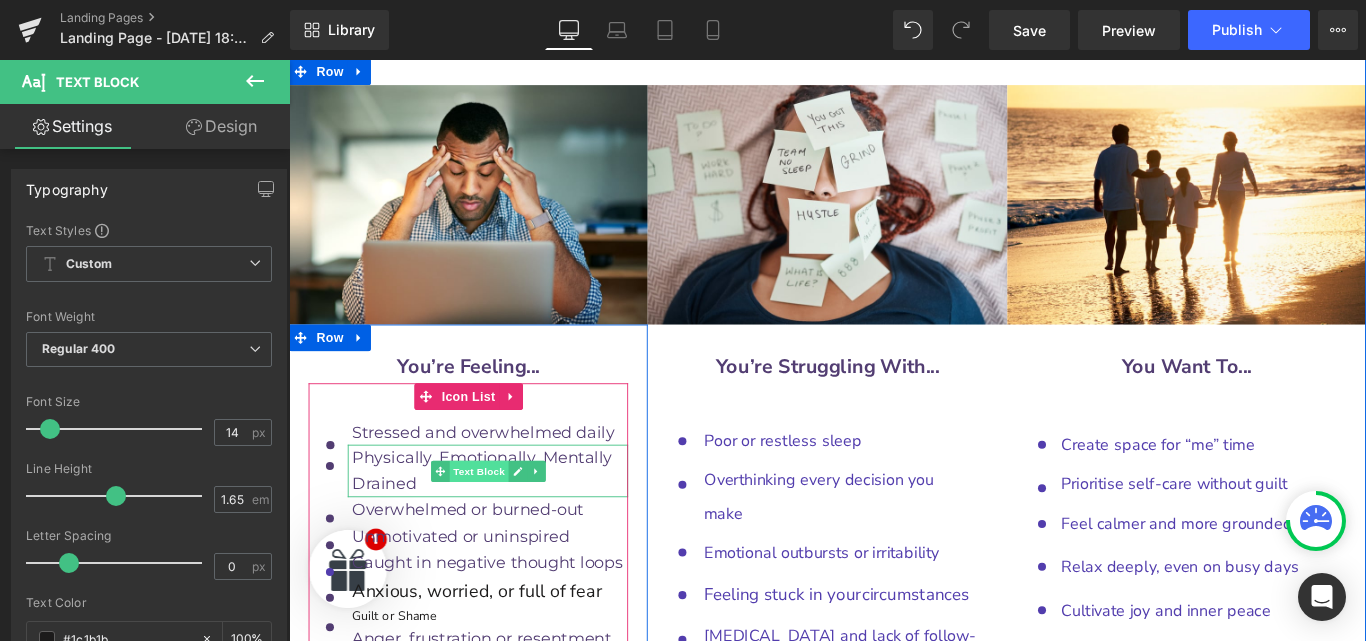 click on "Text Block" at bounding box center [502, 522] 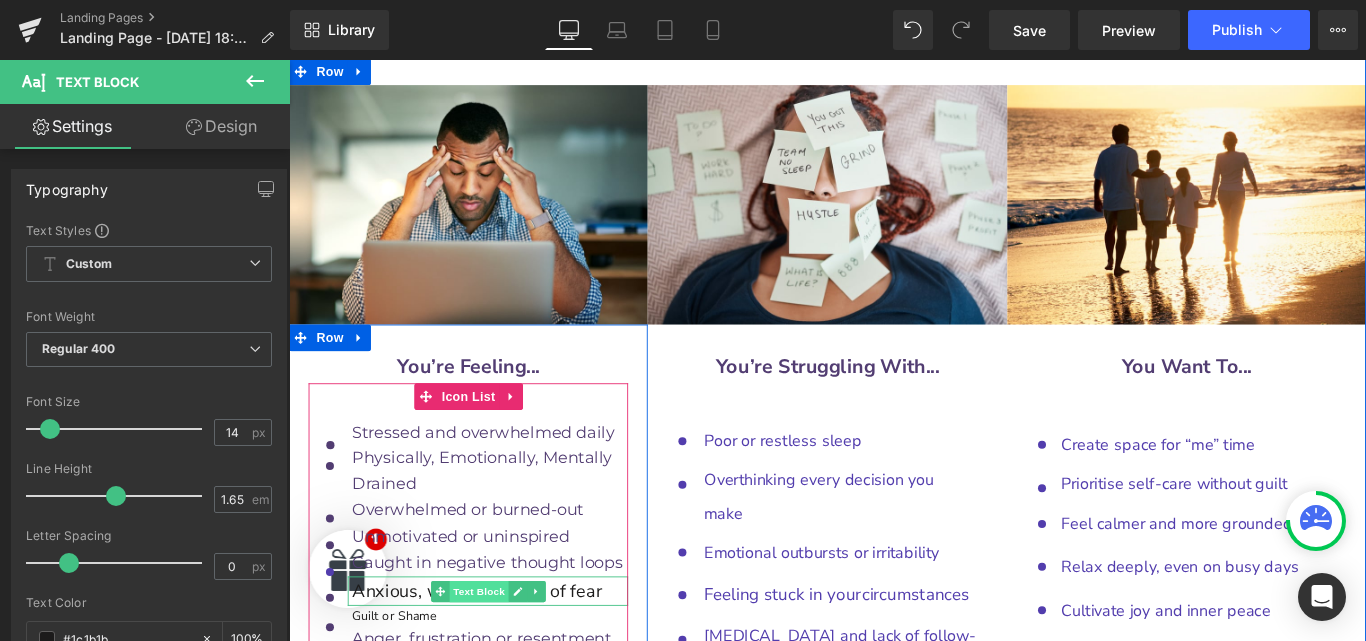 click on "Text Block" at bounding box center (502, 657) 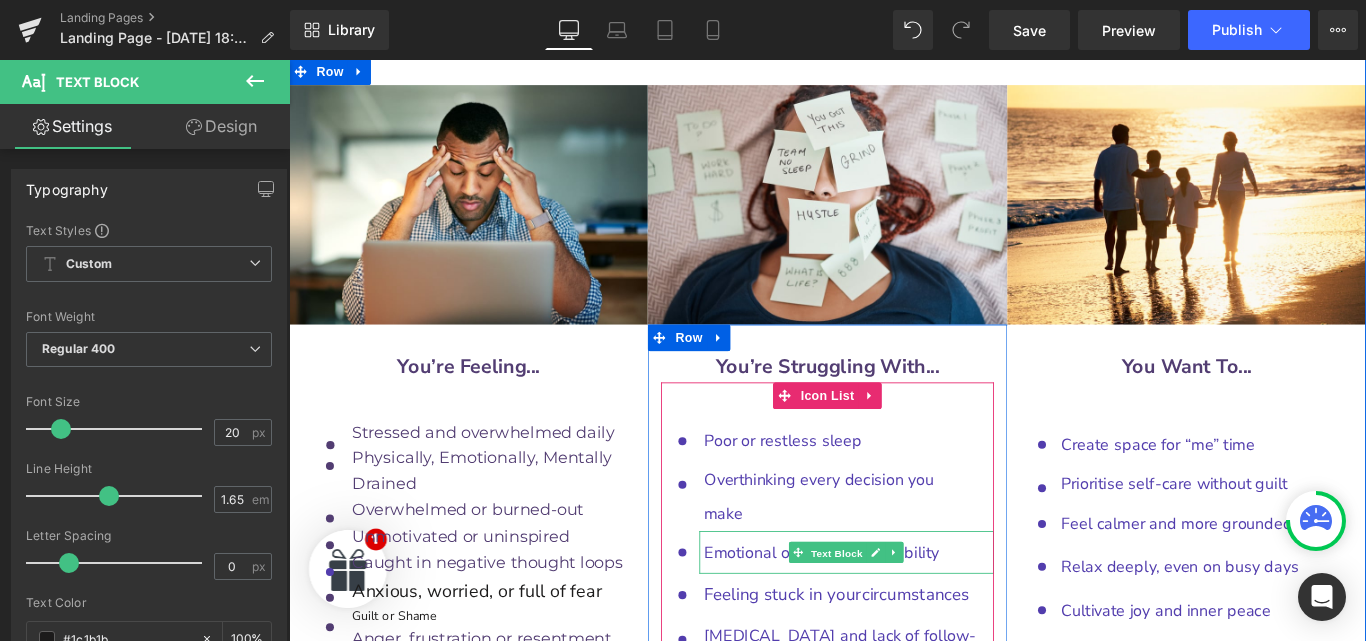 click on "Text Block" at bounding box center [905, 614] 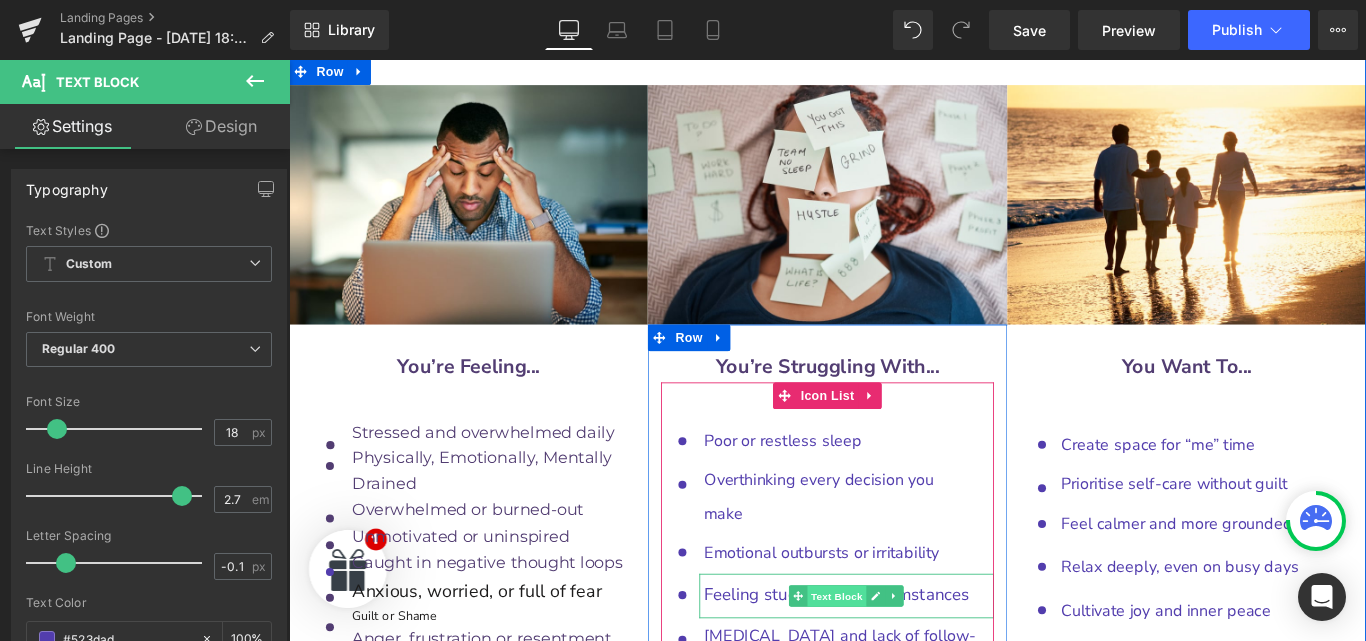 click on "Text Block" at bounding box center [905, 662] 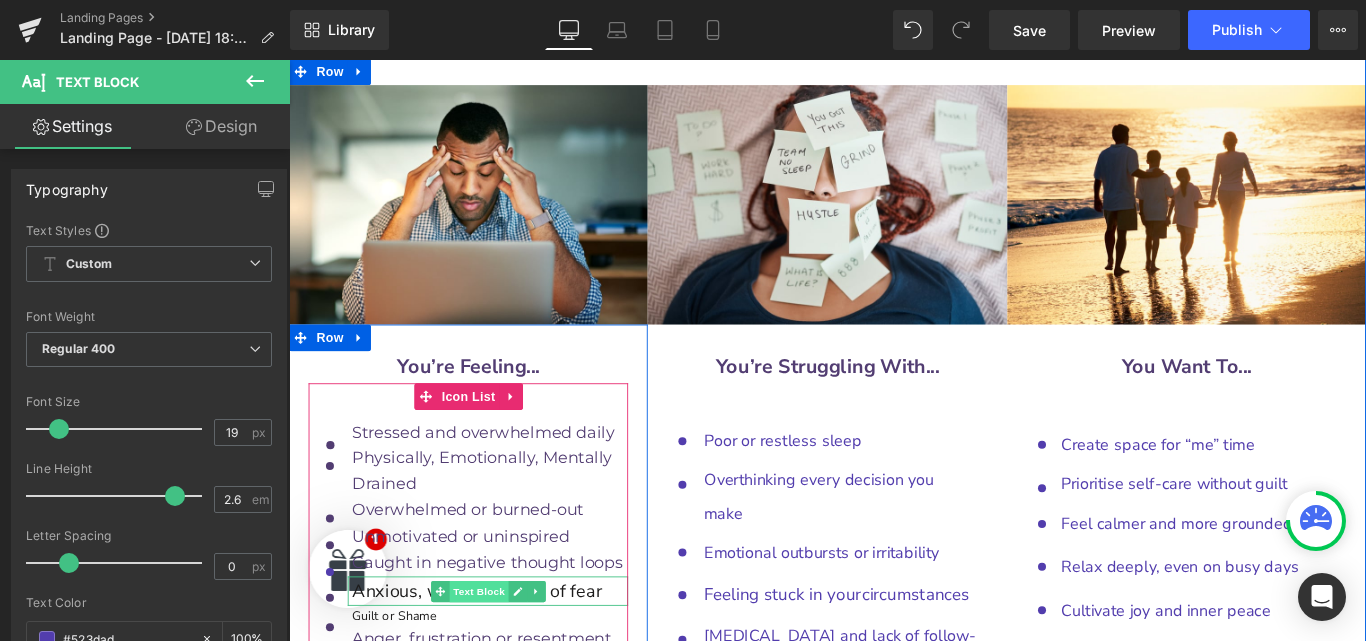 click on "Text Block" at bounding box center [502, 657] 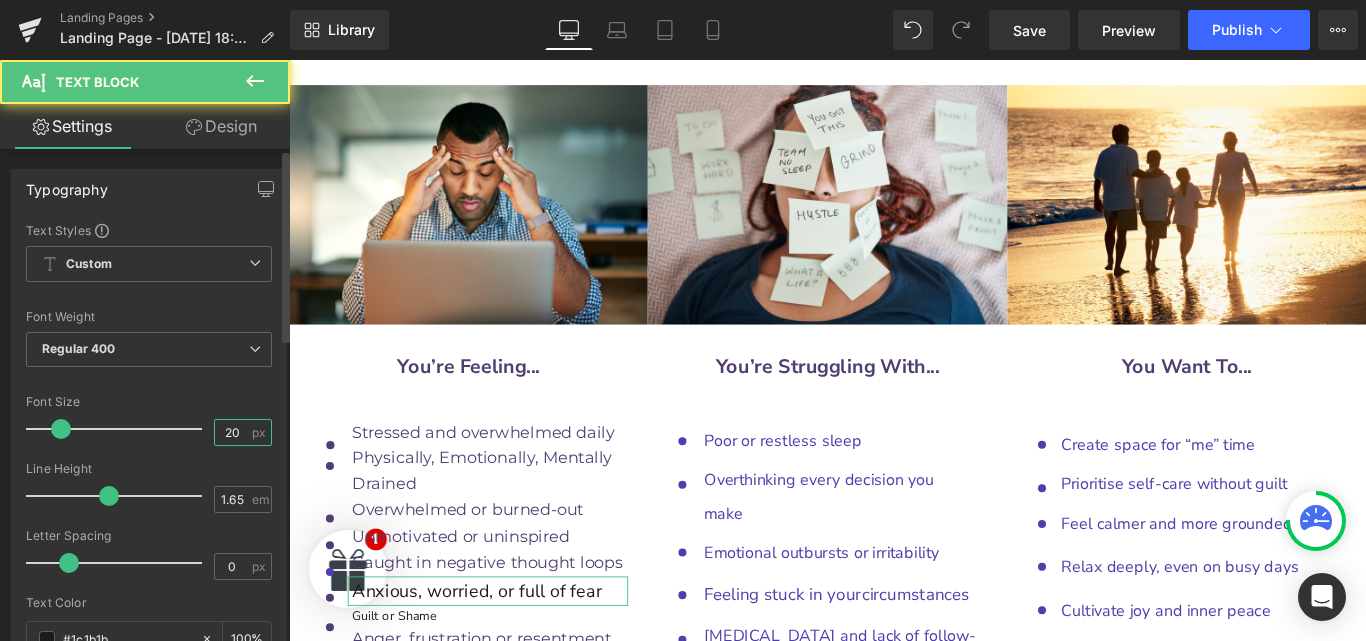 click on "20" at bounding box center (232, 432) 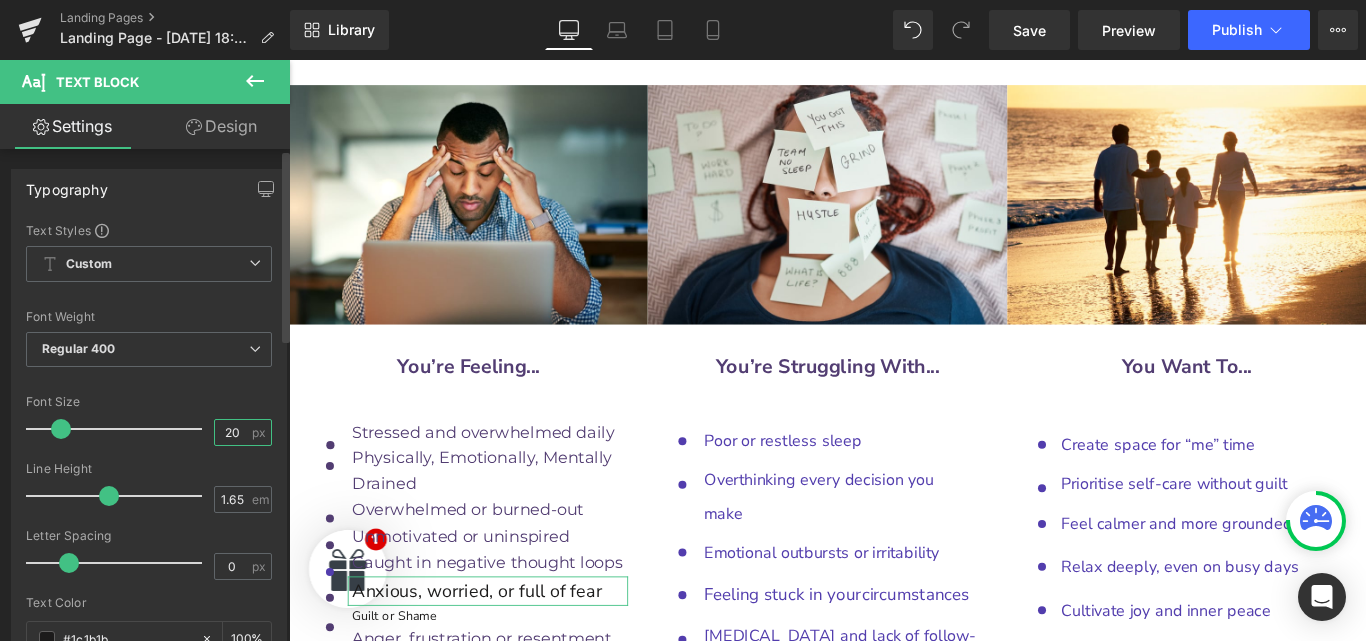 type on "0" 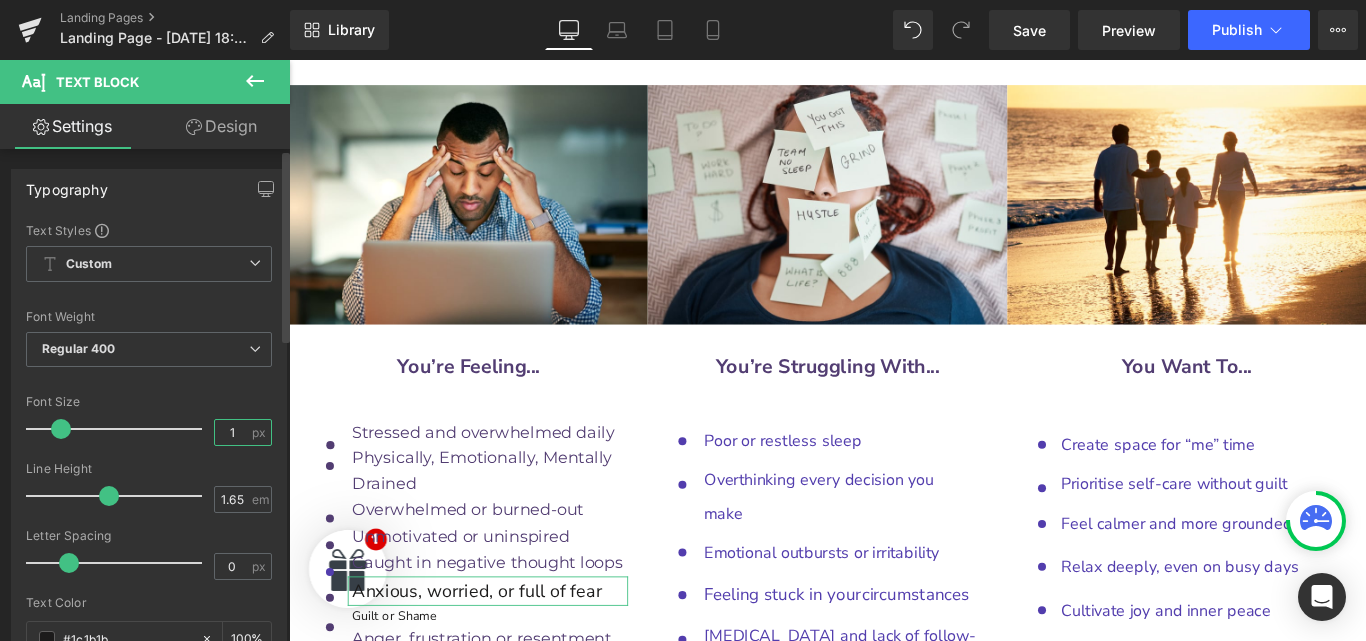 type on "14" 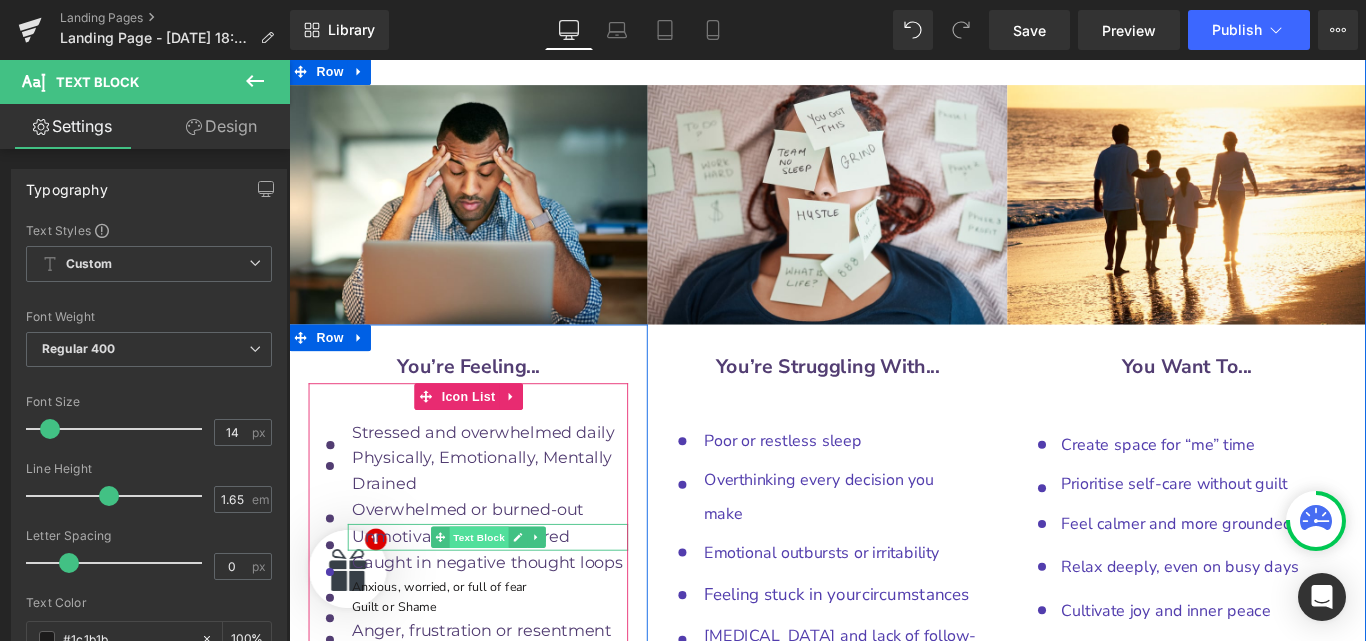 click on "Text Block" at bounding box center [502, 596] 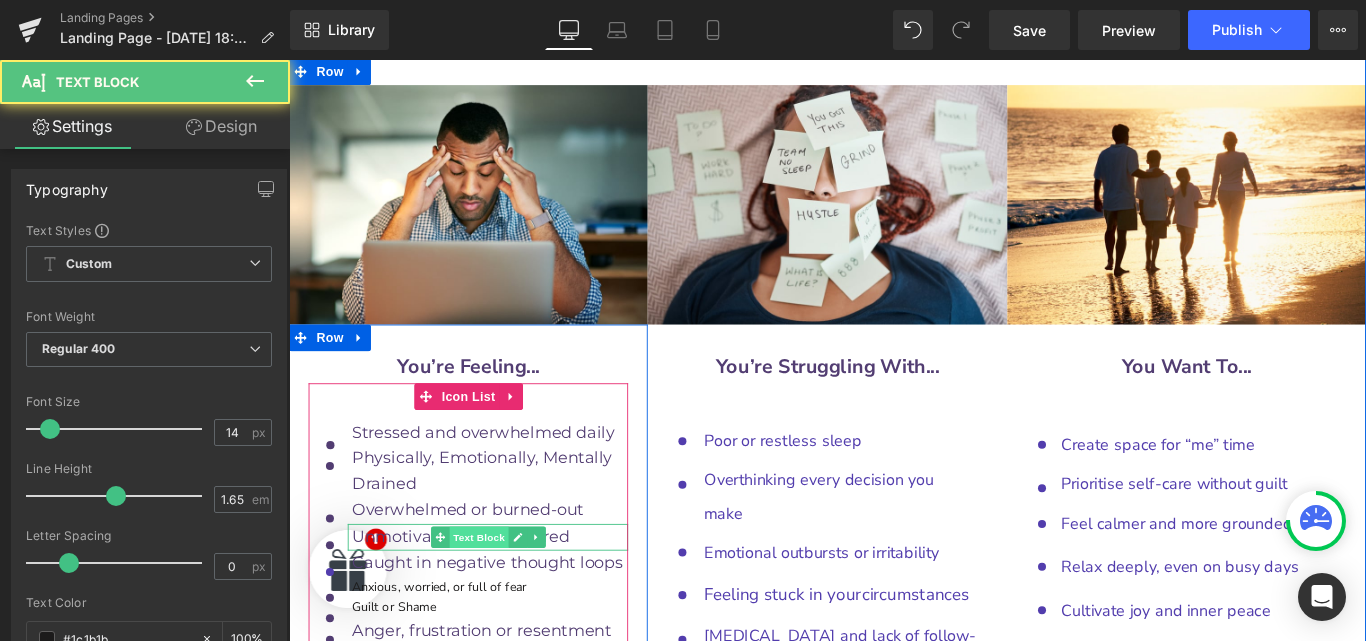 click on "Text Block" at bounding box center [502, 596] 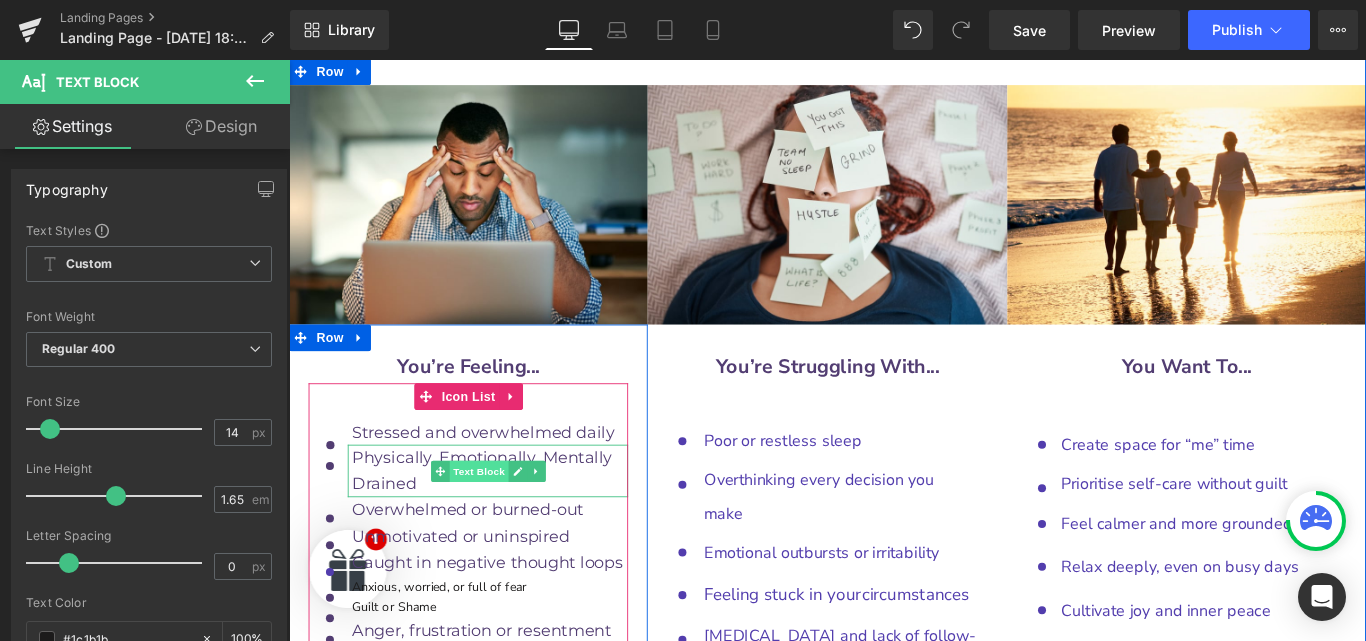 click on "Text Block" at bounding box center [502, 522] 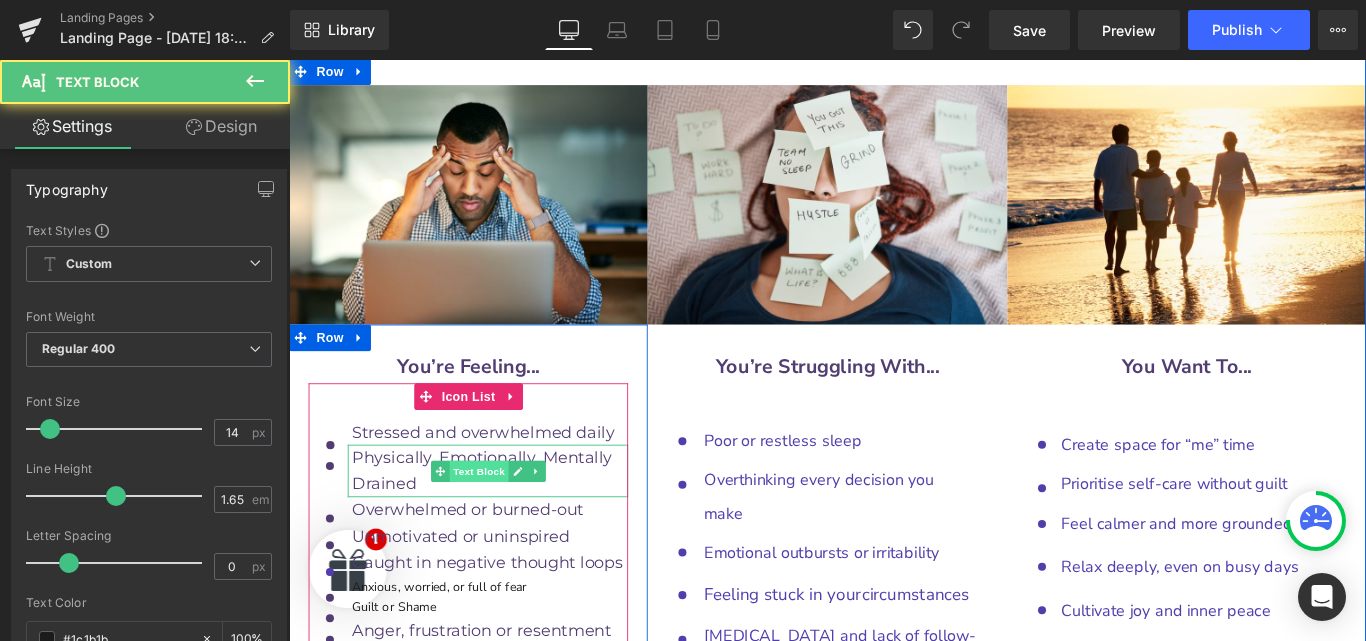 click on "Text Block" at bounding box center (502, 522) 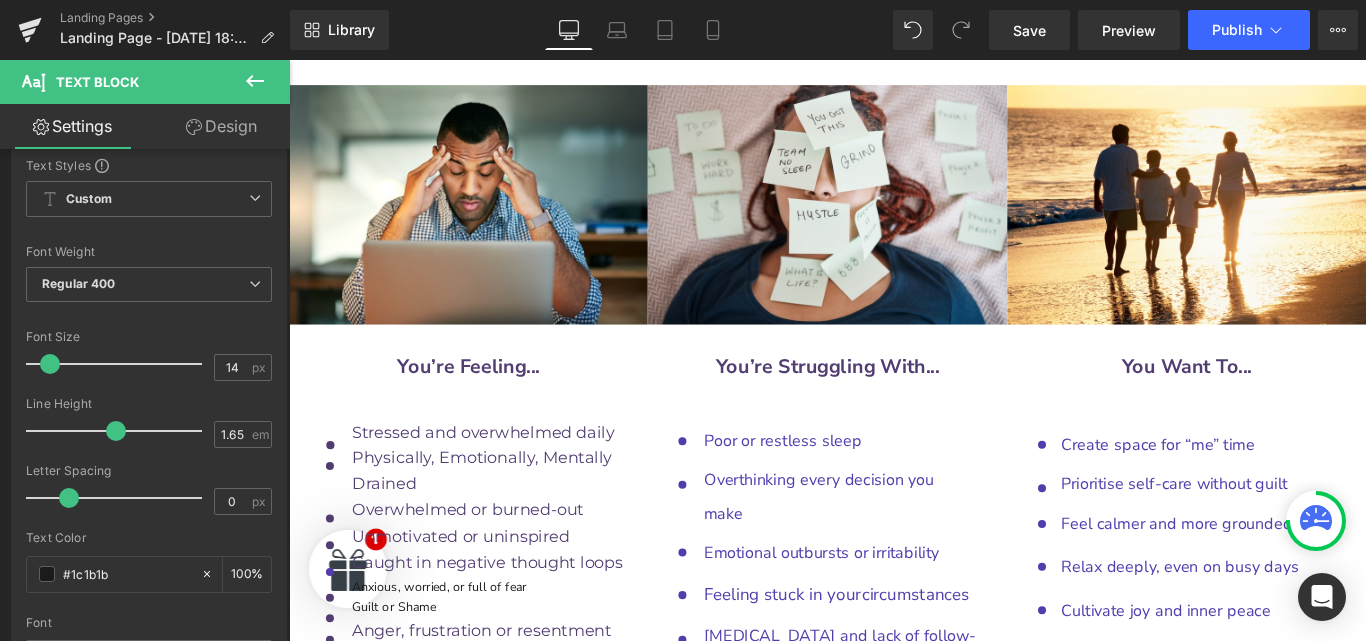 scroll, scrollTop: 69, scrollLeft: 0, axis: vertical 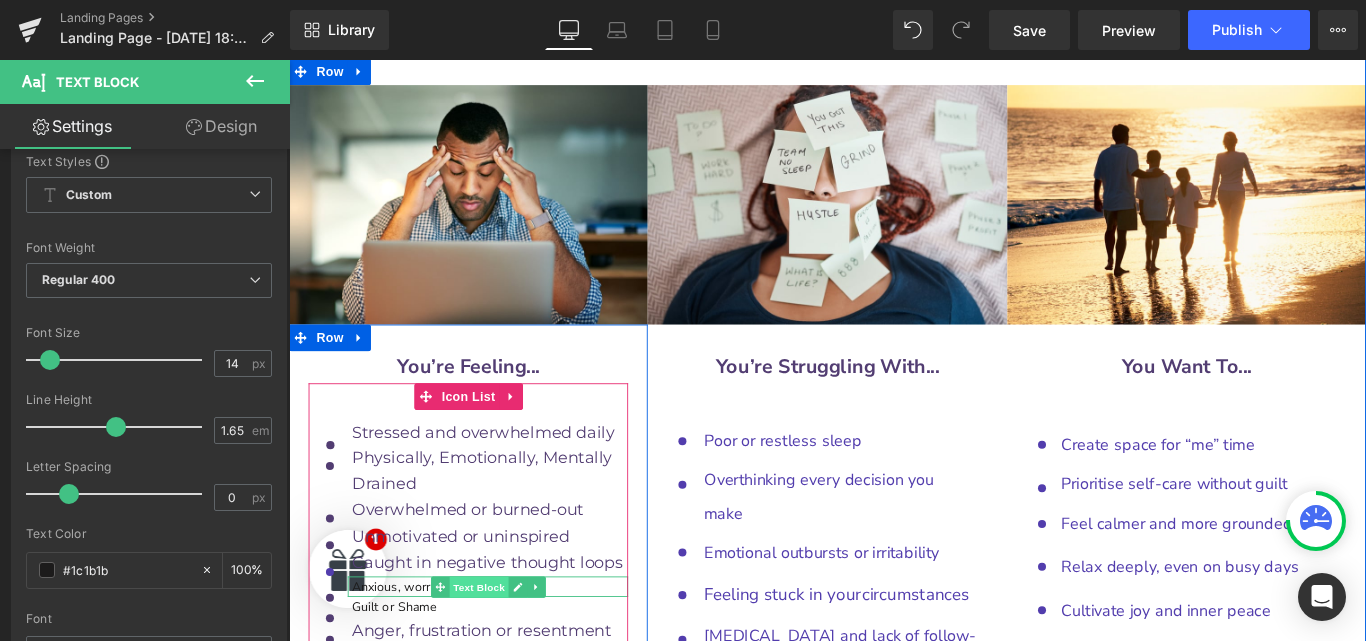 click on "Text Block" at bounding box center [502, 652] 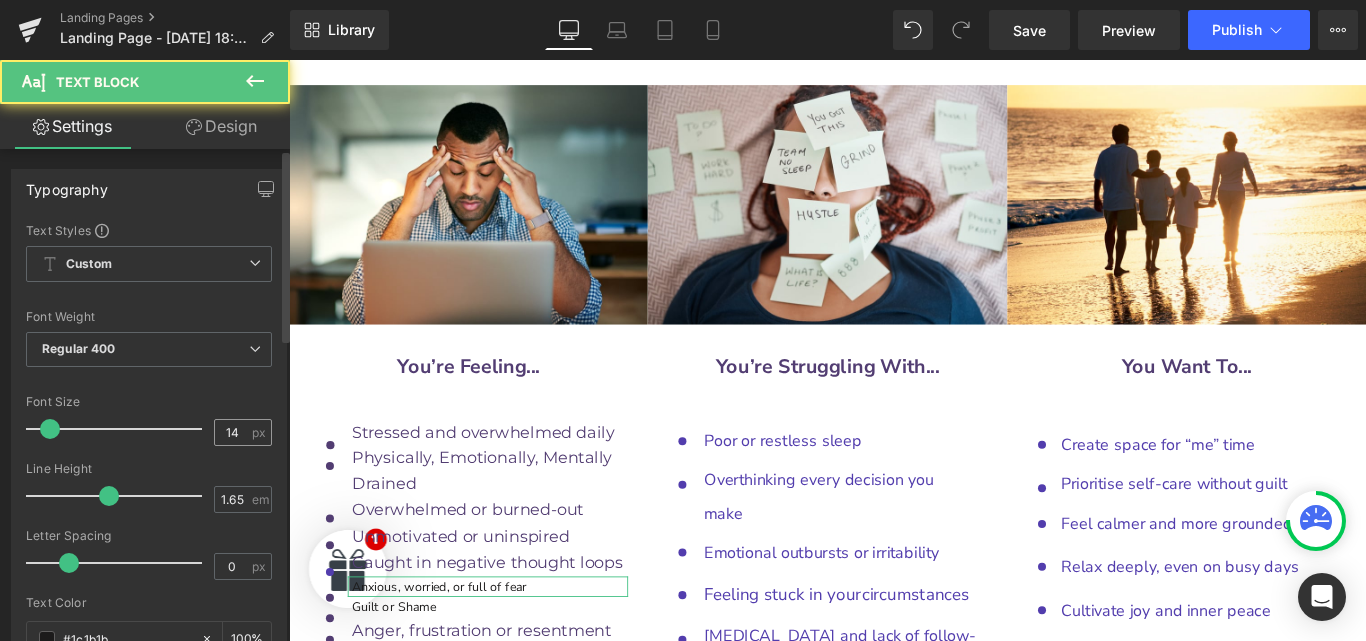 scroll, scrollTop: 1, scrollLeft: 0, axis: vertical 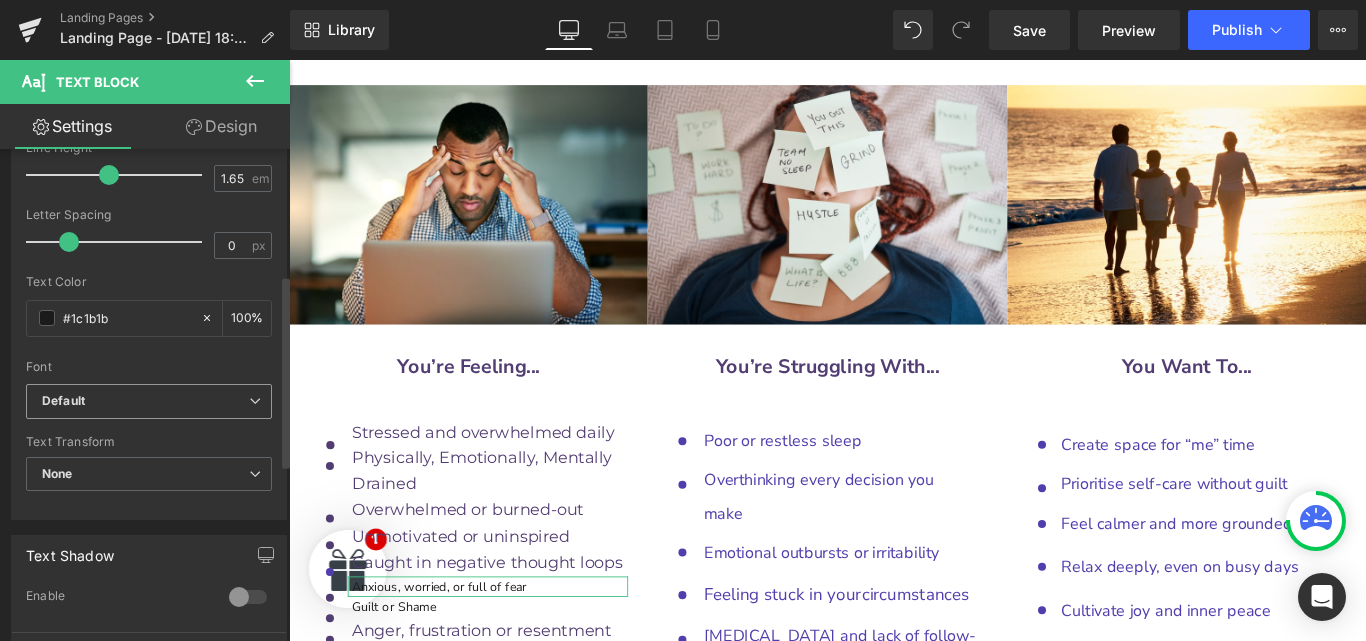 click on "Default" at bounding box center (145, 401) 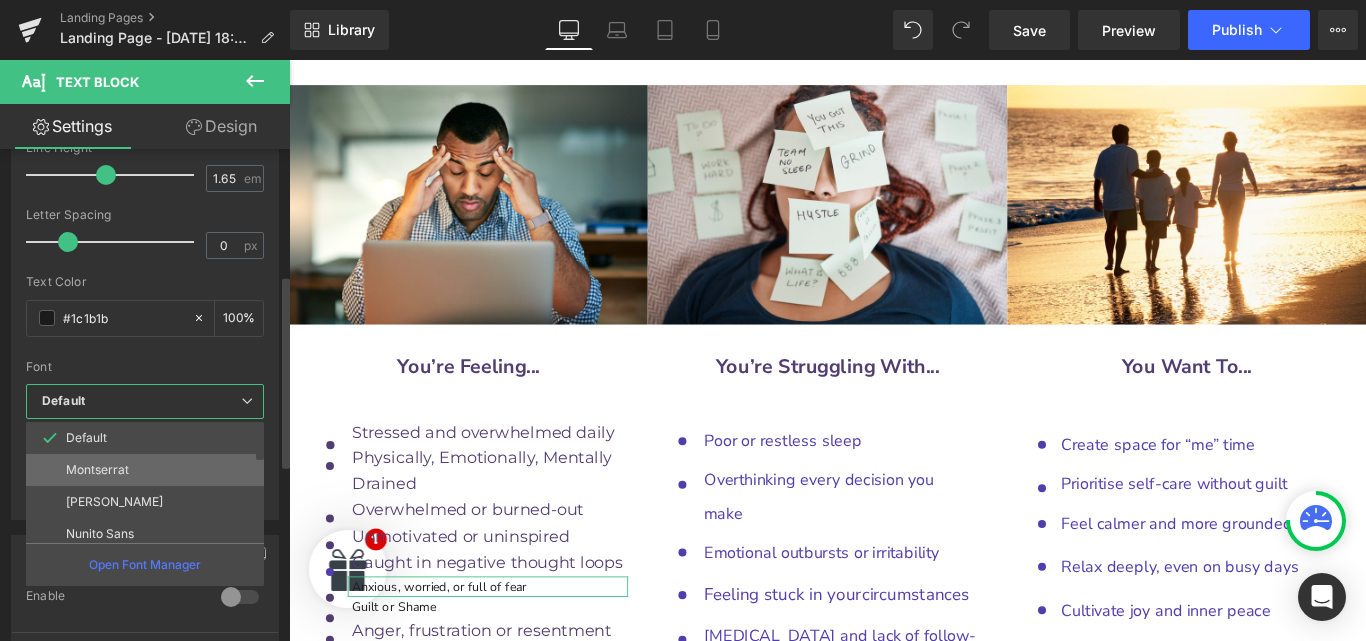 click on "Montserrat" at bounding box center (149, 470) 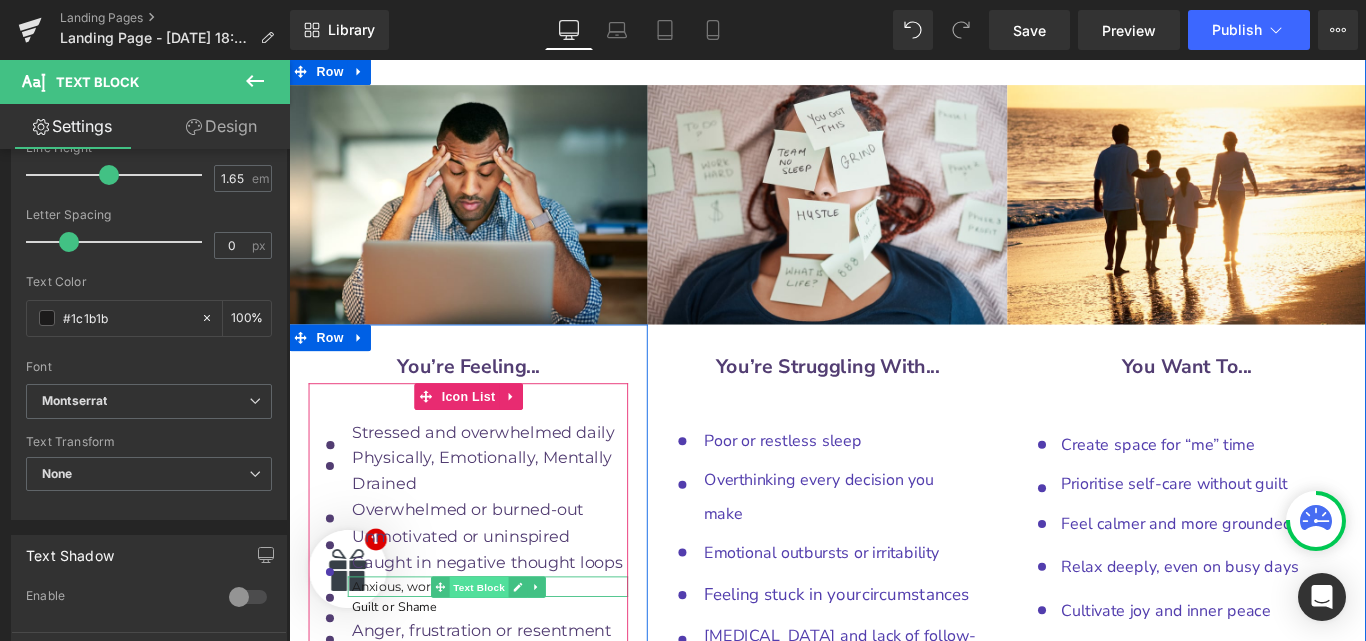 click on "Text Block" at bounding box center (502, 652) 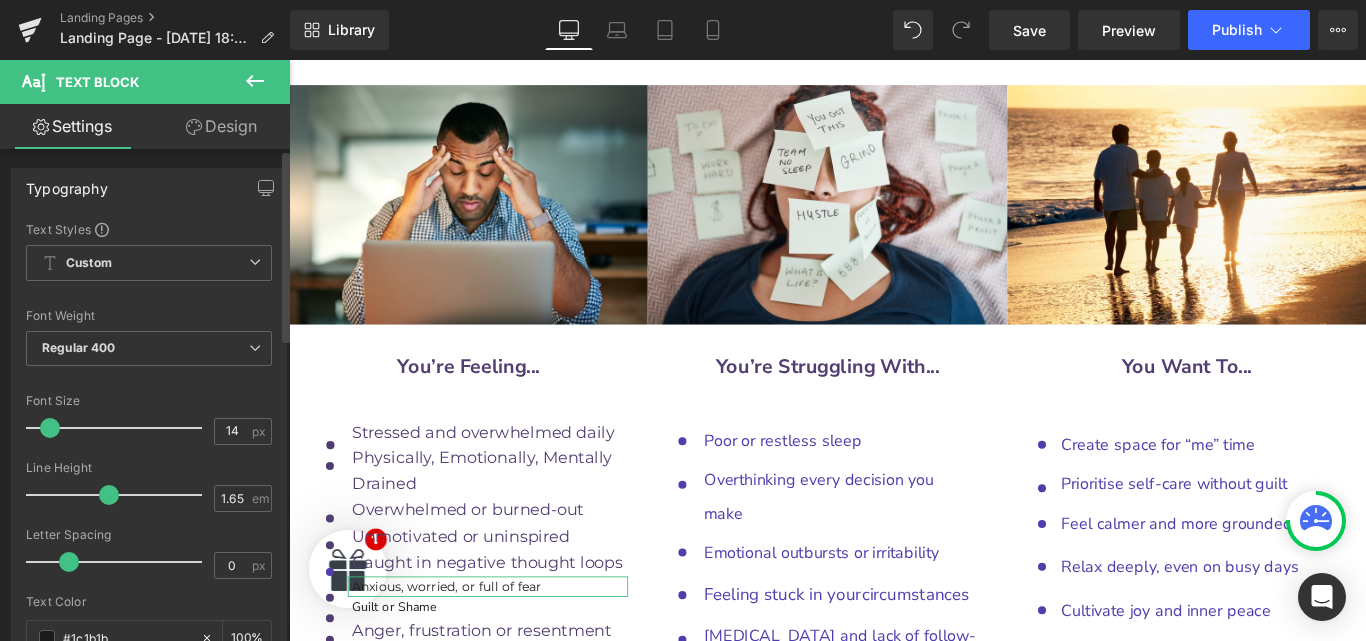 scroll, scrollTop: 0, scrollLeft: 0, axis: both 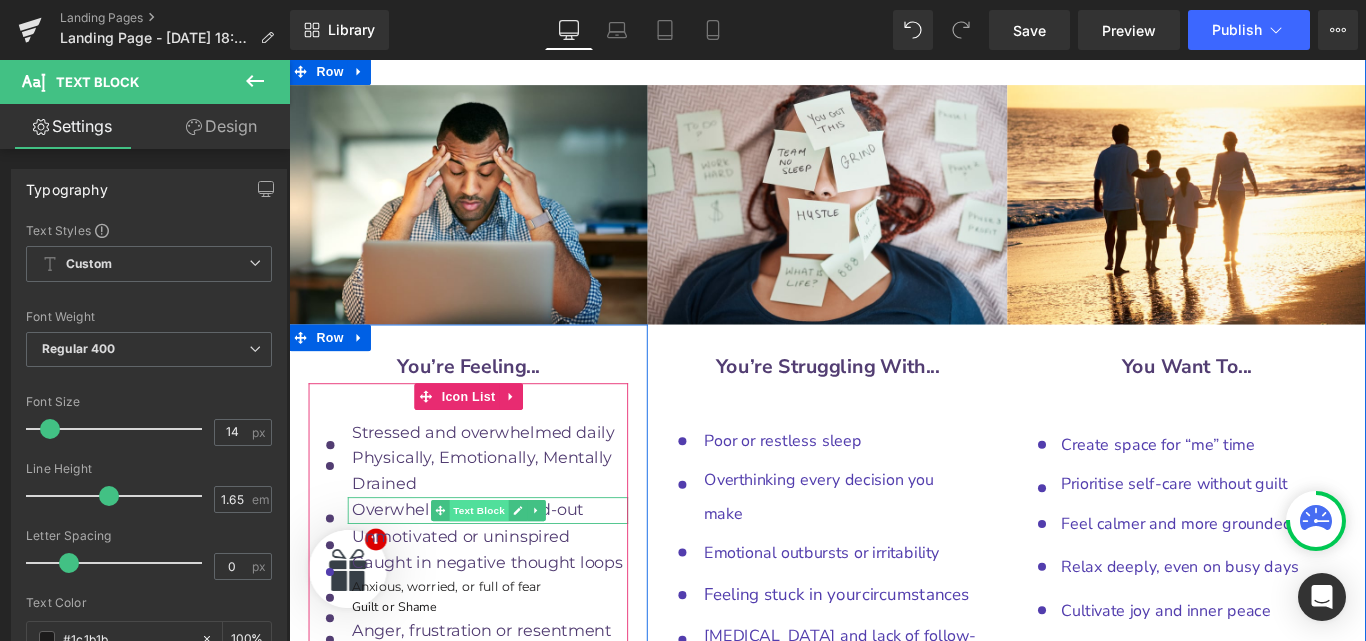 click on "Text Block" at bounding box center [502, 566] 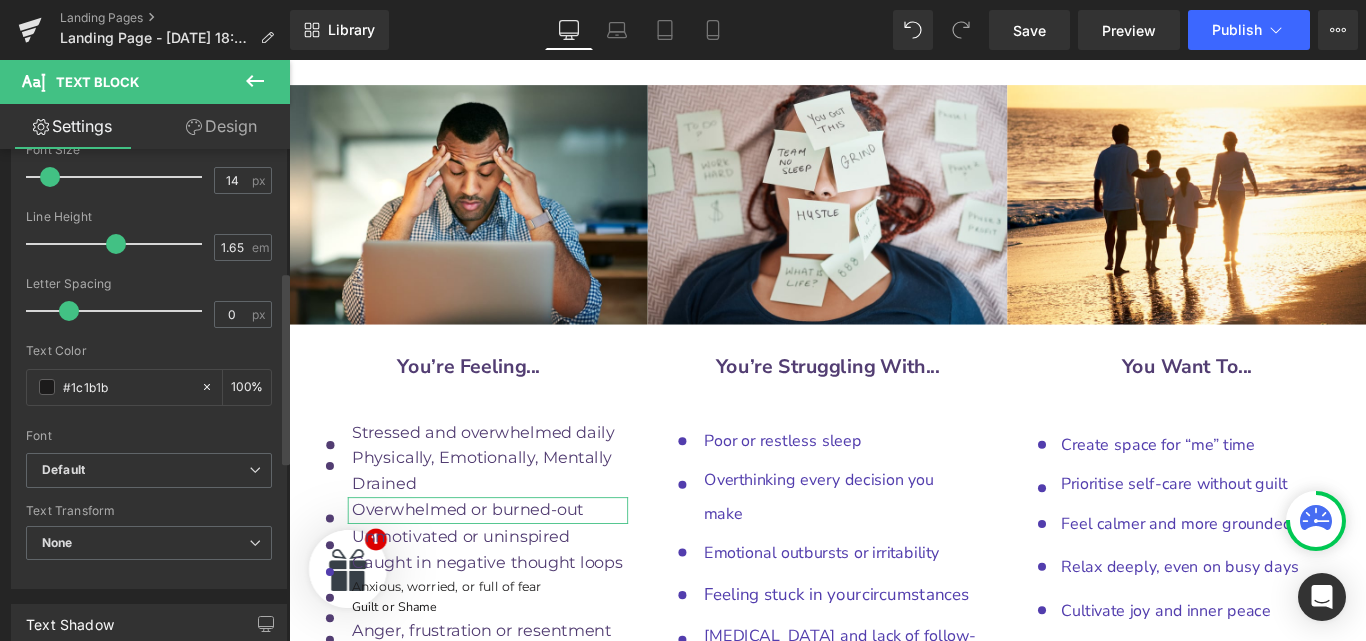 scroll, scrollTop: 312, scrollLeft: 0, axis: vertical 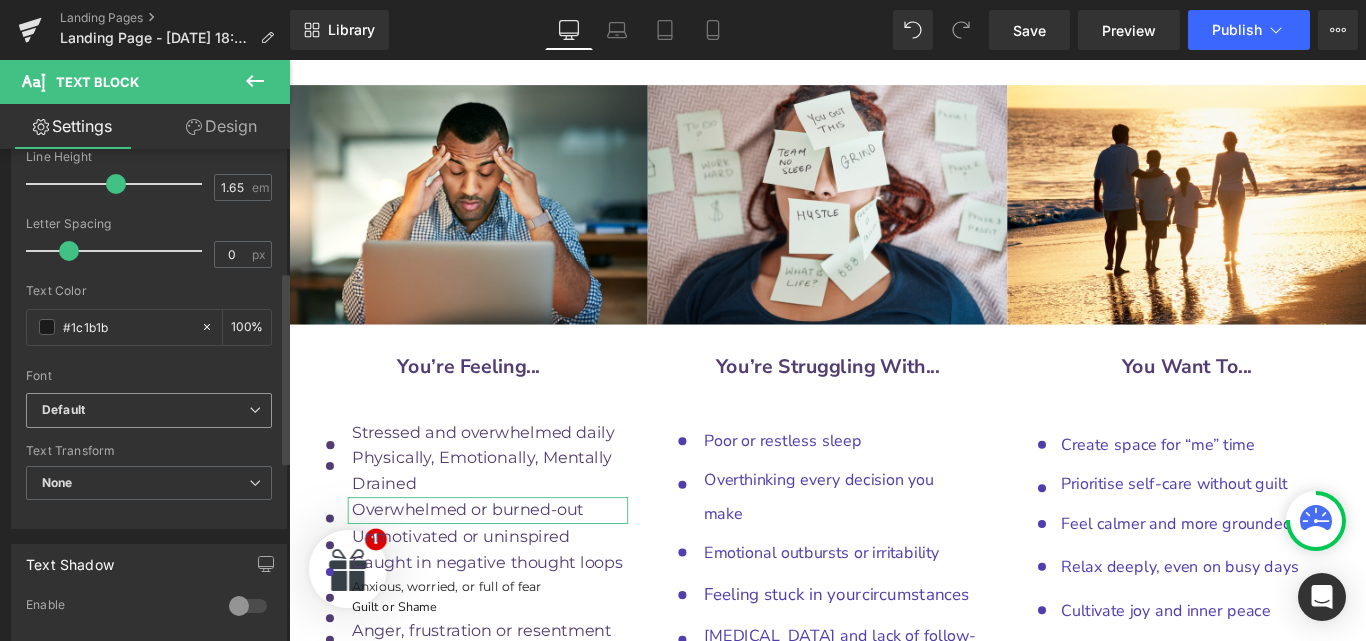 click on "Default" at bounding box center (145, 410) 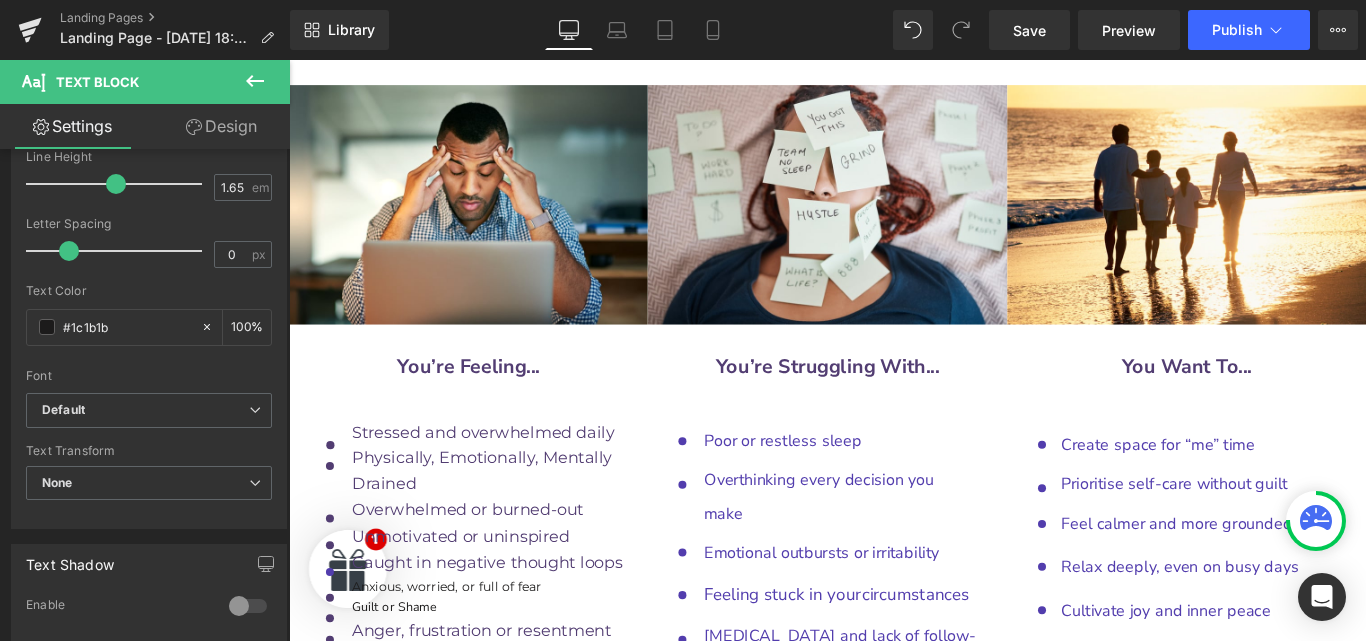 click on "Skip to content
Home Products About  Services Blog FAQ'S Resources Contact Us Success Stories Free Gifts
Account
Cart
Your cart is empty
Our Gift Certificates are the perfect way to support that special woman in your life to thrive. Gift one to someone special TODAY!" at bounding box center [894, -2878] 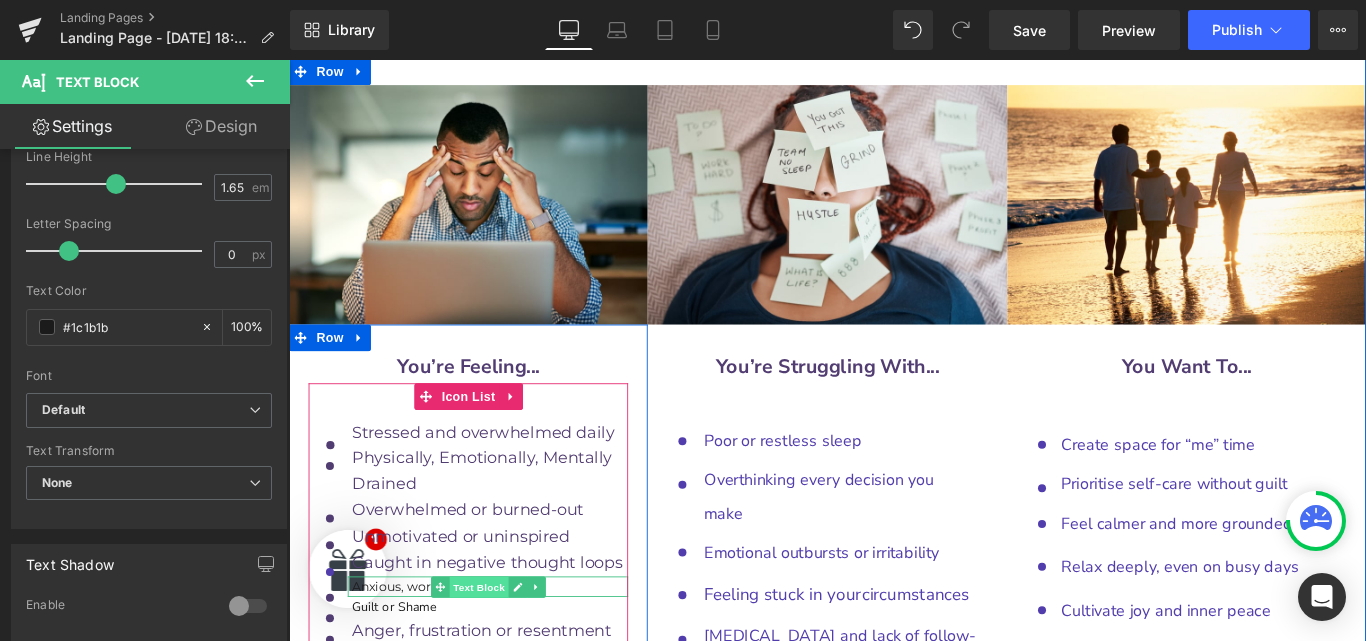 click on "Text Block" at bounding box center [502, 652] 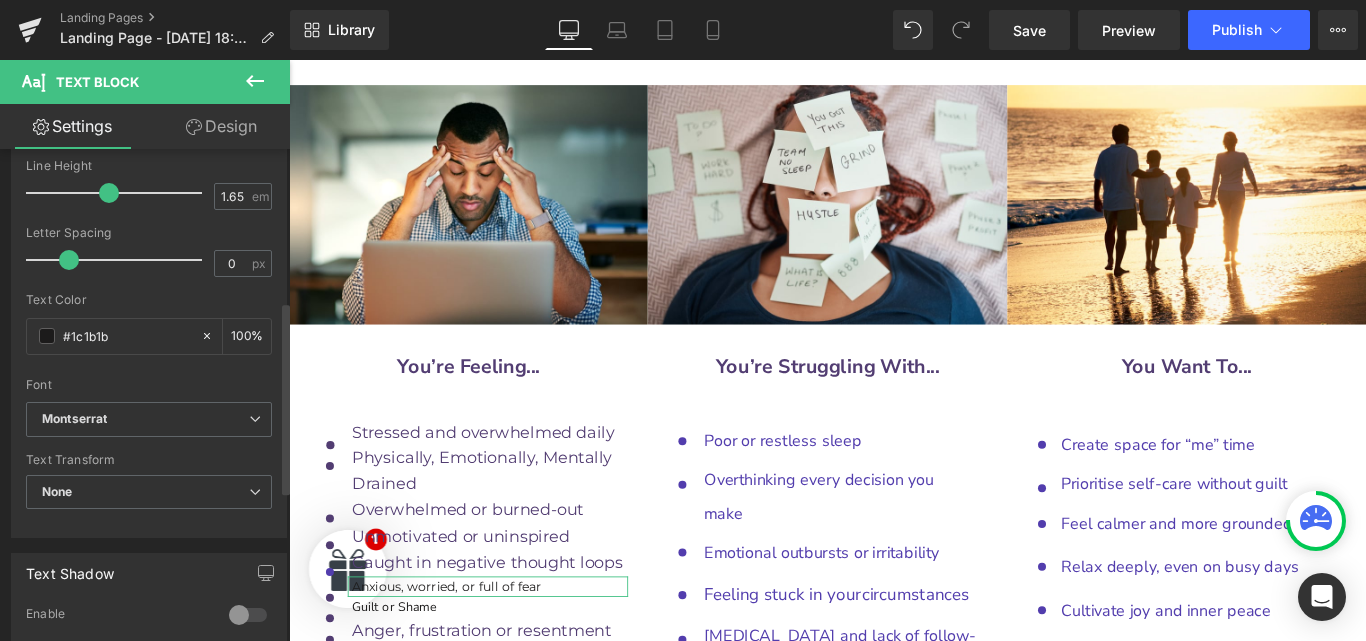 scroll, scrollTop: 423, scrollLeft: 0, axis: vertical 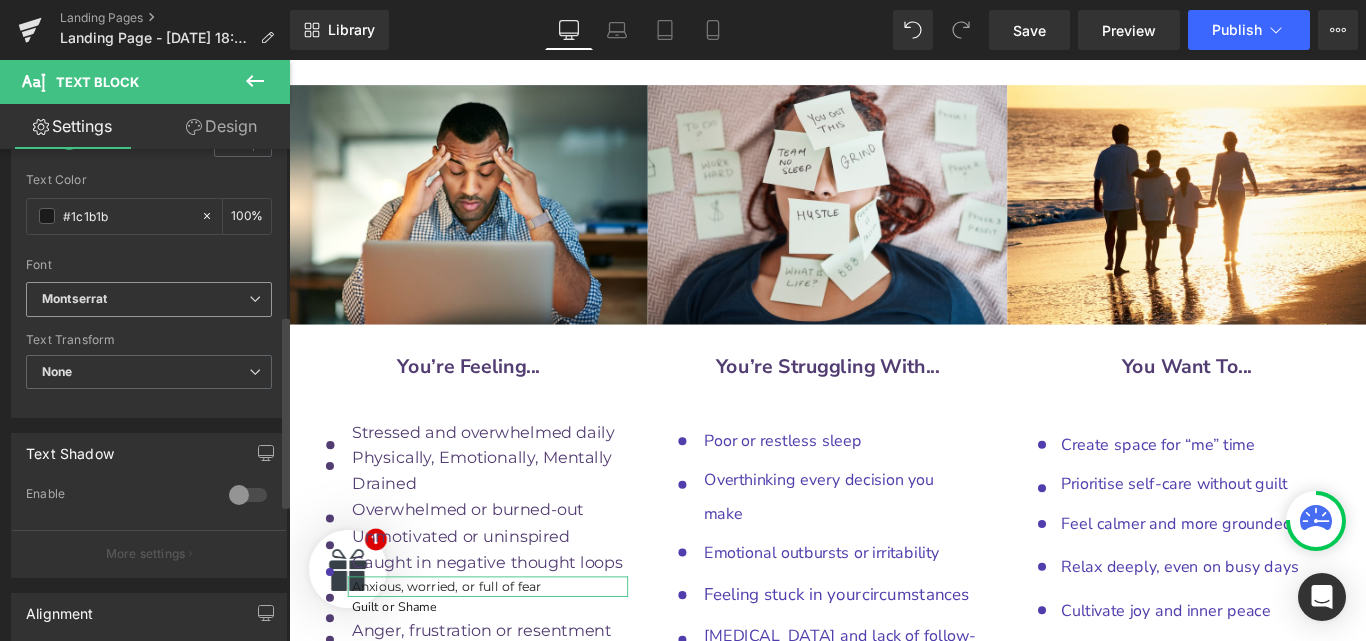 click on "Montserrat" at bounding box center [145, 299] 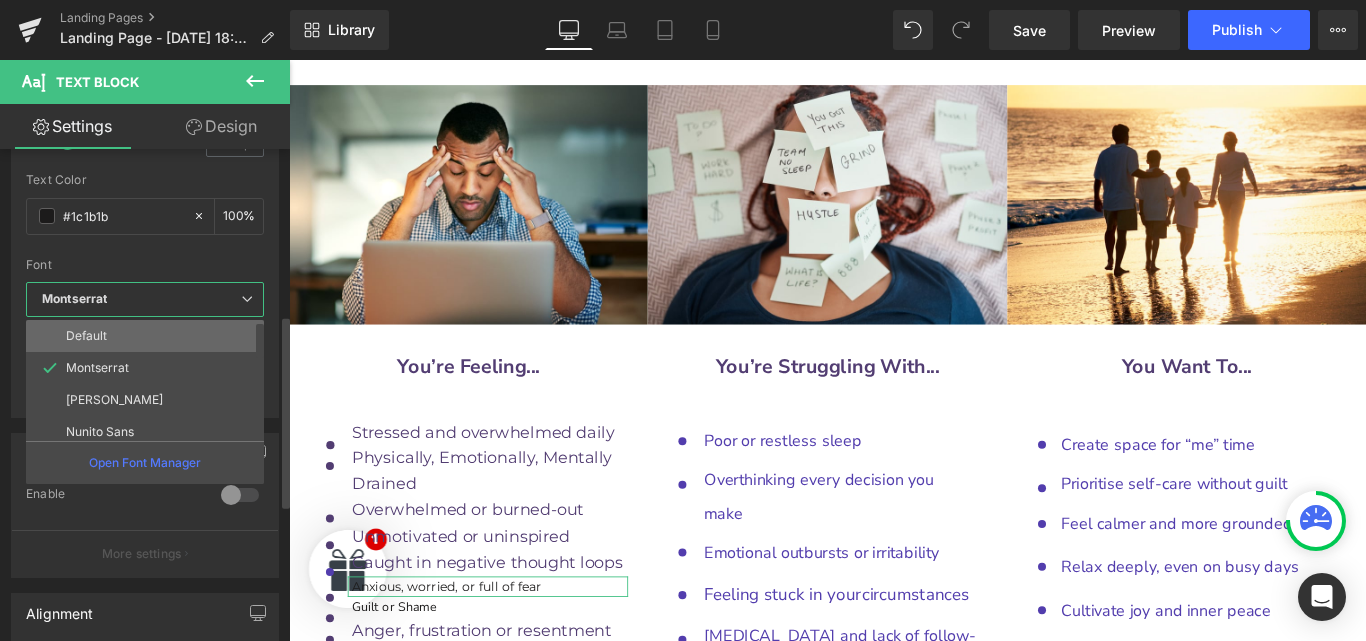 click on "Default" at bounding box center (86, 336) 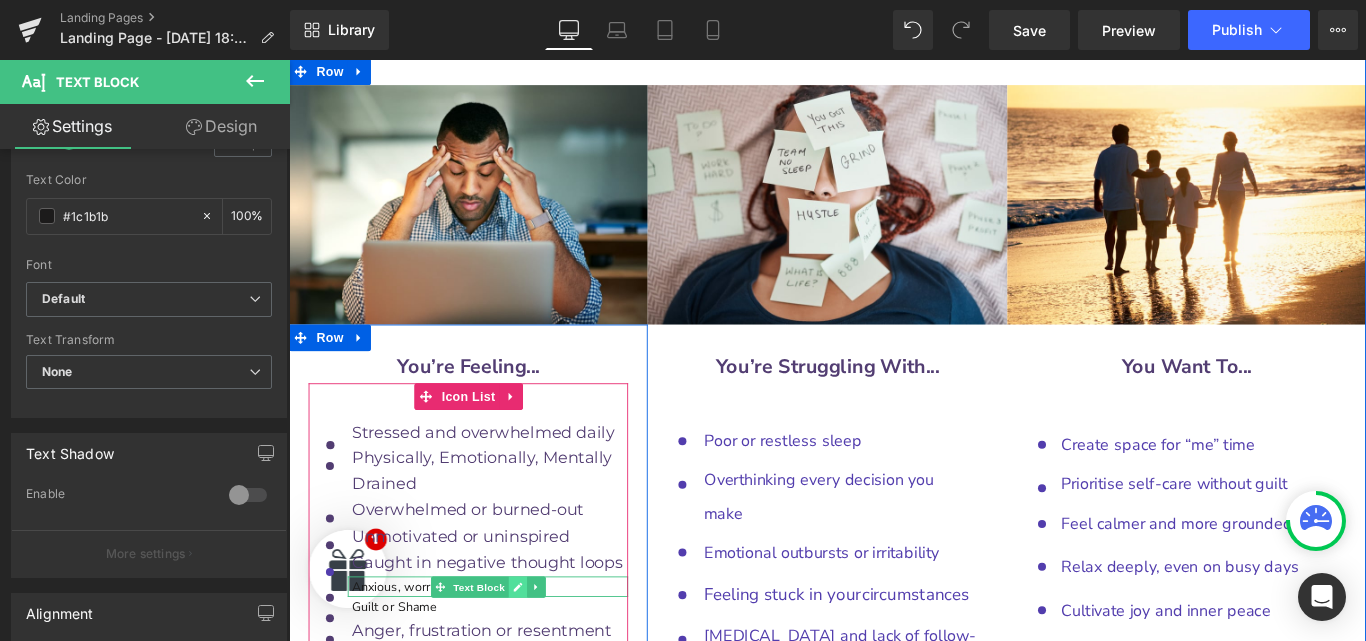 click at bounding box center (545, 652) 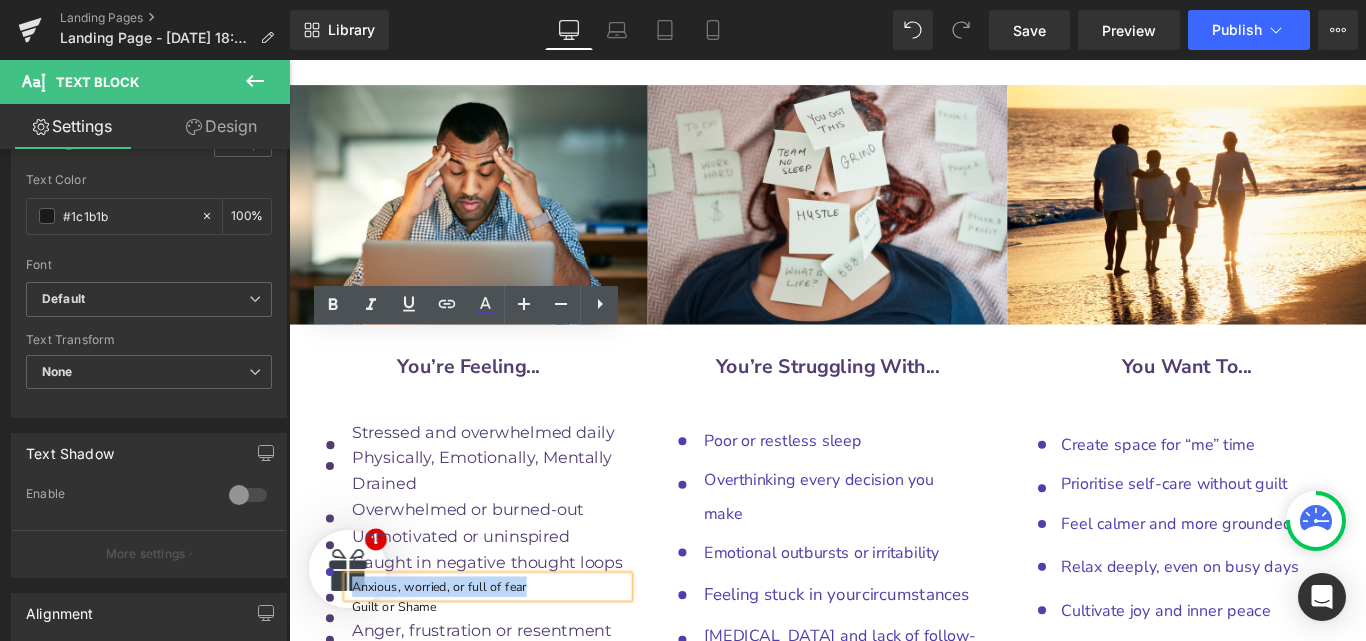 drag, startPoint x: 558, startPoint y: 375, endPoint x: 350, endPoint y: 375, distance: 208 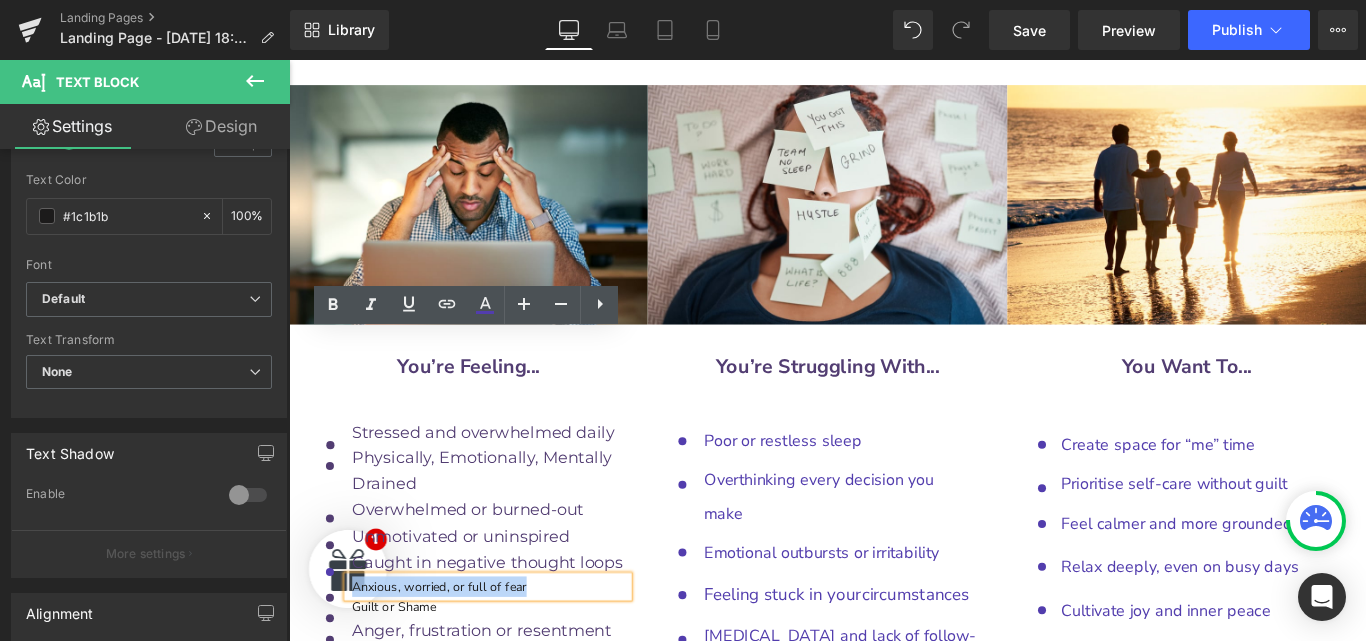 click on "Anxious, worried, or full of fear" at bounding box center [512, 651] 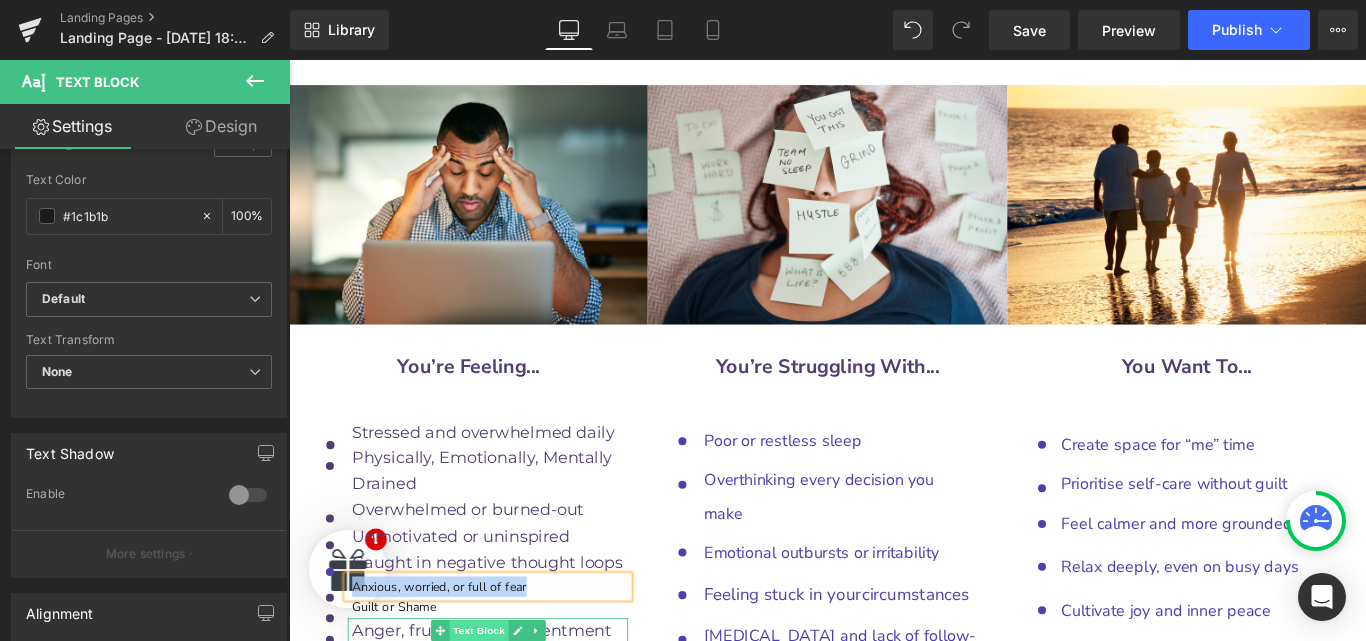 click on "Text Block" at bounding box center [502, 701] 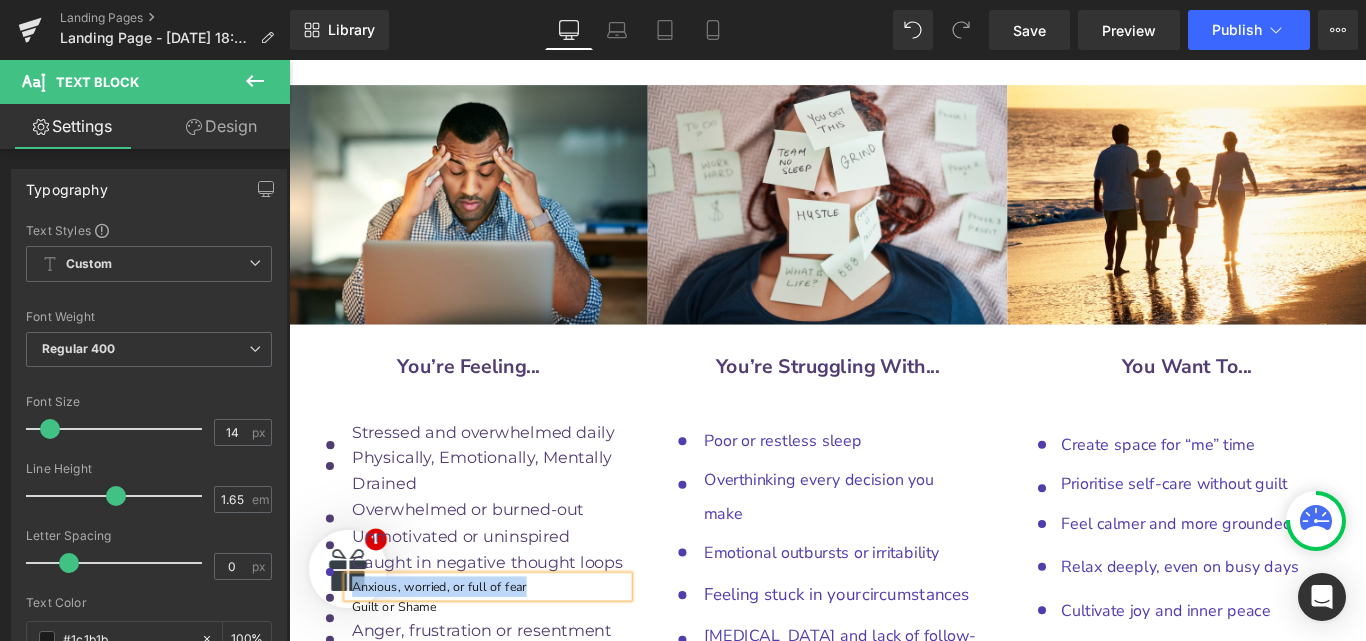 click on "Emotional outbursts or irritability" at bounding box center [917, 613] 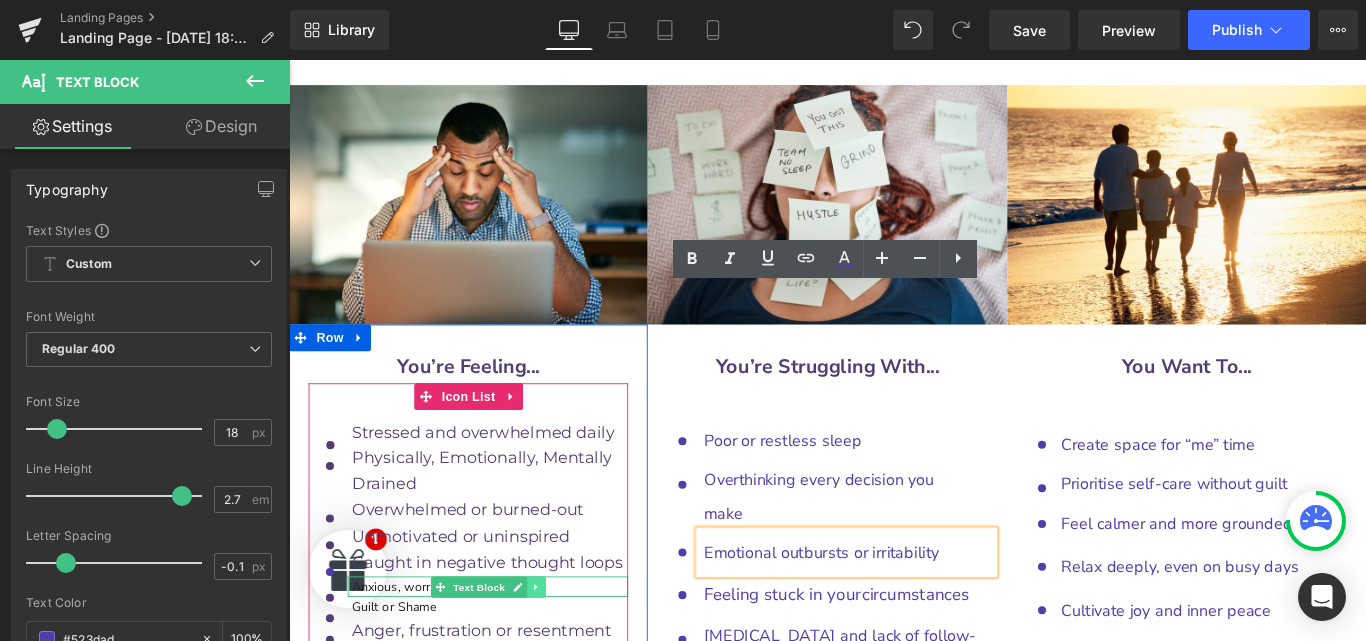 click 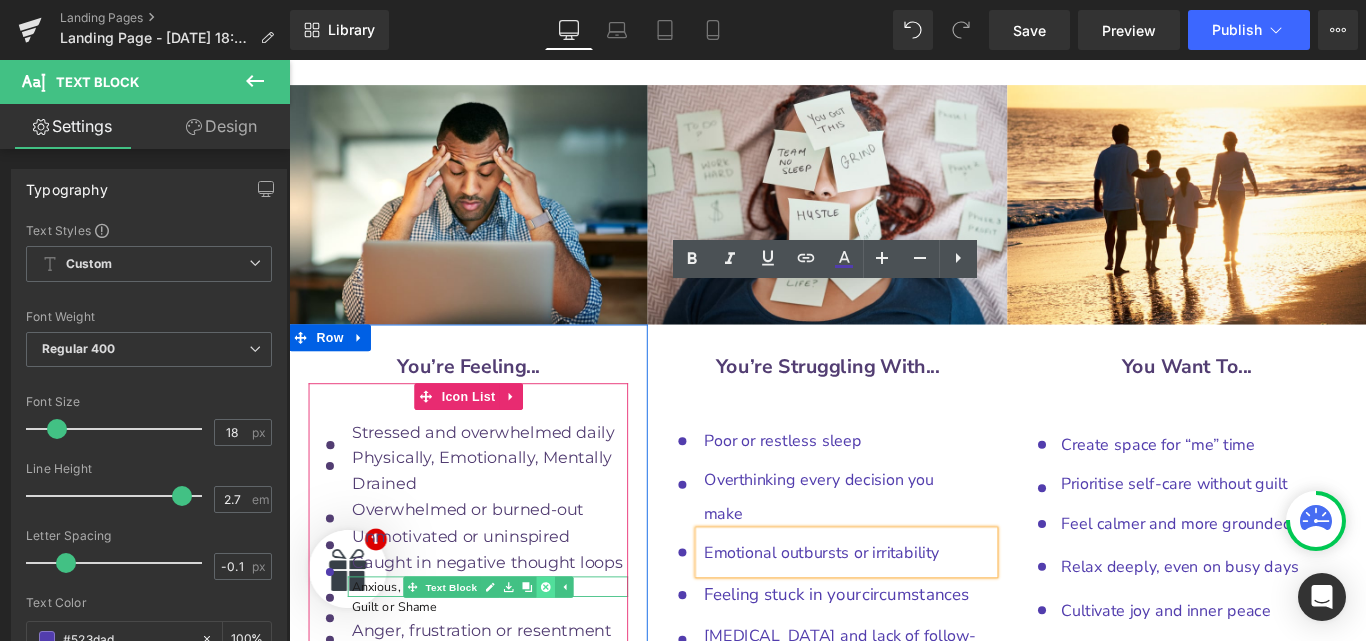 click 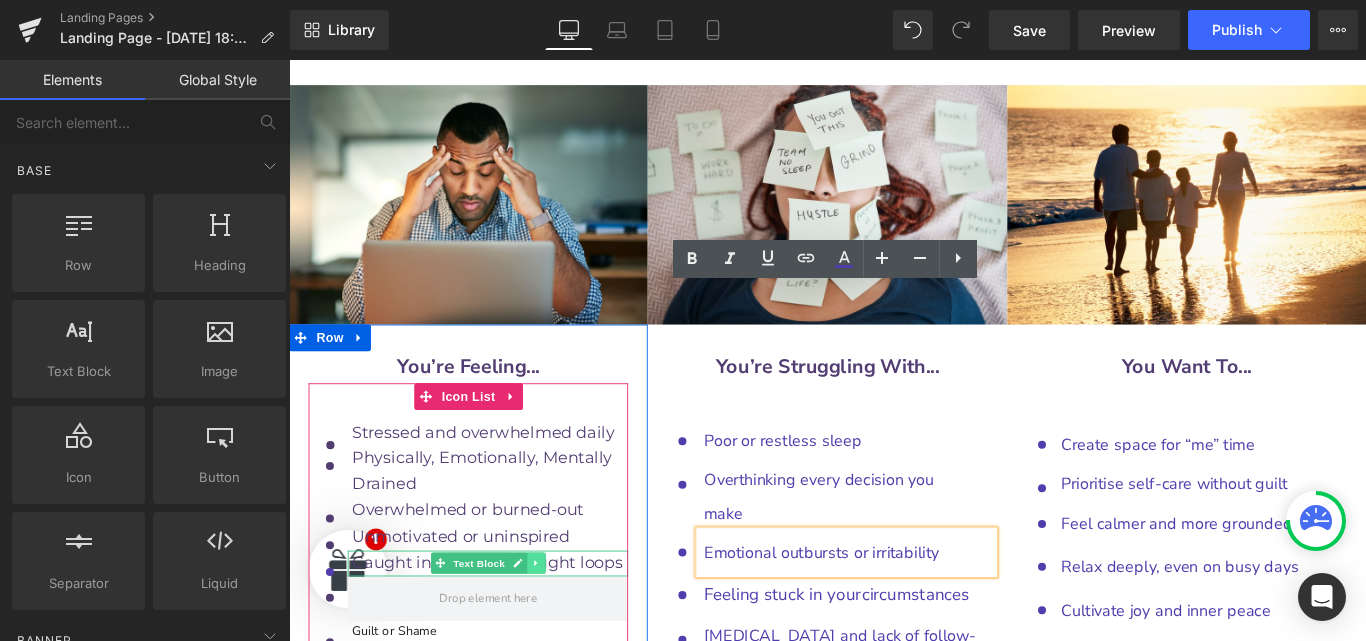 click 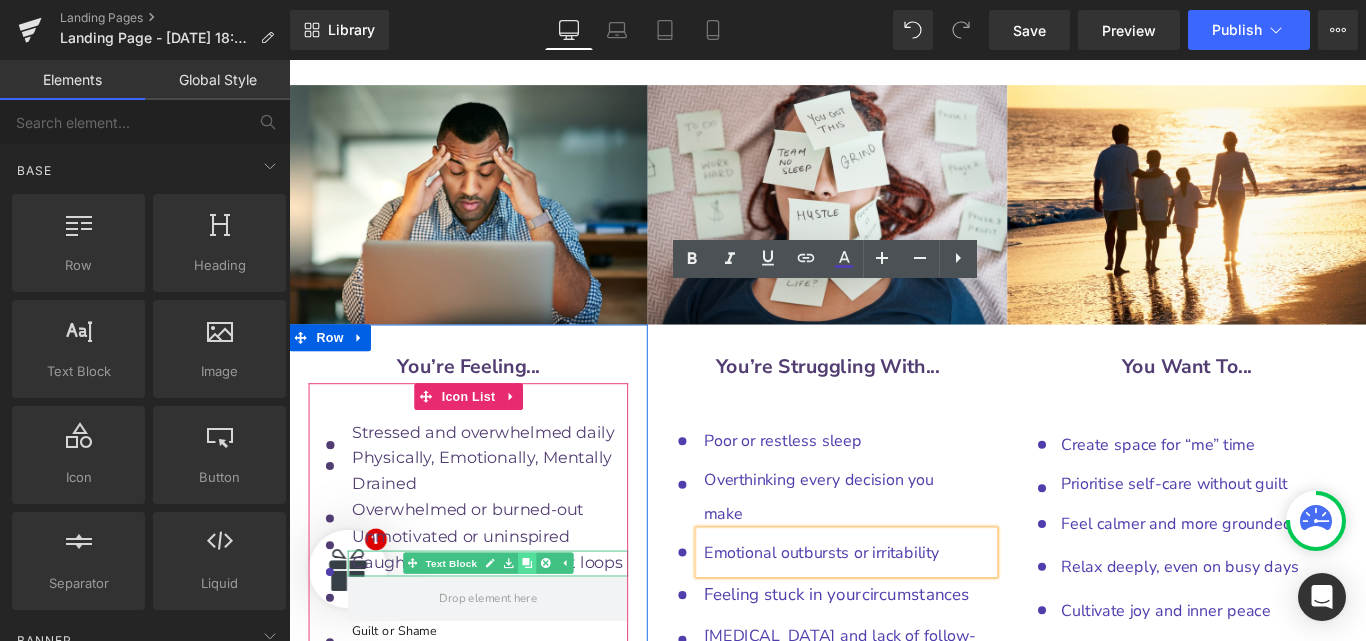 click at bounding box center [556, 625] 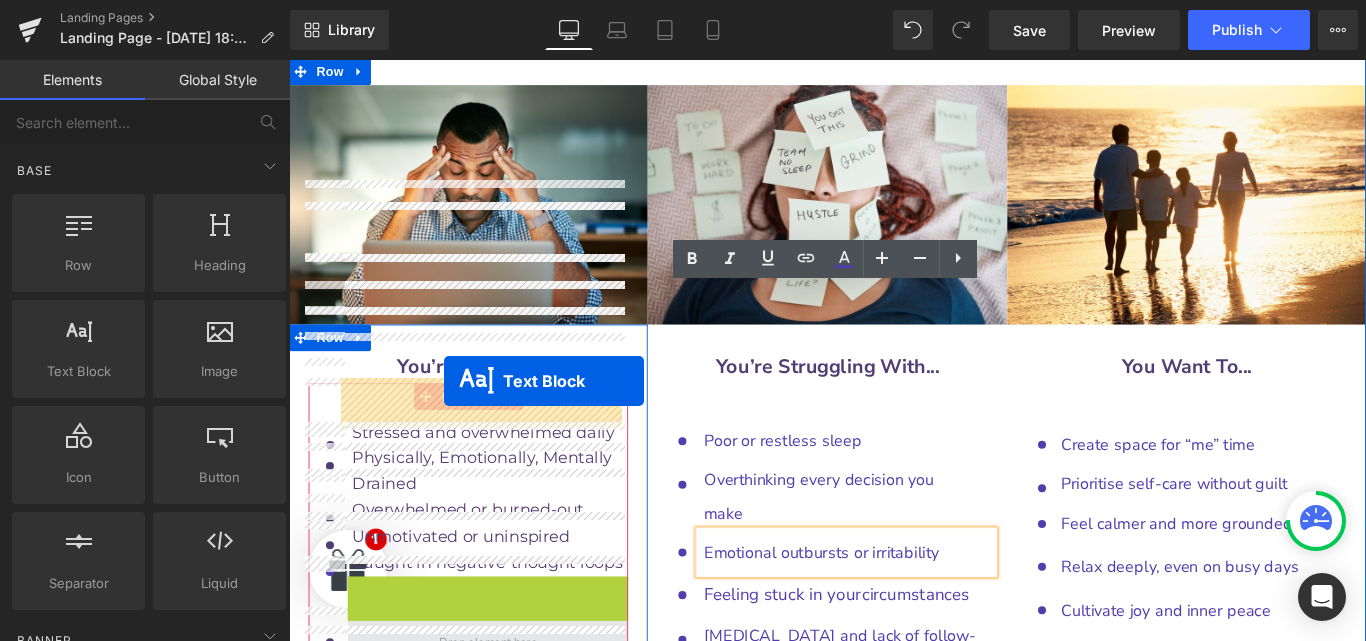 drag, startPoint x: 451, startPoint y: 383, endPoint x: 463, endPoint y: 421, distance: 39.849716 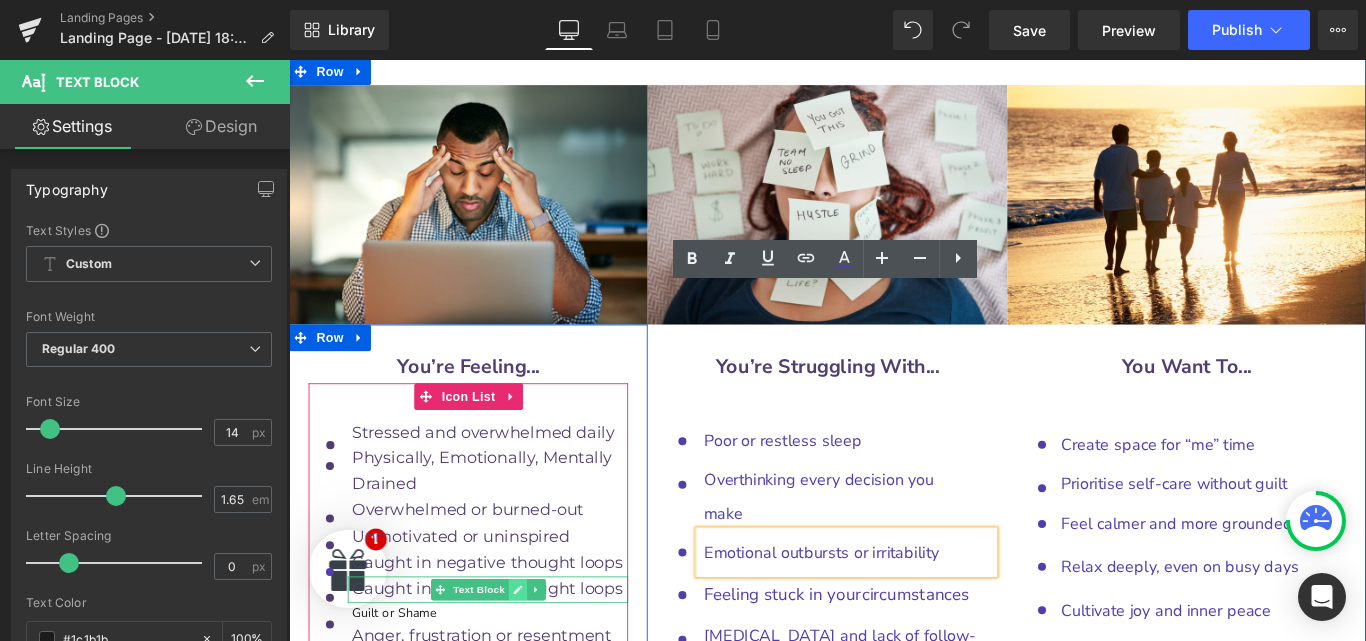 click 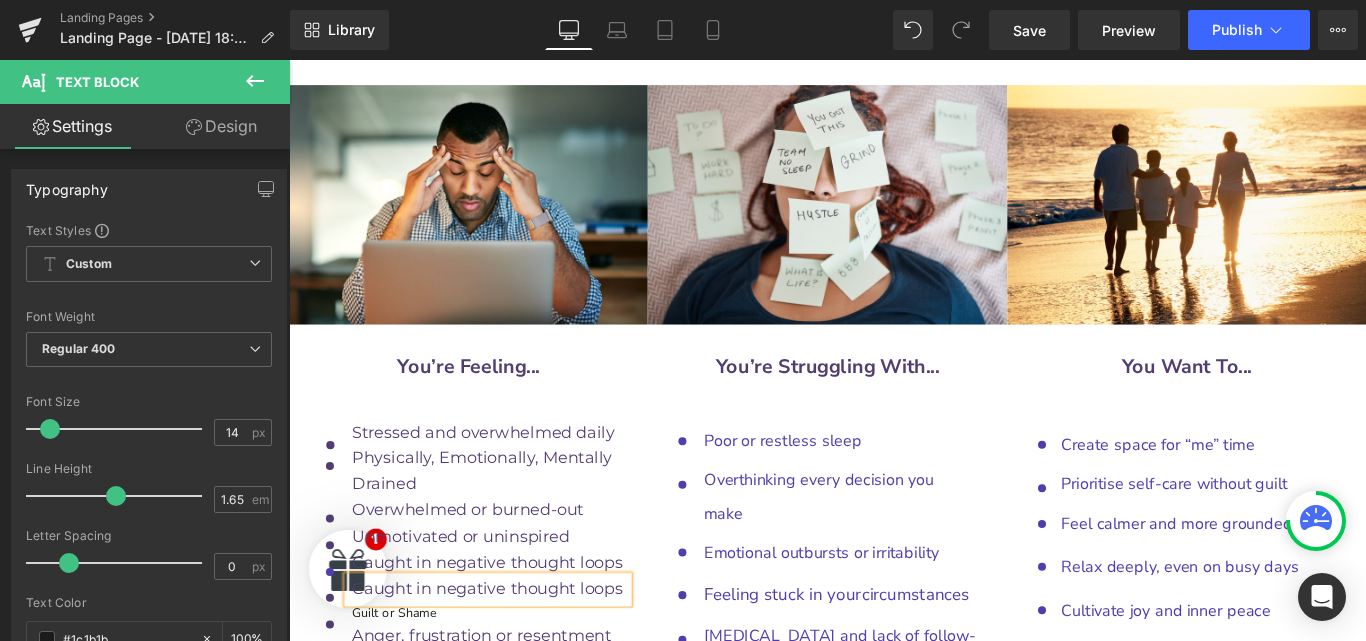 click on "Caught in negative thought loops" at bounding box center (512, 654) 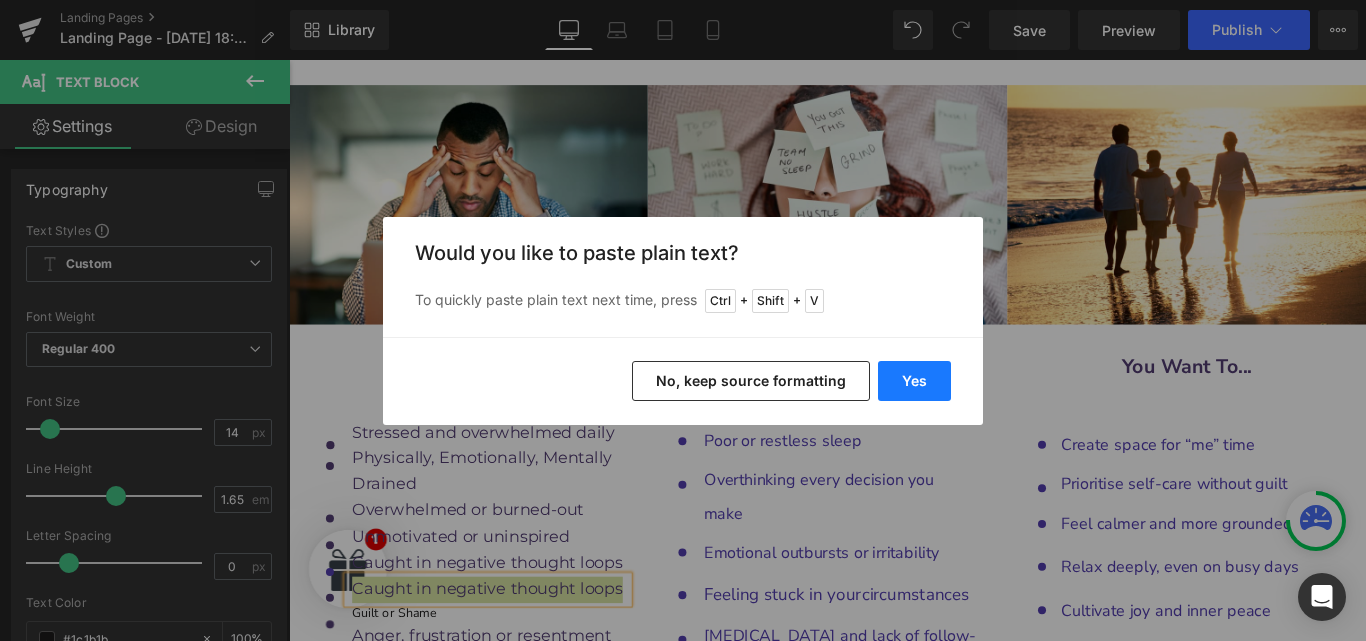 click on "Yes" at bounding box center [914, 381] 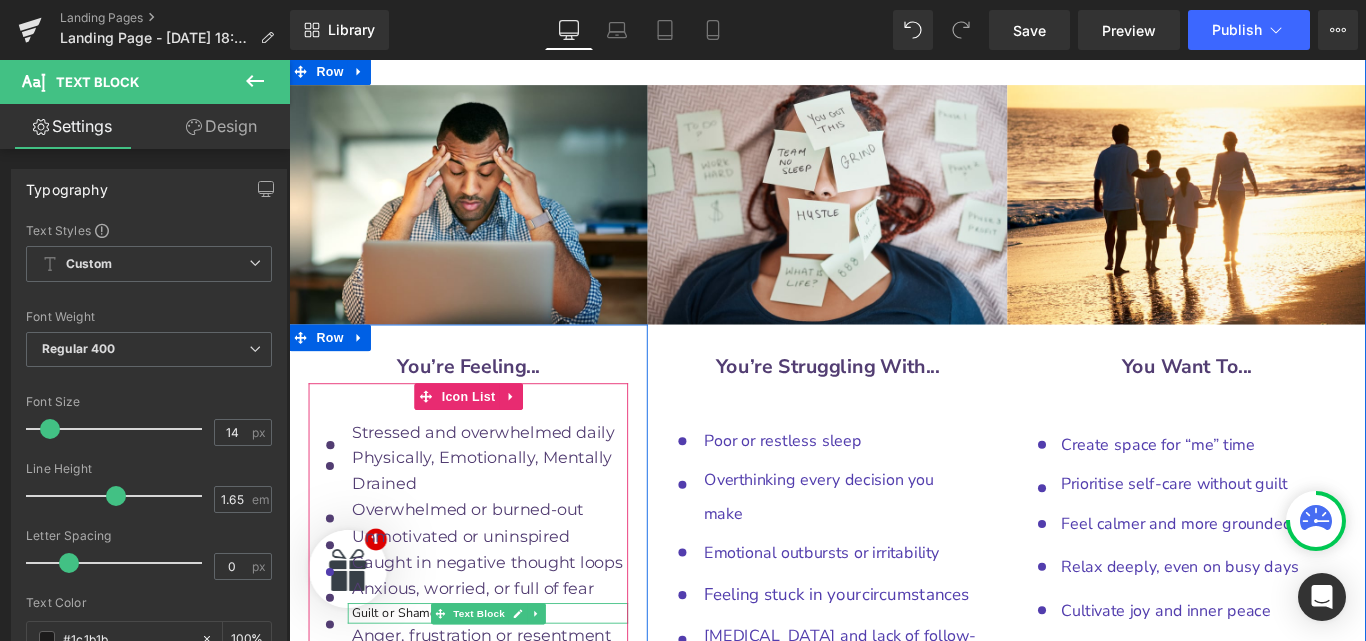 click on "Guilt or Shame" at bounding box center [407, 681] 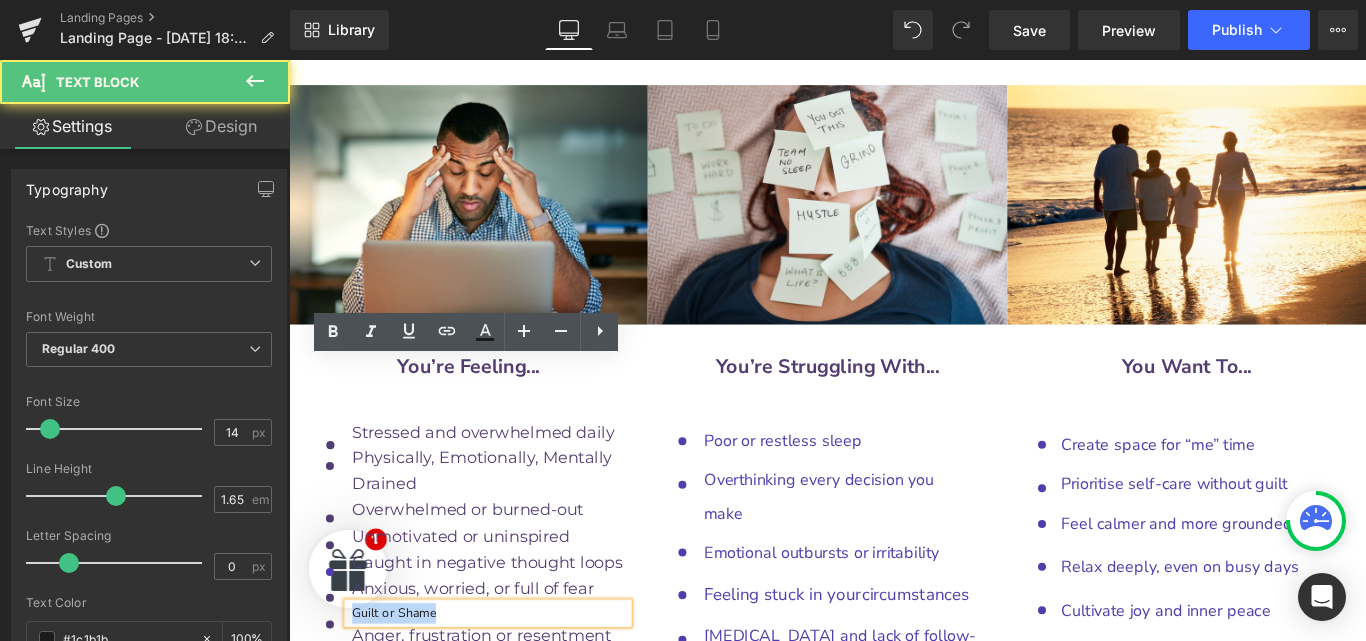 drag, startPoint x: 351, startPoint y: 407, endPoint x: 463, endPoint y: 412, distance: 112.11155 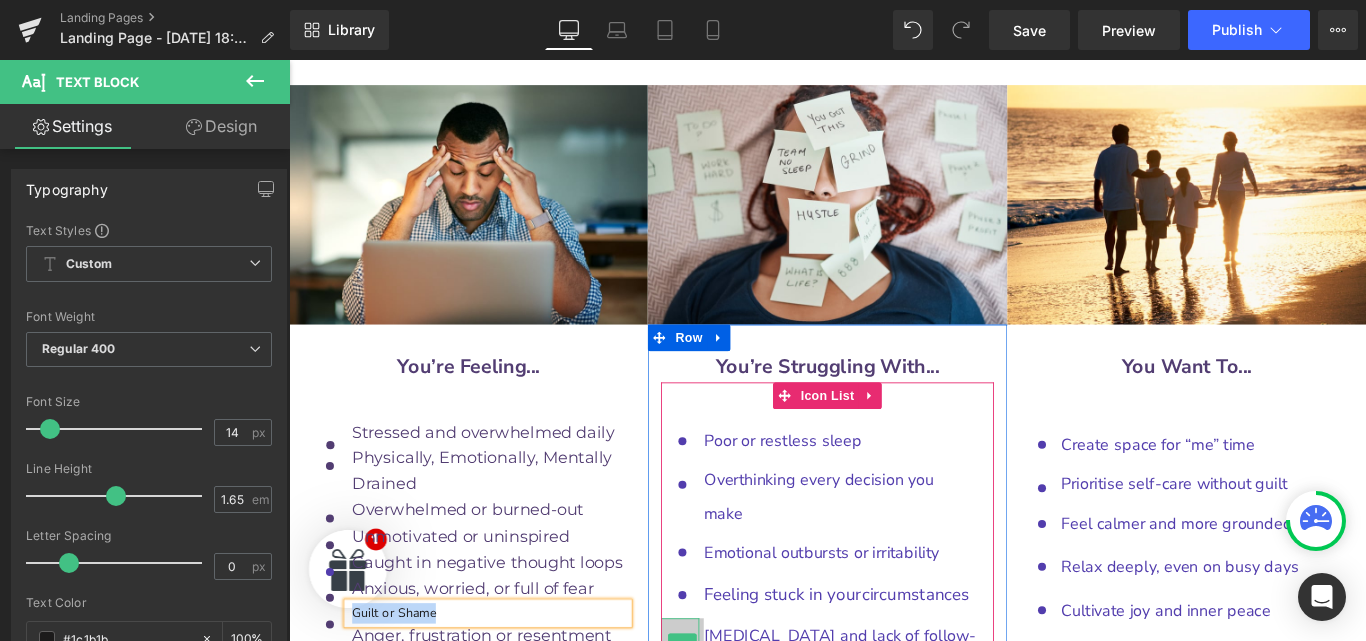 click on "Icon" at bounding box center [731, 716] 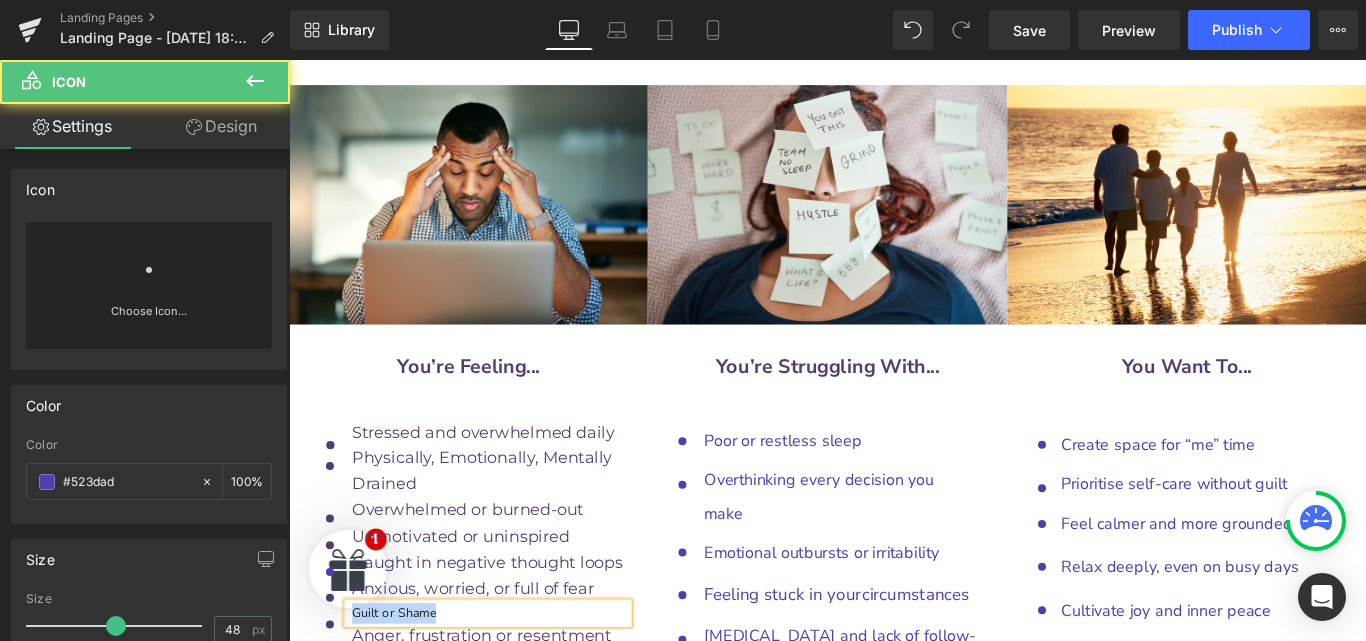 click on "Caught in negative thought loops Text Block" at bounding box center [512, 626] 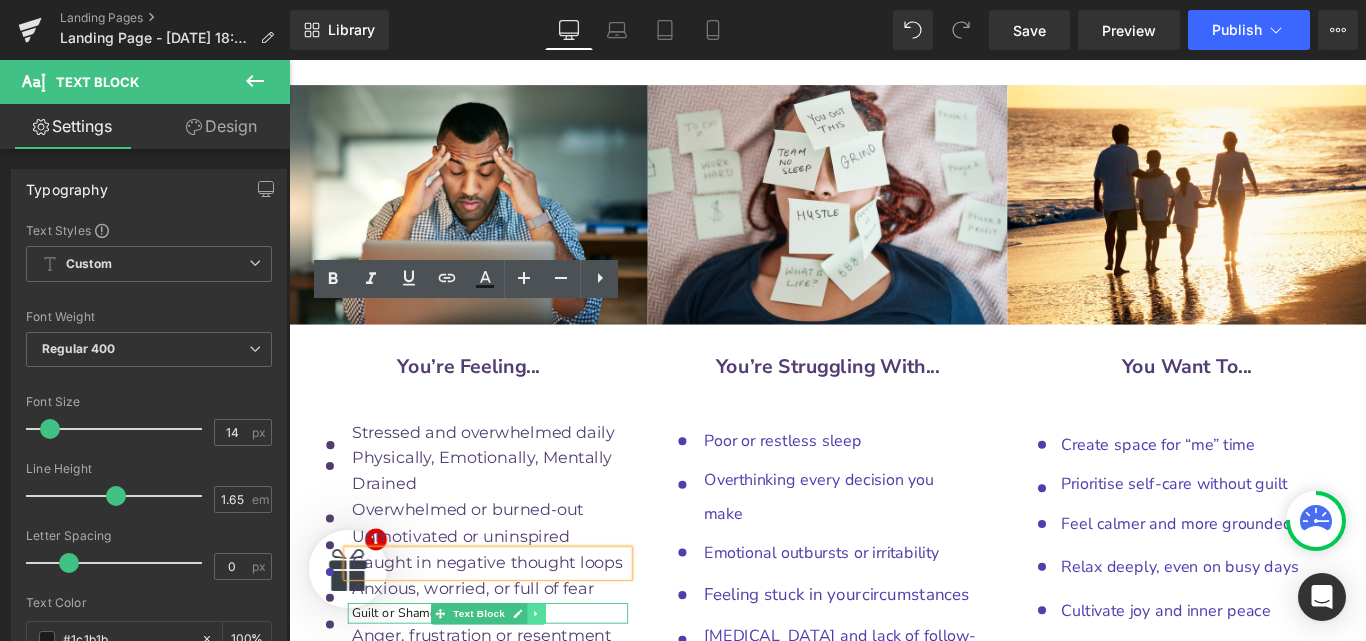 click 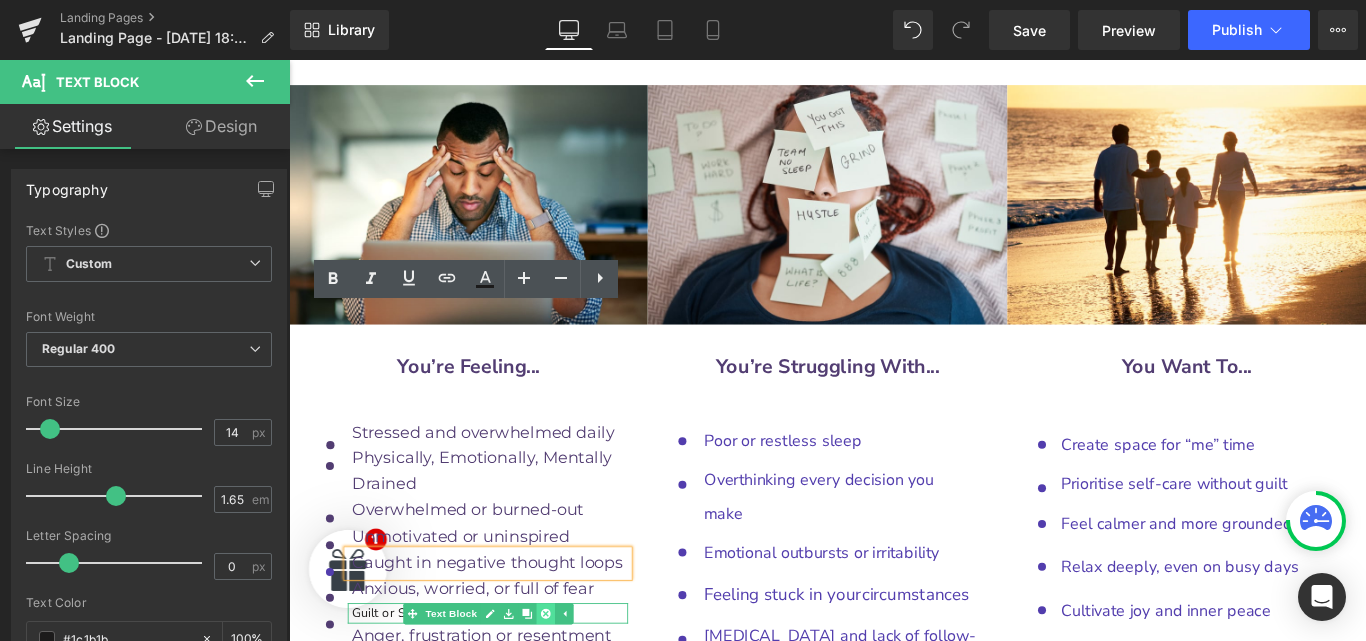 click 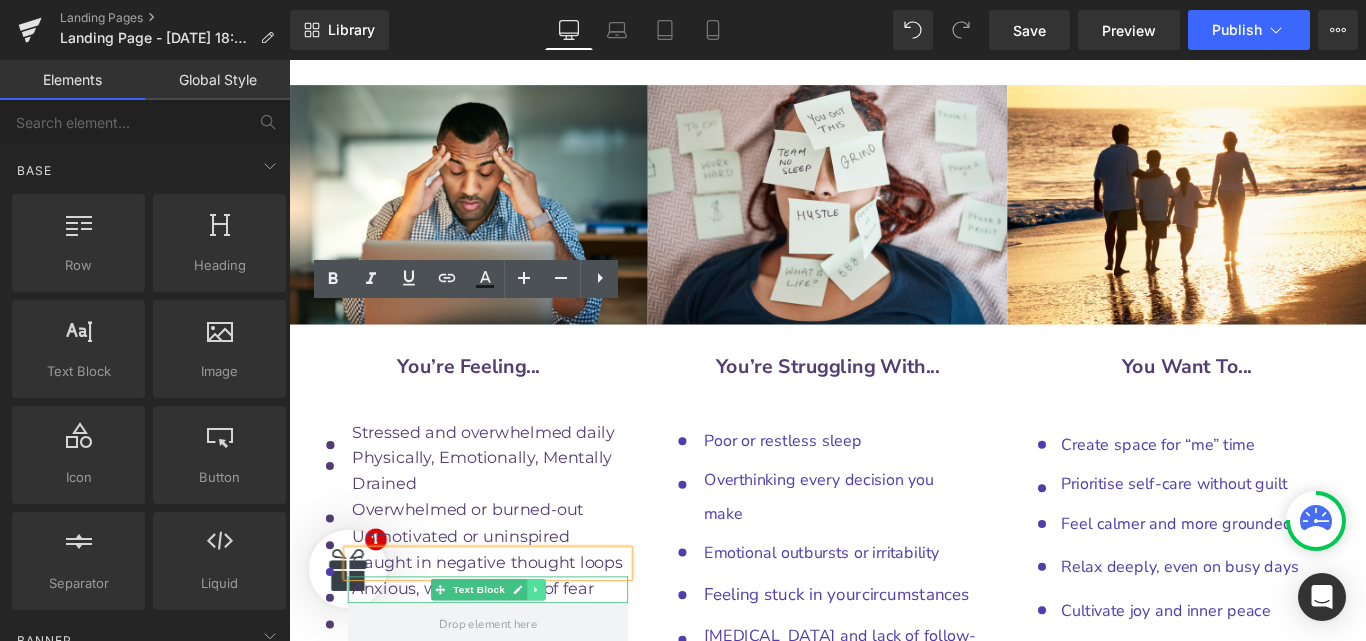 click 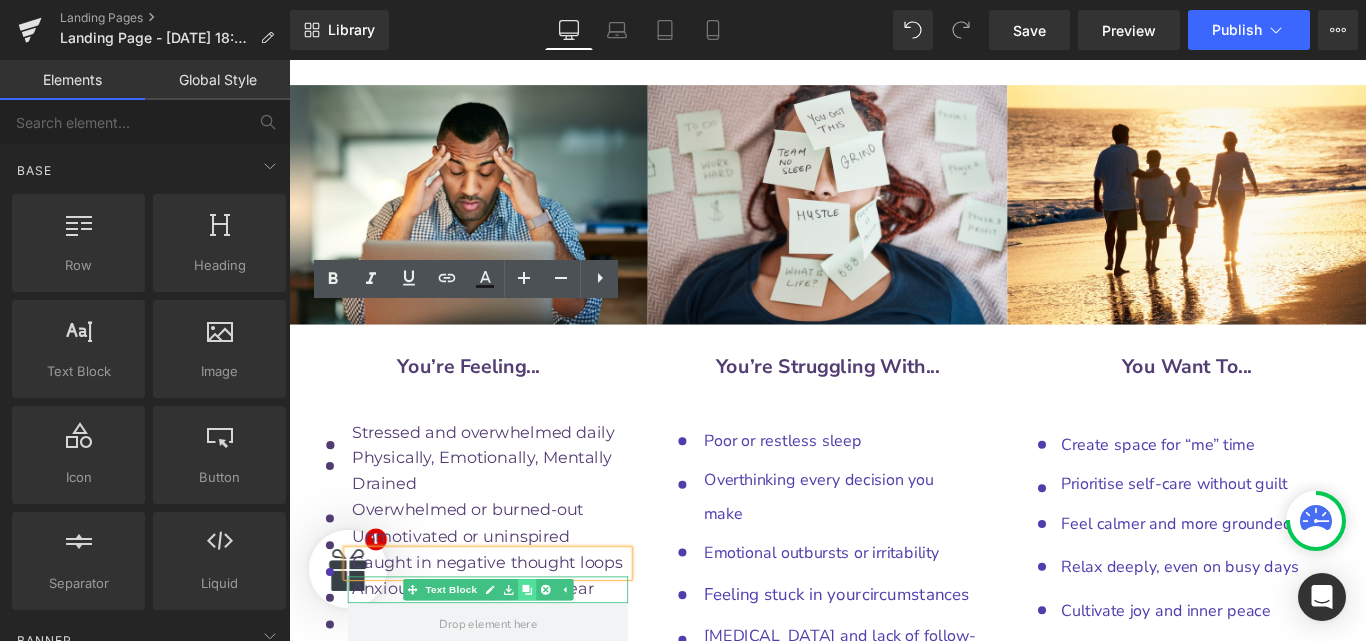 click 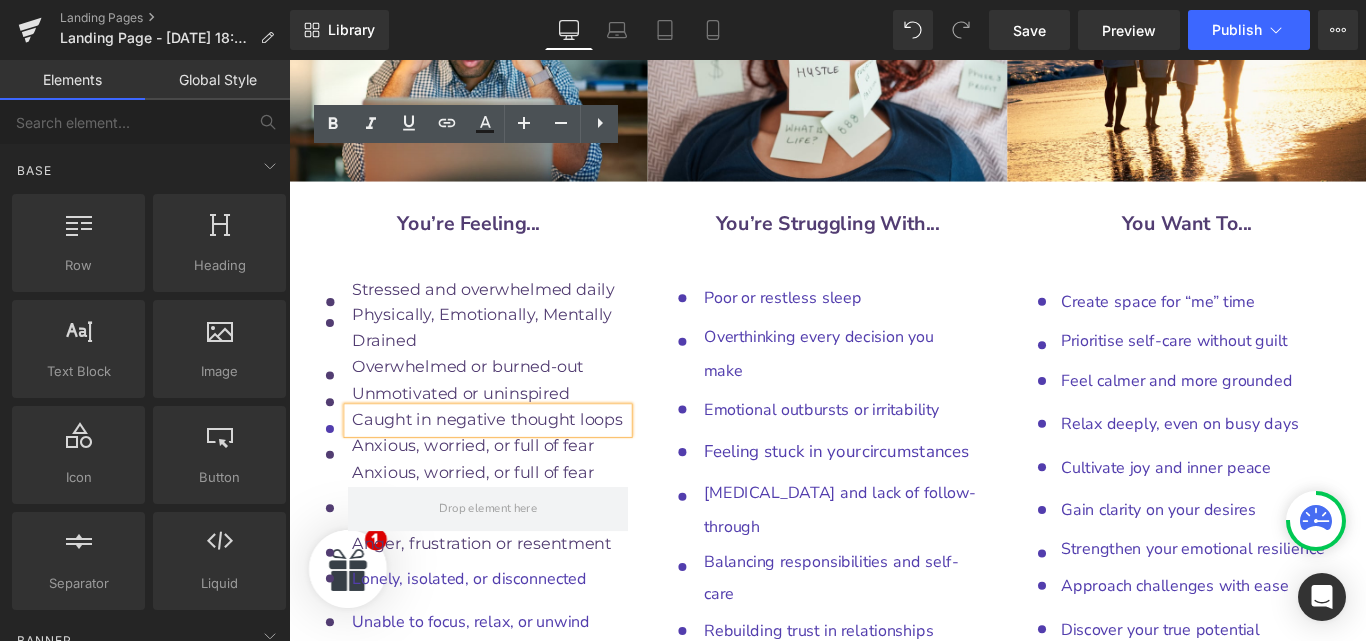 scroll, scrollTop: 9890, scrollLeft: 0, axis: vertical 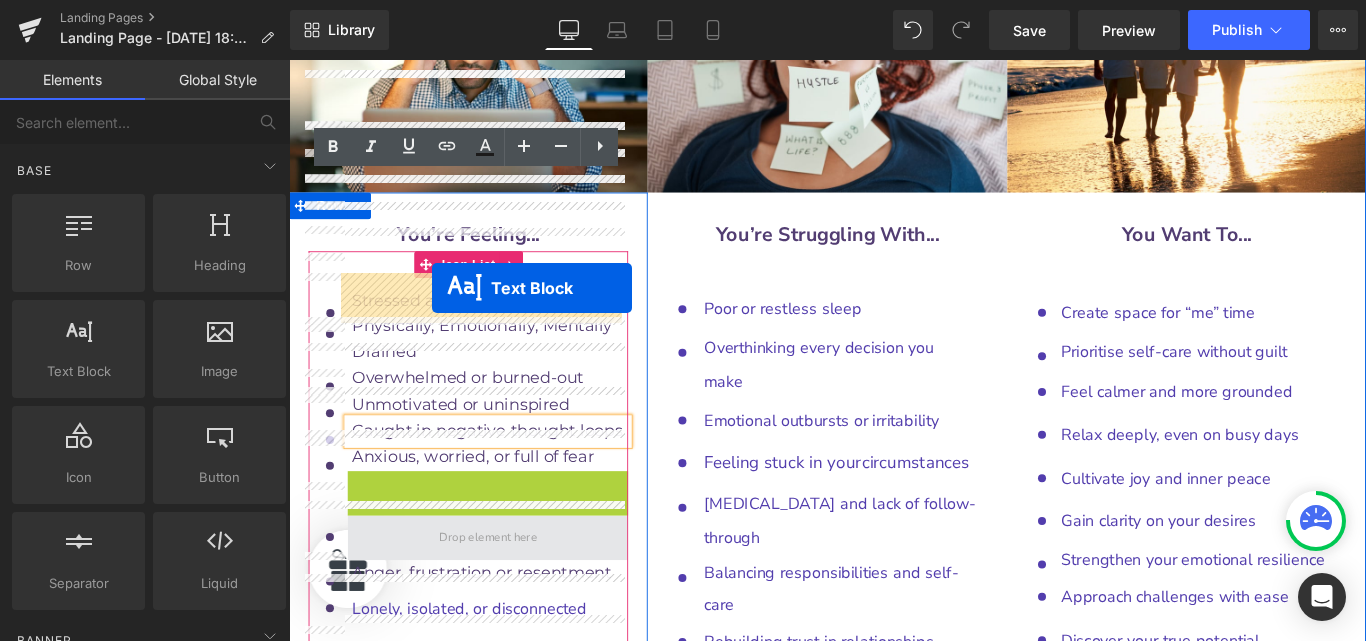drag, startPoint x: 453, startPoint y: 261, endPoint x: 450, endPoint y: 316, distance: 55.081757 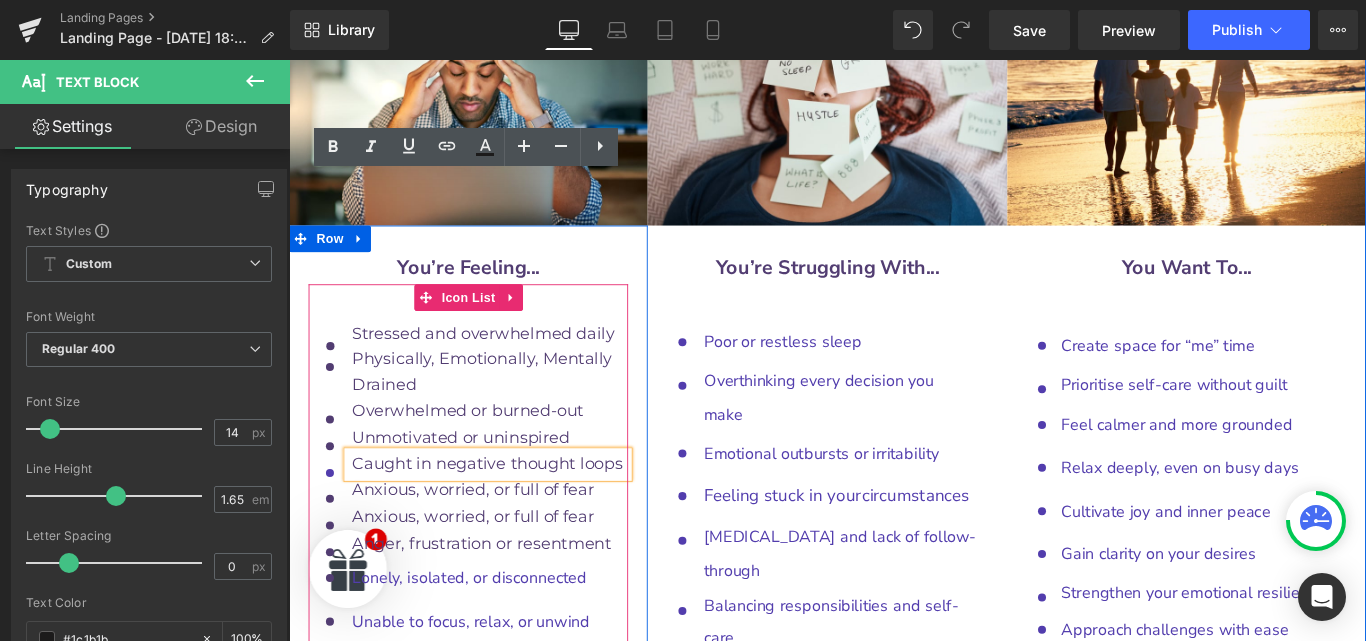 scroll, scrollTop: 9846, scrollLeft: 0, axis: vertical 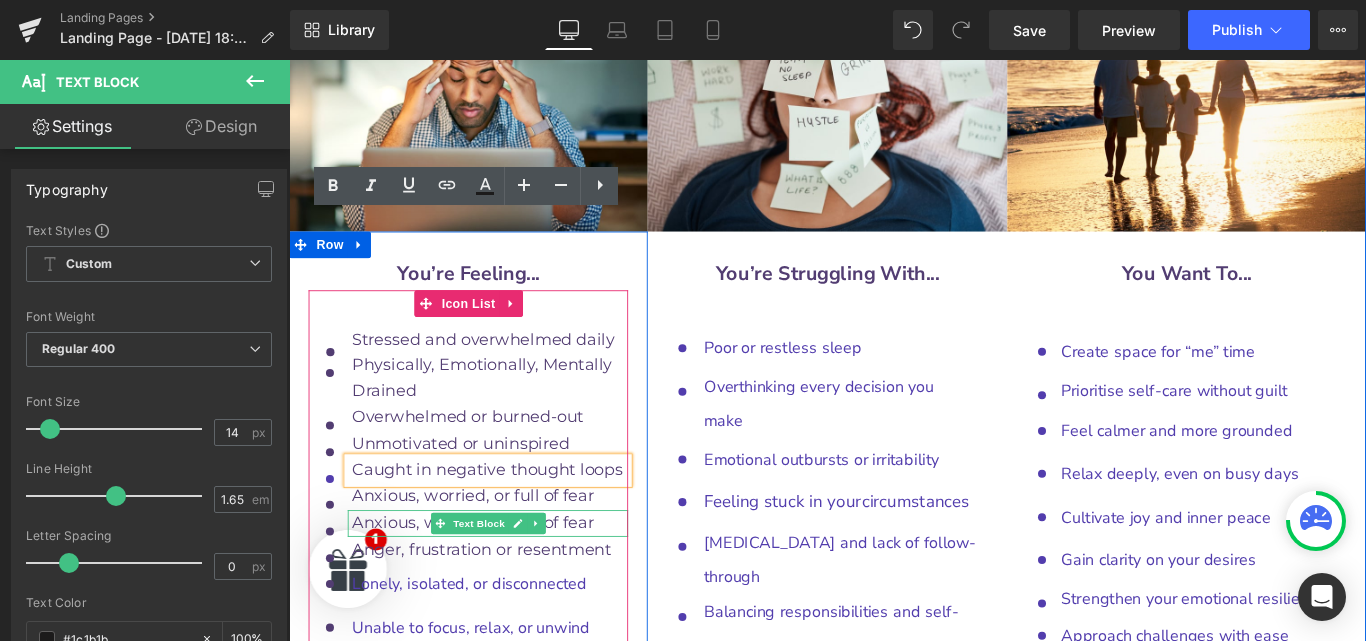 click on "Anxious, worried, or full of fear" at bounding box center [515, 581] 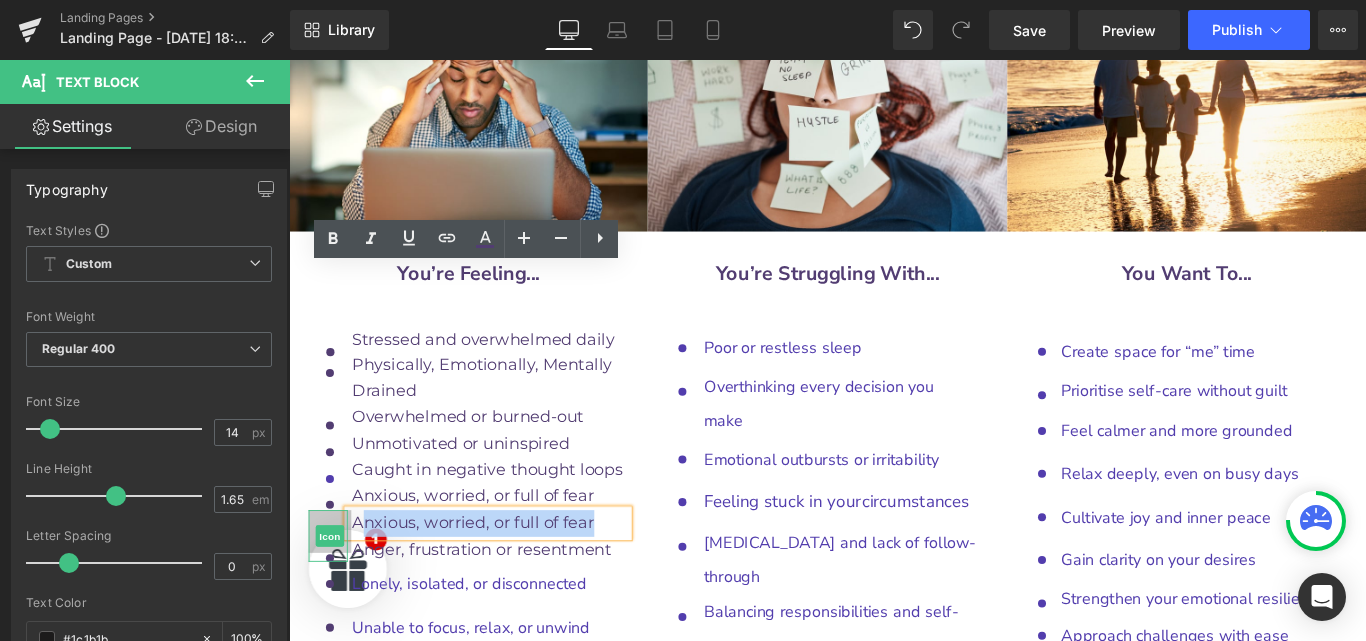 drag, startPoint x: 627, startPoint y: 309, endPoint x: 337, endPoint y: 318, distance: 290.13962 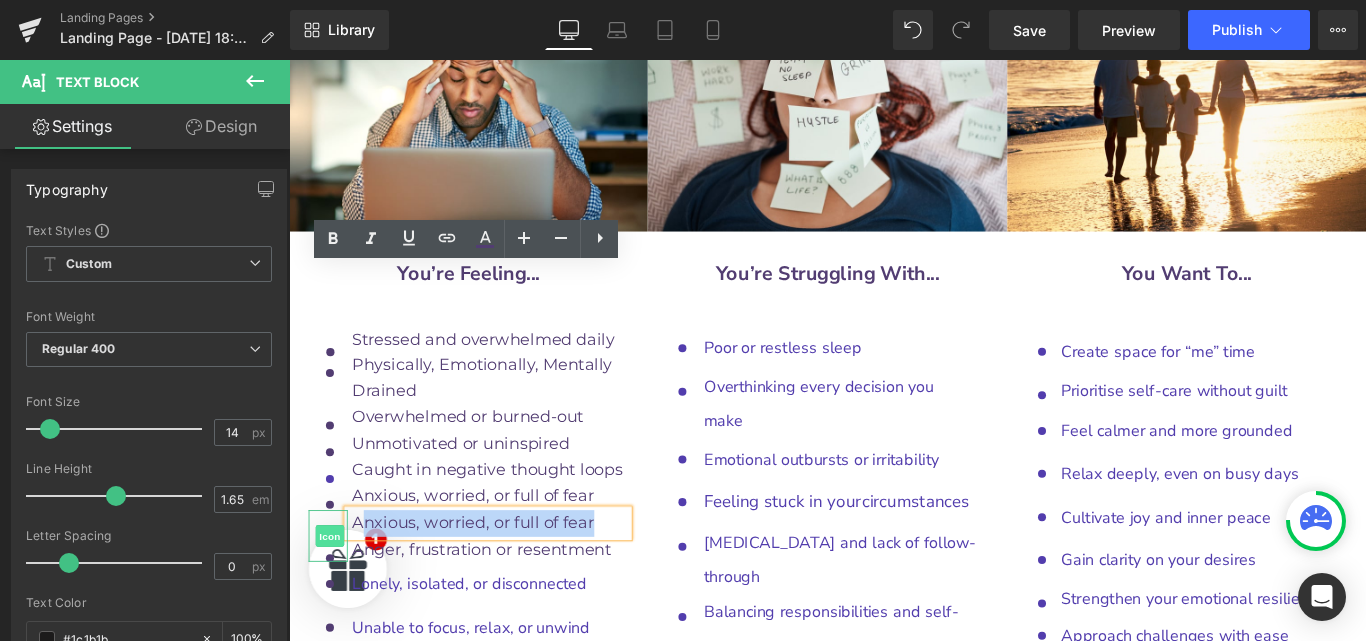 click on "Icon
Anxious, worried, or full of fear Text Block" at bounding box center [490, 581] 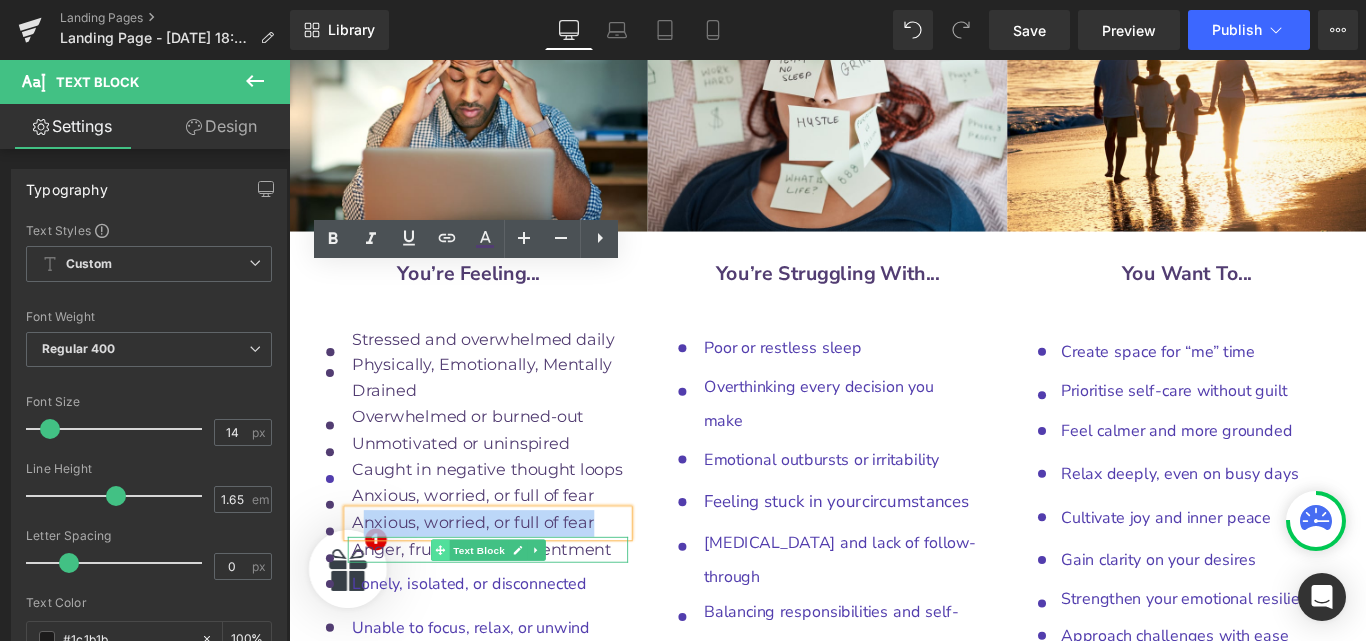 type 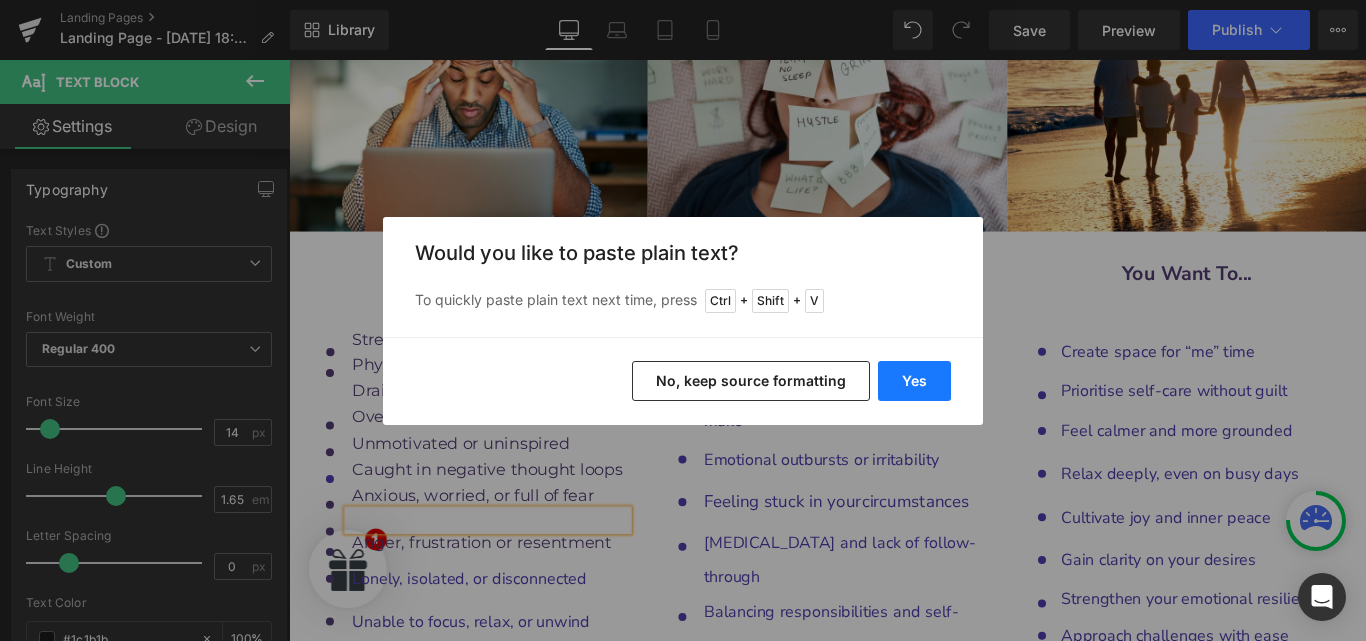 click on "Yes" at bounding box center [914, 381] 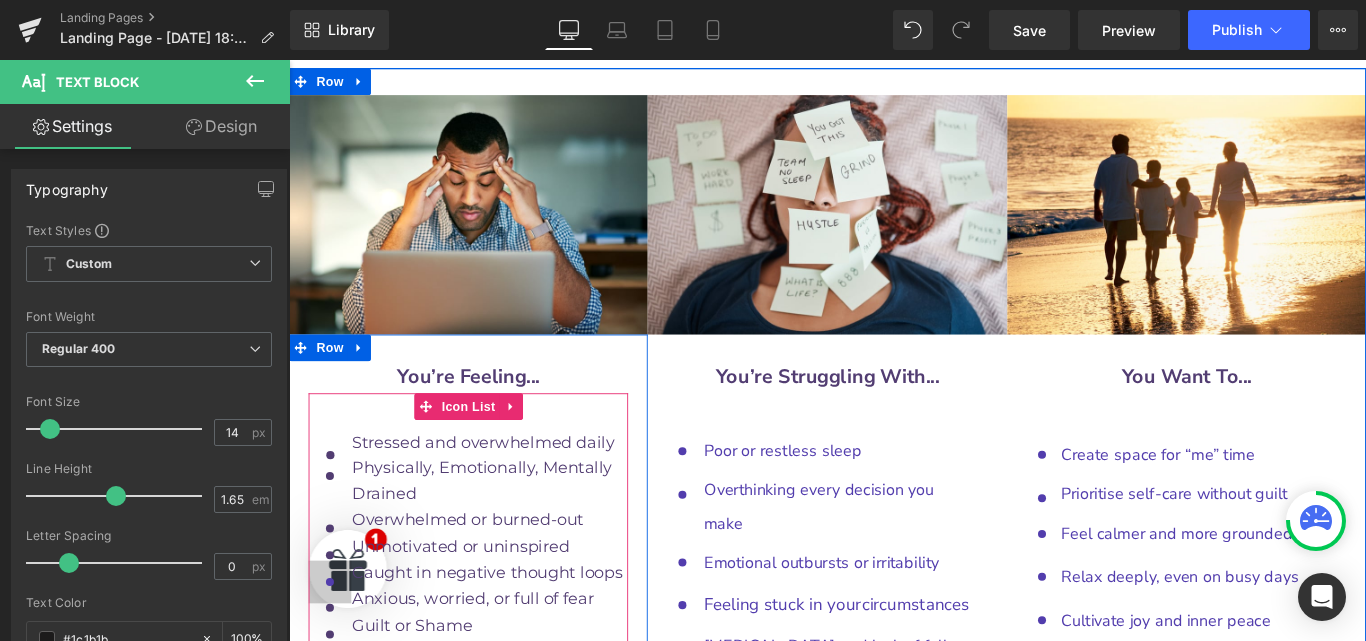 scroll, scrollTop: 9728, scrollLeft: 0, axis: vertical 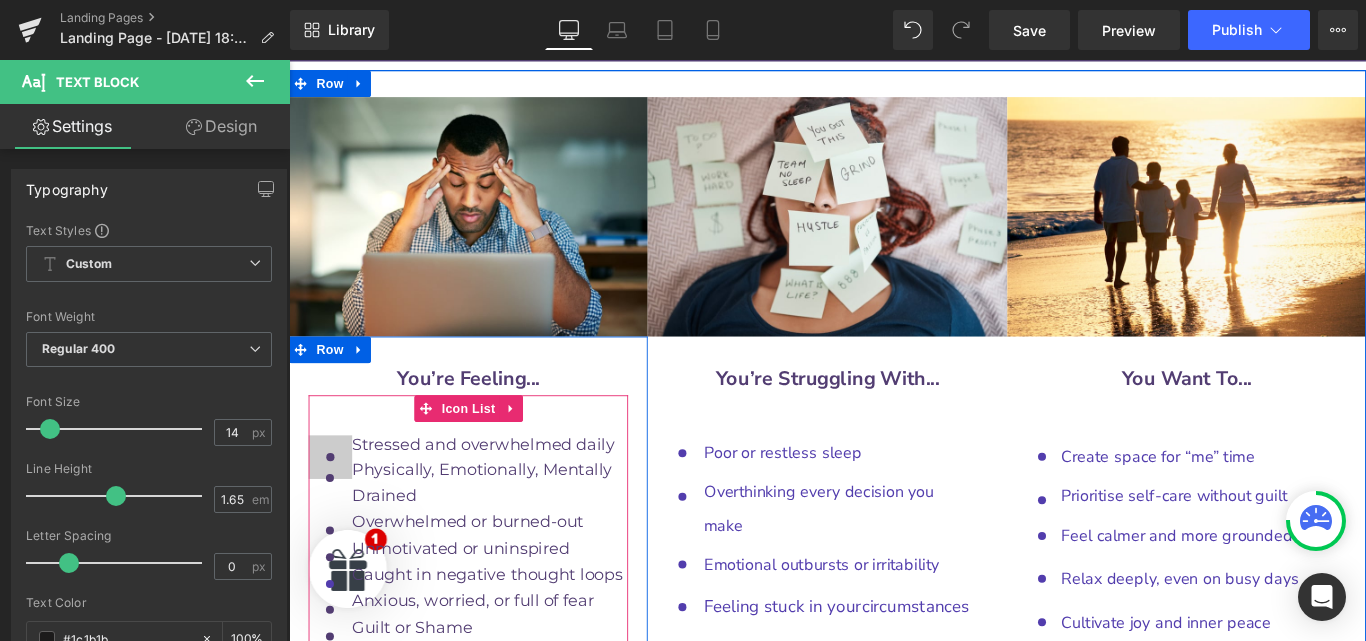 click on "Icon" at bounding box center (336, 512) 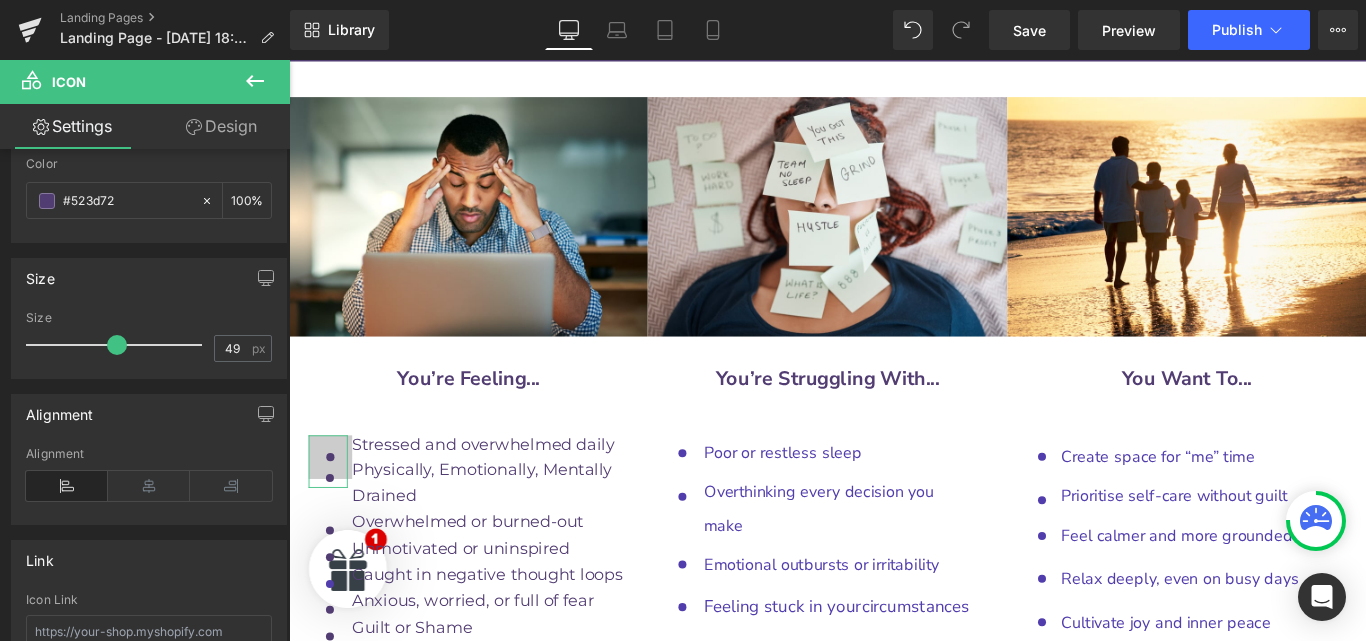 scroll, scrollTop: 282, scrollLeft: 0, axis: vertical 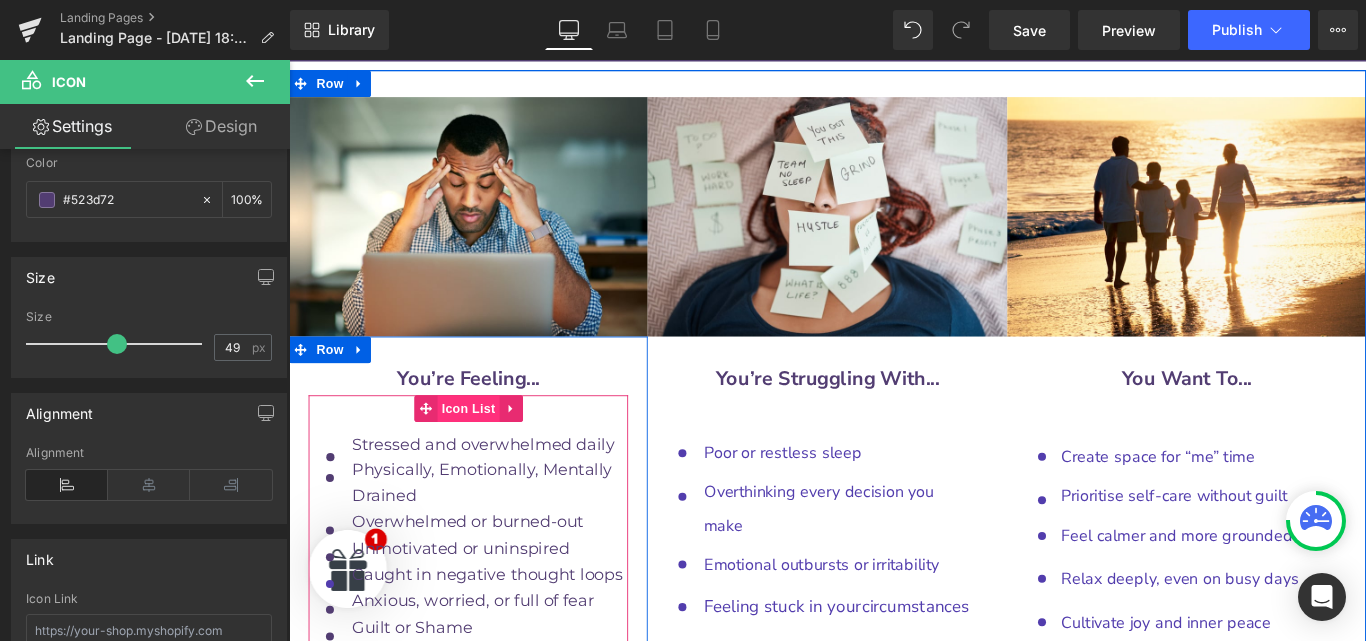 click on "Icon List" at bounding box center [491, 452] 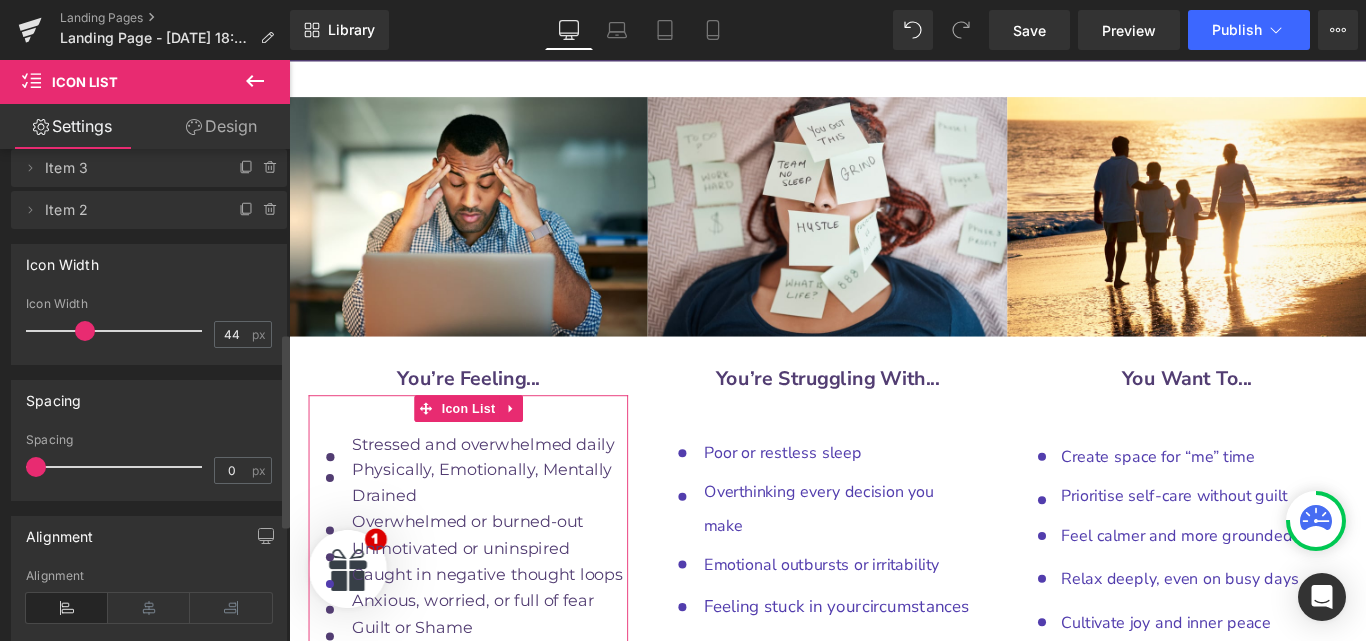 scroll, scrollTop: 528, scrollLeft: 0, axis: vertical 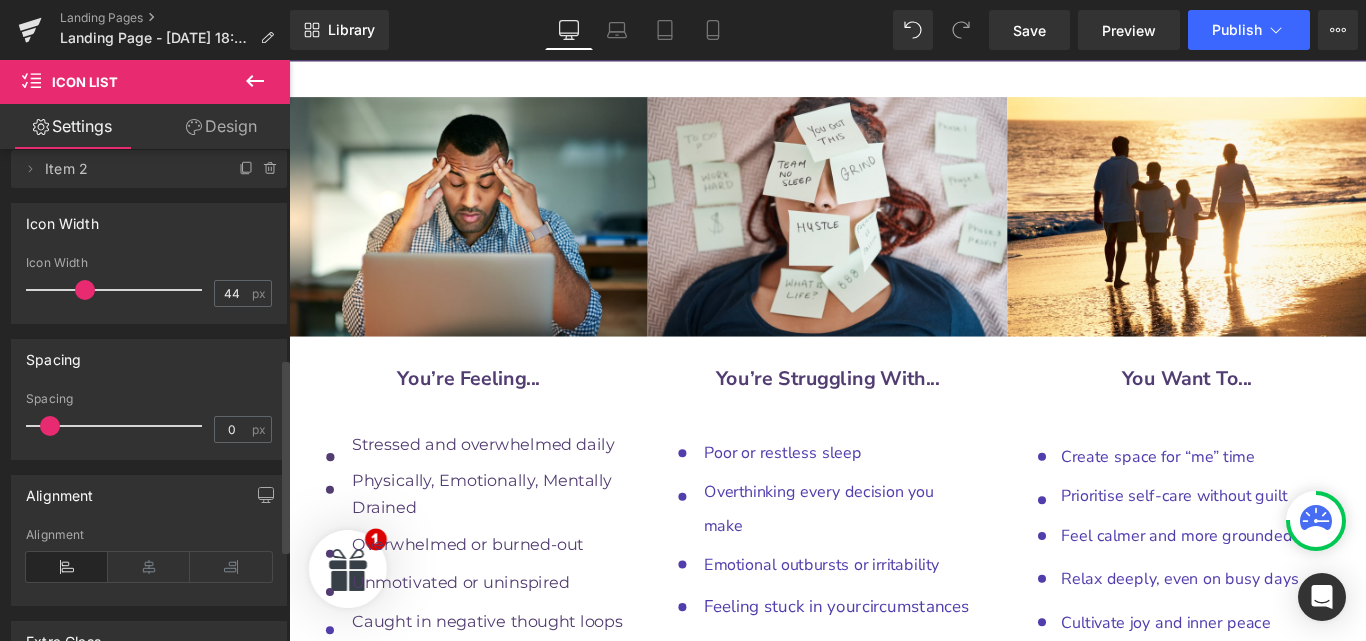 drag, startPoint x: 35, startPoint y: 425, endPoint x: 49, endPoint y: 426, distance: 14.035668 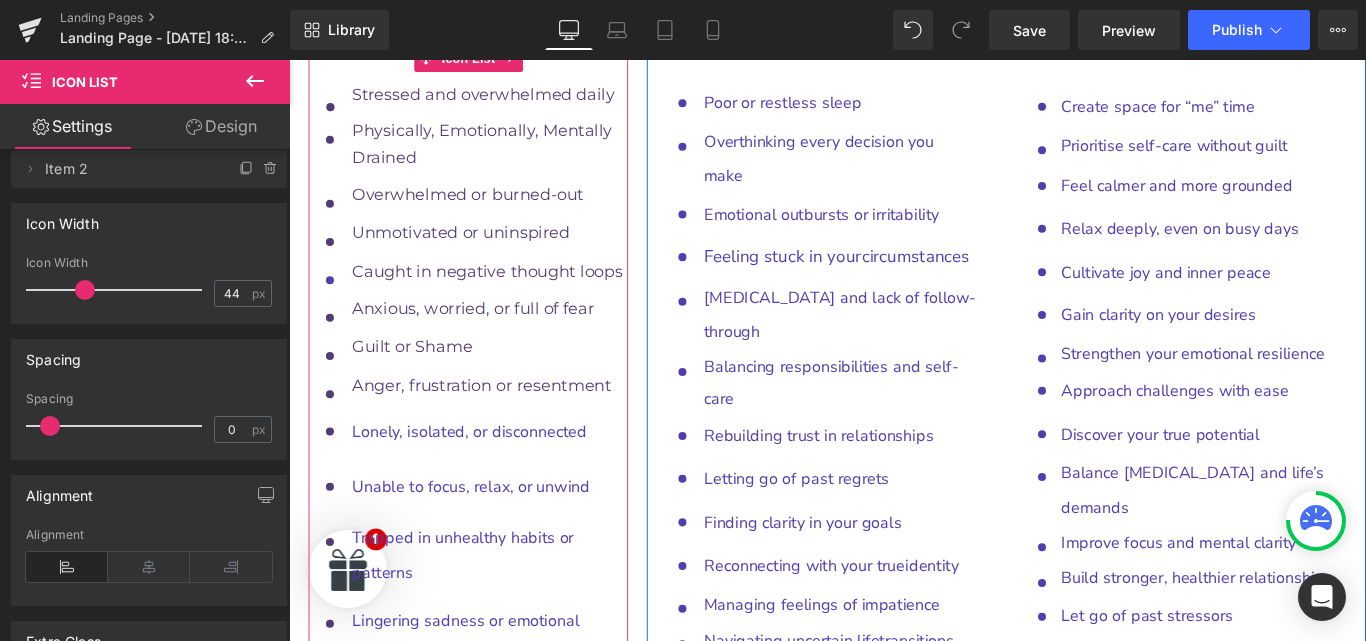 scroll, scrollTop: 10130, scrollLeft: 0, axis: vertical 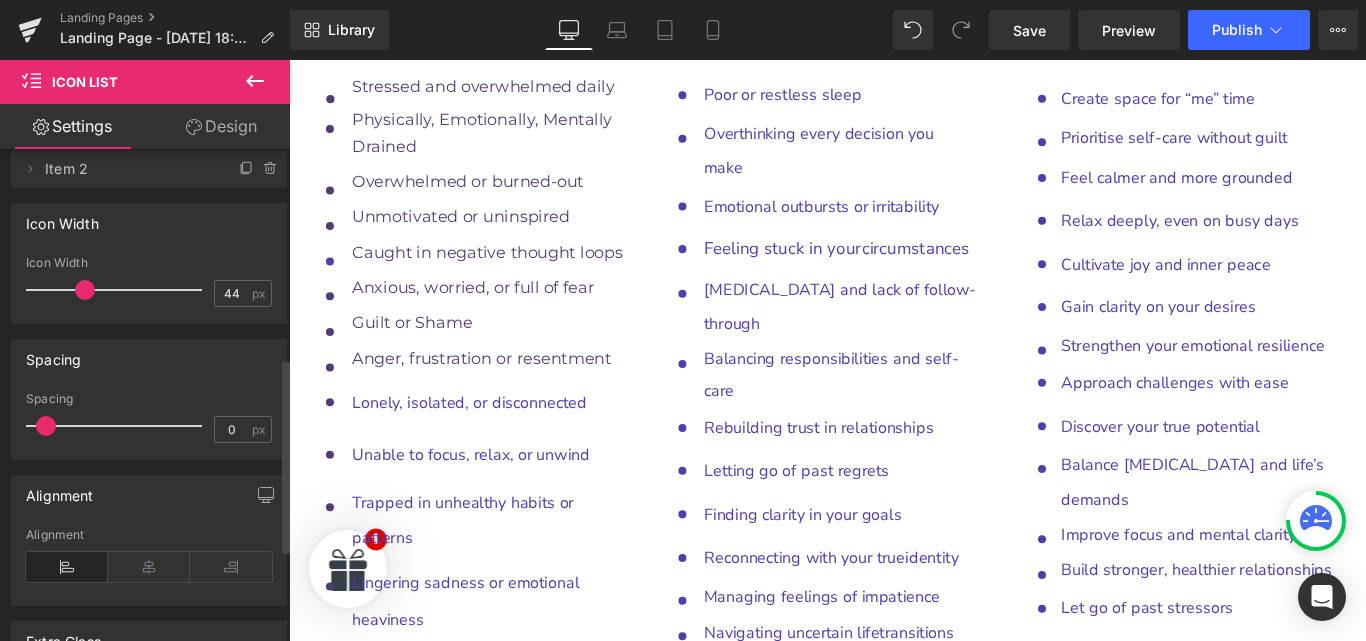 click at bounding box center (46, 426) 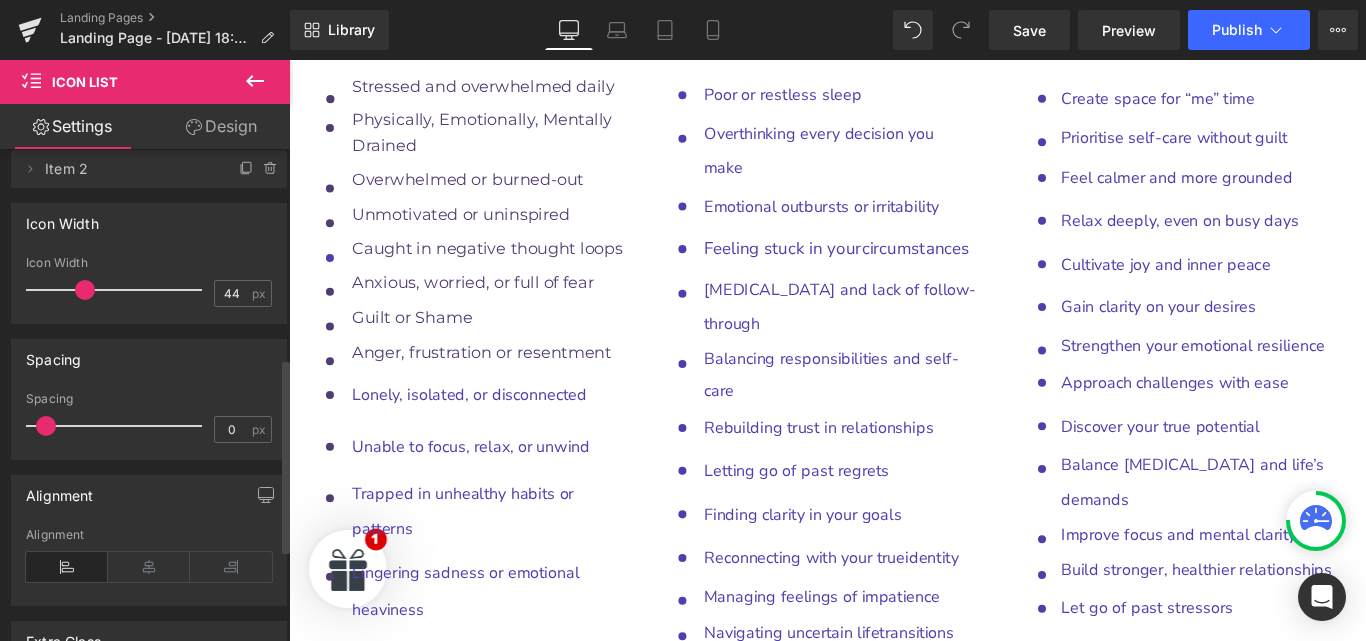 click at bounding box center [46, 426] 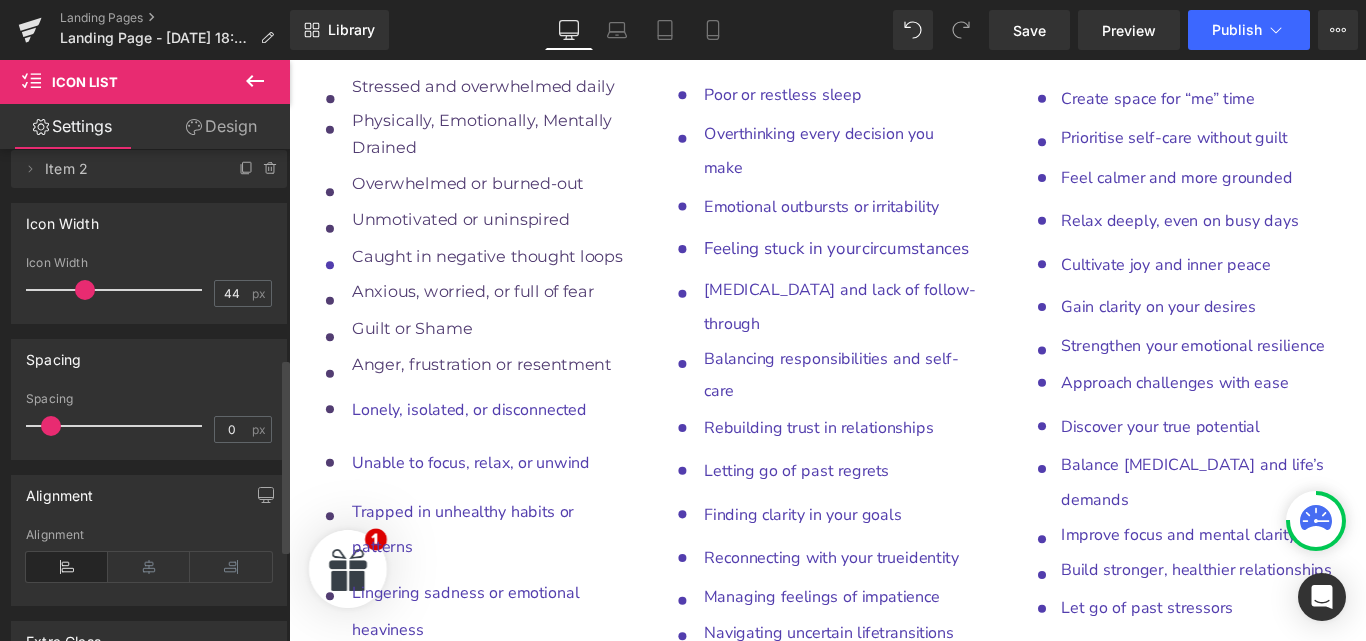 click at bounding box center (51, 426) 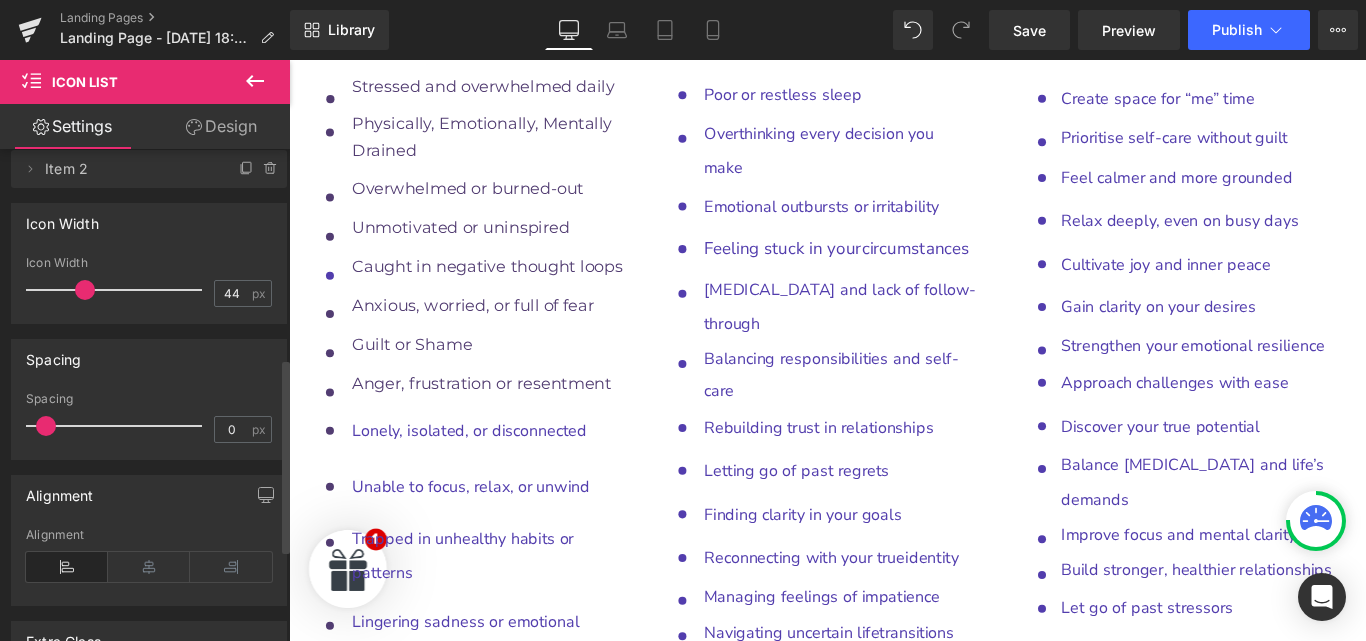 click at bounding box center (46, 426) 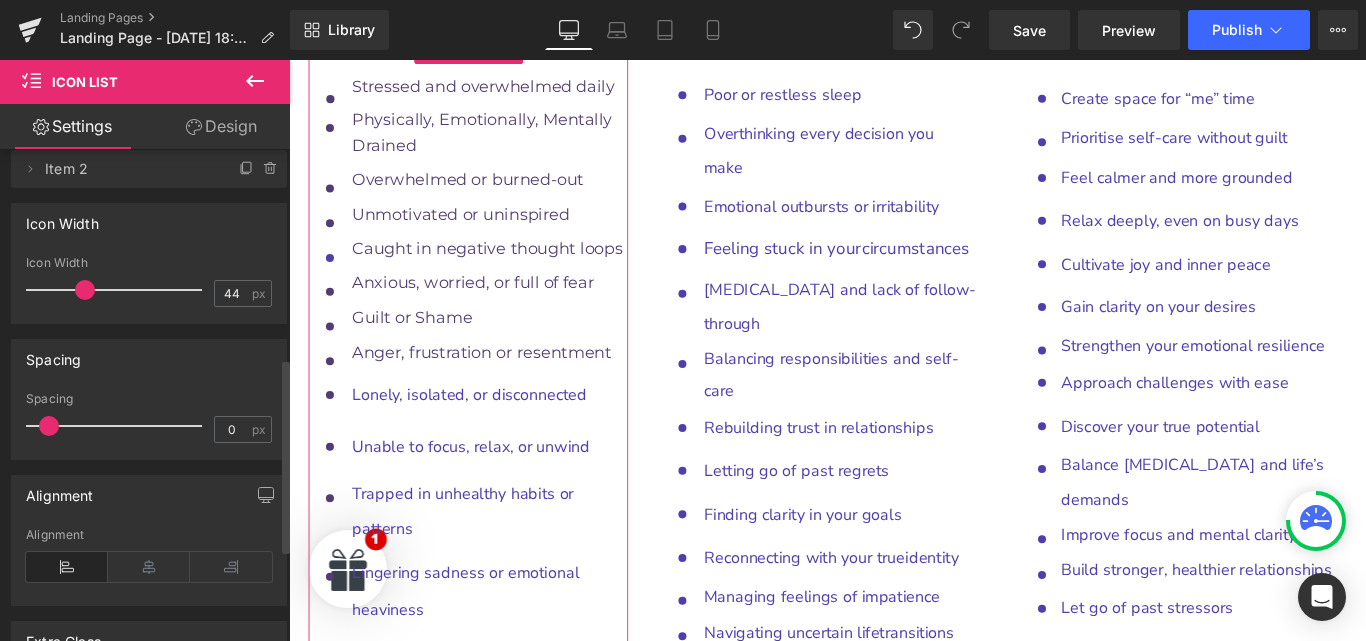 click at bounding box center [49, 426] 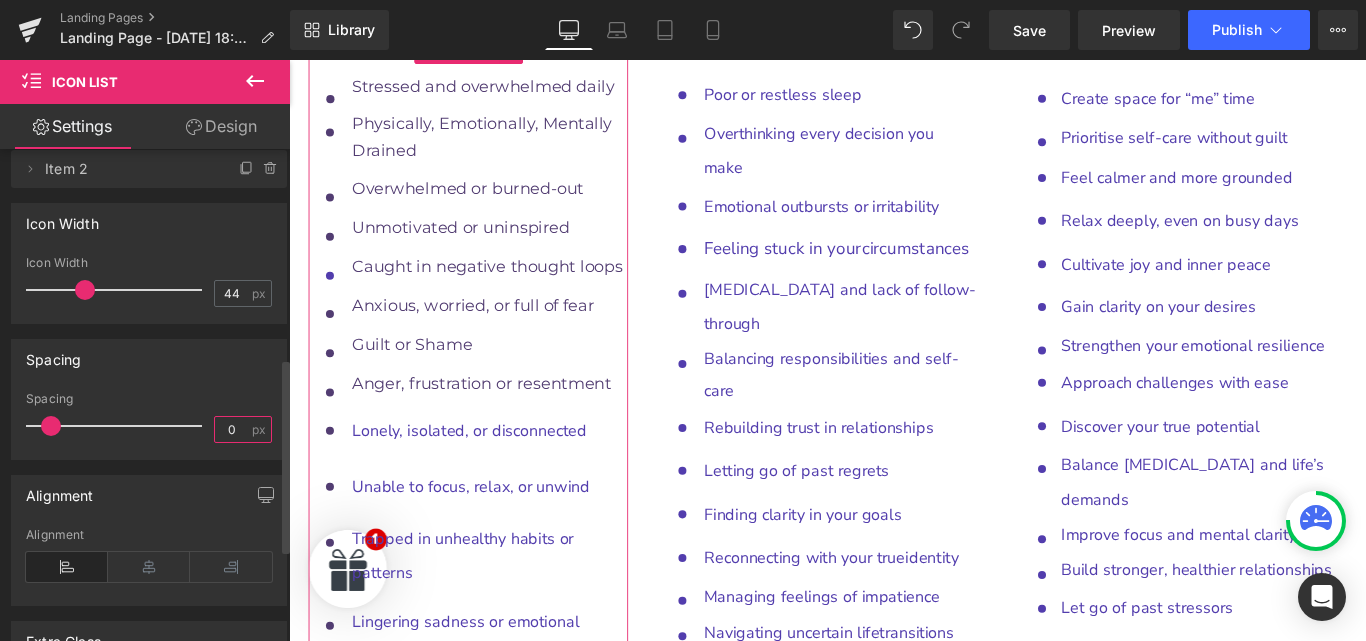 click on "0" at bounding box center [232, 429] 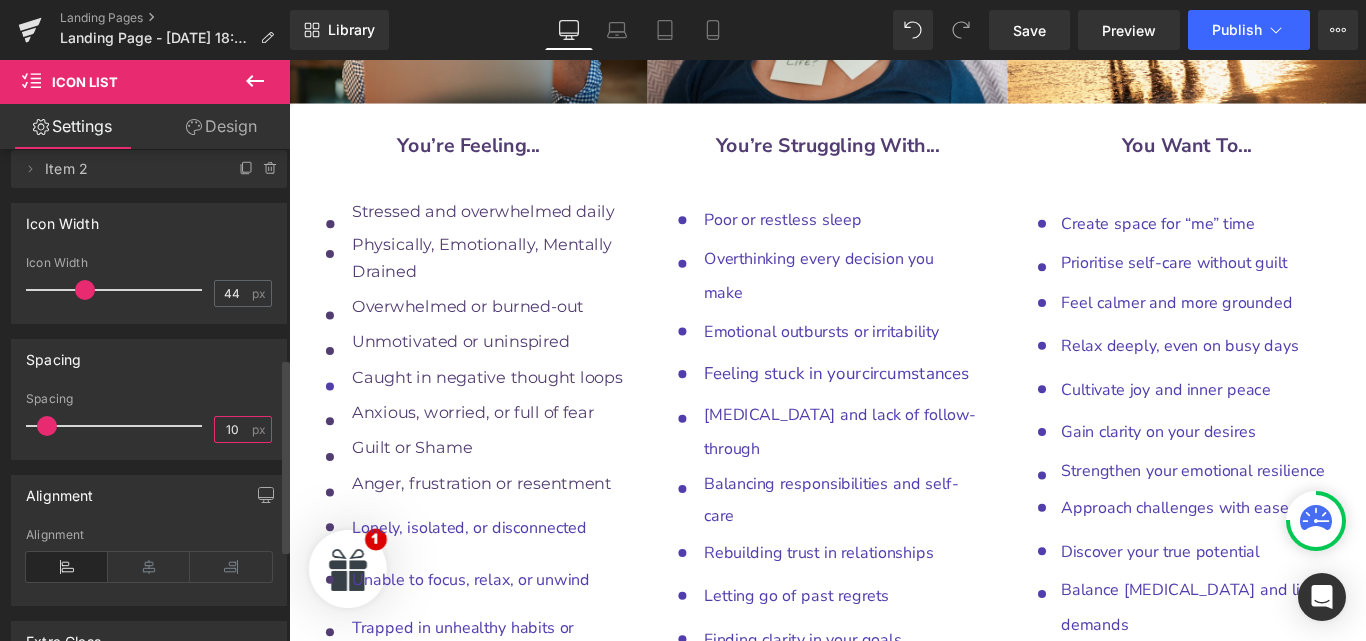 scroll, scrollTop: 9989, scrollLeft: 0, axis: vertical 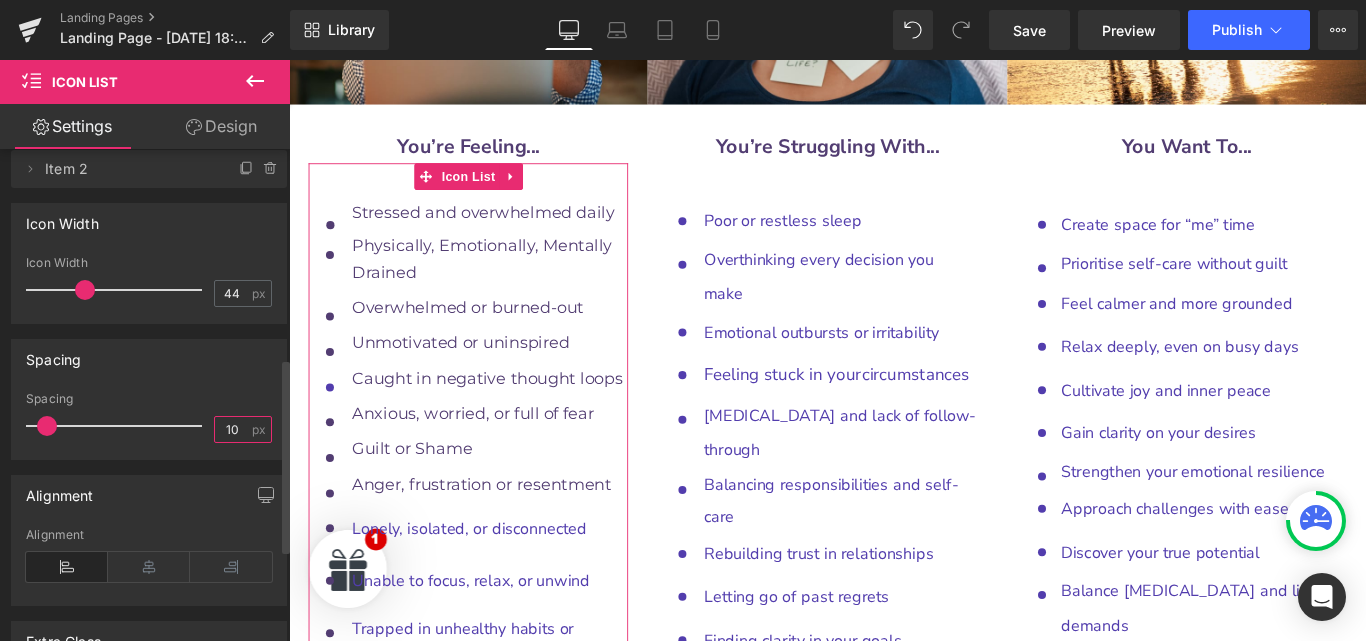 type on "10" 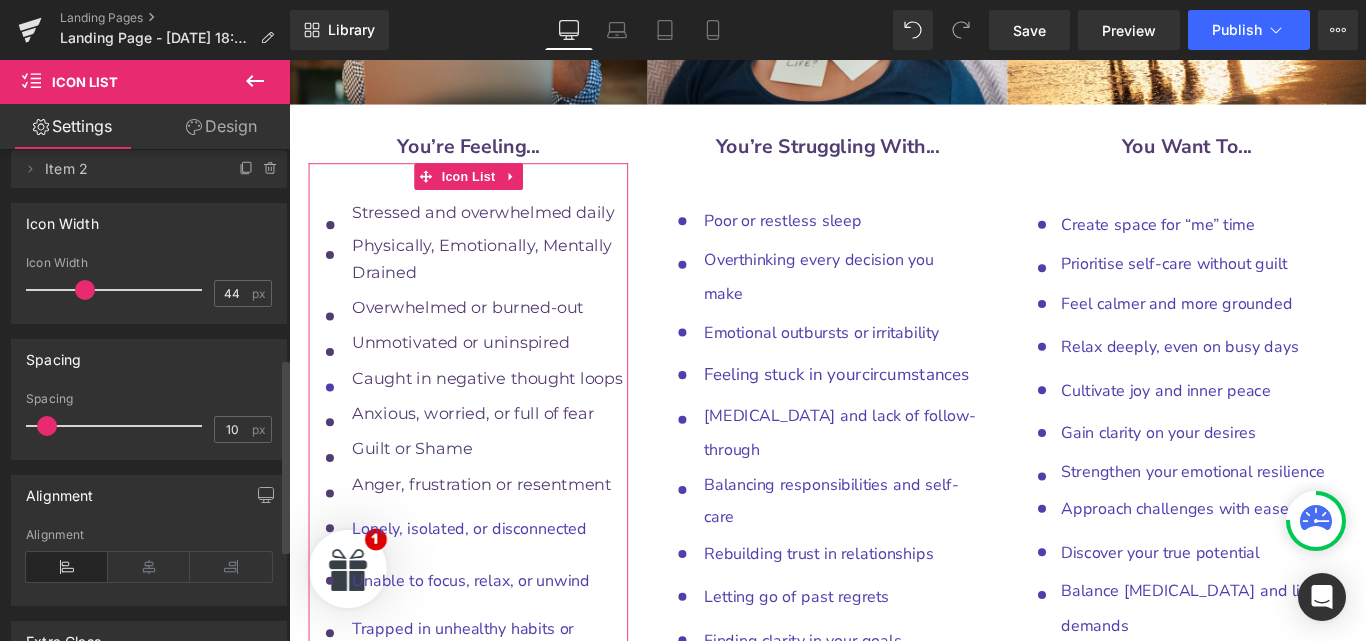 click on "Spacing" at bounding box center (149, 359) 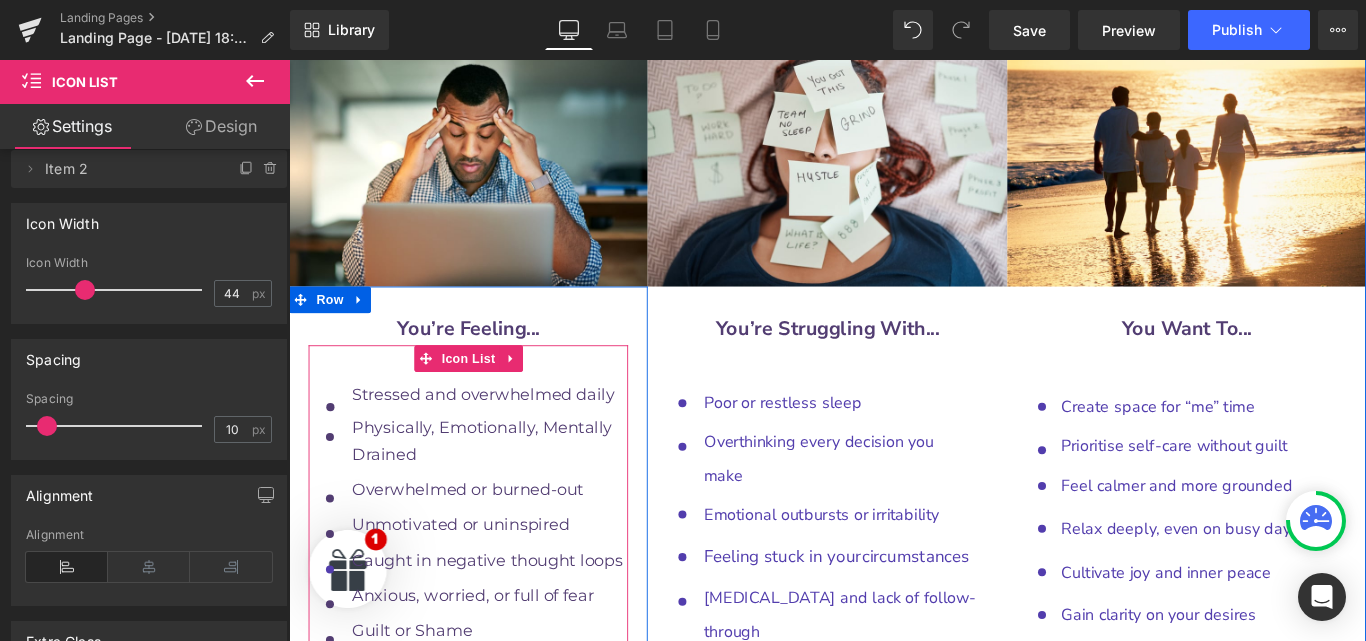scroll, scrollTop: 9763, scrollLeft: 0, axis: vertical 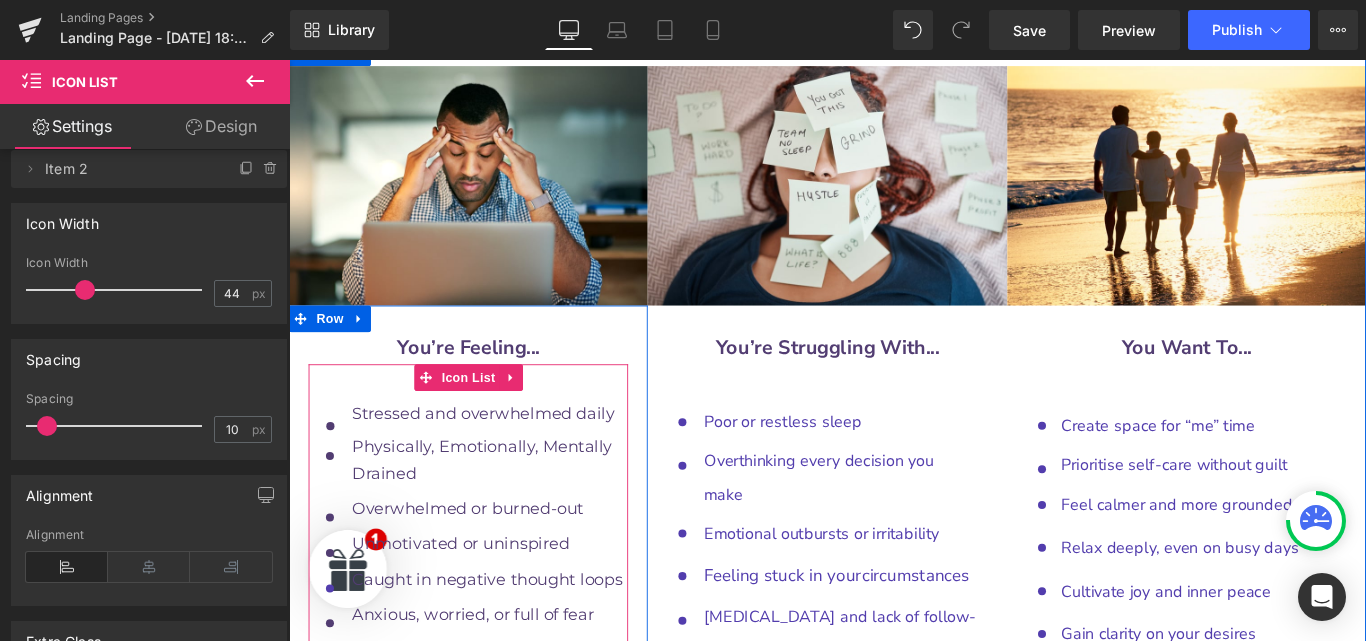 click on "Anger, frustration or resentment" at bounding box center (505, 763) 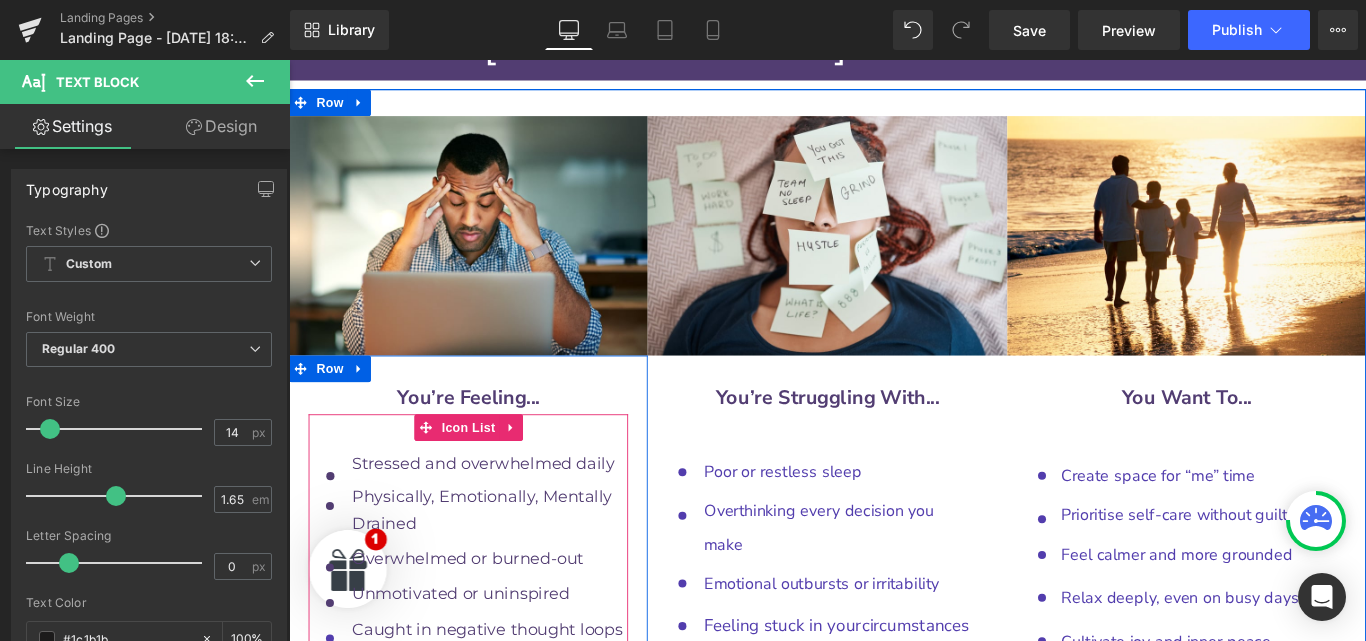 scroll, scrollTop: 9706, scrollLeft: 0, axis: vertical 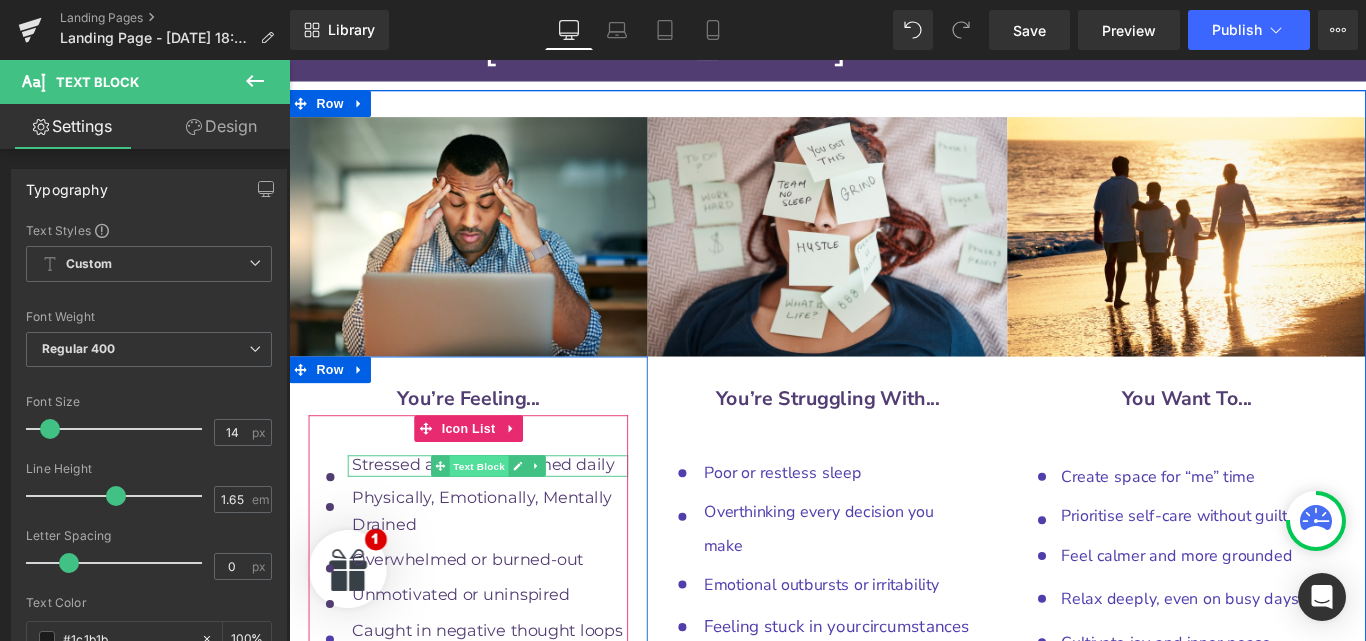 click on "Text Block" at bounding box center [502, 516] 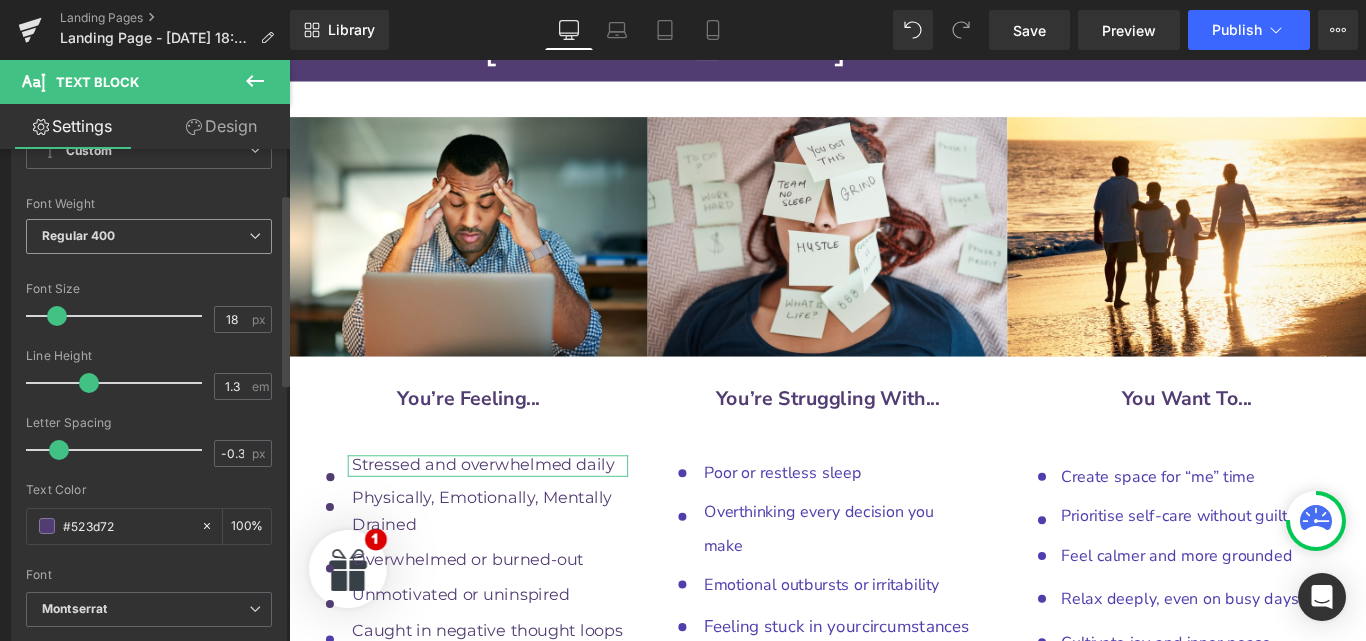 scroll, scrollTop: 114, scrollLeft: 0, axis: vertical 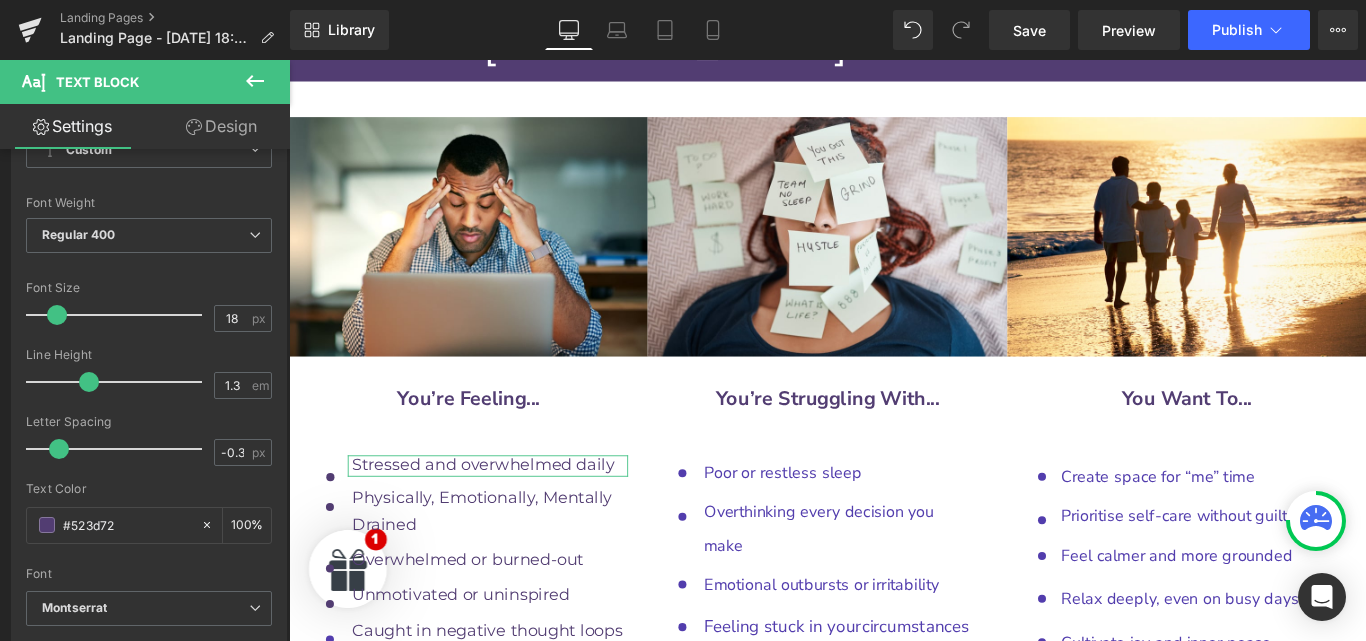 click on "Design" at bounding box center [221, 126] 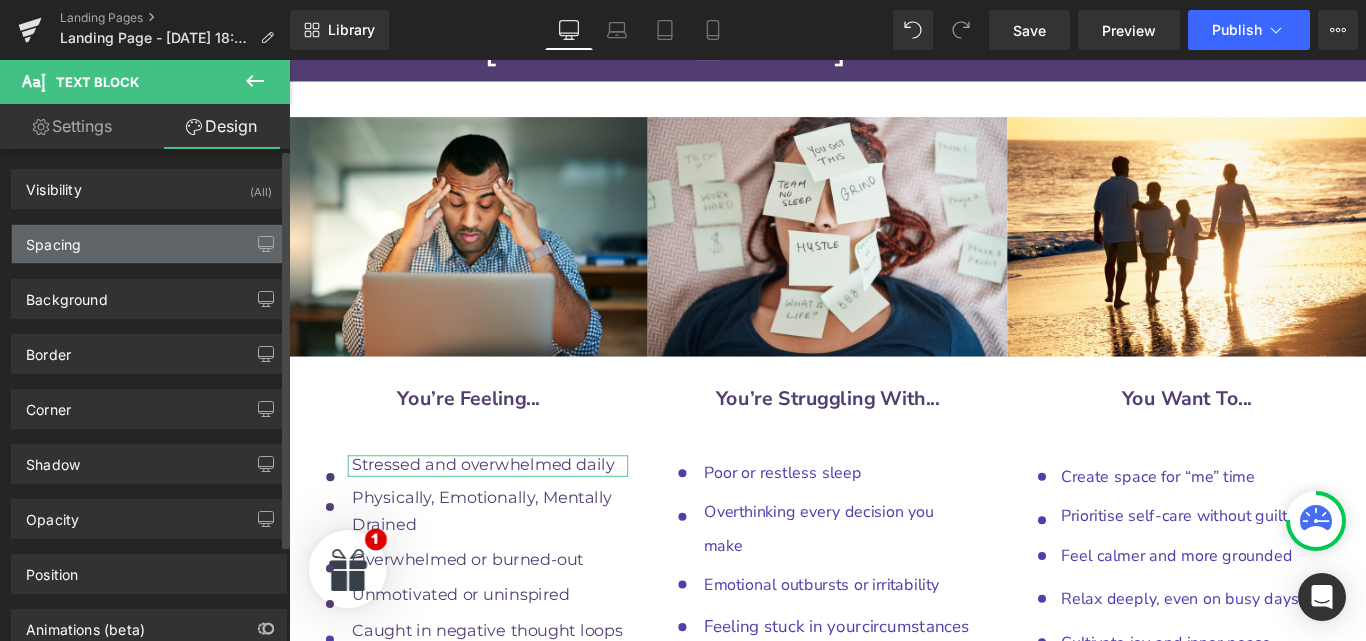 click on "Spacing" at bounding box center (149, 244) 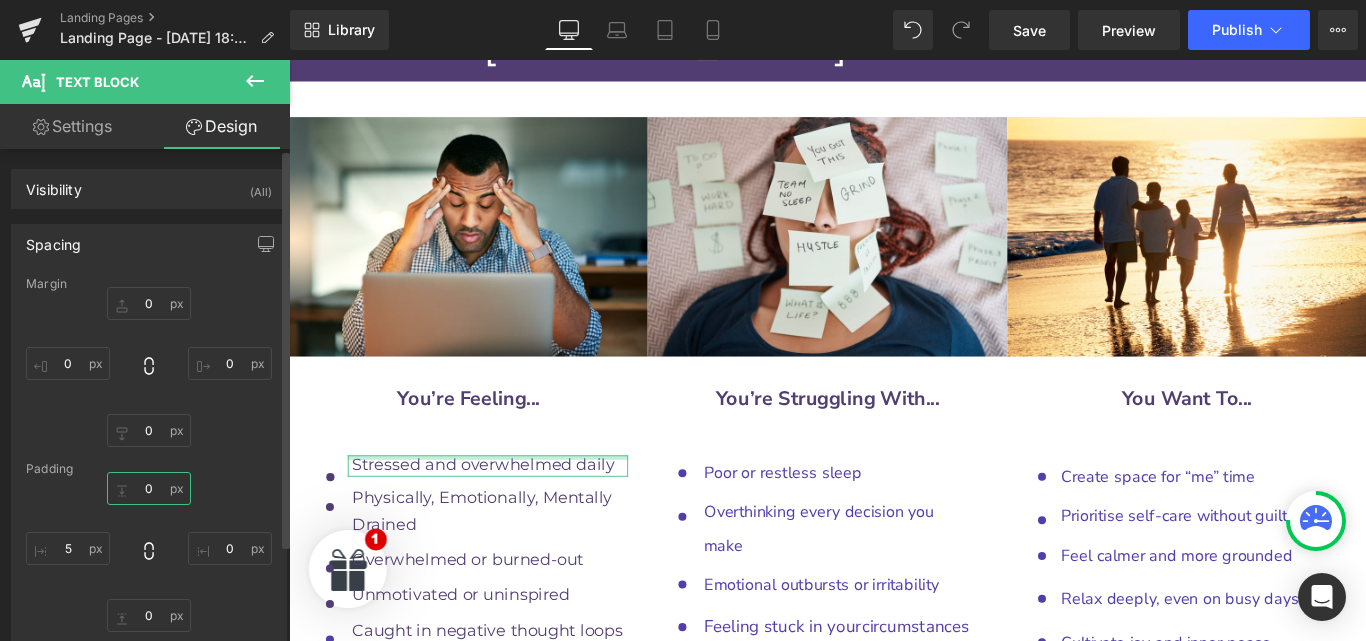 click on "0" at bounding box center (149, 488) 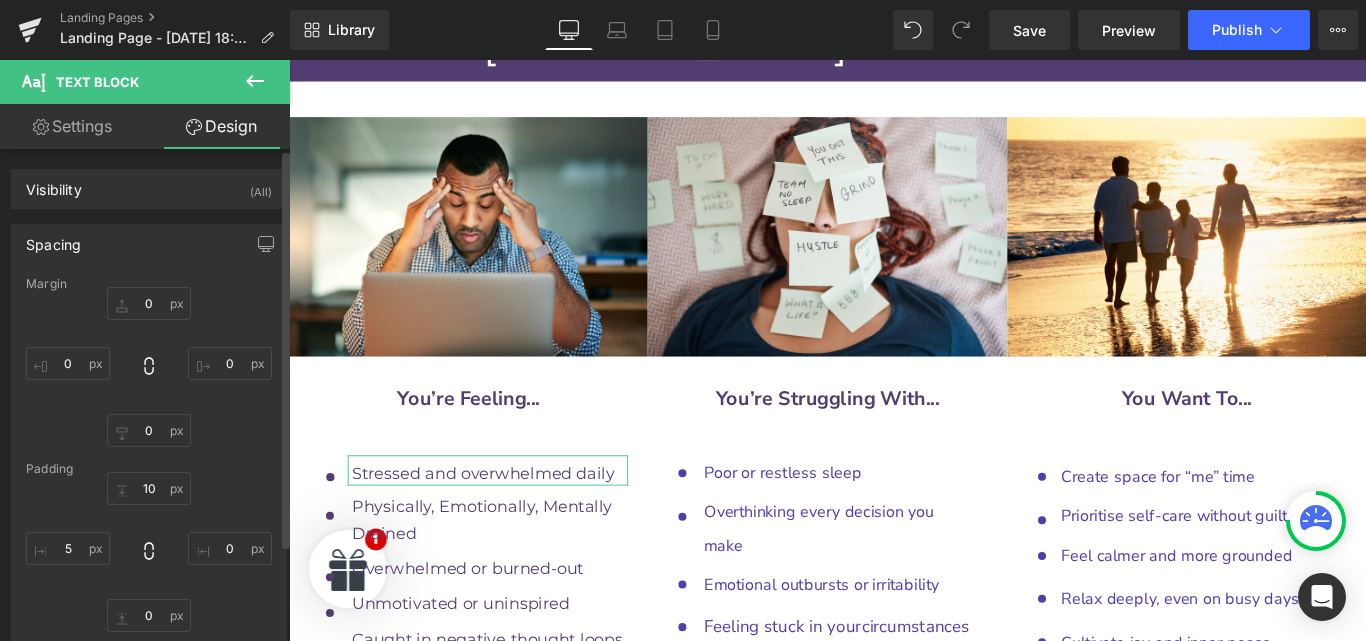click on "0
0
0
0" at bounding box center [149, 367] 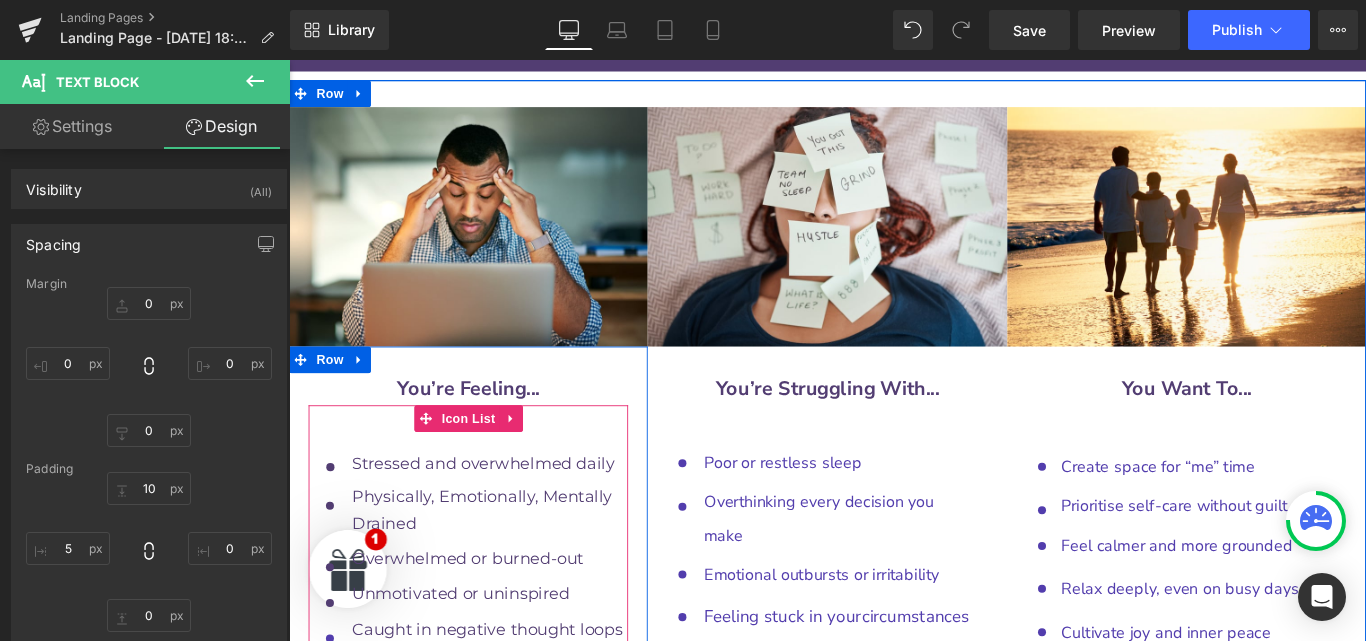 scroll, scrollTop: 9718, scrollLeft: 0, axis: vertical 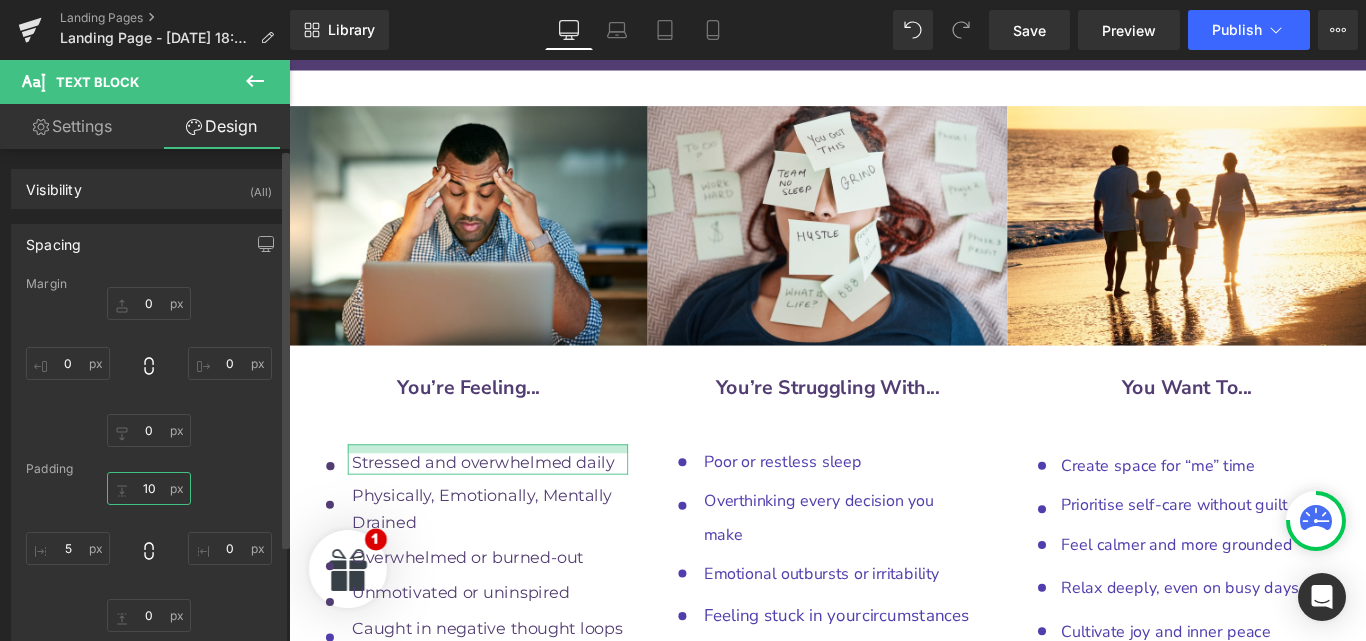 click on "10" at bounding box center (149, 488) 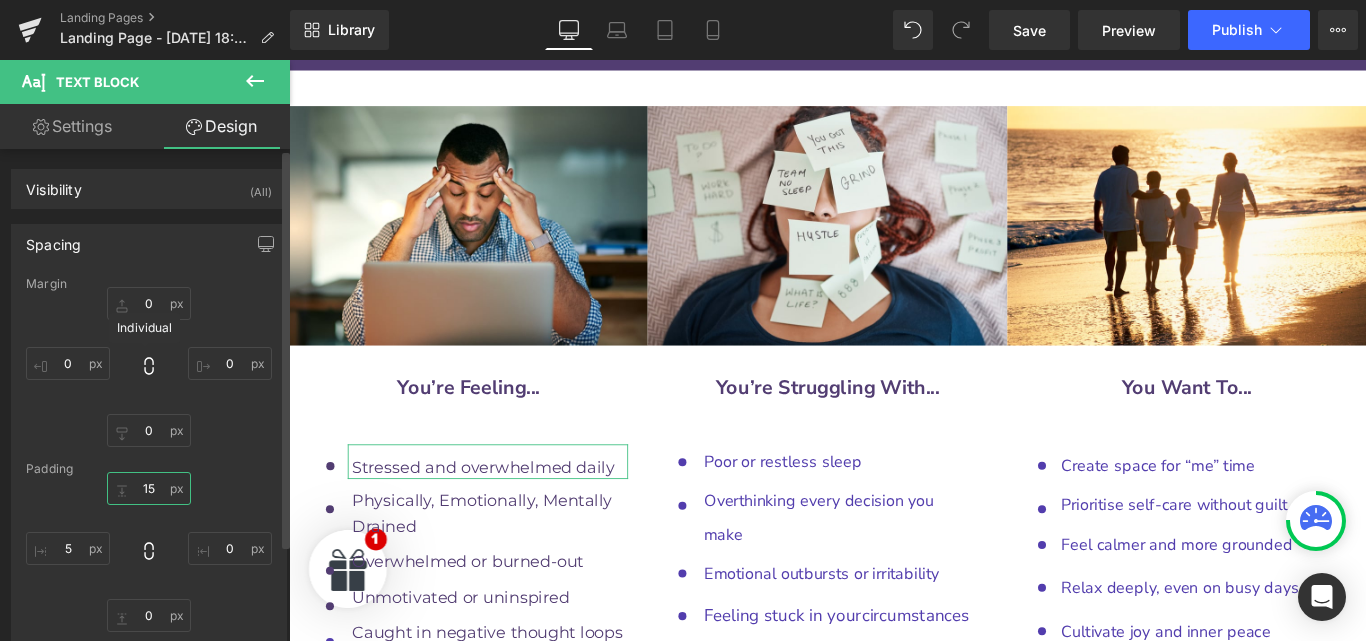 type on "15" 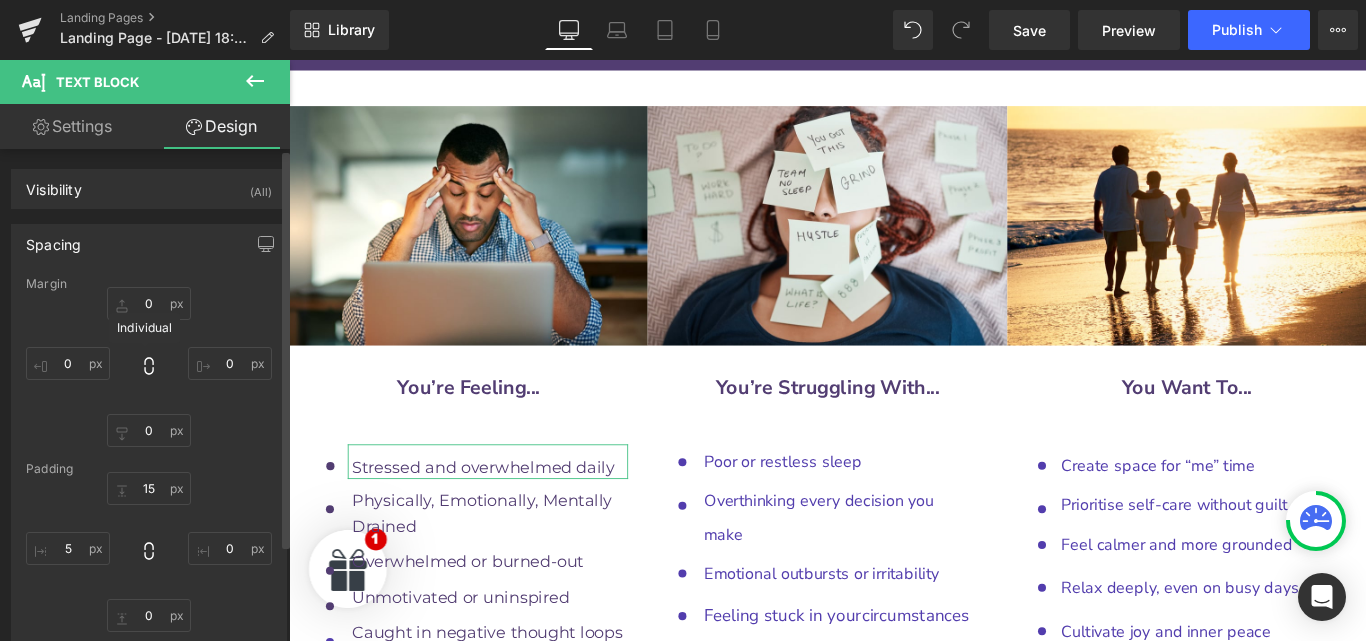 click on "Margin" at bounding box center [149, 284] 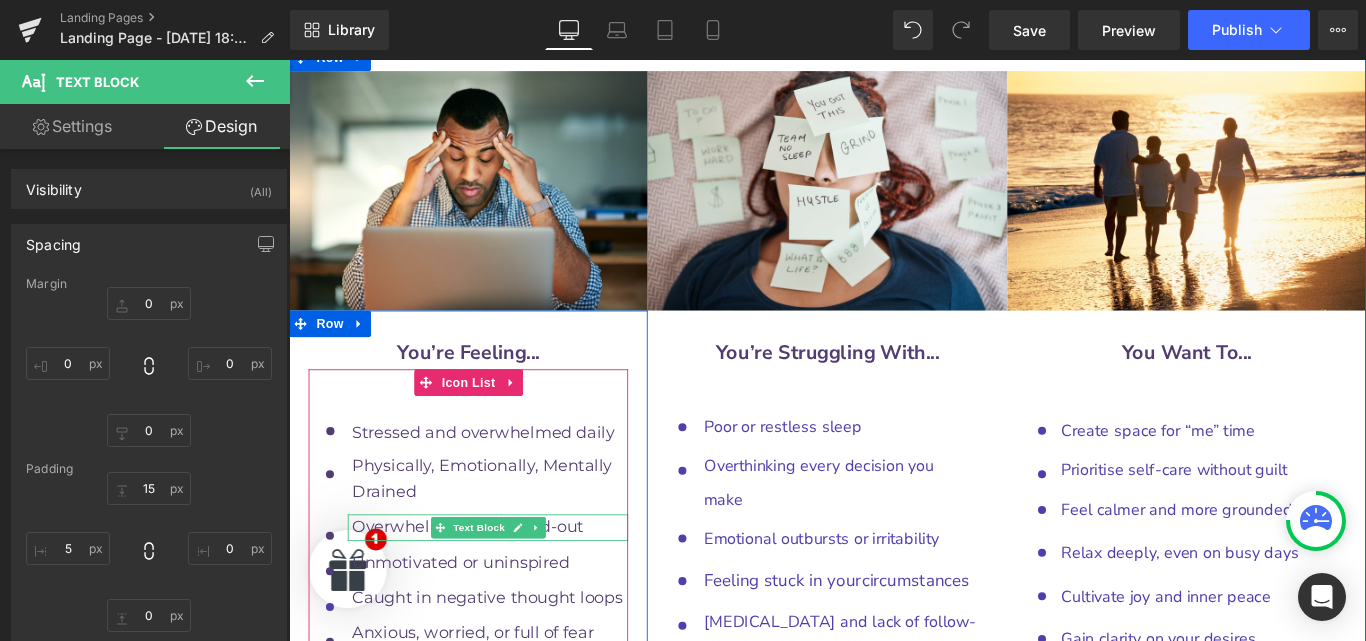 scroll, scrollTop: 9759, scrollLeft: 0, axis: vertical 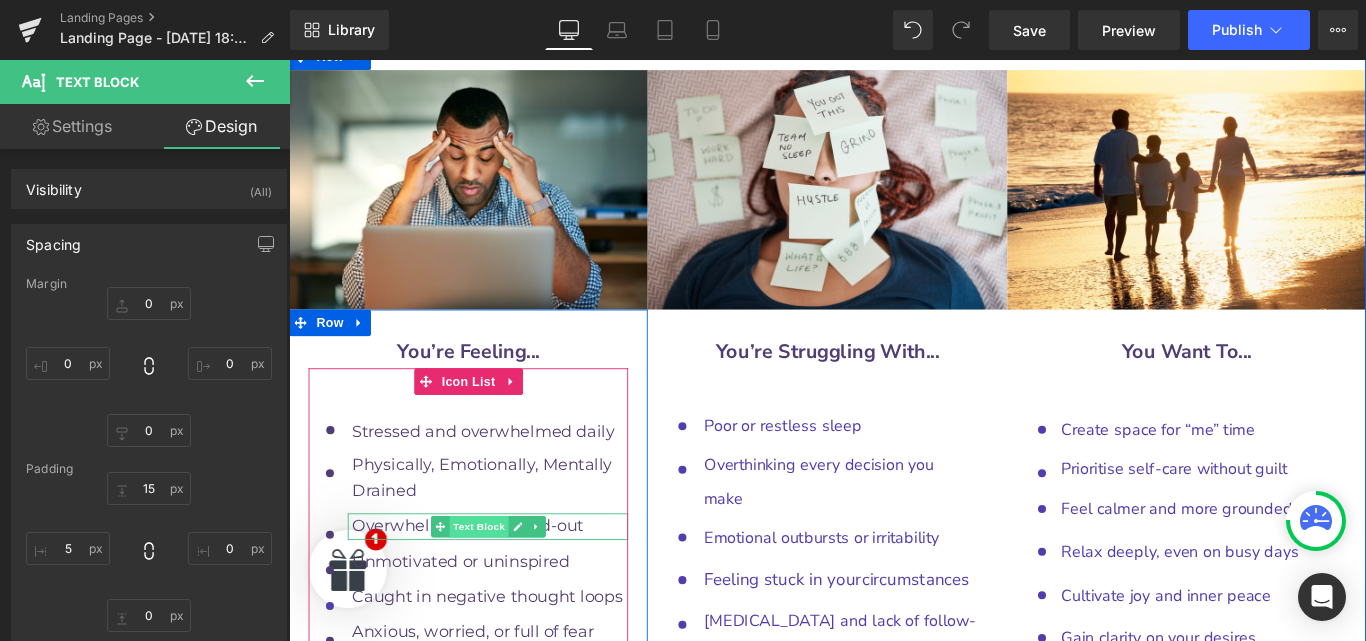 click on "Text Block" at bounding box center (502, 584) 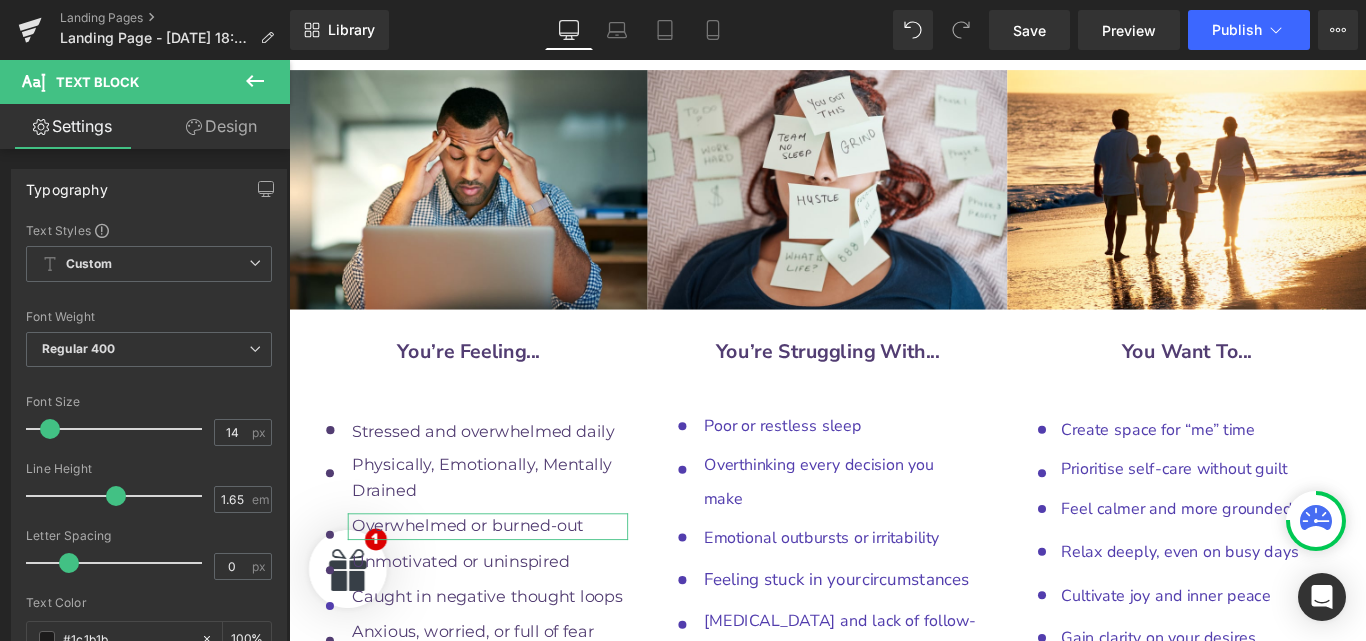 click on "Design" at bounding box center [221, 126] 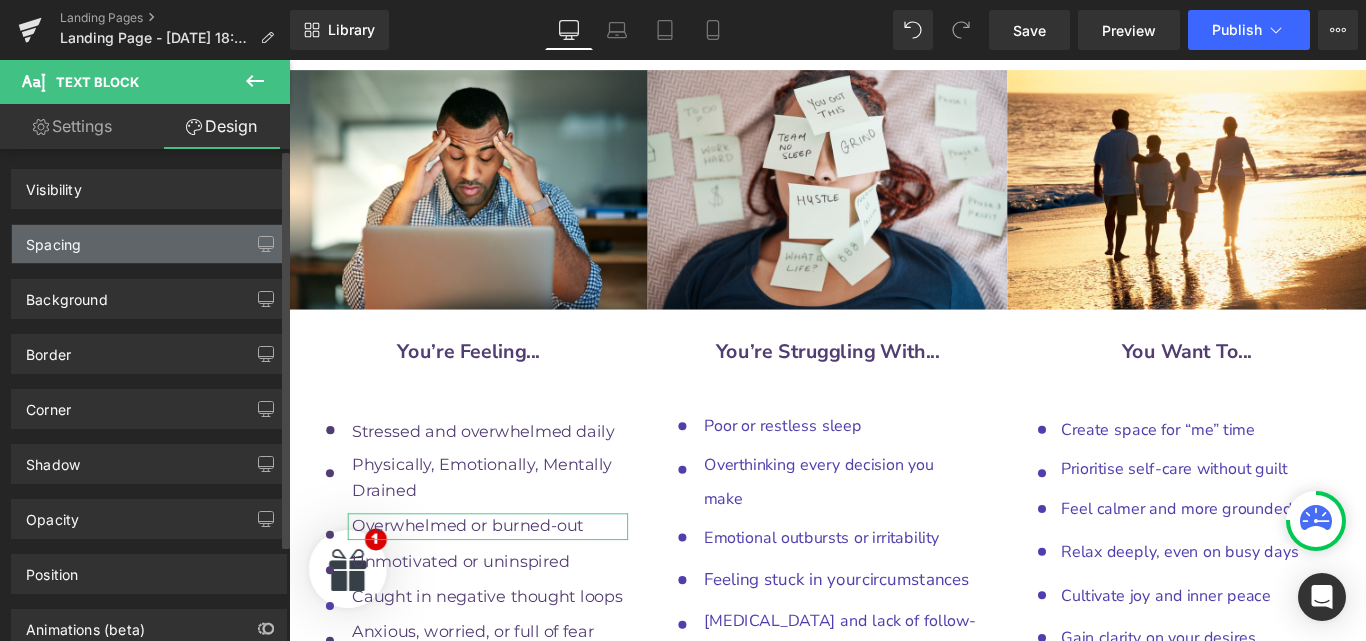 click on "Spacing" at bounding box center (149, 244) 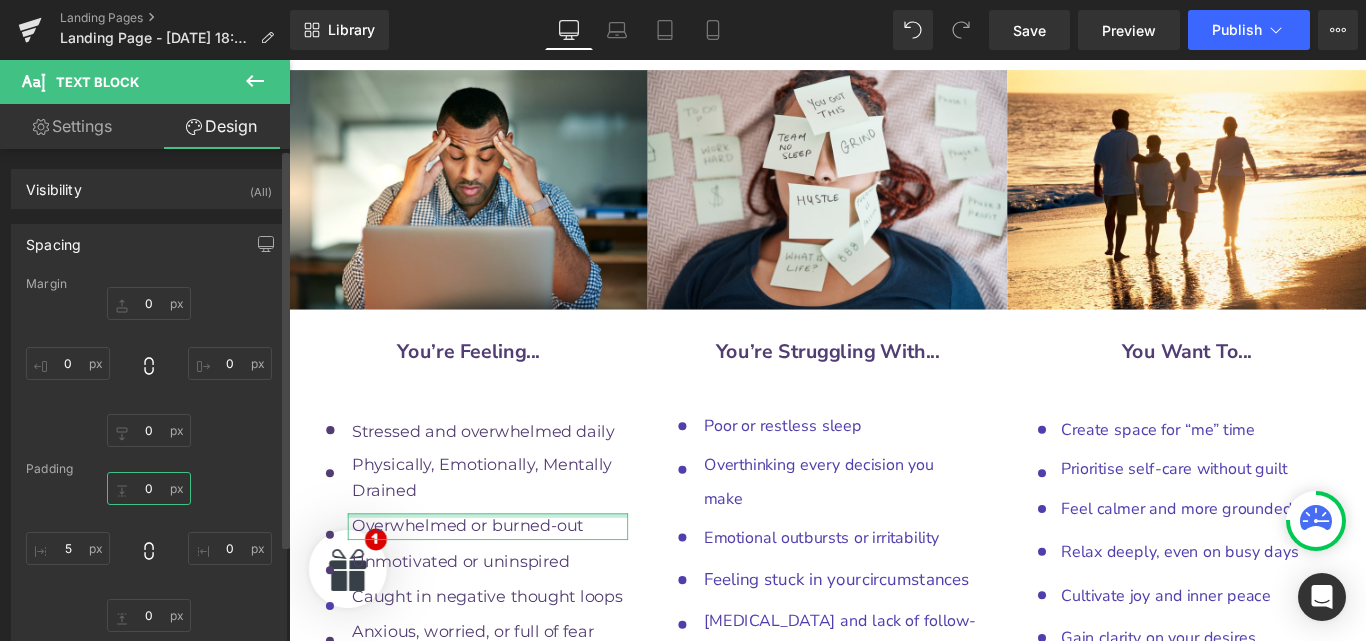 click at bounding box center (149, 488) 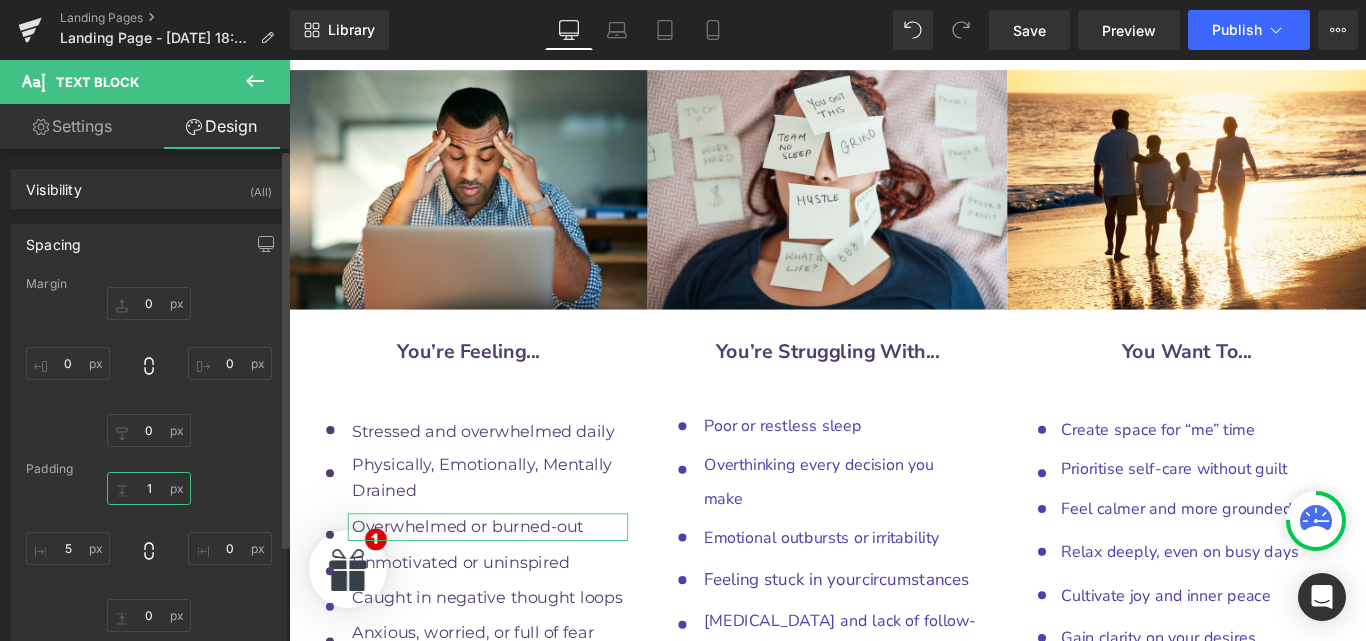 type on "10" 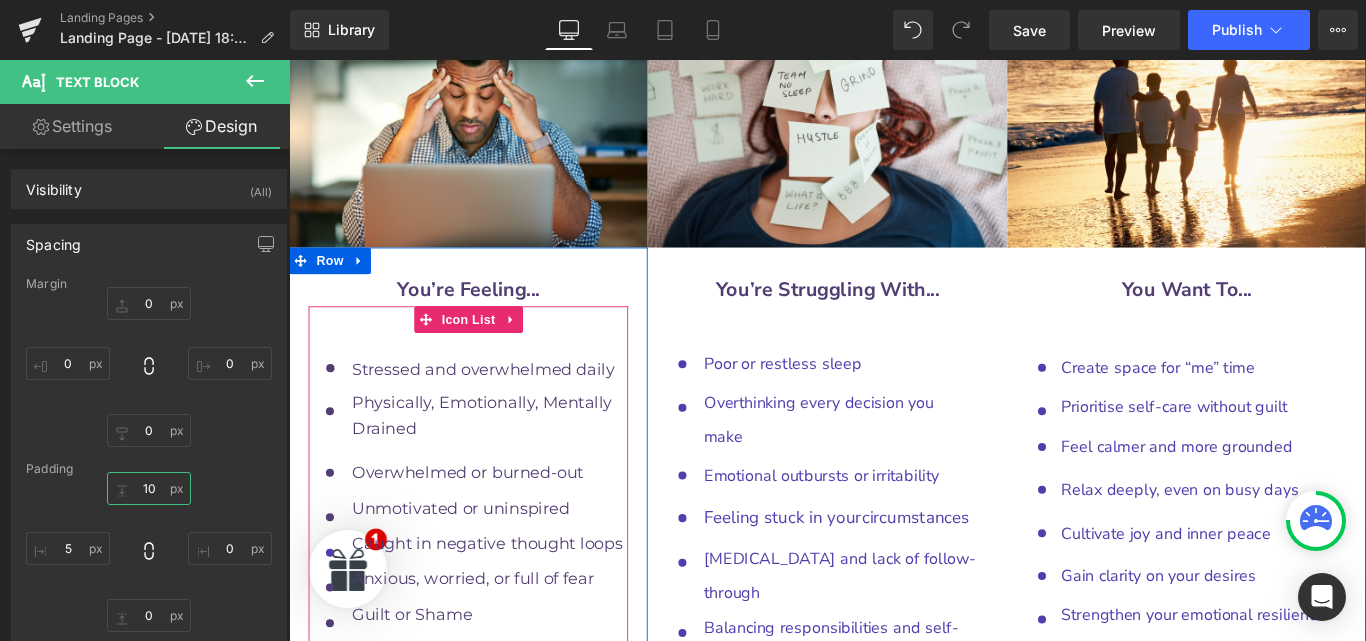 scroll, scrollTop: 9827, scrollLeft: 0, axis: vertical 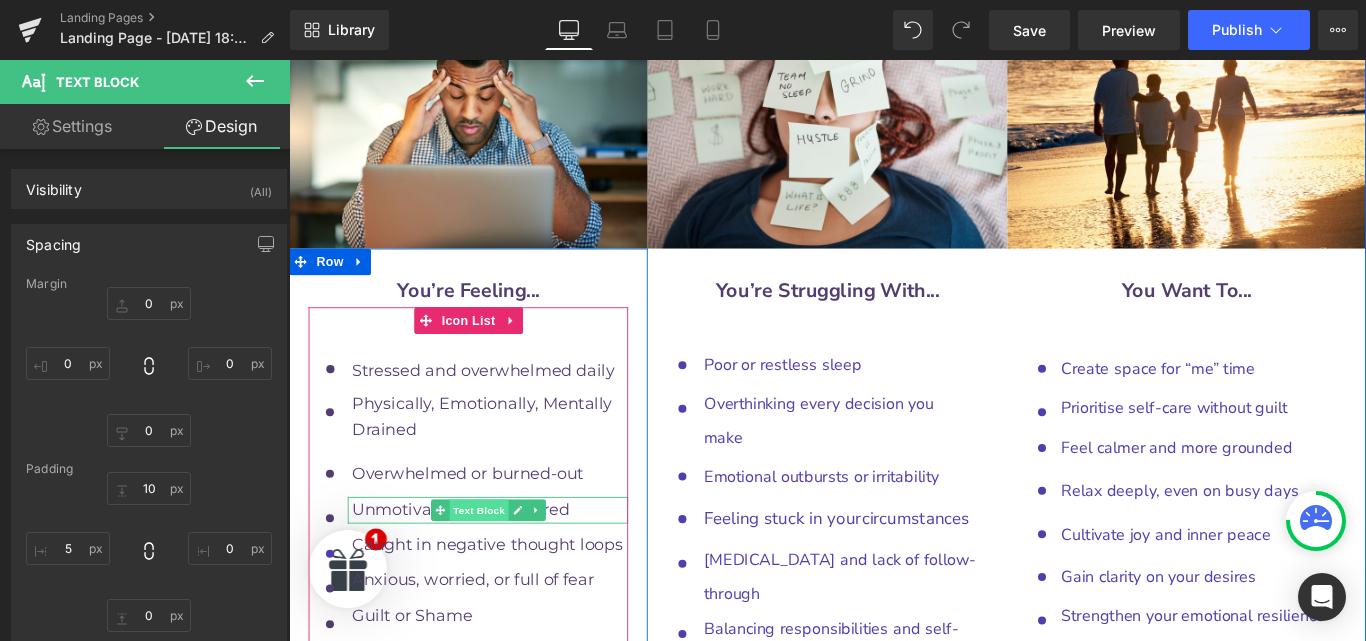 click on "Text Block" at bounding box center (502, 566) 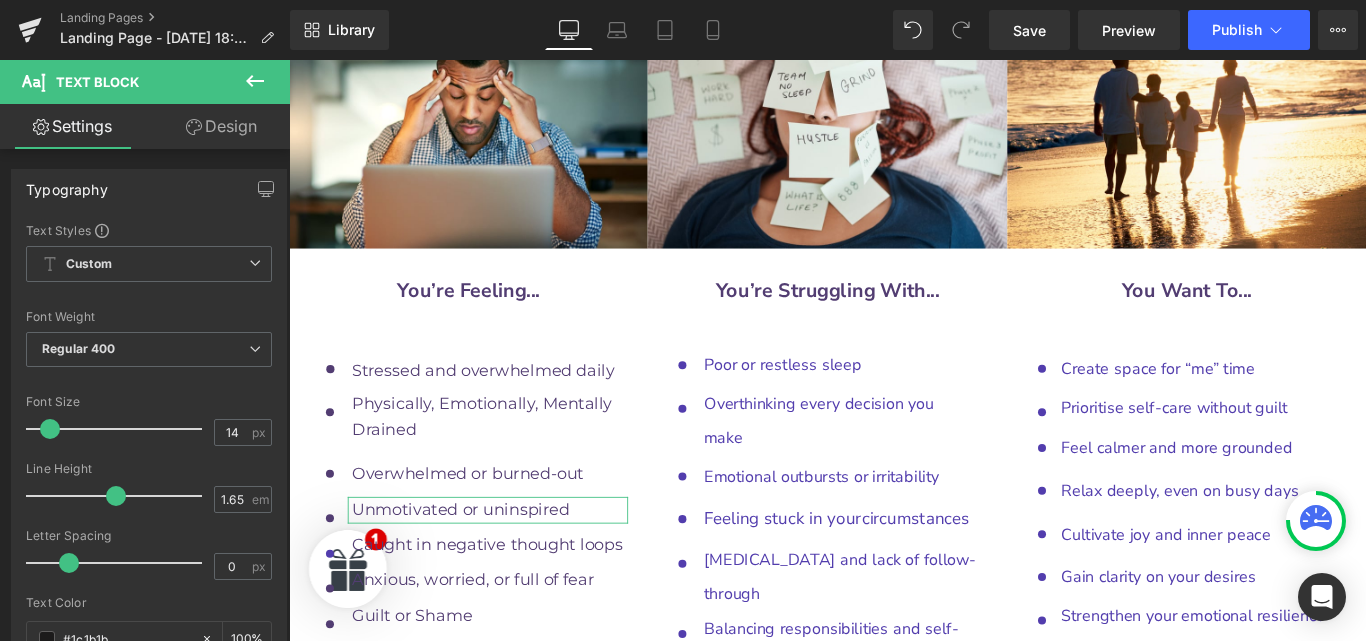 click on "Design" at bounding box center [221, 126] 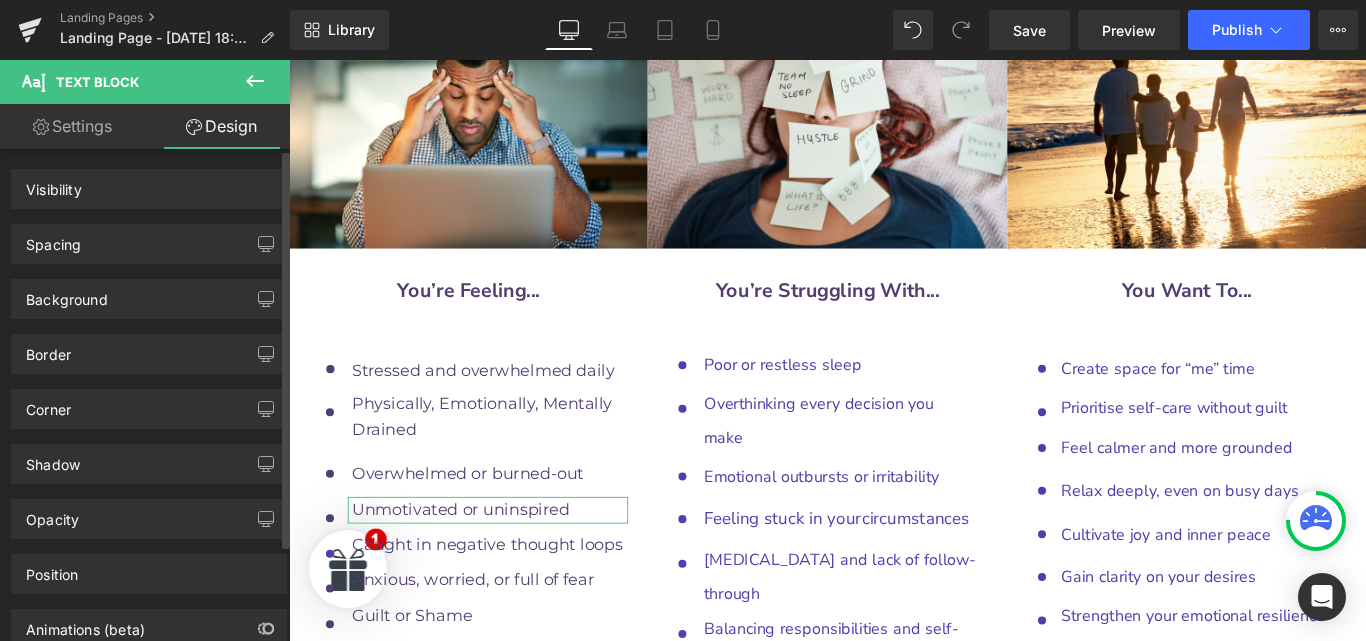 click on "Spacing" at bounding box center [149, 244] 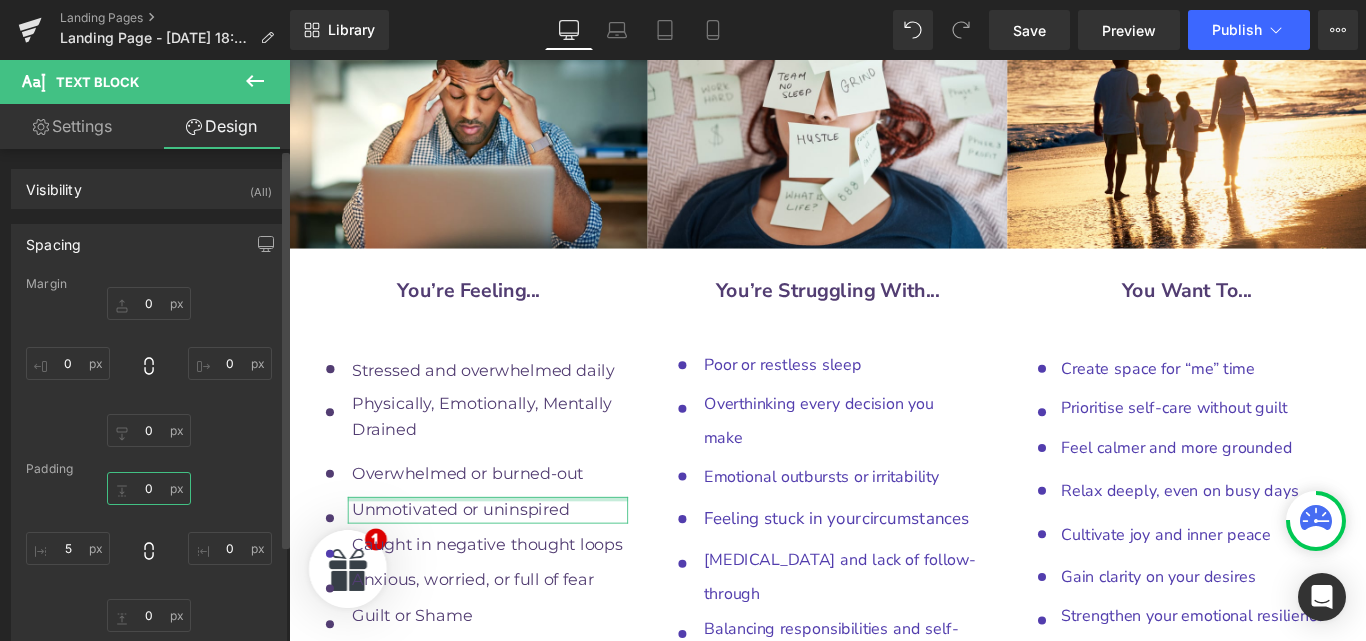 click at bounding box center [149, 488] 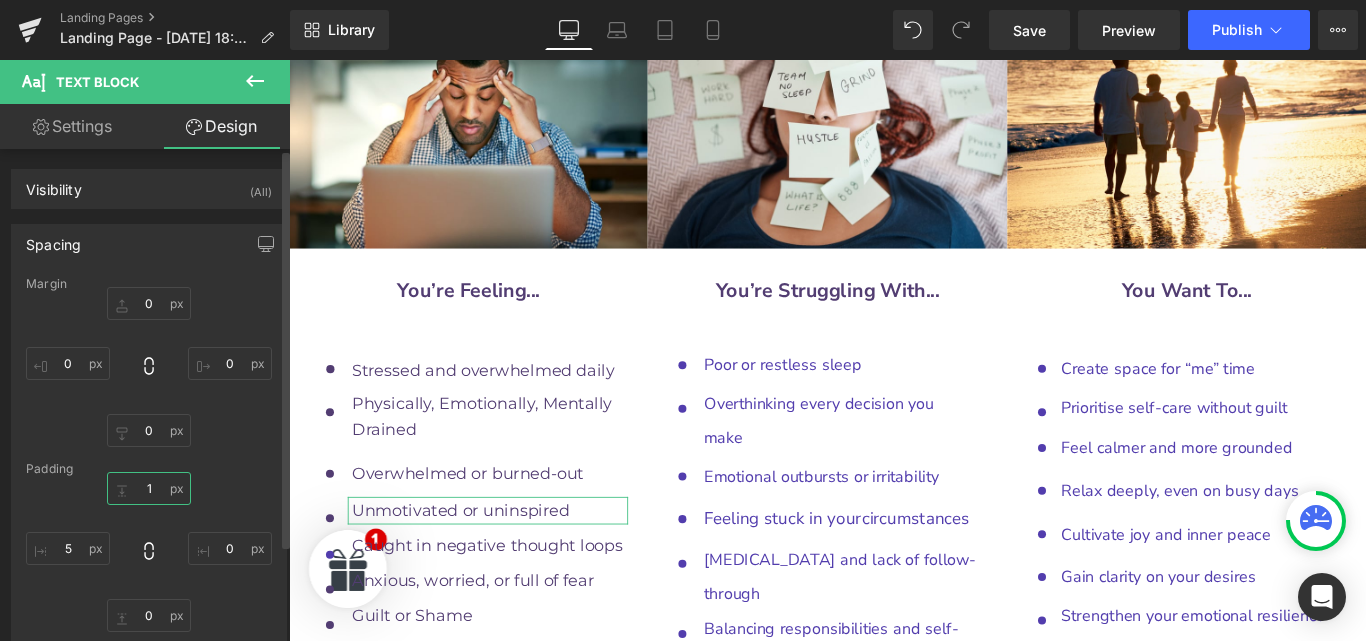 type on "10" 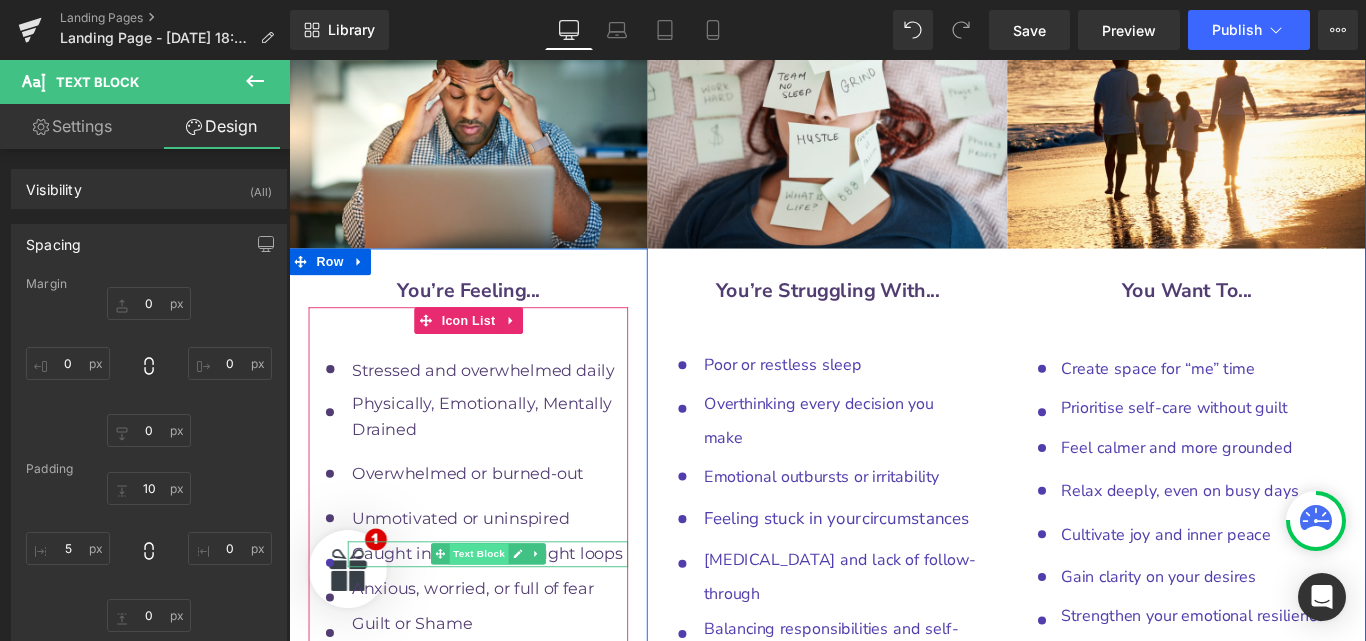 click on "Text Block" at bounding box center (502, 615) 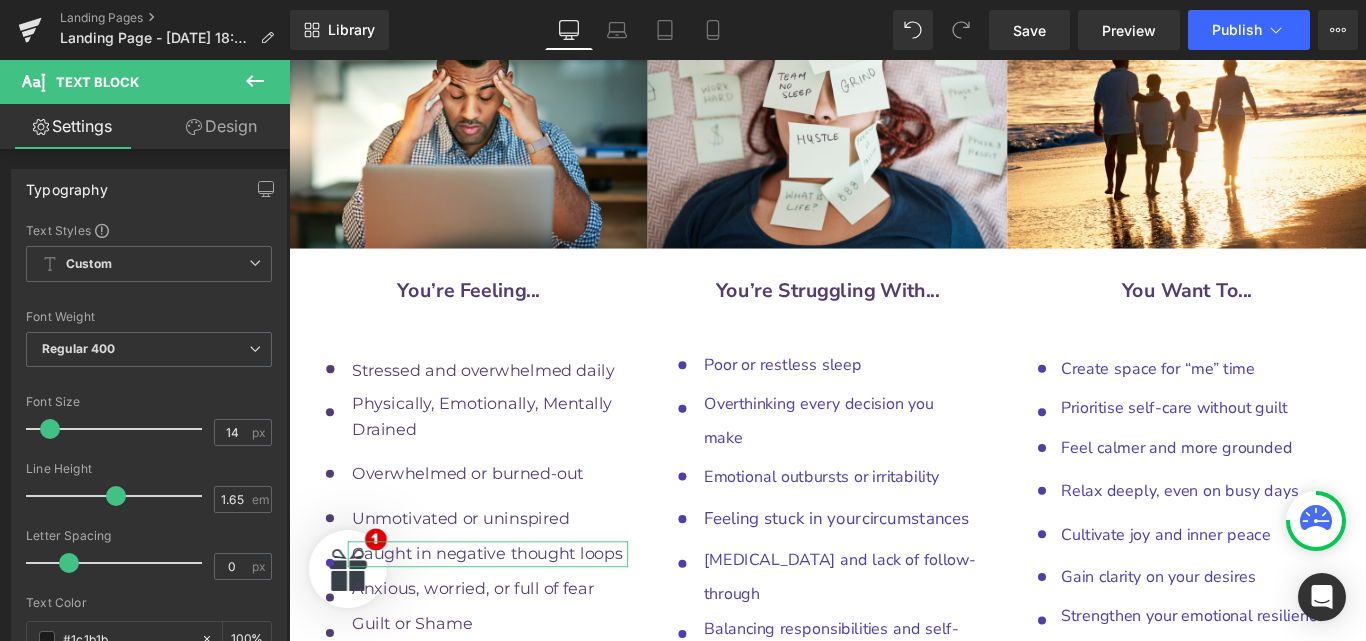 click on "Design" at bounding box center (221, 126) 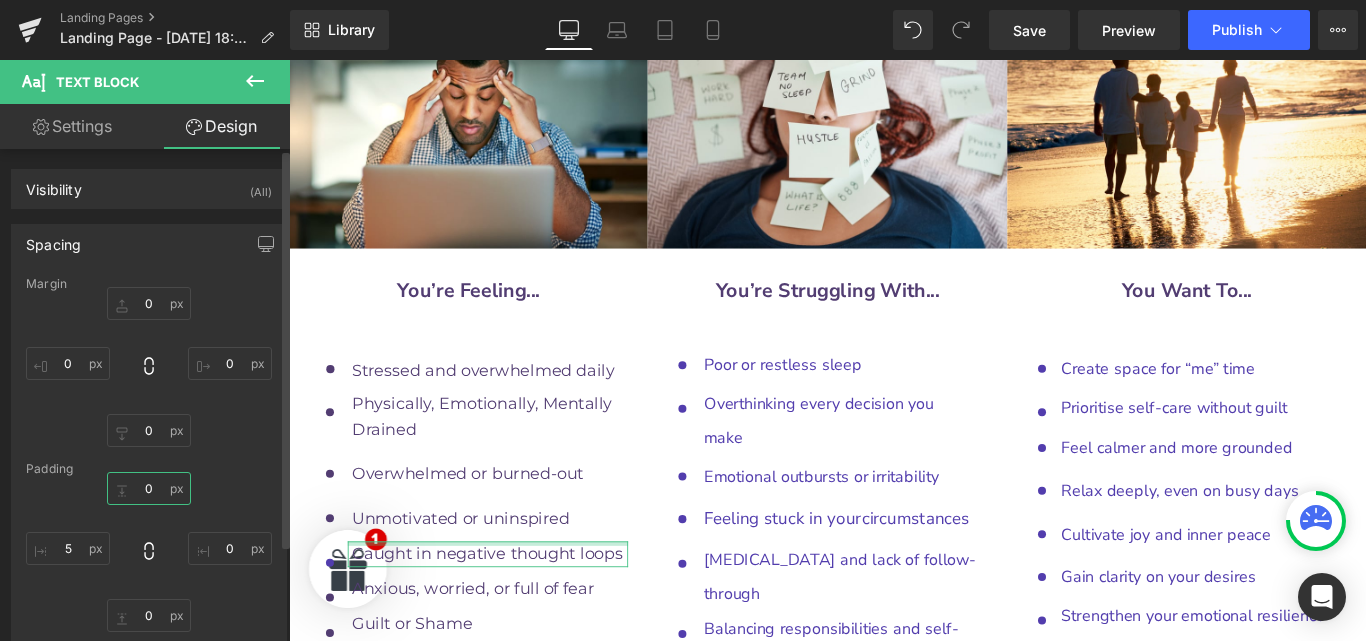 click at bounding box center [149, 488] 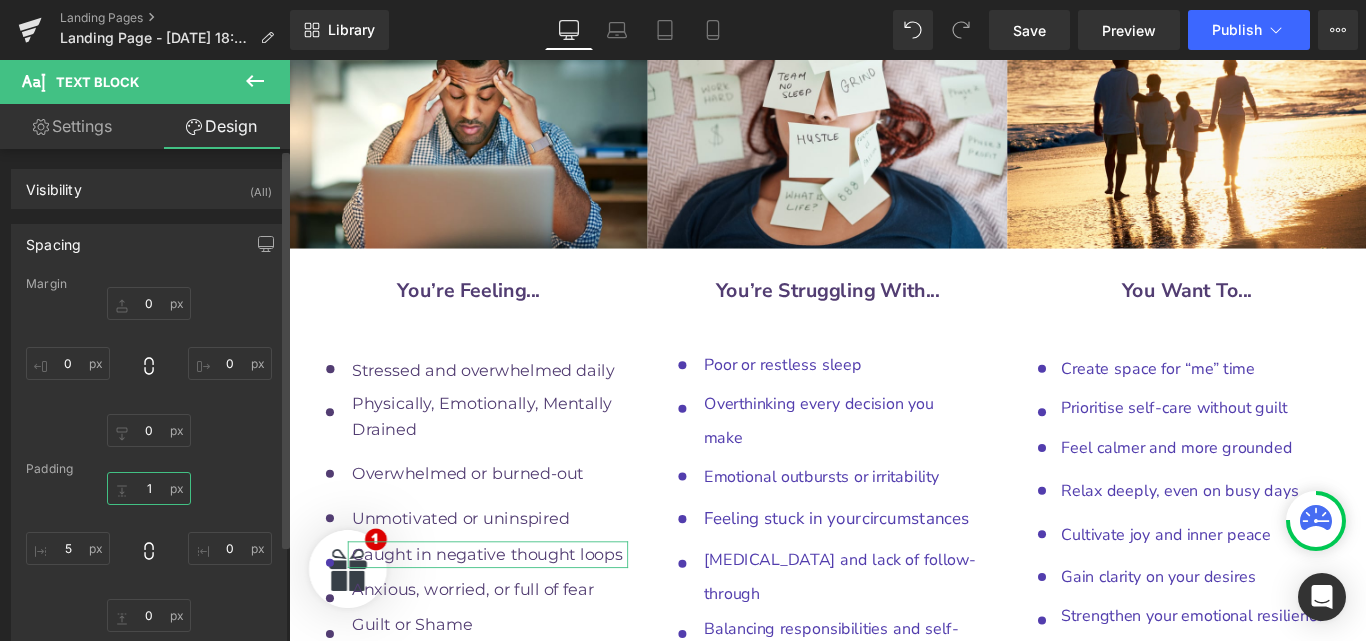 type on "10" 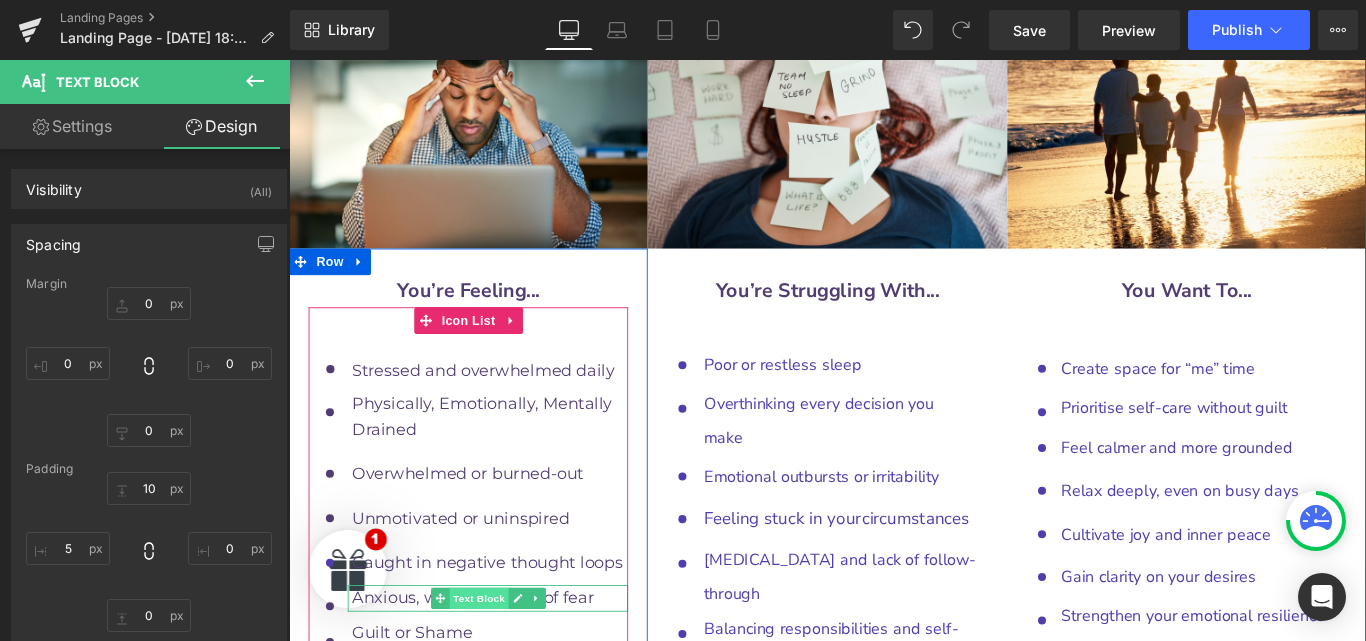 click on "Text Block" at bounding box center [502, 665] 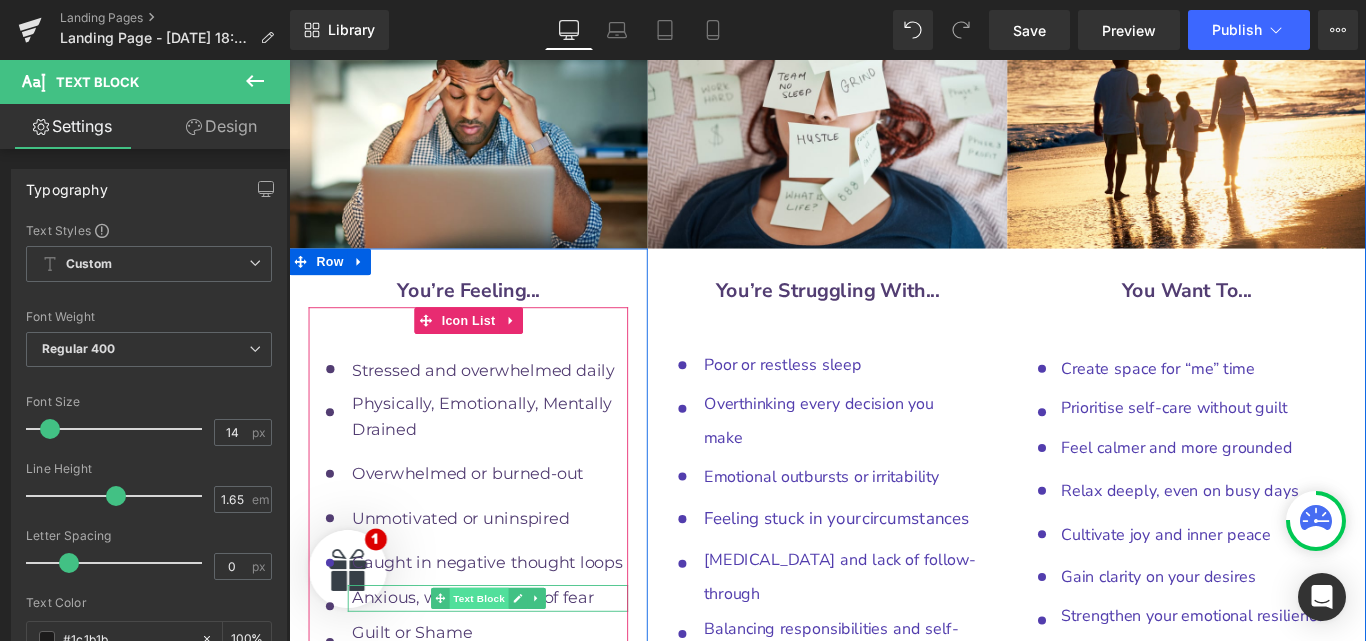 click on "Text Block" at bounding box center (502, 665) 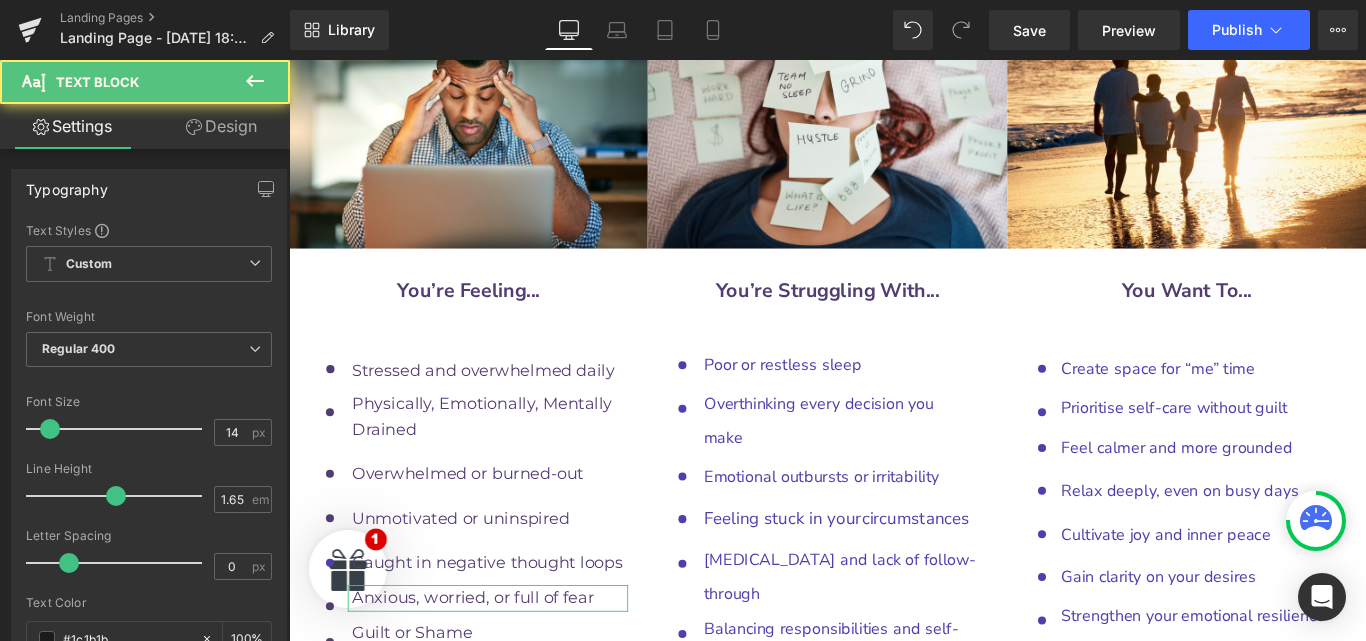click on "Design" at bounding box center (221, 126) 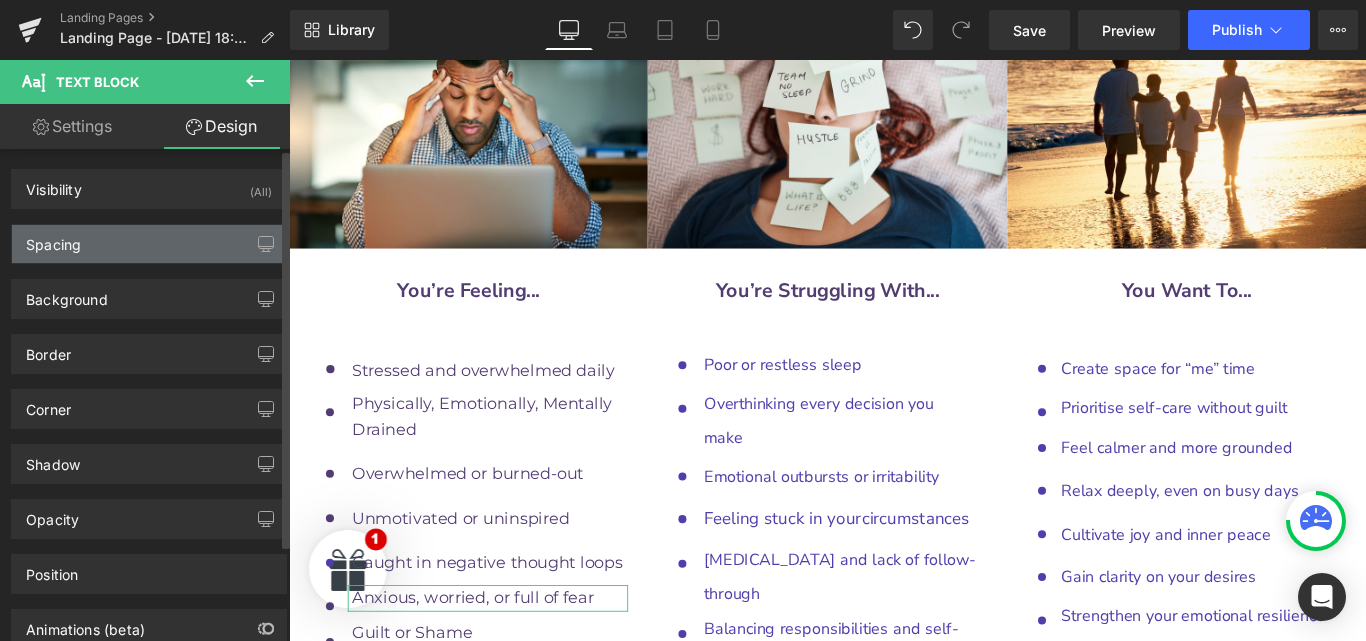 click on "Spacing" at bounding box center [149, 244] 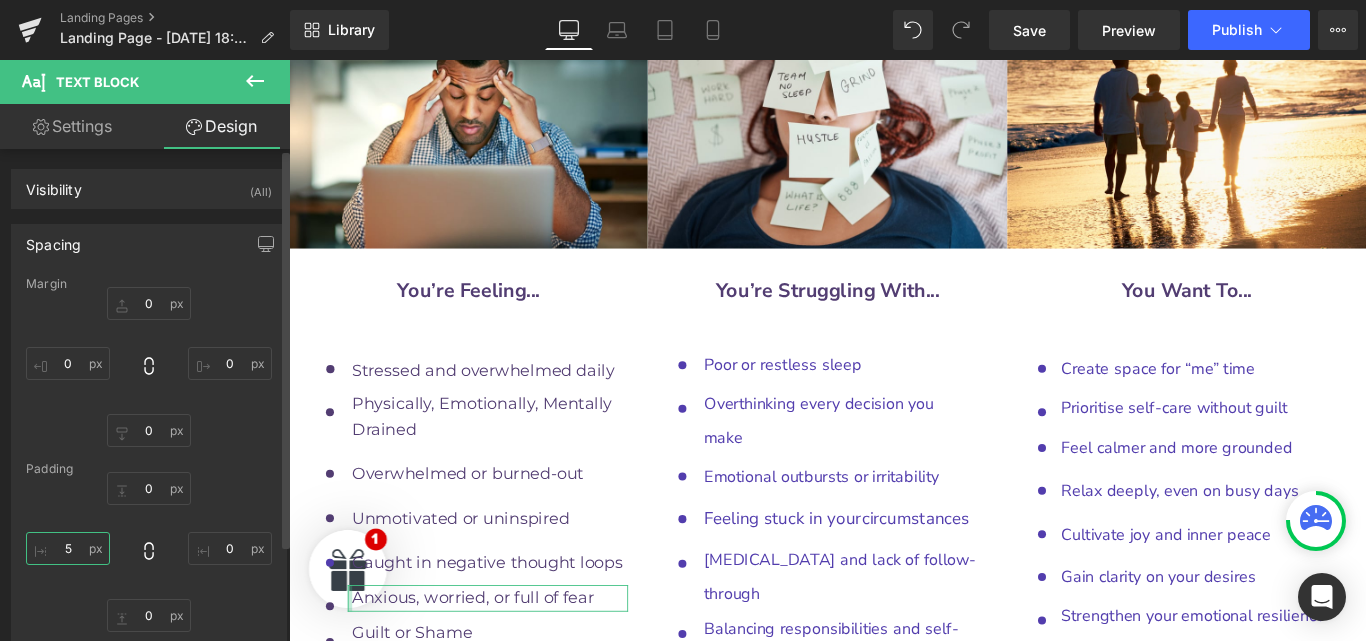 click on "5" at bounding box center (68, 548) 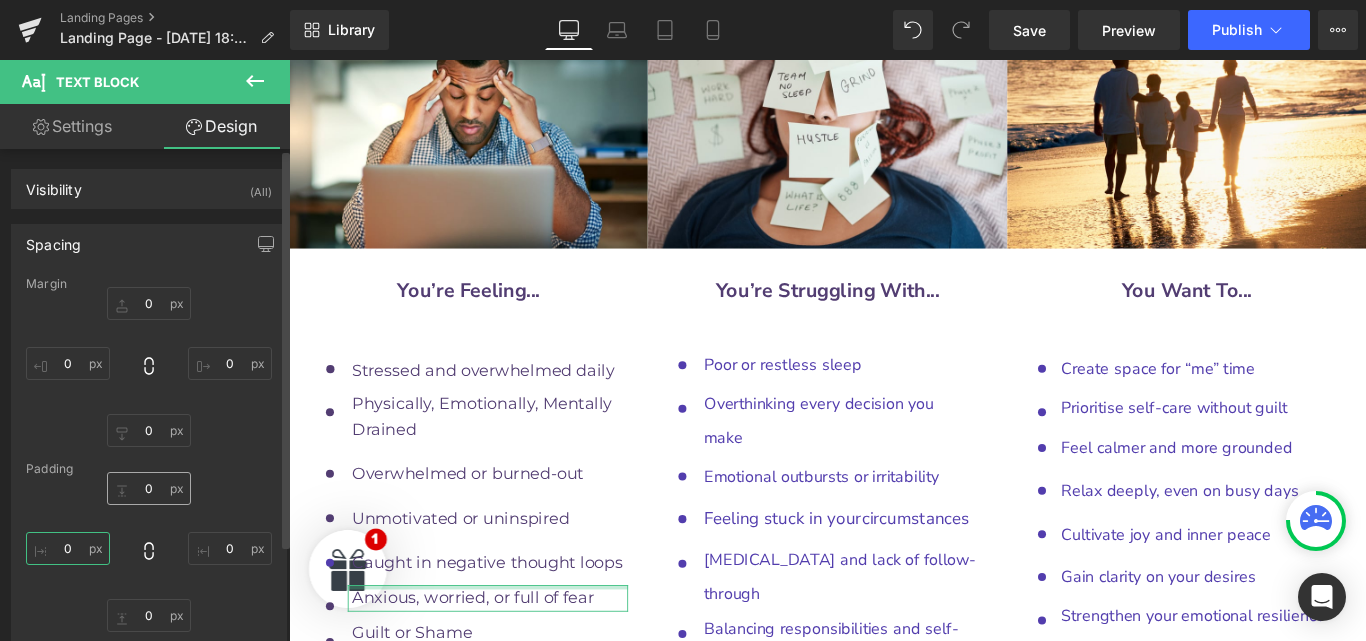 type 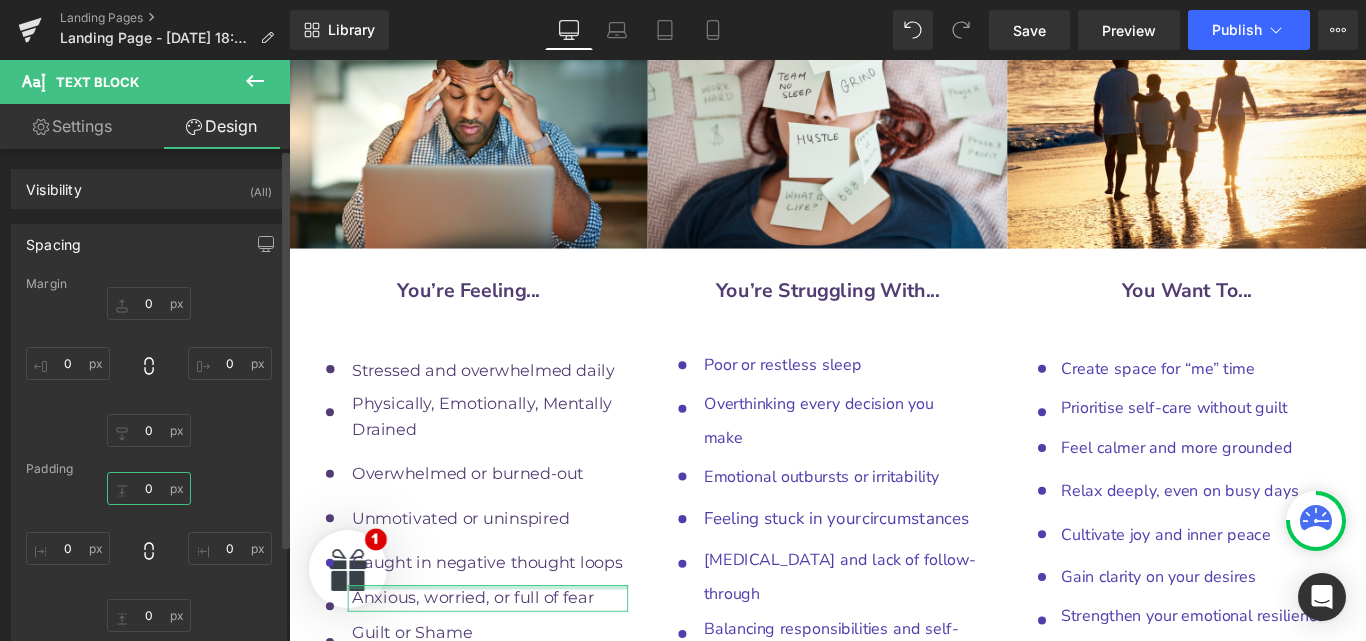 click on "0" at bounding box center (149, 488) 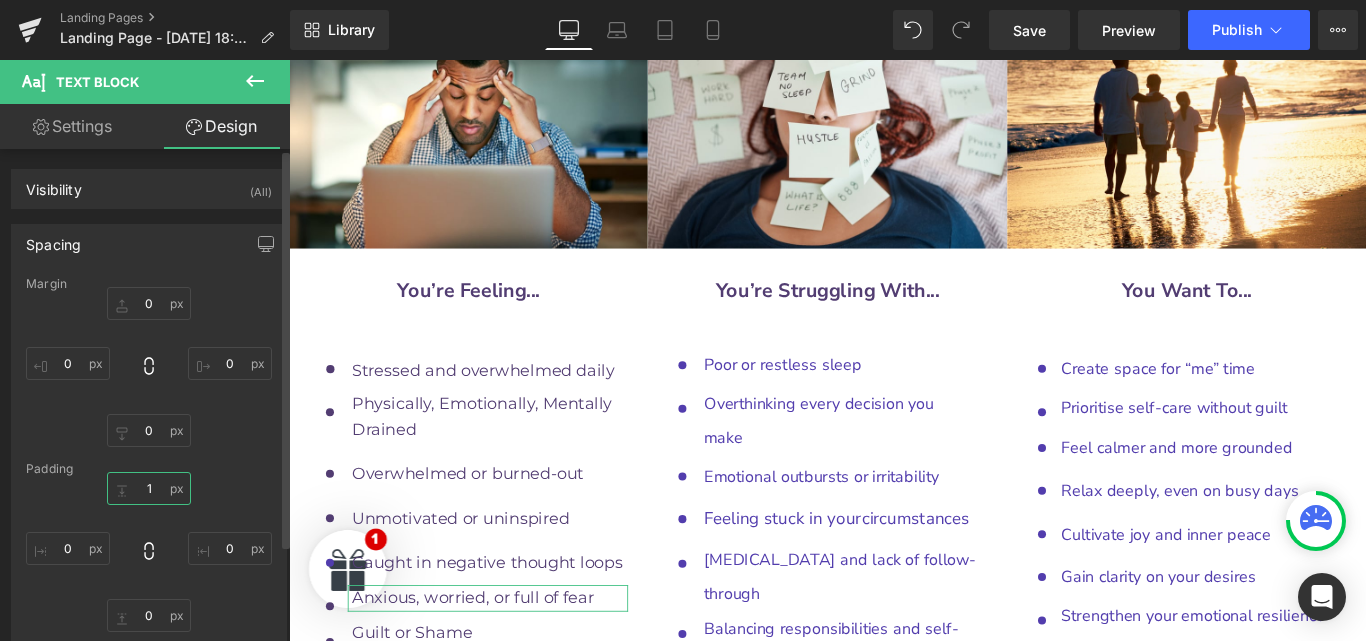 type on "10" 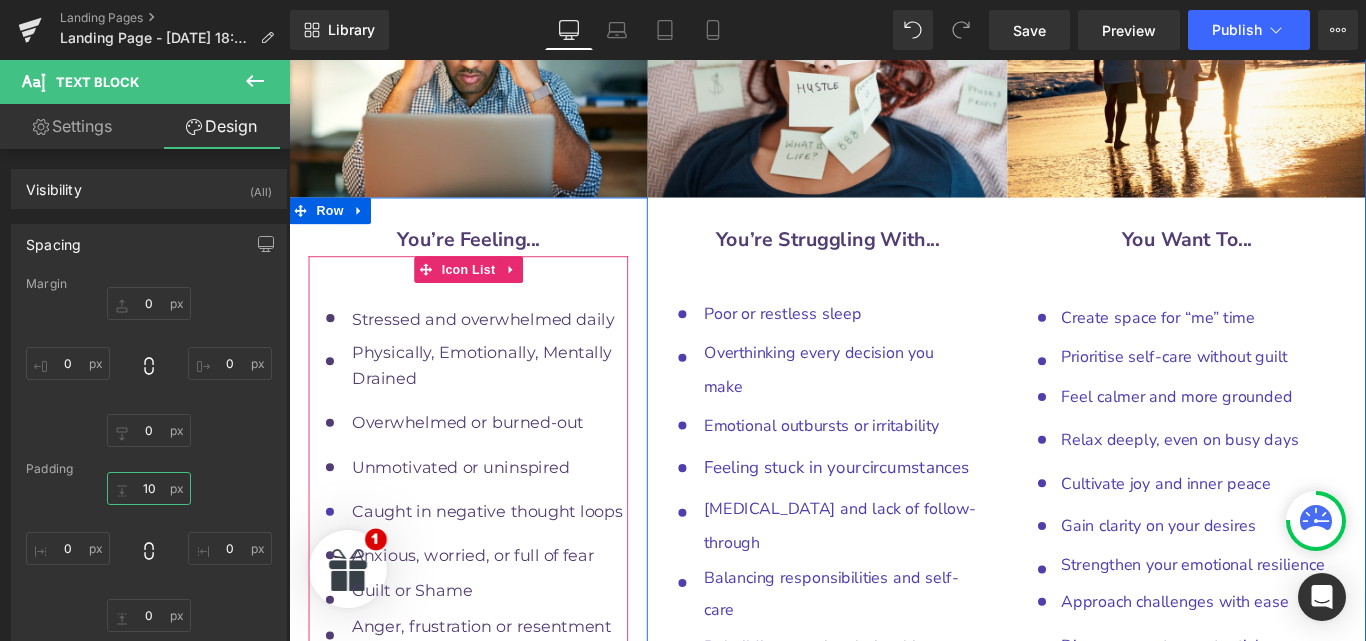 scroll, scrollTop: 9905, scrollLeft: 0, axis: vertical 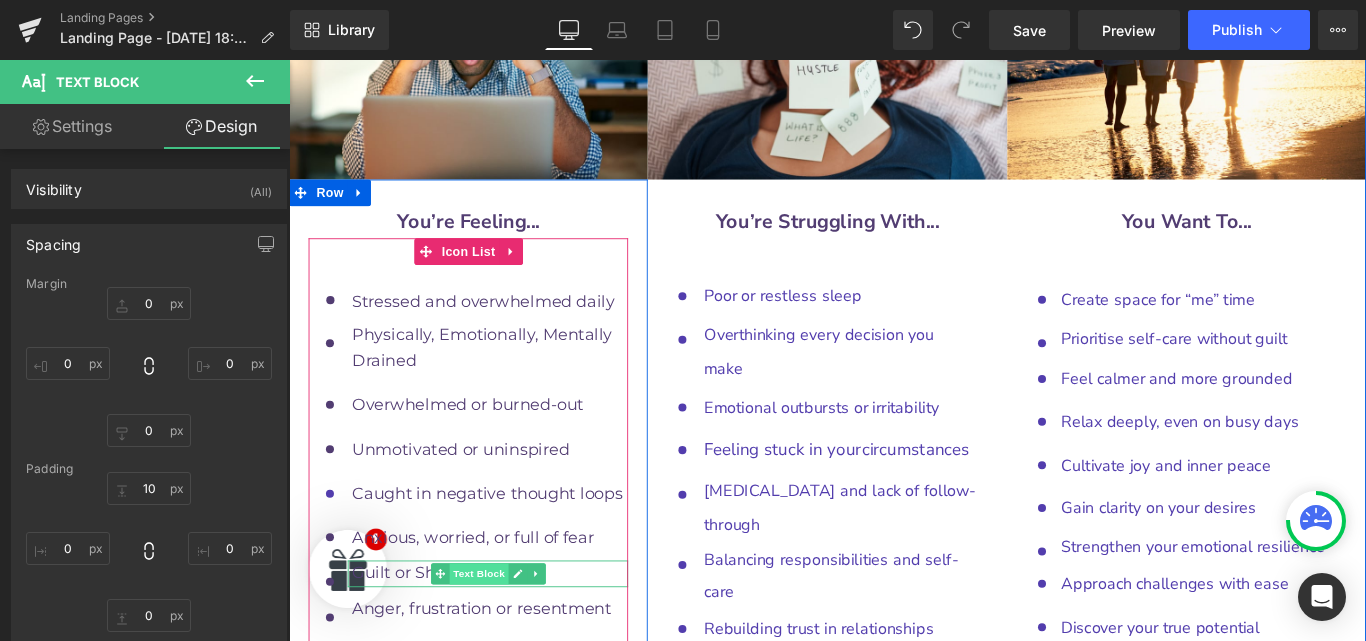 click on "Text Block" at bounding box center [502, 637] 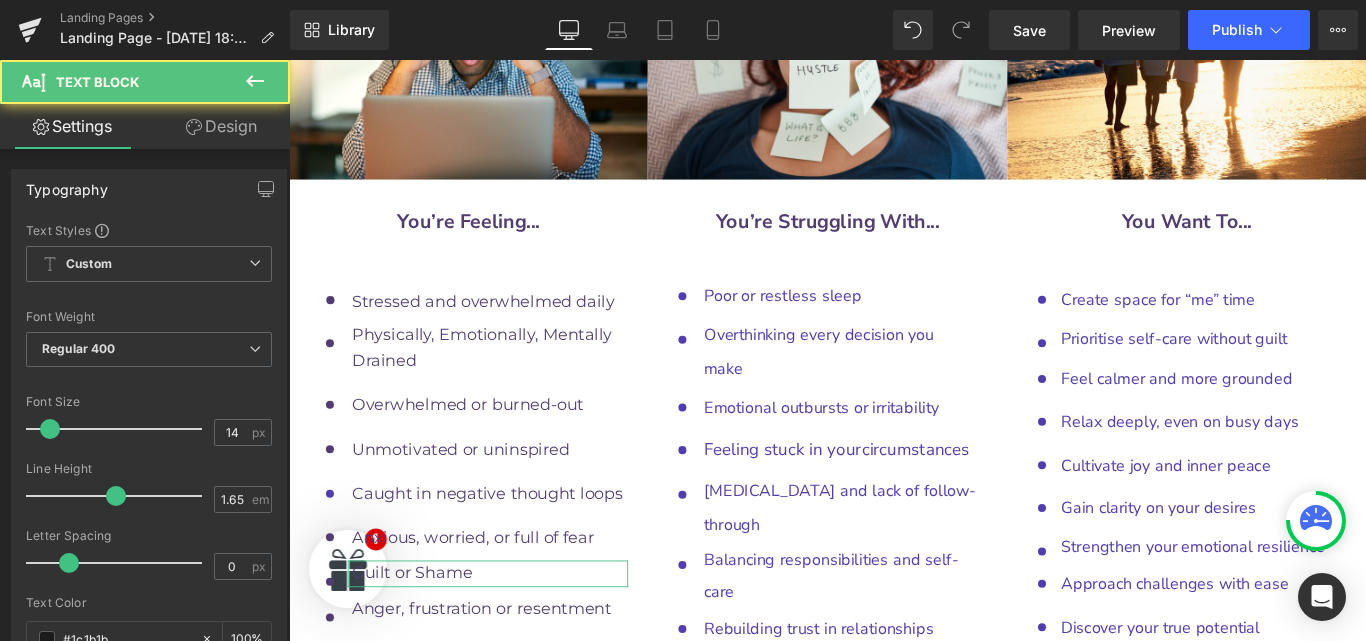 click on "Design" at bounding box center (221, 126) 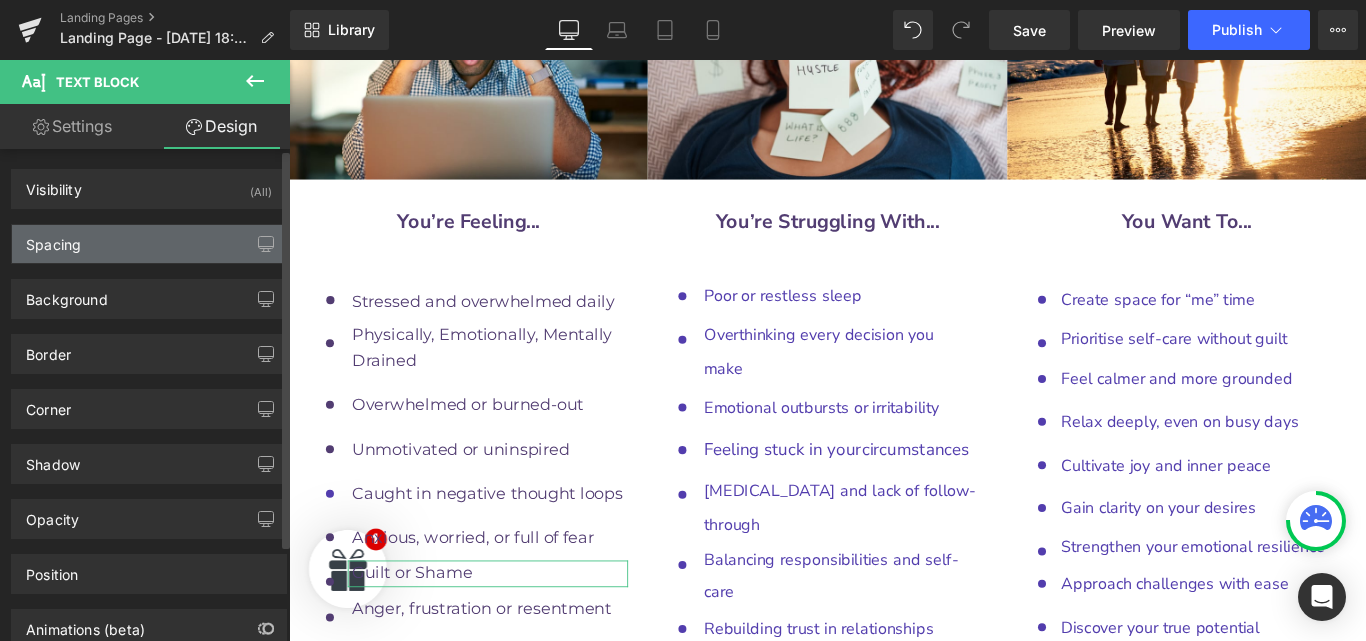 click on "Spacing" at bounding box center [149, 244] 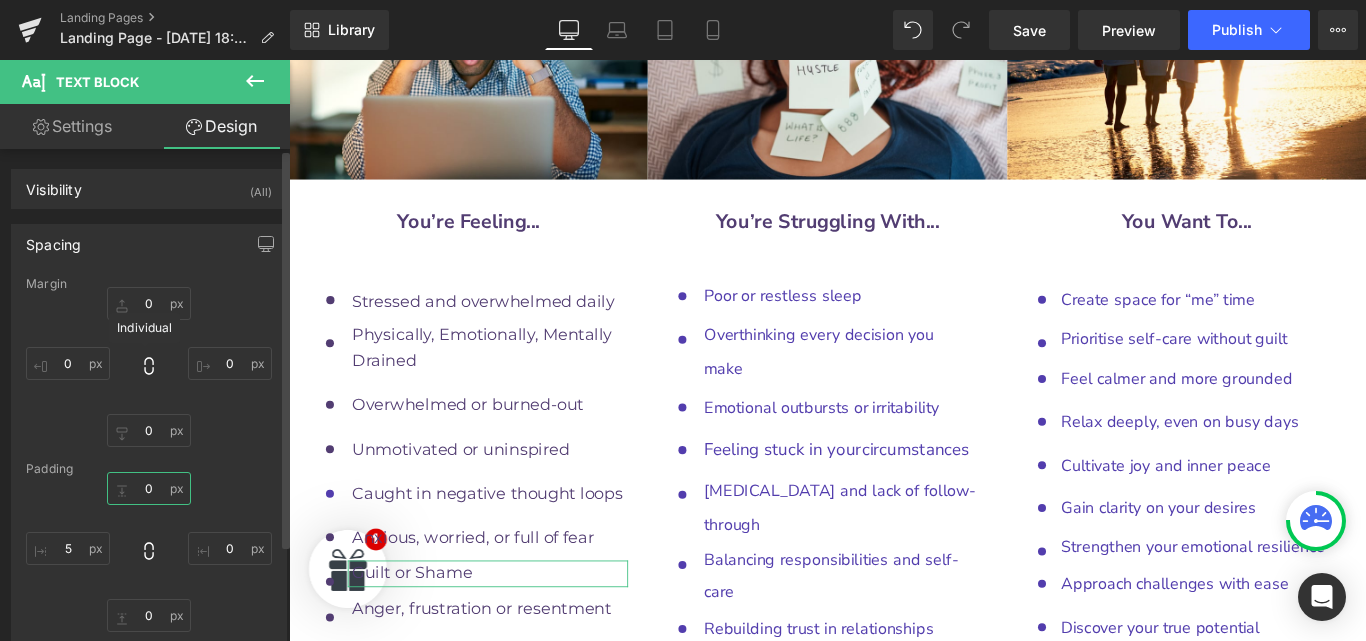 click at bounding box center (149, 488) 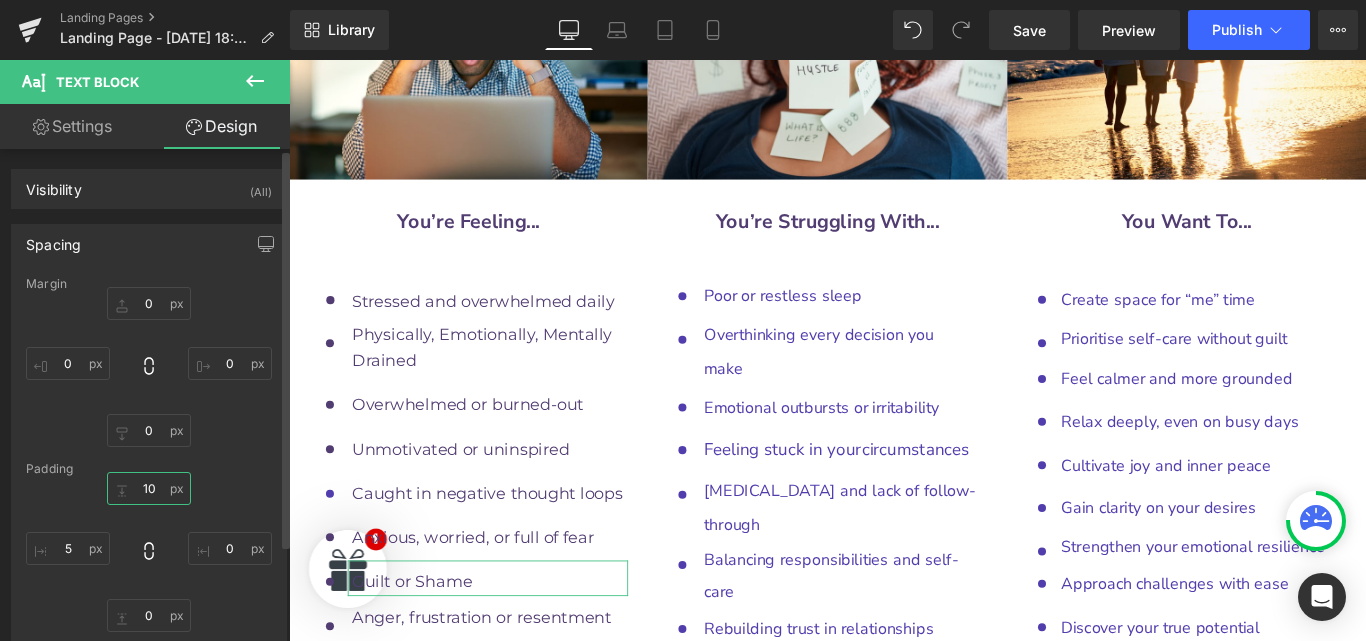 type on "10" 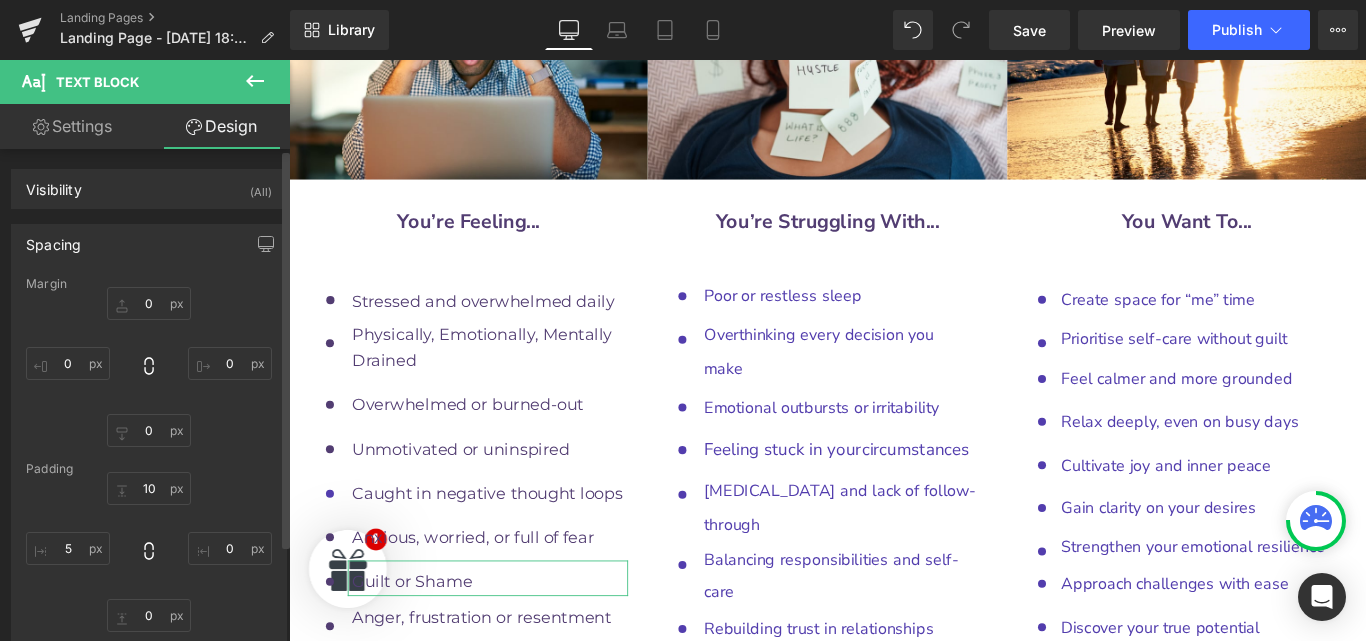 click on "Margin
Padding
10
Setup Global Style" at bounding box center [149, 477] 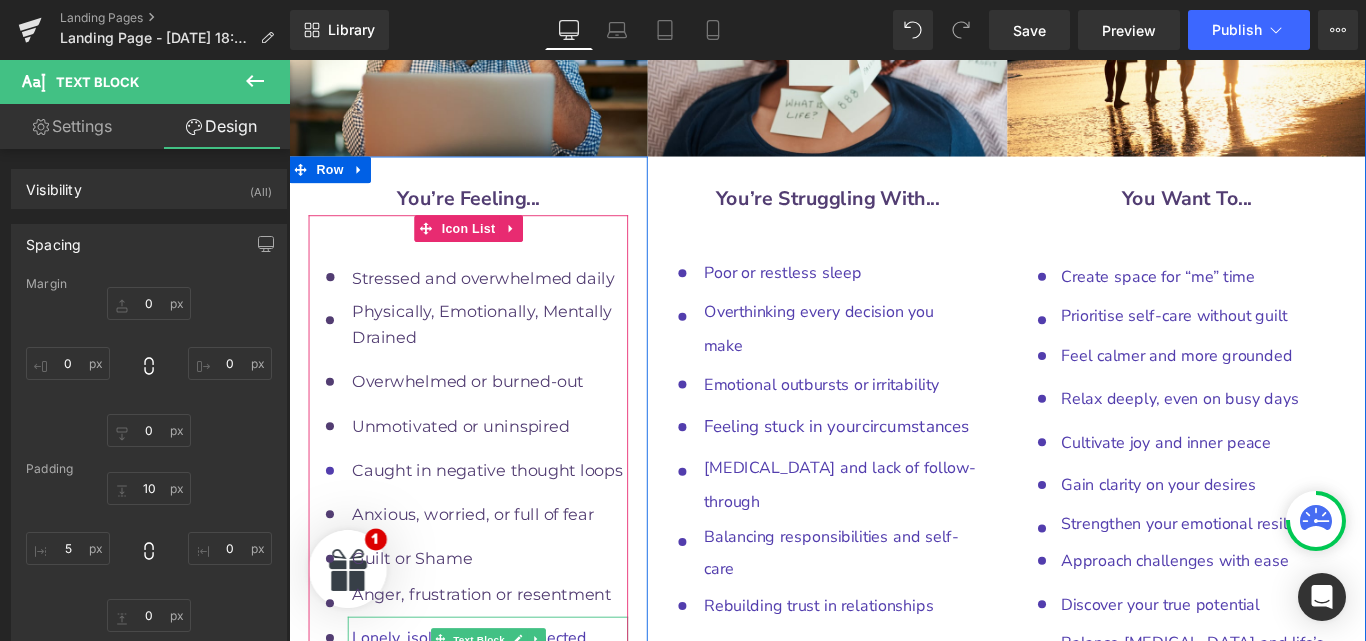 scroll, scrollTop: 9932, scrollLeft: 0, axis: vertical 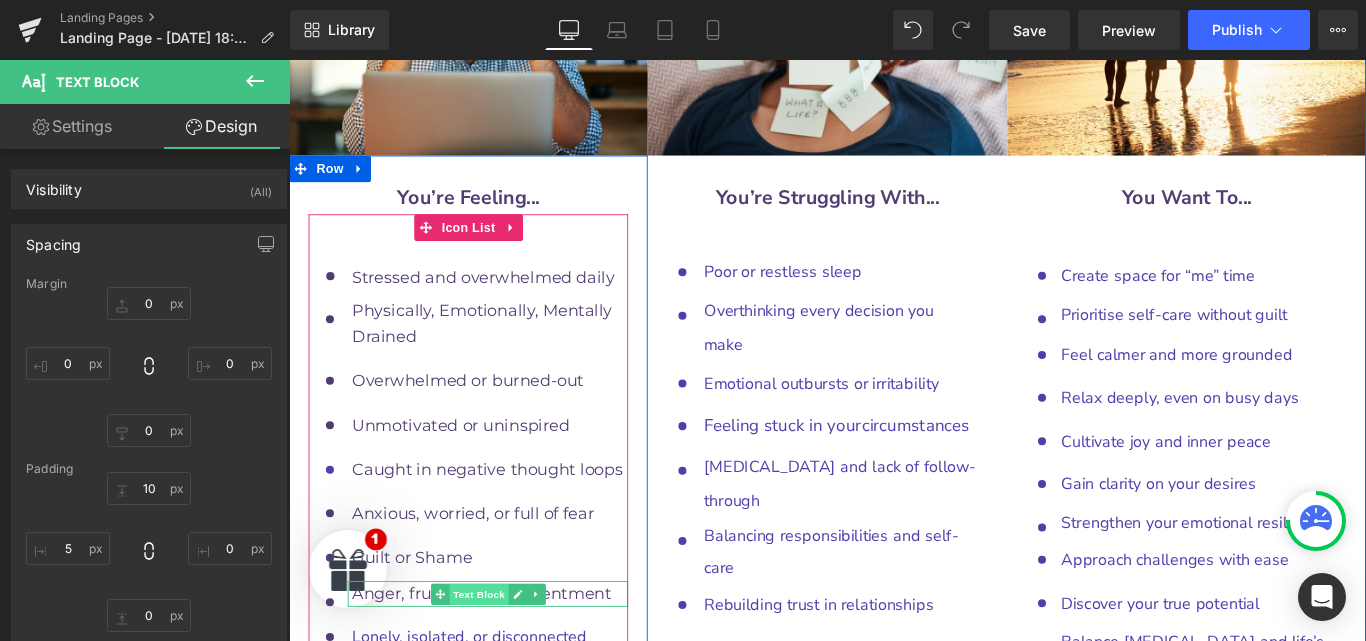 click on "Text Block" at bounding box center (502, 660) 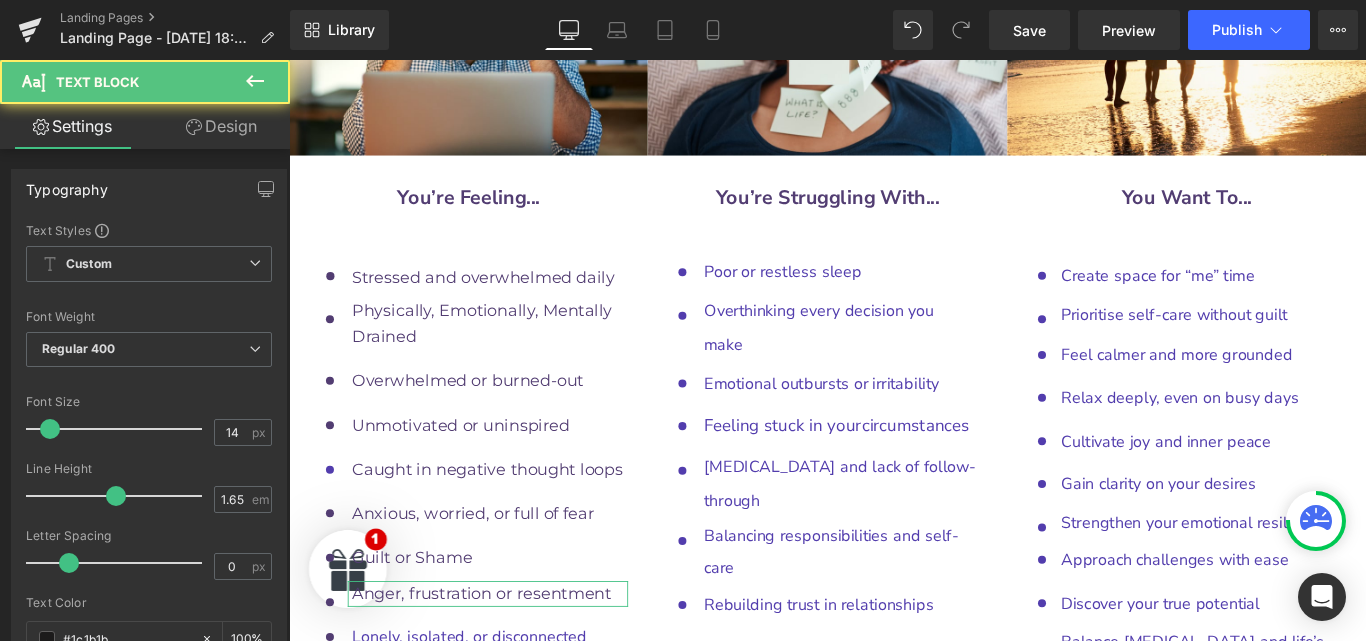 click on "Design" at bounding box center [221, 126] 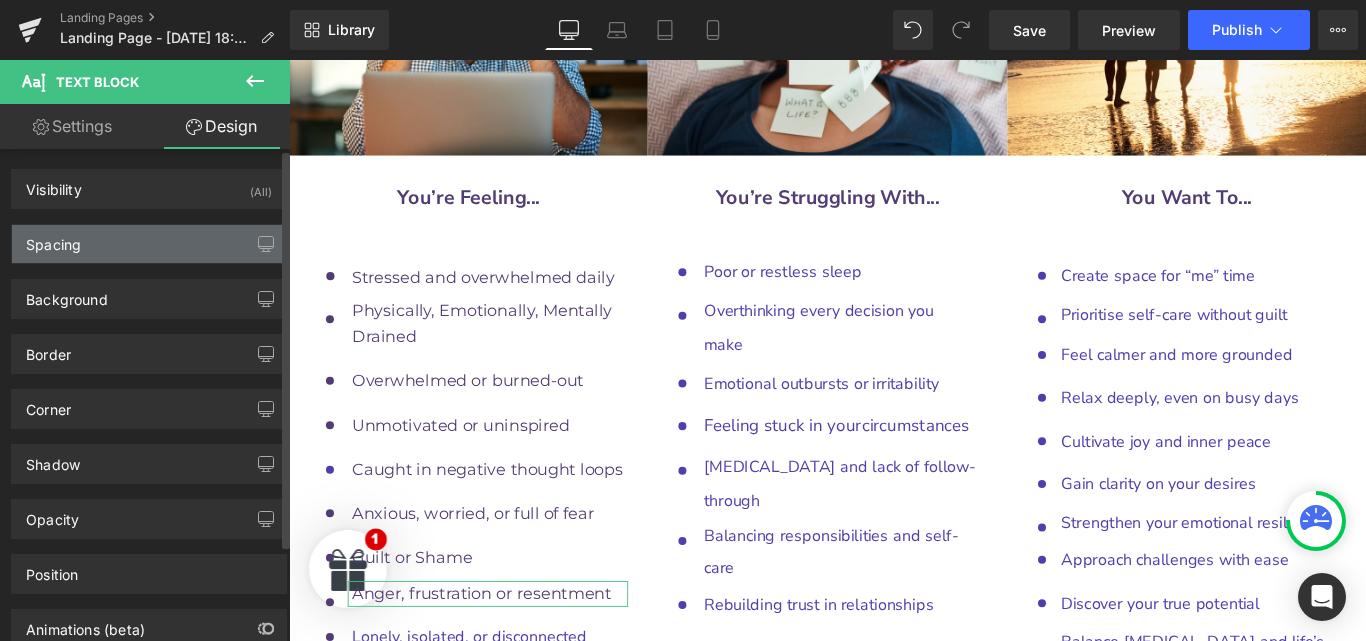 click on "Spacing" at bounding box center (149, 244) 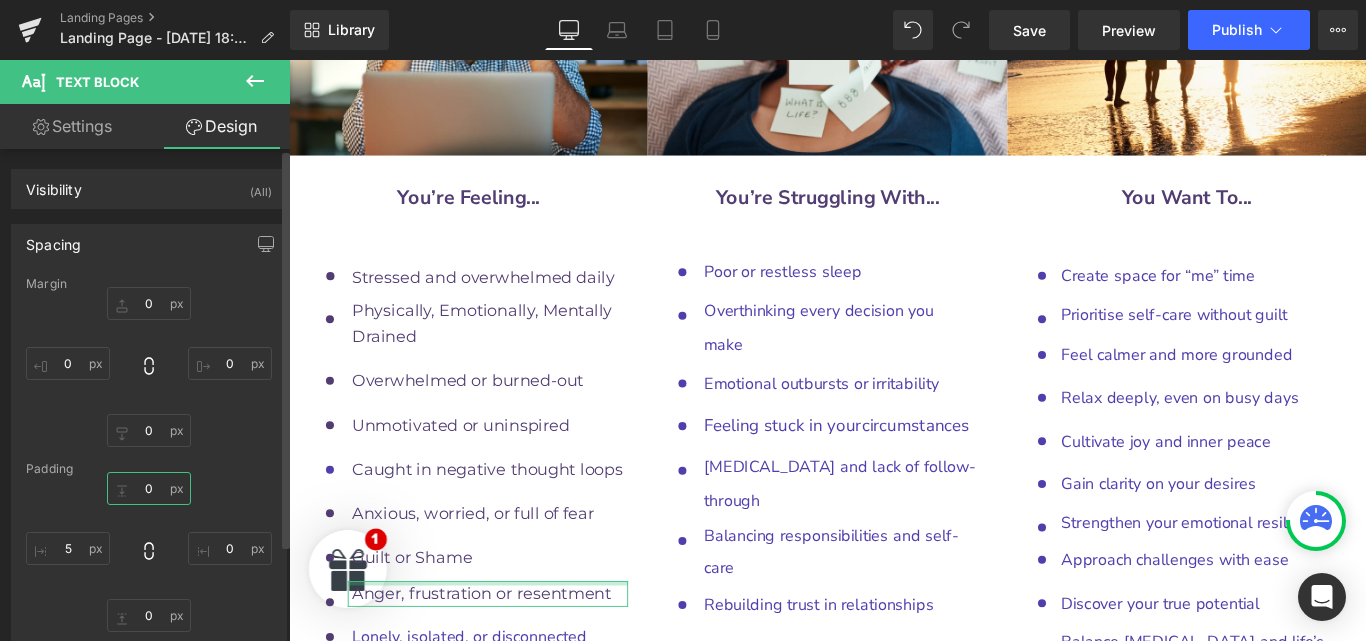 click at bounding box center (149, 488) 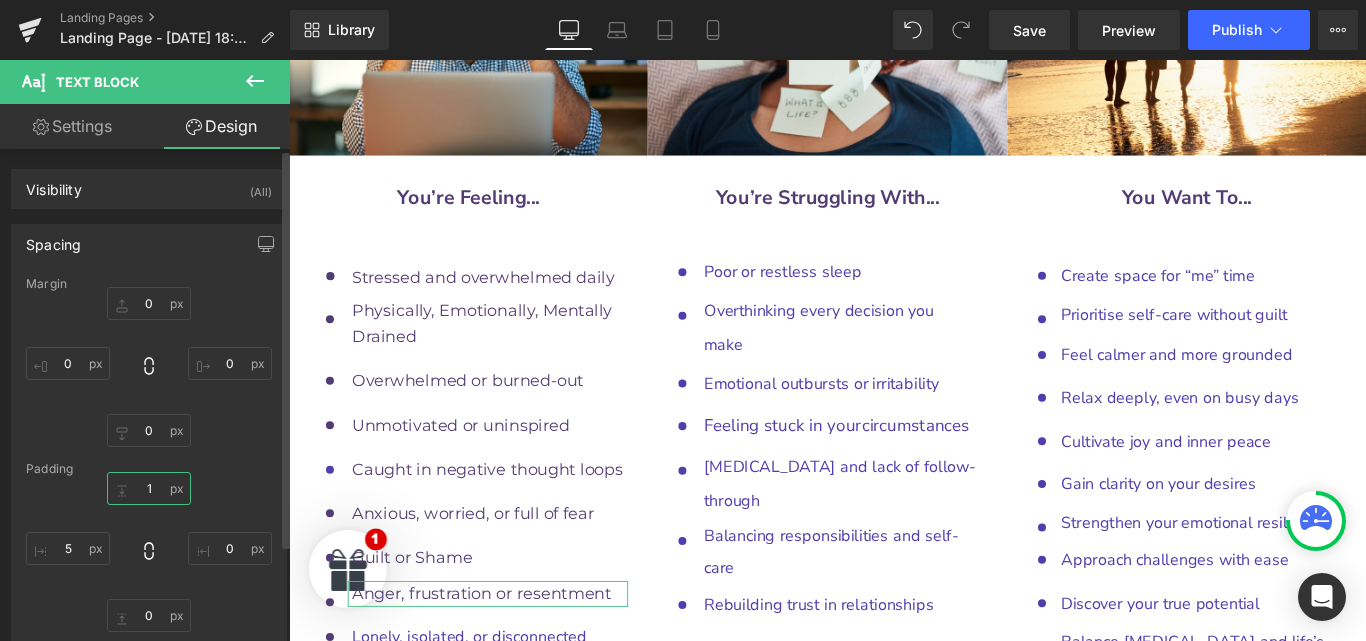 type on "10" 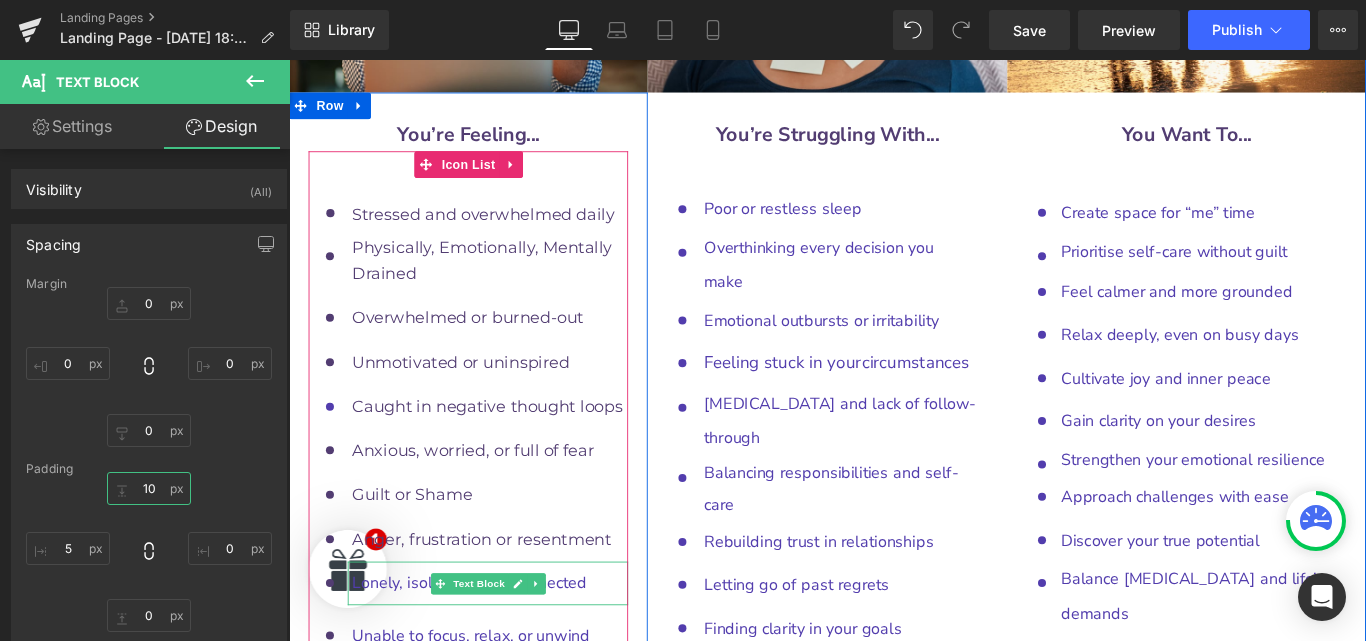 scroll, scrollTop: 10005, scrollLeft: 0, axis: vertical 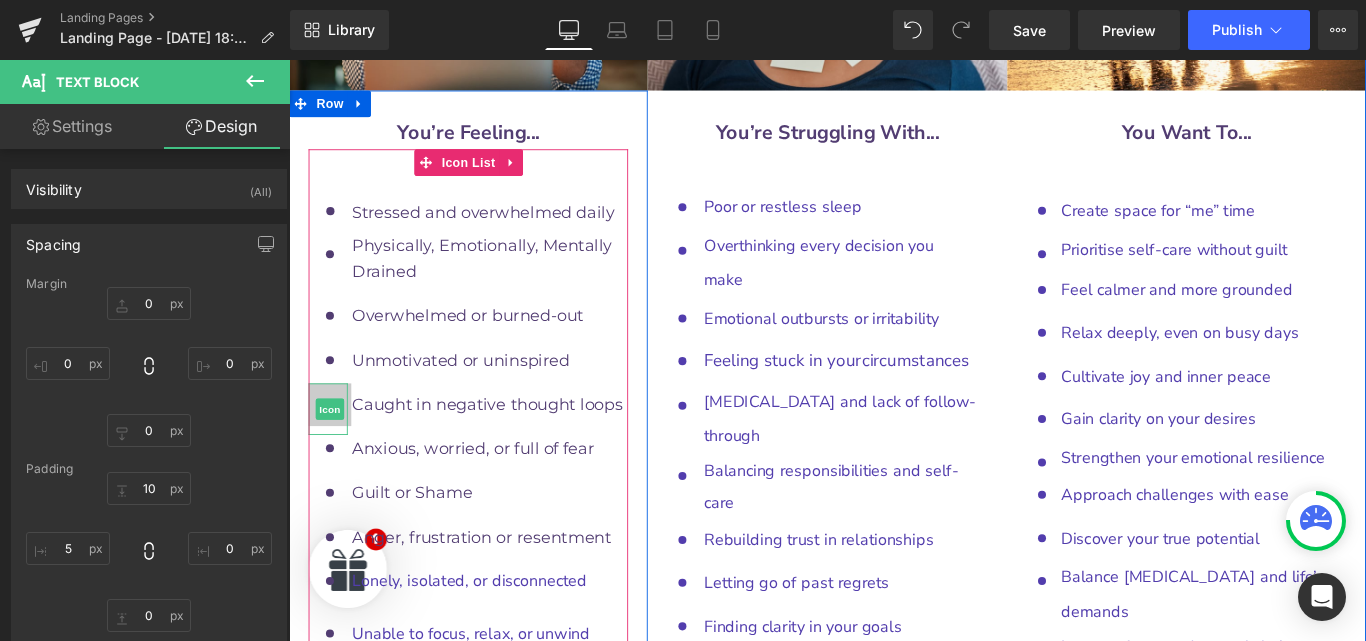 click on "Icon" at bounding box center [335, 452] 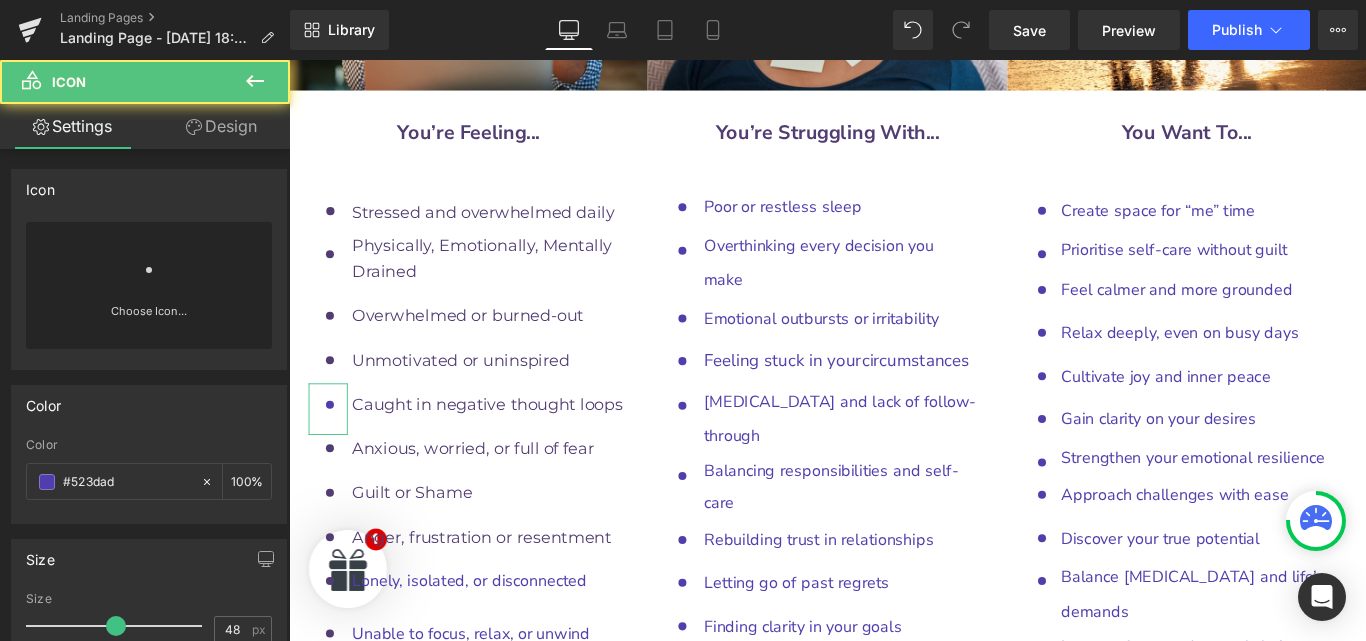 scroll, scrollTop: 45, scrollLeft: 0, axis: vertical 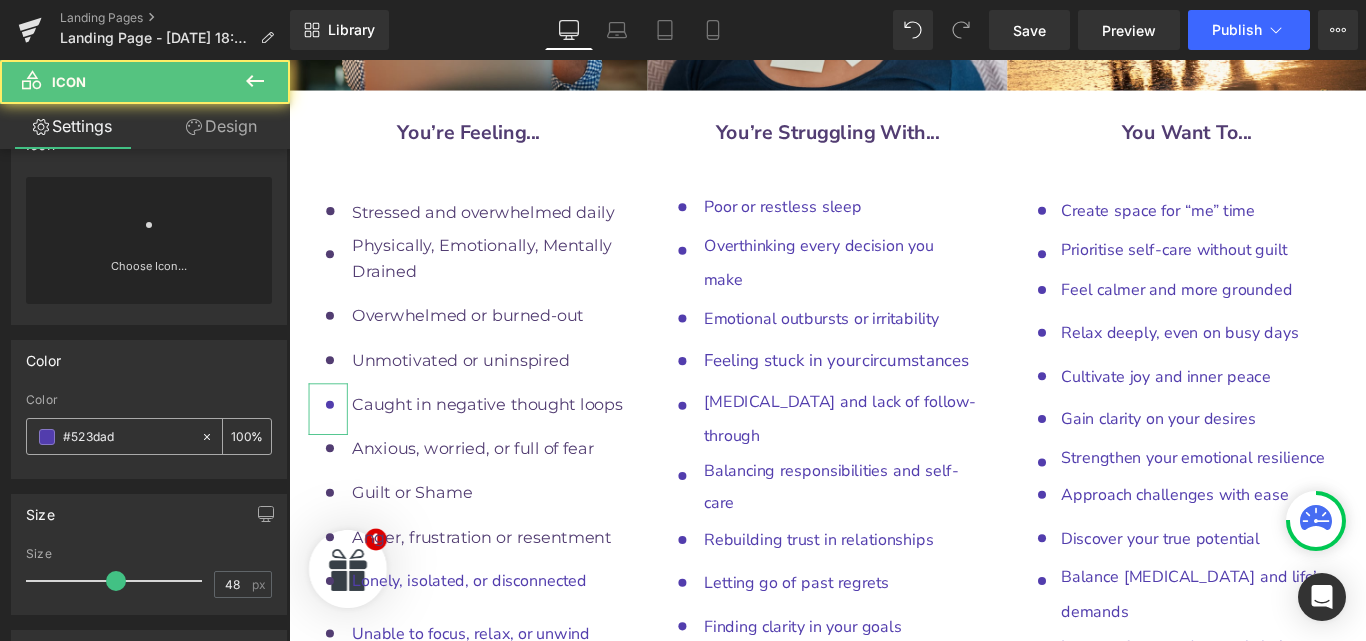 click on "#523dad" at bounding box center (127, 437) 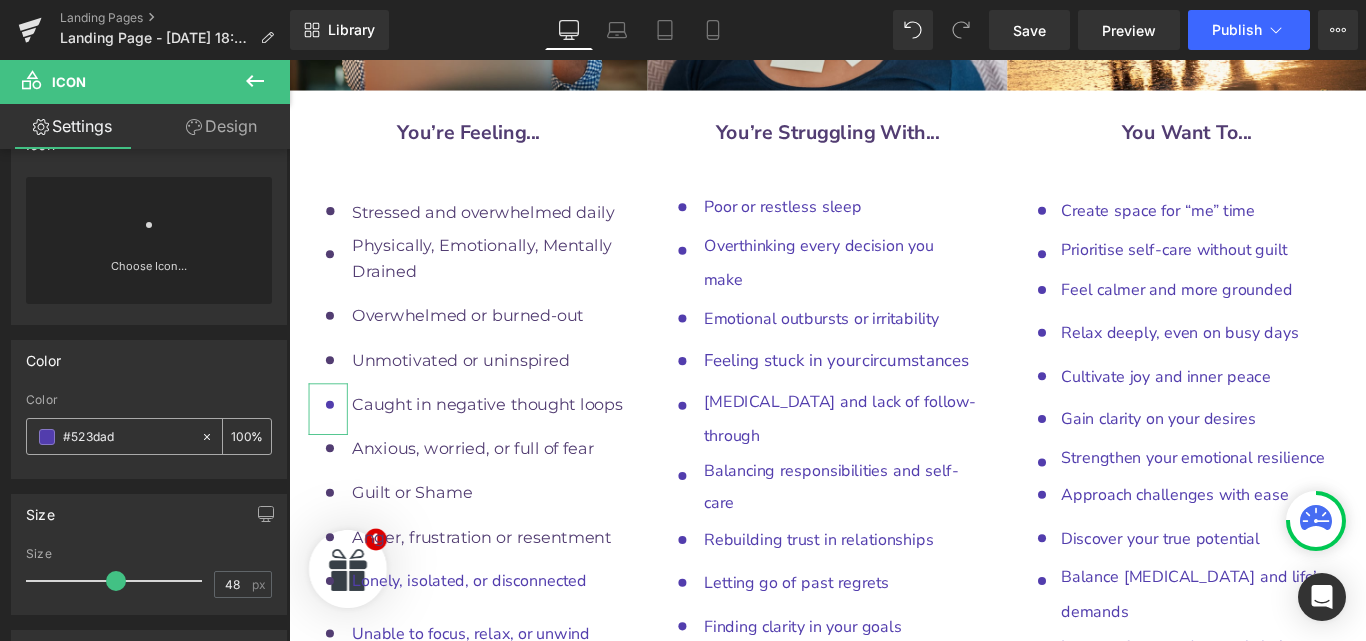 scroll, scrollTop: 46, scrollLeft: 0, axis: vertical 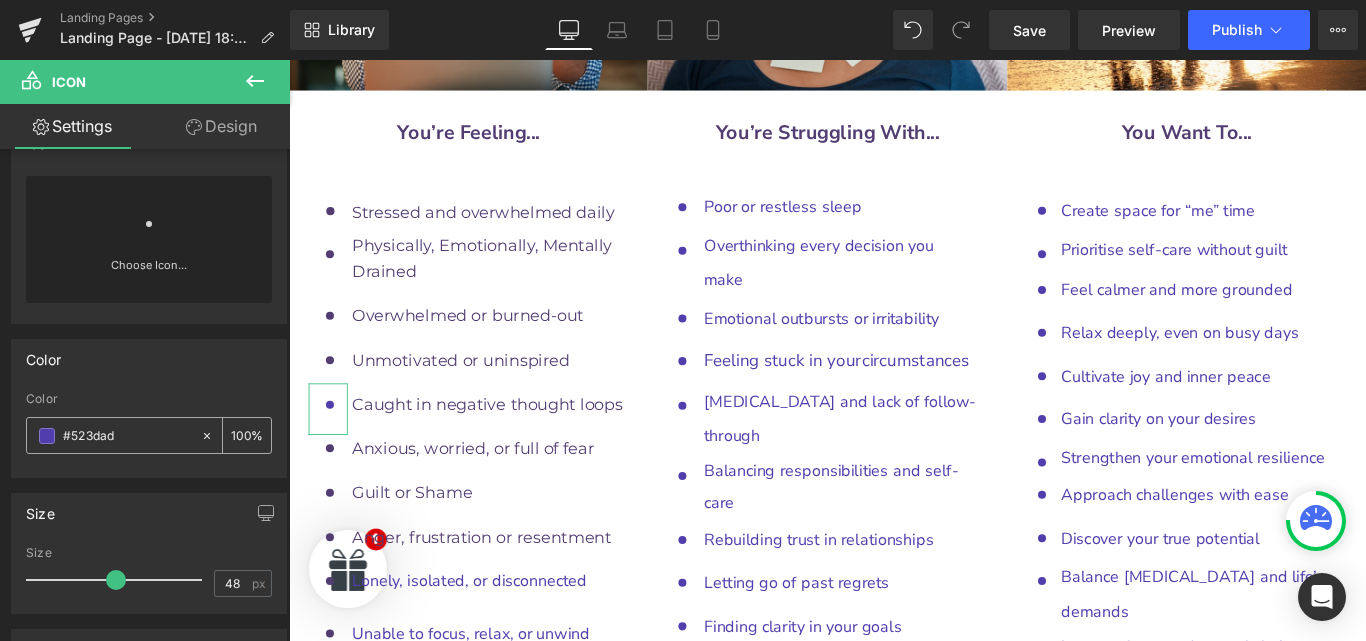 drag, startPoint x: 144, startPoint y: 431, endPoint x: 63, endPoint y: 429, distance: 81.02469 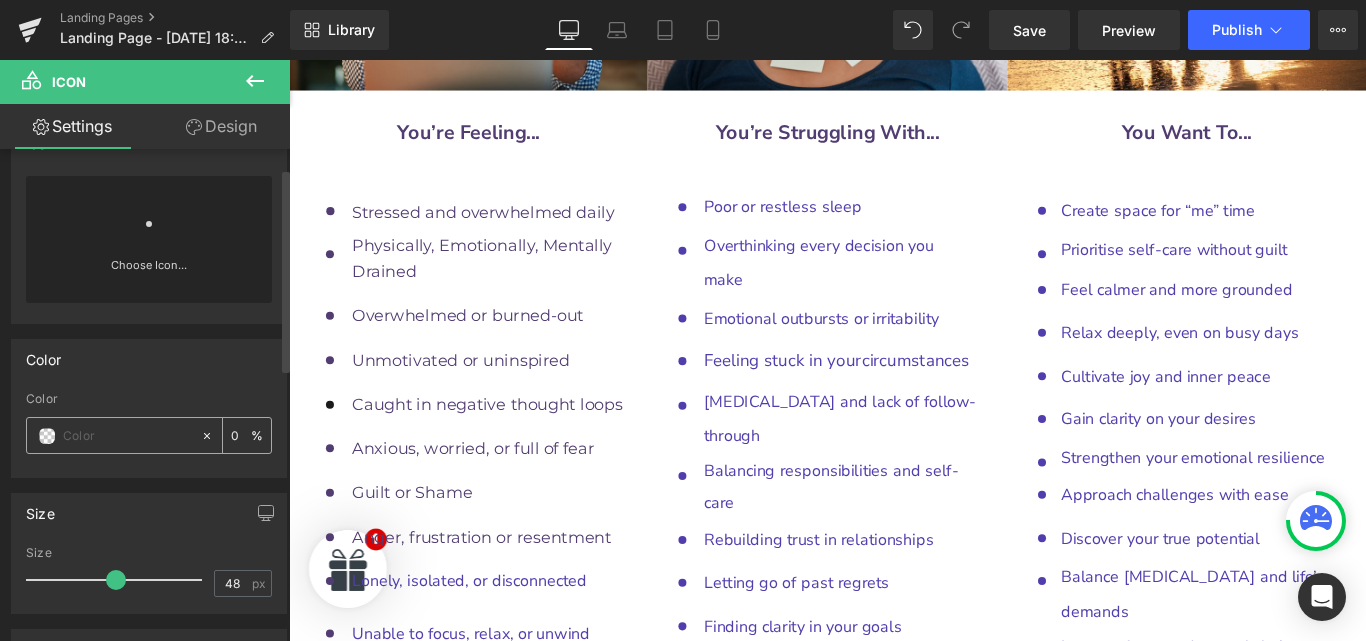 paste on "523D72" 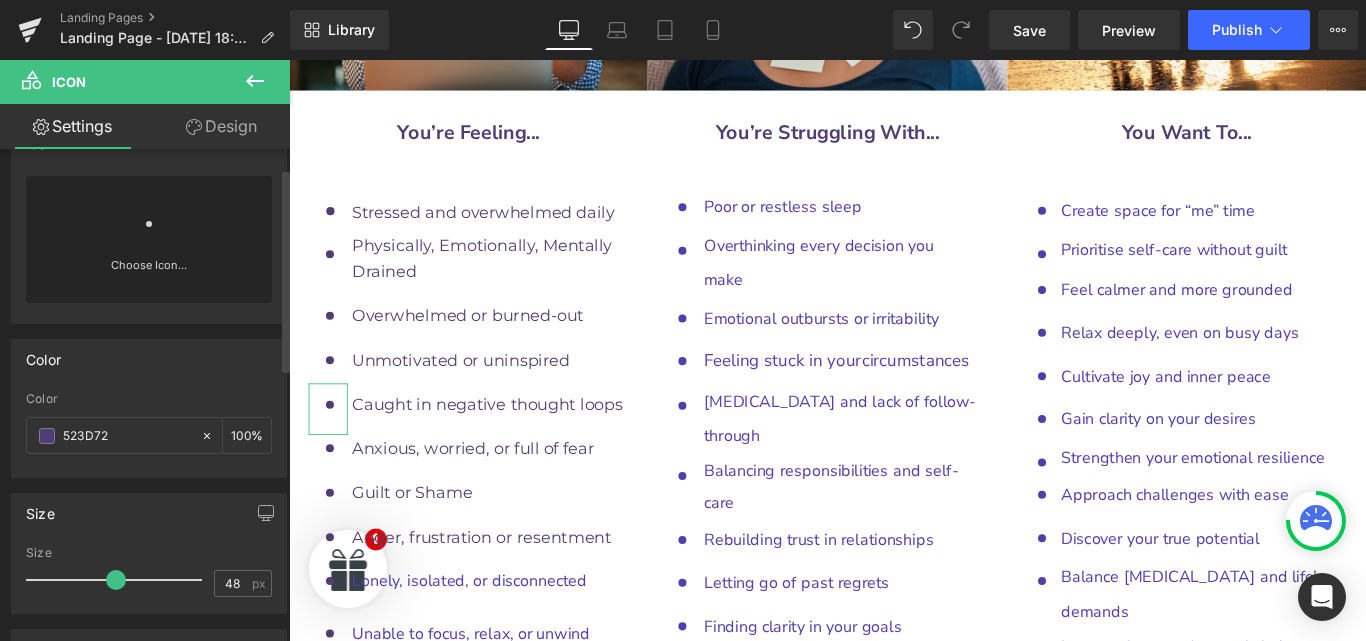 type on "523D72" 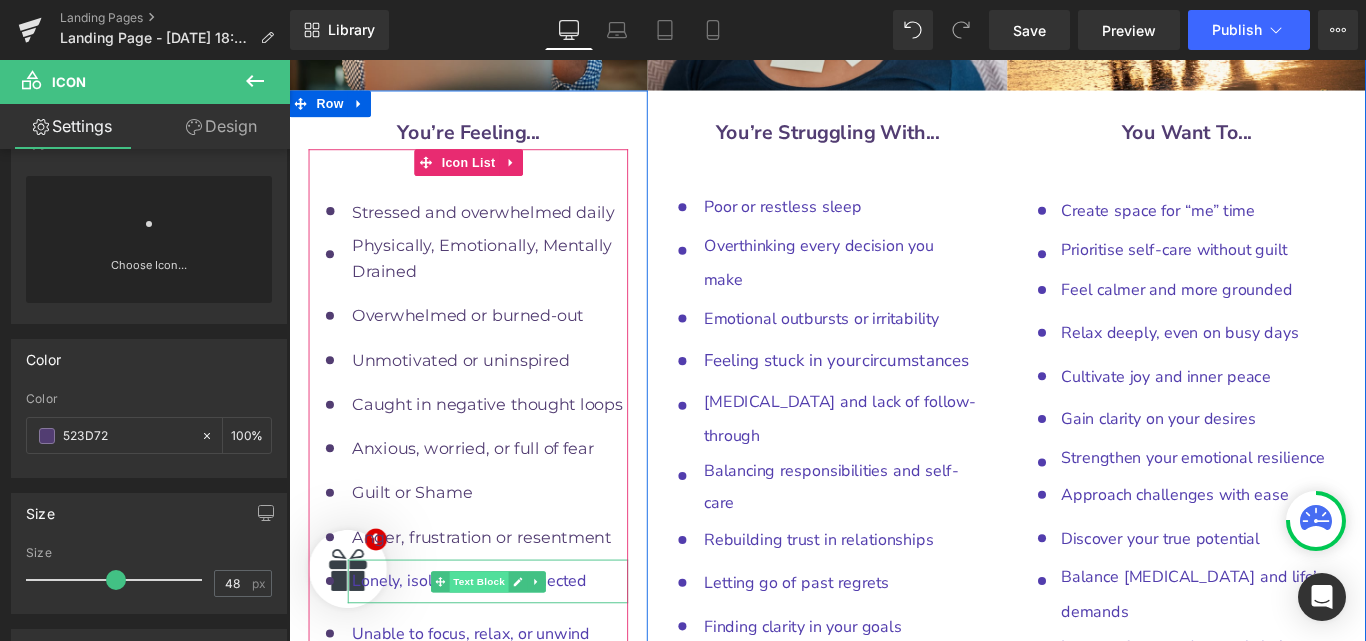 click on "Text Block" at bounding box center [502, 646] 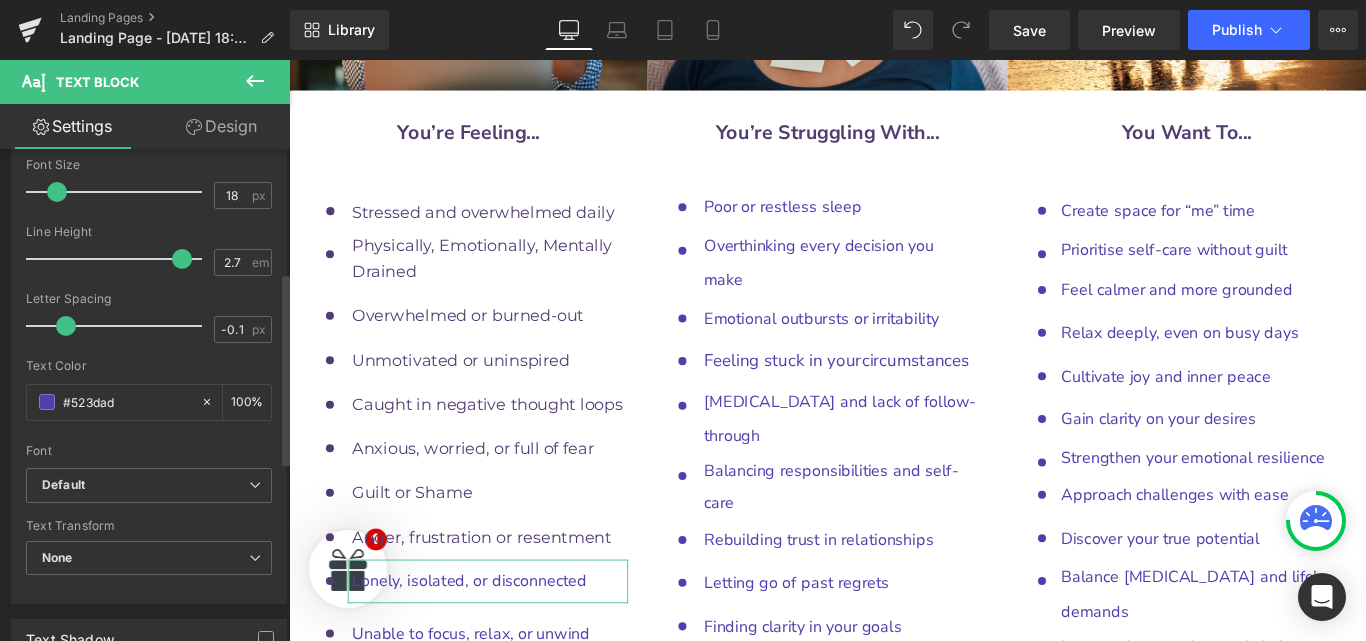 scroll, scrollTop: 319, scrollLeft: 0, axis: vertical 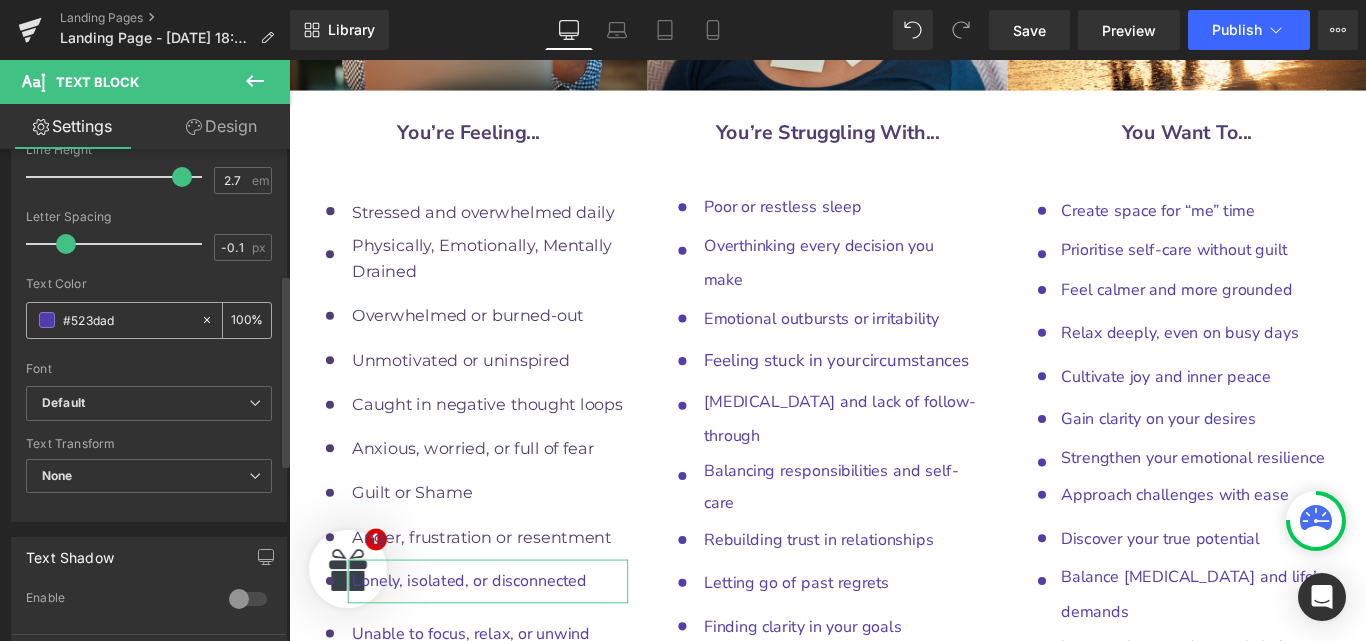drag, startPoint x: 136, startPoint y: 323, endPoint x: 56, endPoint y: 311, distance: 80.895 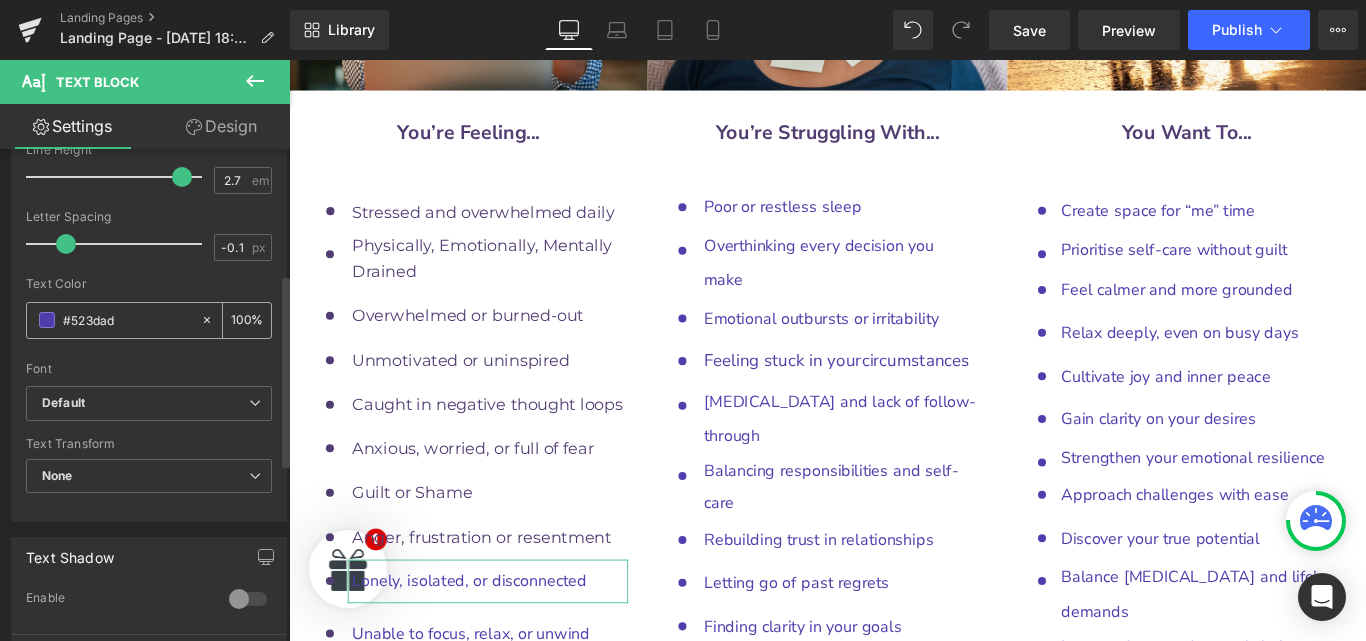 paste on "523D72" 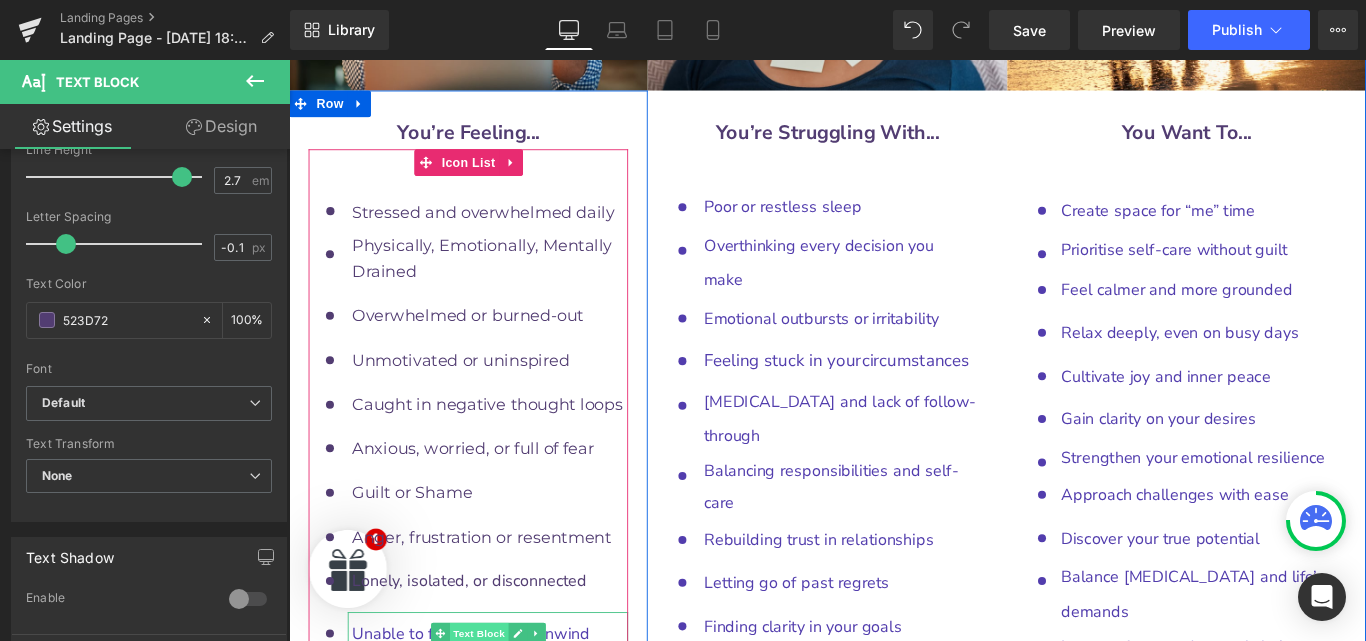 click on "Text Block" at bounding box center (502, 704) 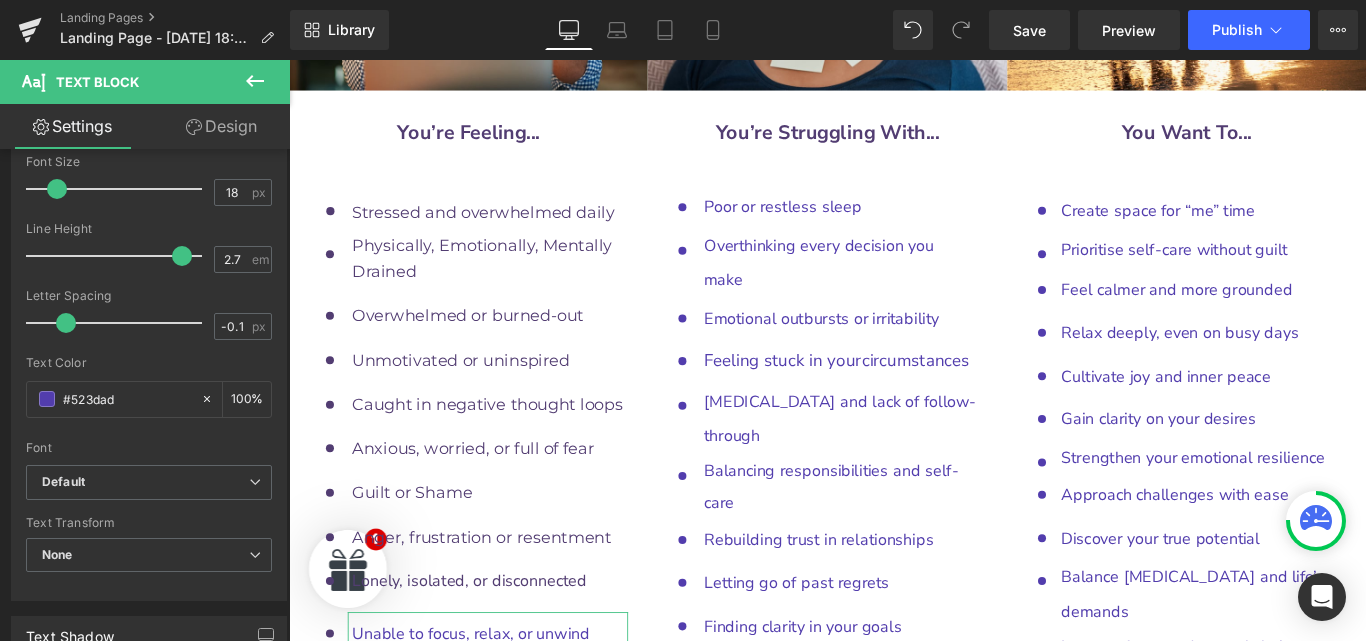 scroll, scrollTop: 302, scrollLeft: 0, axis: vertical 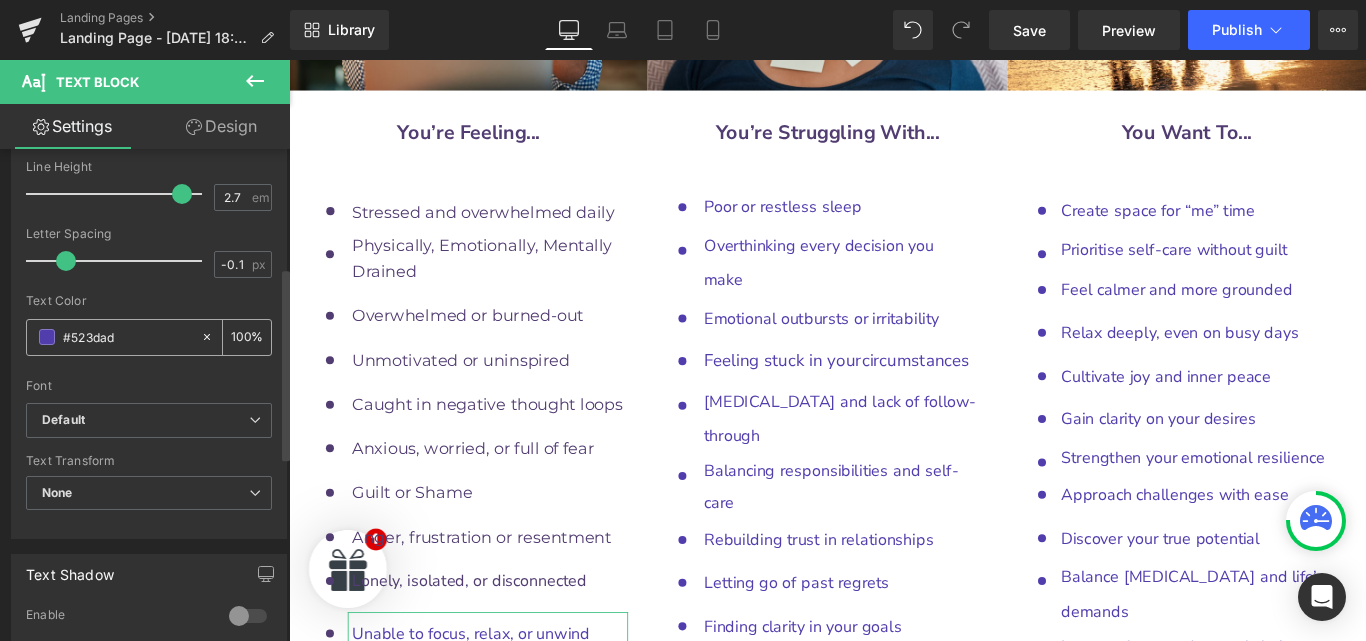 drag, startPoint x: 120, startPoint y: 340, endPoint x: 64, endPoint y: 333, distance: 56.435802 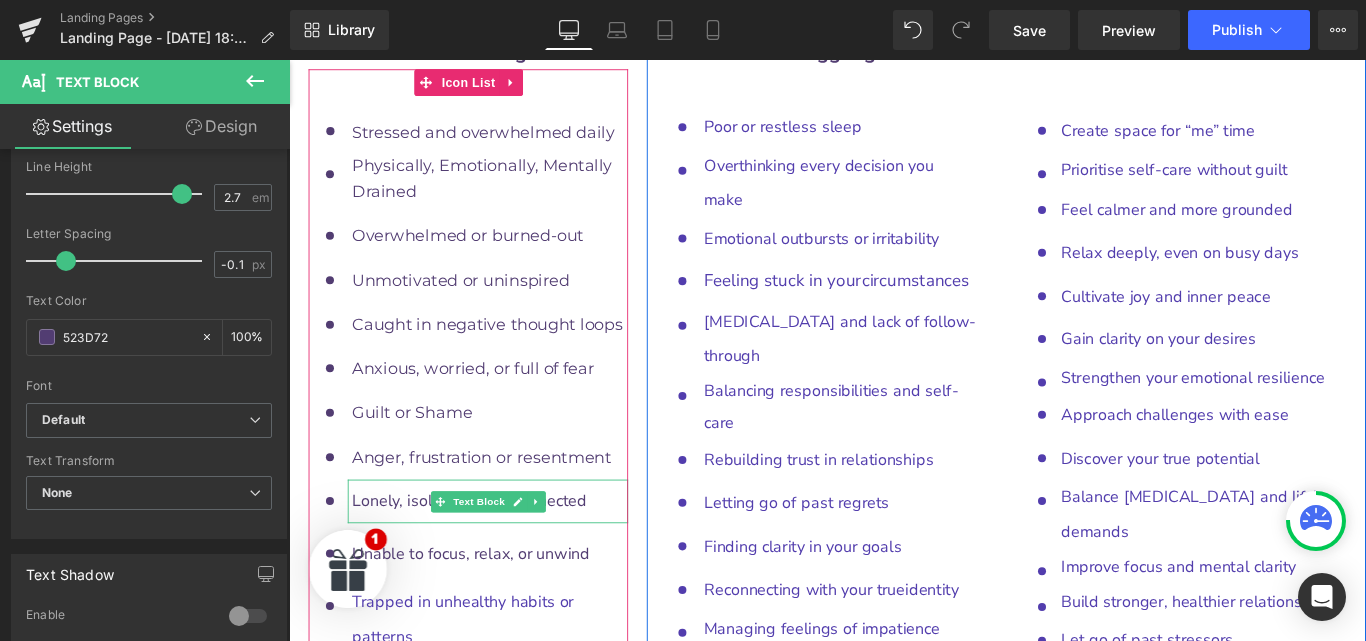 scroll, scrollTop: 10096, scrollLeft: 0, axis: vertical 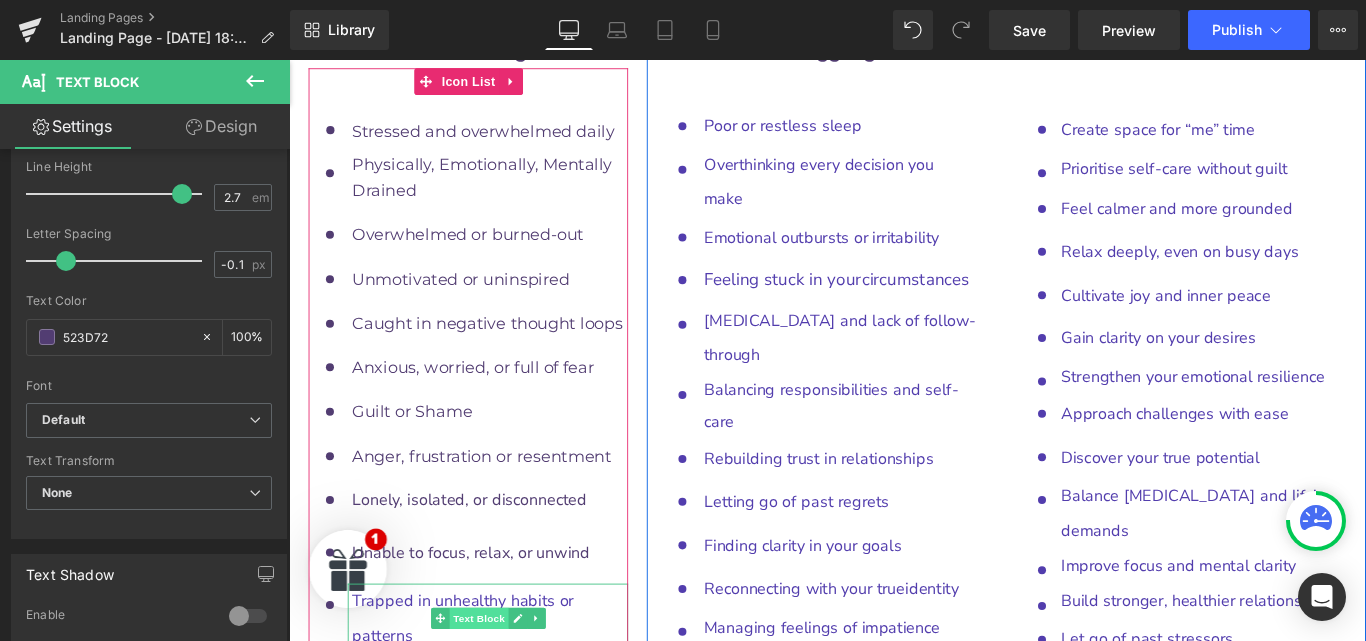click on "Text Block" at bounding box center (502, 687) 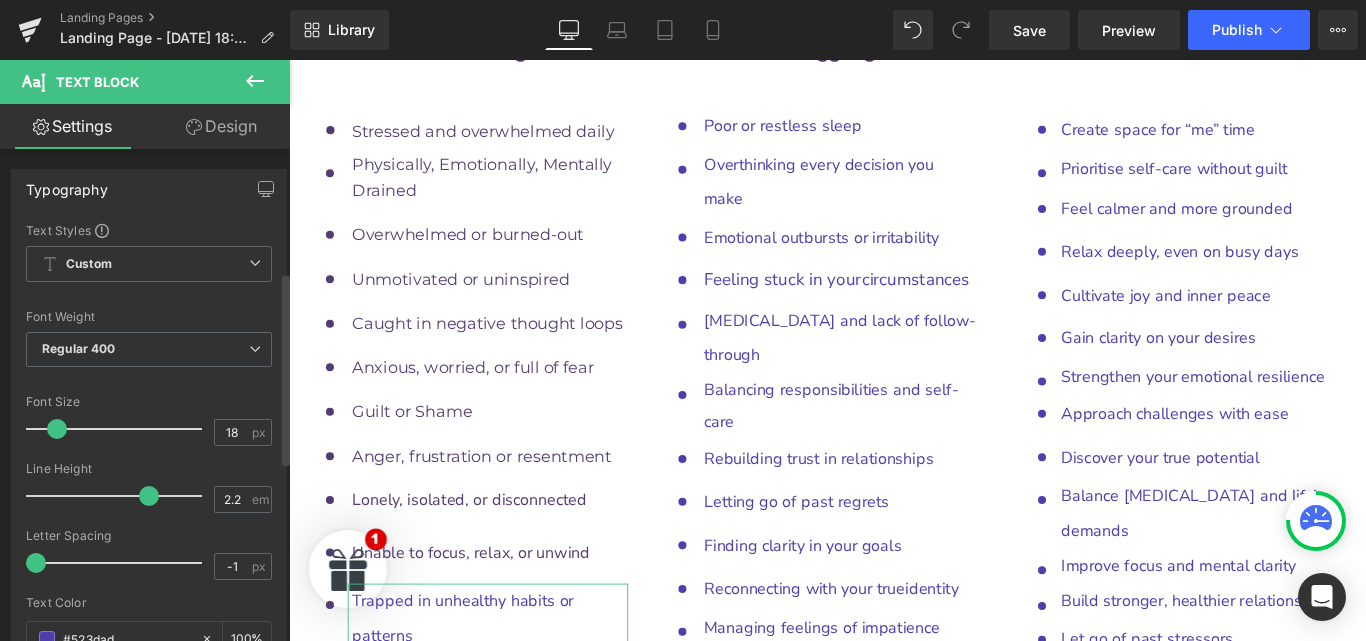 scroll, scrollTop: 317, scrollLeft: 0, axis: vertical 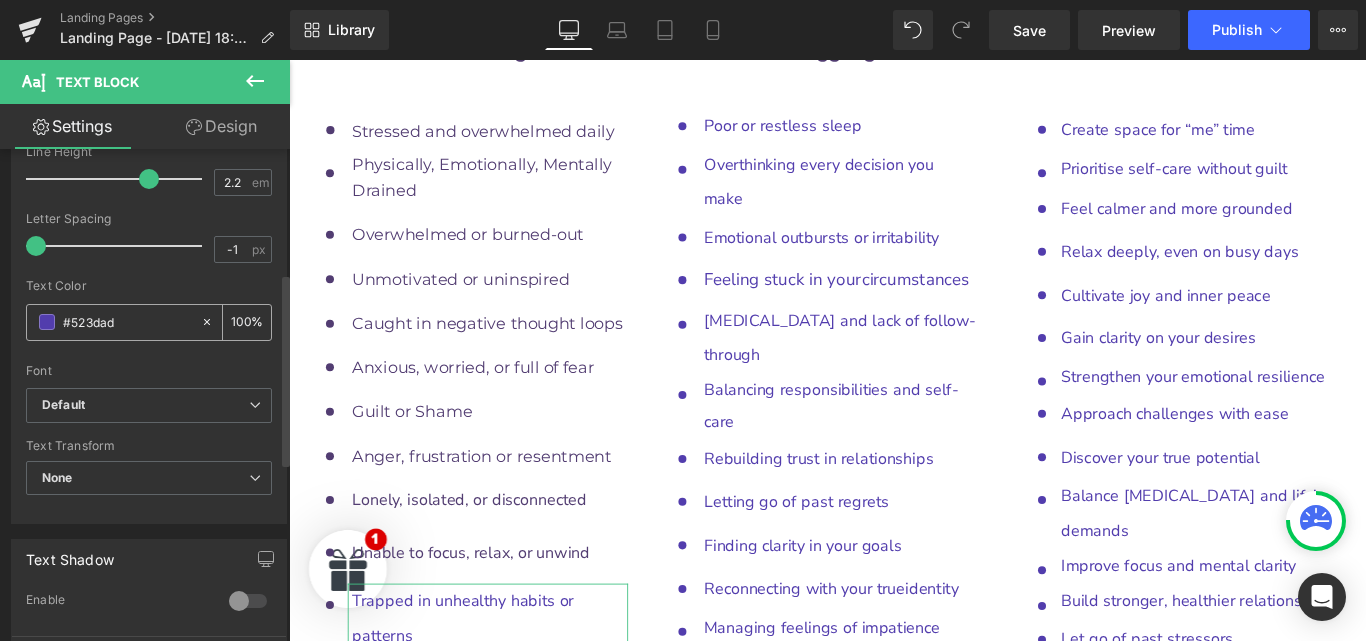 drag, startPoint x: 136, startPoint y: 326, endPoint x: 53, endPoint y: 321, distance: 83.15047 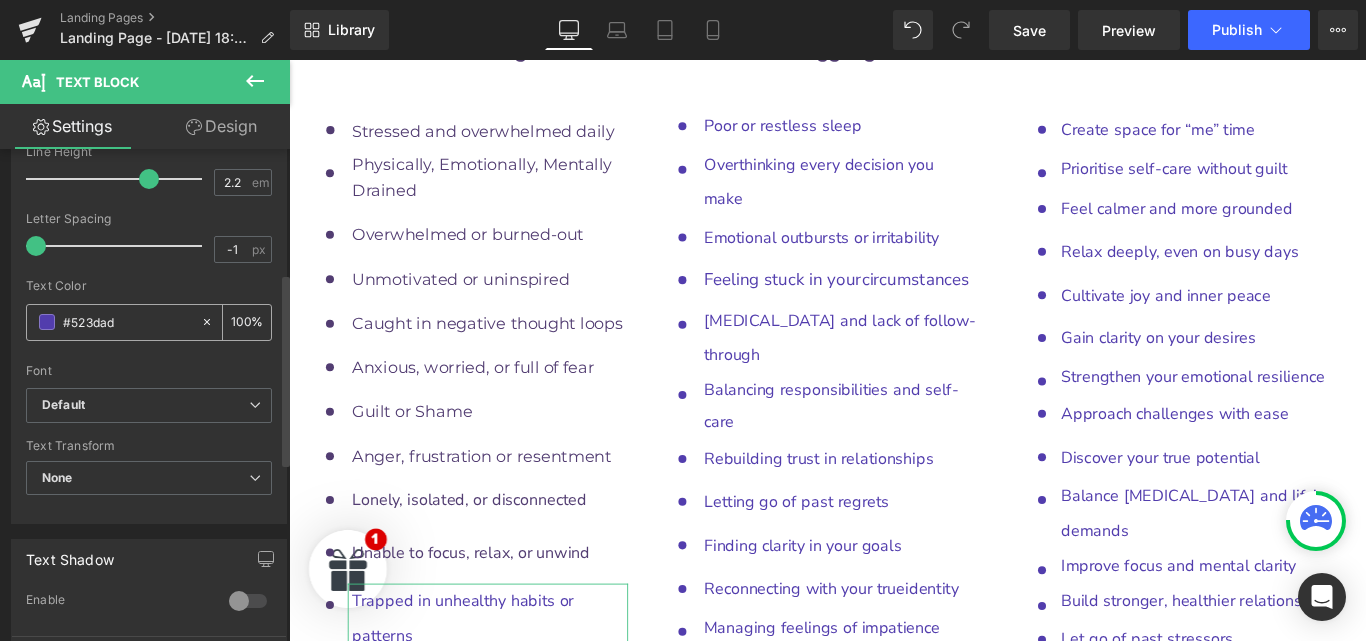 paste on "523D72" 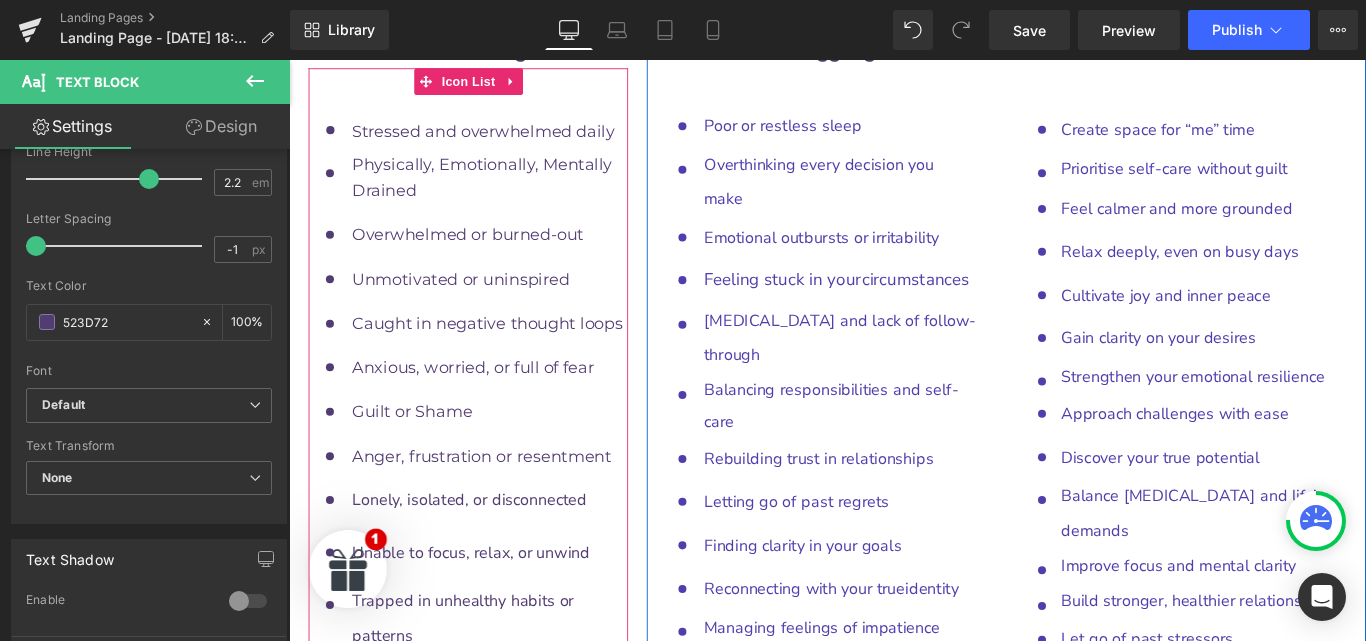 click on "Text Block" at bounding box center [502, 778] 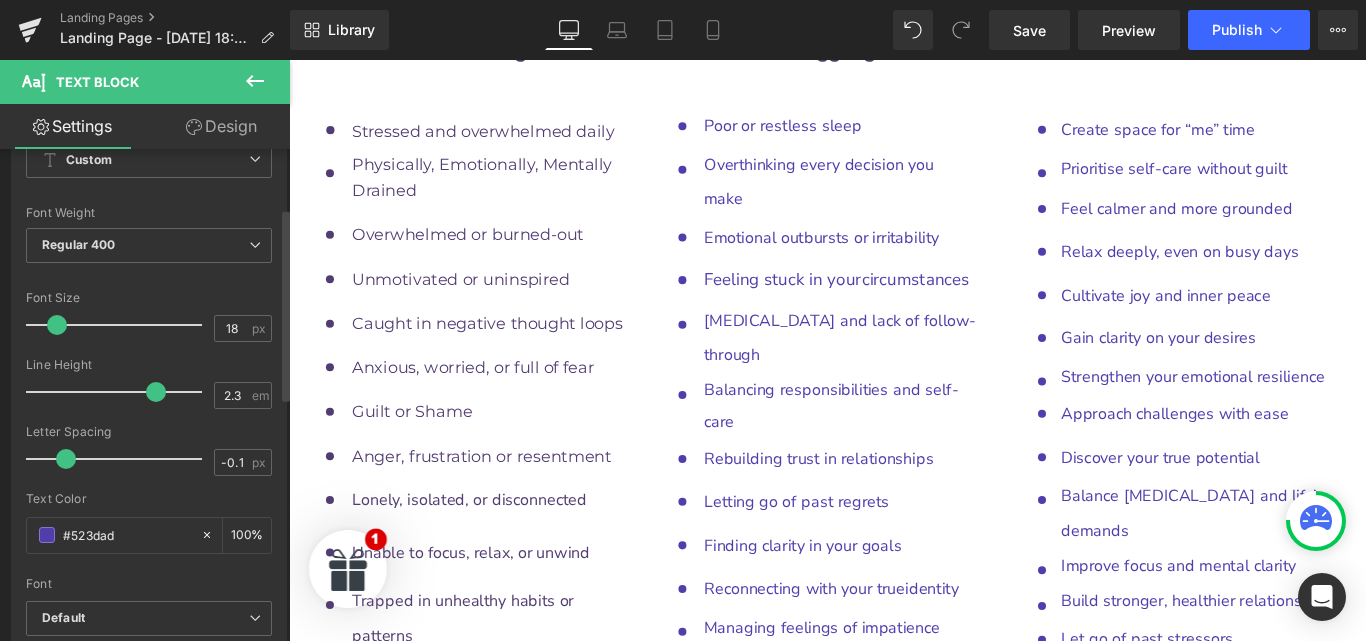 scroll, scrollTop: 256, scrollLeft: 0, axis: vertical 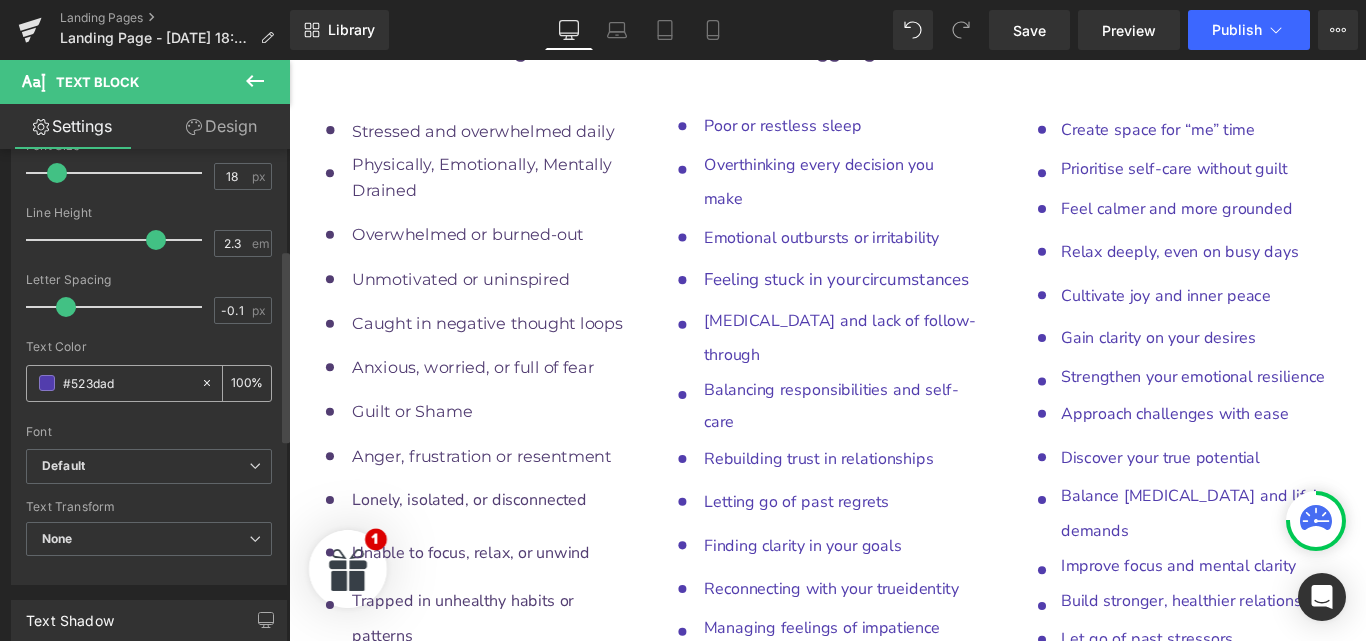 drag, startPoint x: 129, startPoint y: 393, endPoint x: 29, endPoint y: 376, distance: 101.43471 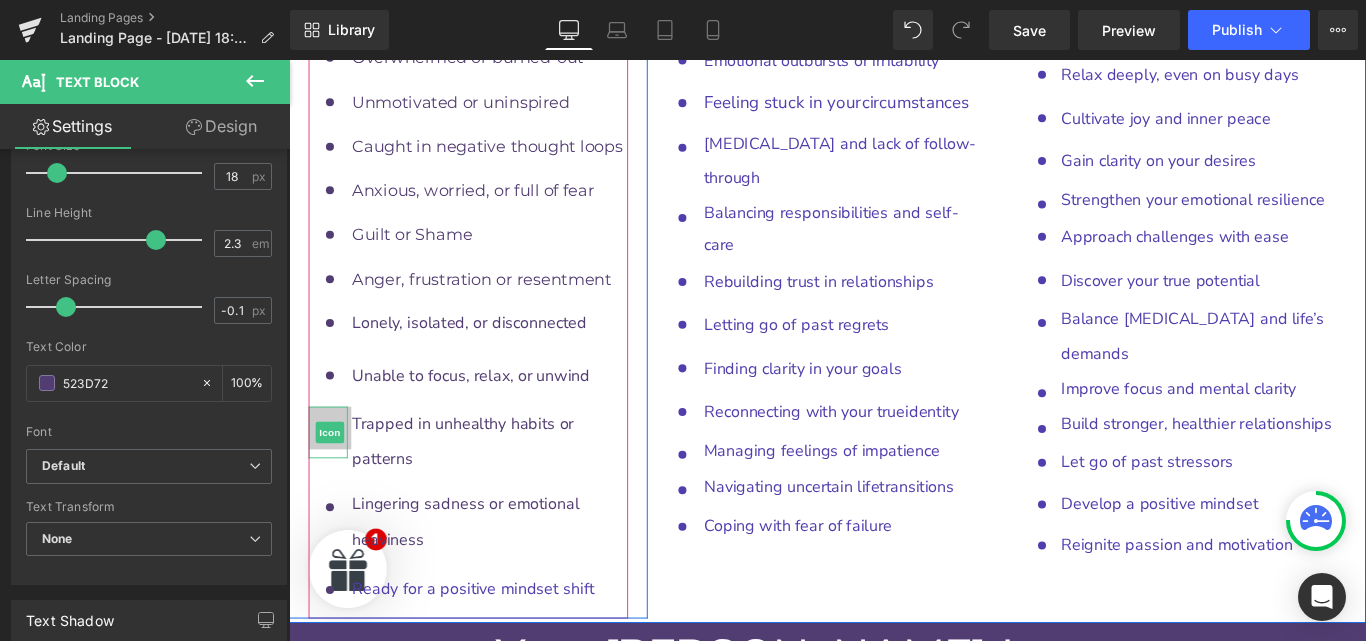 scroll, scrollTop: 10296, scrollLeft: 0, axis: vertical 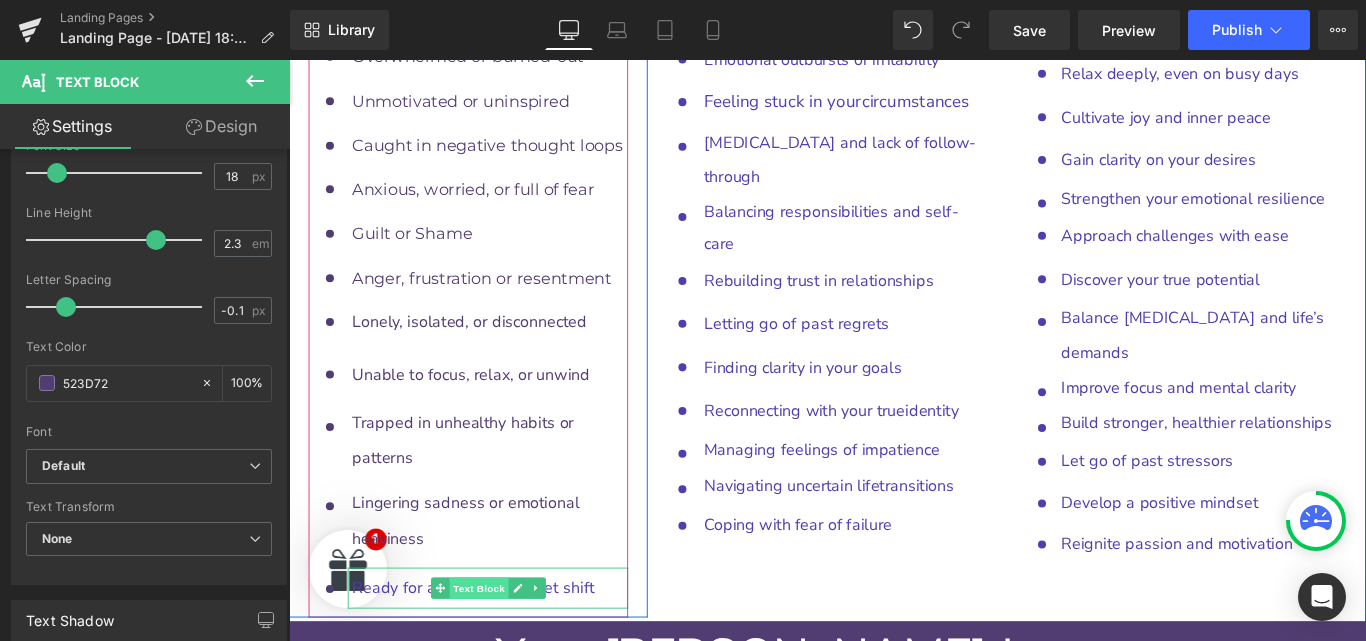 click on "Text Block" at bounding box center [502, 653] 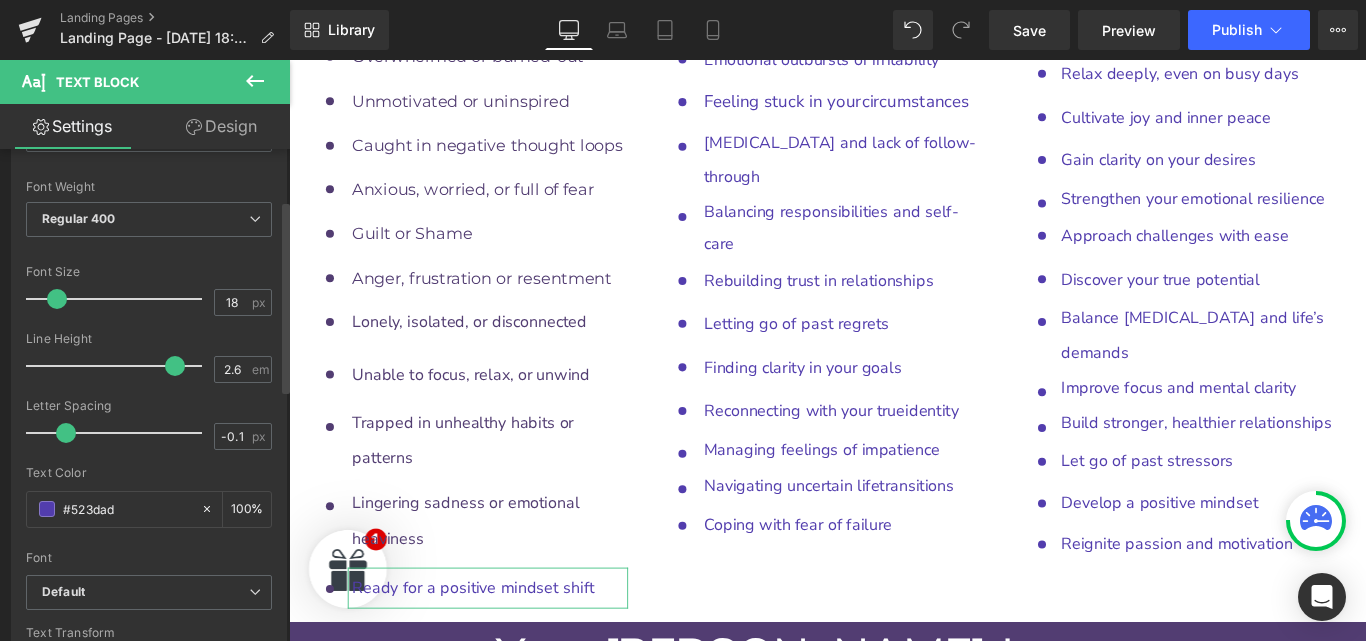 scroll, scrollTop: 318, scrollLeft: 0, axis: vertical 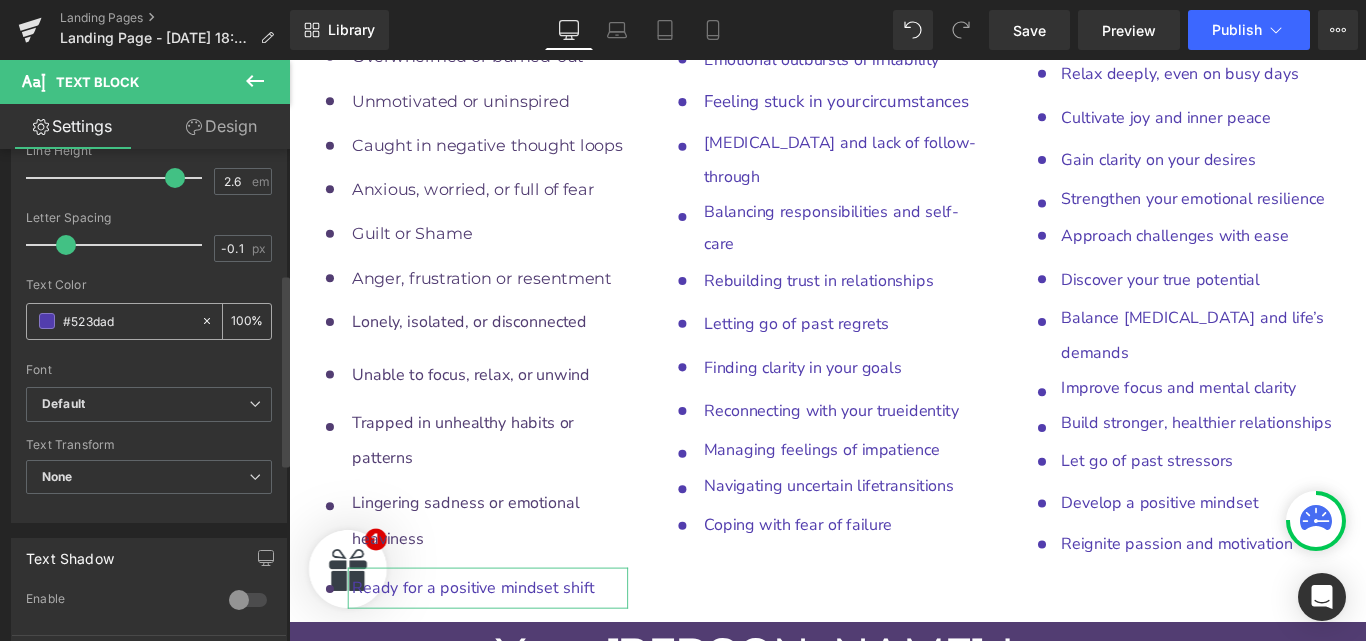drag, startPoint x: 129, startPoint y: 325, endPoint x: 72, endPoint y: 323, distance: 57.035076 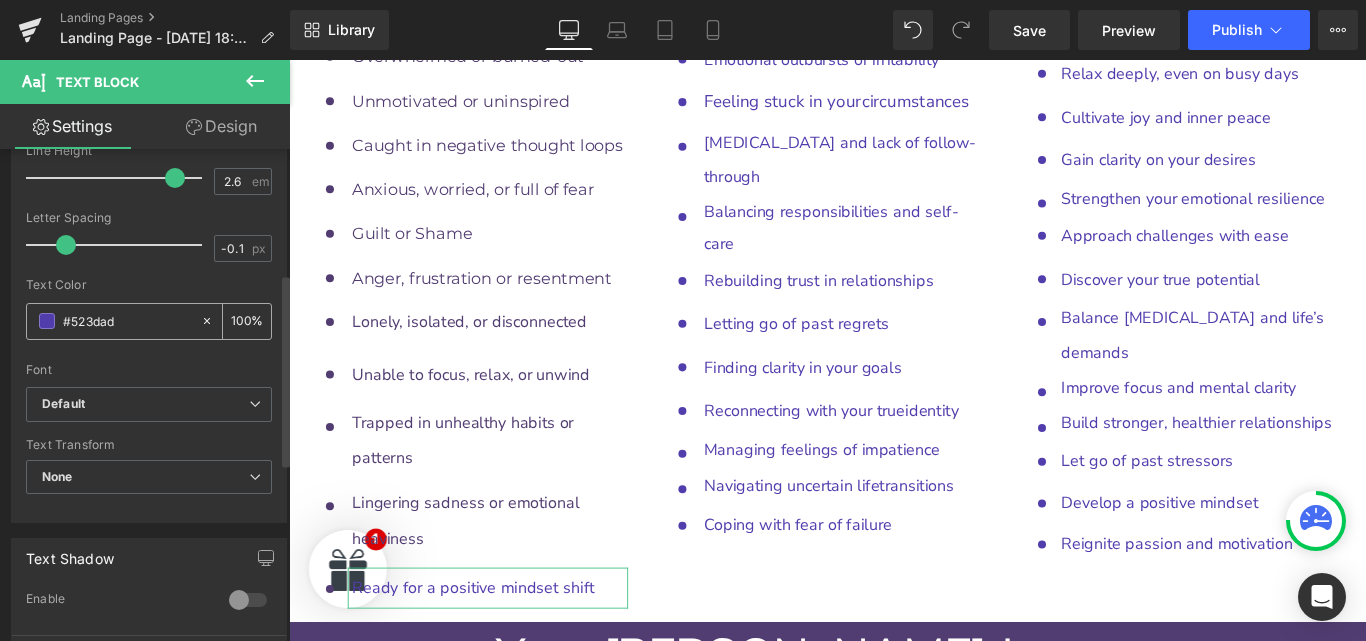 type on "#" 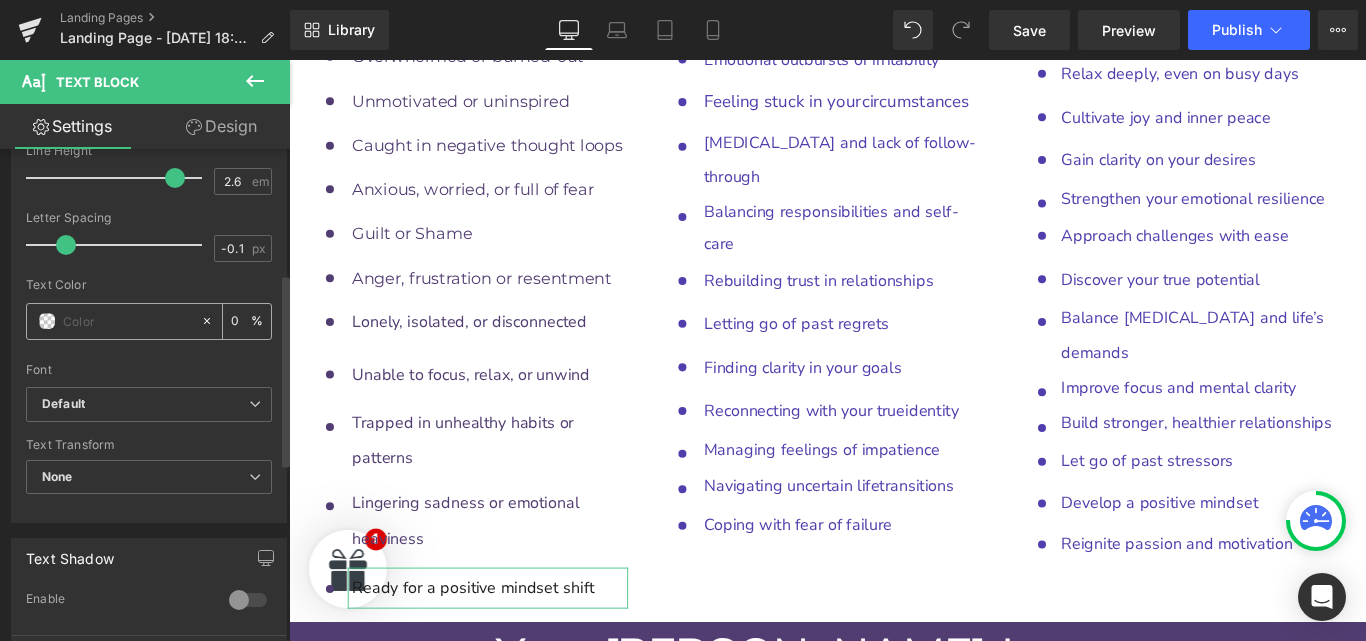 paste on "523D72" 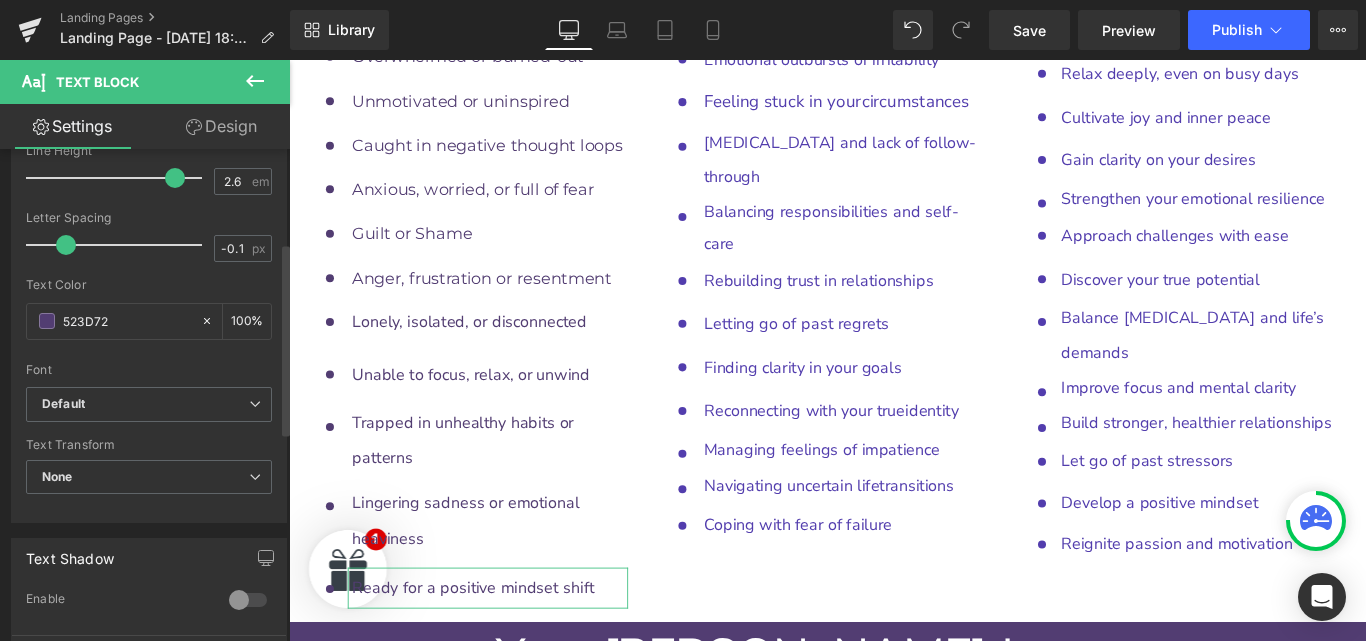 scroll, scrollTop: 229, scrollLeft: 0, axis: vertical 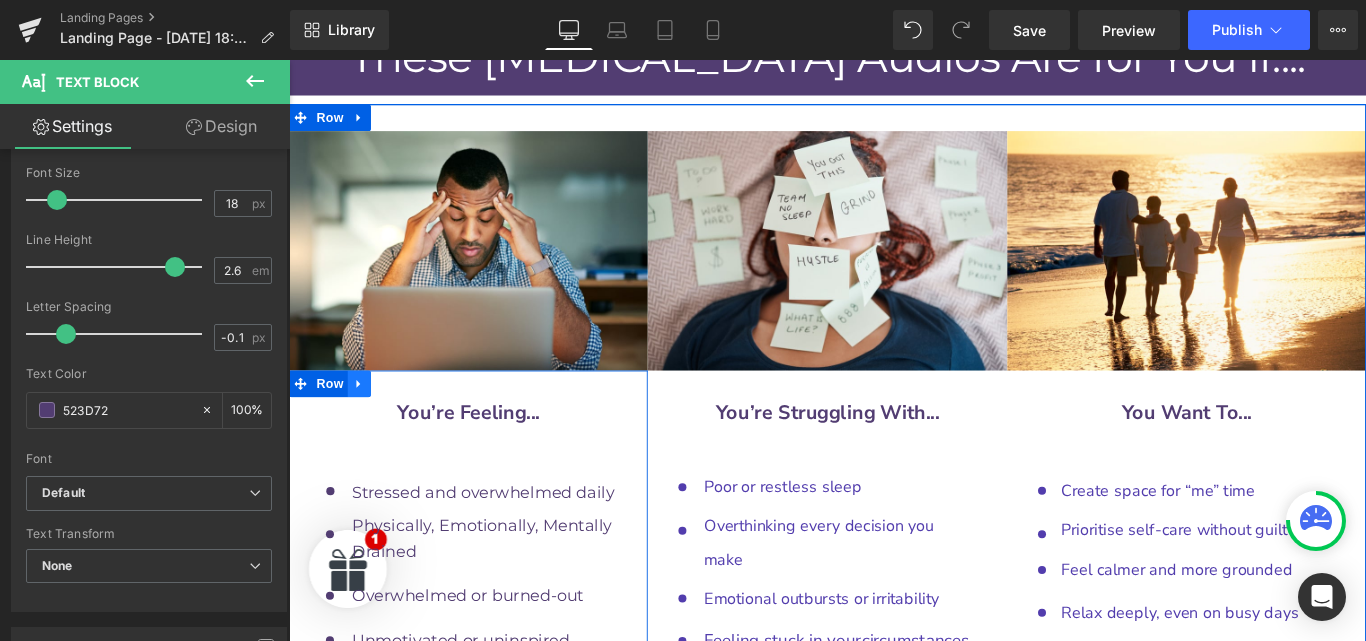 type on "523D72" 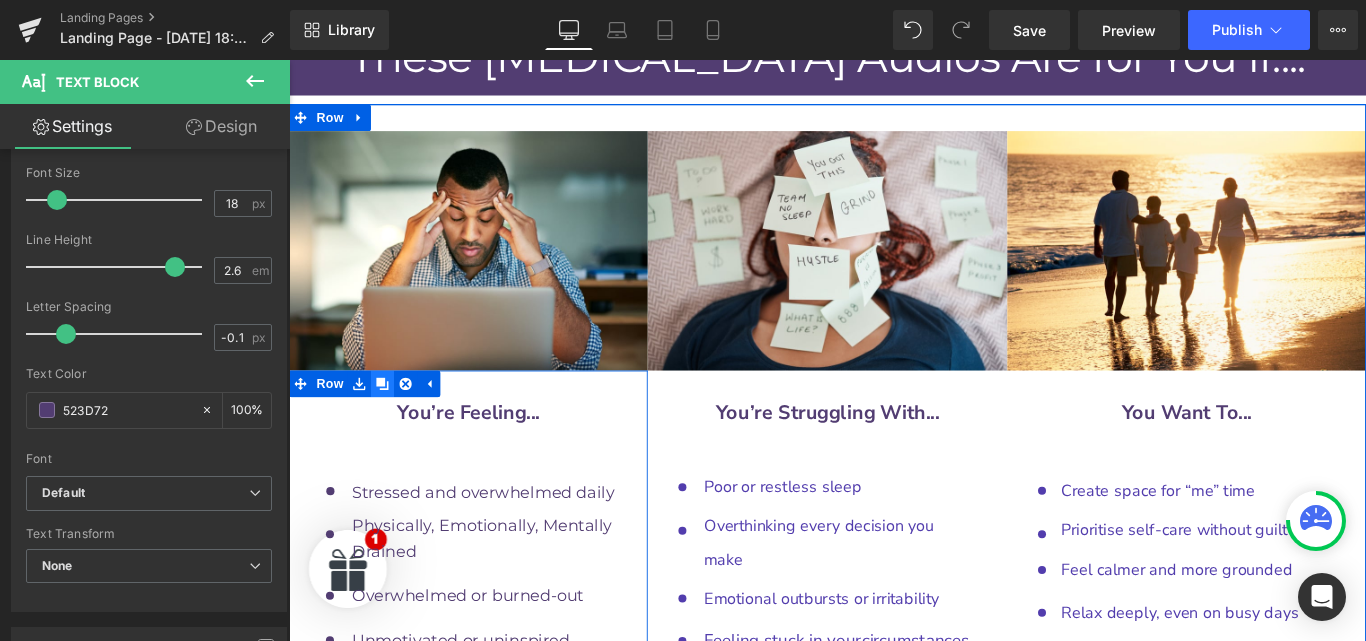 click 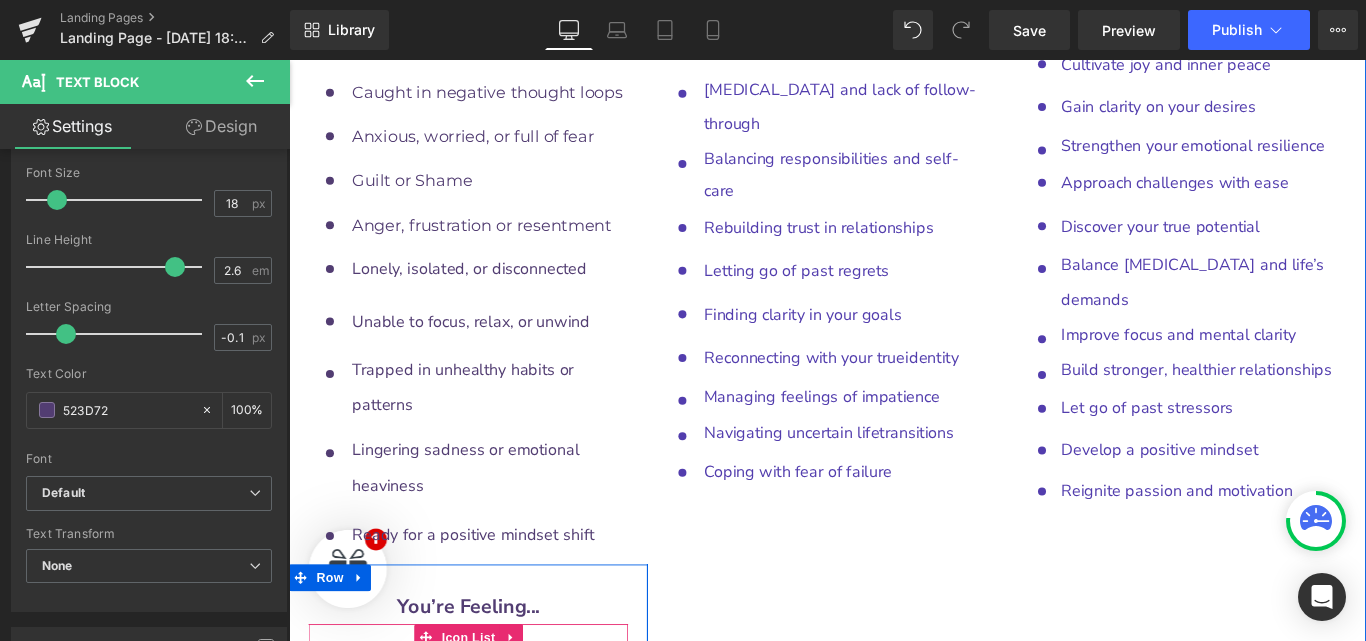 scroll, scrollTop: 10354, scrollLeft: 0, axis: vertical 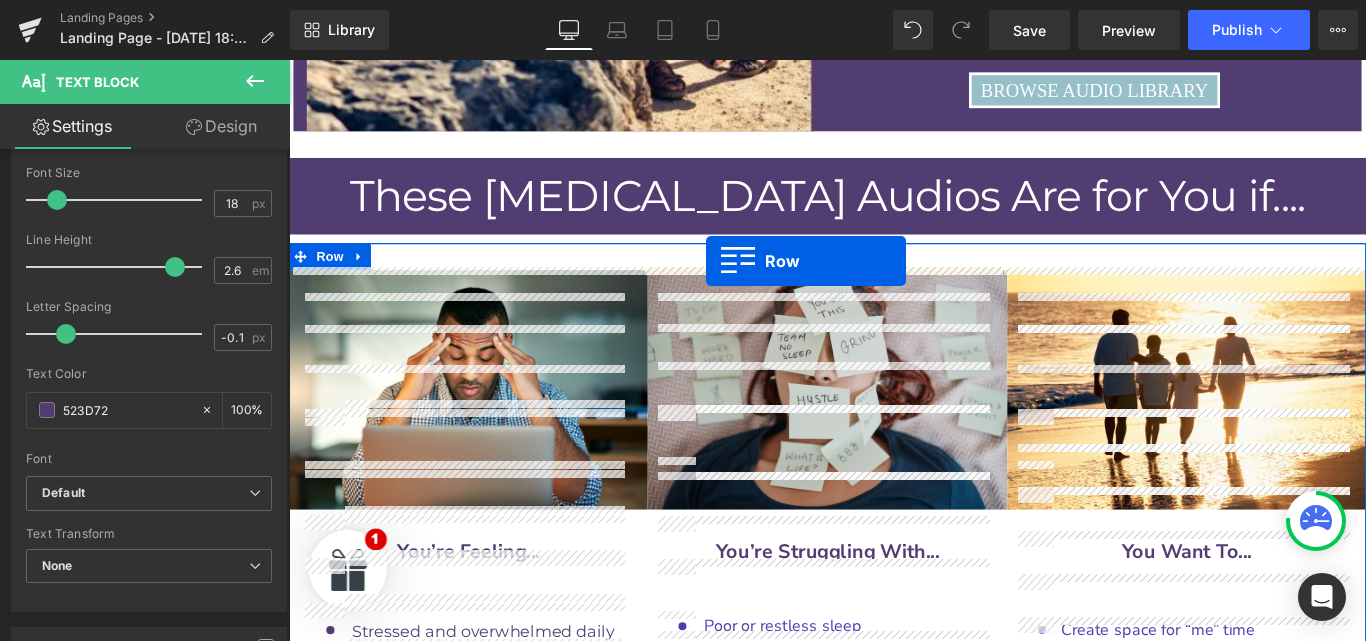 drag, startPoint x: 293, startPoint y: 365, endPoint x: 758, endPoint y: 286, distance: 471.66302 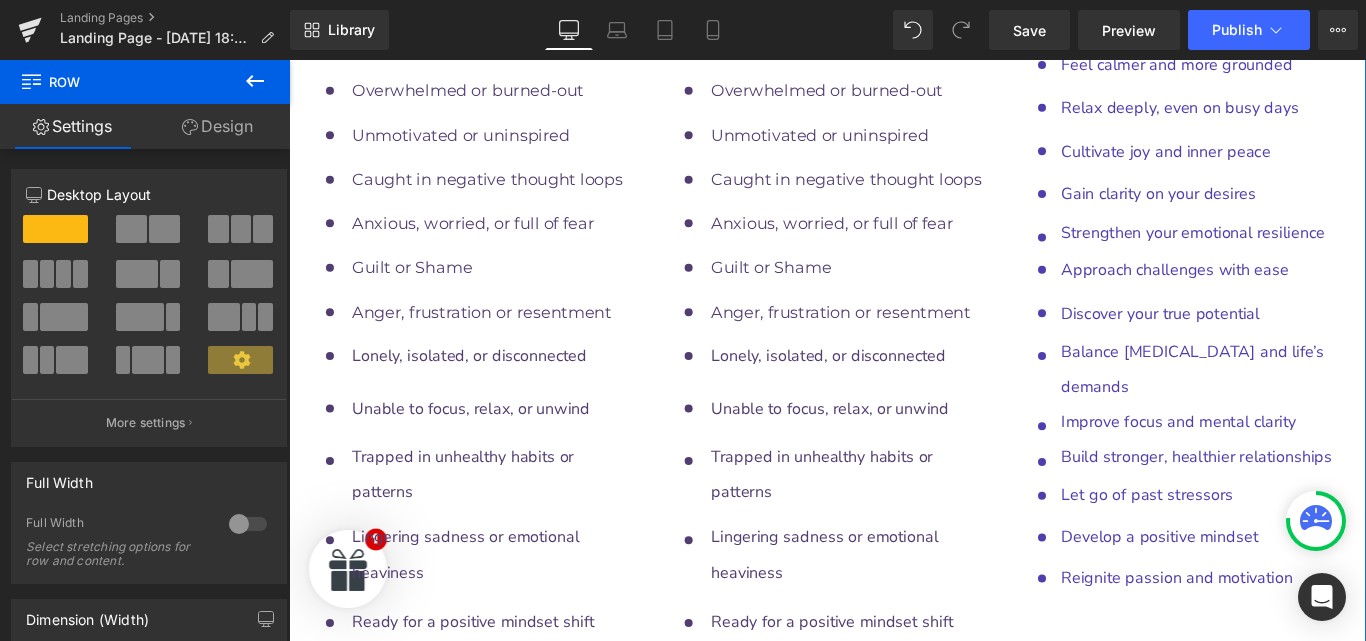 scroll, scrollTop: 10247, scrollLeft: 0, axis: vertical 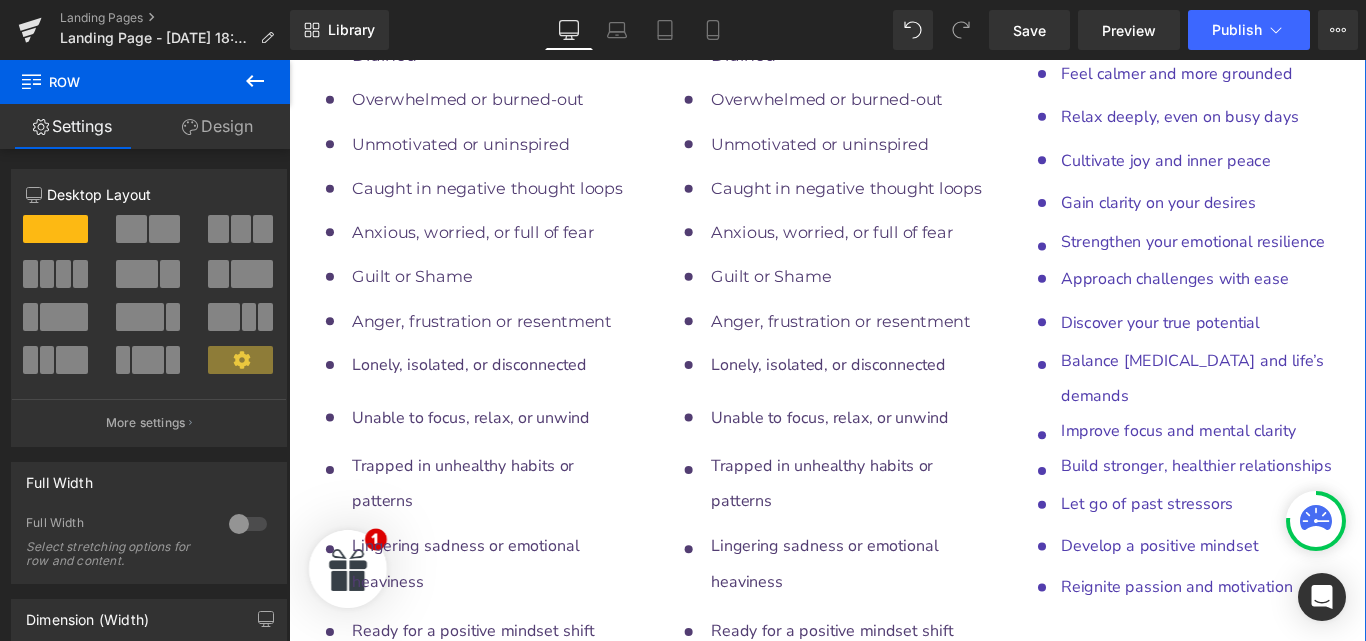 click 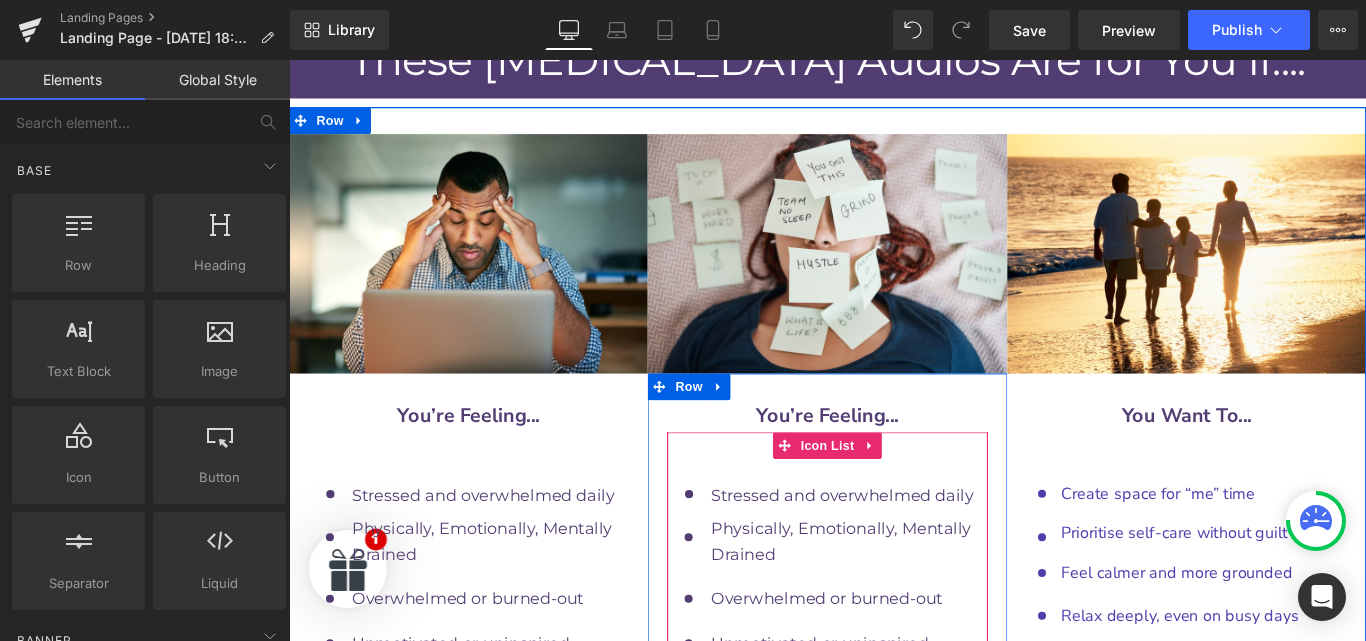 scroll, scrollTop: 9619, scrollLeft: 0, axis: vertical 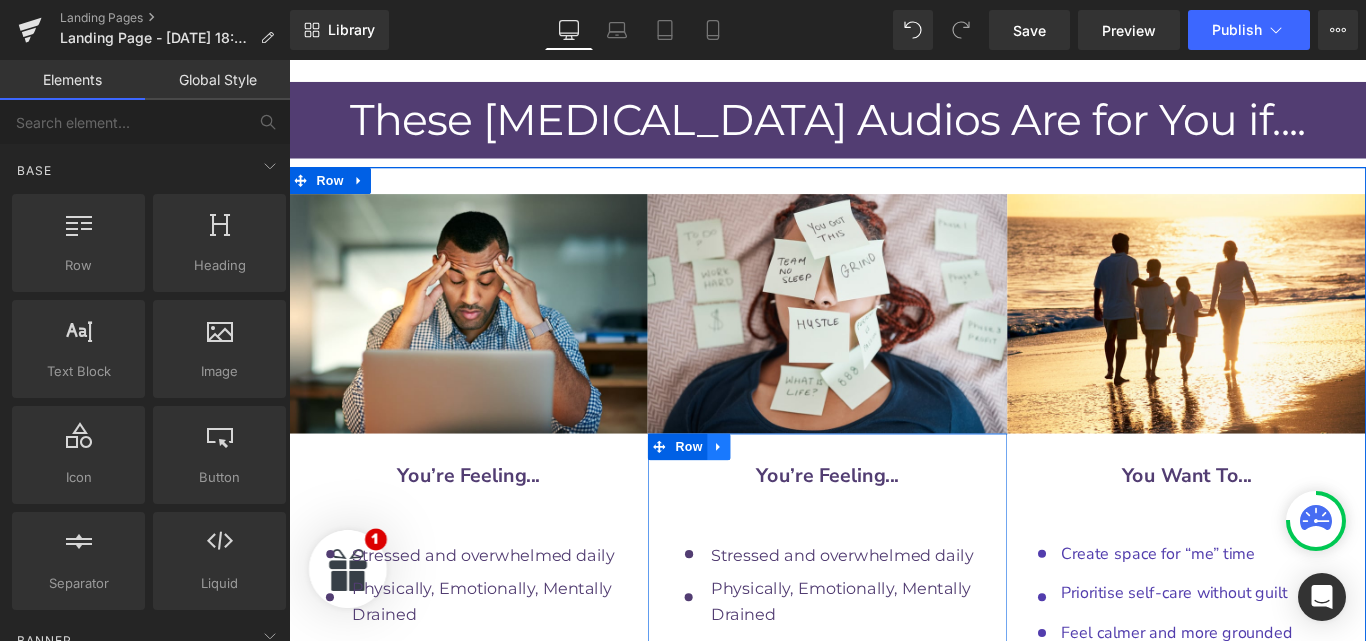 click 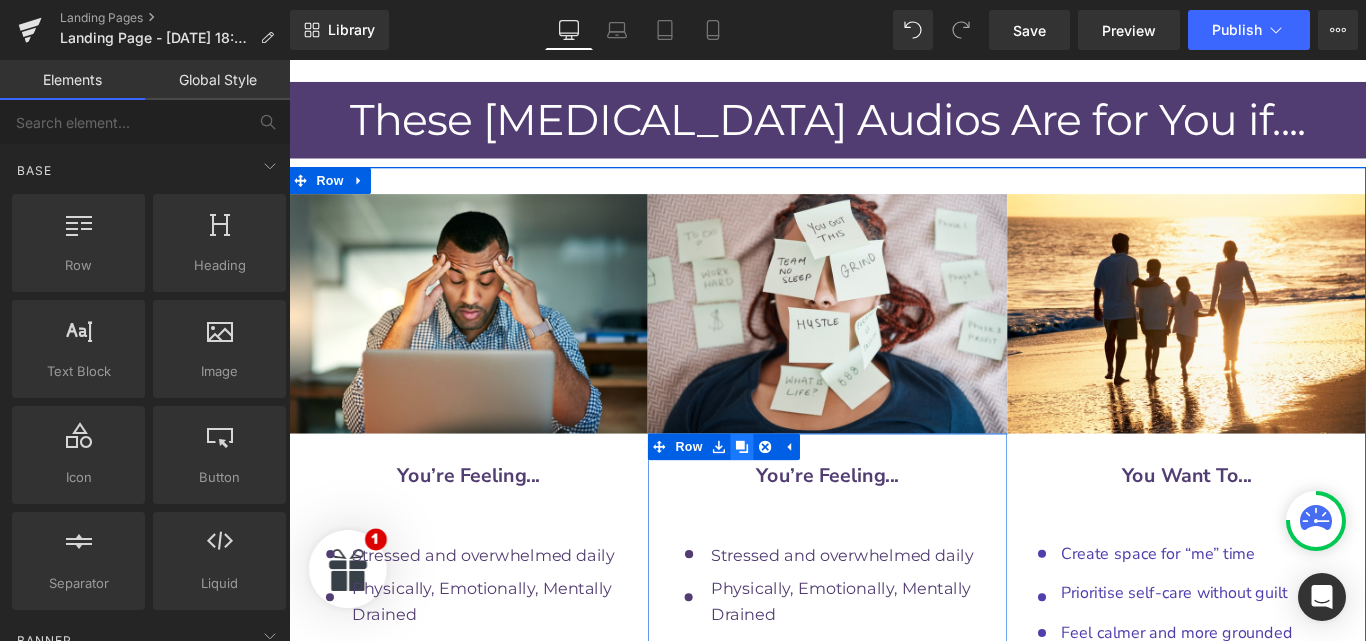 click 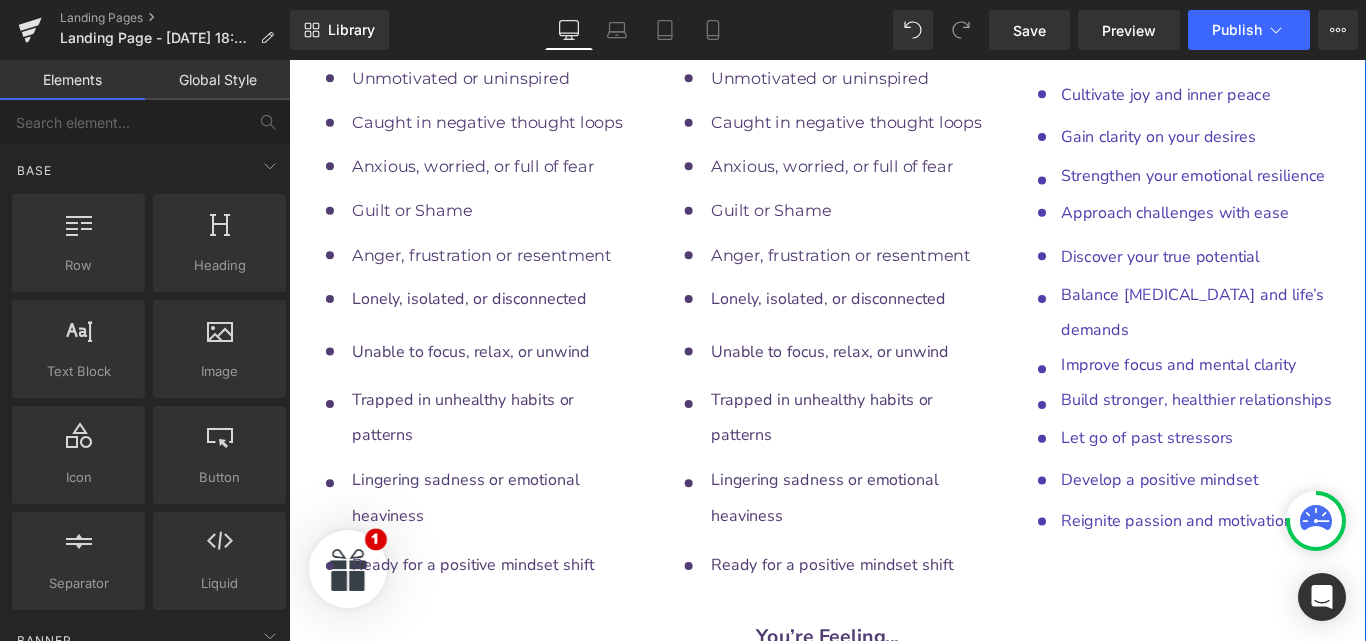 scroll, scrollTop: 10321, scrollLeft: 0, axis: vertical 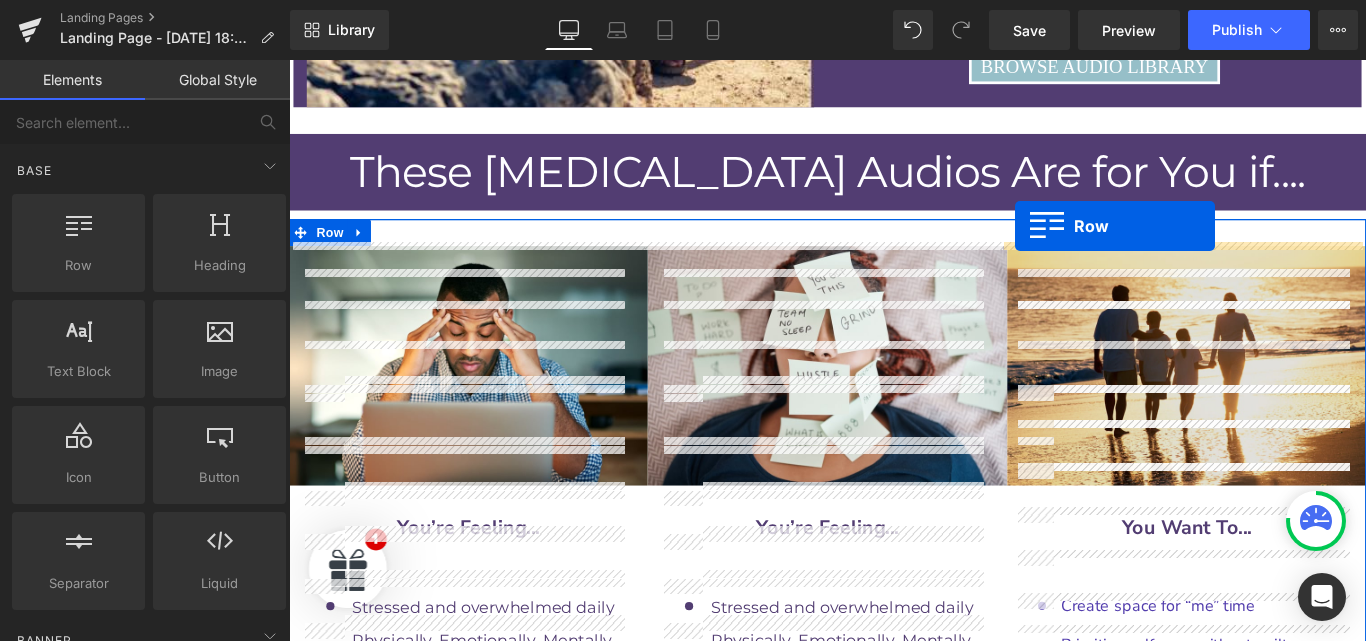 drag, startPoint x: 702, startPoint y: 403, endPoint x: 1105, endPoint y: 246, distance: 432.502 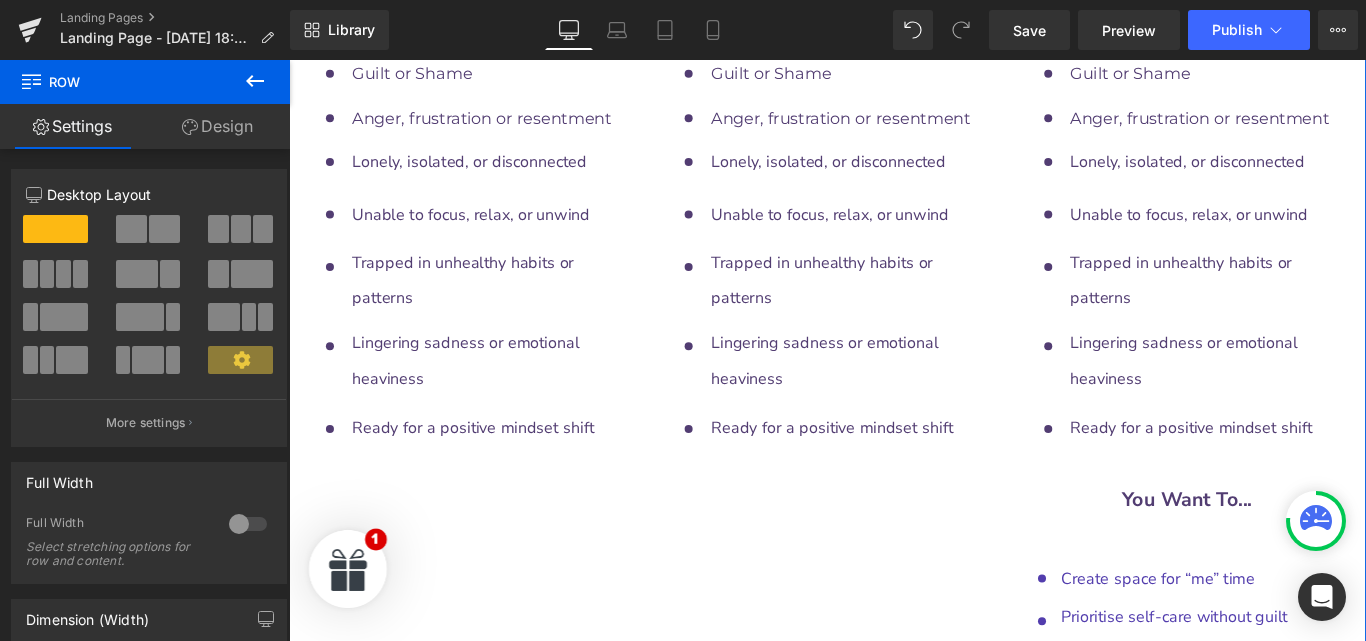scroll, scrollTop: 10476, scrollLeft: 0, axis: vertical 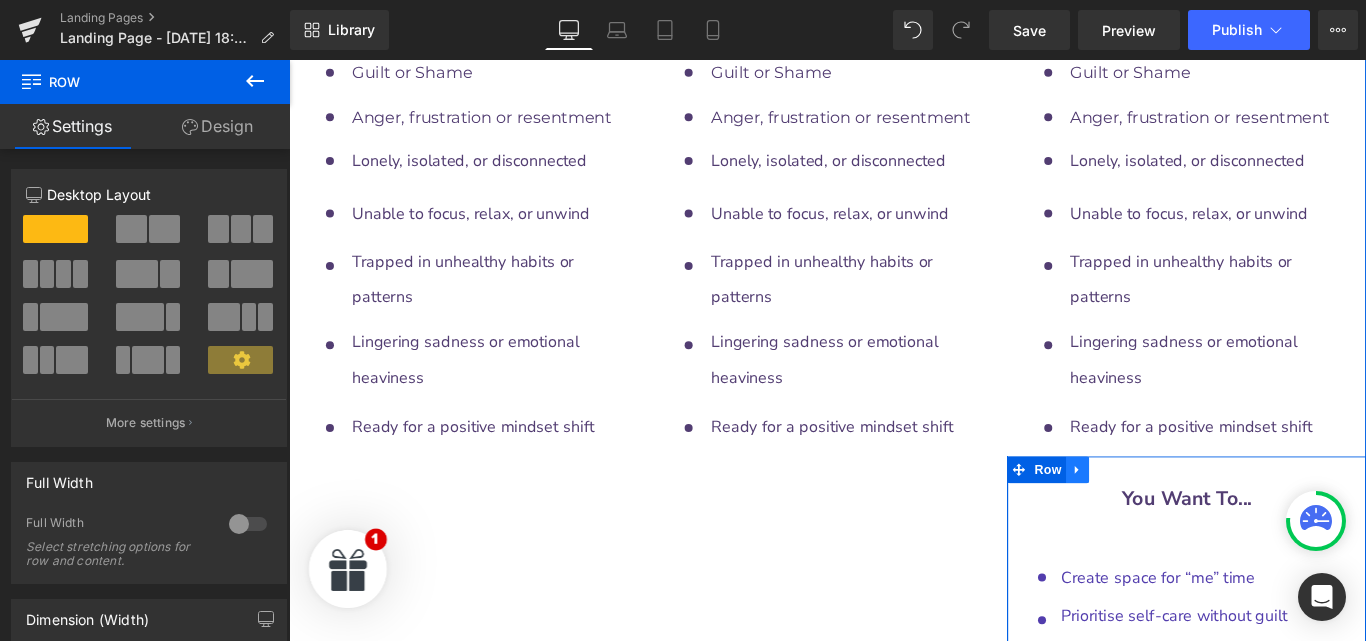 click 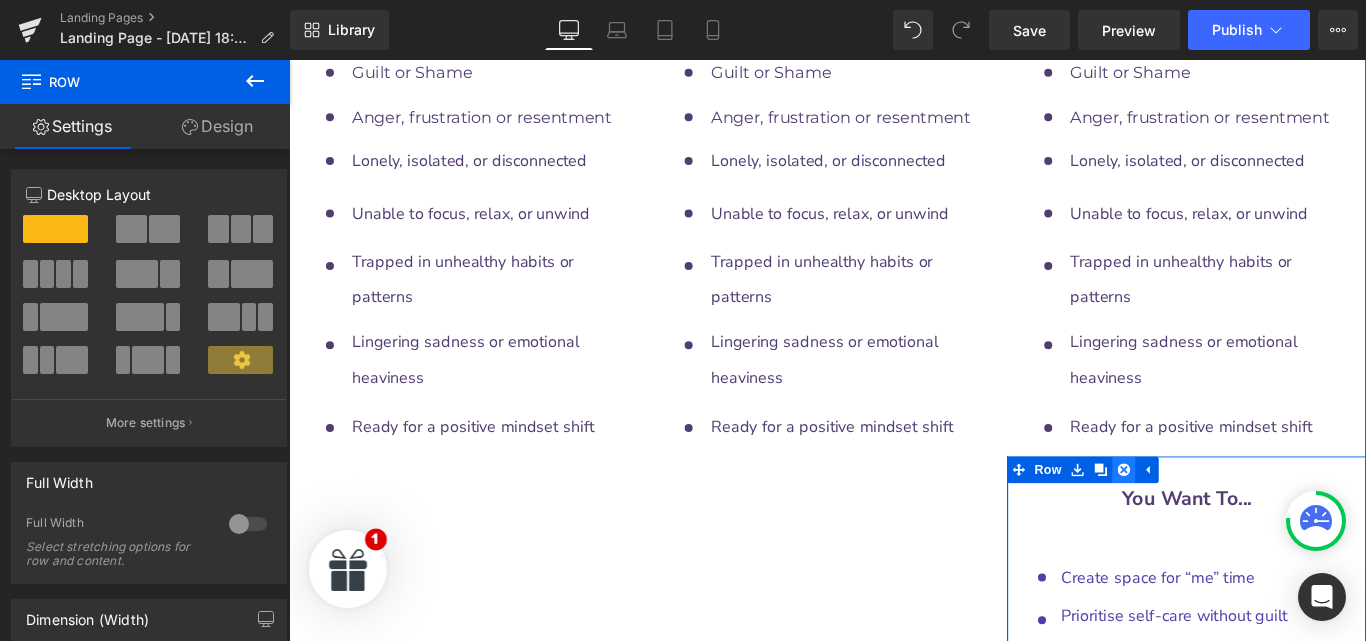 click 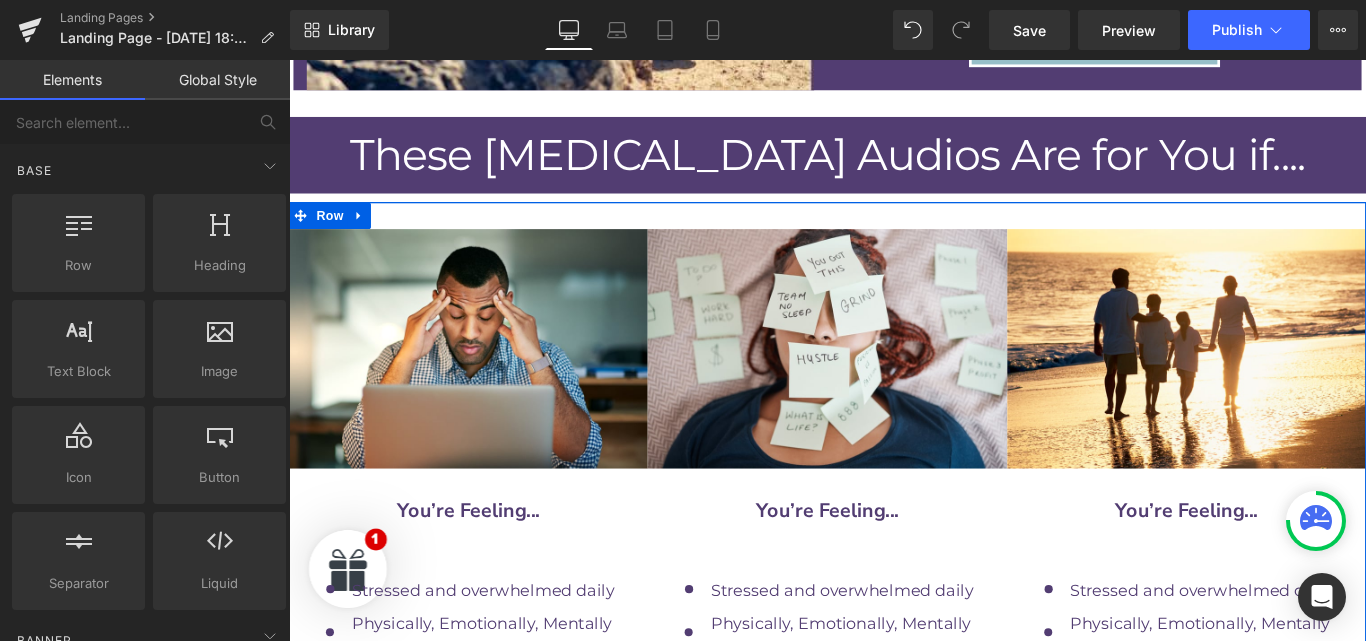 scroll, scrollTop: 9577, scrollLeft: 0, axis: vertical 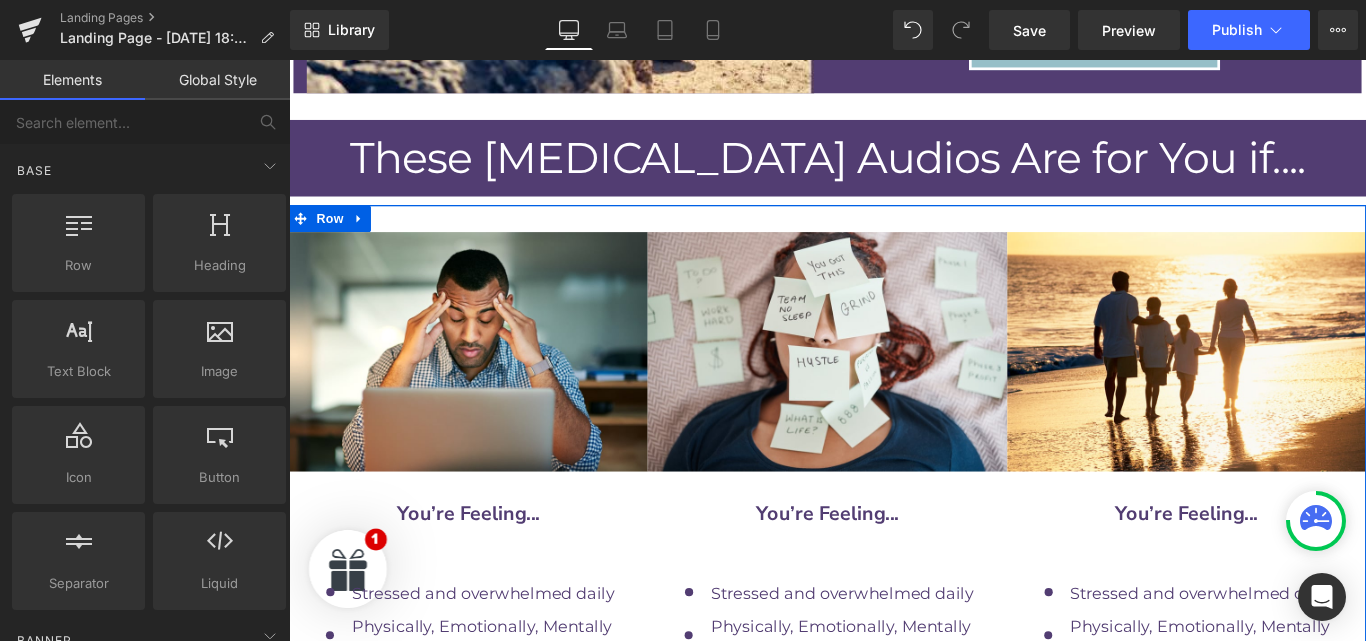 click on "You’re Feeling... Heading" at bounding box center [893, 570] 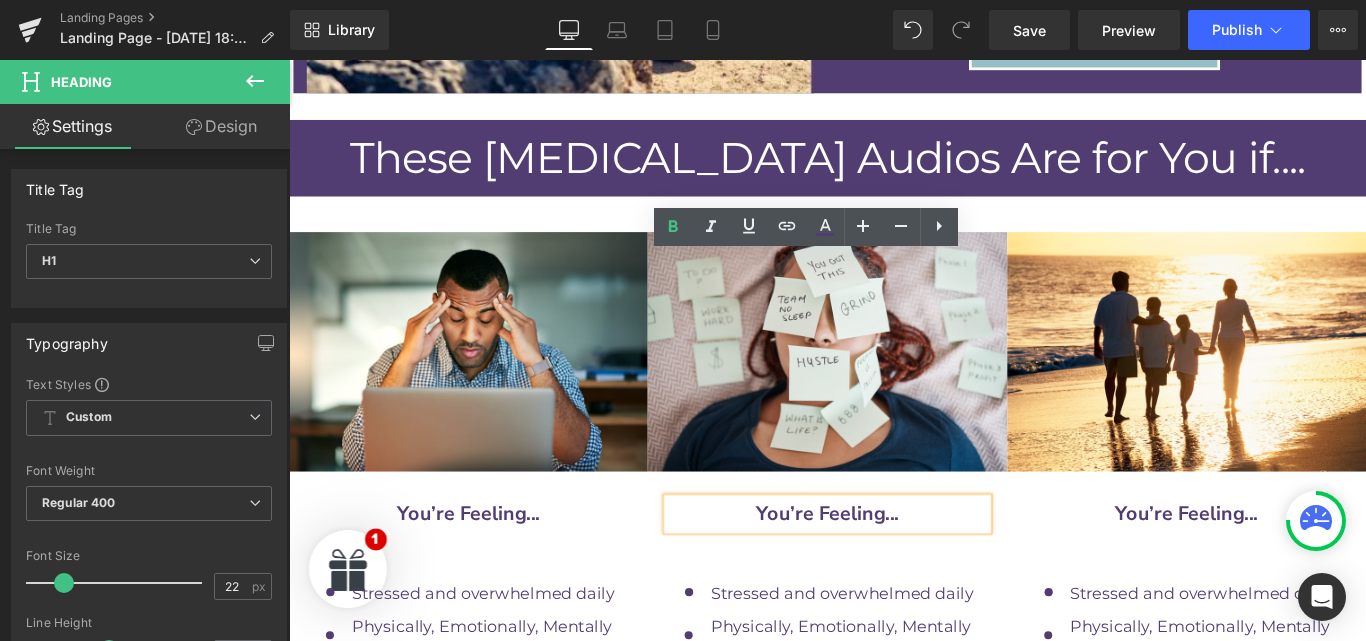 drag, startPoint x: 986, startPoint y: 294, endPoint x: 808, endPoint y: 286, distance: 178.17969 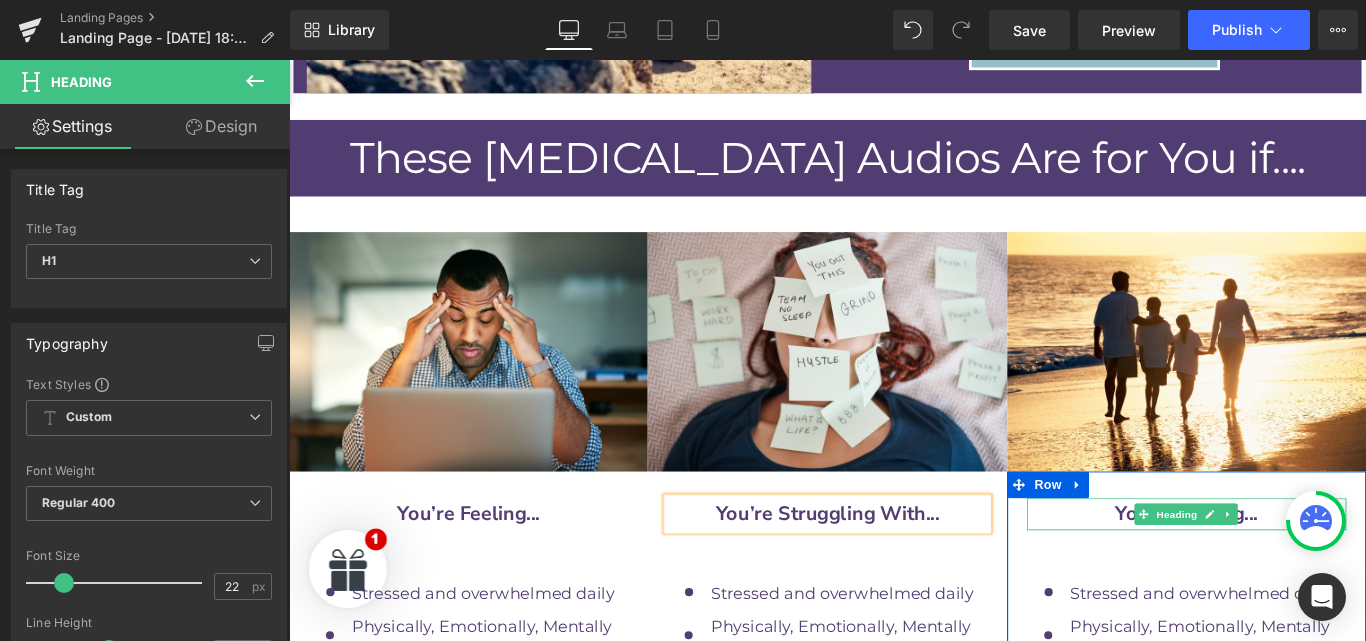 drag, startPoint x: 1375, startPoint y: 298, endPoint x: 1194, endPoint y: 297, distance: 181.00276 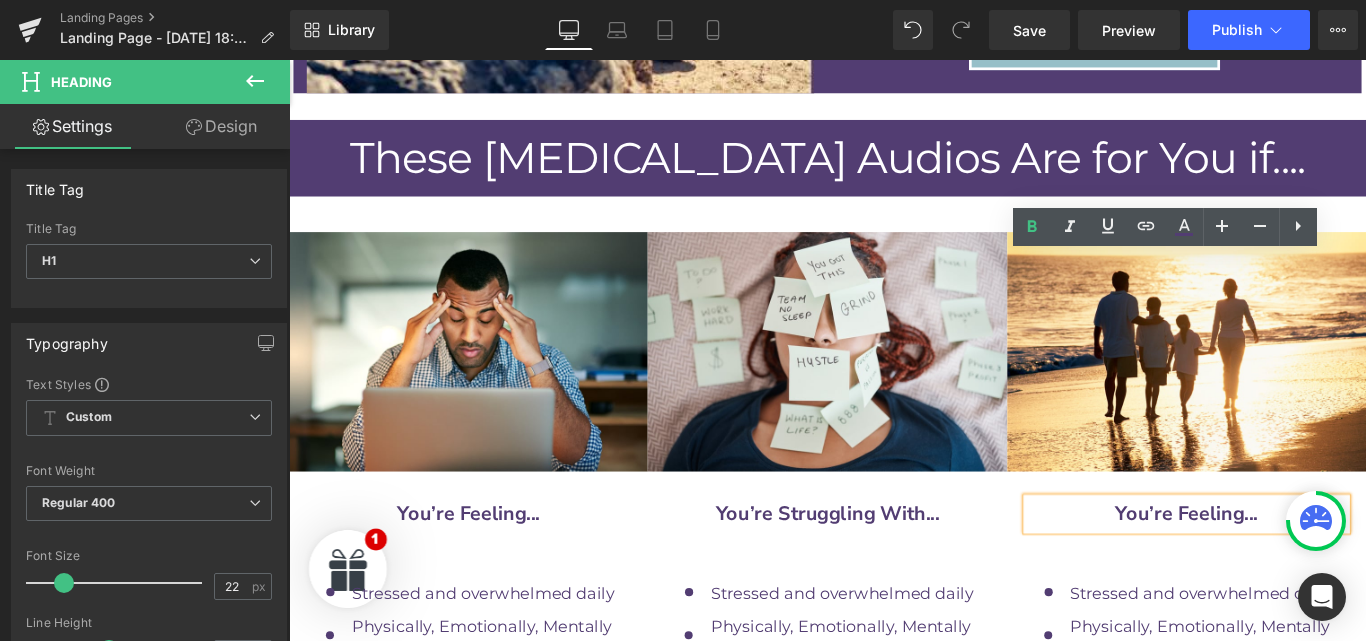 click on "You’re Feeling..." at bounding box center [1297, 570] 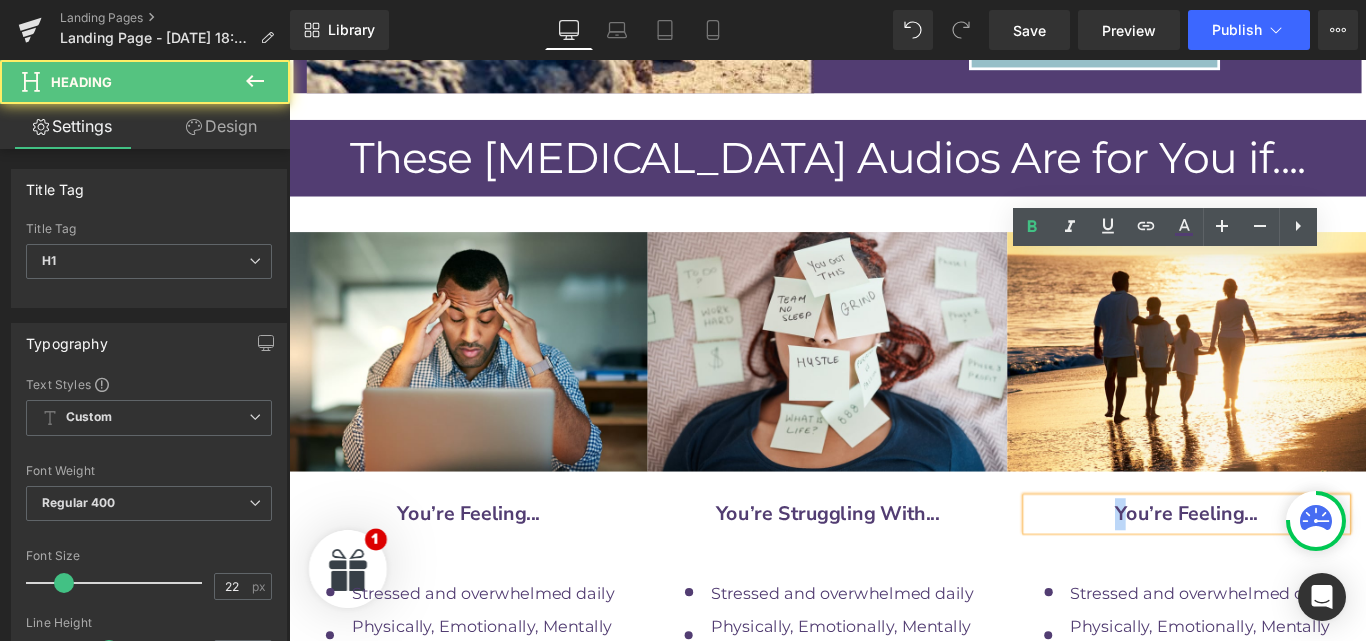 click on "You’re Feeling..." at bounding box center [1297, 570] 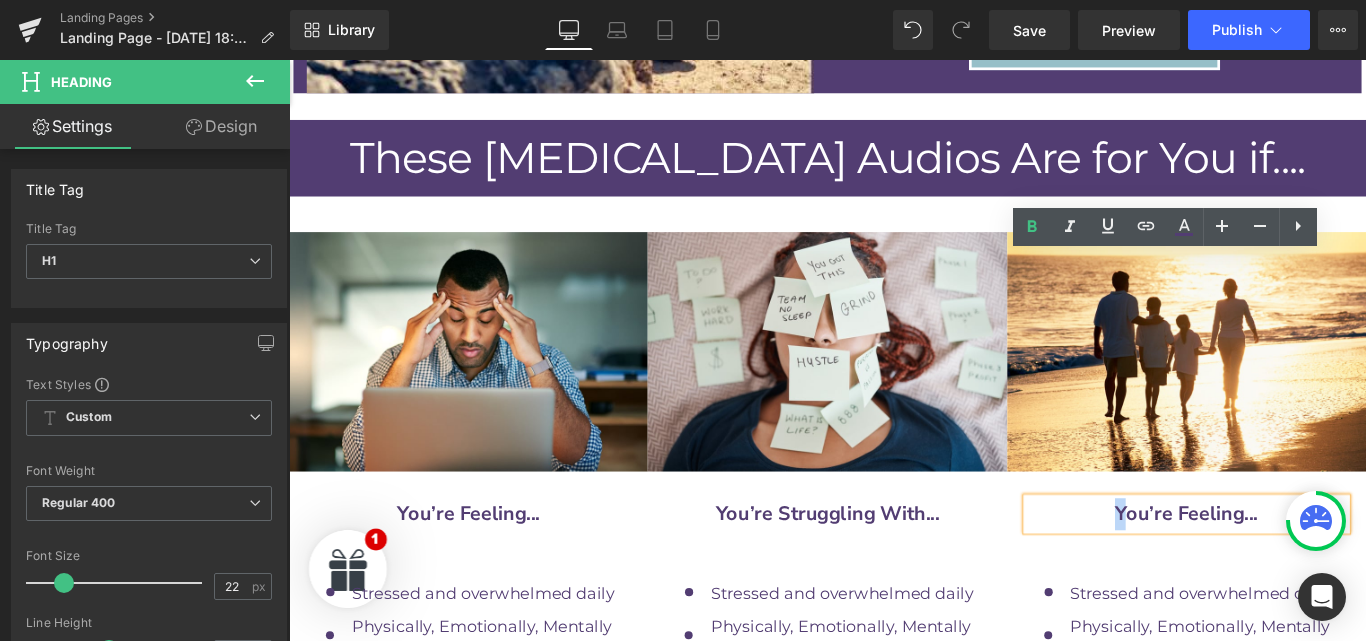 drag, startPoint x: 1386, startPoint y: 304, endPoint x: 1223, endPoint y: 286, distance: 163.99086 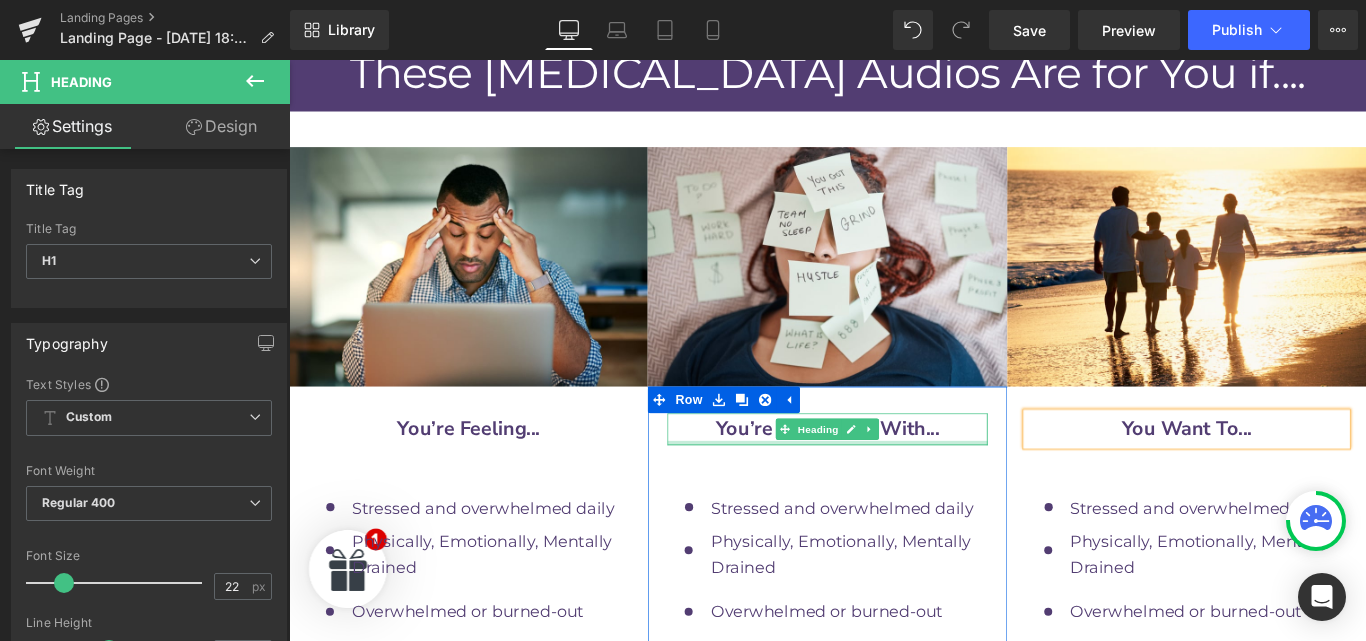 scroll, scrollTop: 9687, scrollLeft: 0, axis: vertical 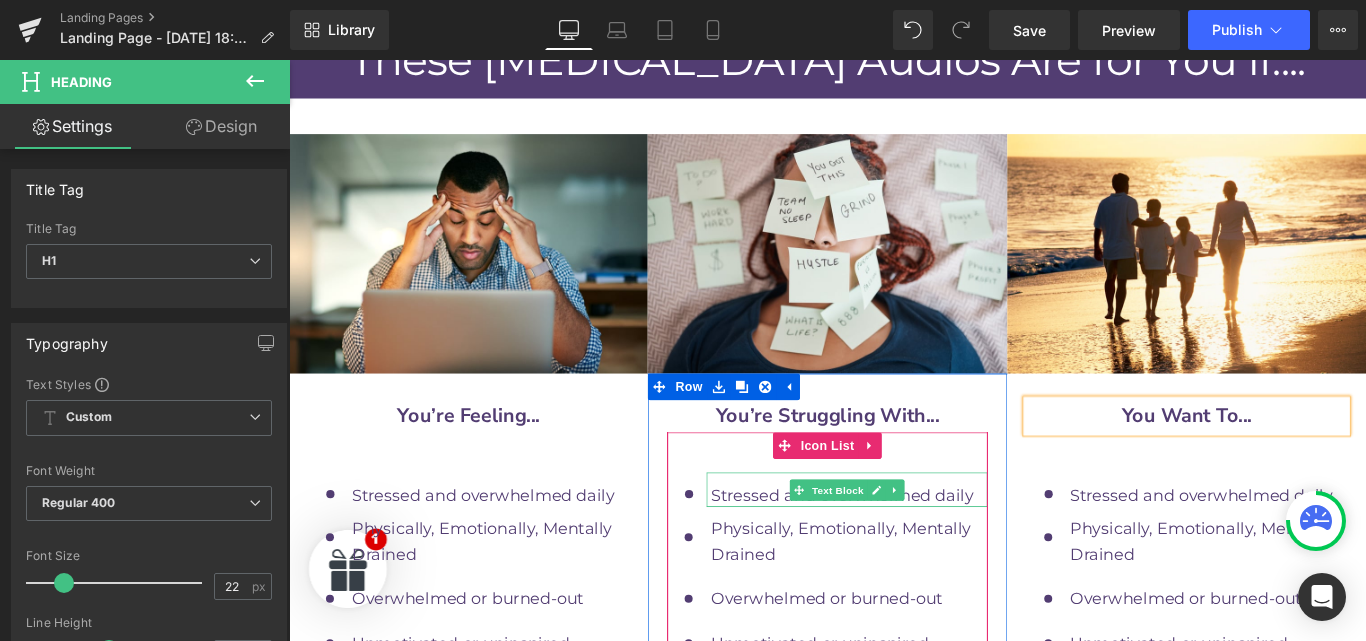 click on "Stressed and overwhelmed daily" at bounding box center (910, 549) 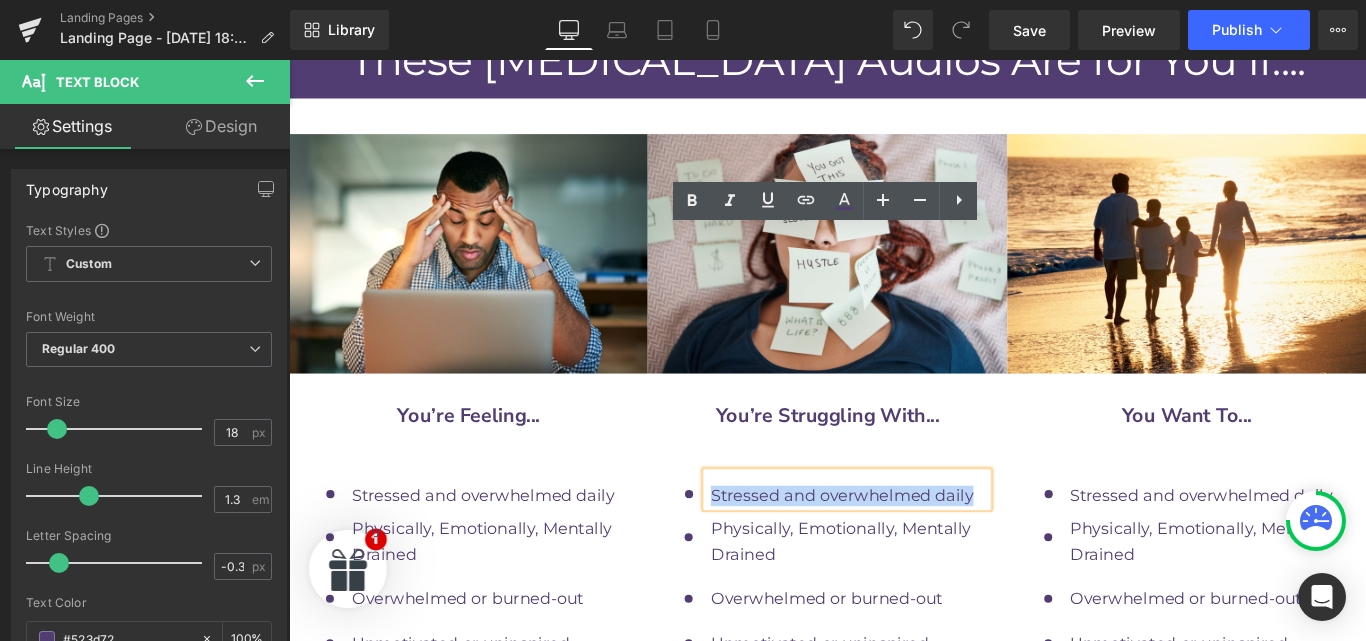 drag, startPoint x: 1048, startPoint y: 275, endPoint x: 758, endPoint y: 272, distance: 290.0155 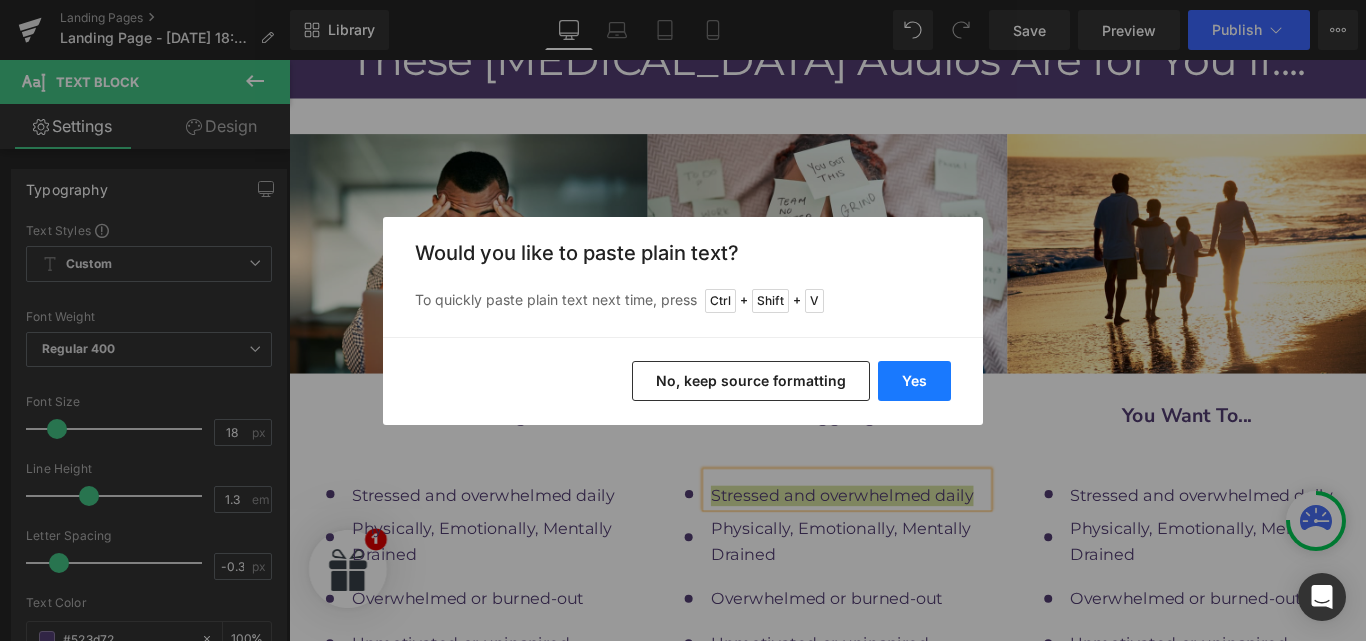 click on "Yes" at bounding box center [914, 381] 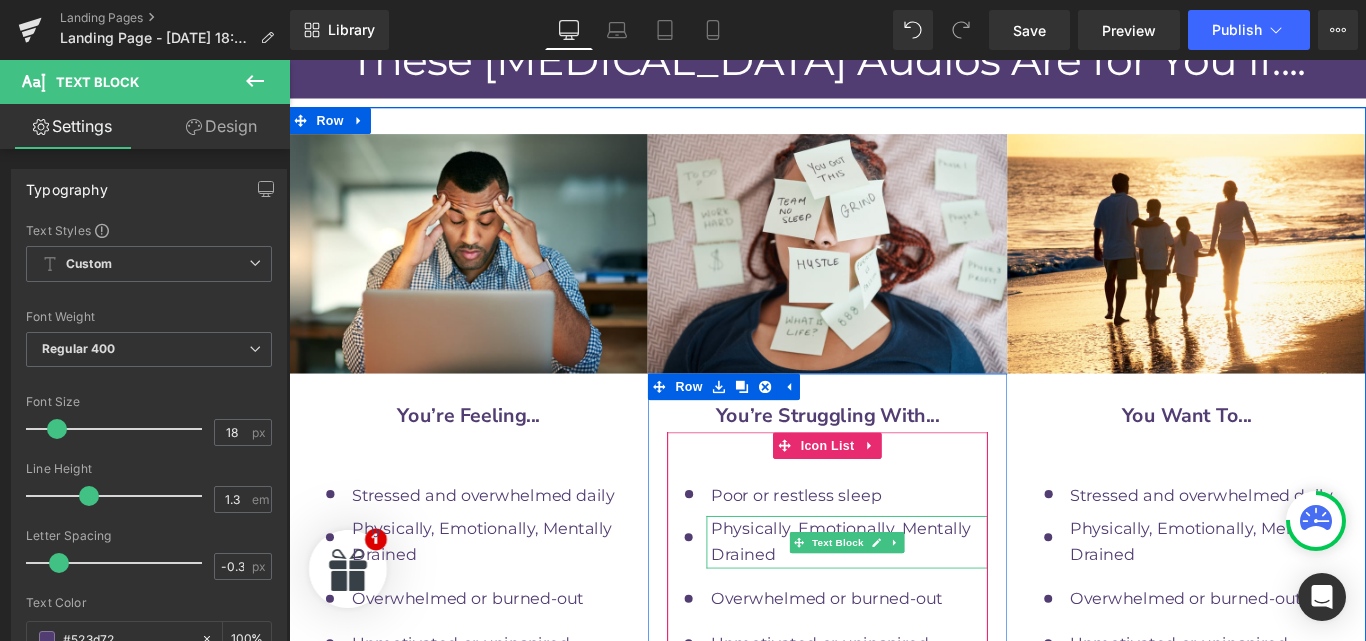 click on "Physically, Emotionally, Mentally Drained" at bounding box center (918, 601) 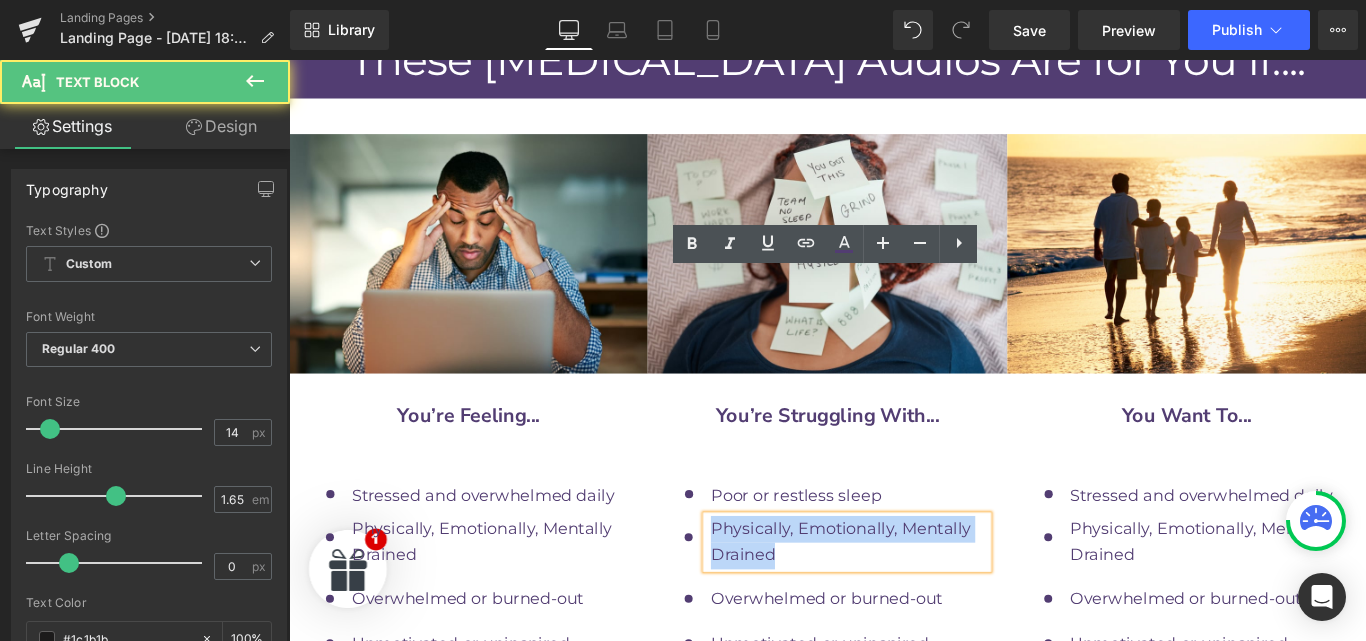 drag, startPoint x: 828, startPoint y: 337, endPoint x: 751, endPoint y: 311, distance: 81.27115 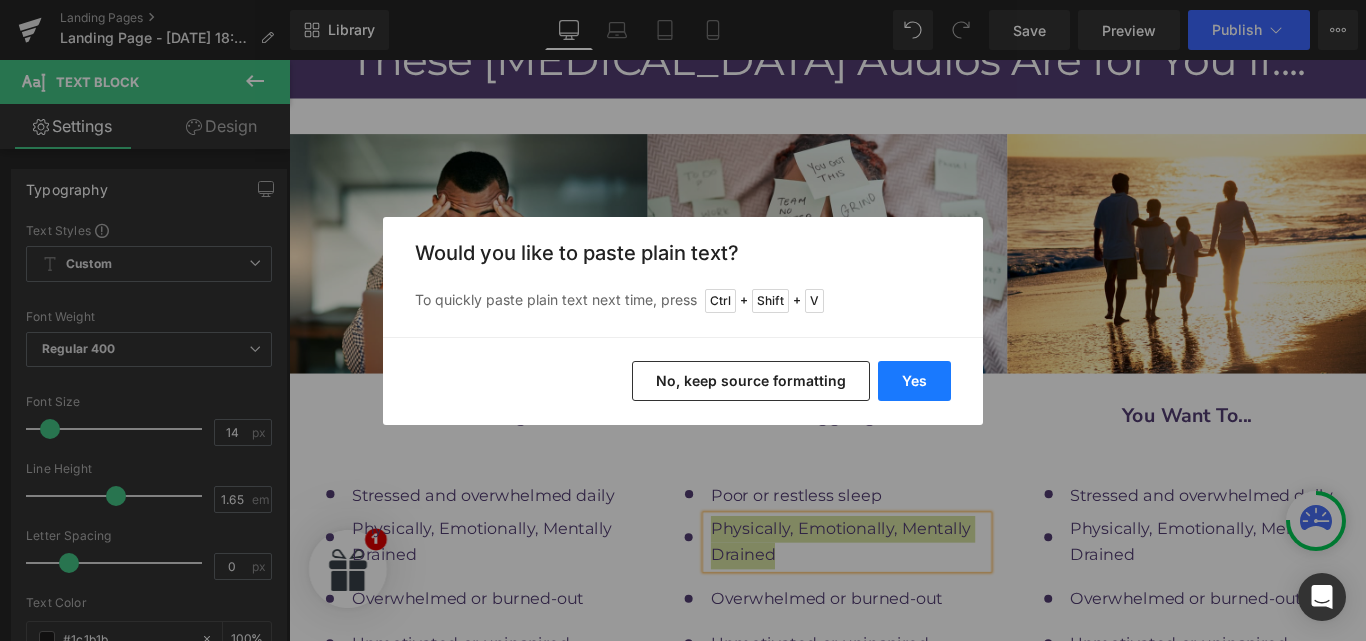click on "Yes" at bounding box center (914, 381) 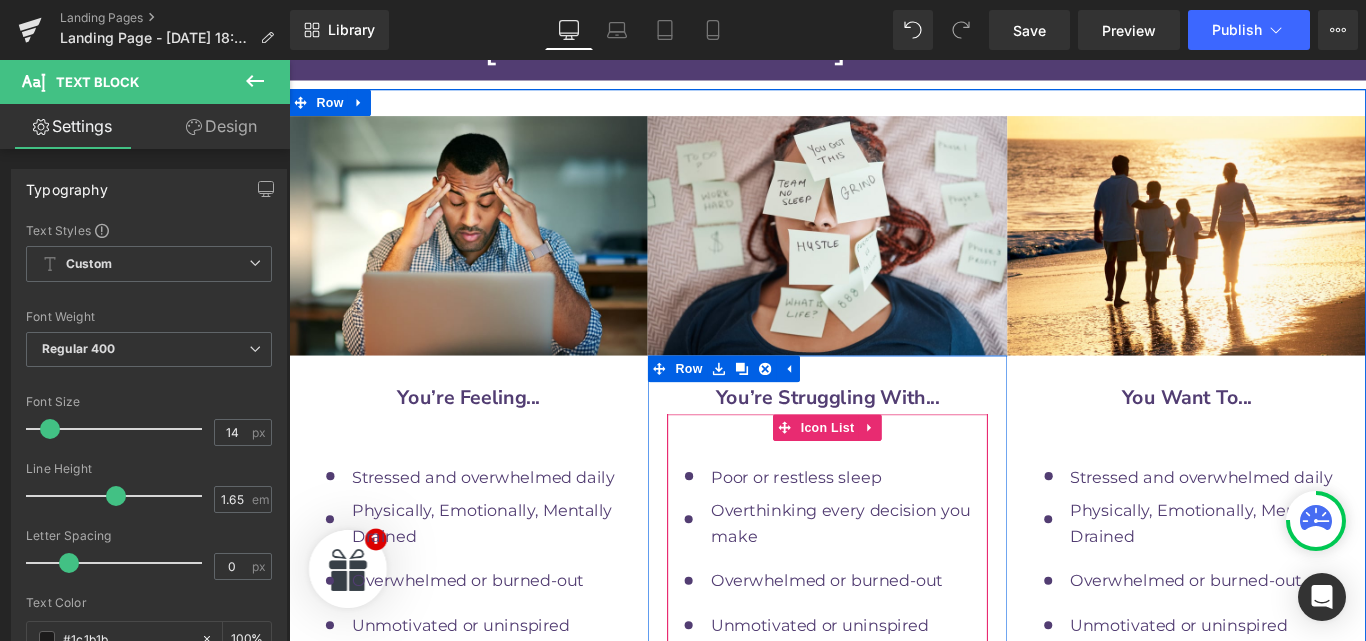 scroll, scrollTop: 9714, scrollLeft: 0, axis: vertical 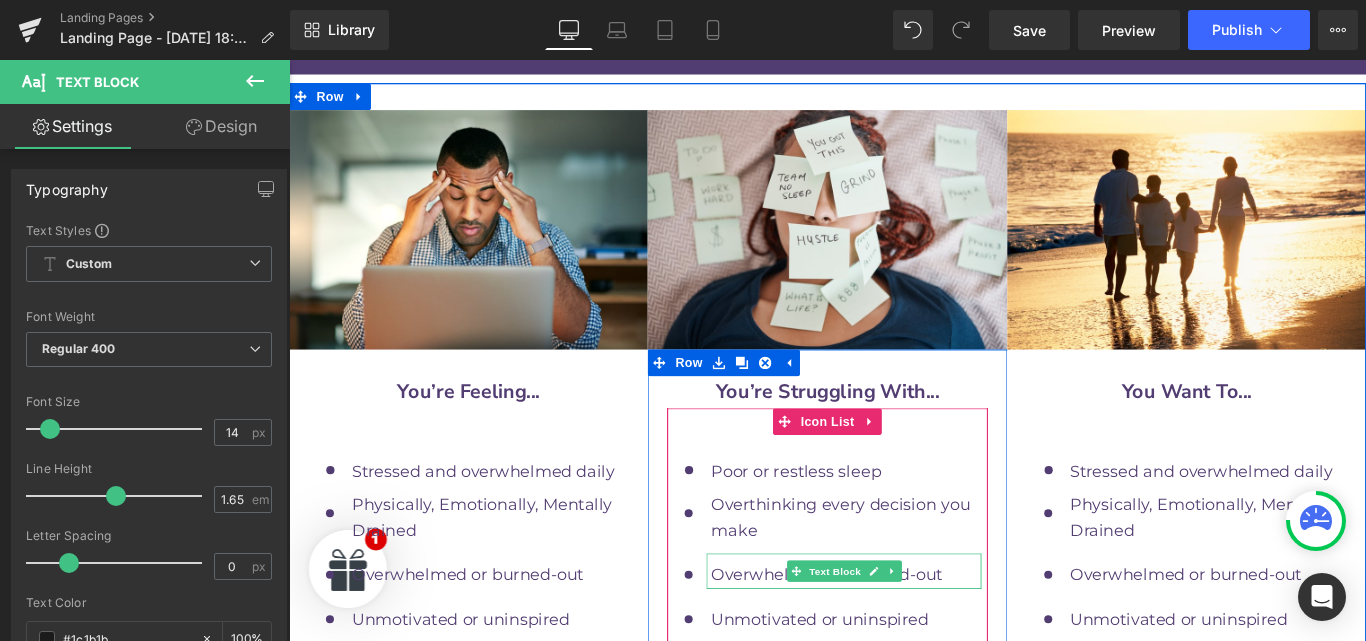 drag, startPoint x: 1021, startPoint y: 366, endPoint x: 796, endPoint y: 366, distance: 225 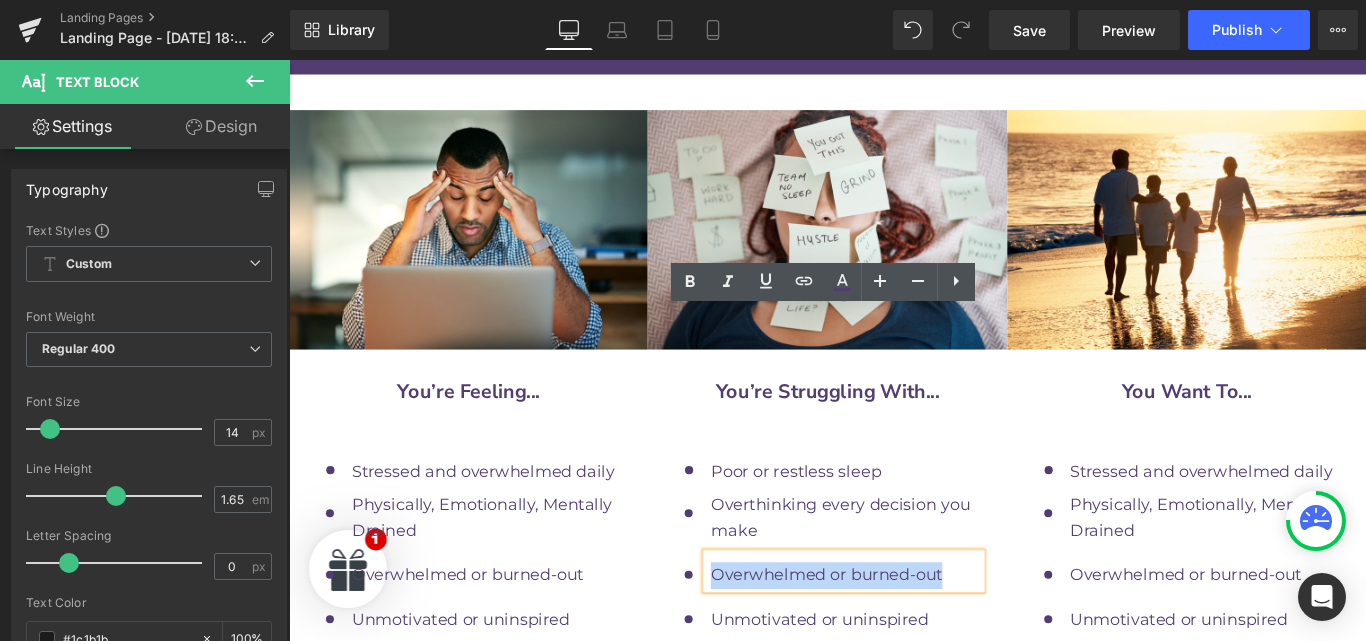 drag, startPoint x: 796, startPoint y: 366, endPoint x: 757, endPoint y: 366, distance: 39 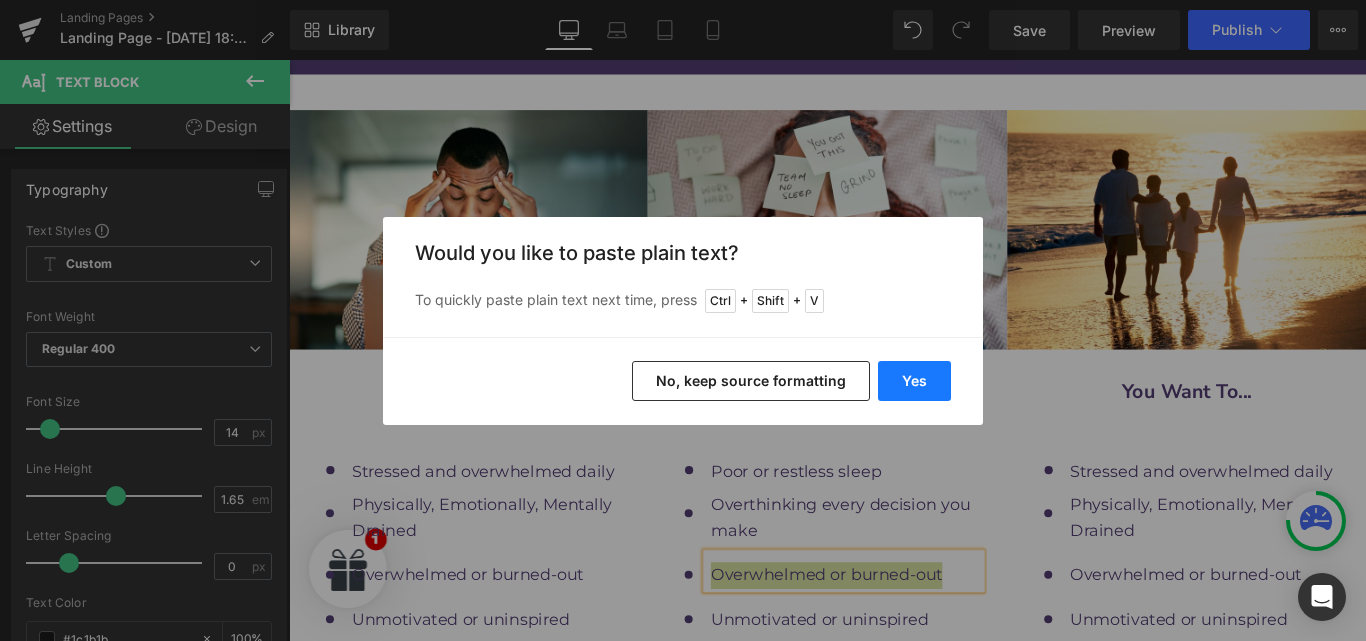 click on "Yes" at bounding box center [914, 381] 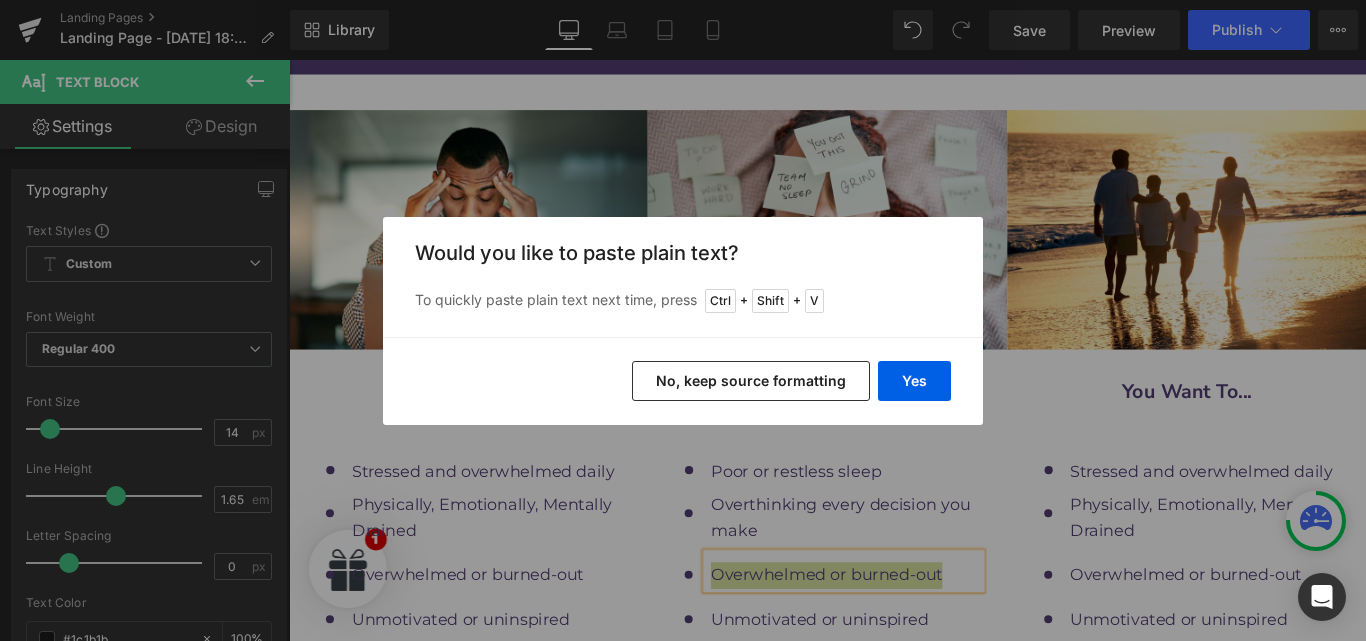 type 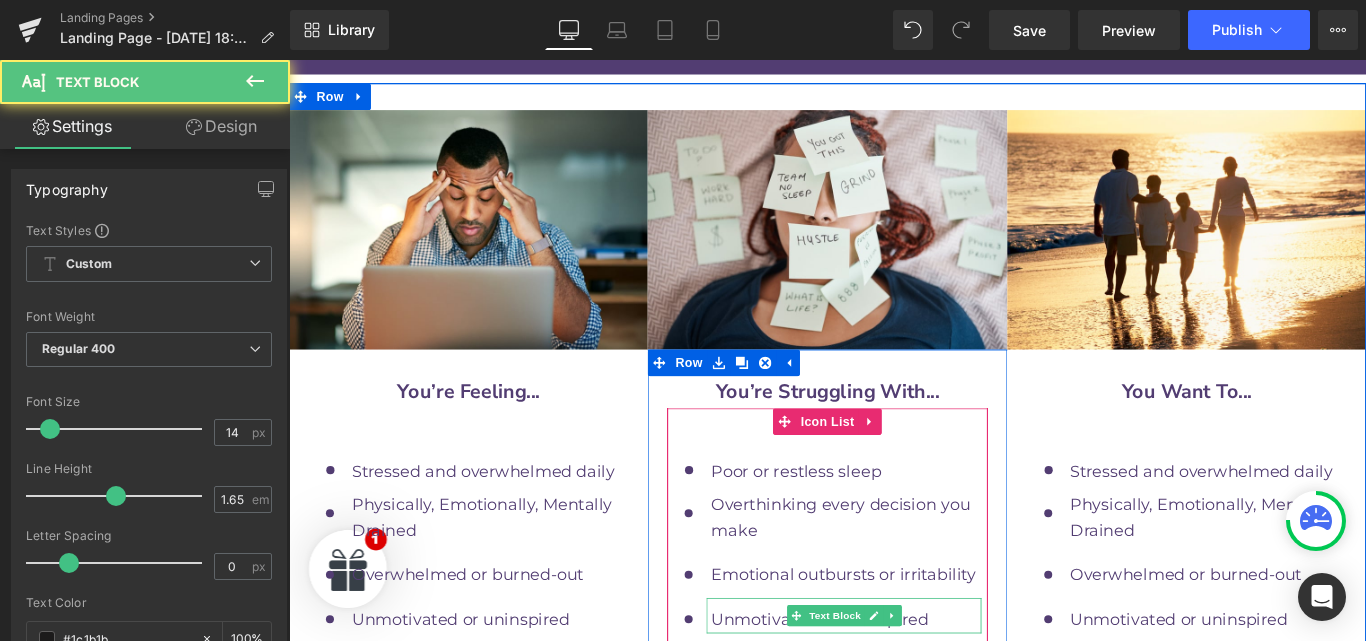 click on "Unmotivated or uninspired" at bounding box center [915, 689] 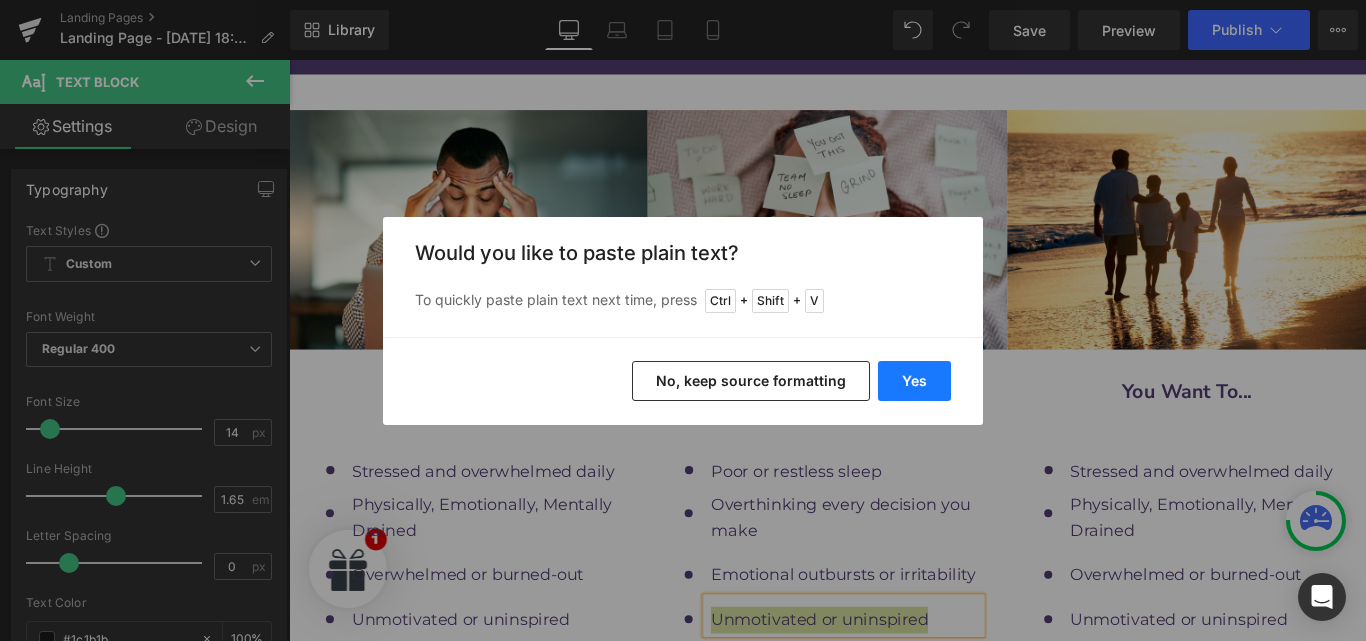 click on "Yes" at bounding box center [914, 381] 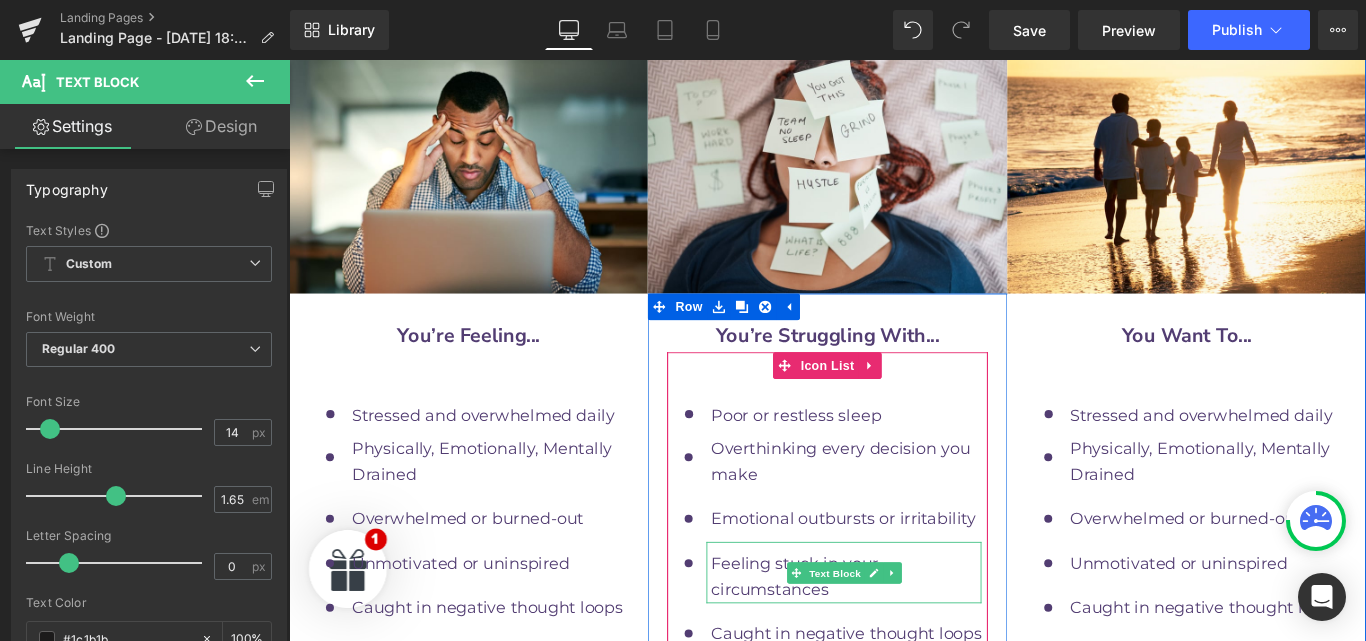 scroll, scrollTop: 9778, scrollLeft: 0, axis: vertical 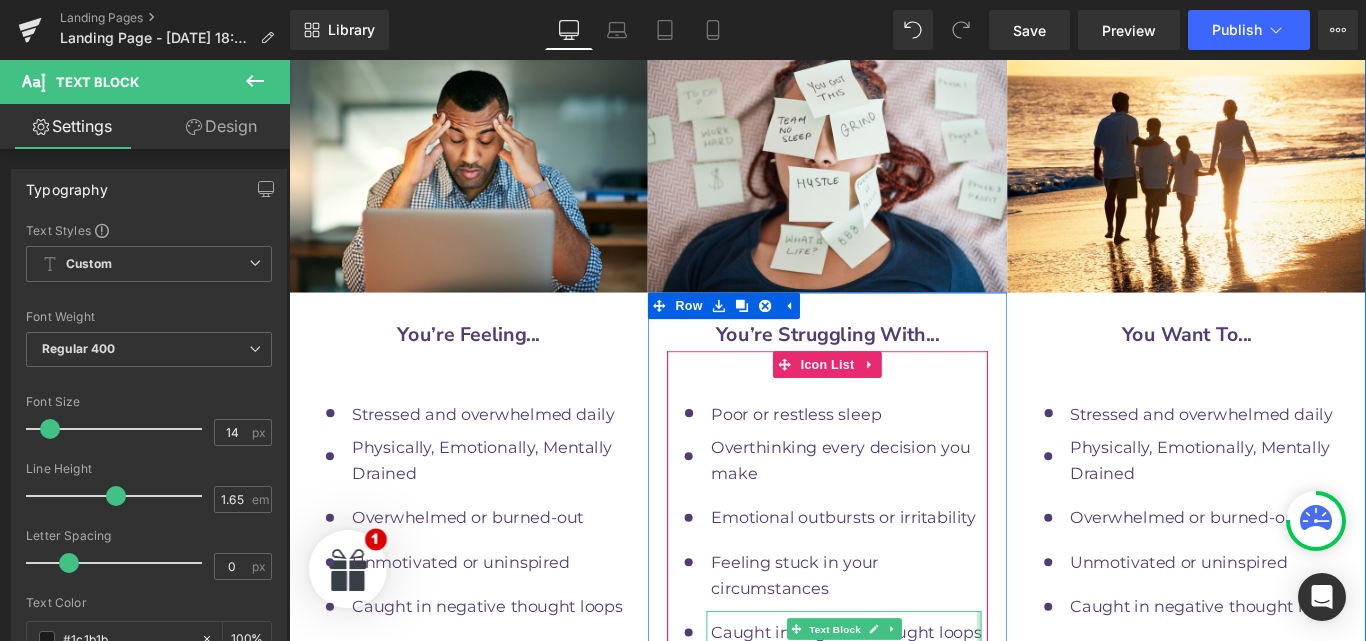 click at bounding box center (1064, 699) 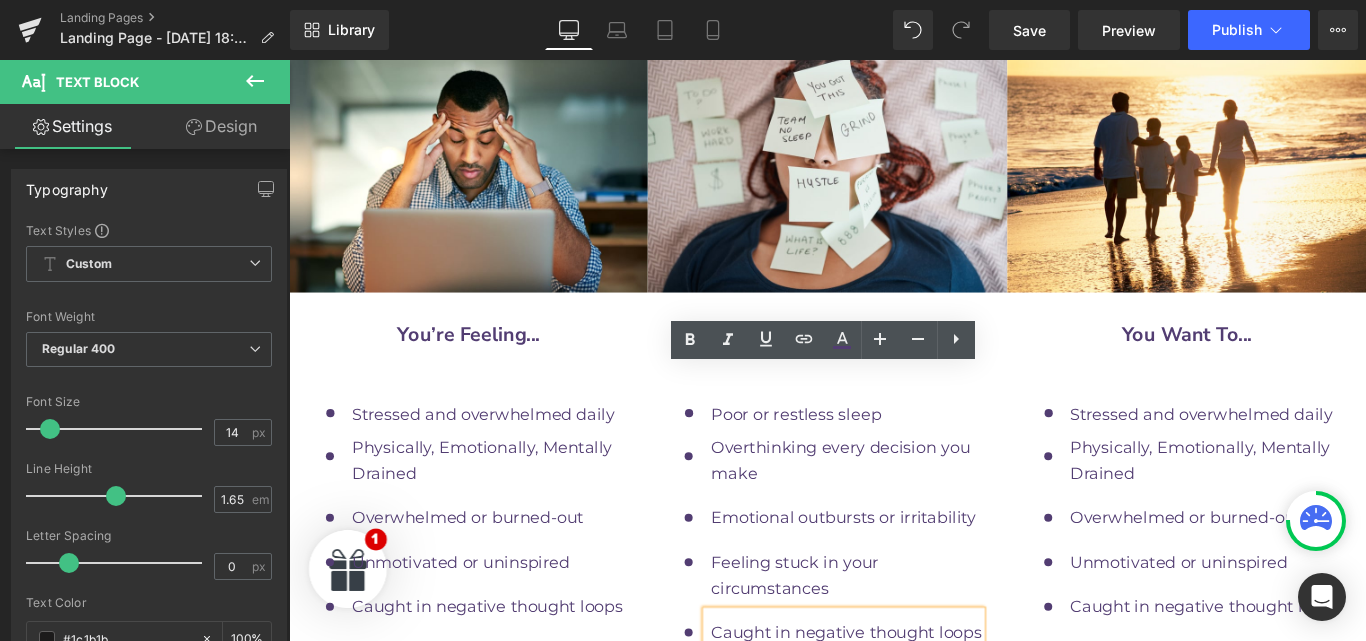 click on "Caught in negative thought loops" at bounding box center (915, 703) 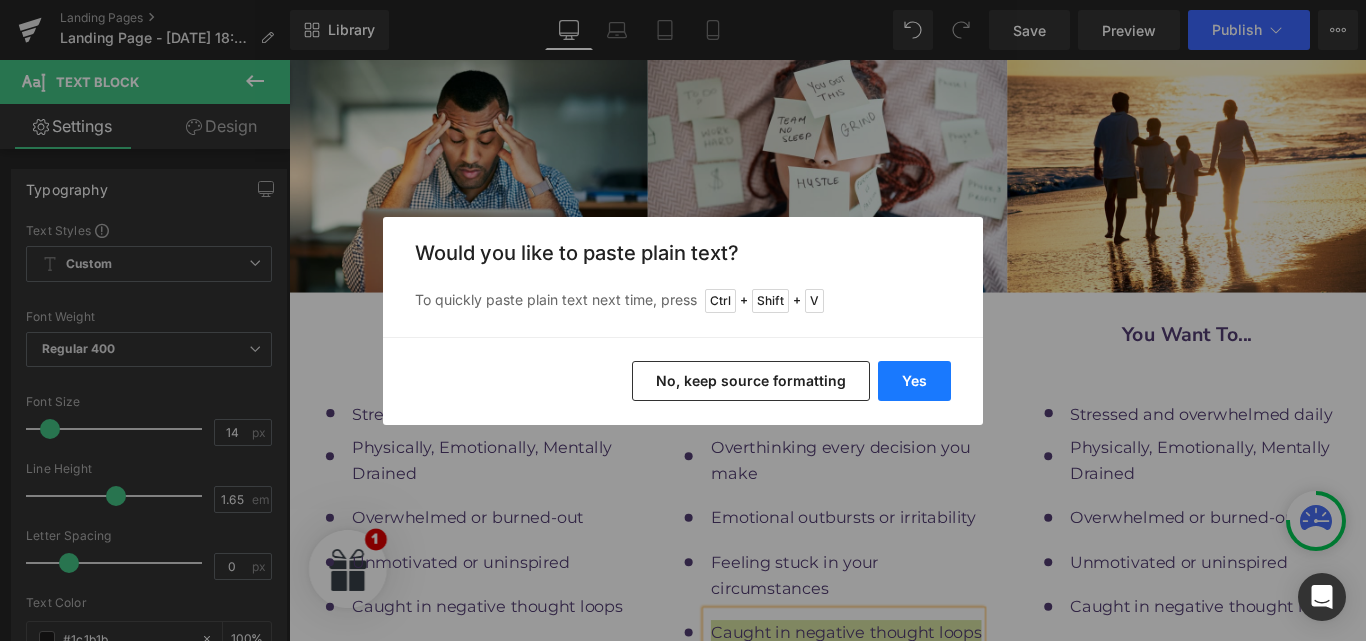 click on "Yes" at bounding box center [914, 381] 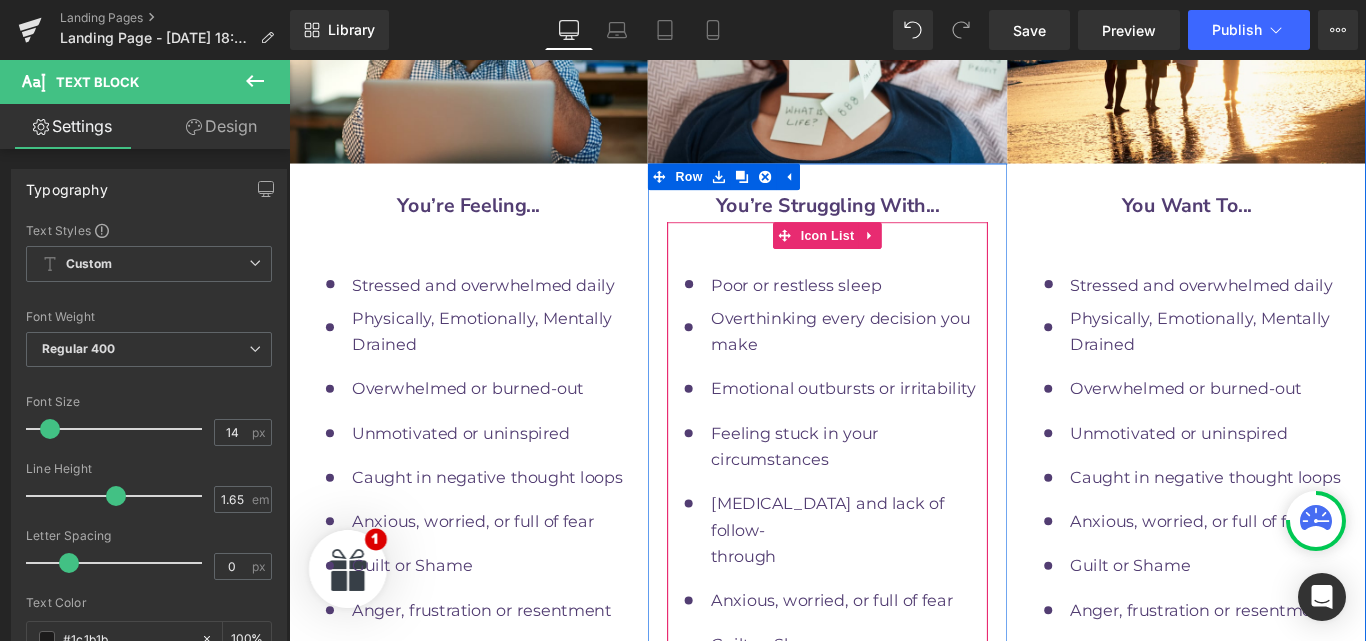 scroll, scrollTop: 9924, scrollLeft: 0, axis: vertical 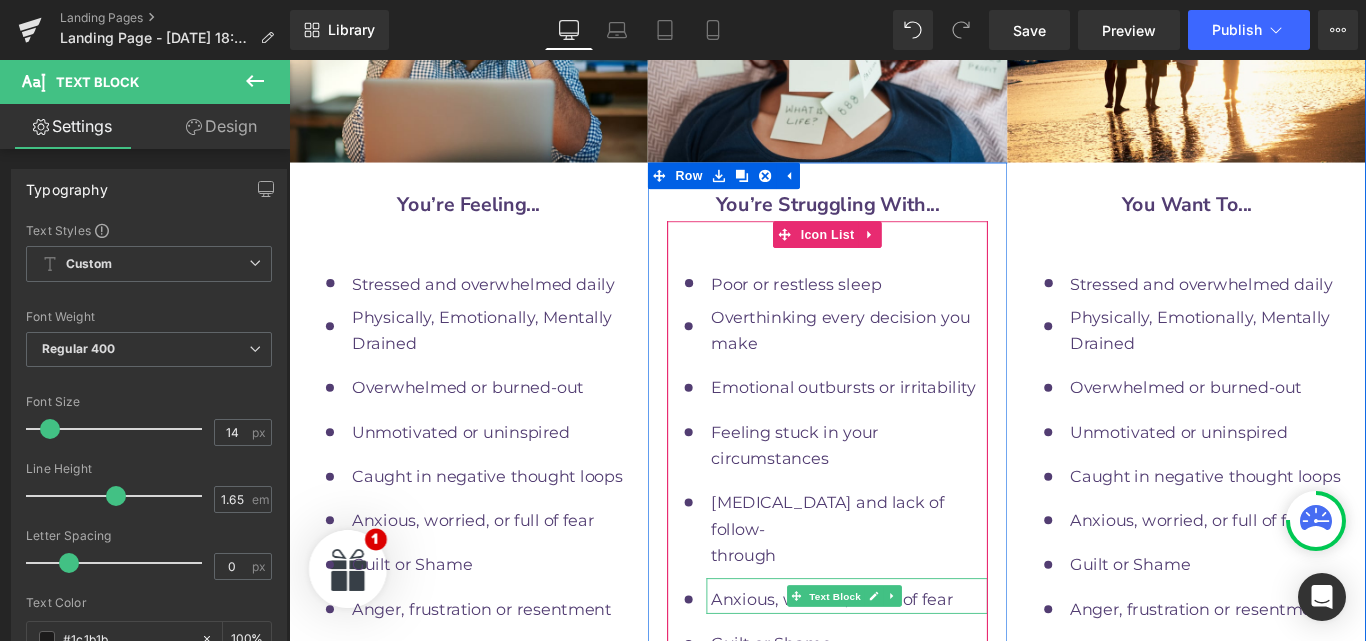 click on "Anxious, worried, or full of fear" at bounding box center (918, 667) 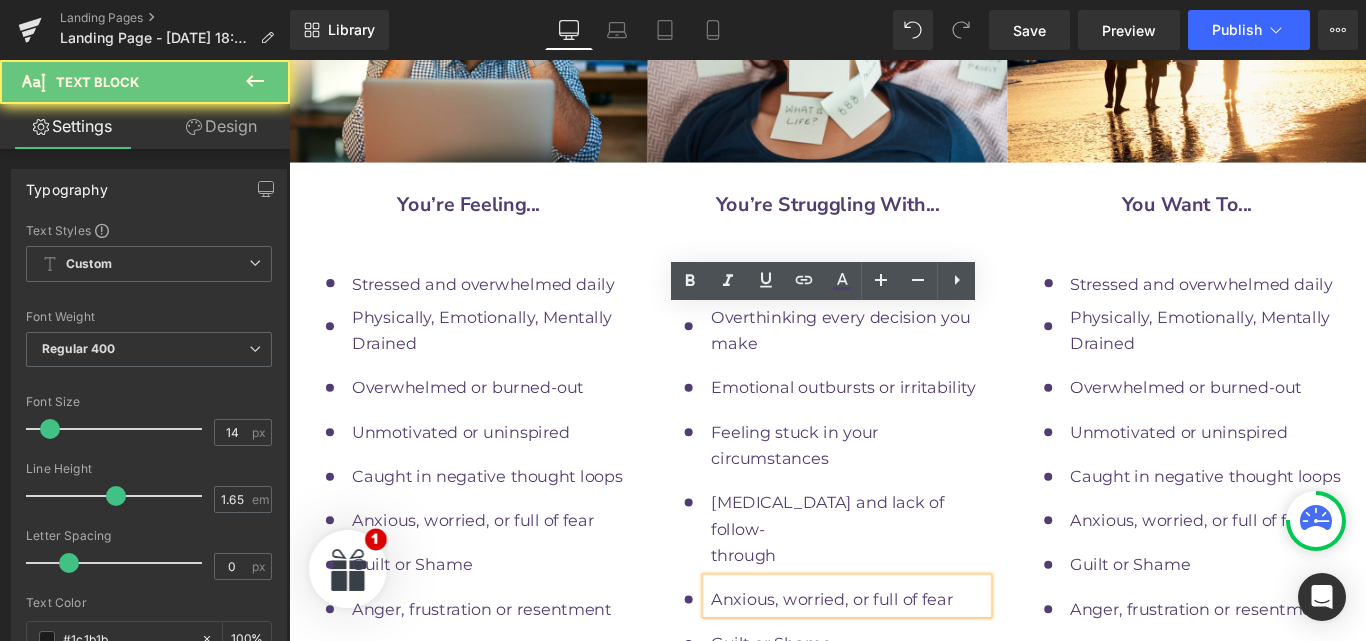 drag, startPoint x: 1027, startPoint y: 365, endPoint x: 755, endPoint y: 348, distance: 272.53073 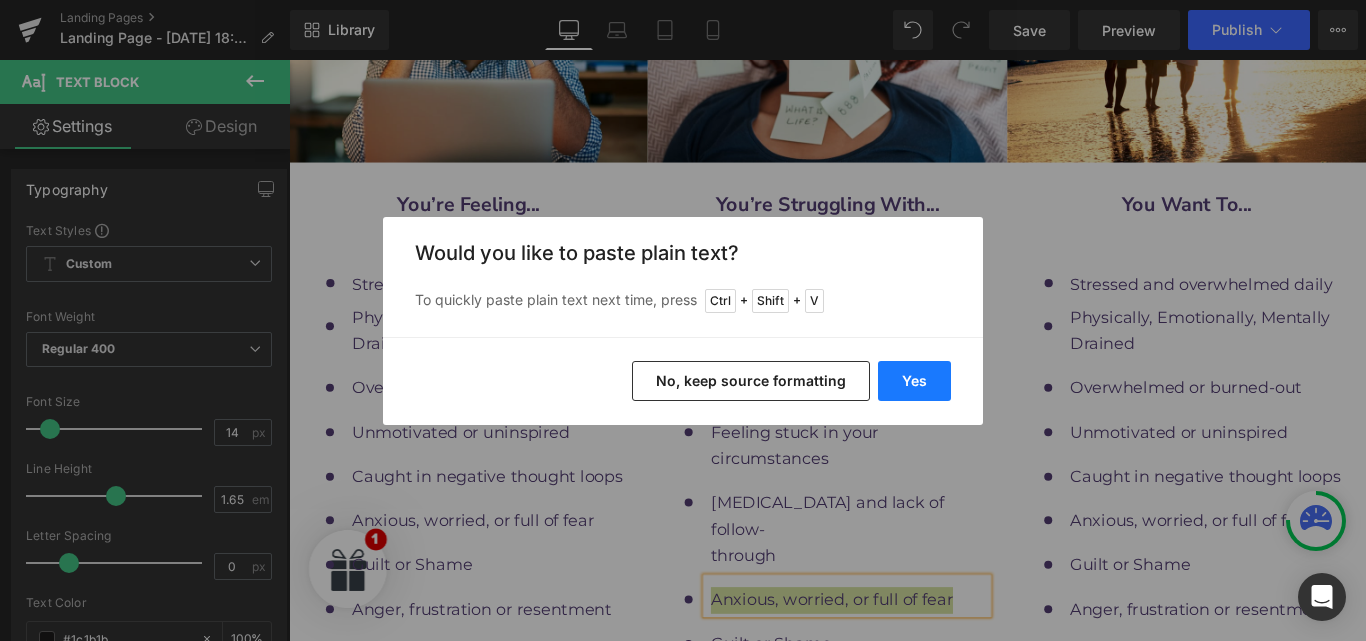 click on "Yes" at bounding box center [914, 381] 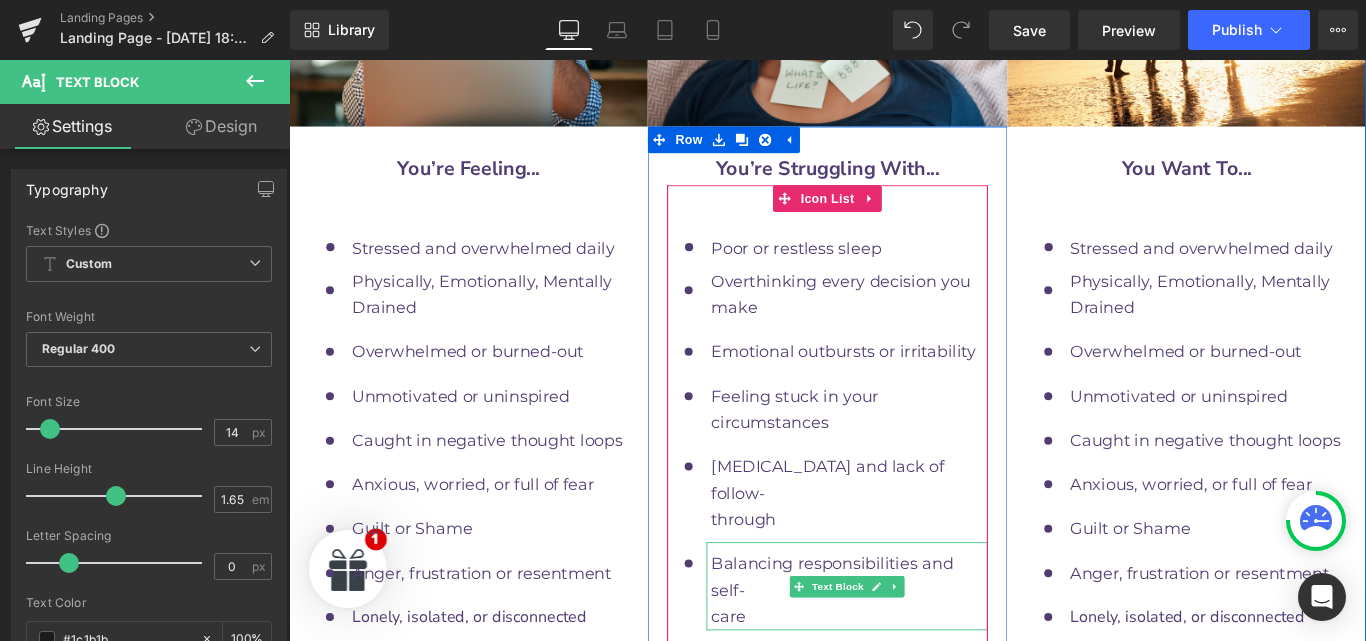scroll, scrollTop: 9979, scrollLeft: 0, axis: vertical 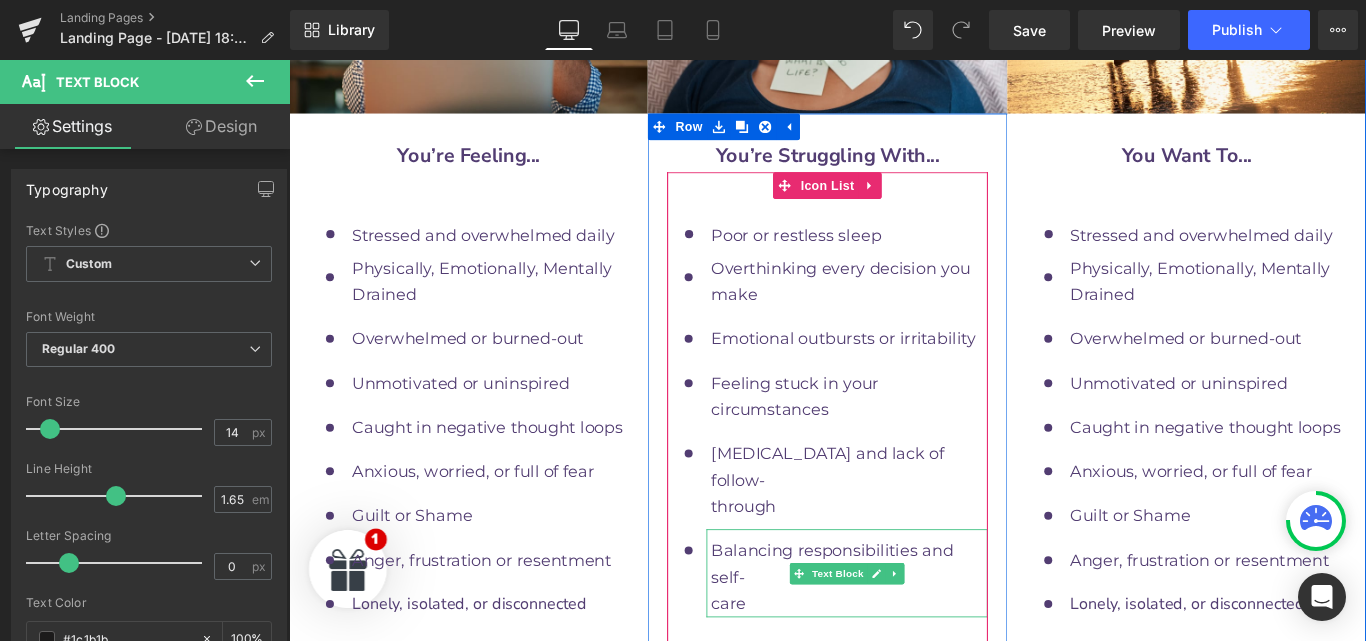 click on "care" at bounding box center (782, 671) 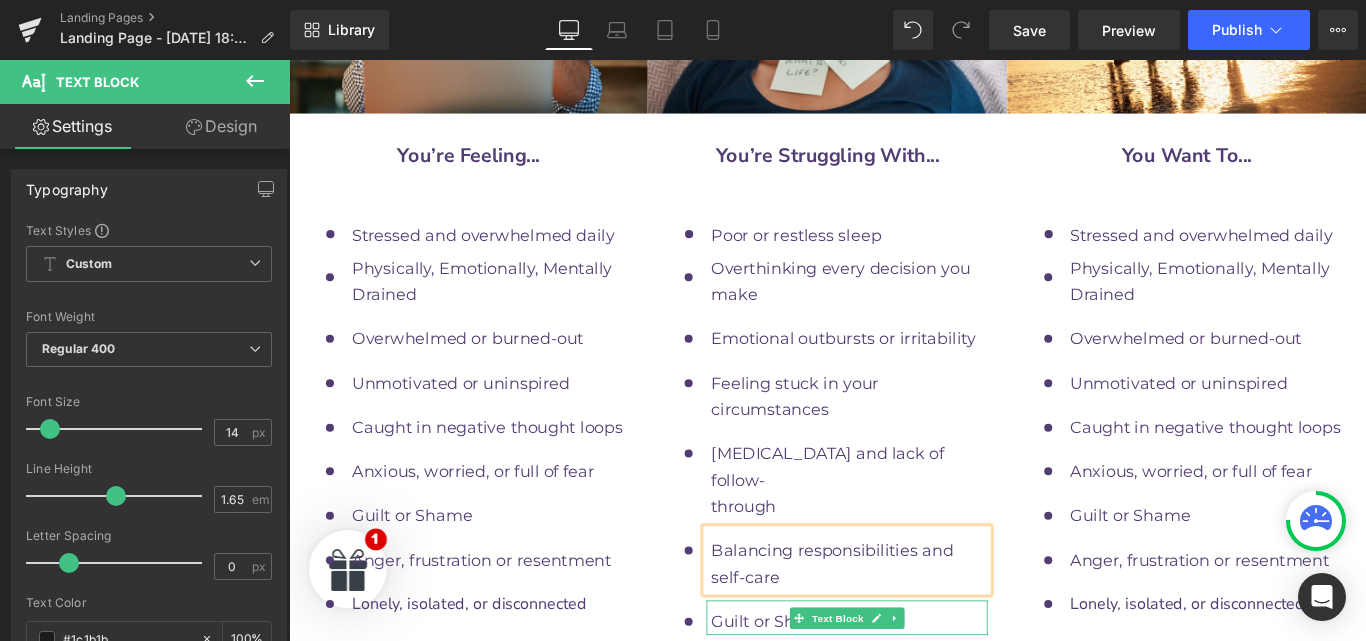 click on "Guilt or Shame" at bounding box center (918, 692) 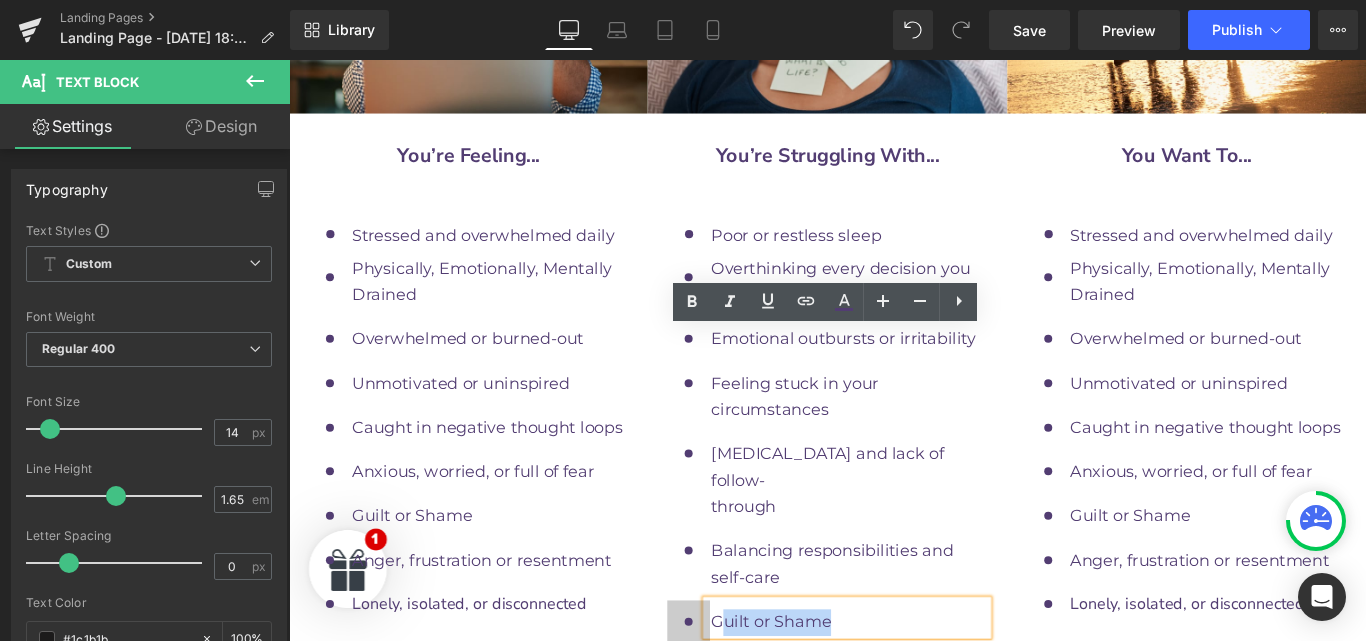 drag, startPoint x: 970, startPoint y: 383, endPoint x: 746, endPoint y: 384, distance: 224.00223 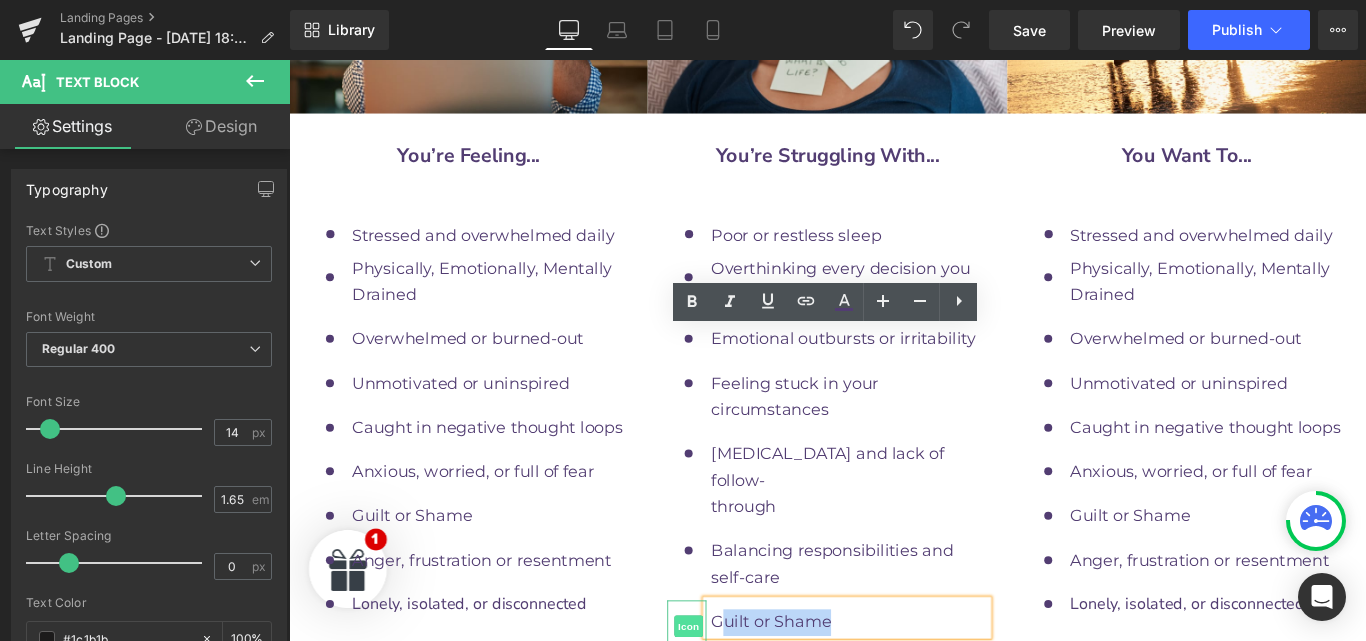 type 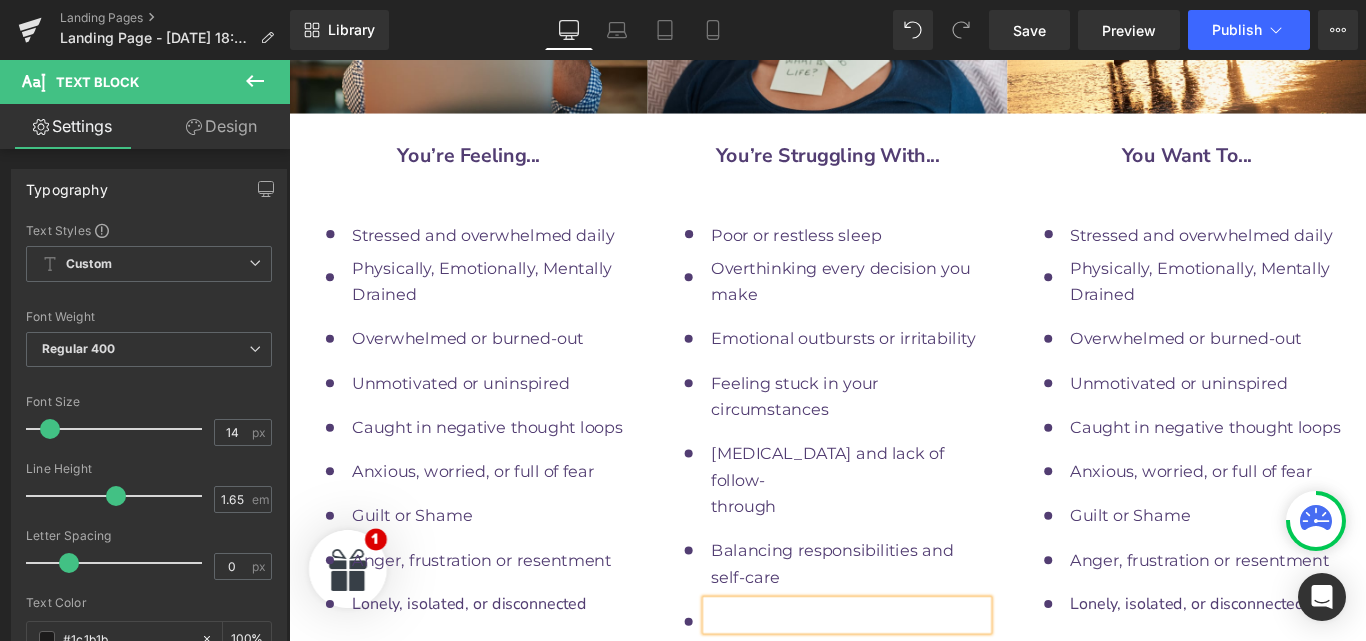 click at bounding box center [918, 688] 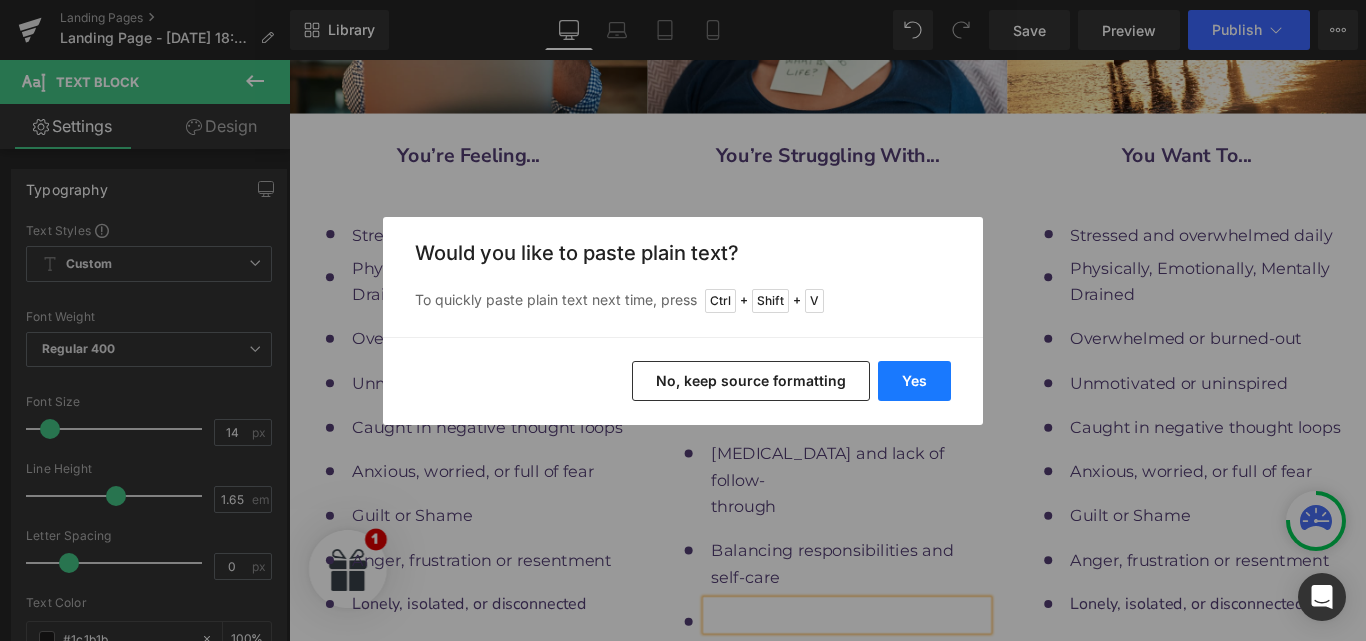 click on "Yes" at bounding box center [914, 381] 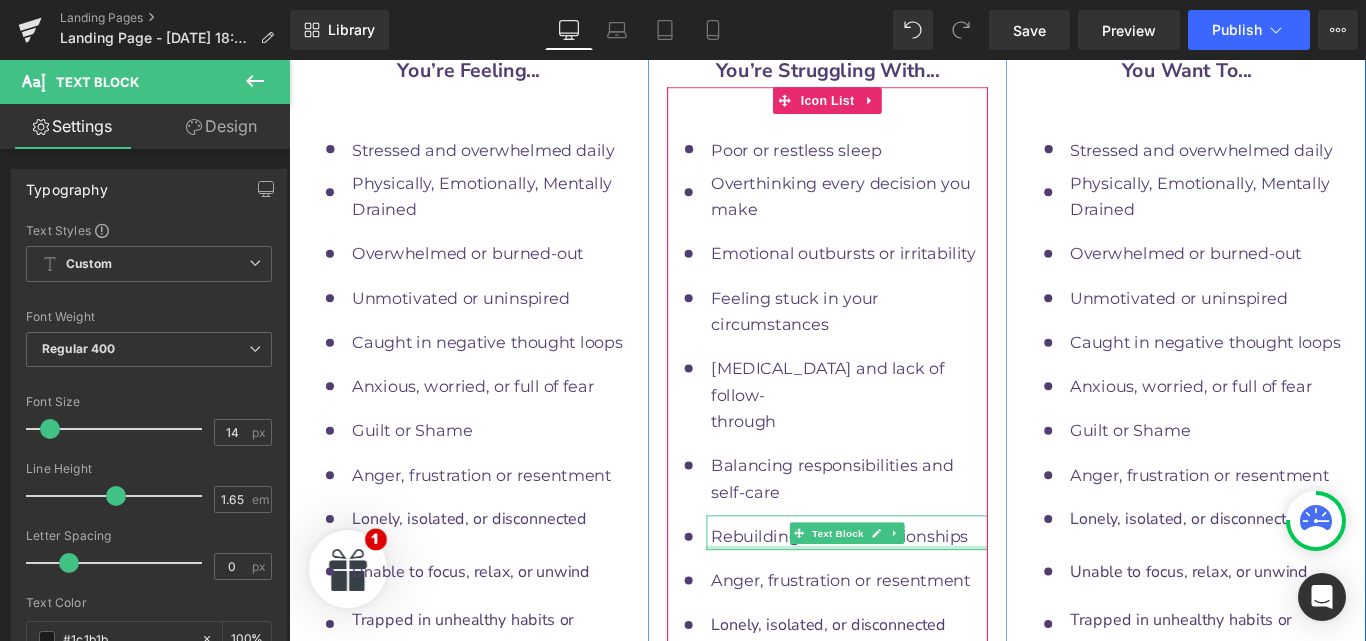 scroll, scrollTop: 10081, scrollLeft: 0, axis: vertical 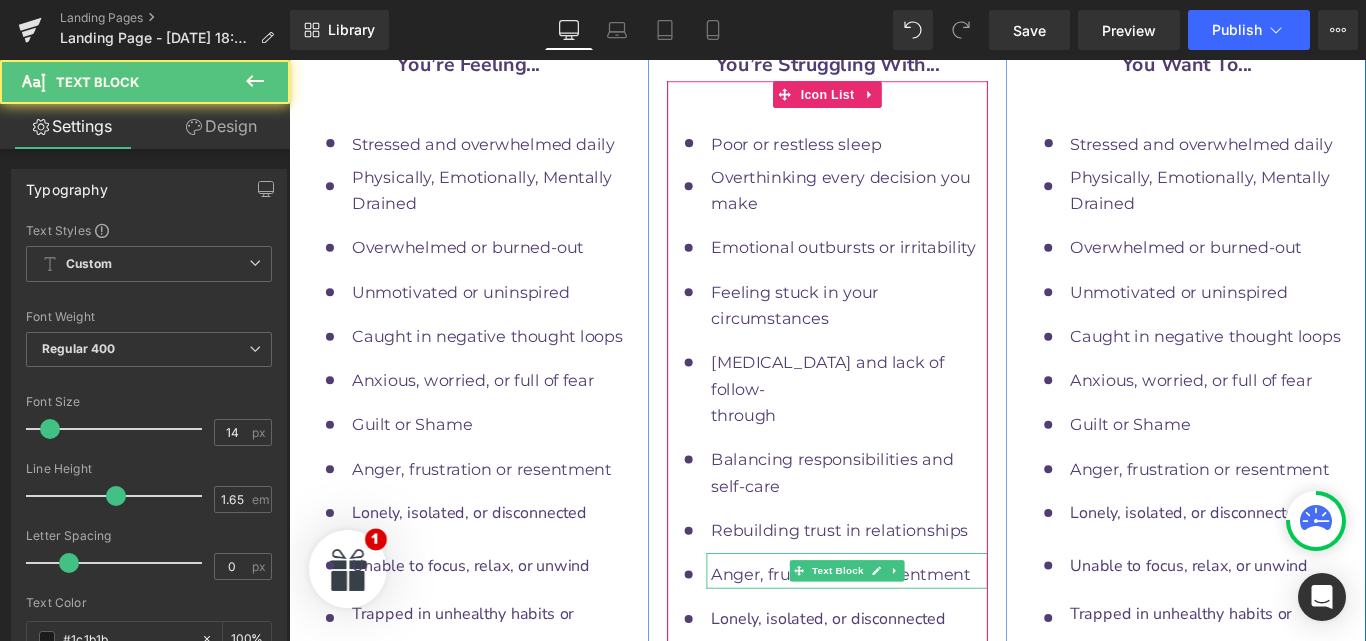 click on "Anger, frustration or resentment" at bounding box center [908, 638] 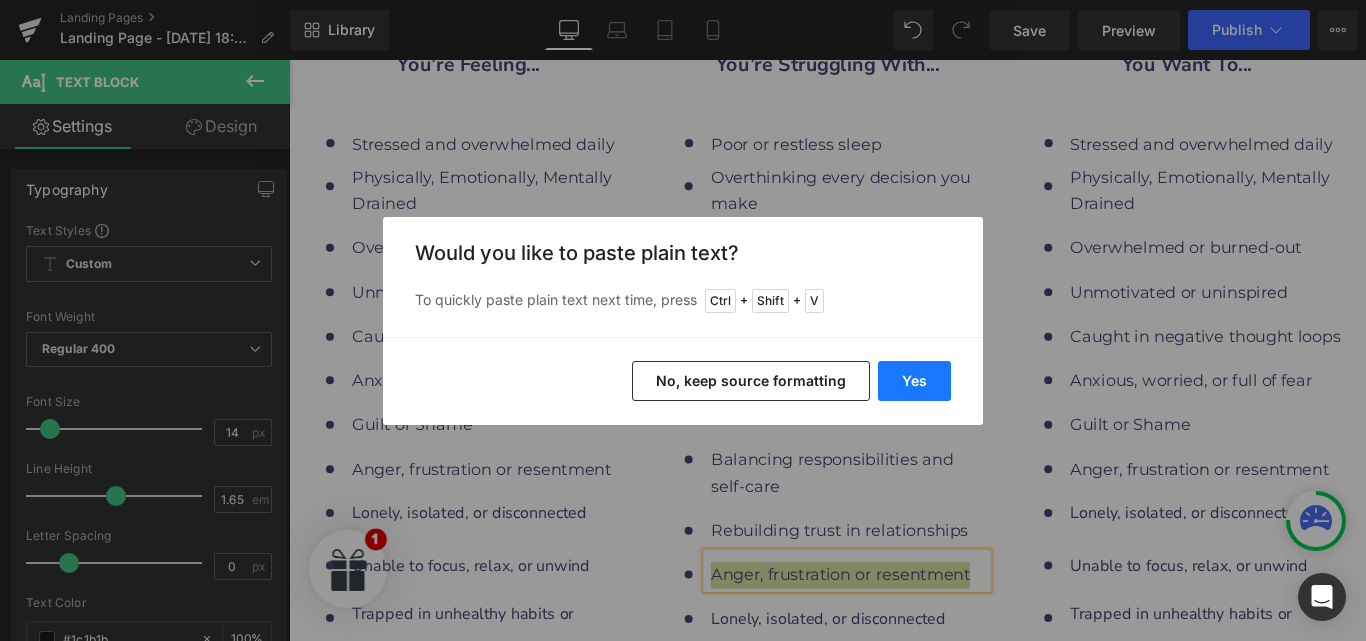 click on "Yes" at bounding box center (914, 381) 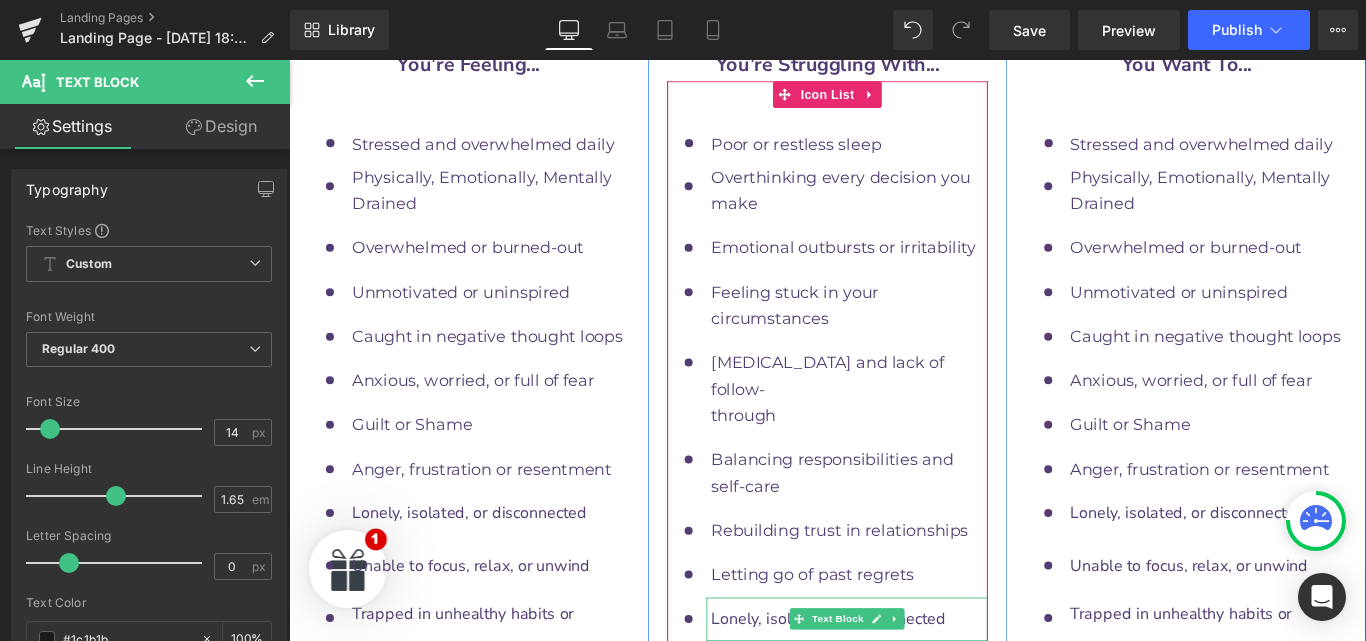 click on "Lonely, isolated, or disconnected" at bounding box center (918, 688) 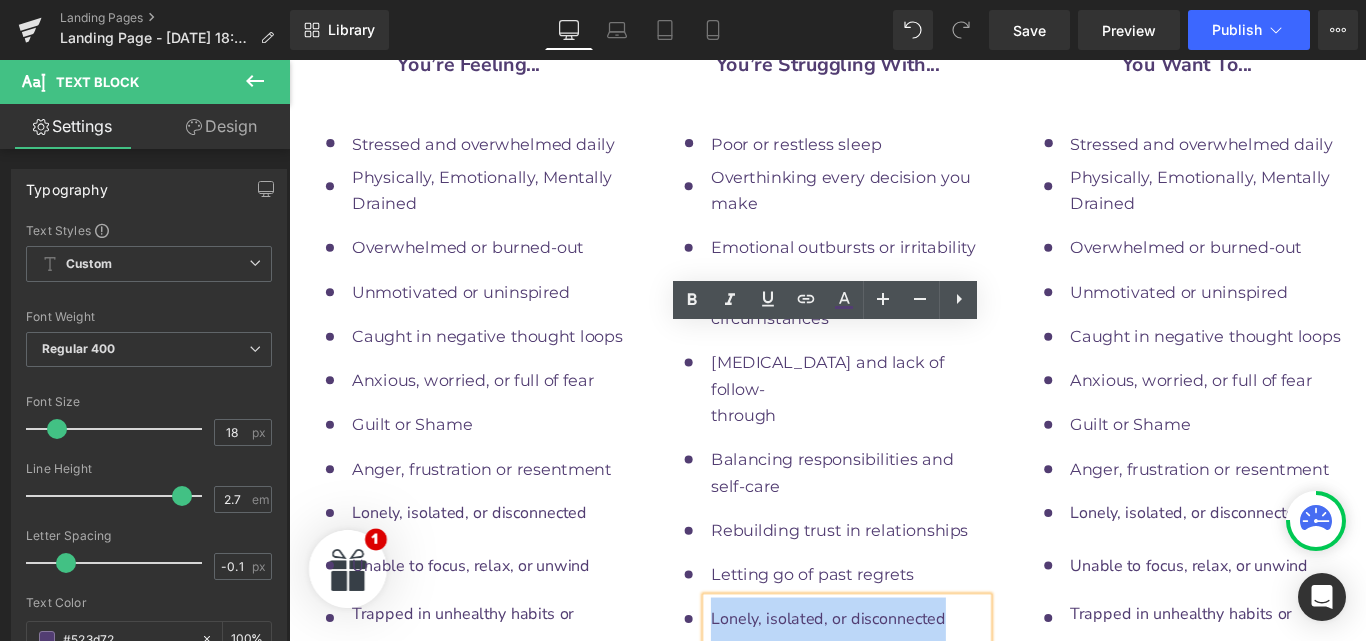 click on "Lonely, isolated, or disconnected" at bounding box center [918, 688] 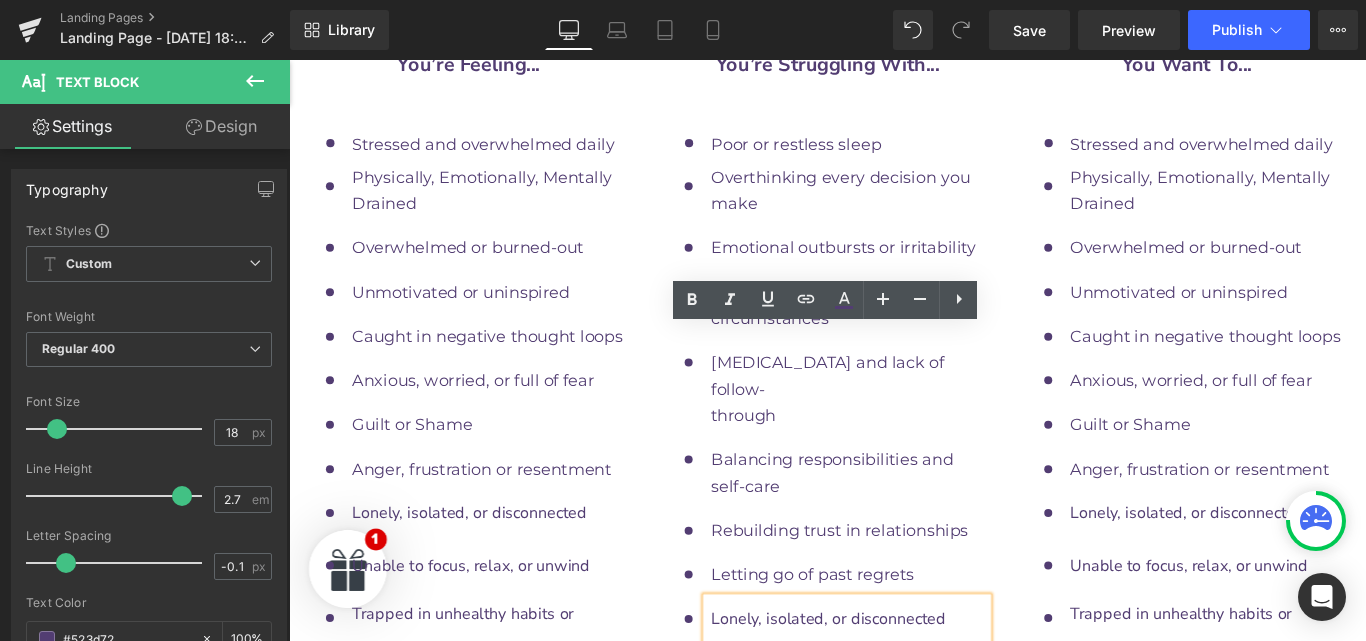 click on "Lonely, isolated, or disconnected" at bounding box center [918, 688] 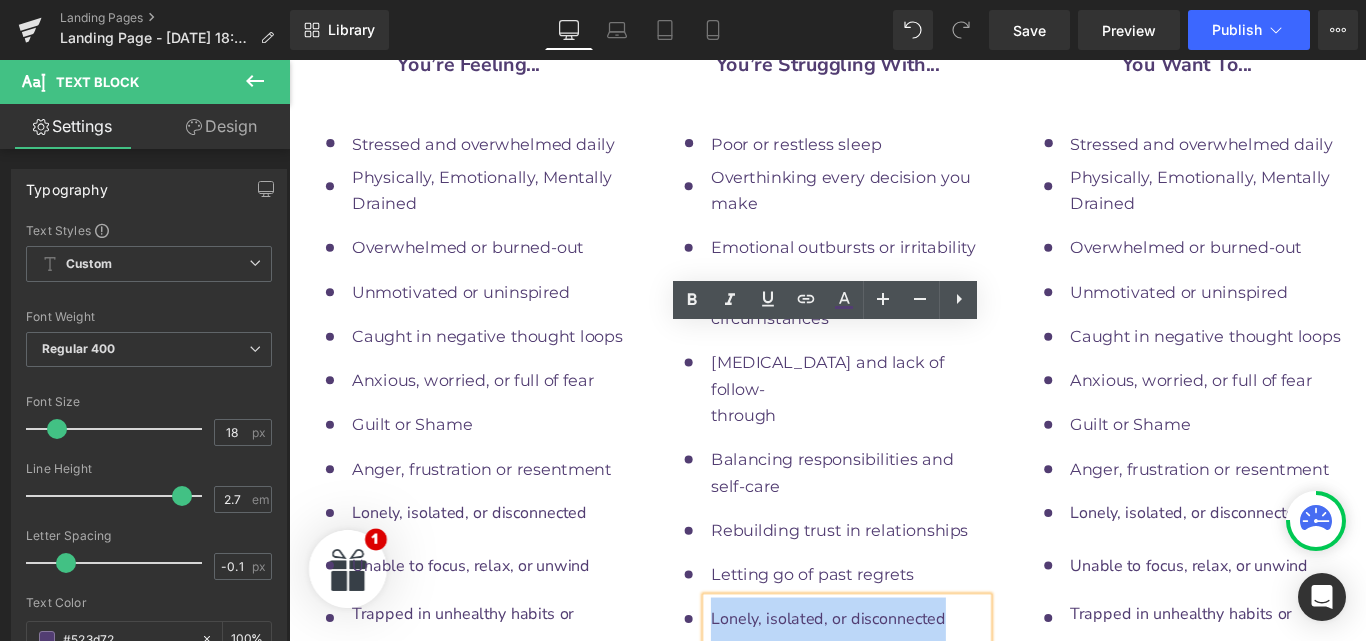 drag, startPoint x: 1031, startPoint y: 382, endPoint x: 741, endPoint y: 381, distance: 290.0017 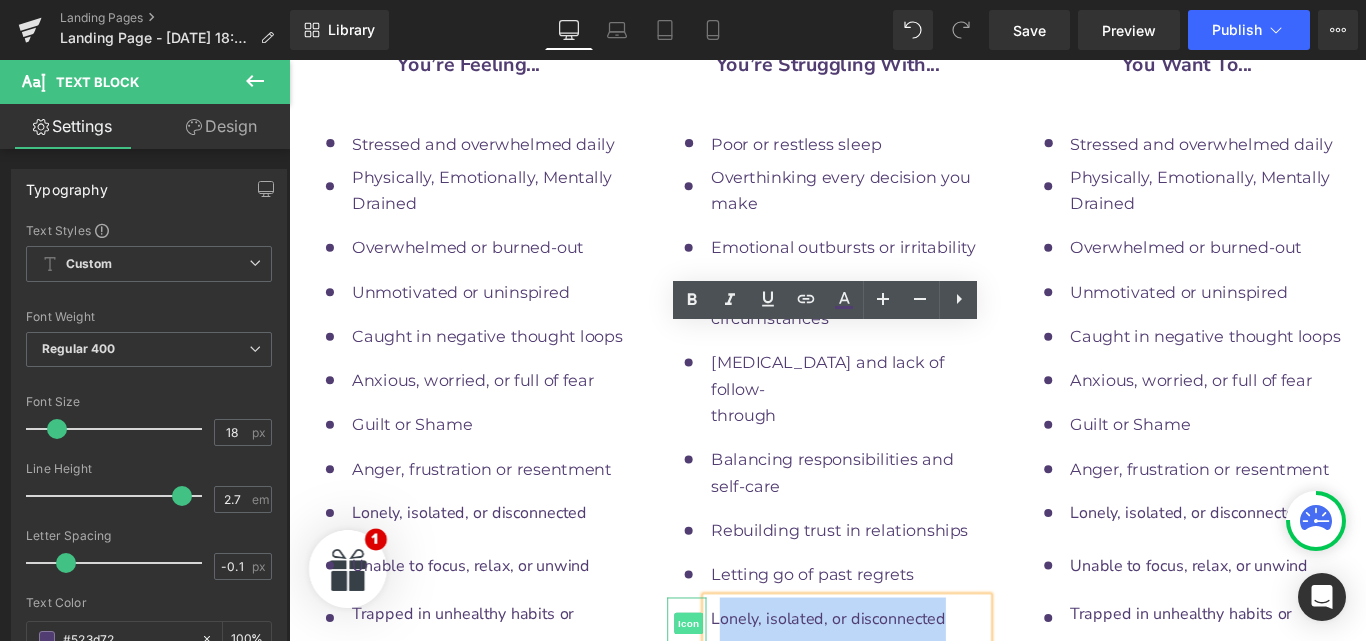 type 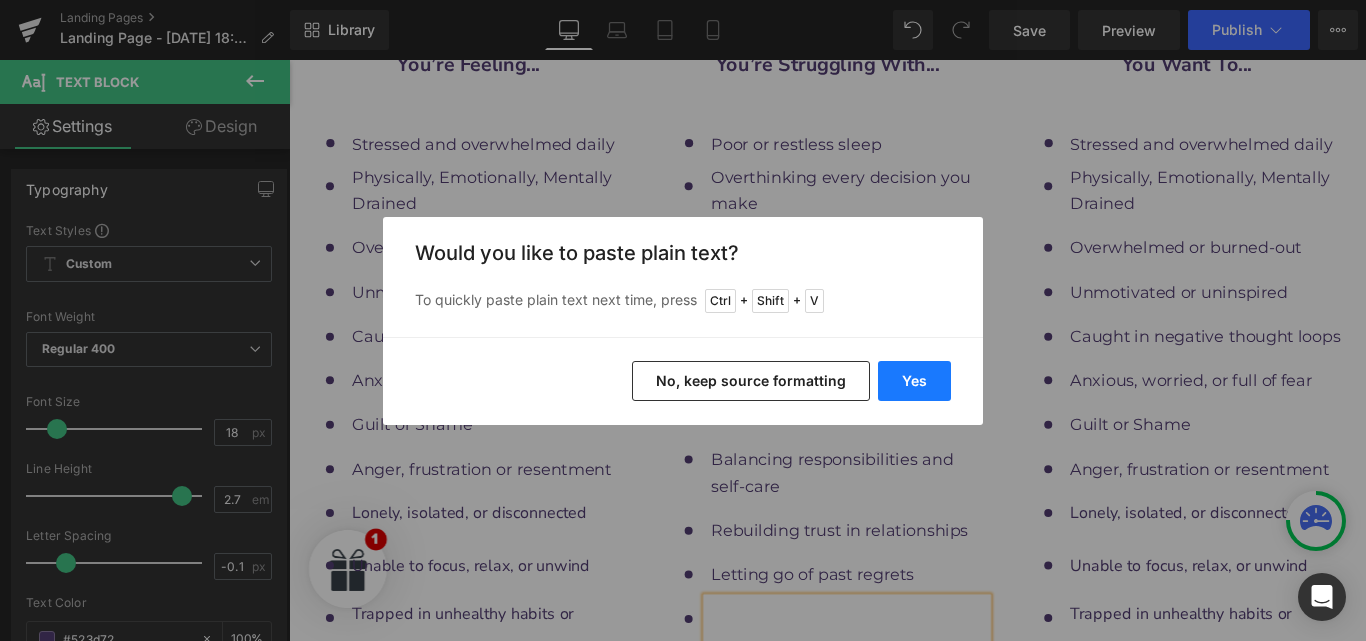 click on "Yes" at bounding box center [914, 381] 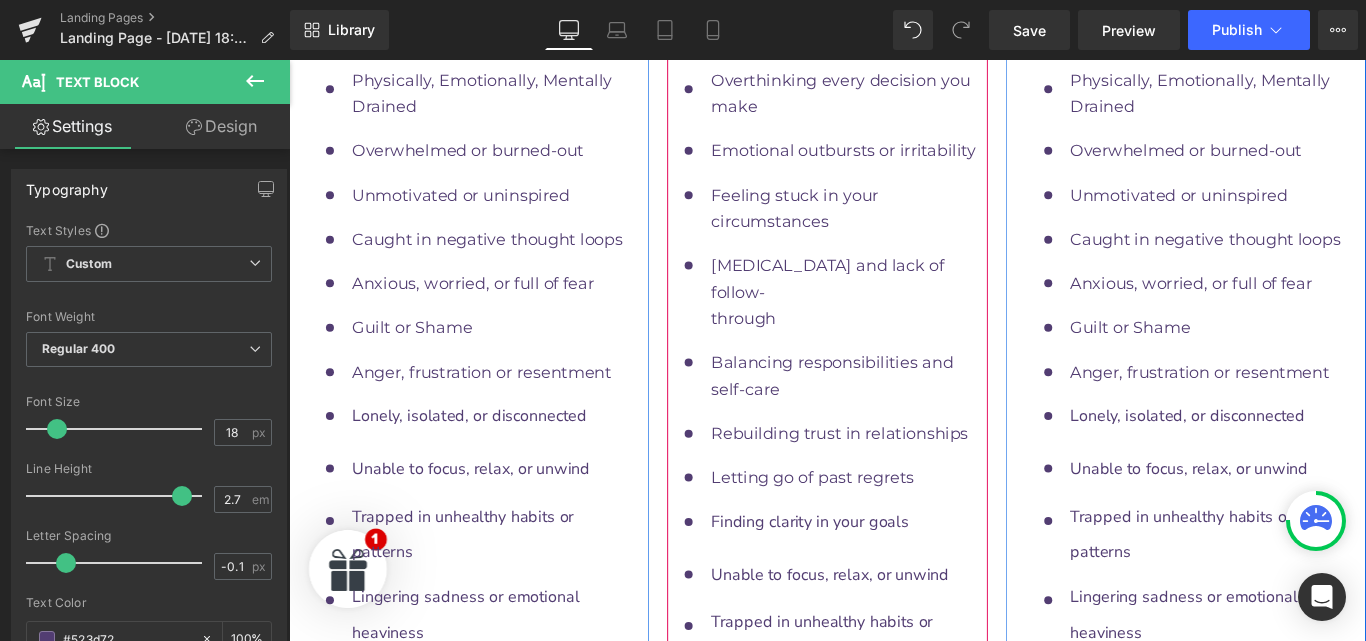 scroll, scrollTop: 10191, scrollLeft: 0, axis: vertical 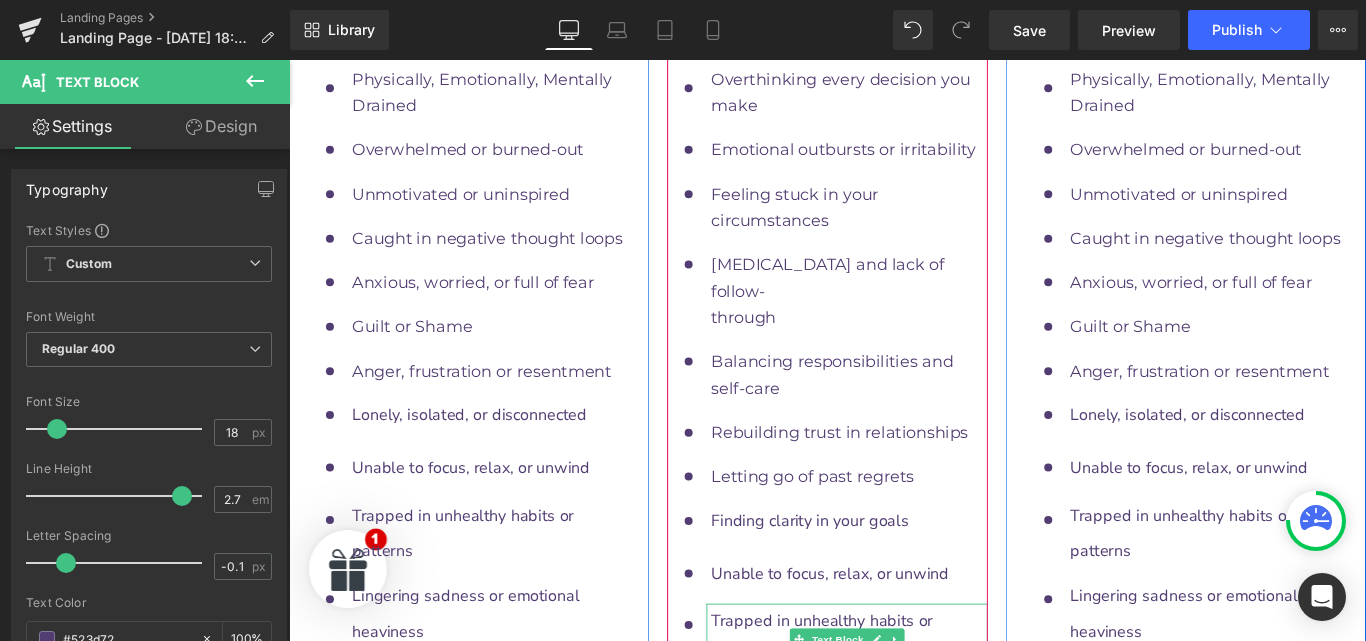 click on "patterns" at bounding box center (918, 731) 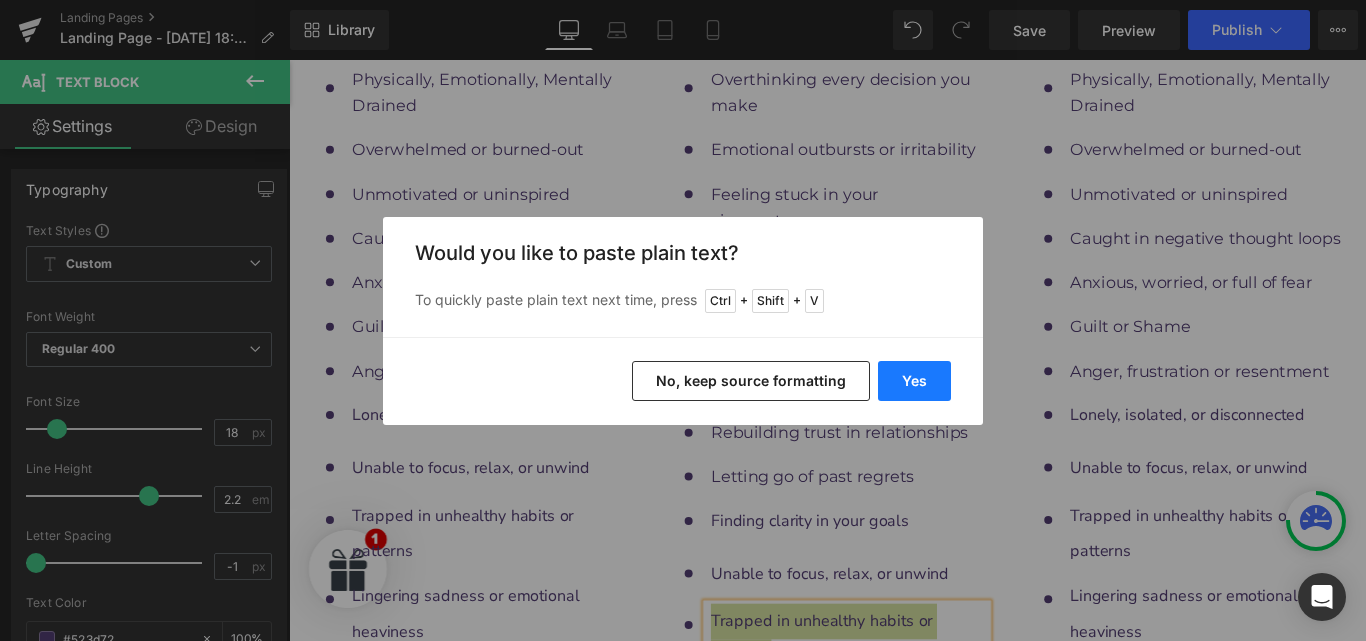 click on "Yes" at bounding box center (914, 381) 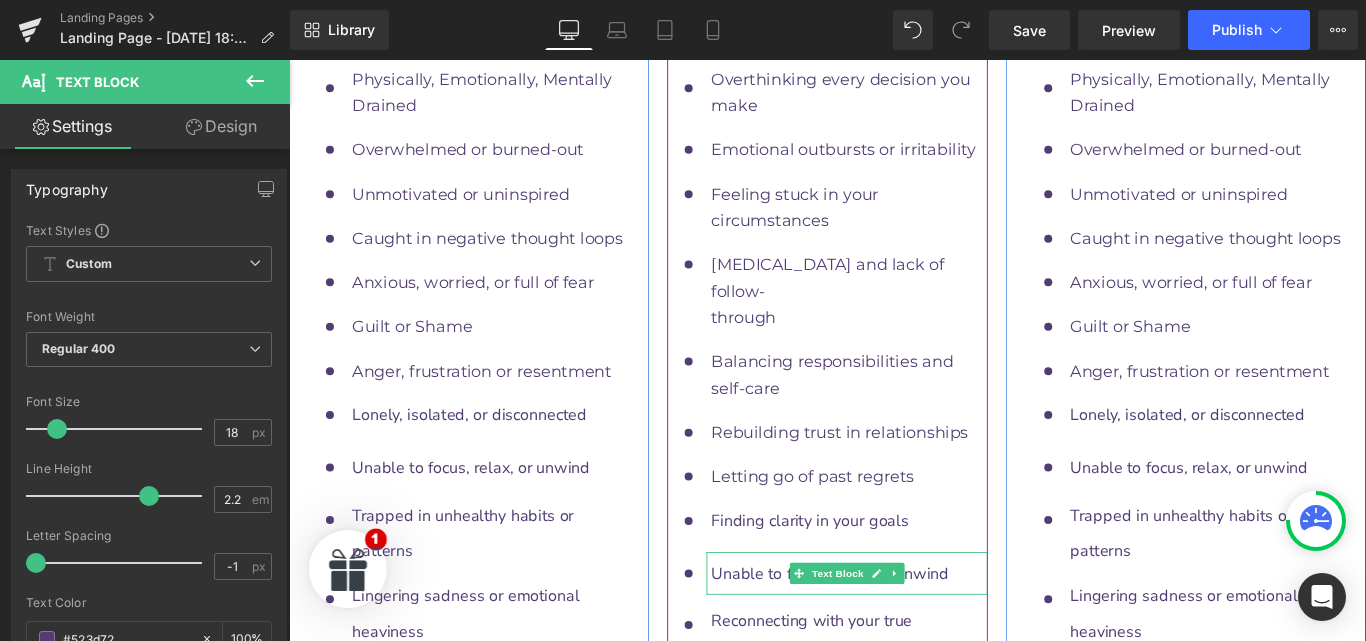 click on "Unable to focus, relax, or unwind" at bounding box center [918, 637] 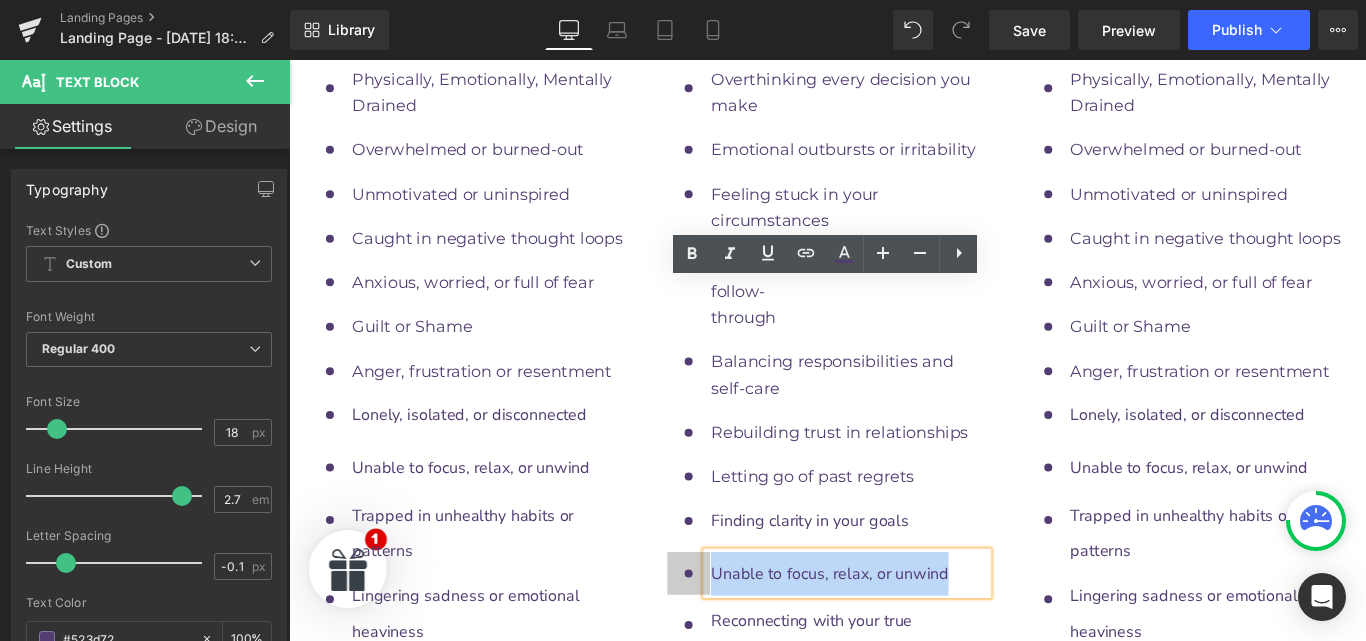 drag, startPoint x: 1023, startPoint y: 328, endPoint x: 749, endPoint y: 325, distance: 274.01642 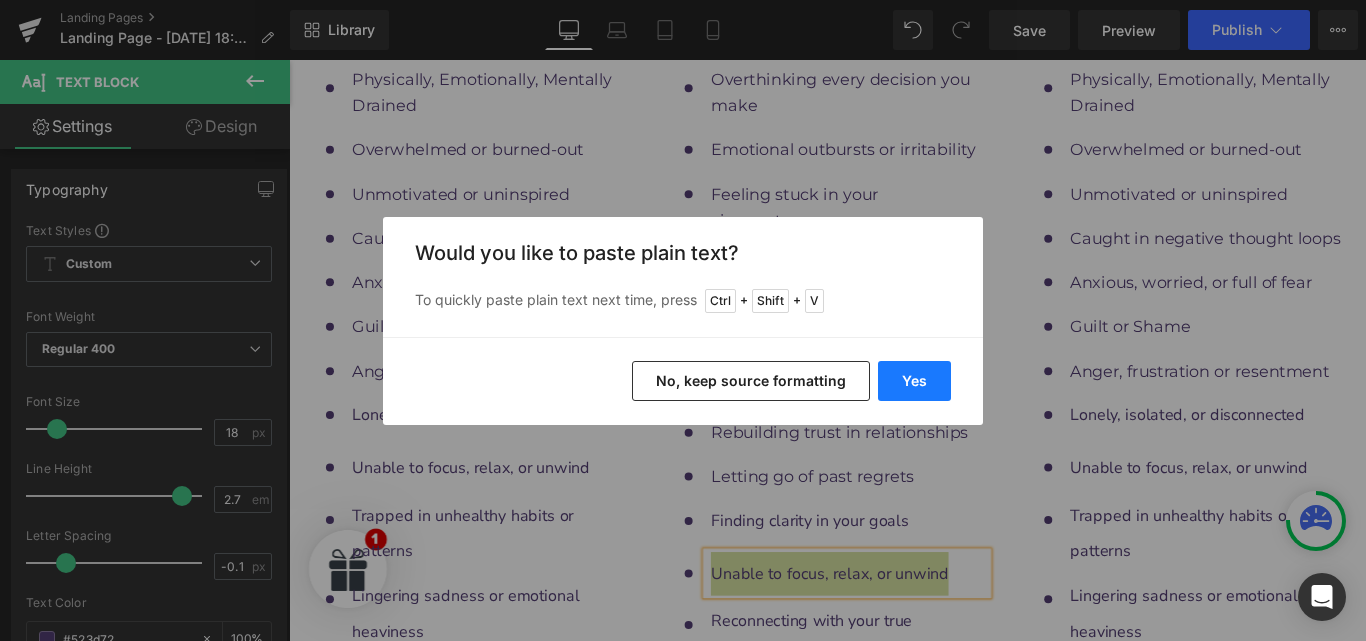 click on "Yes" at bounding box center (914, 381) 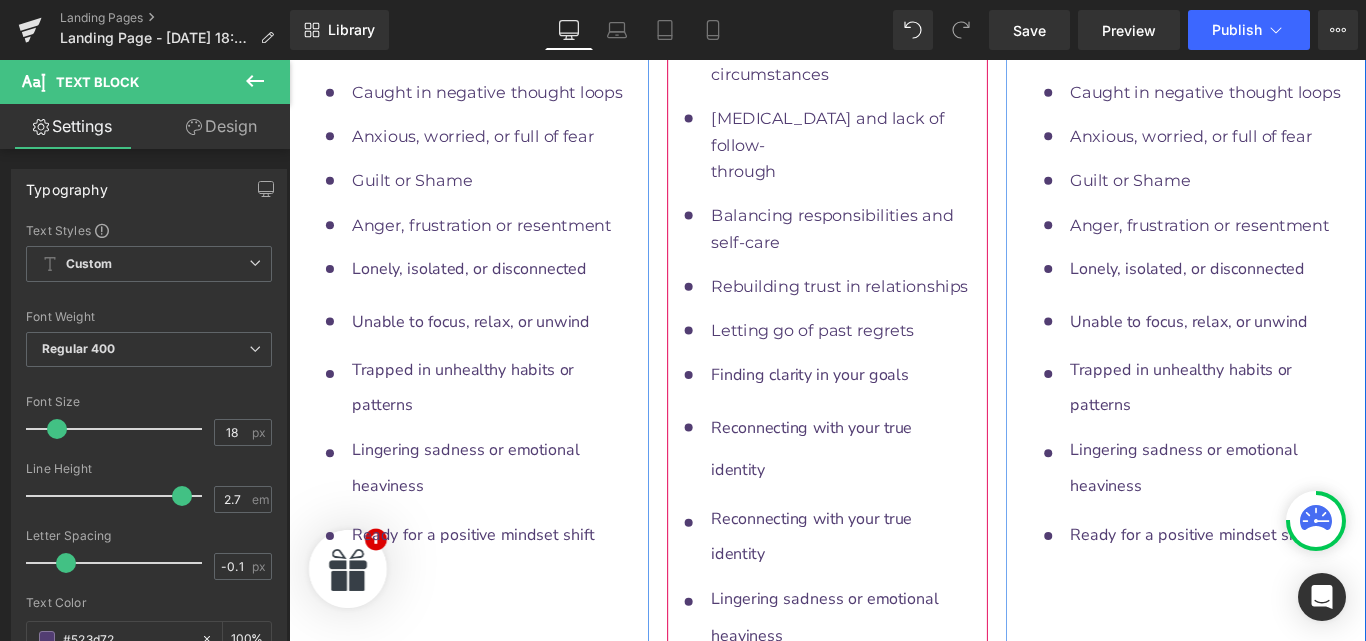 scroll, scrollTop: 10360, scrollLeft: 0, axis: vertical 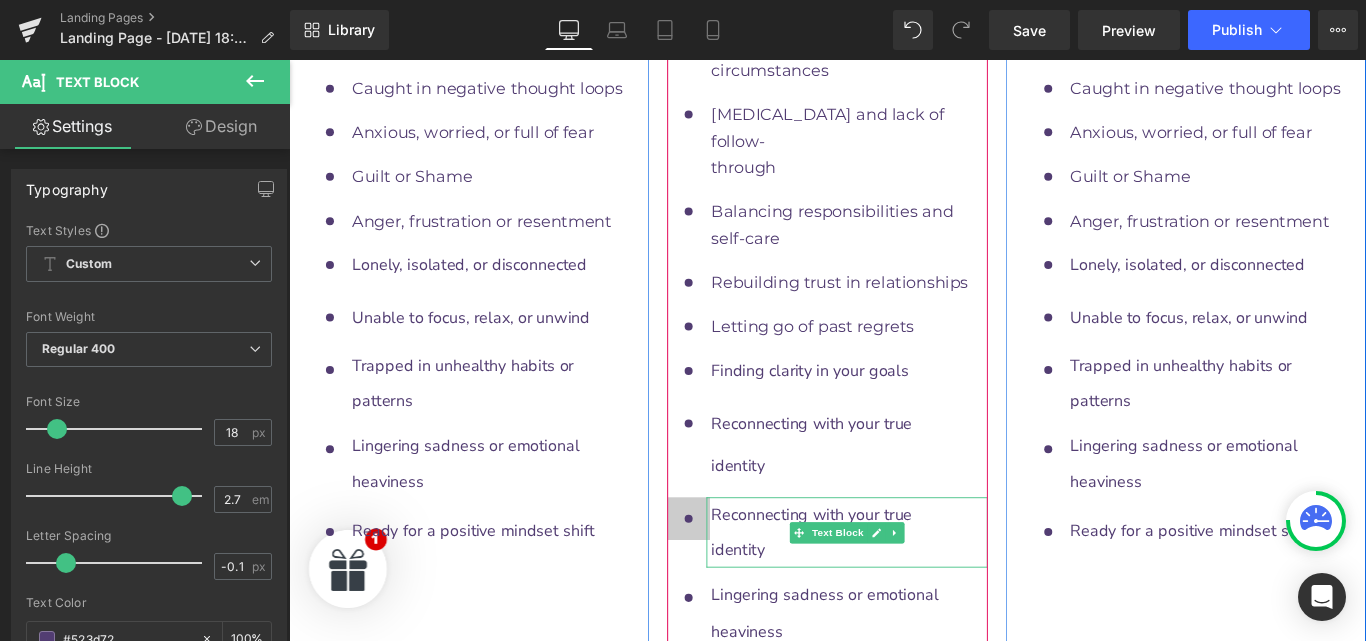 drag, startPoint x: 894, startPoint y: 315, endPoint x: 712, endPoint y: 271, distance: 187.24316 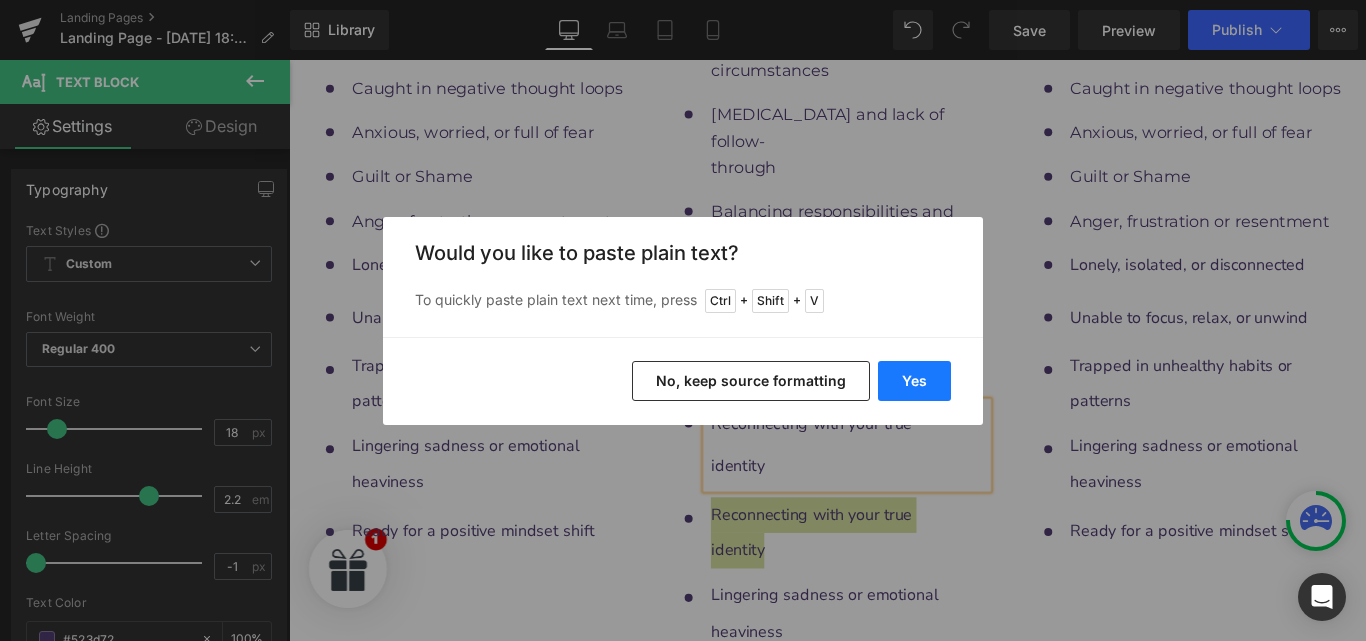 click on "Yes" at bounding box center (914, 381) 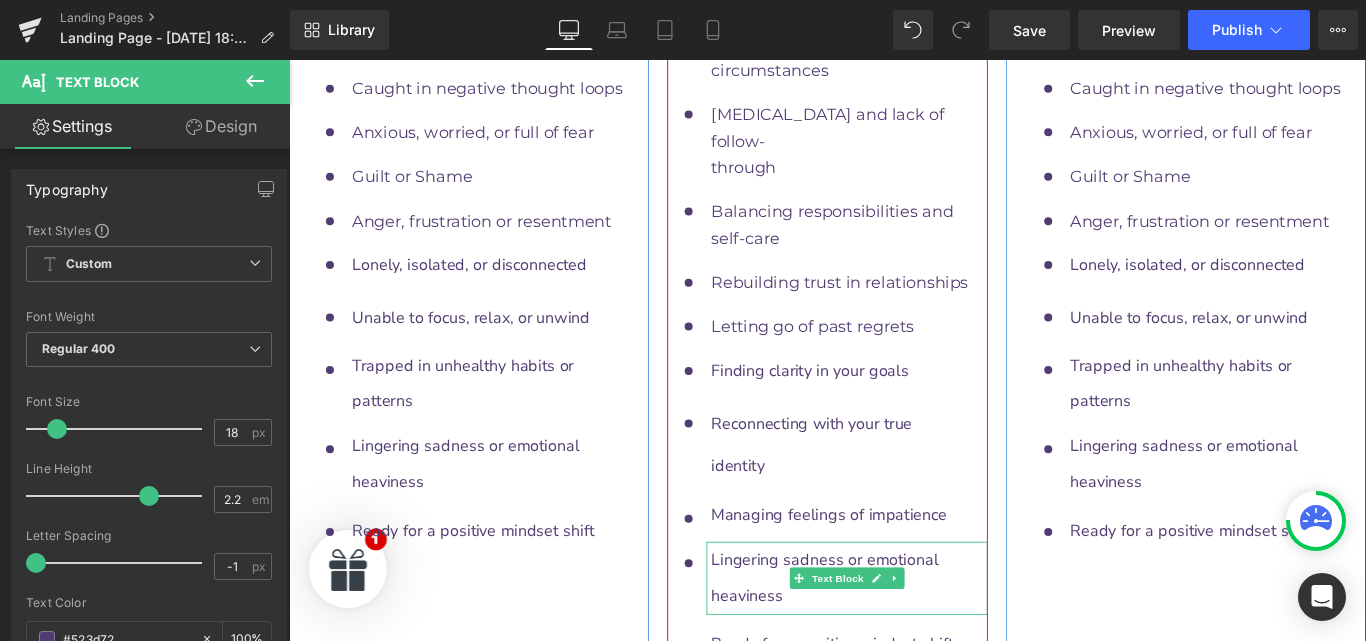 click on "heaviness" at bounding box center [918, 662] 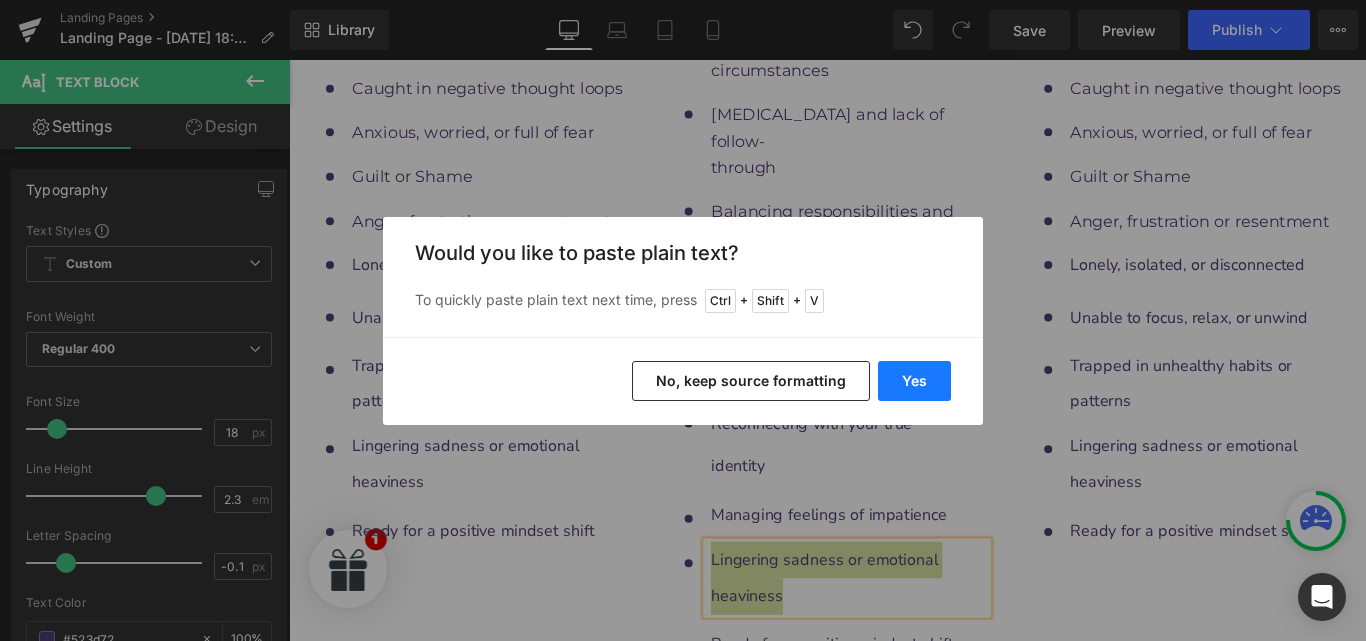 click on "Yes" at bounding box center [914, 381] 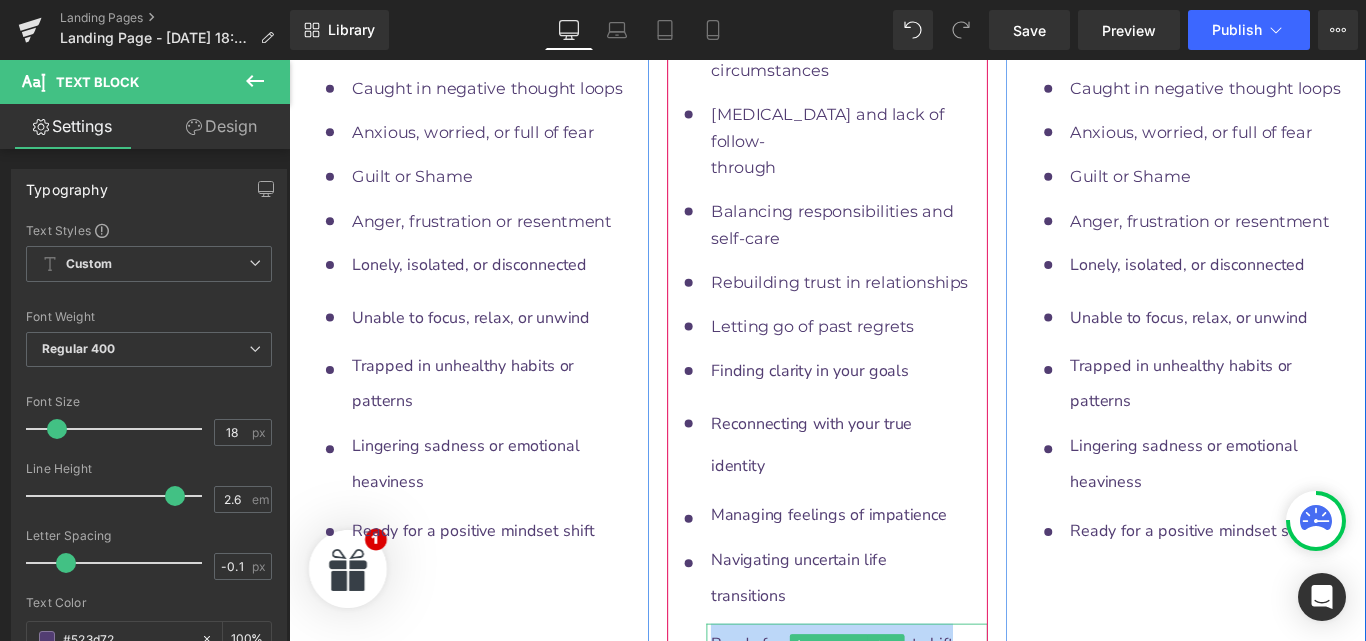 drag, startPoint x: 1027, startPoint y: 415, endPoint x: 759, endPoint y: 403, distance: 268.26852 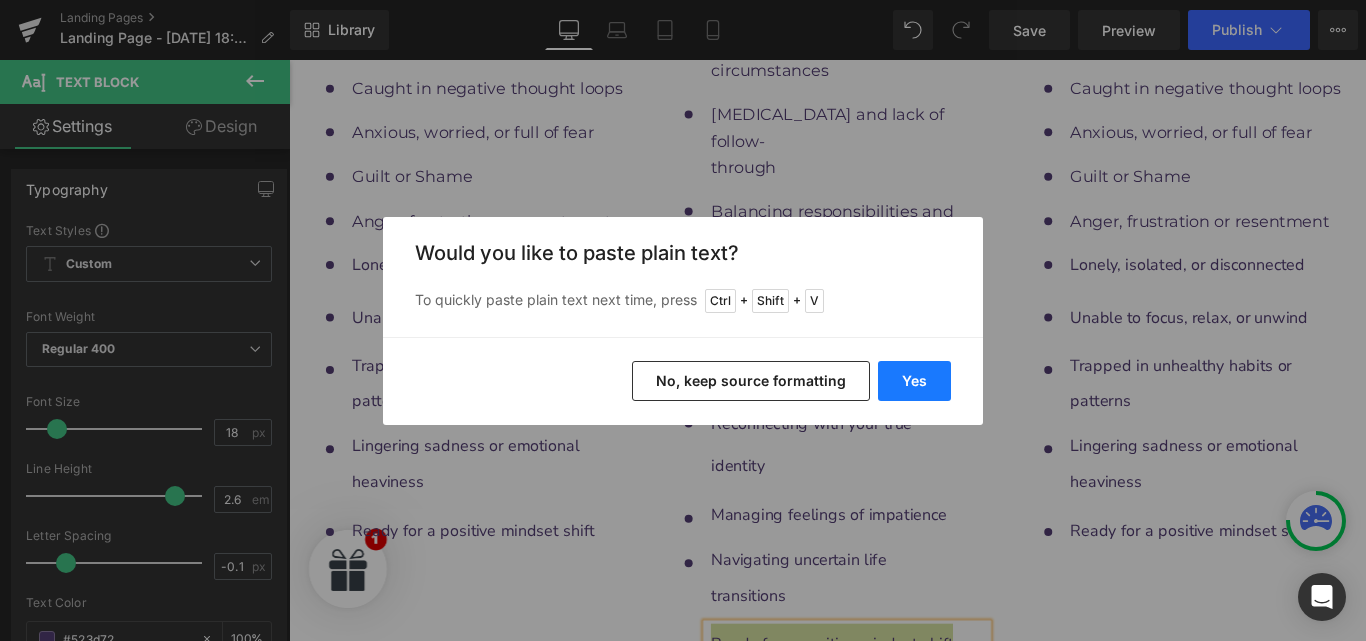 click on "Yes" at bounding box center (914, 381) 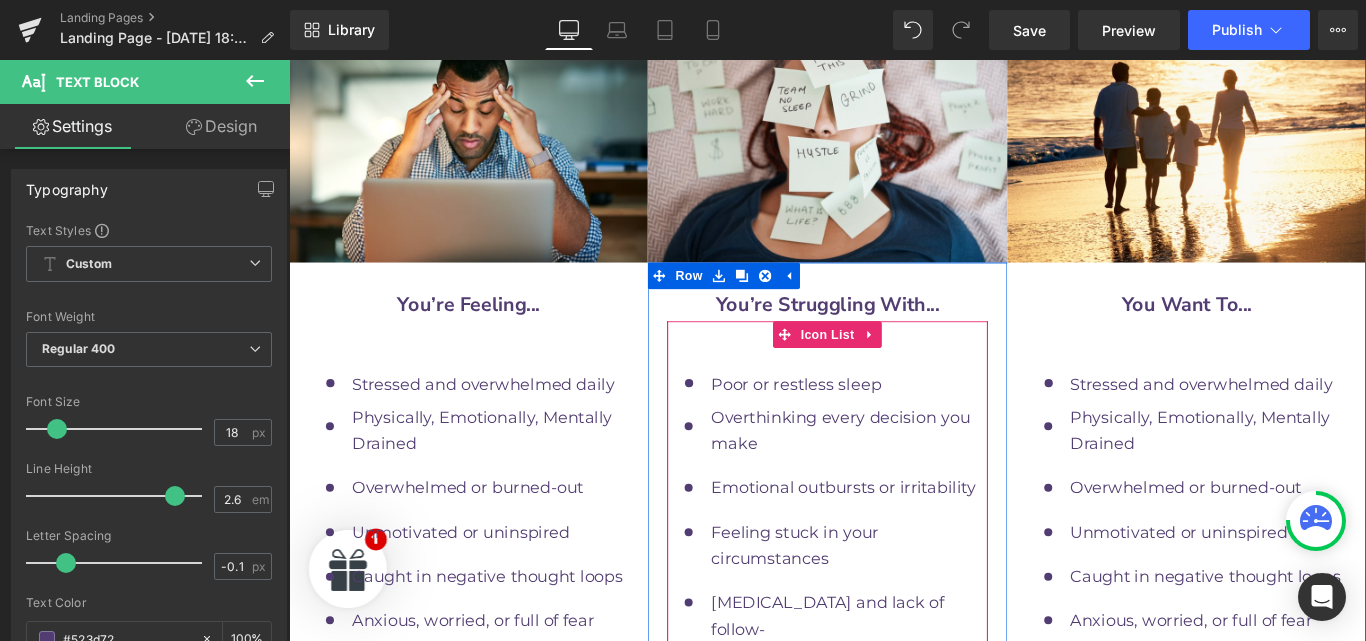 scroll, scrollTop: 9810, scrollLeft: 0, axis: vertical 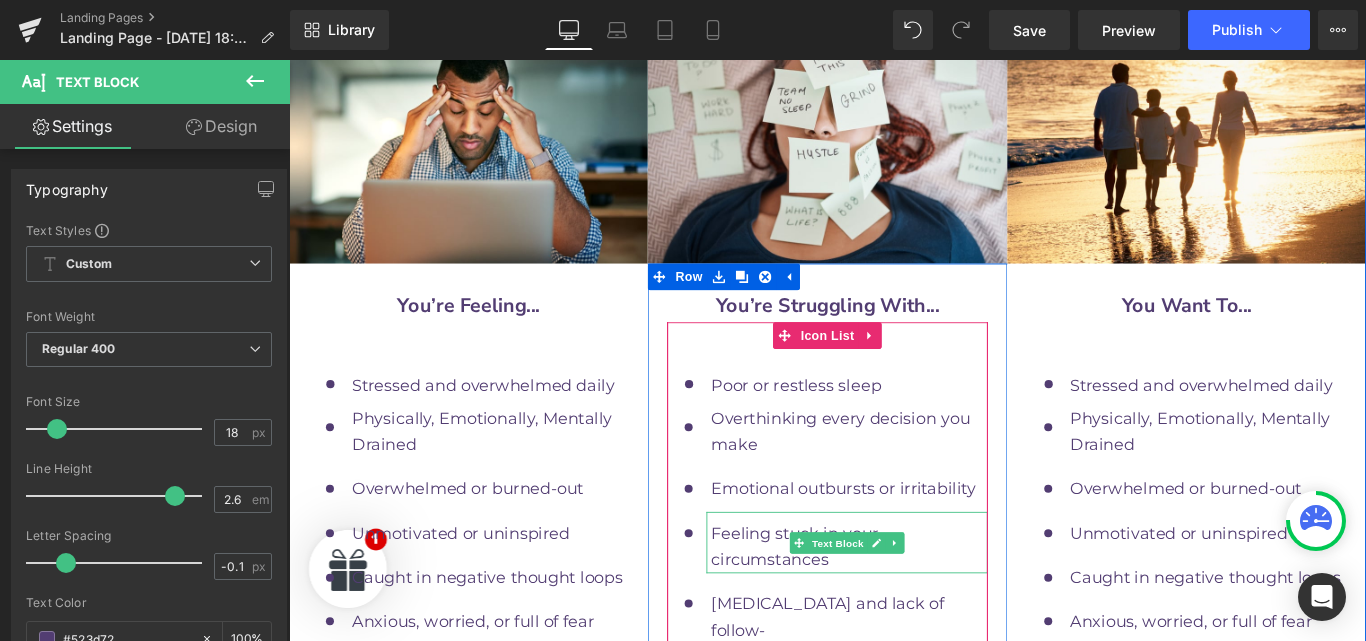 click on "circumstances" at bounding box center (829, 622) 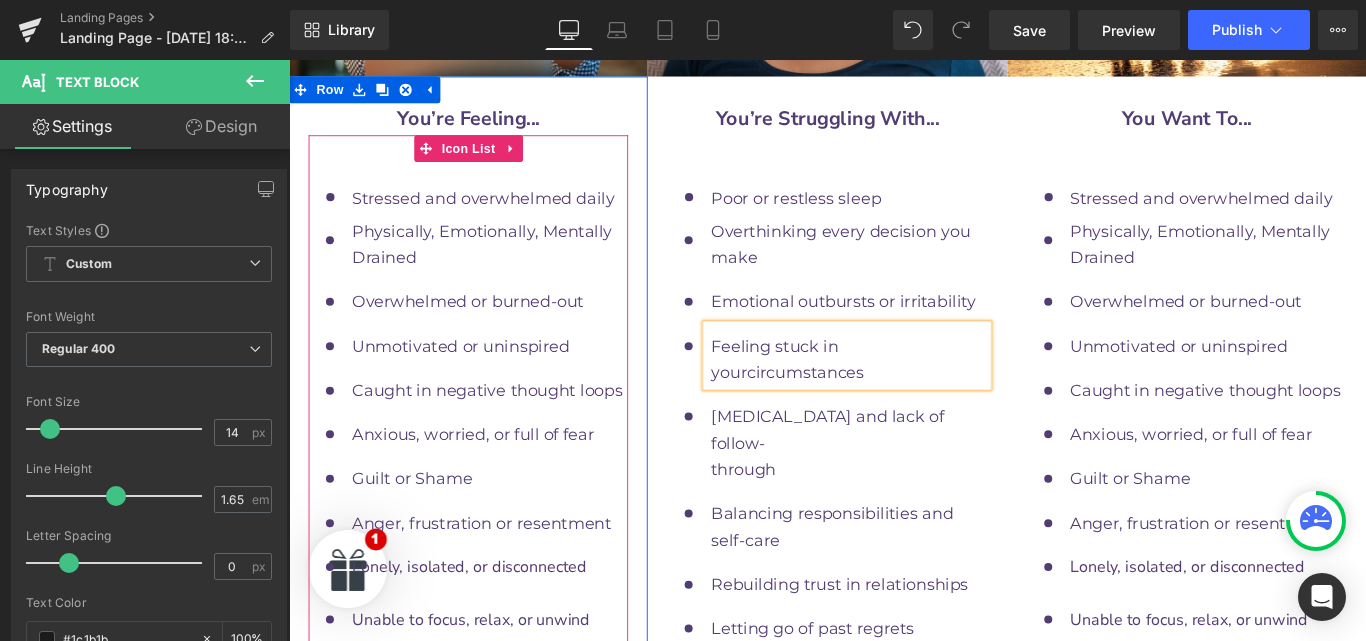 scroll, scrollTop: 10021, scrollLeft: 0, axis: vertical 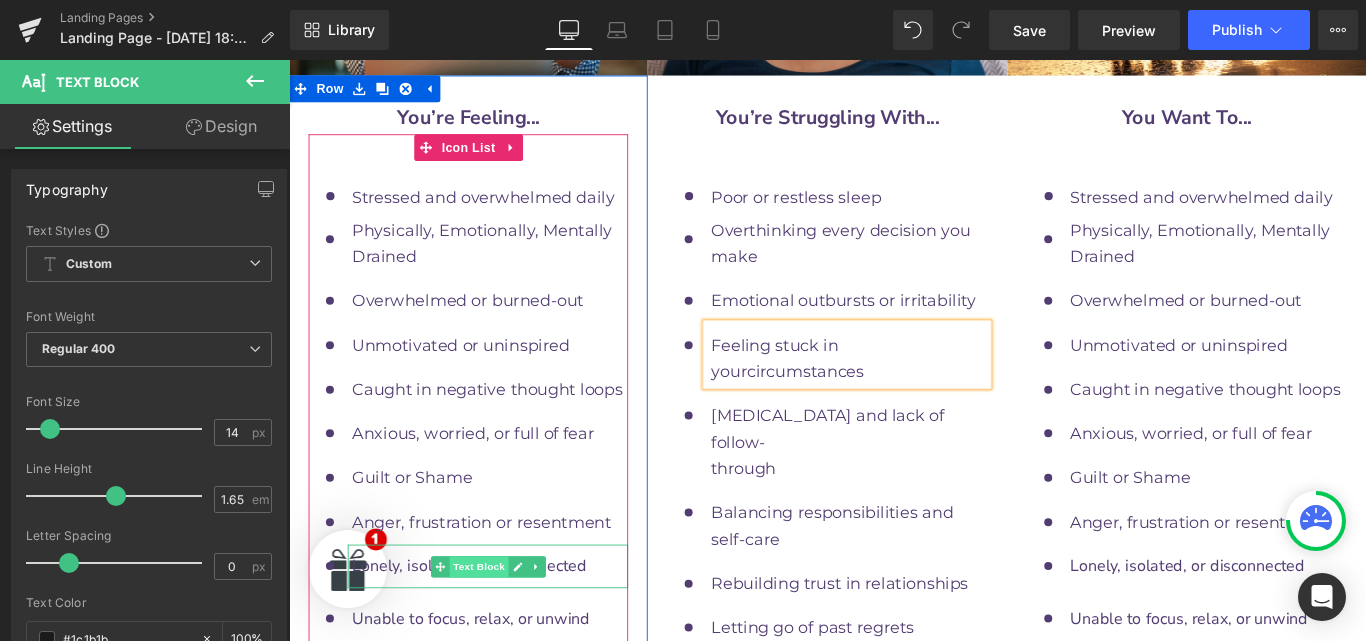 click on "Text Block" at bounding box center (502, 630) 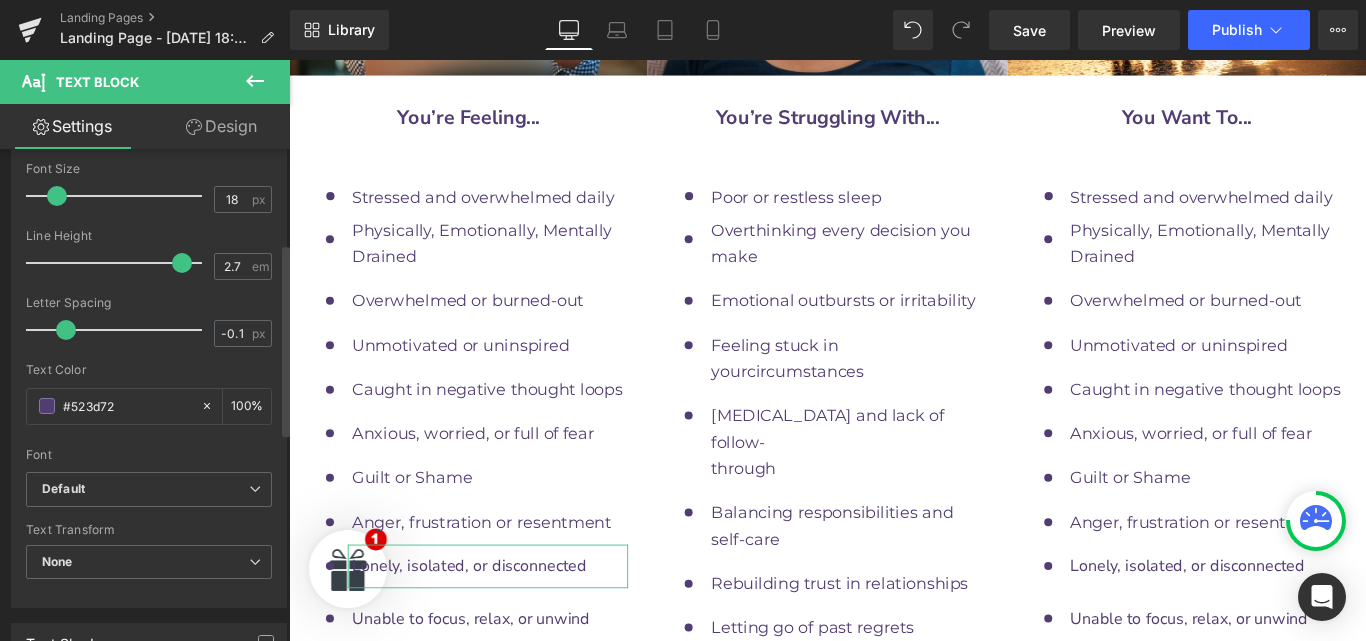 scroll, scrollTop: 241, scrollLeft: 0, axis: vertical 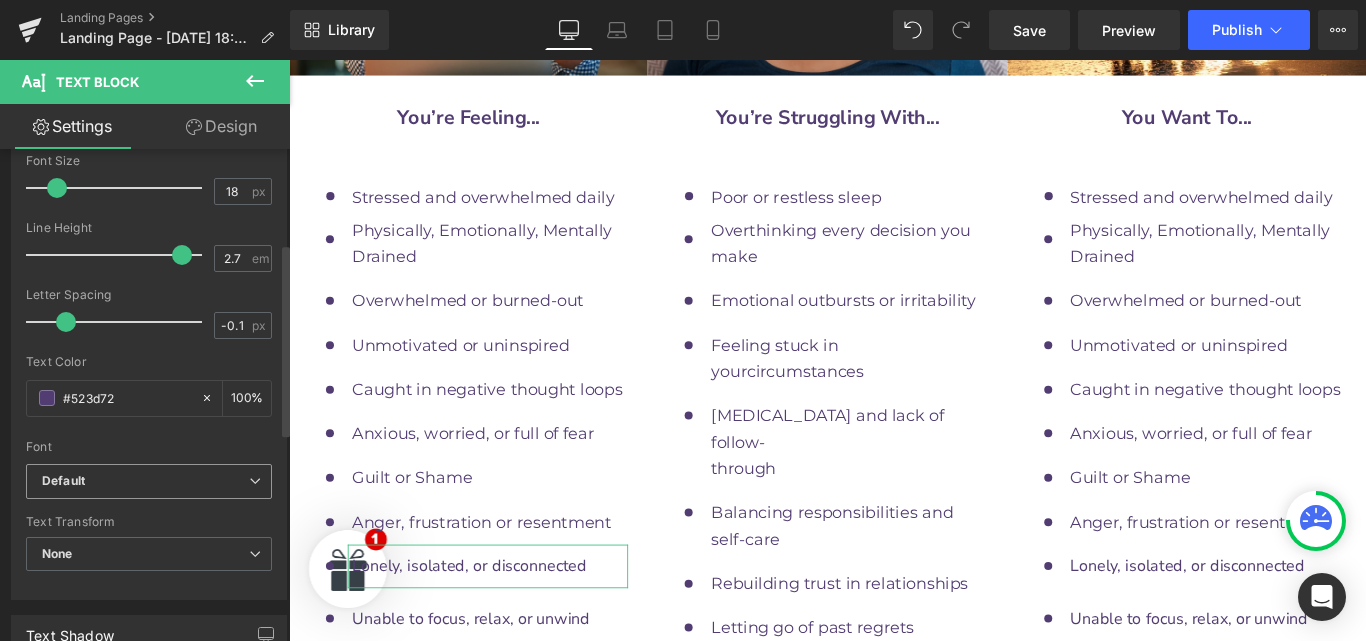 click on "Default" at bounding box center (145, 481) 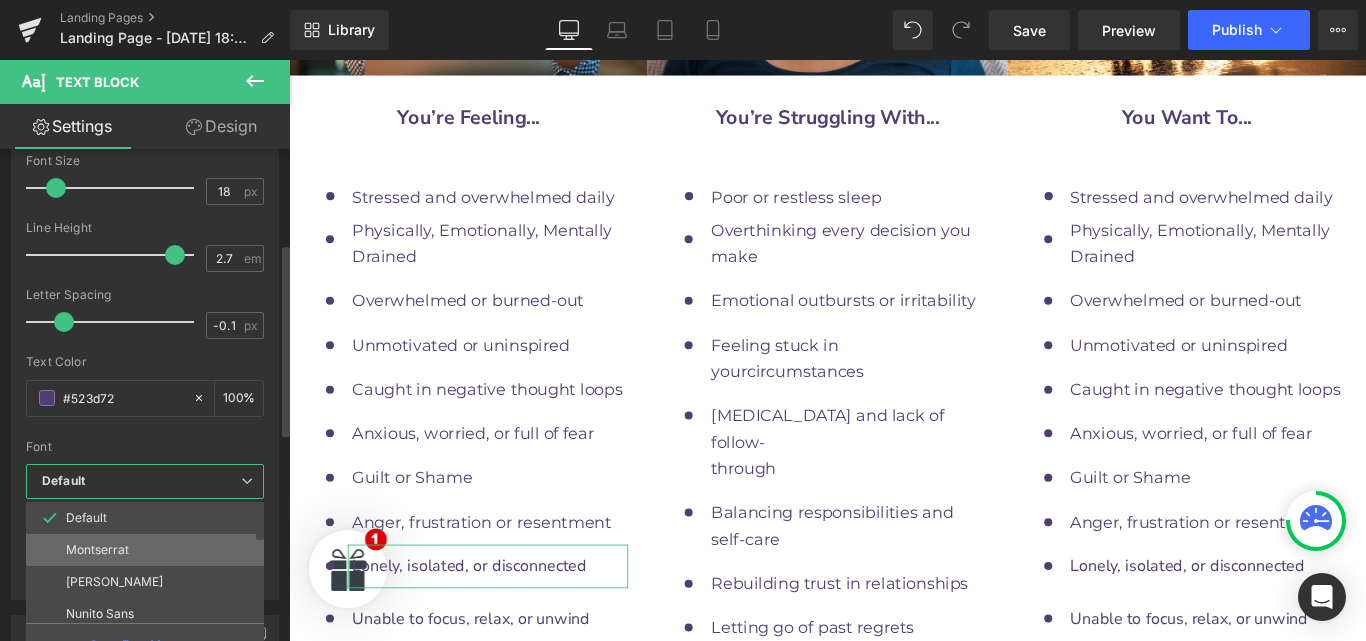 click on "Montserrat" at bounding box center [97, 550] 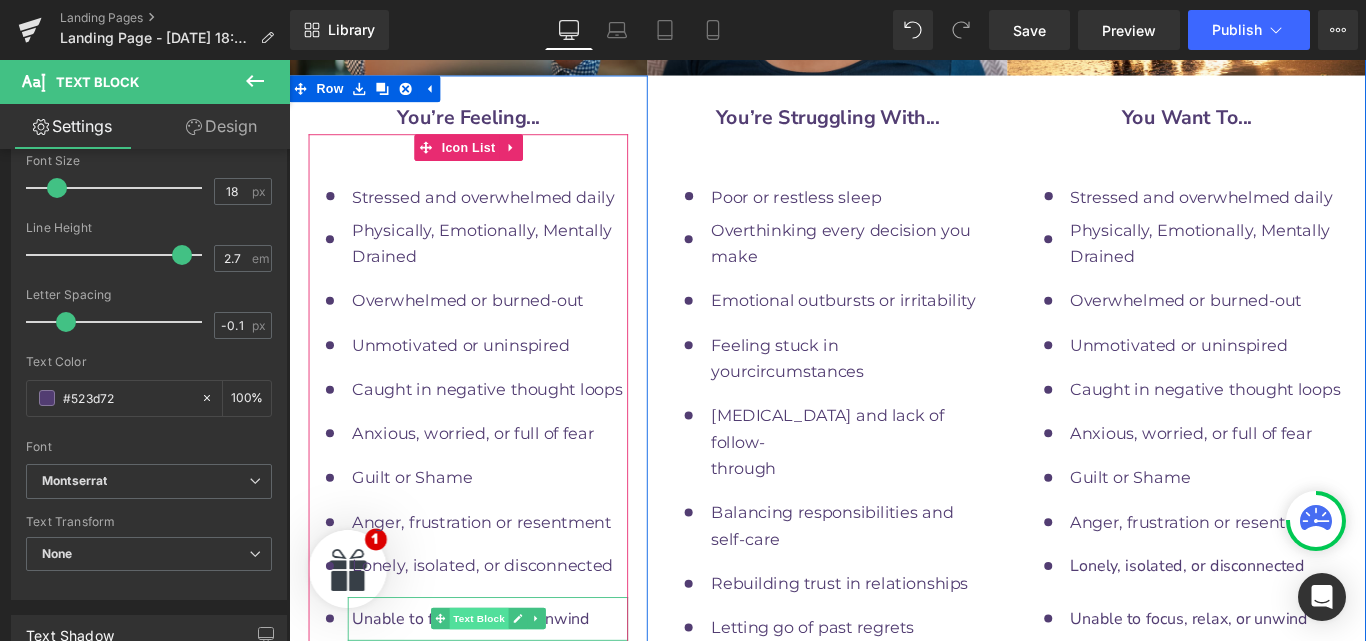 click on "Text Block" at bounding box center (502, 688) 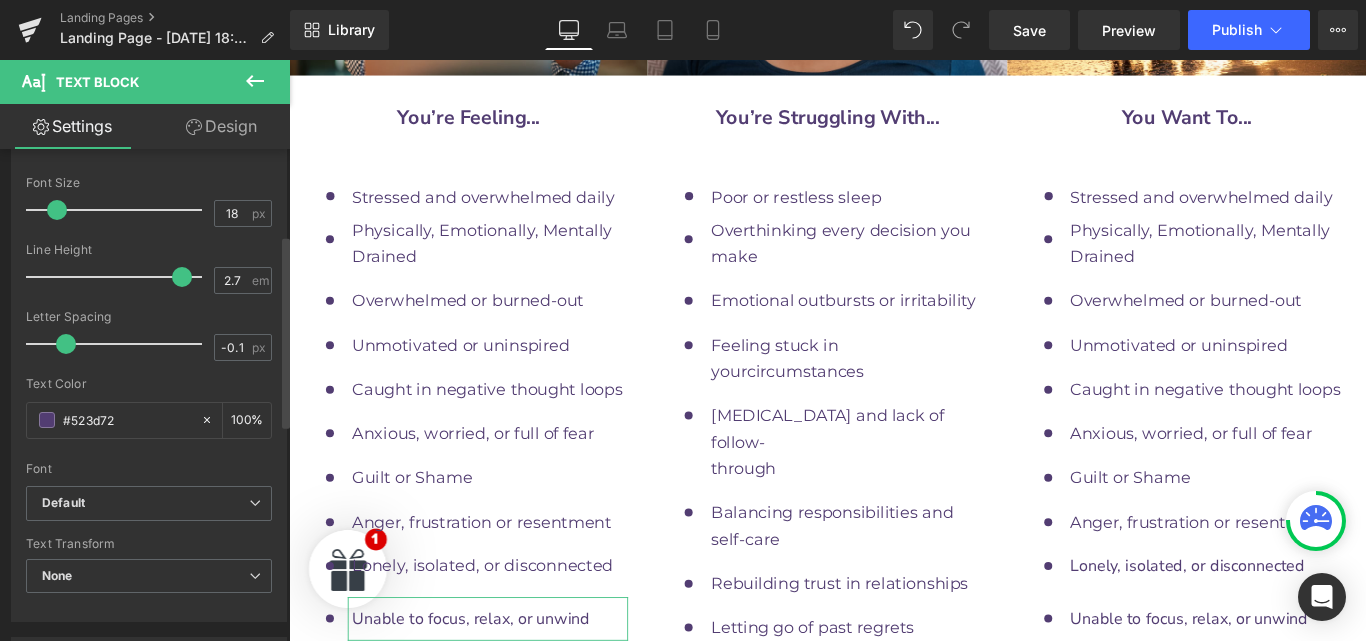 scroll, scrollTop: 265, scrollLeft: 0, axis: vertical 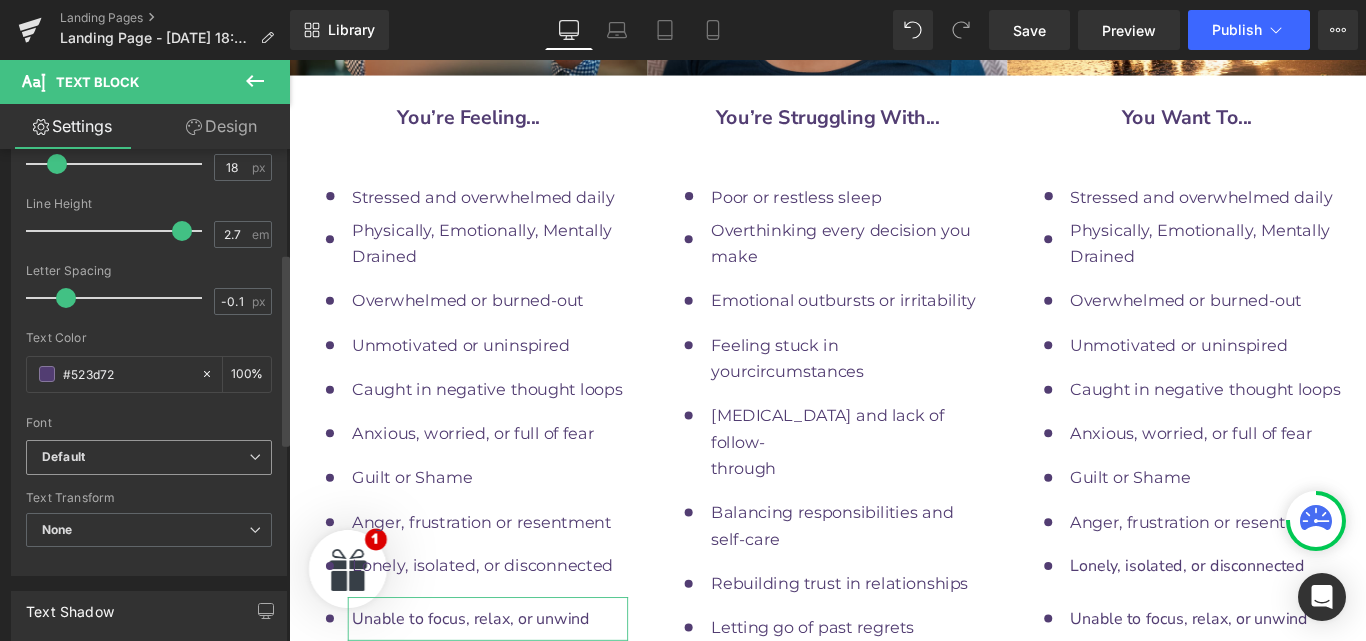click on "Default" at bounding box center (149, 457) 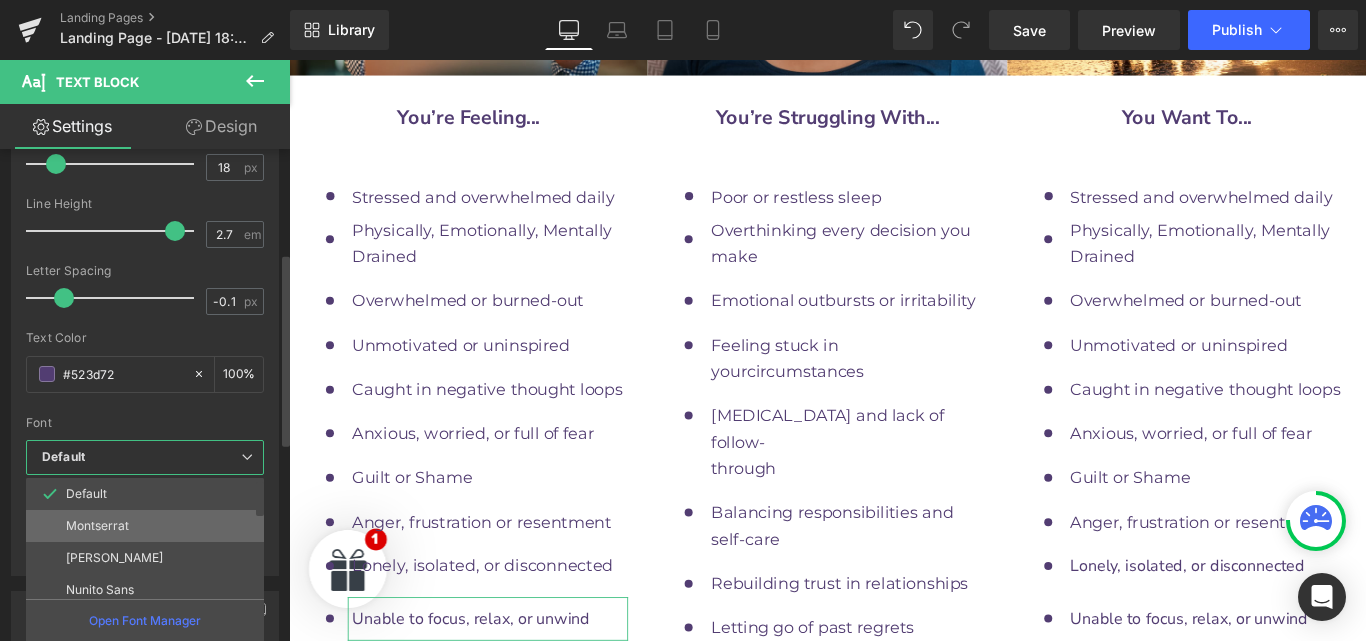 click on "Montserrat" at bounding box center [149, 526] 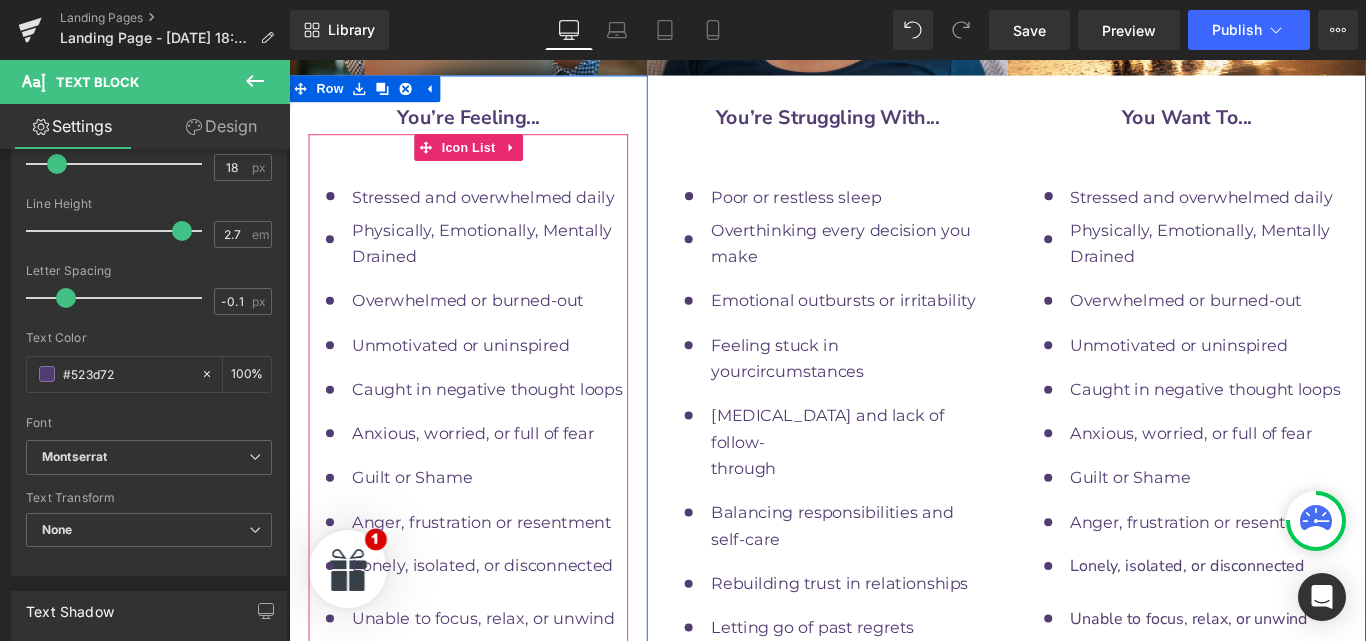 click on "Text Block" at bounding box center [502, 762] 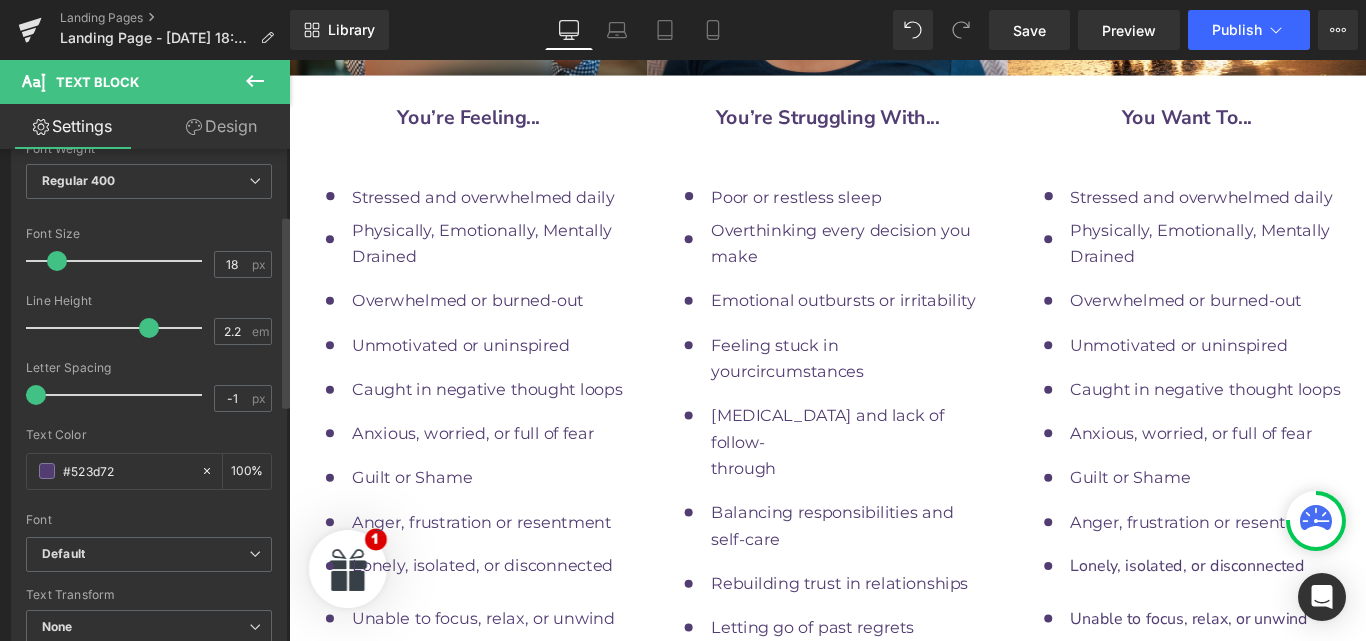 scroll, scrollTop: 195, scrollLeft: 0, axis: vertical 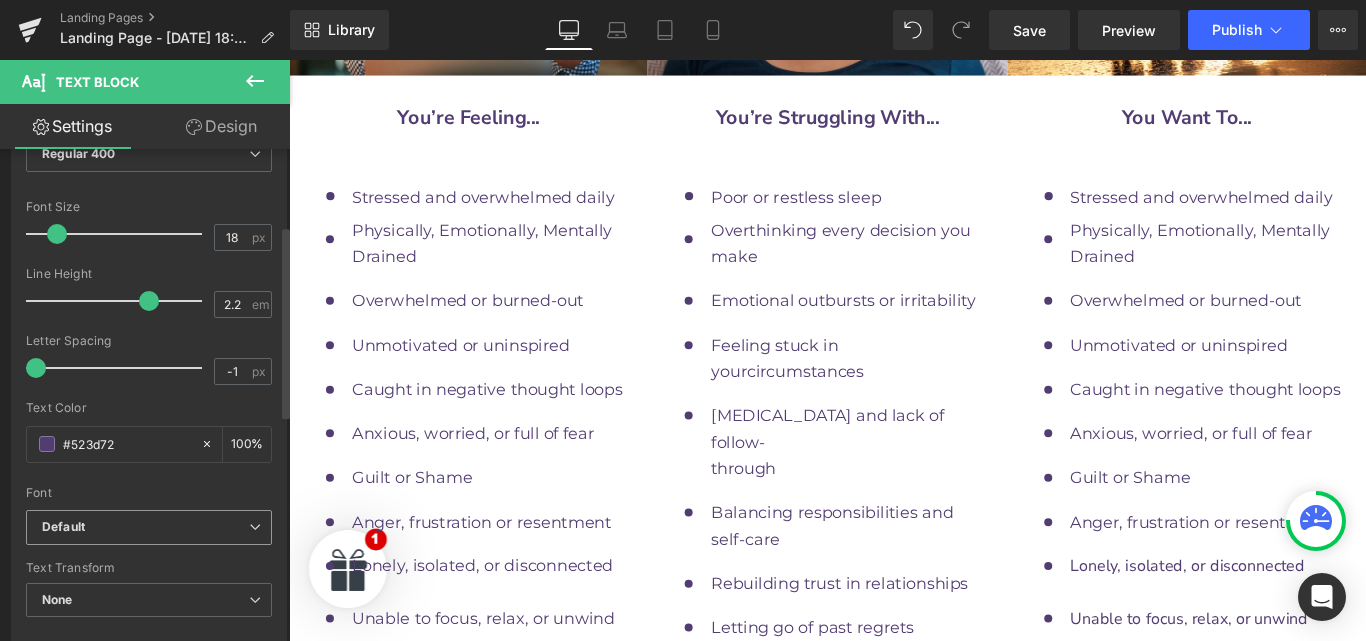 click on "Default" at bounding box center (145, 527) 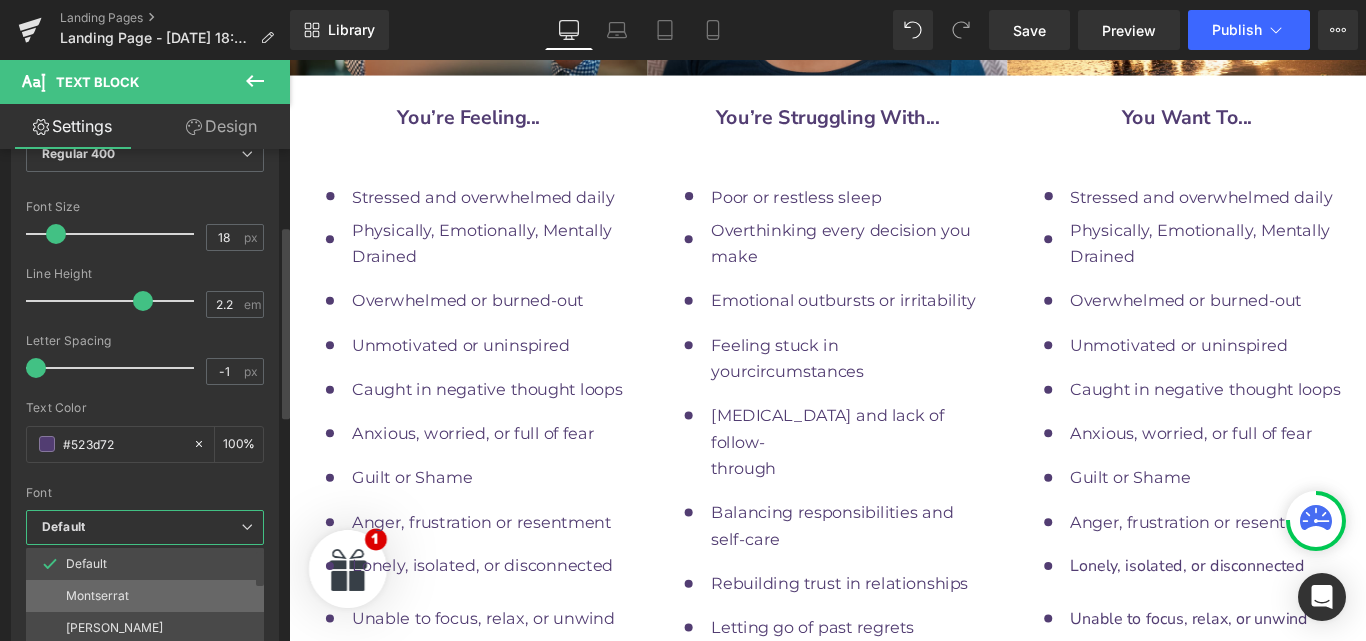 click on "Montserrat" at bounding box center [149, 596] 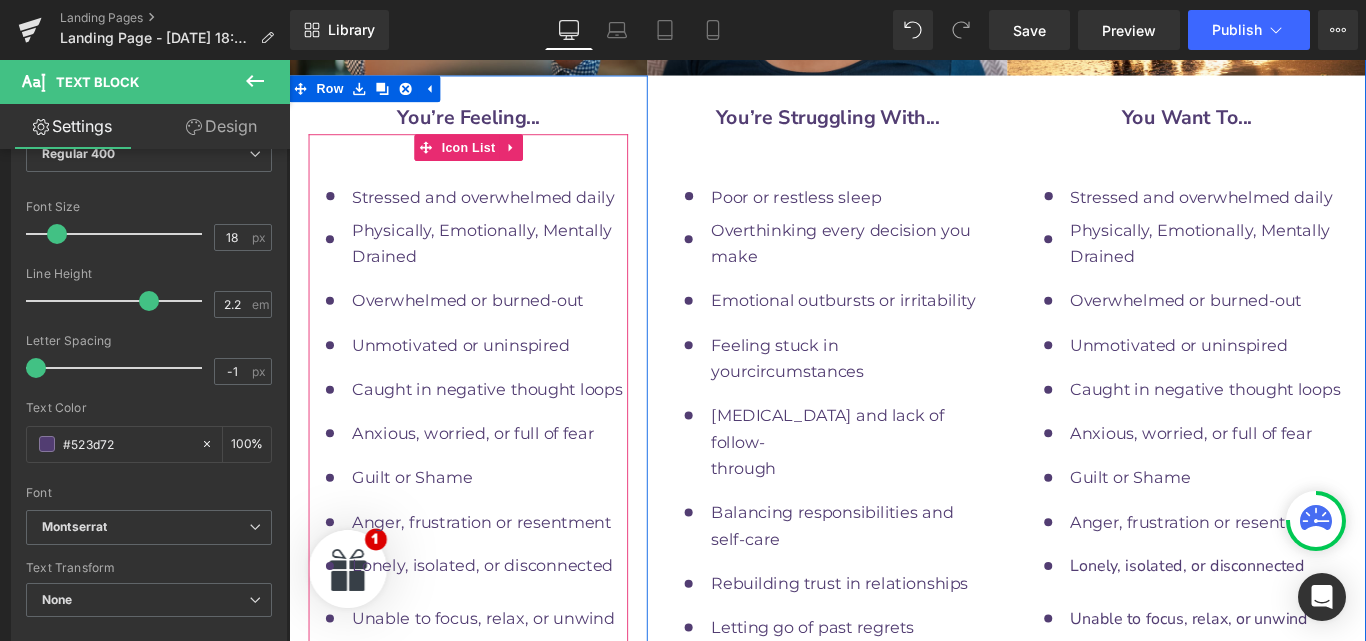 click on "Text Block" at bounding box center [502, 853] 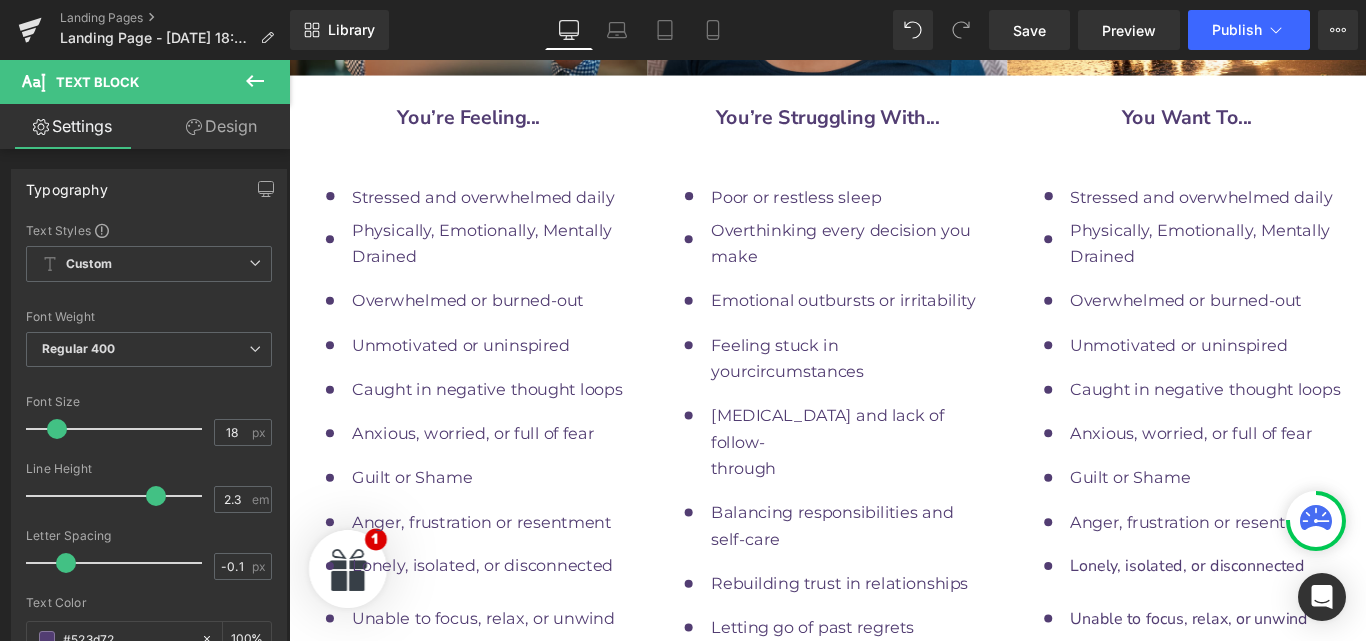 scroll, scrollTop: 234, scrollLeft: 0, axis: vertical 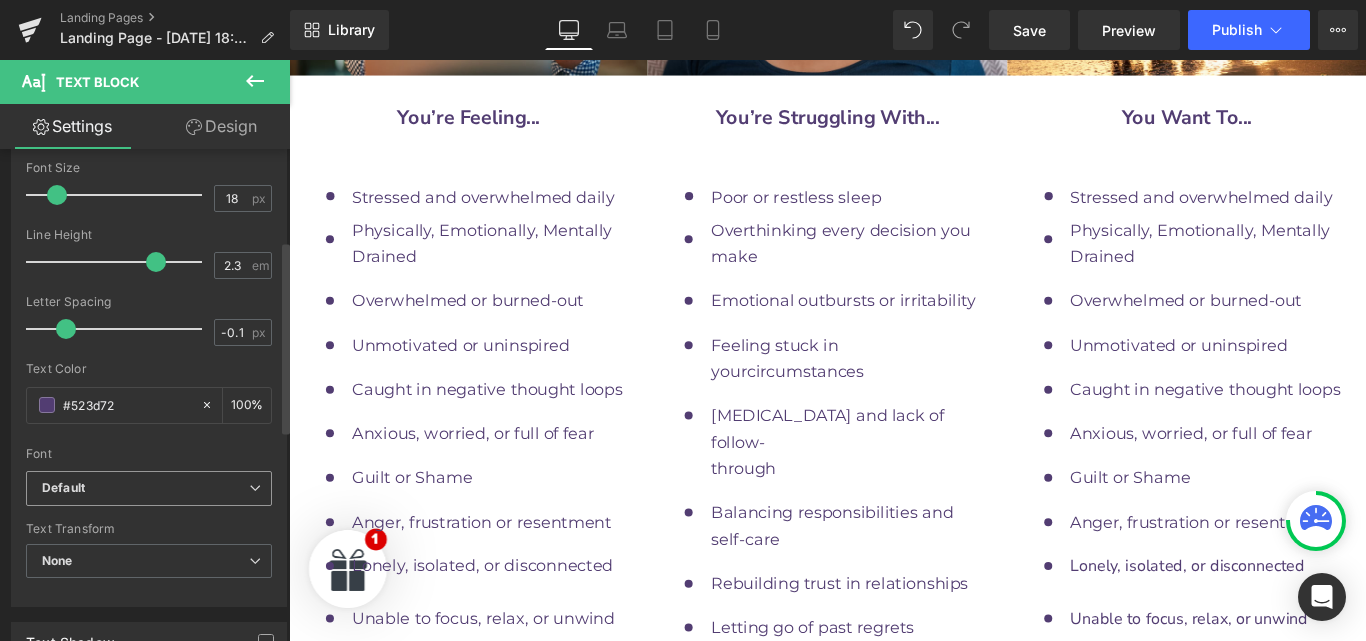 click on "Default" at bounding box center (145, 488) 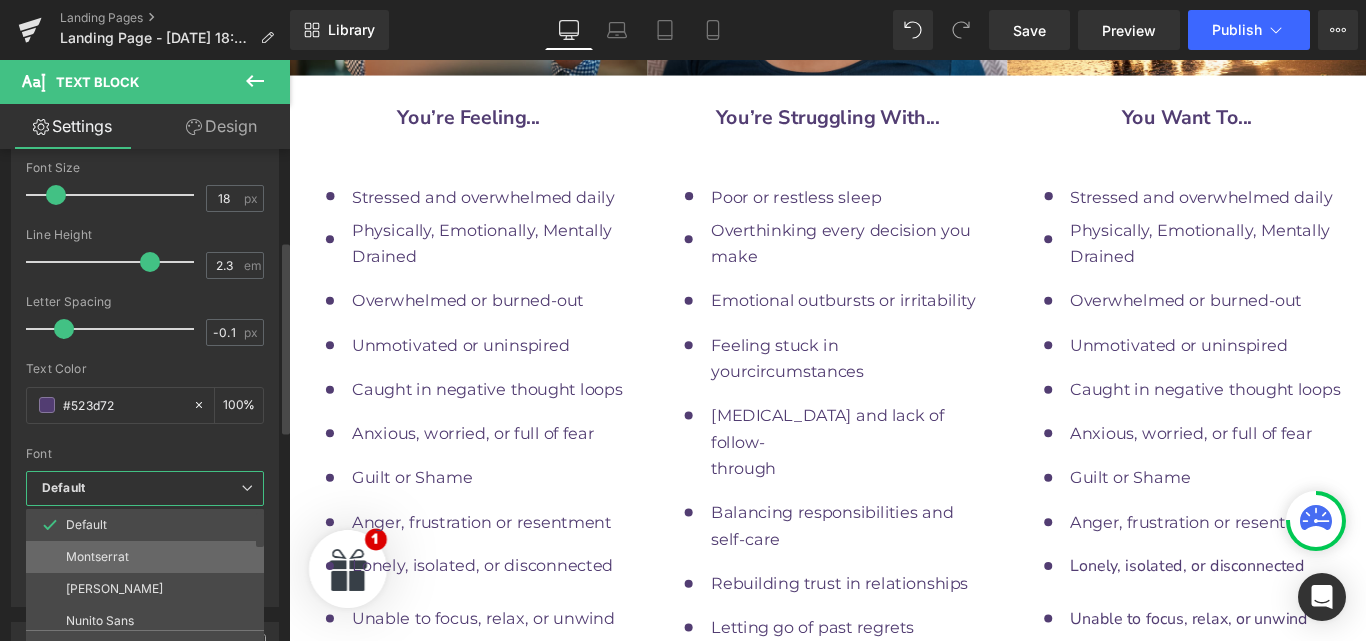 click on "Montserrat" at bounding box center [149, 557] 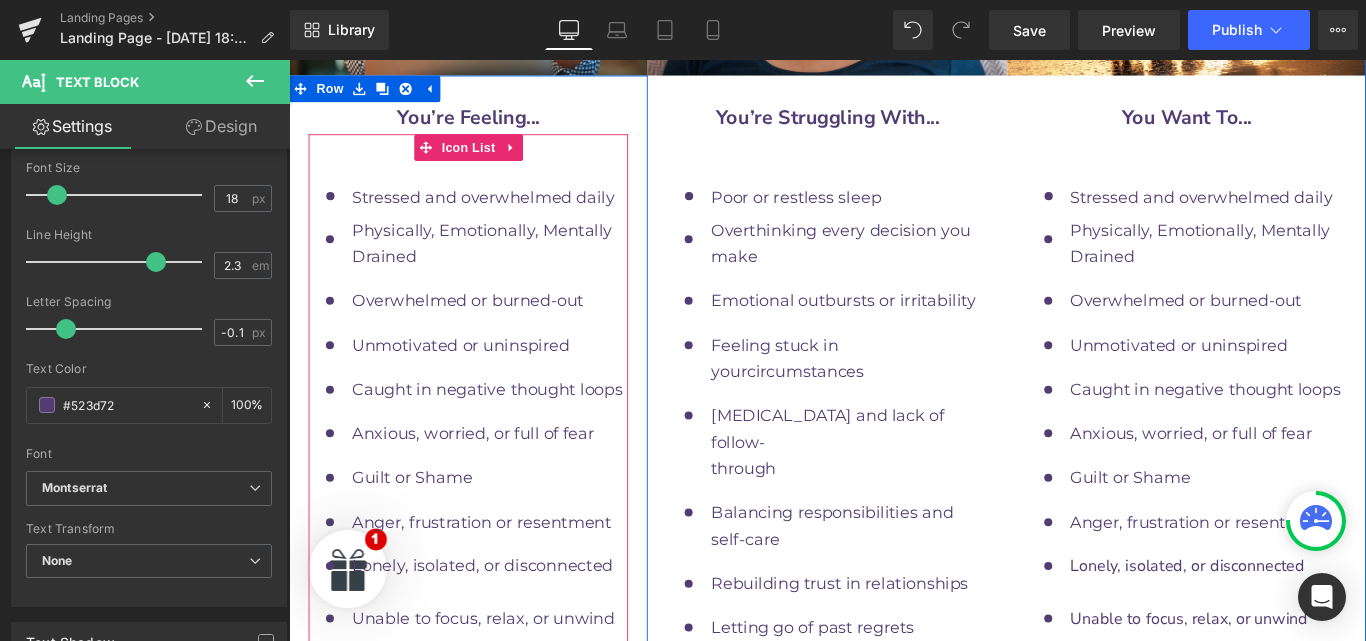 click on "Text Block" at bounding box center (502, 928) 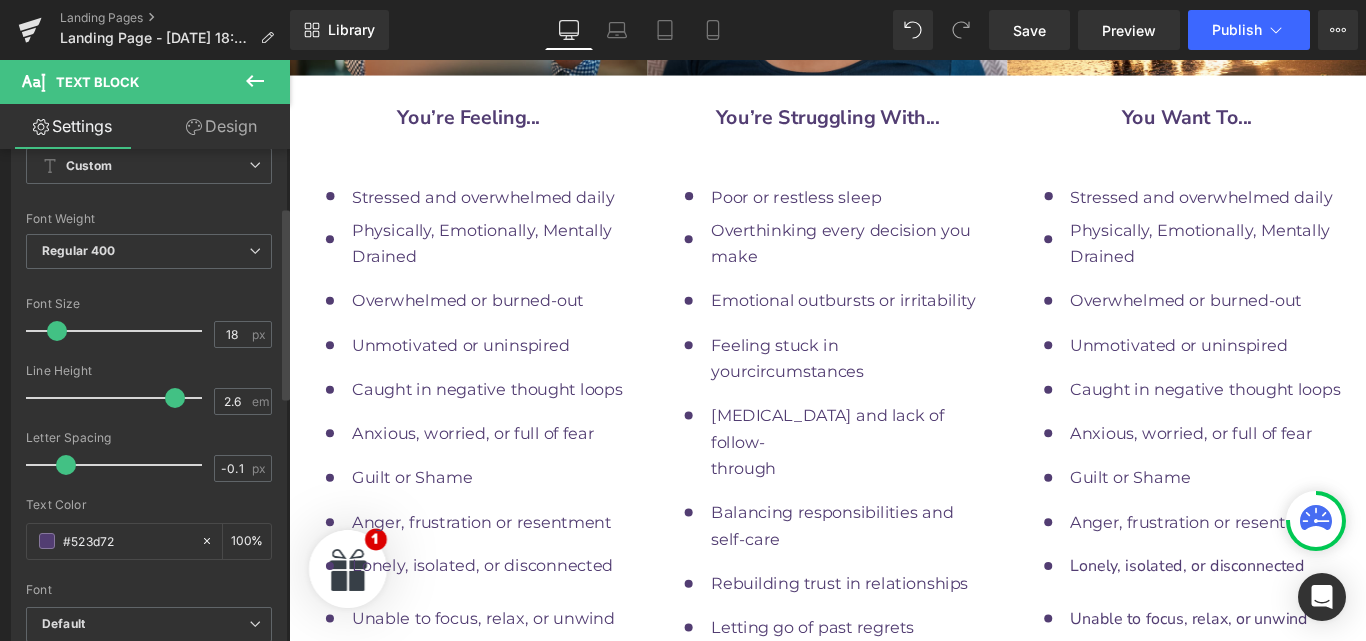 scroll, scrollTop: 163, scrollLeft: 0, axis: vertical 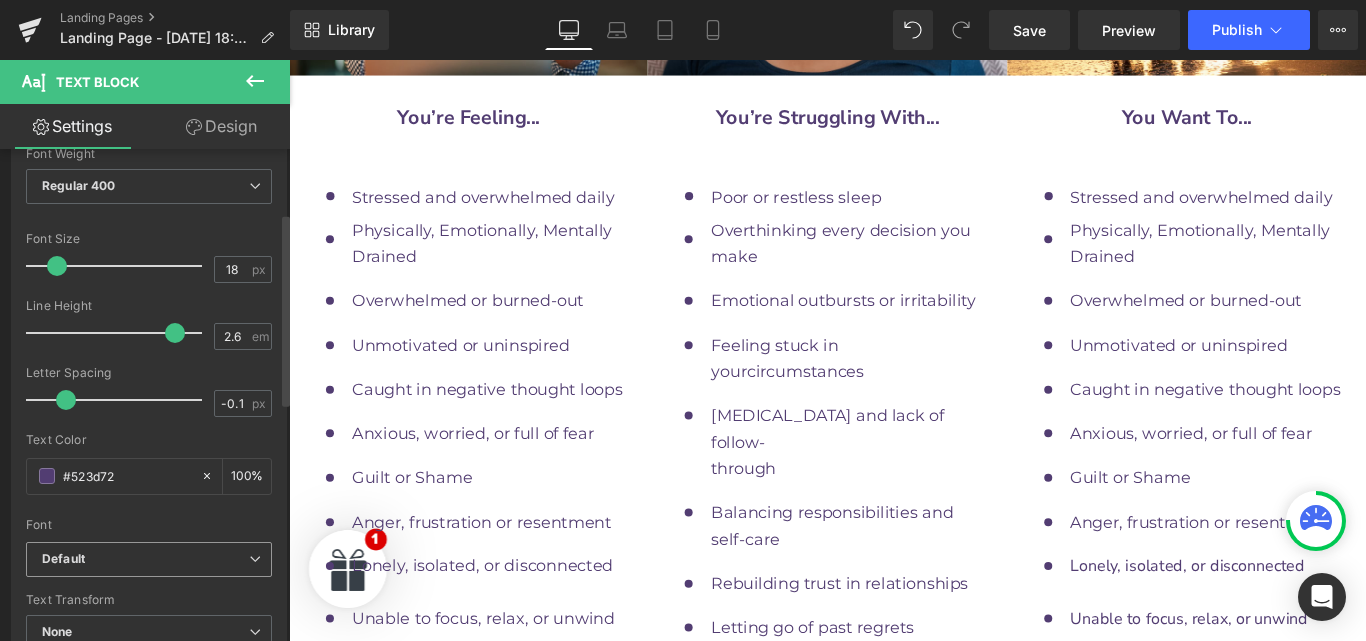 click on "Default" at bounding box center (145, 559) 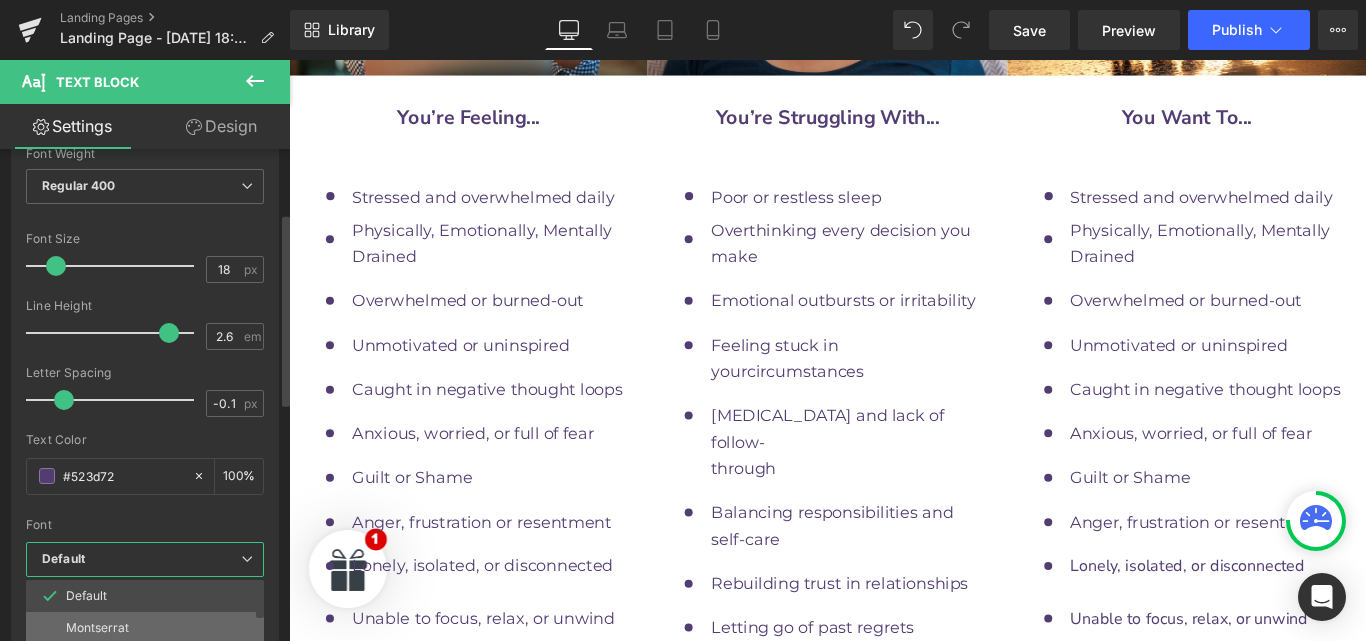 click on "Montserrat" at bounding box center (149, 628) 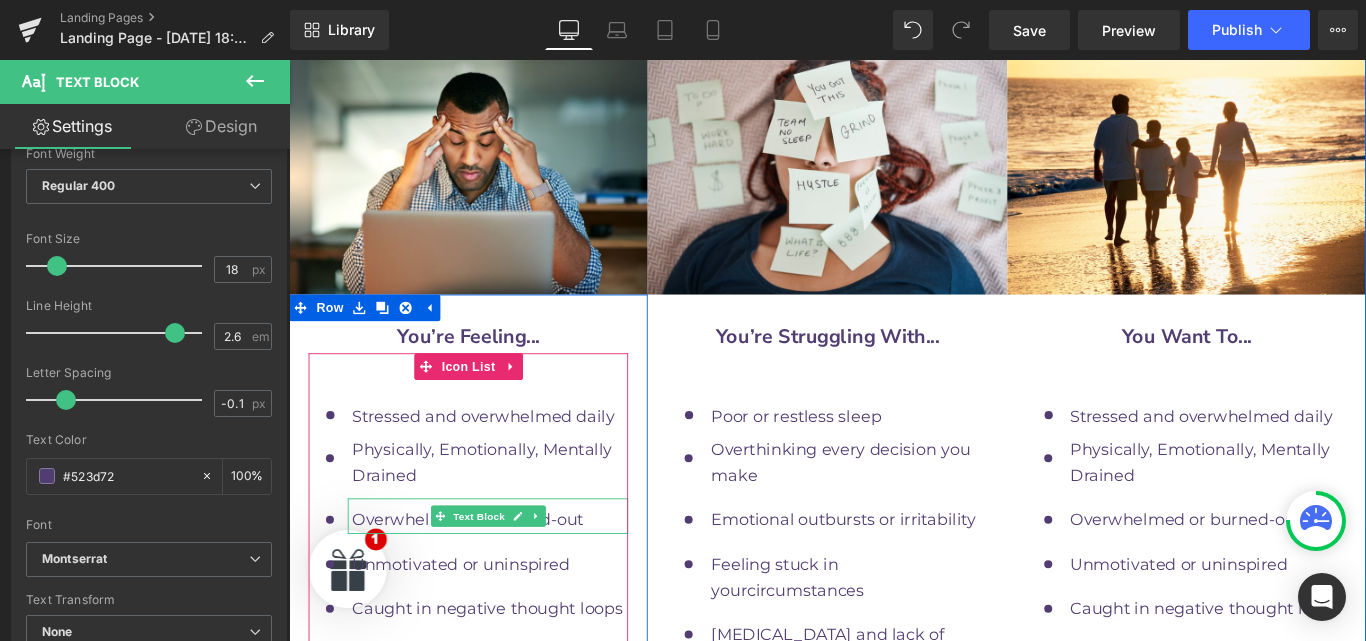 scroll, scrollTop: 9777, scrollLeft: 0, axis: vertical 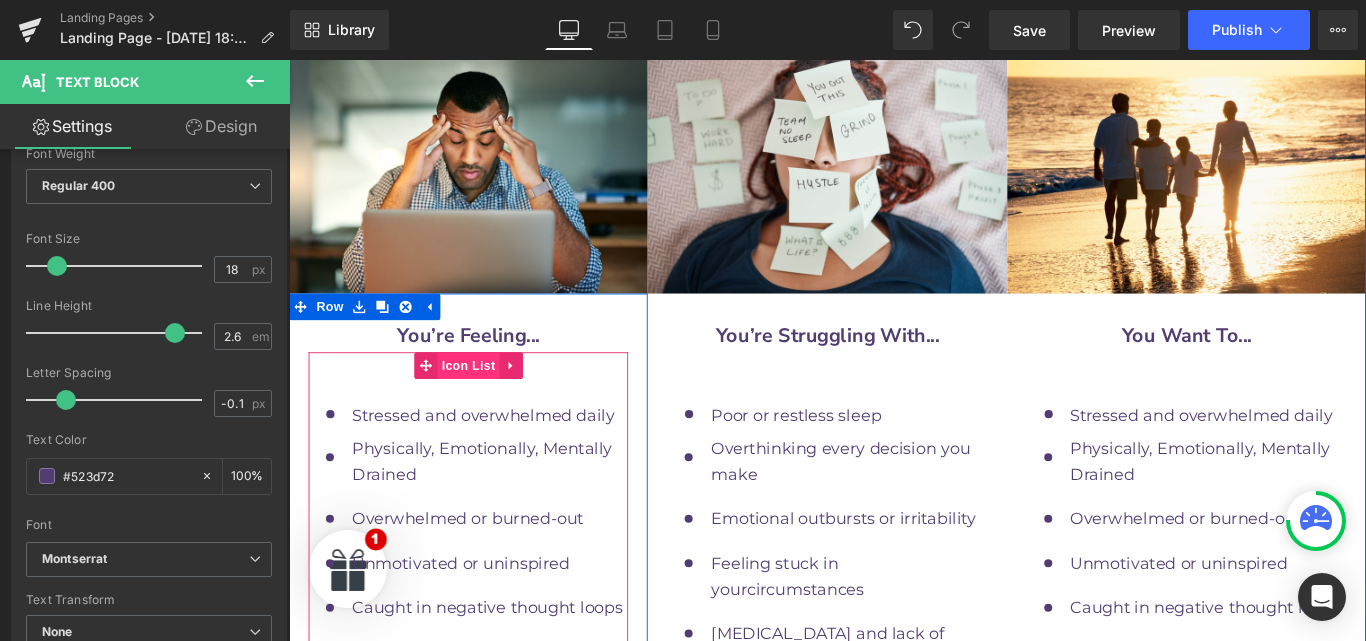 click on "Icon List" at bounding box center [491, 403] 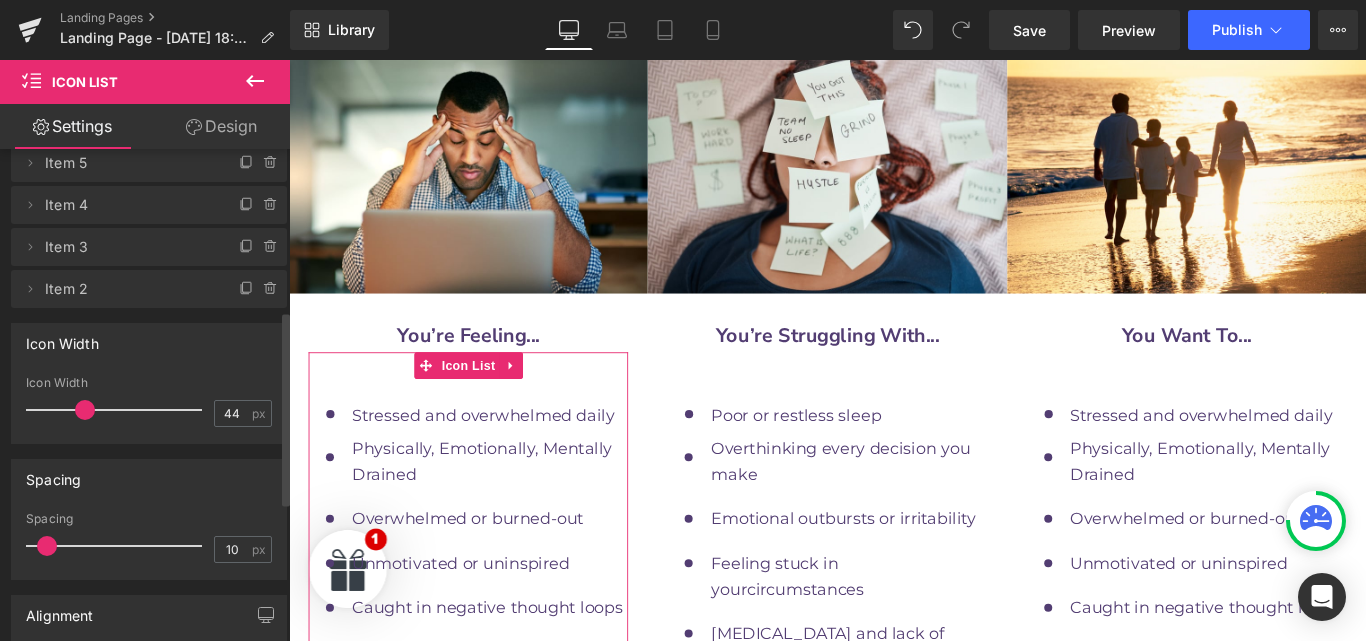 scroll, scrollTop: 419, scrollLeft: 0, axis: vertical 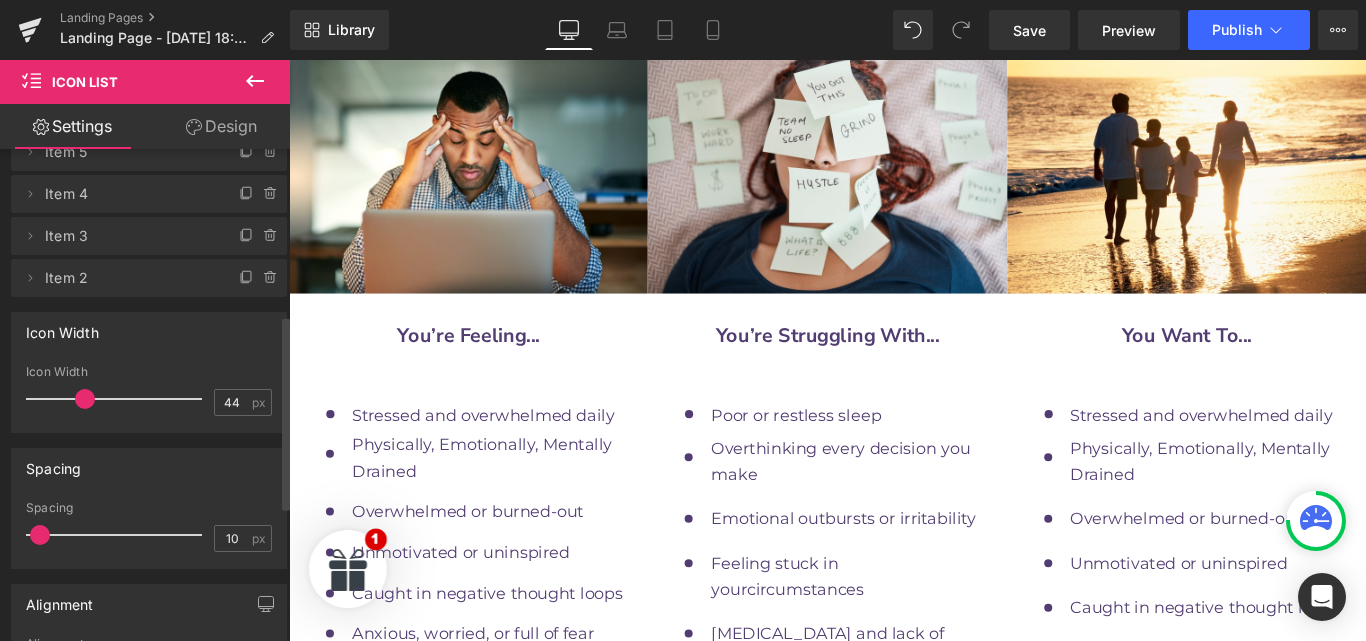 click at bounding box center [40, 535] 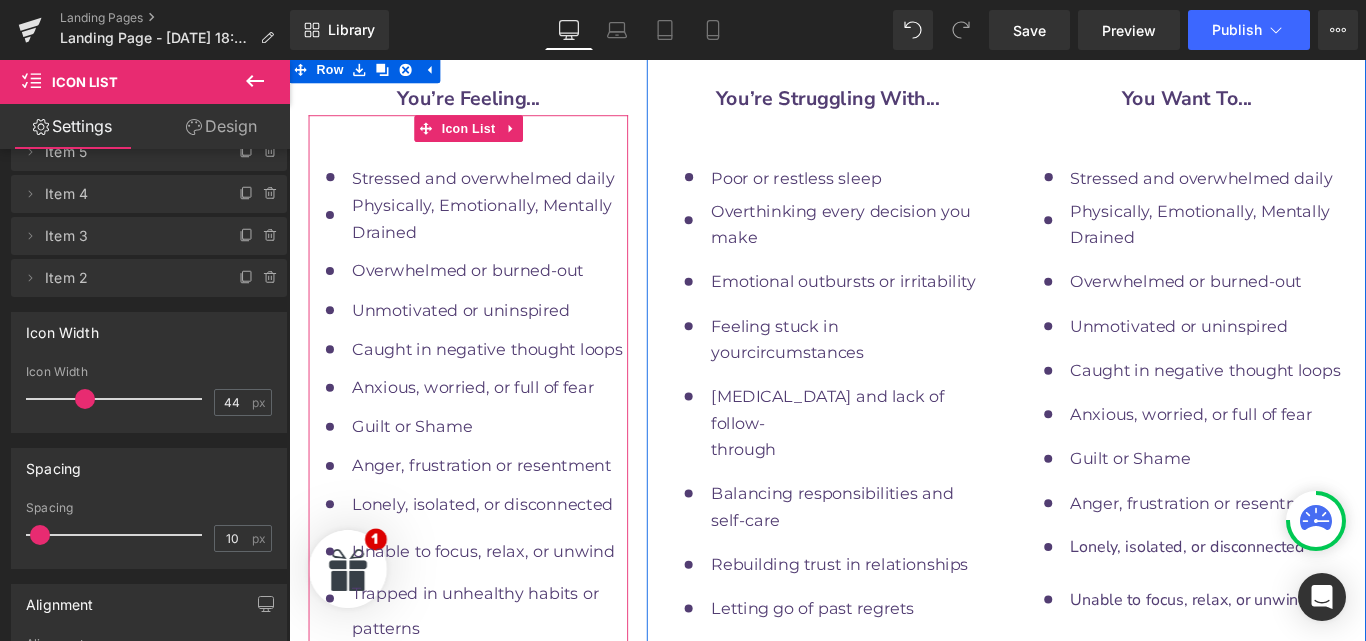 scroll, scrollTop: 10044, scrollLeft: 0, axis: vertical 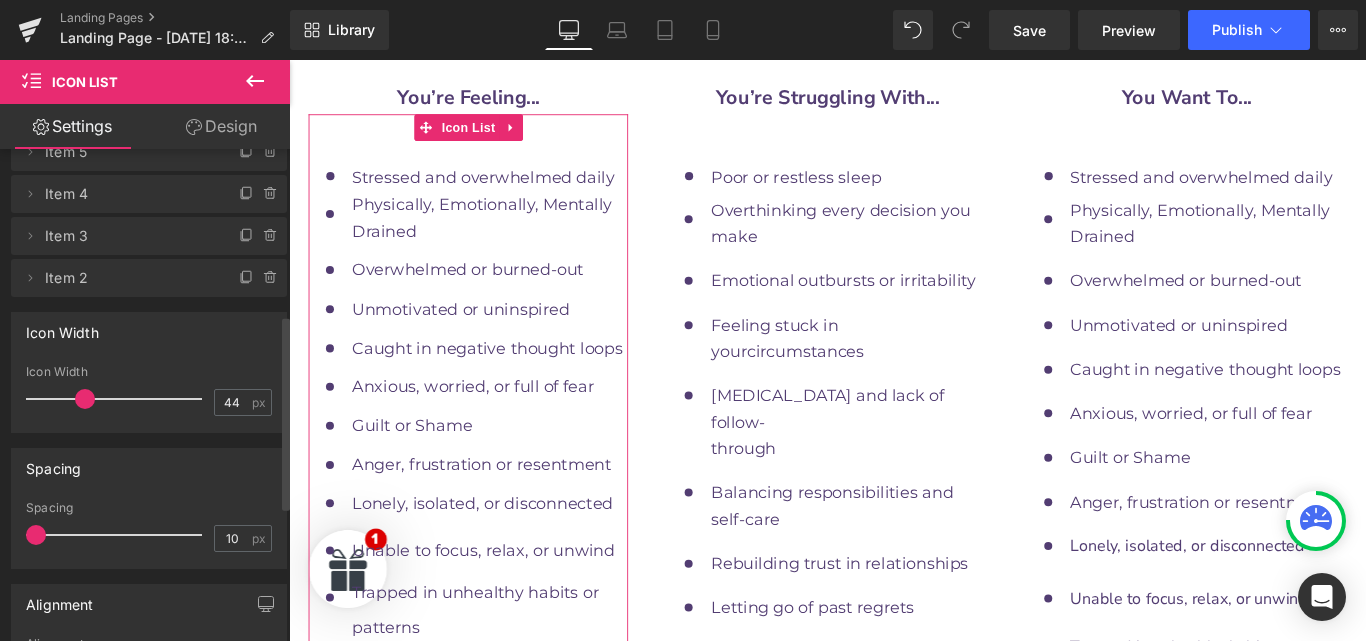 drag, startPoint x: 40, startPoint y: 534, endPoint x: 16, endPoint y: 532, distance: 24.083189 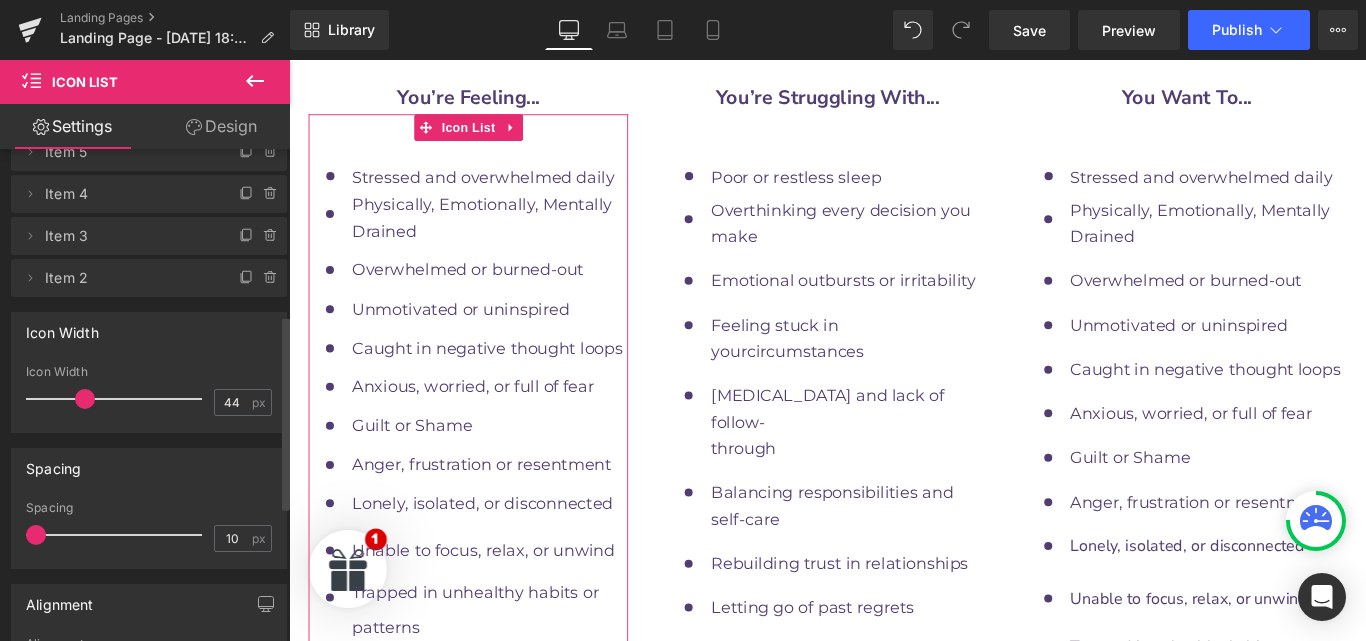 click on "10px Spacing 10 px" at bounding box center (149, 534) 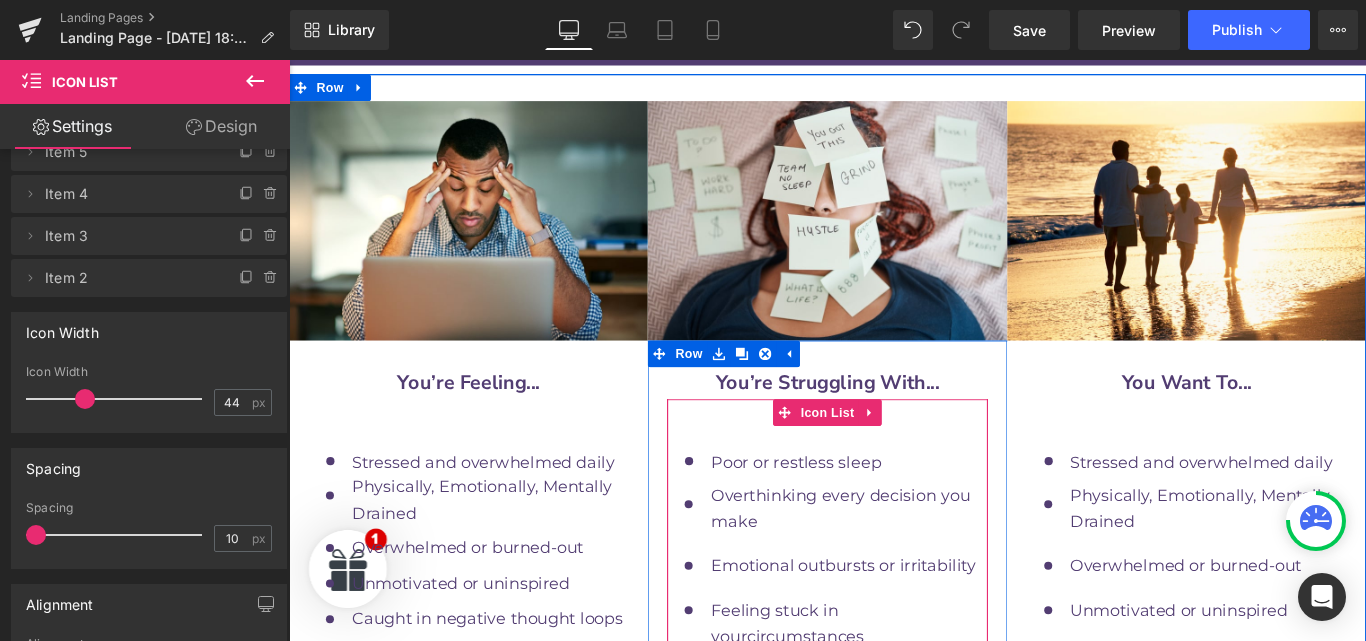 scroll, scrollTop: 9722, scrollLeft: 0, axis: vertical 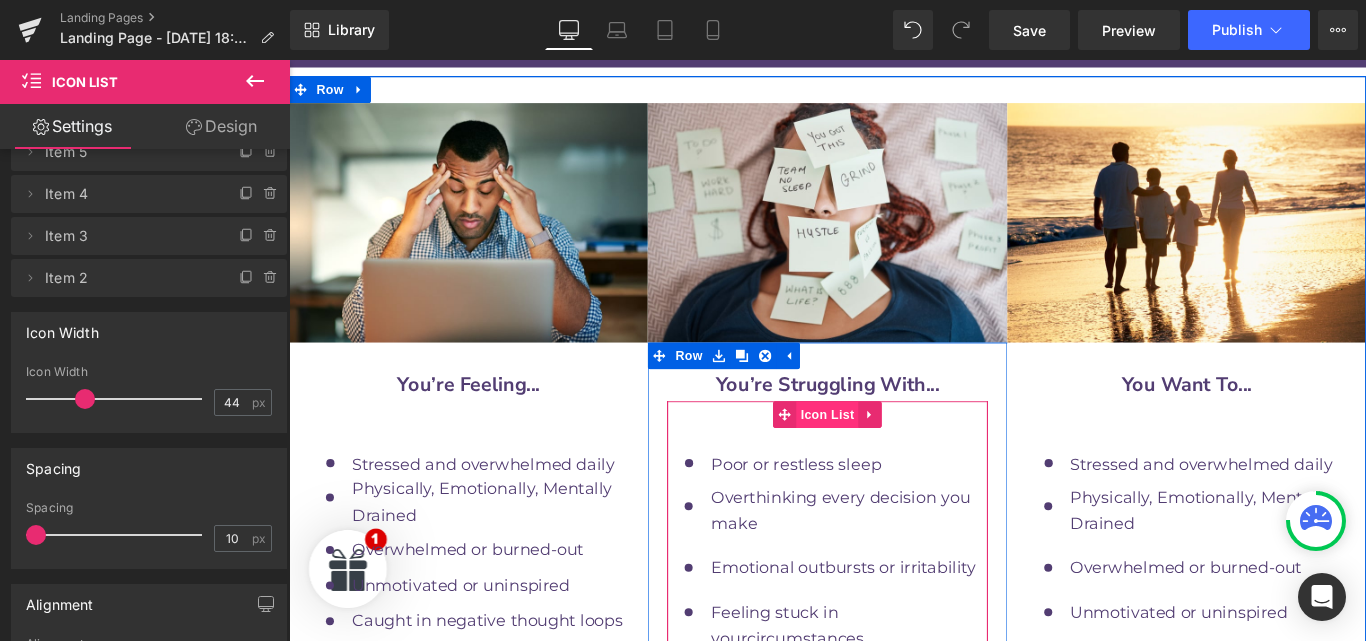 click on "Icon List" at bounding box center [894, 458] 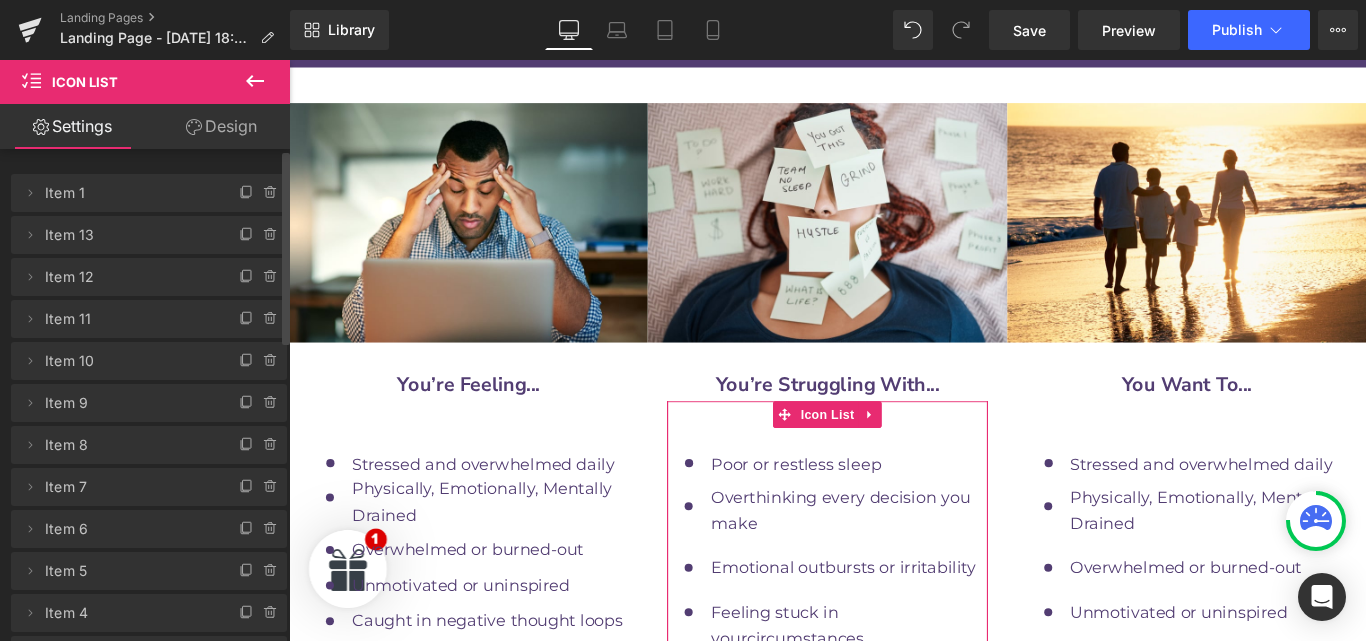 scroll, scrollTop: 497, scrollLeft: 0, axis: vertical 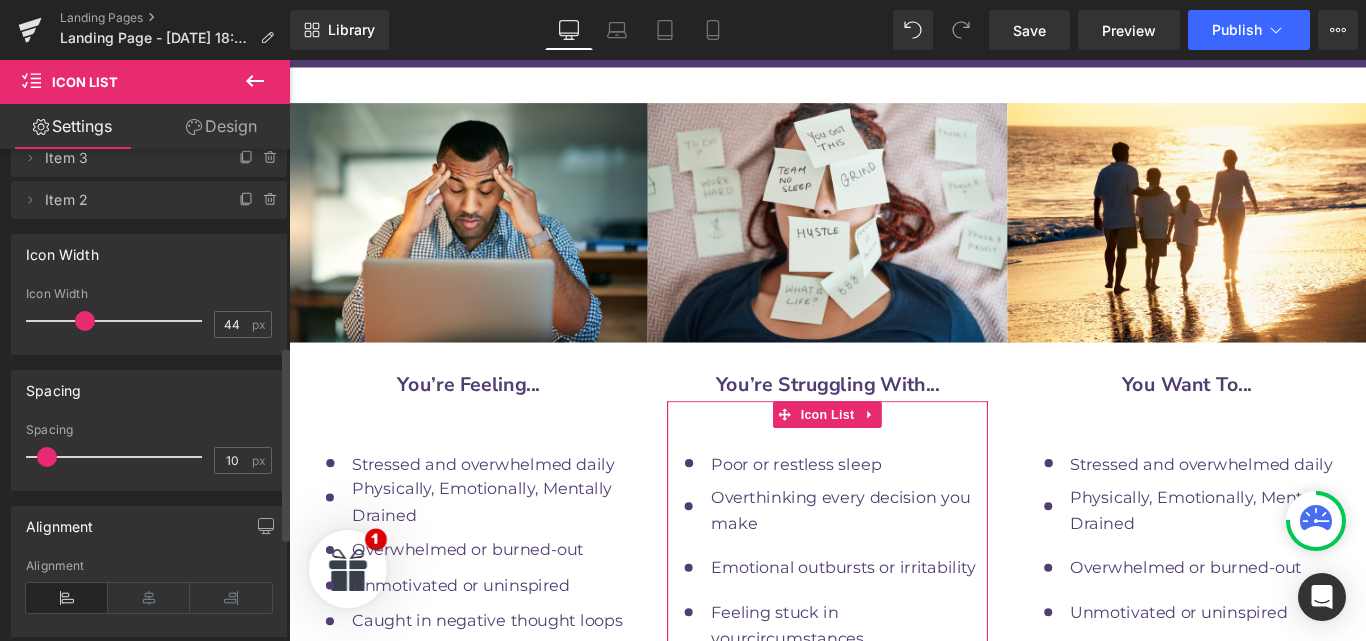 drag, startPoint x: 44, startPoint y: 453, endPoint x: 134, endPoint y: 456, distance: 90.04999 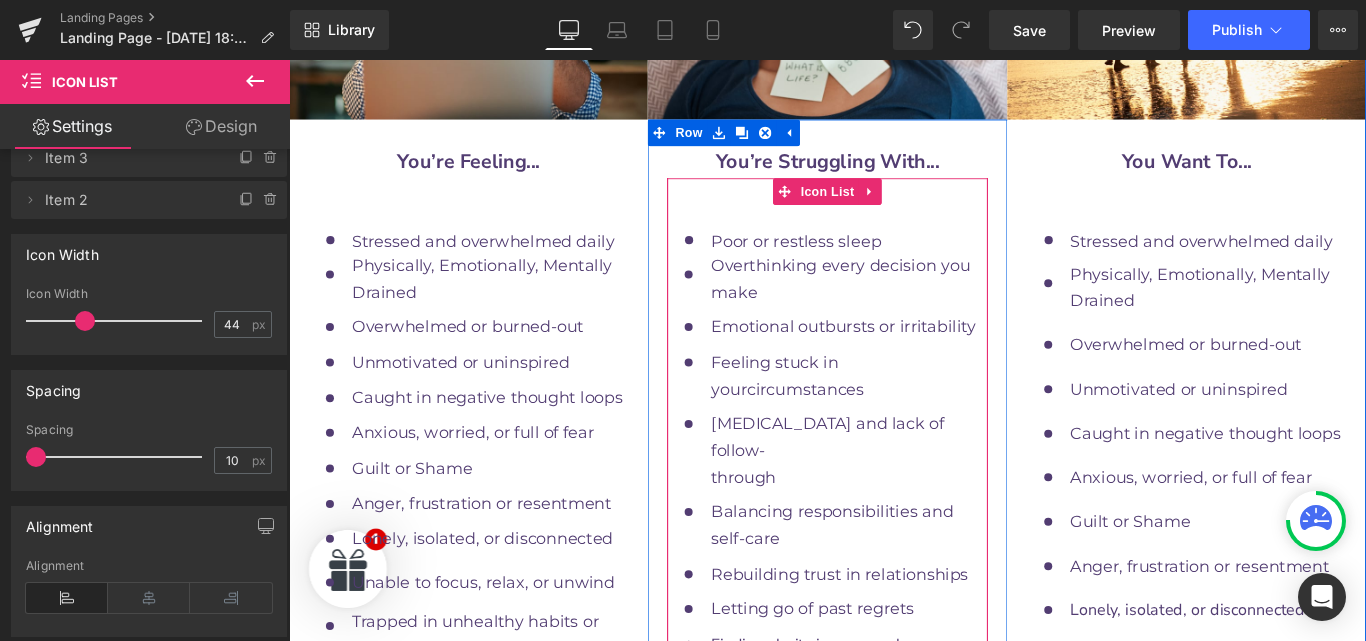 scroll, scrollTop: 9924, scrollLeft: 0, axis: vertical 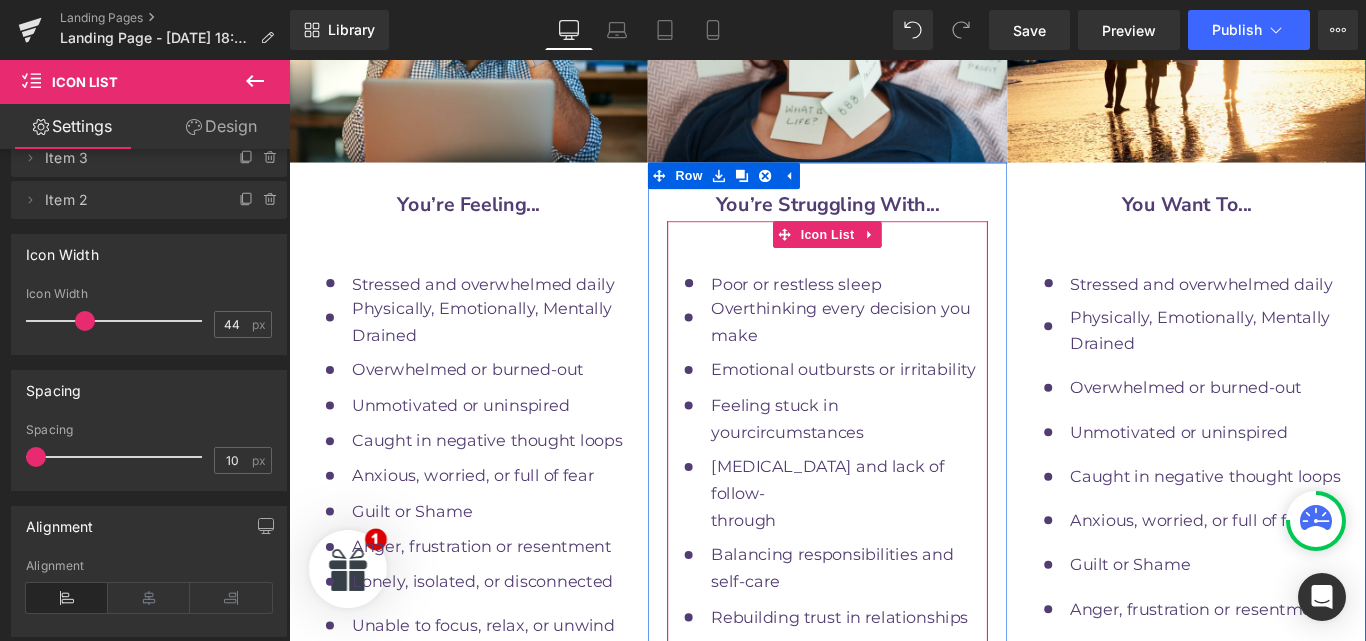 click at bounding box center (760, 838) 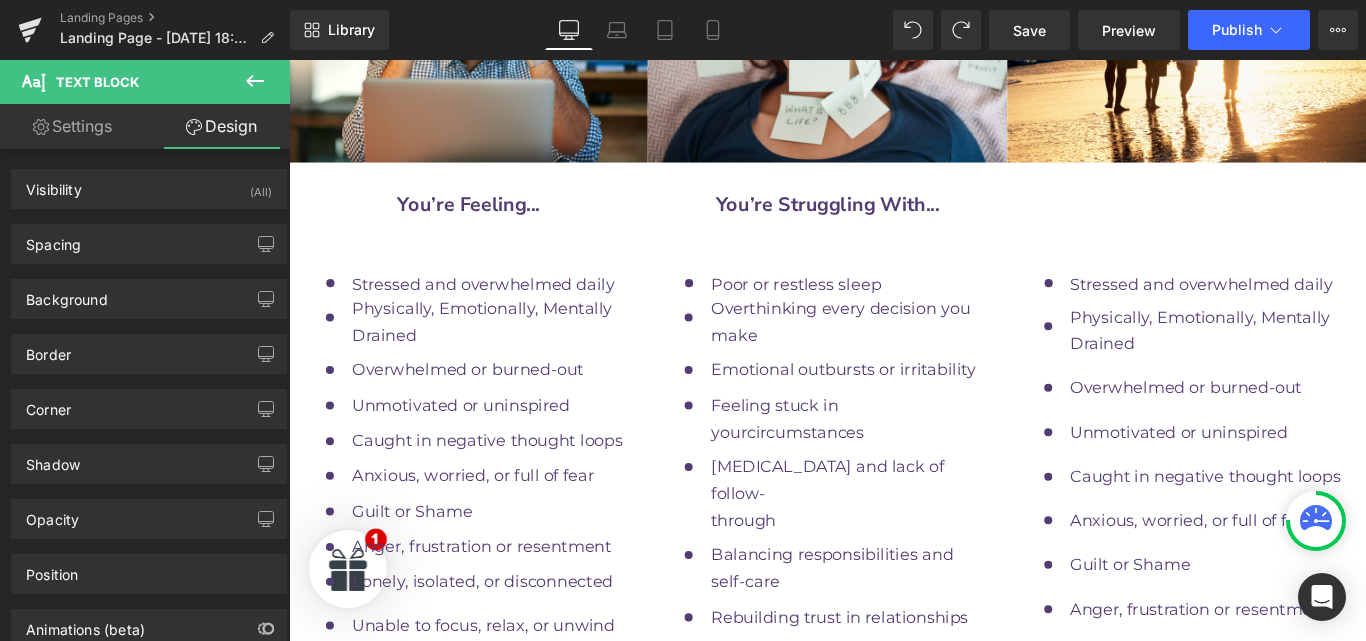 click on "identity" at bounding box center [793, 862] 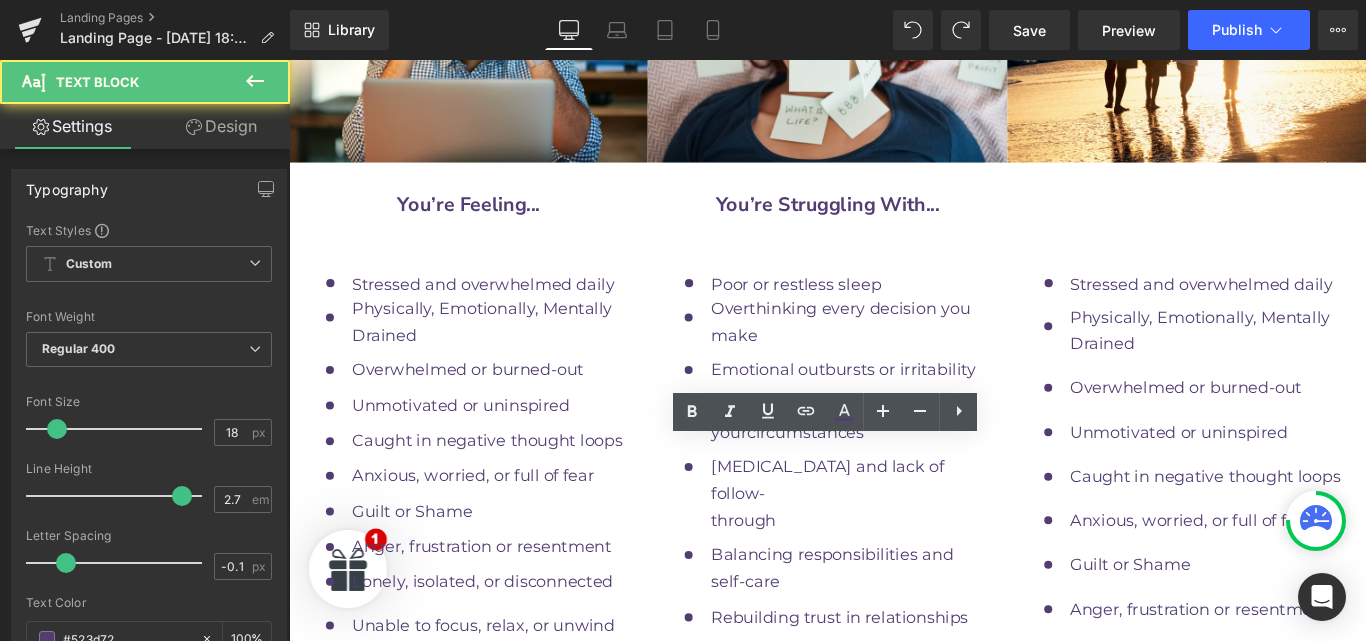 scroll, scrollTop: 10060, scrollLeft: 0, axis: vertical 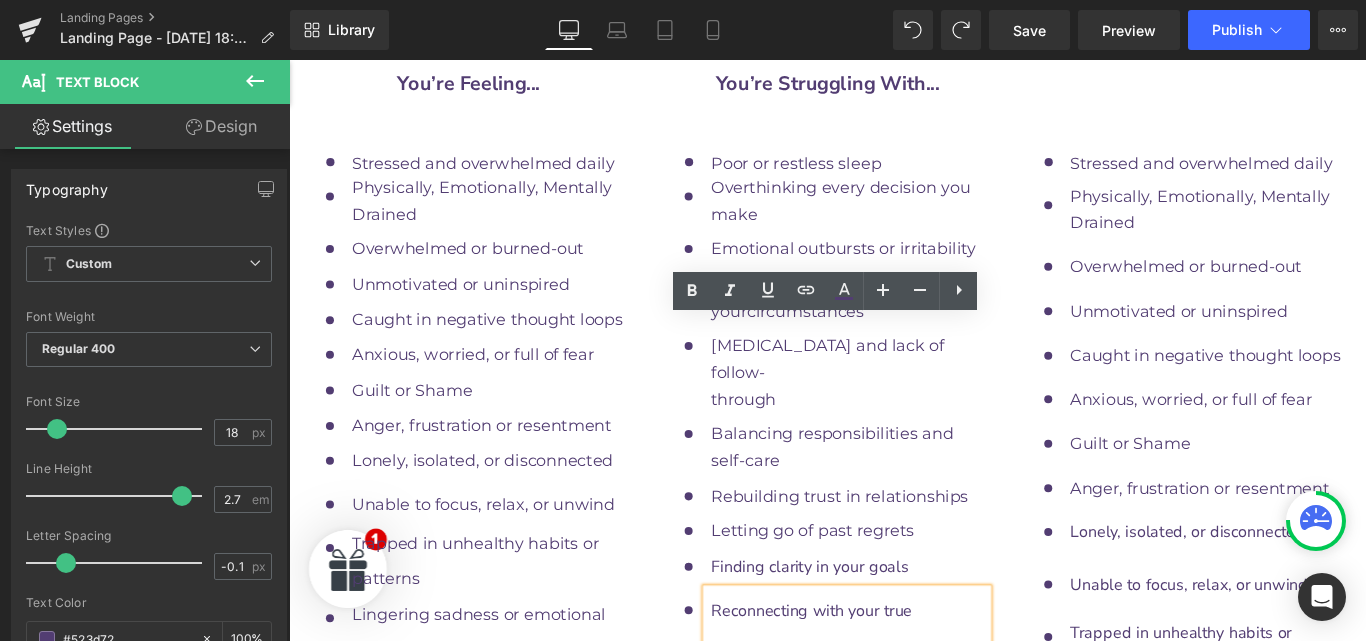 type 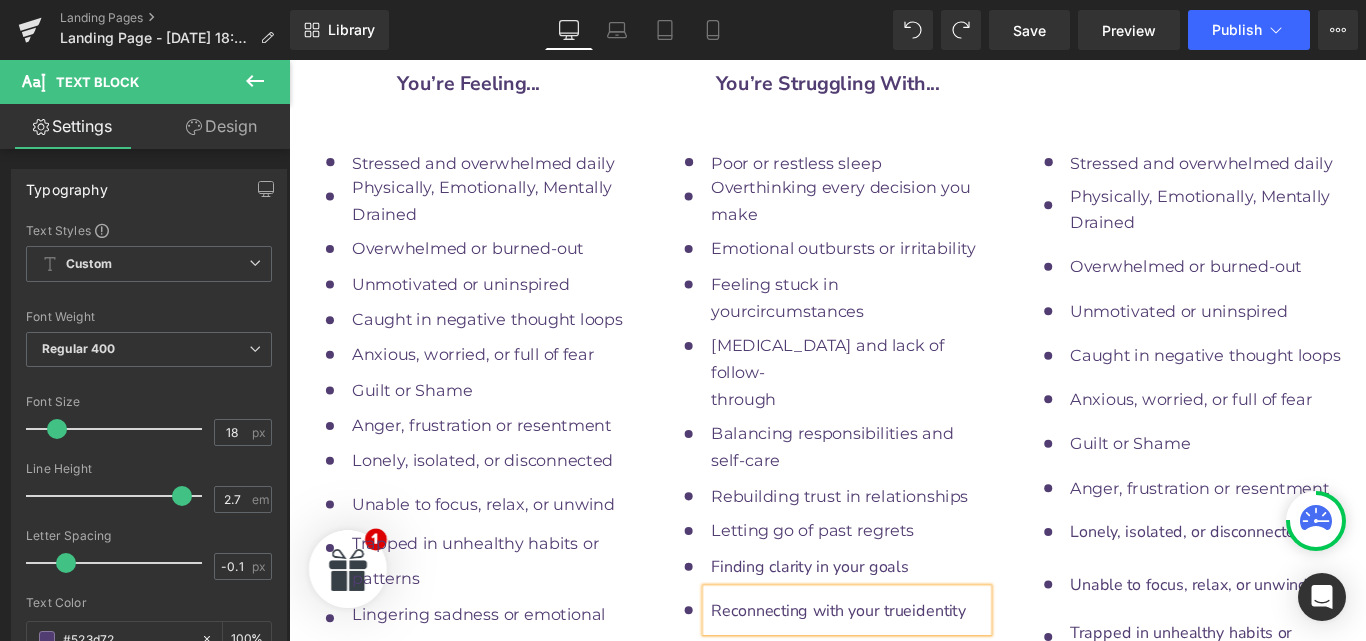 click at bounding box center [760, 783] 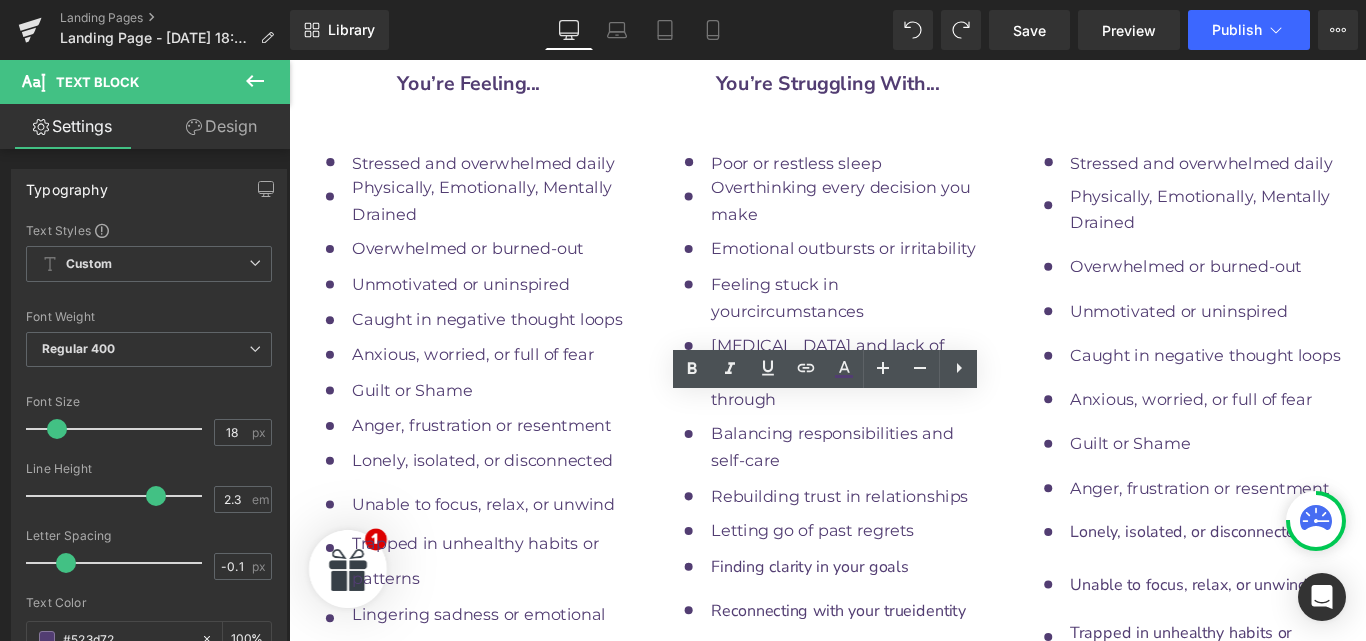 click on "transitions" at bounding box center (805, 803) 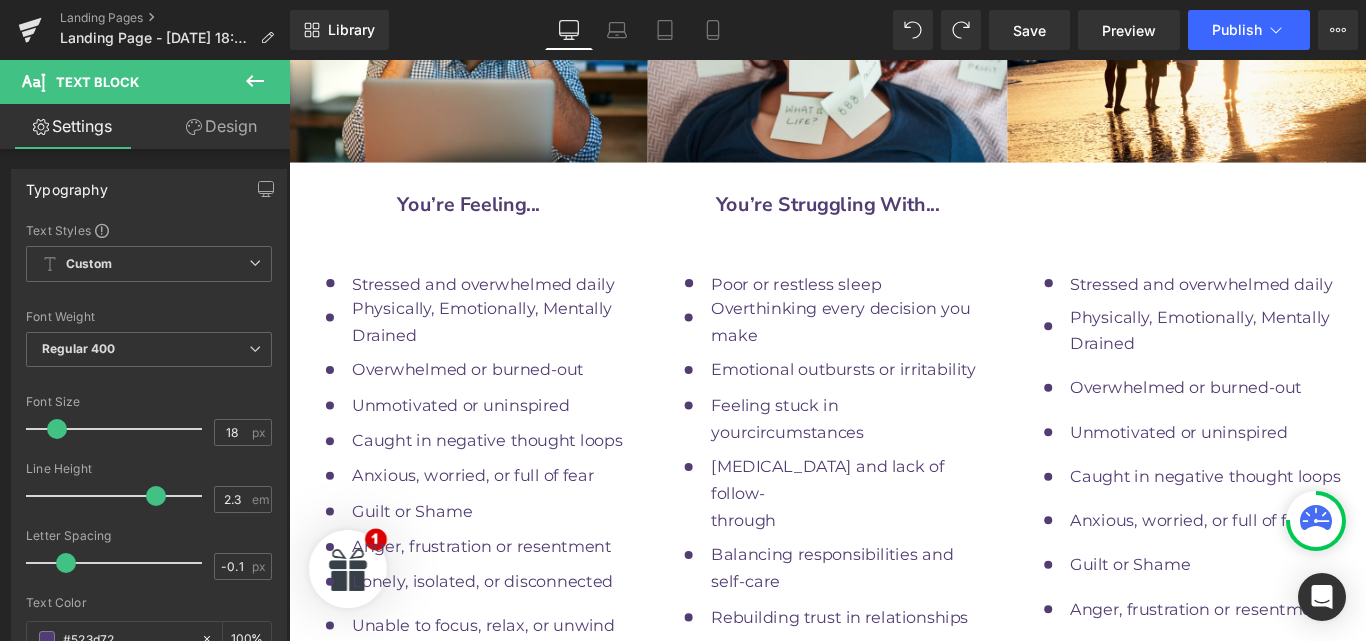 scroll, scrollTop: 9911, scrollLeft: 0, axis: vertical 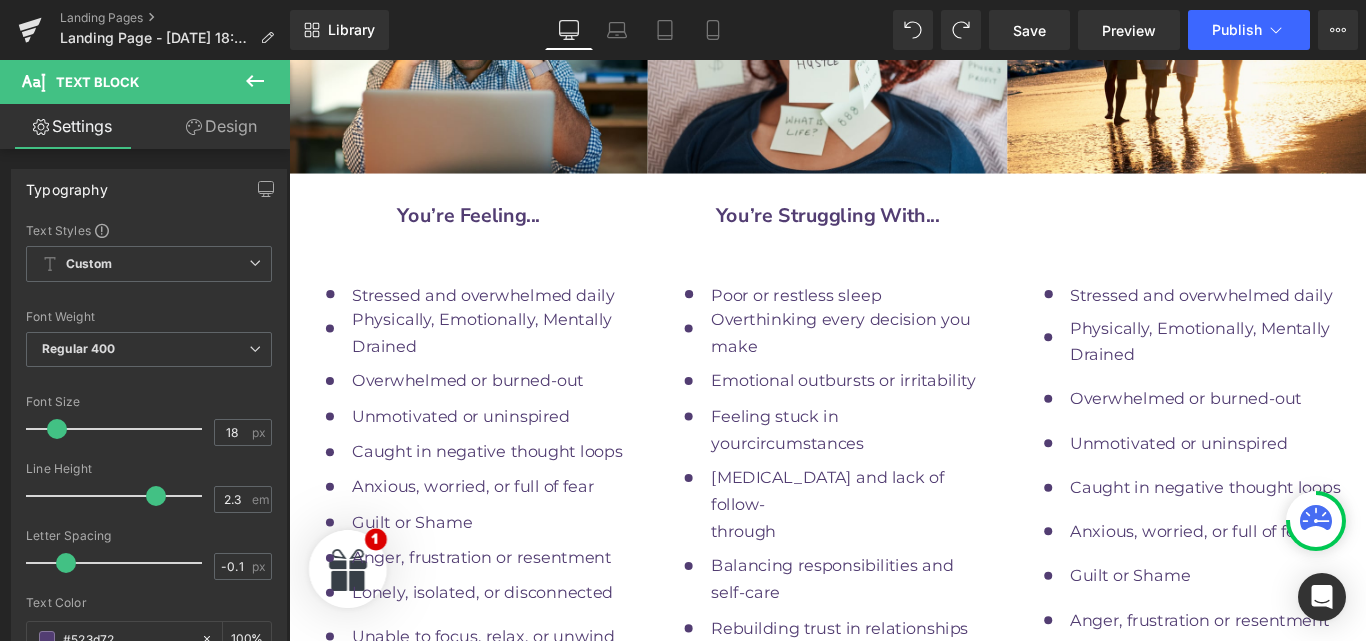 click on "Text Block" at bounding box center (905, 778) 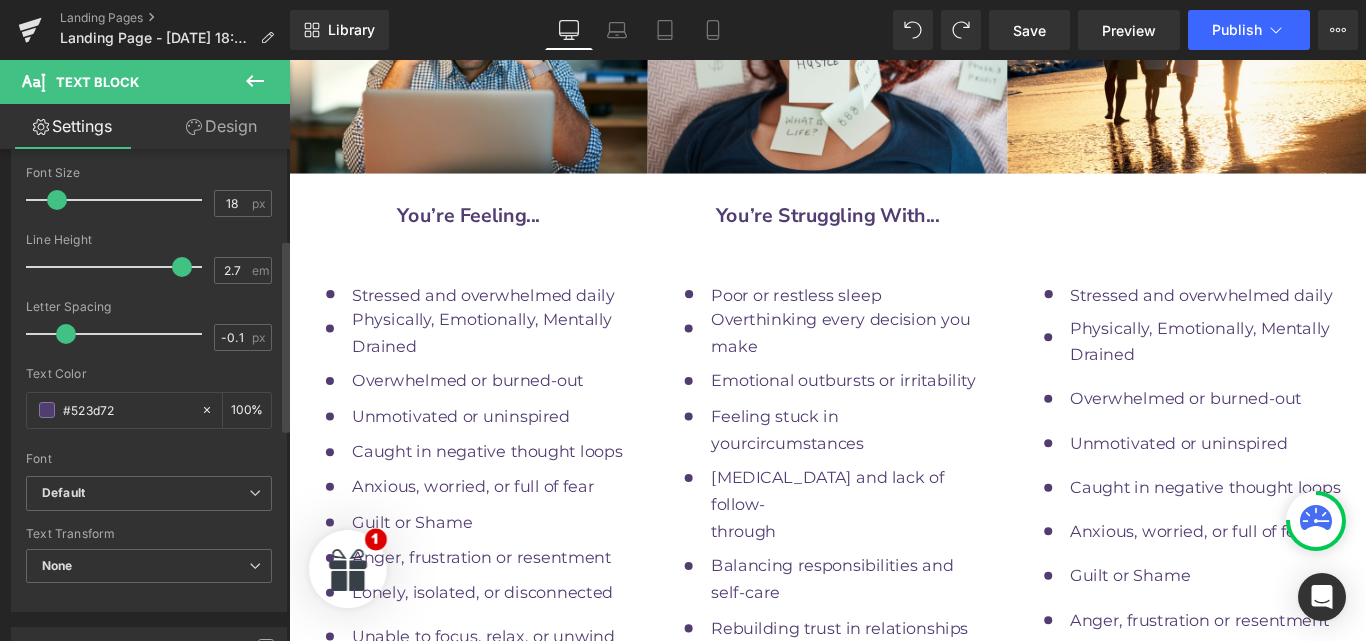 scroll, scrollTop: 242, scrollLeft: 0, axis: vertical 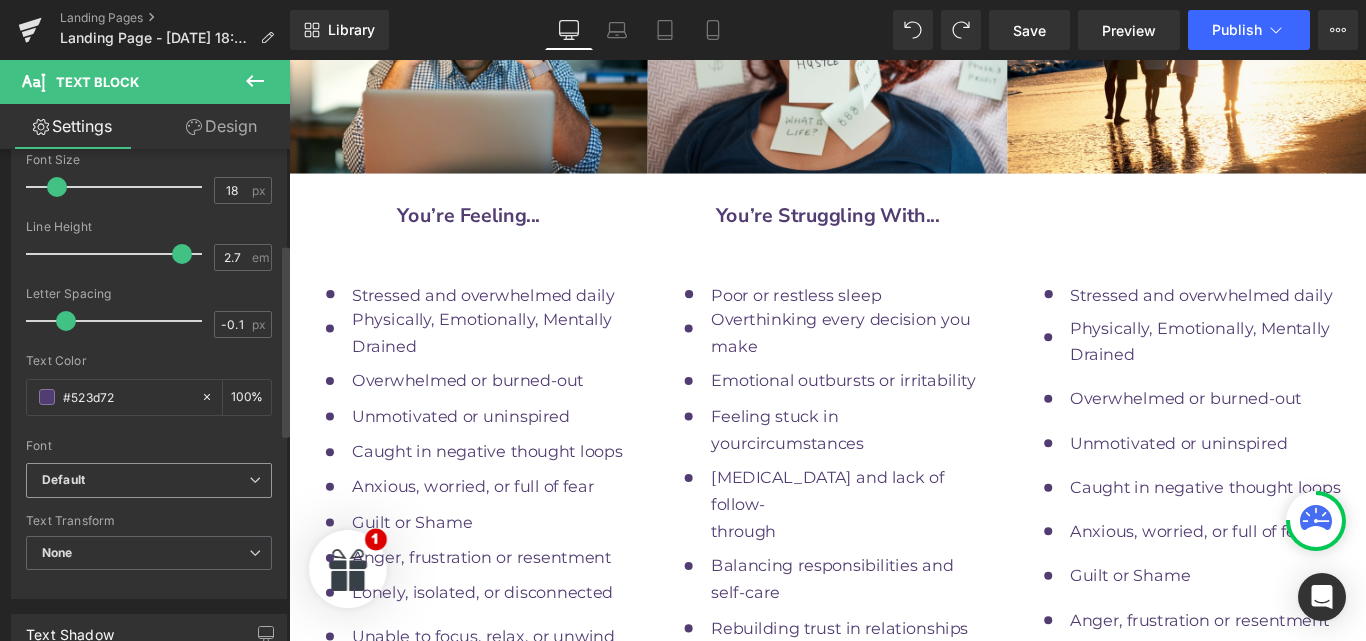 click on "Default" at bounding box center (145, 480) 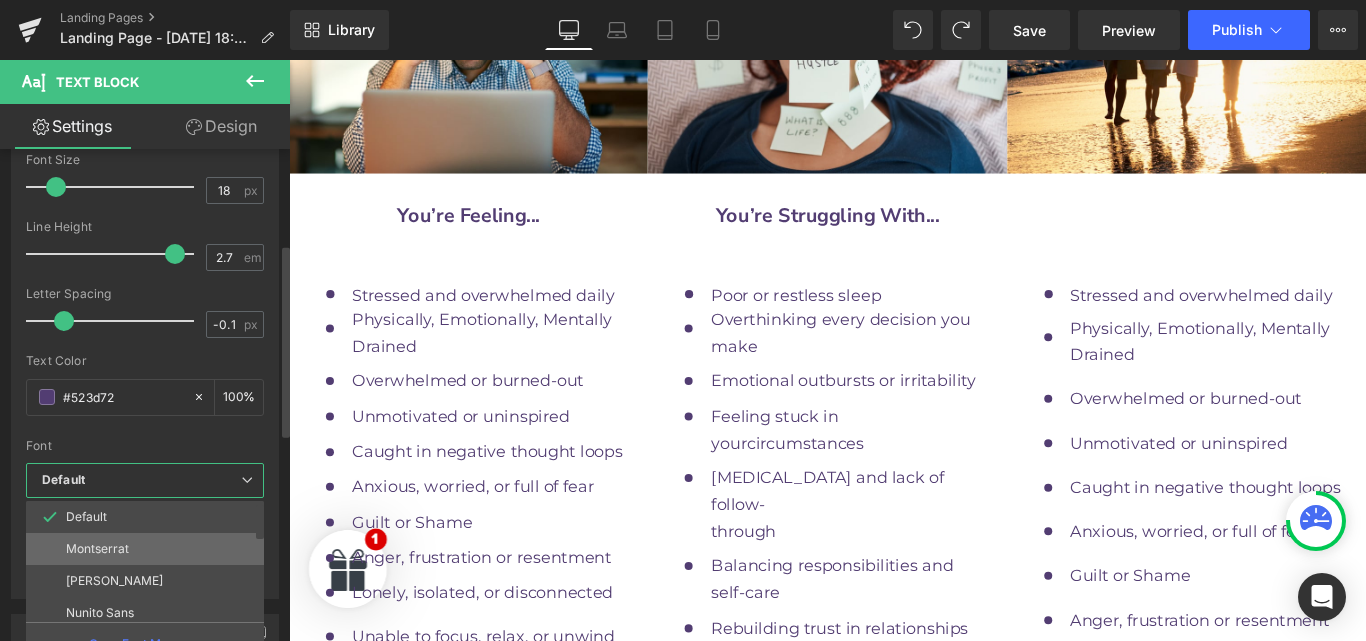 drag, startPoint x: 129, startPoint y: 557, endPoint x: 183, endPoint y: 619, distance: 82.219215 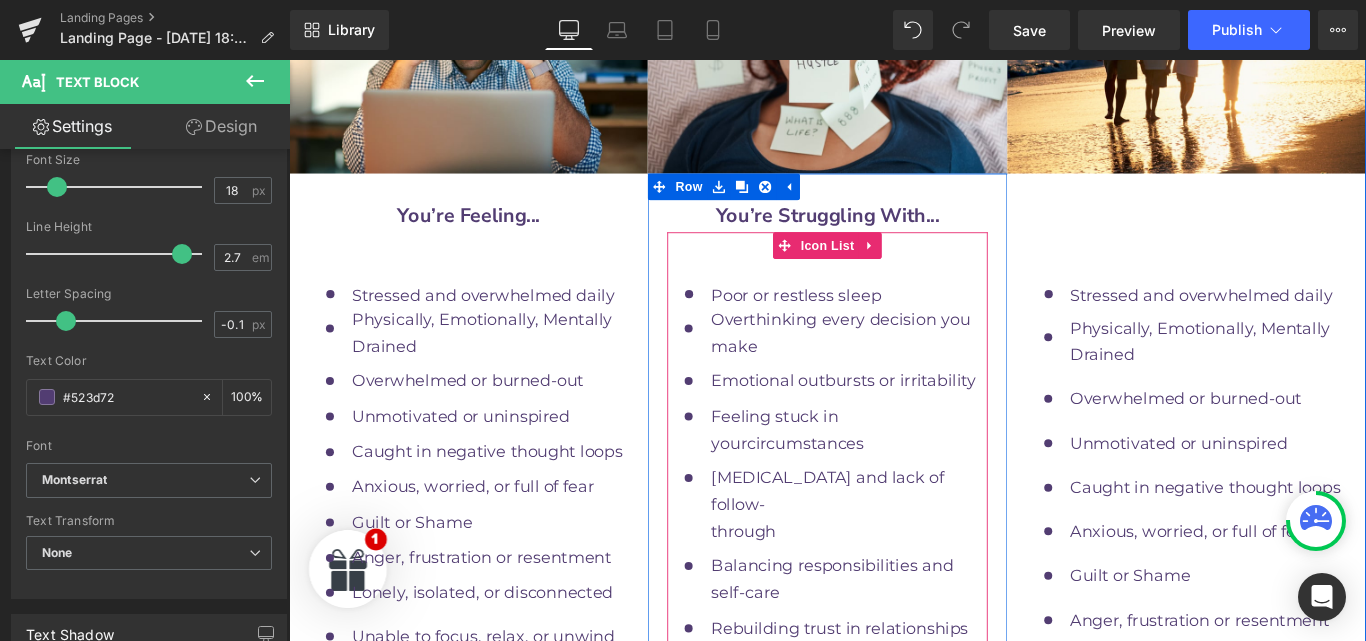 click on "Text Block" at bounding box center (905, 827) 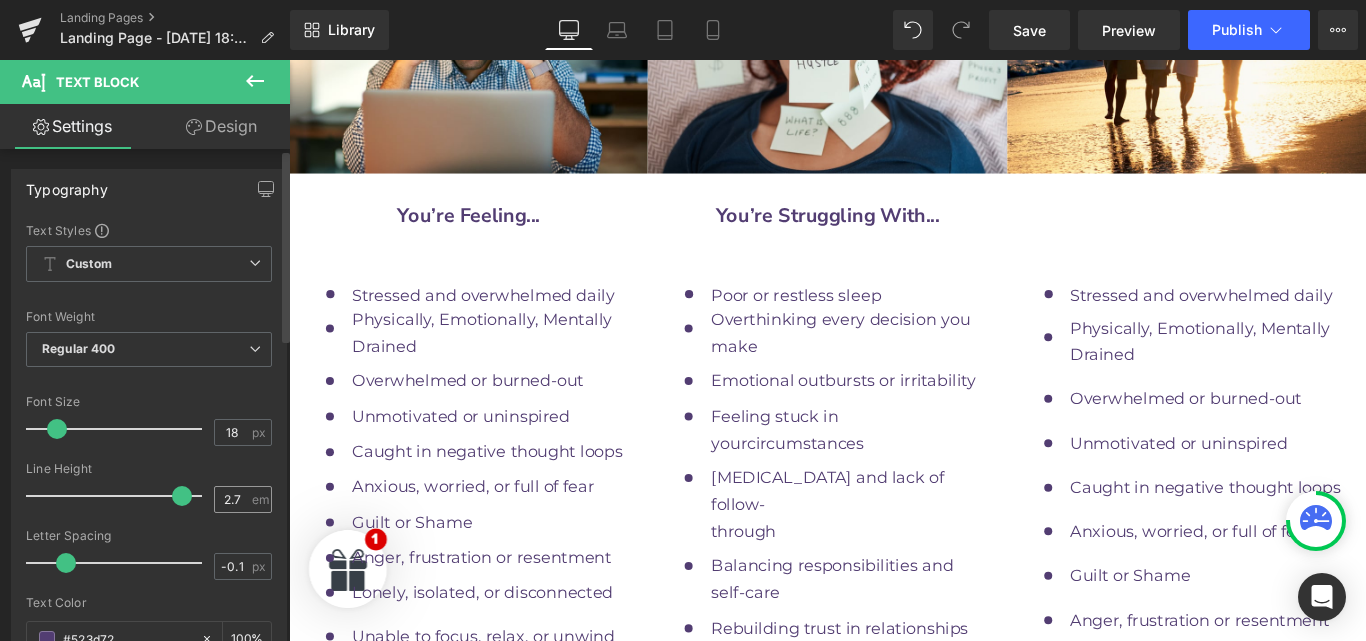 scroll, scrollTop: 1, scrollLeft: 0, axis: vertical 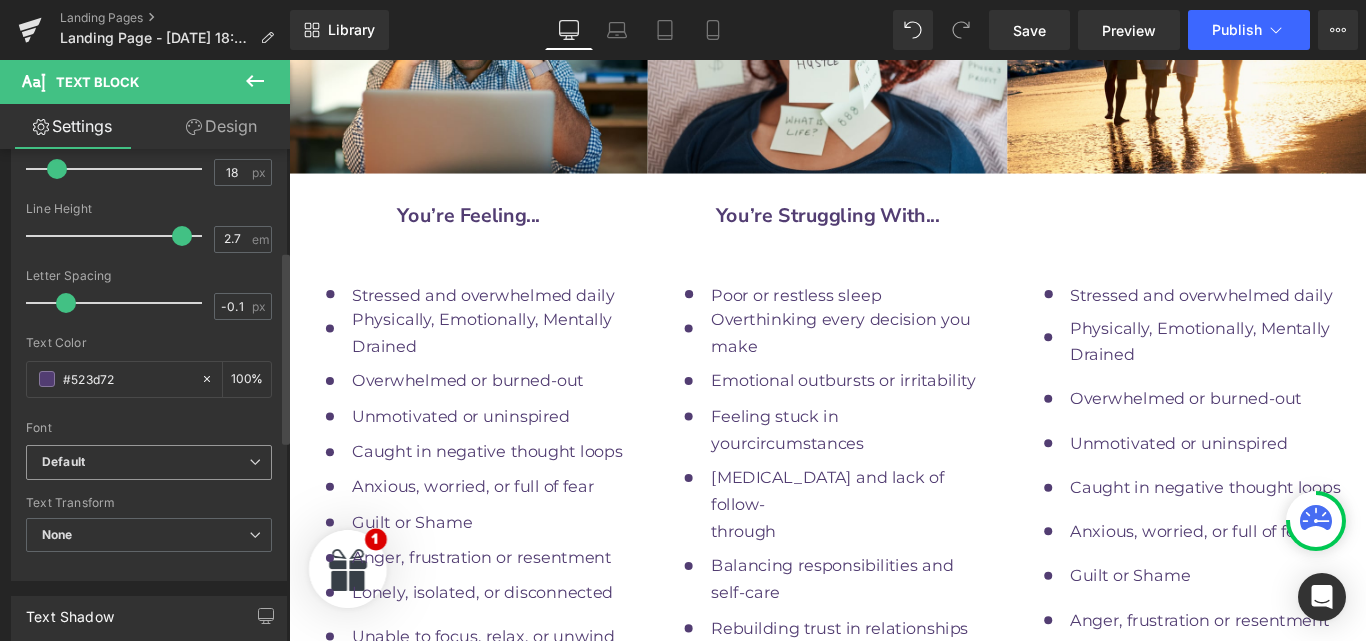 click on "Default" at bounding box center [145, 462] 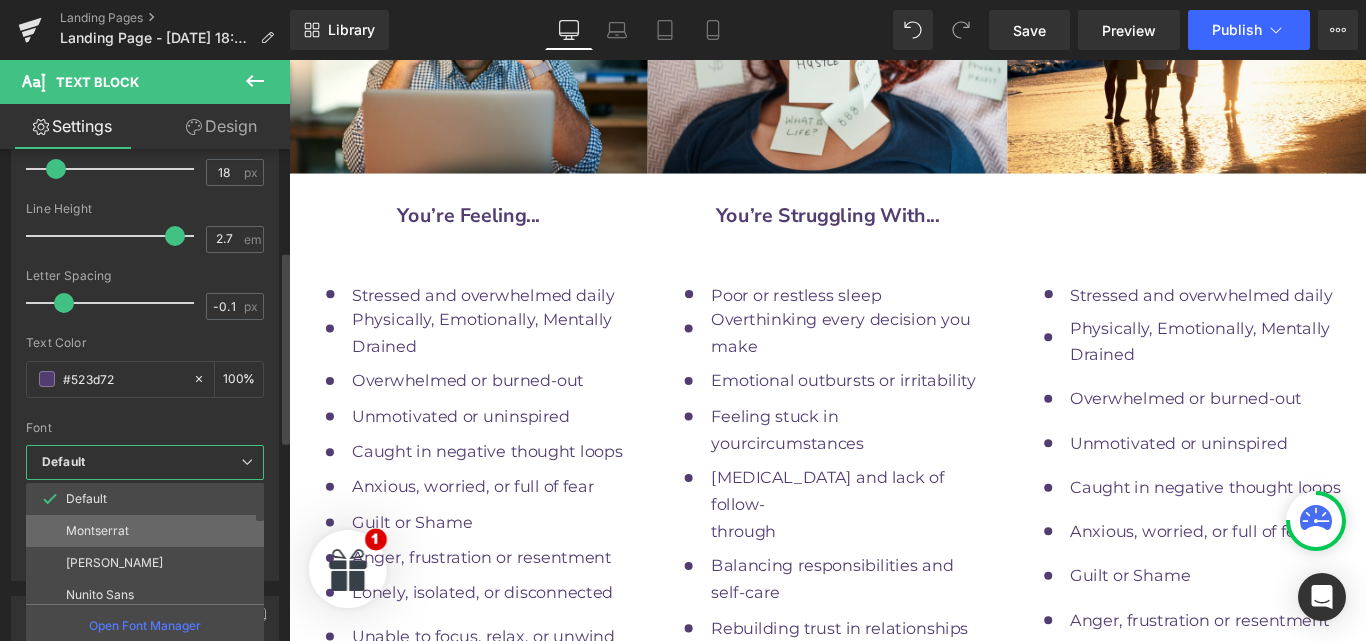 drag, startPoint x: 173, startPoint y: 522, endPoint x: 73, endPoint y: 505, distance: 101.43471 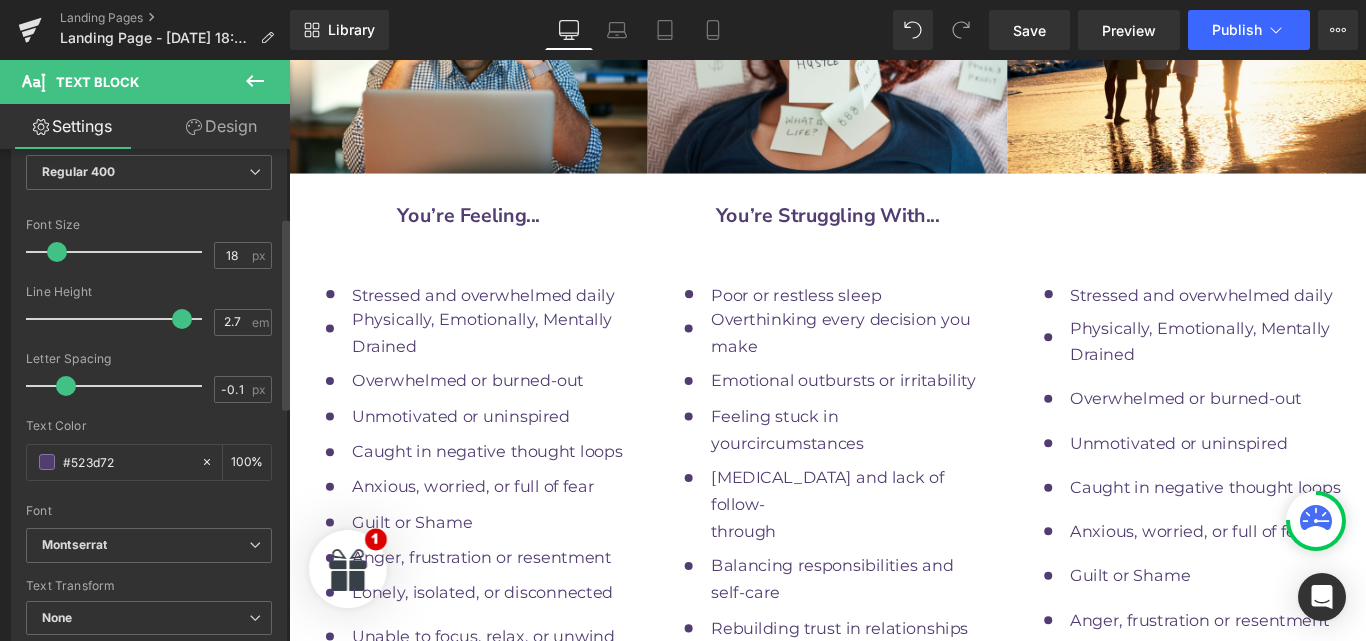 scroll, scrollTop: 171, scrollLeft: 0, axis: vertical 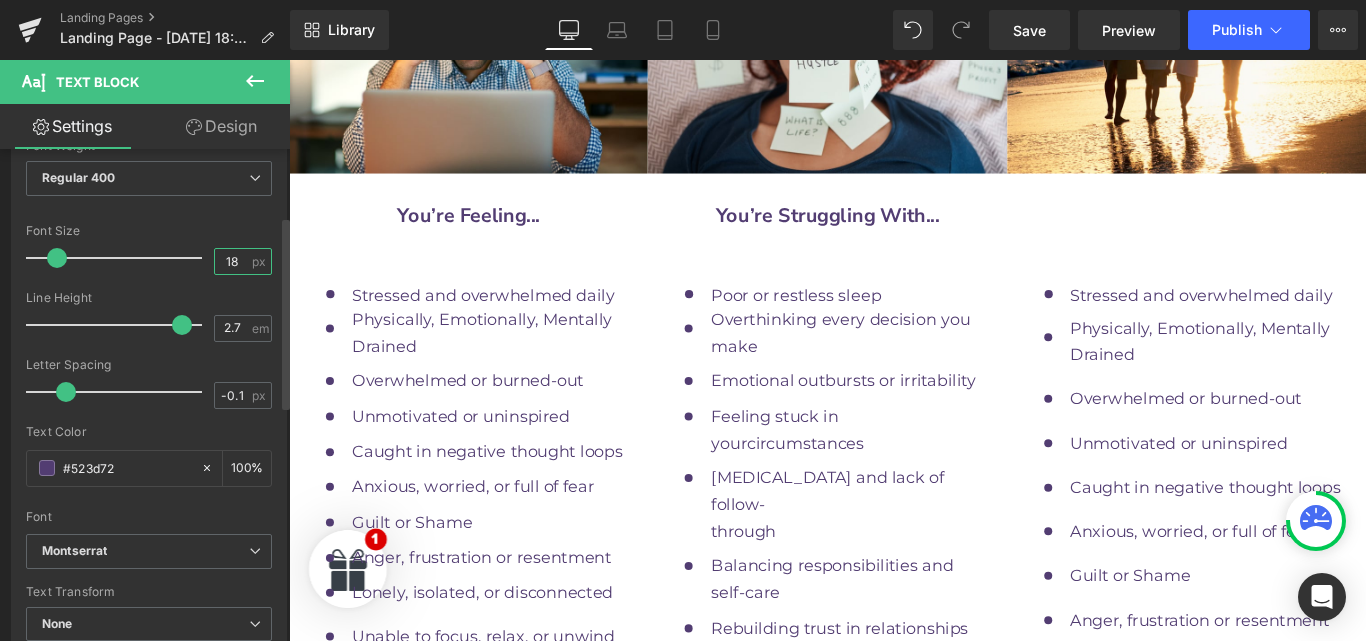 click on "18" at bounding box center [232, 261] 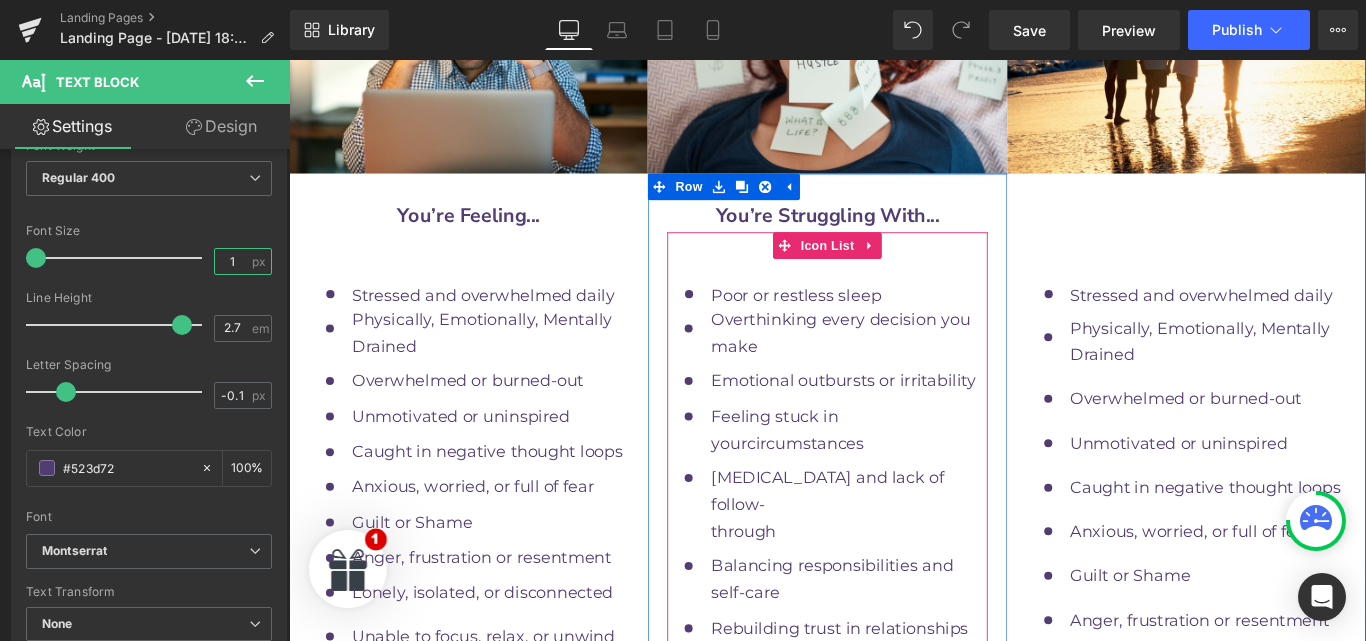 type on "6" 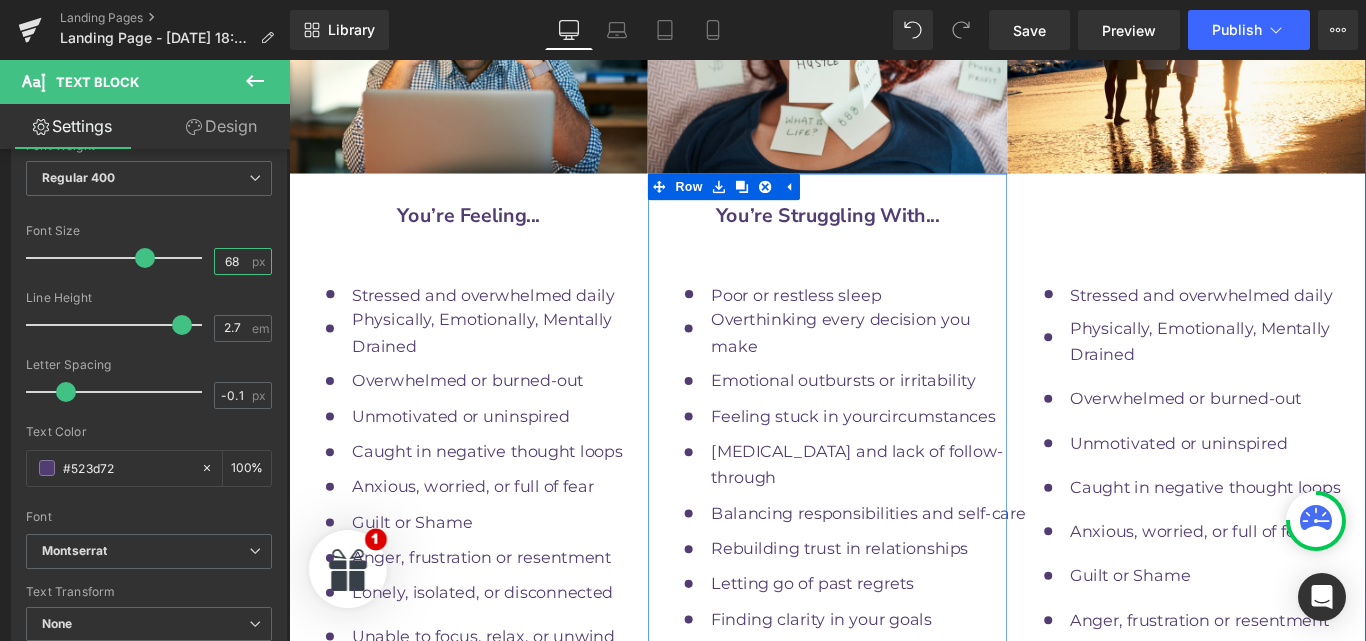 type on "6" 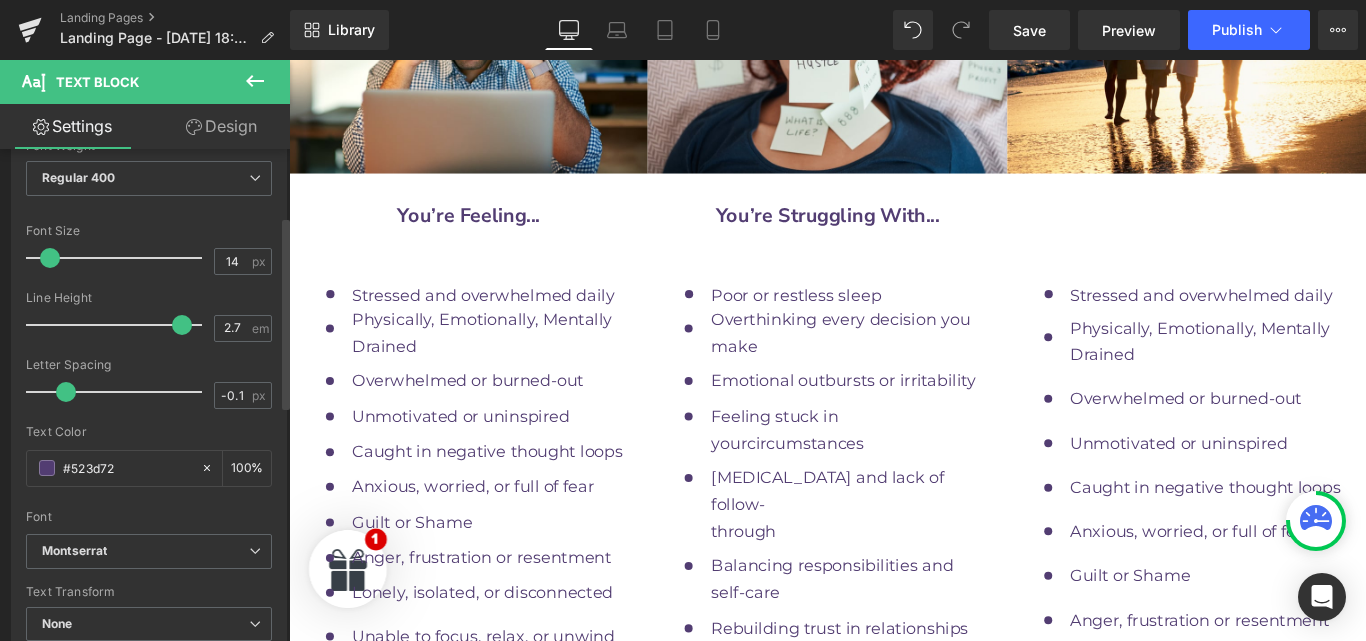 click on "Font Size" at bounding box center [149, 231] 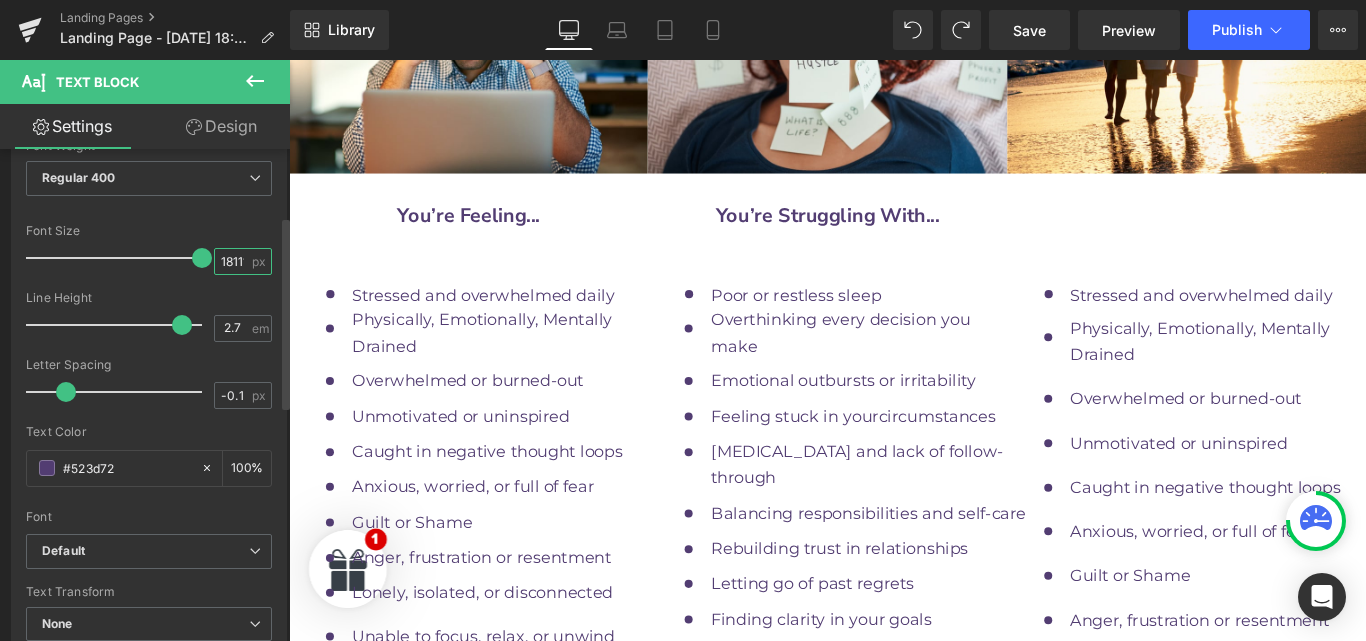 click on "1811141" at bounding box center [232, 261] 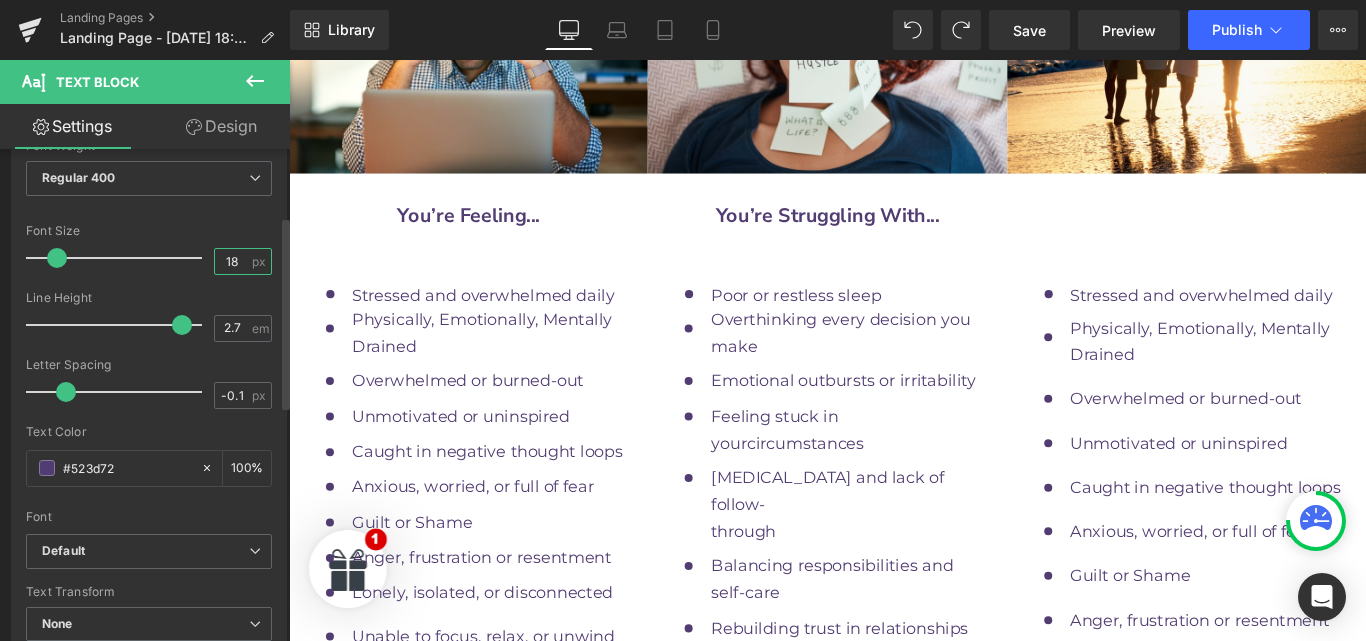 type on "18" 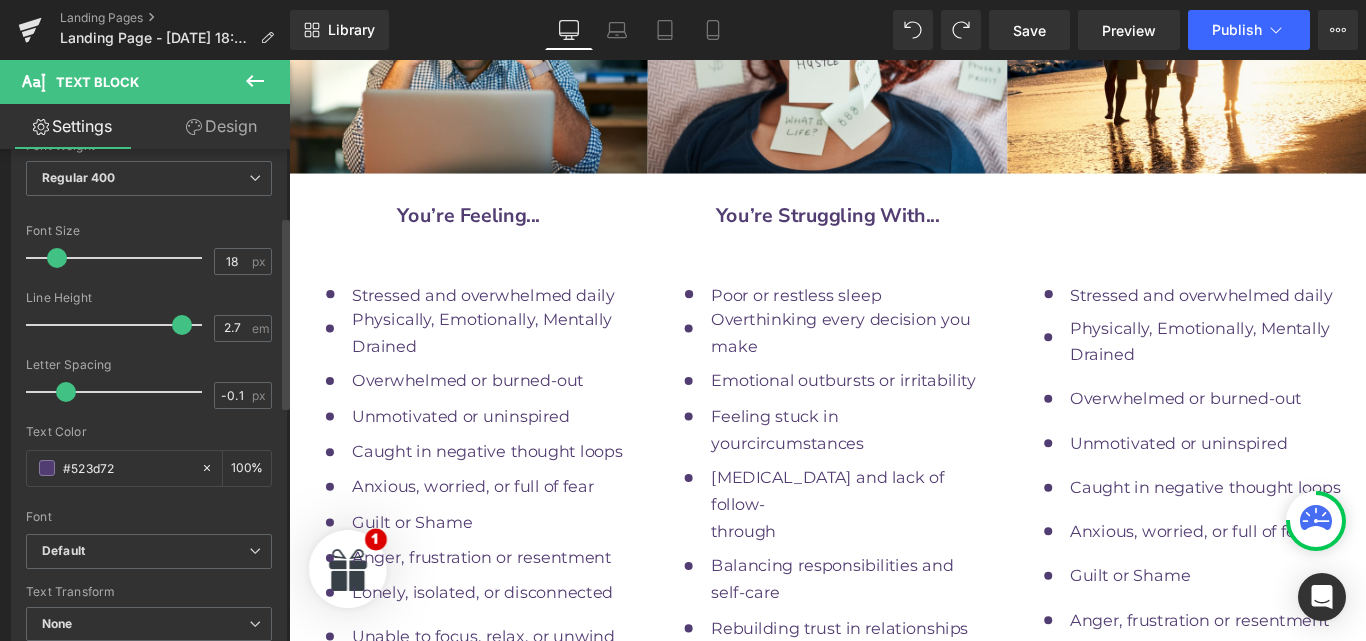 click on "Font Size" at bounding box center [149, 231] 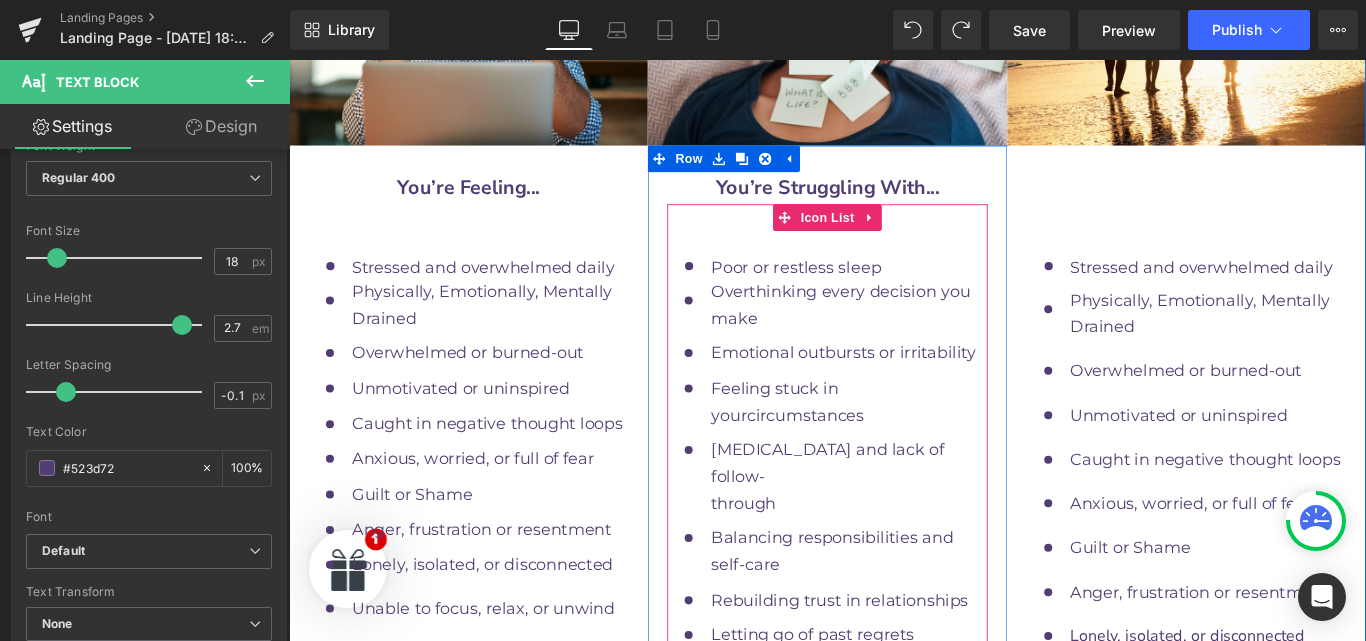 scroll, scrollTop: 9945, scrollLeft: 0, axis: vertical 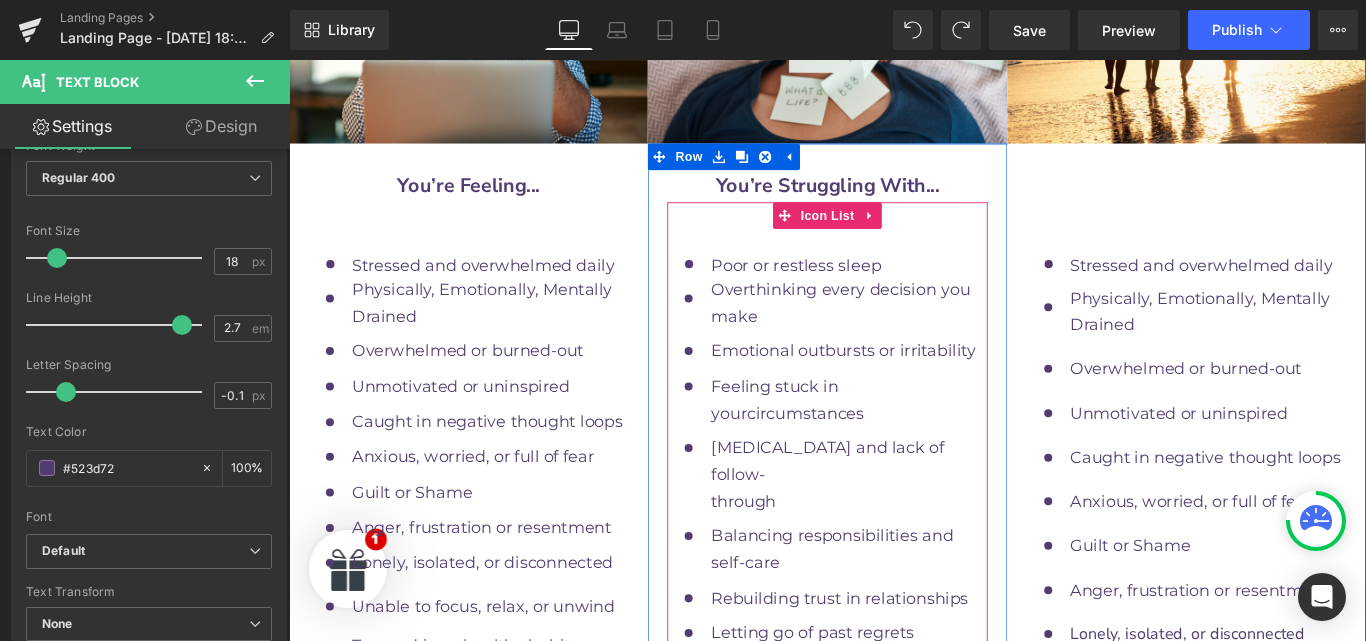 click on "Text Block" at bounding box center (905, 793) 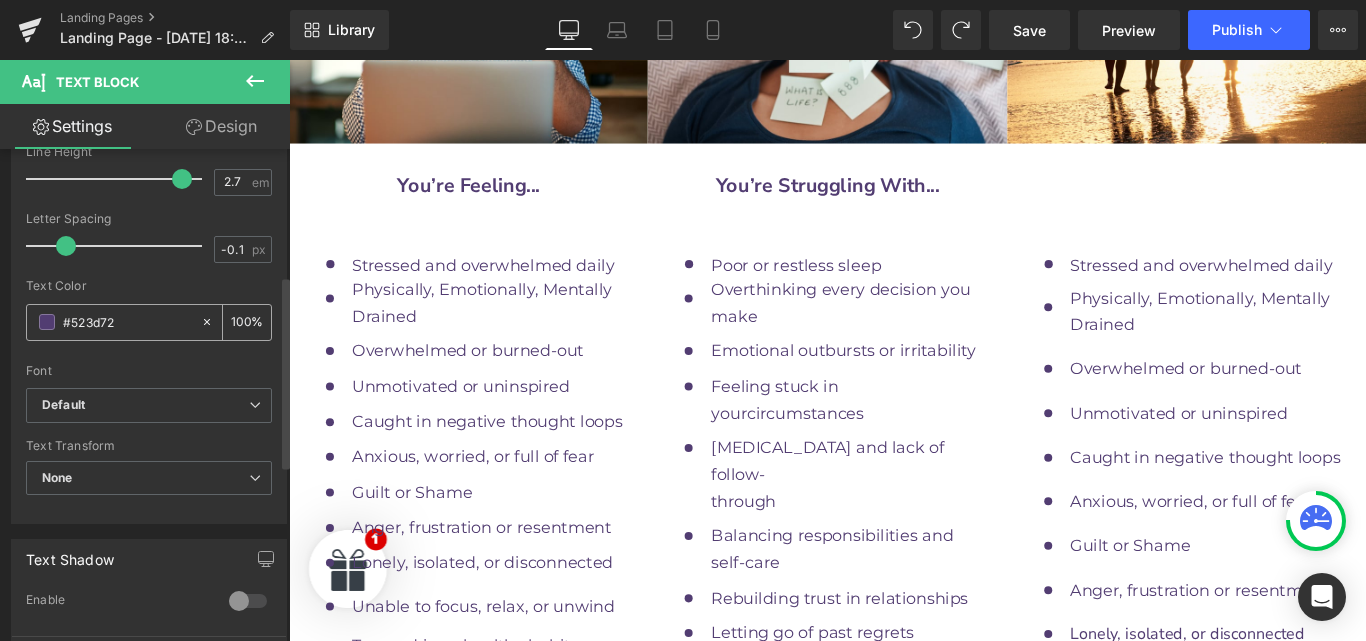 scroll, scrollTop: 324, scrollLeft: 0, axis: vertical 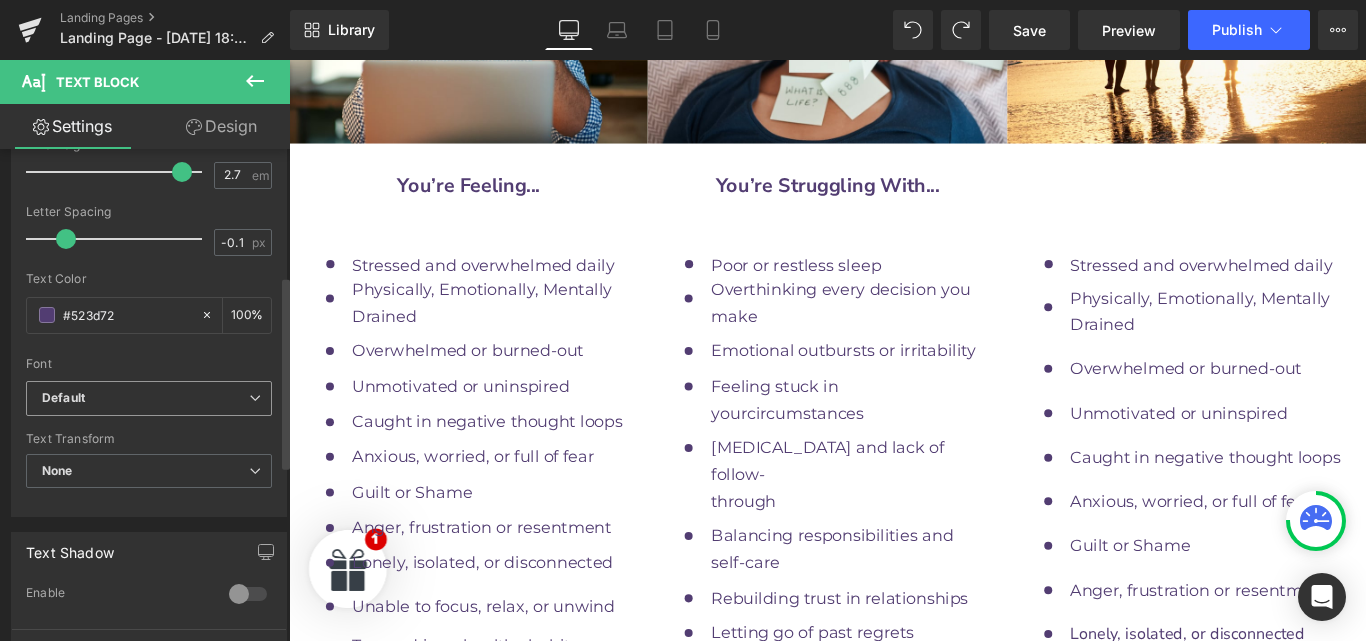 click on "Default" at bounding box center [145, 398] 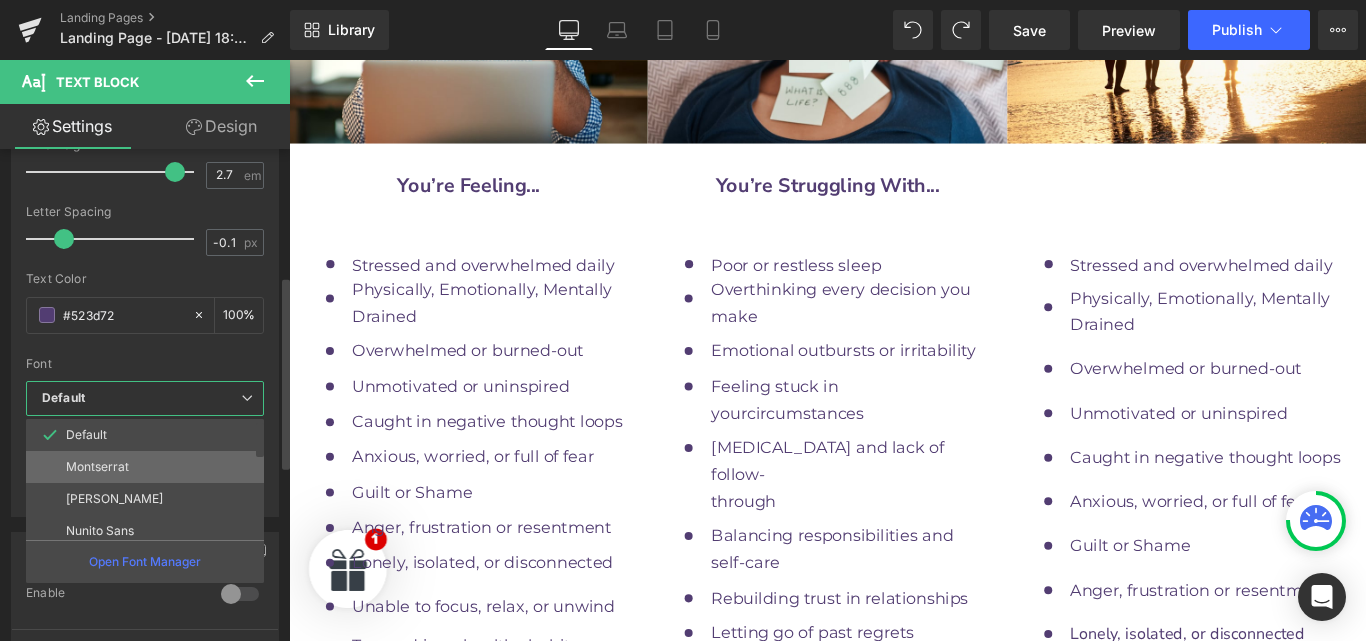 click on "Montserrat" at bounding box center (149, 467) 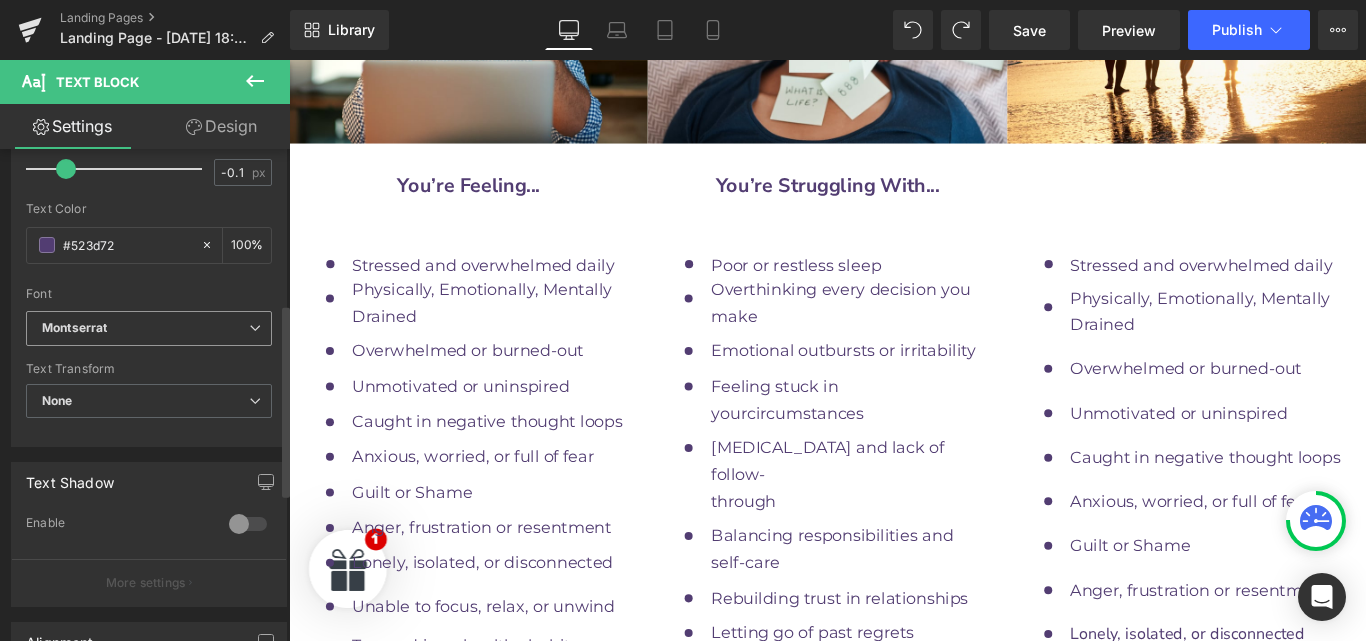 scroll, scrollTop: 395, scrollLeft: 0, axis: vertical 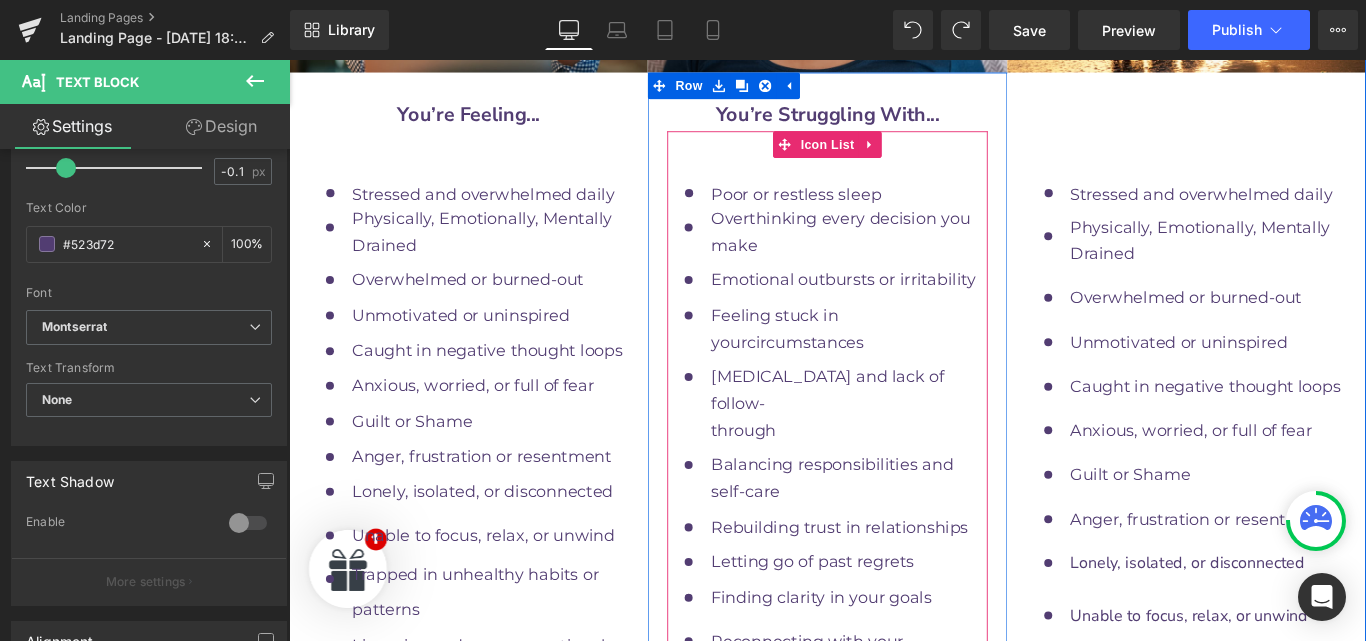 click on "Text Block" at bounding box center [905, 806] 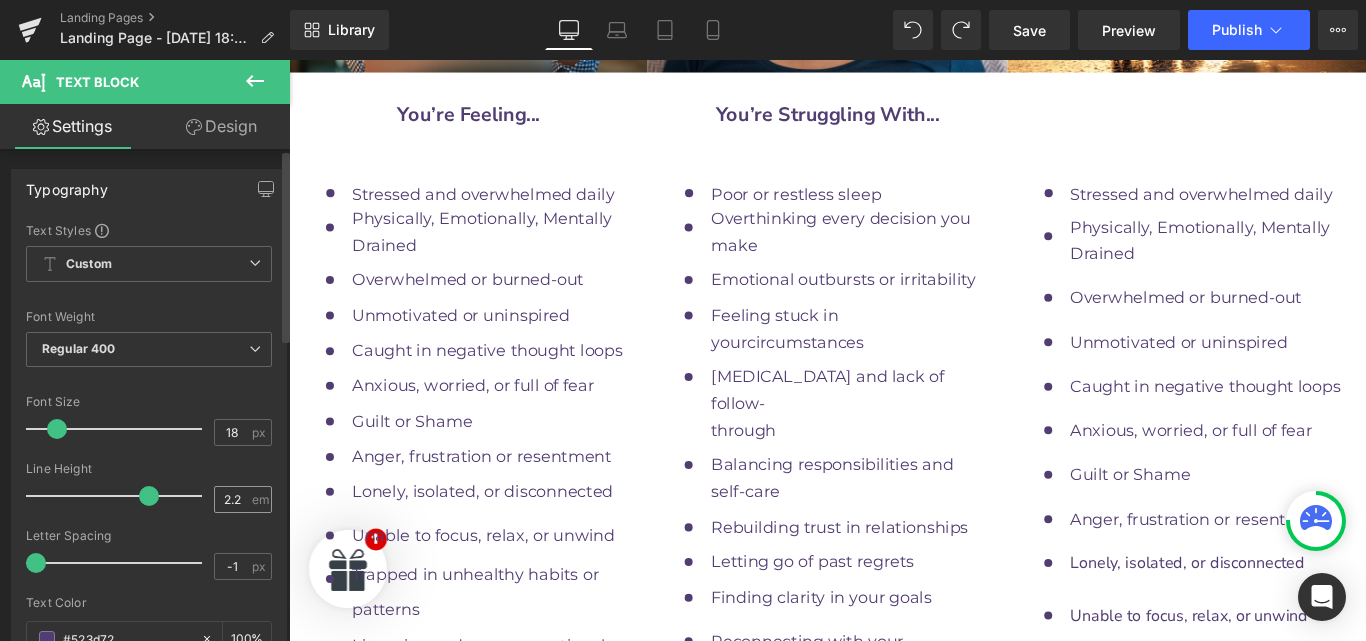 scroll, scrollTop: 1, scrollLeft: 0, axis: vertical 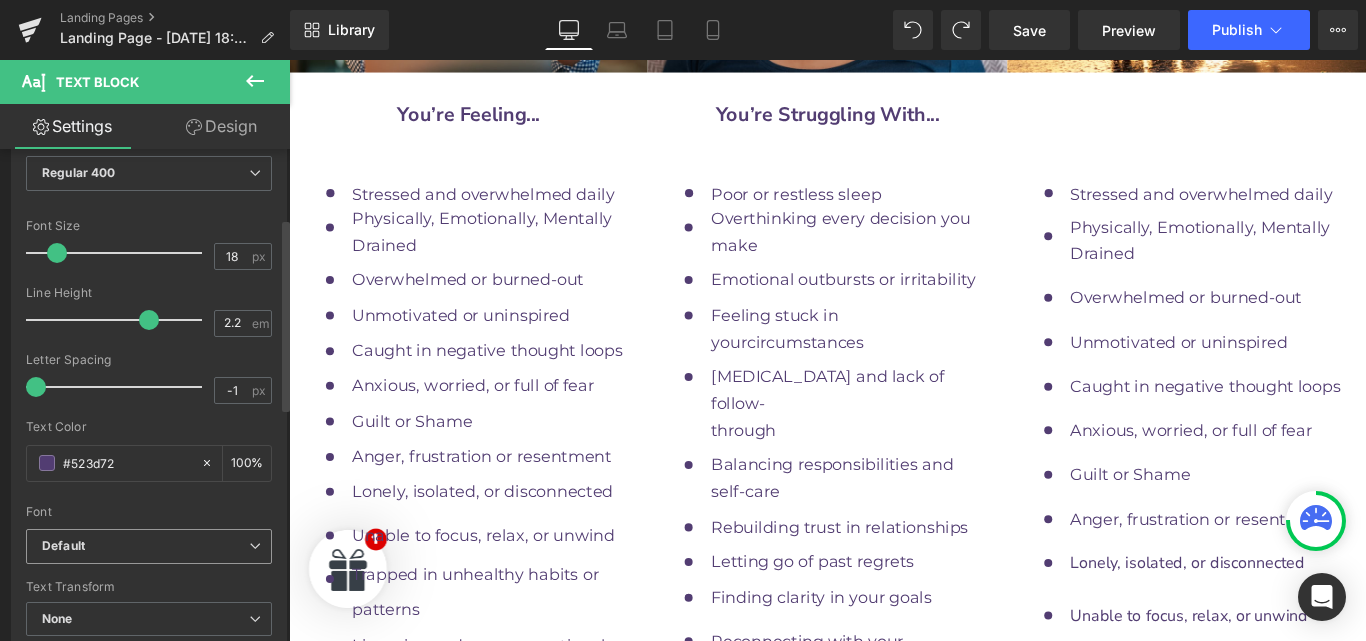 click on "Default" at bounding box center (149, 546) 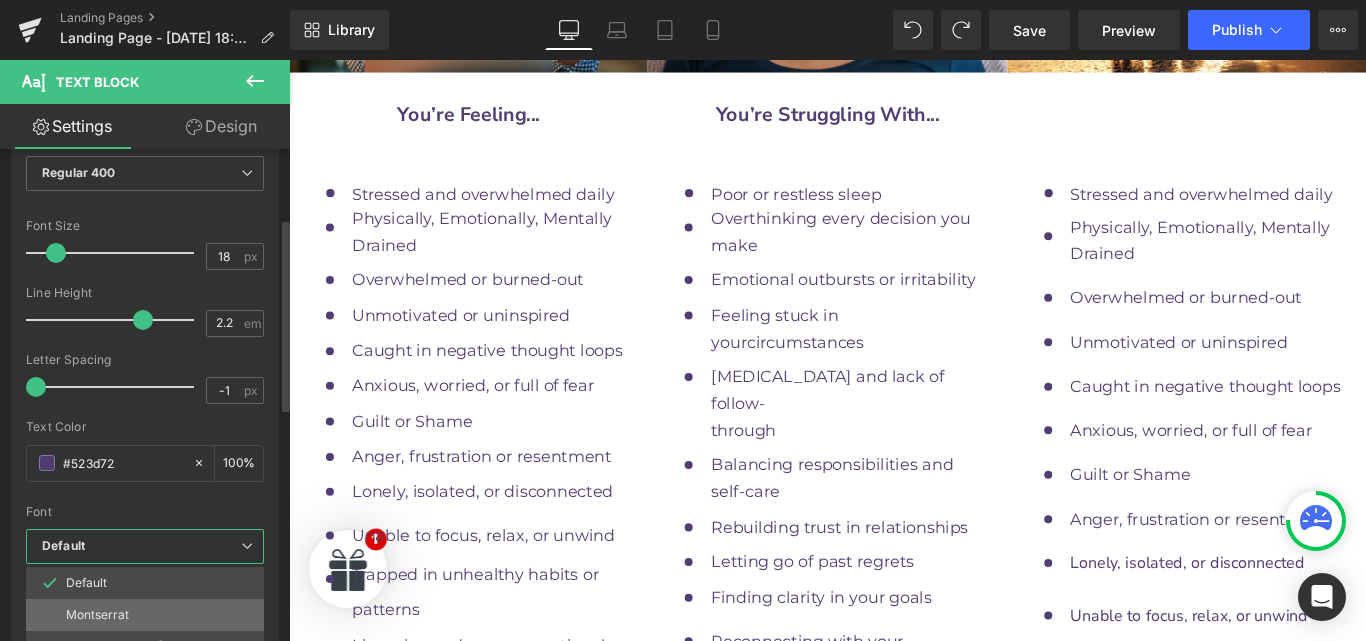click on "Montserrat" at bounding box center (149, 615) 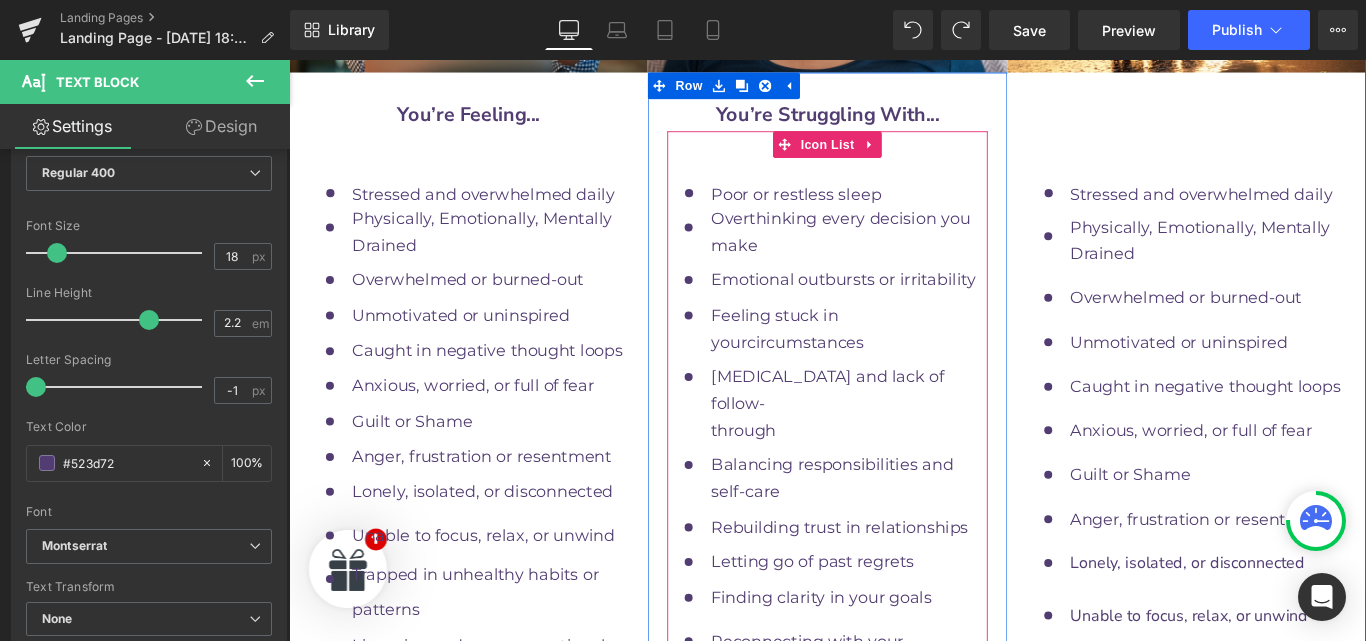 click on "Text Block" at bounding box center [905, 846] 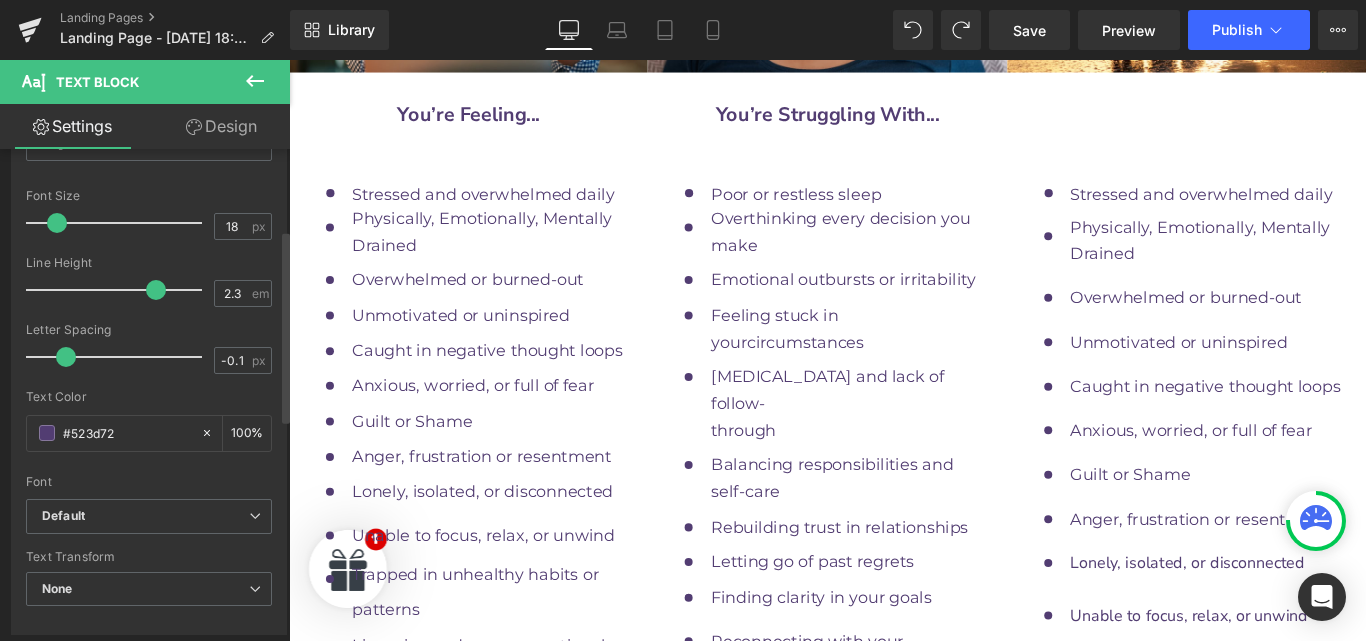 scroll, scrollTop: 249, scrollLeft: 0, axis: vertical 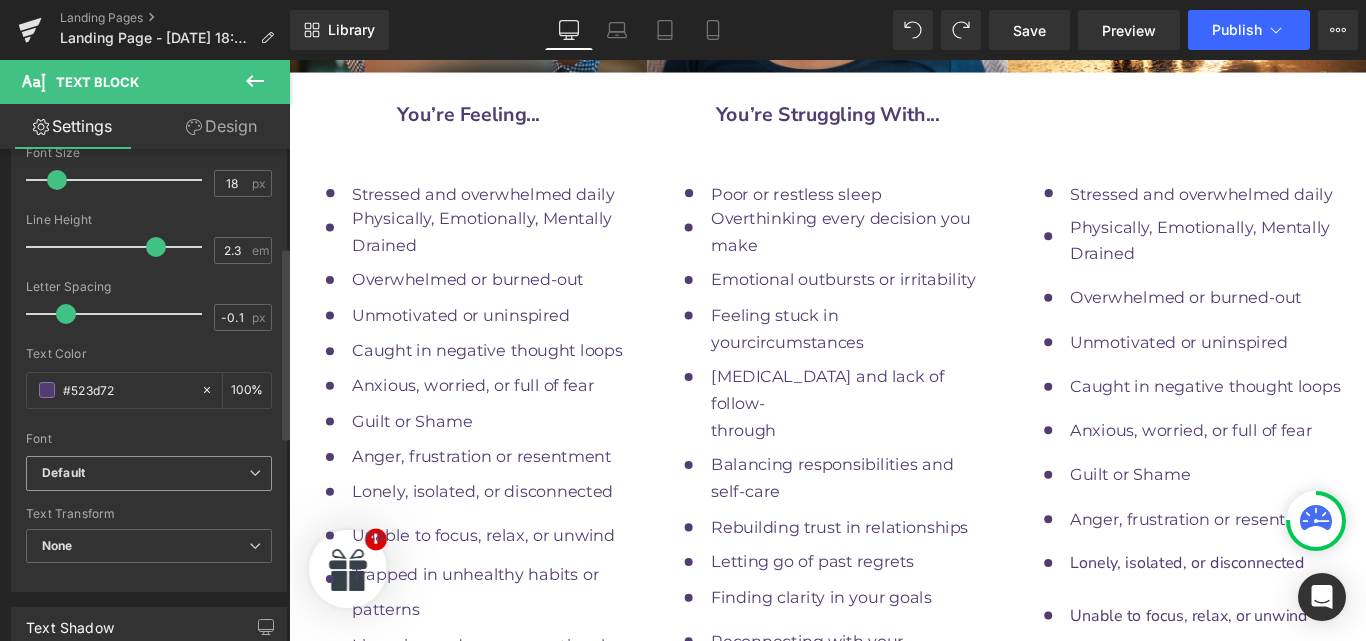 click on "Default" at bounding box center (145, 473) 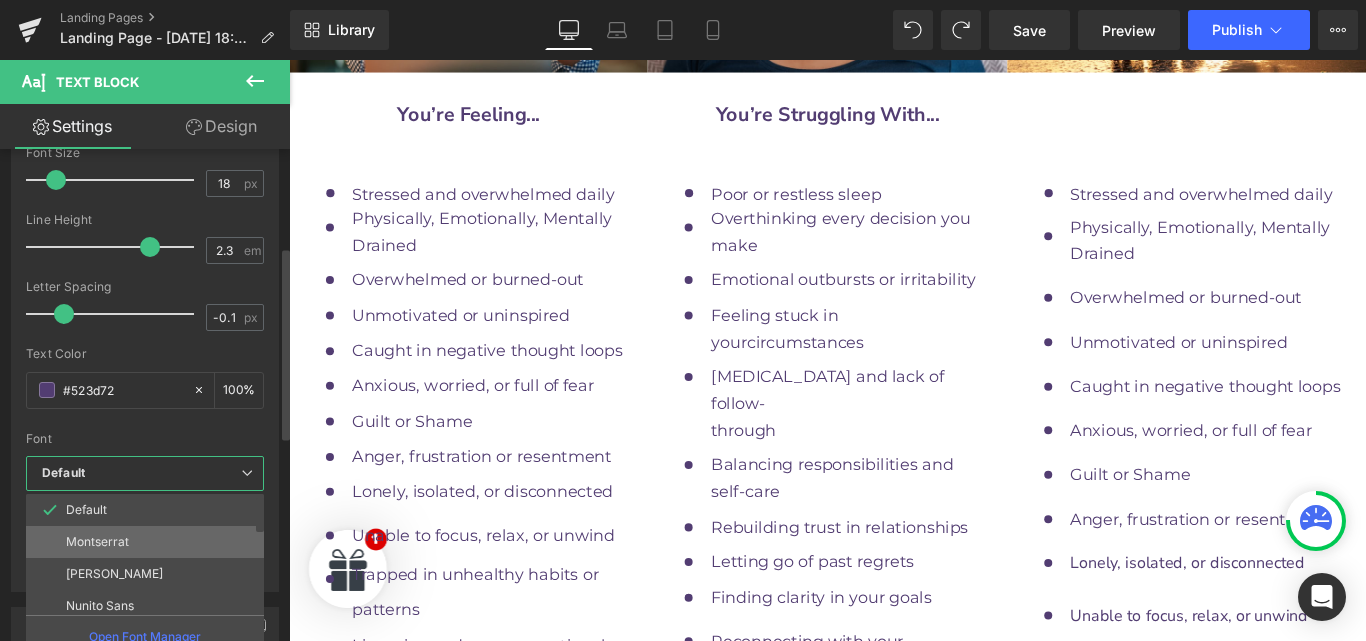 click on "Montserrat" at bounding box center (97, 542) 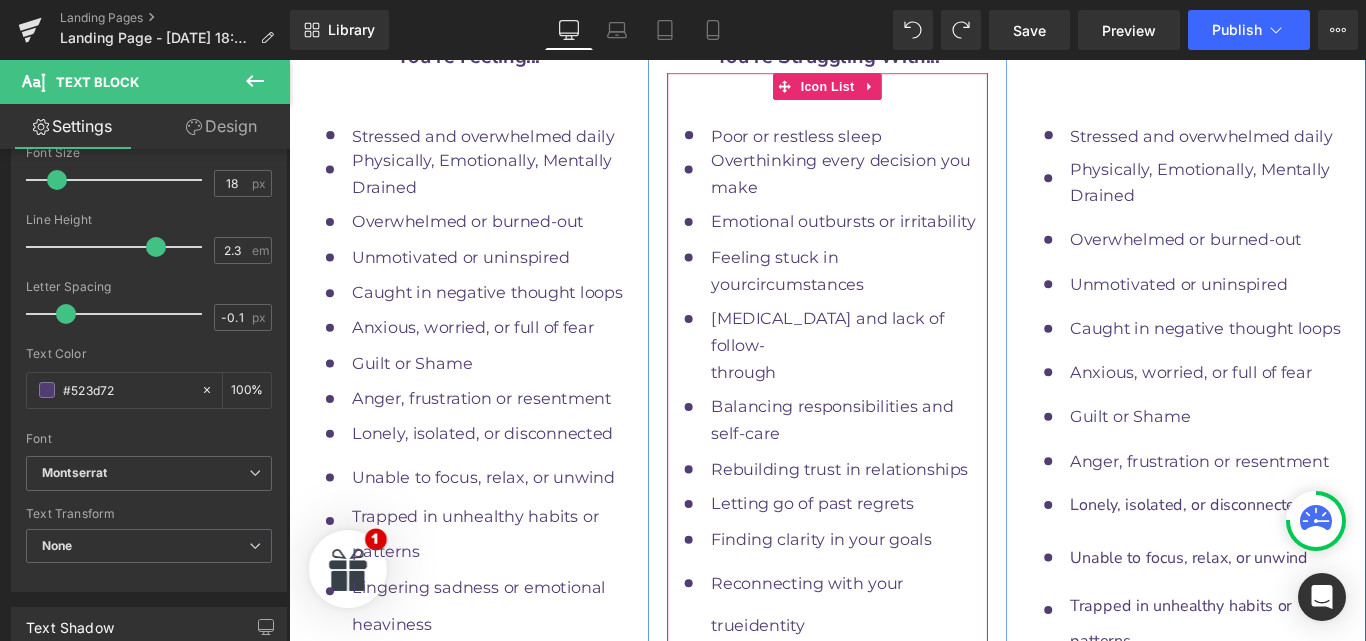 scroll, scrollTop: 10093, scrollLeft: 0, axis: vertical 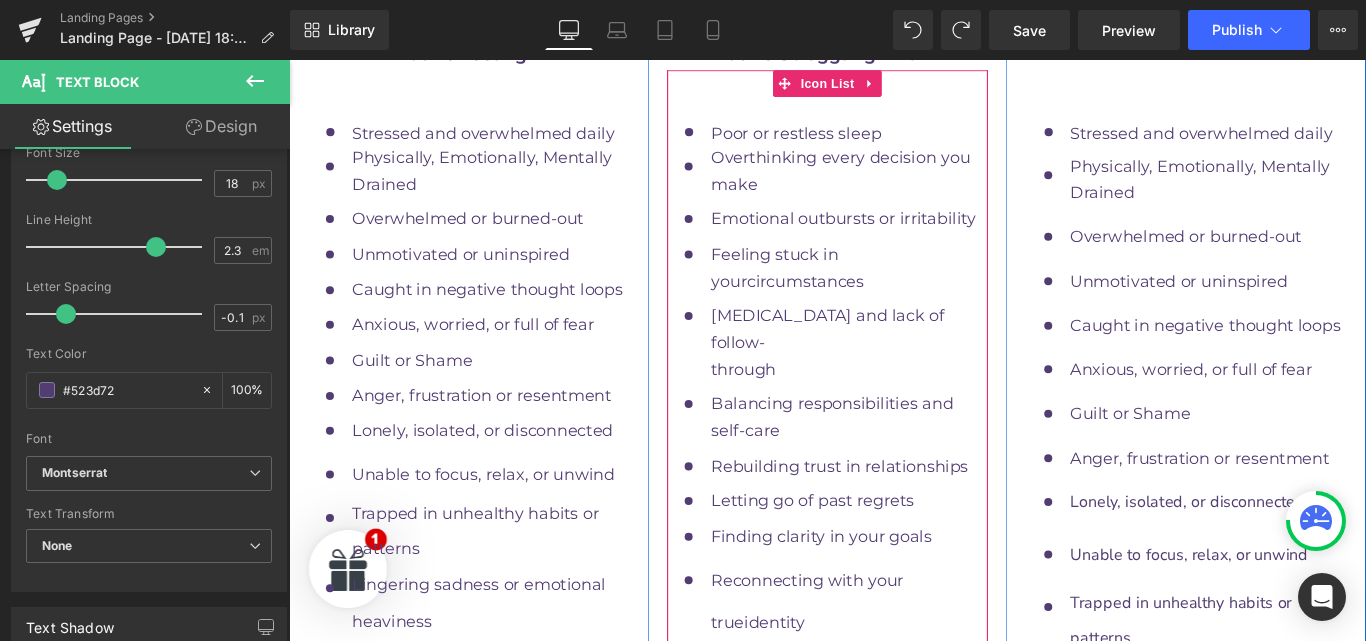 click on "Text Block" at bounding box center [905, 864] 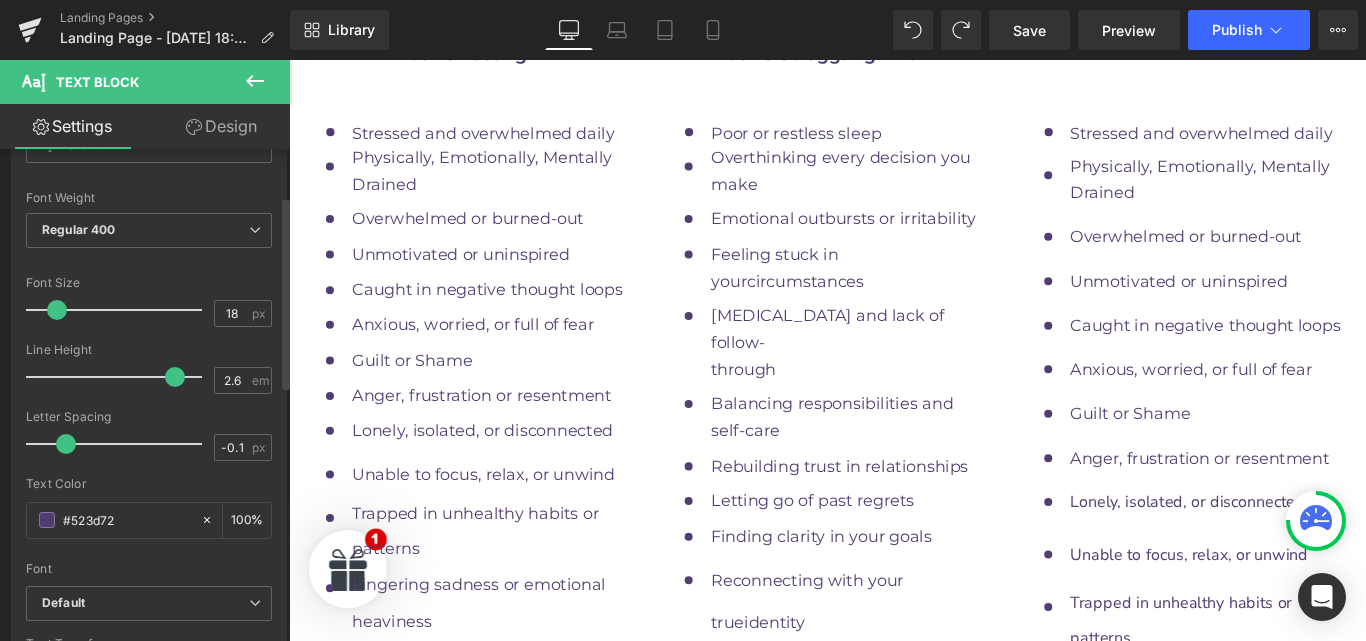 scroll, scrollTop: 120, scrollLeft: 0, axis: vertical 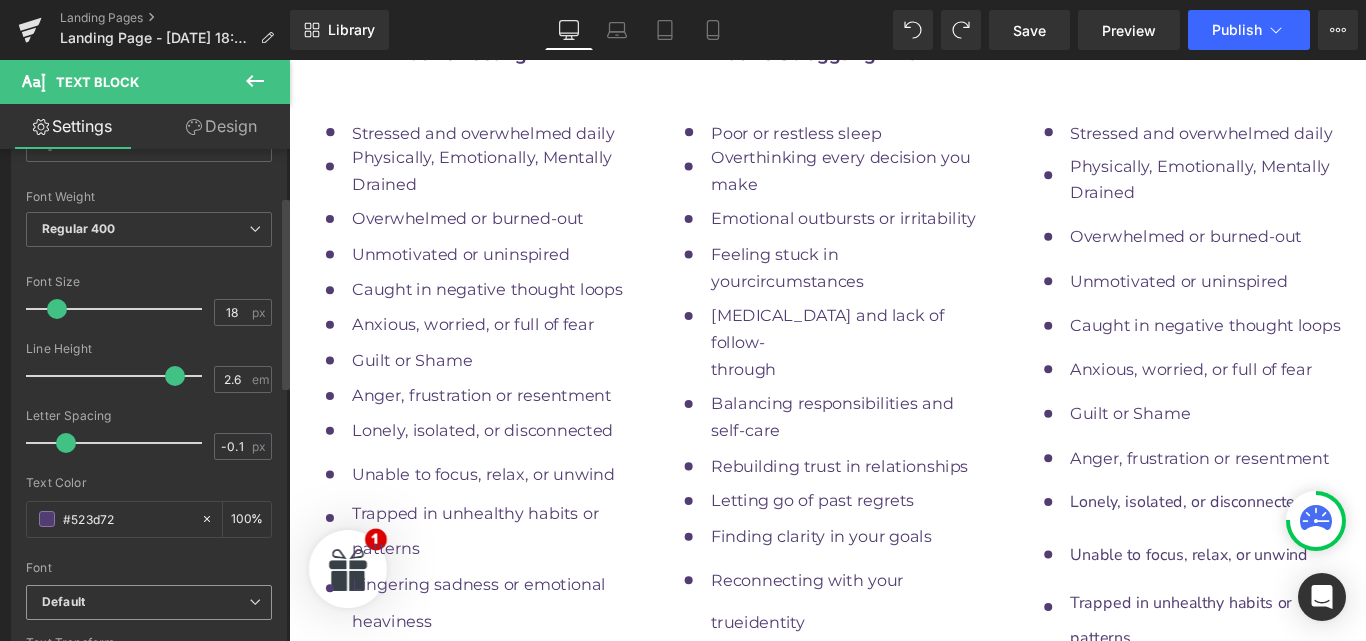 click on "Default" at bounding box center [145, 602] 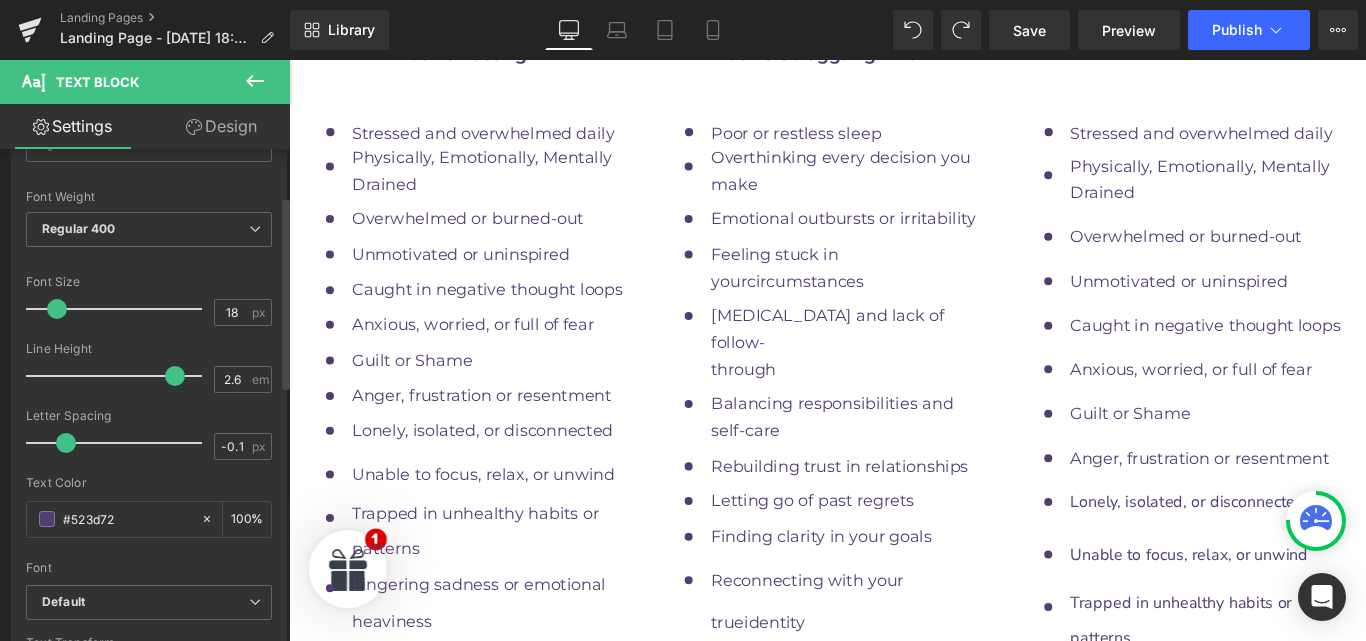 click at bounding box center (149, 554) 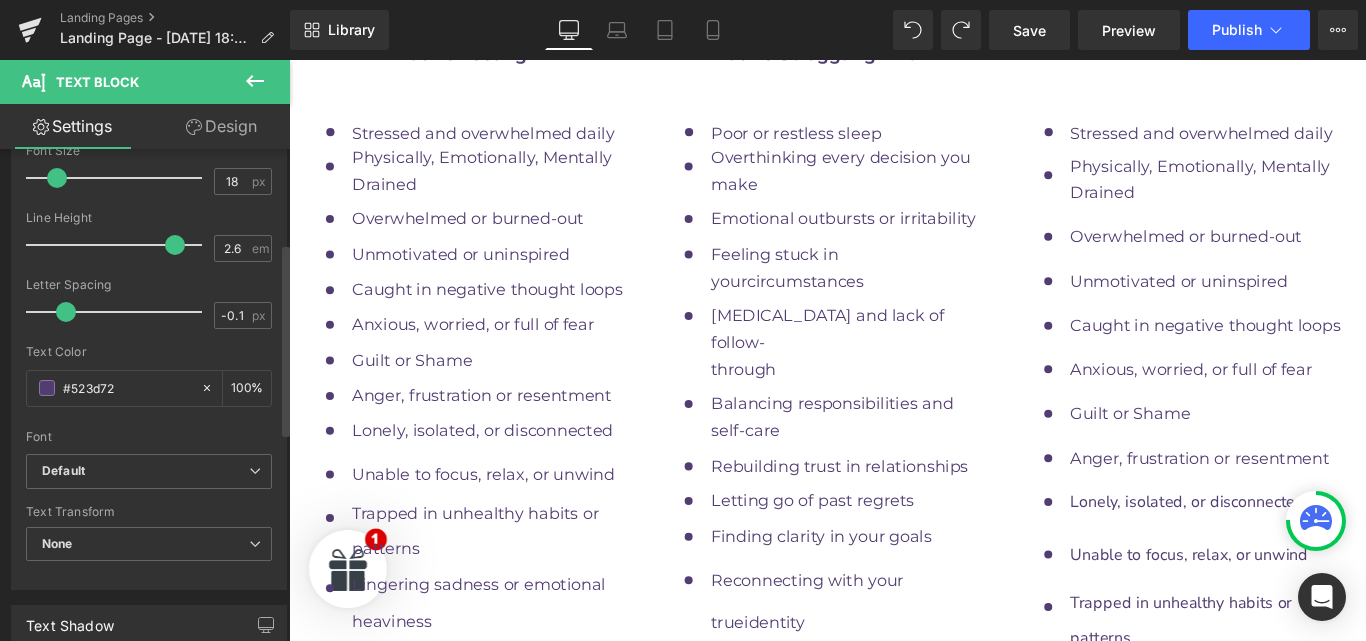 scroll, scrollTop: 252, scrollLeft: 0, axis: vertical 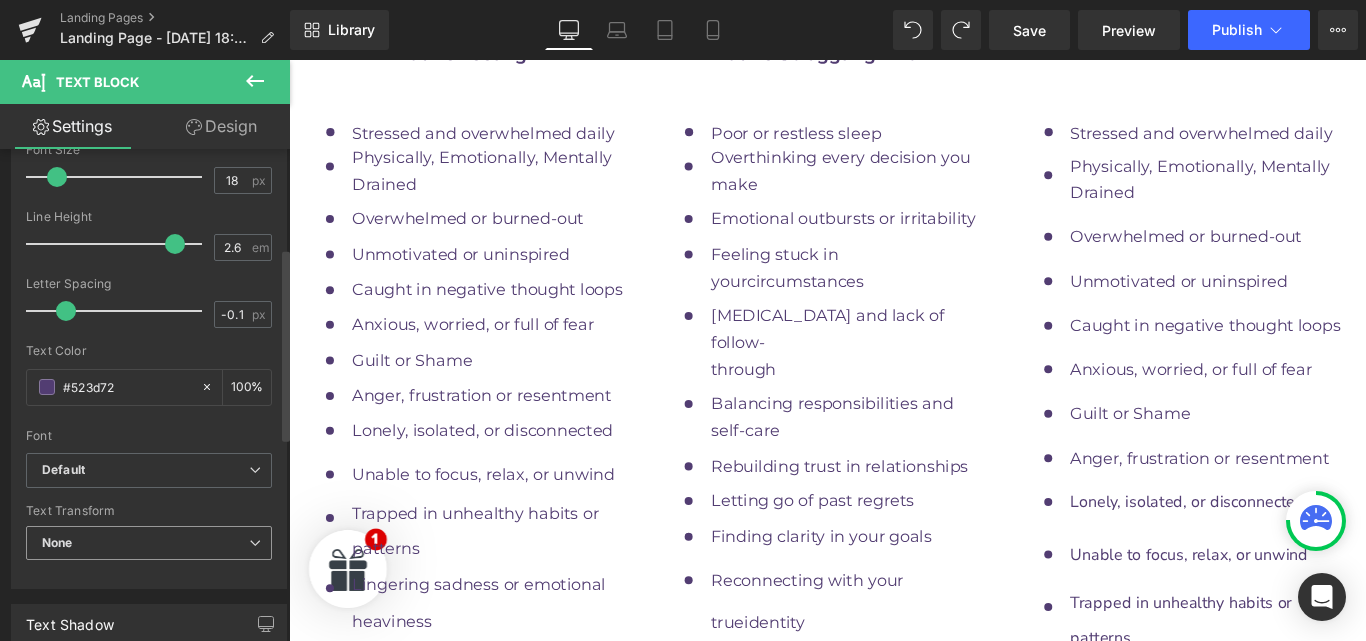 click on "None" at bounding box center (149, 543) 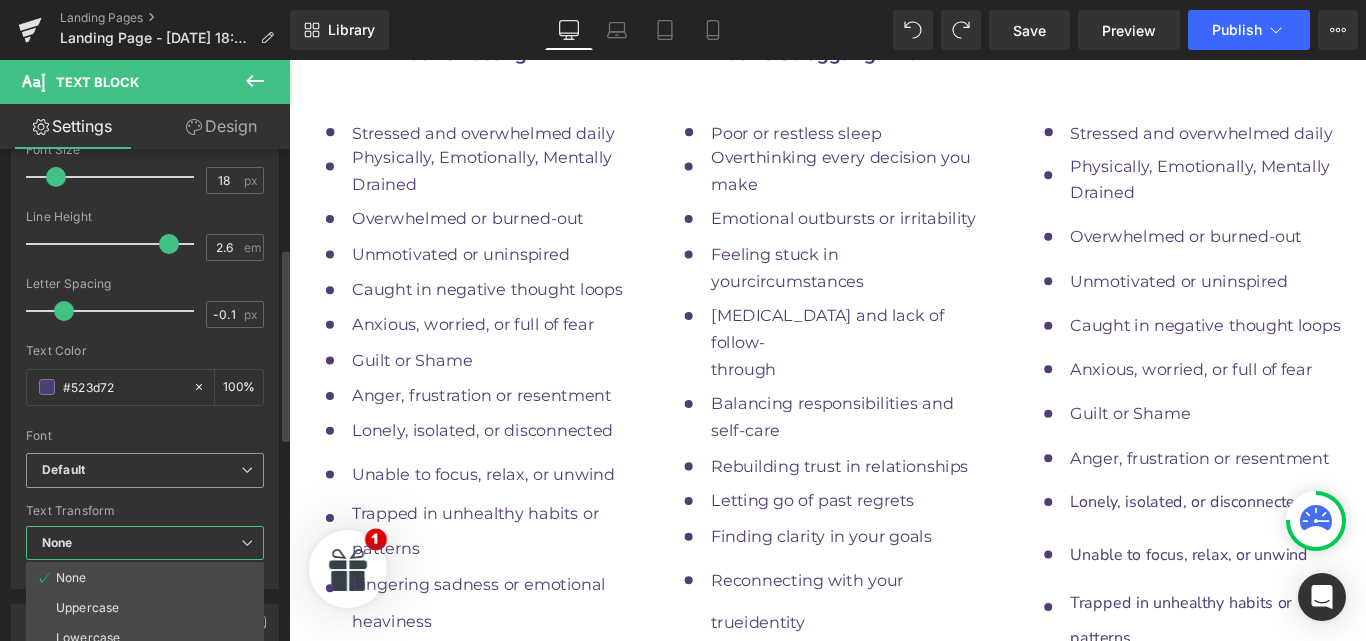 click on "Default" at bounding box center [145, 470] 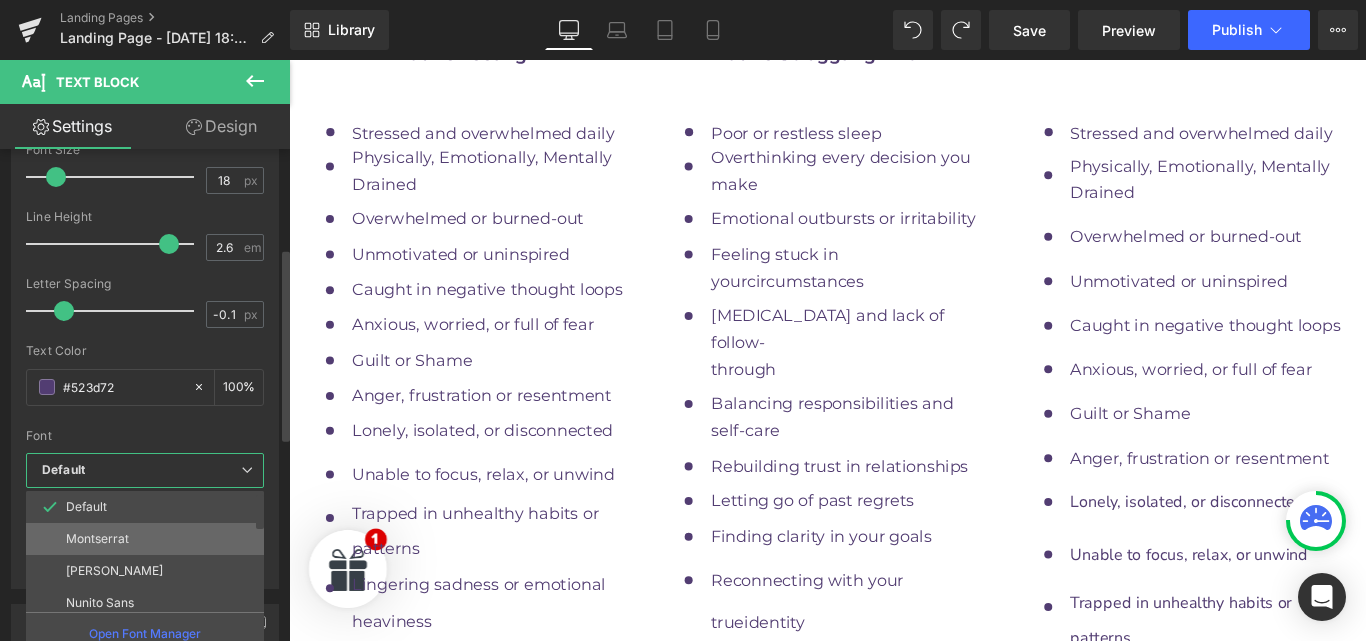 click on "Montserrat" at bounding box center (149, 539) 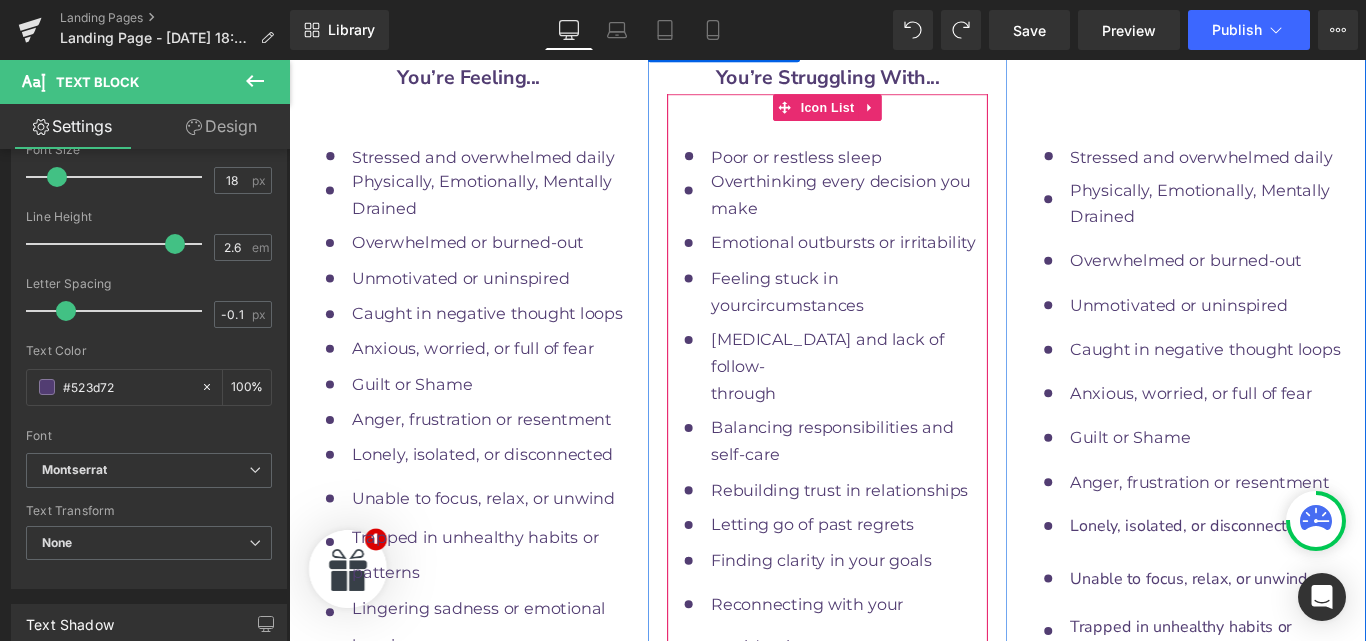 scroll, scrollTop: 10071, scrollLeft: 0, axis: vertical 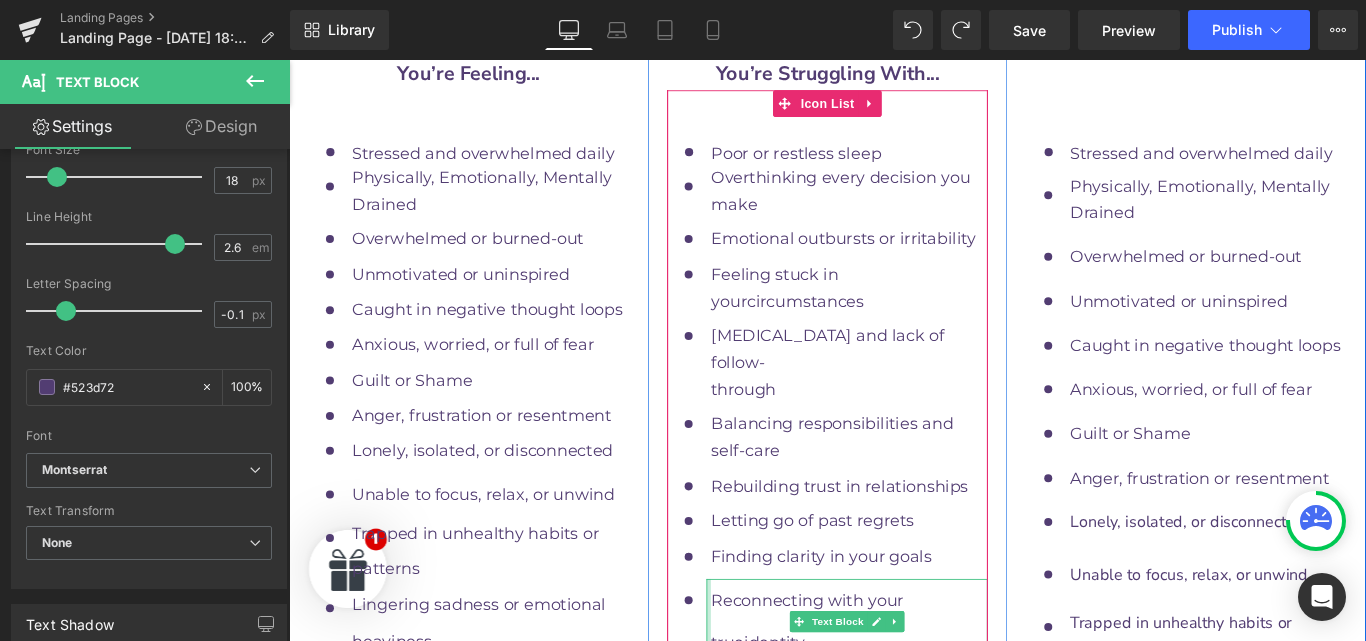 click at bounding box center (760, 691) 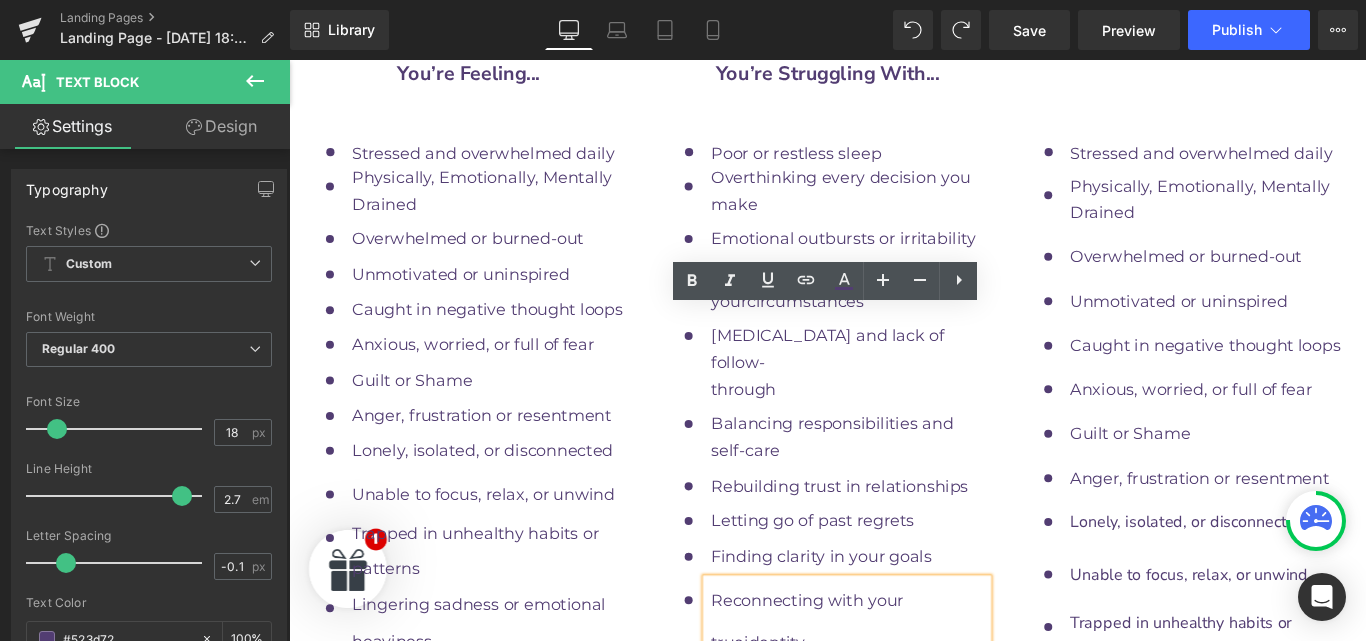 click on "Reconnecting with your true" at bounding box center (871, 691) 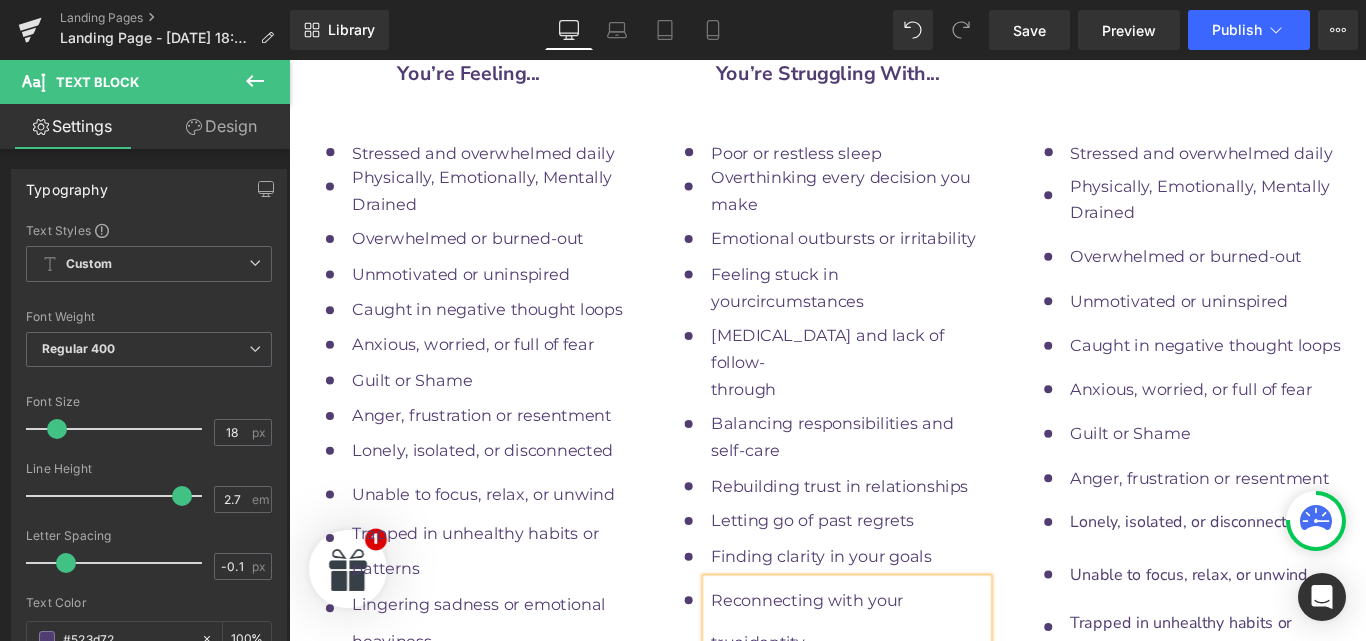 click on "identity" at bounding box center (834, 715) 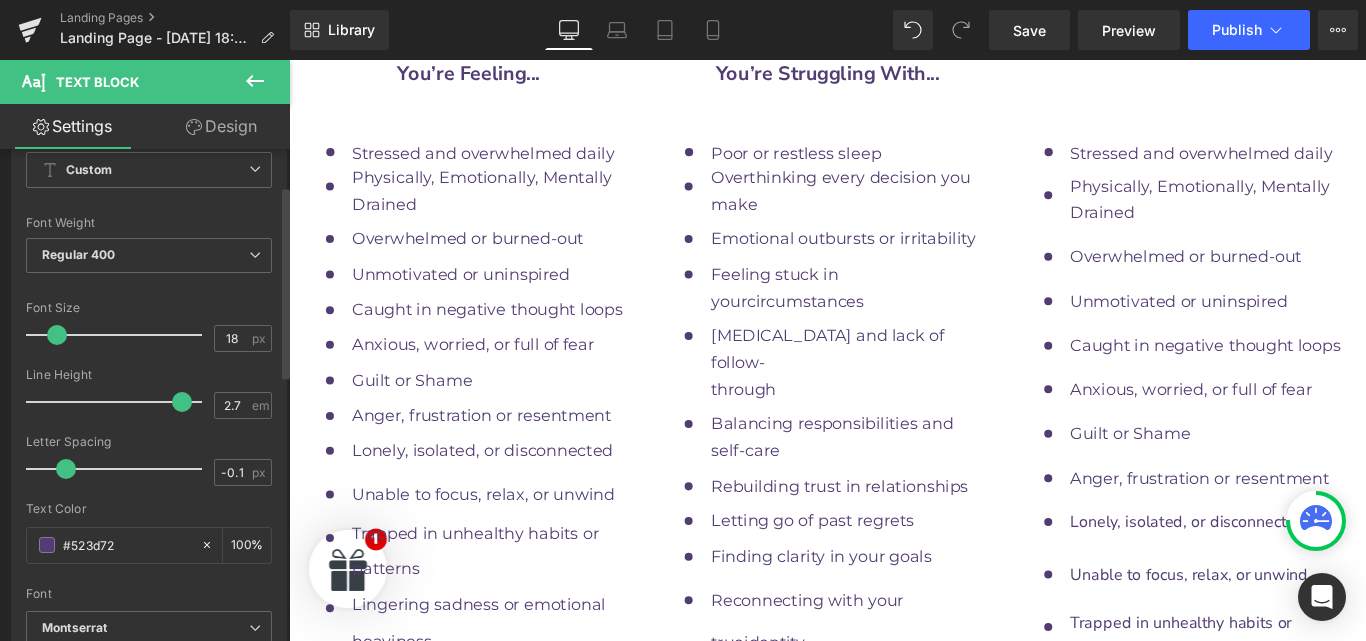 scroll, scrollTop: 95, scrollLeft: 0, axis: vertical 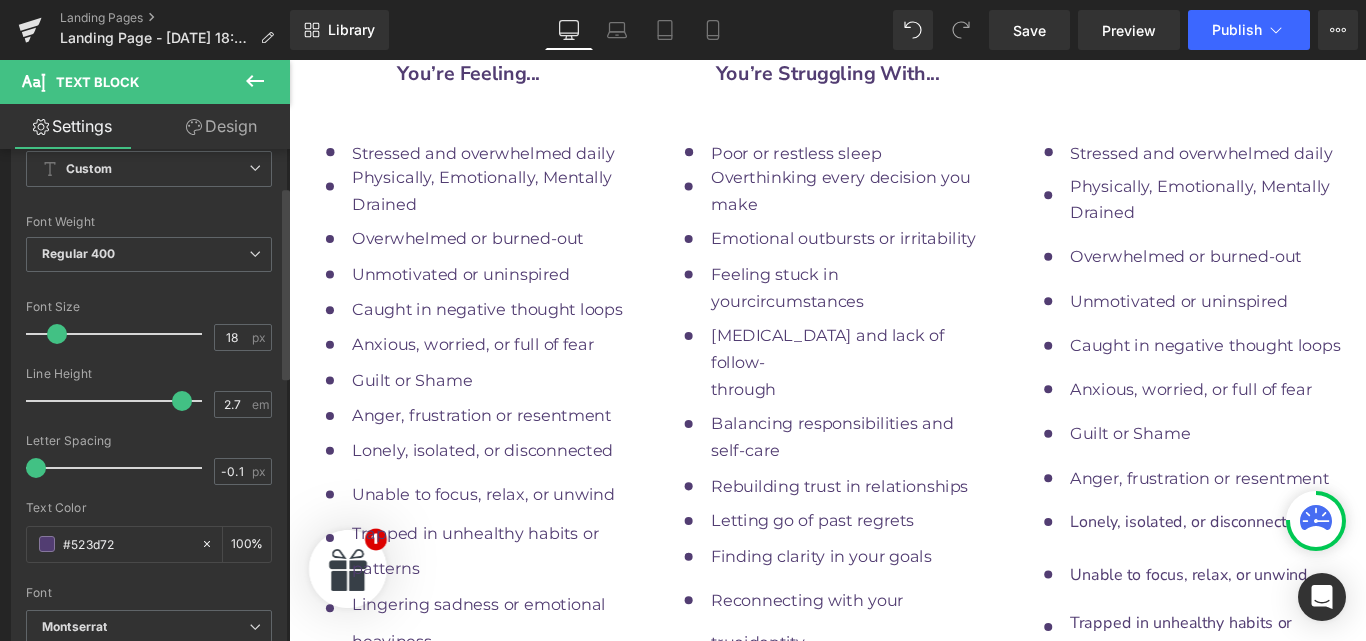 drag, startPoint x: 62, startPoint y: 473, endPoint x: 30, endPoint y: 473, distance: 32 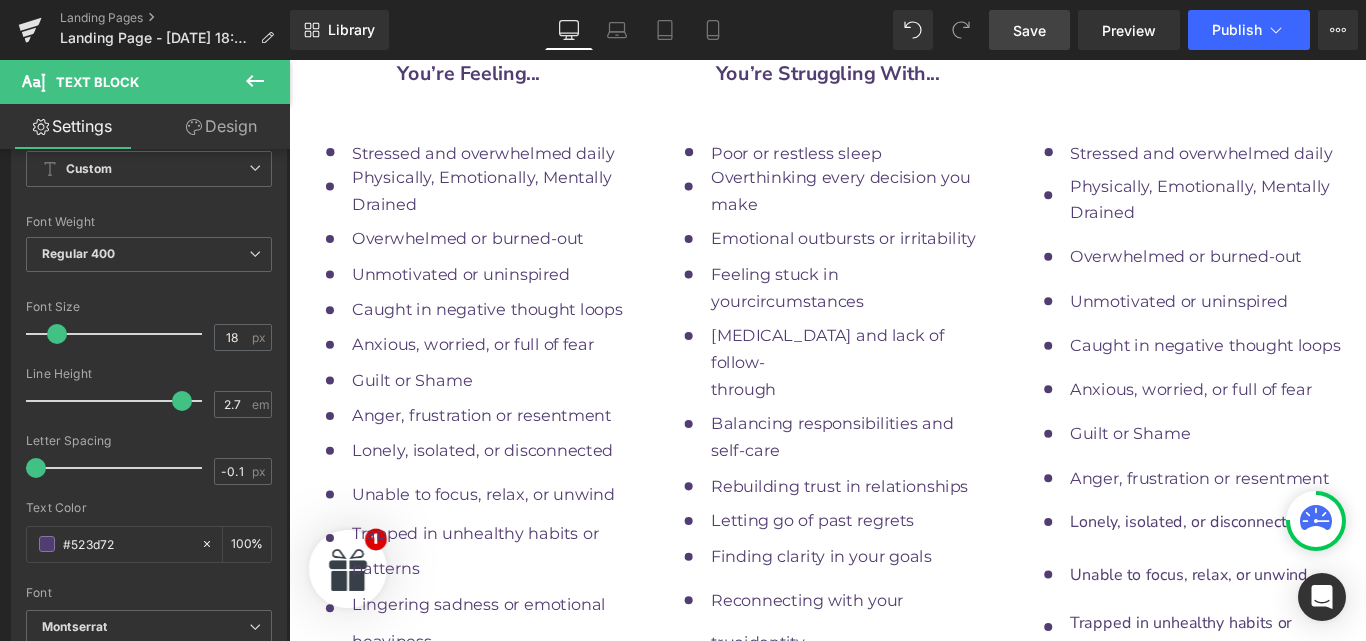 click on "Save" at bounding box center [1029, 30] 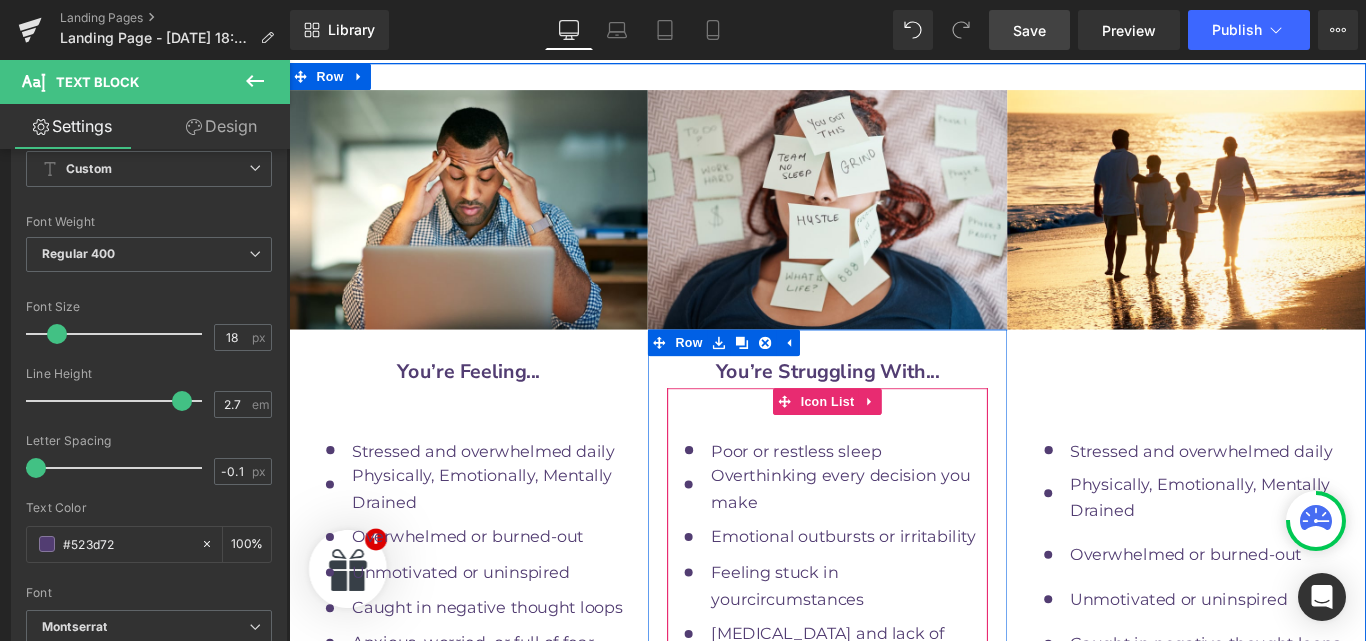 scroll, scrollTop: 9735, scrollLeft: 0, axis: vertical 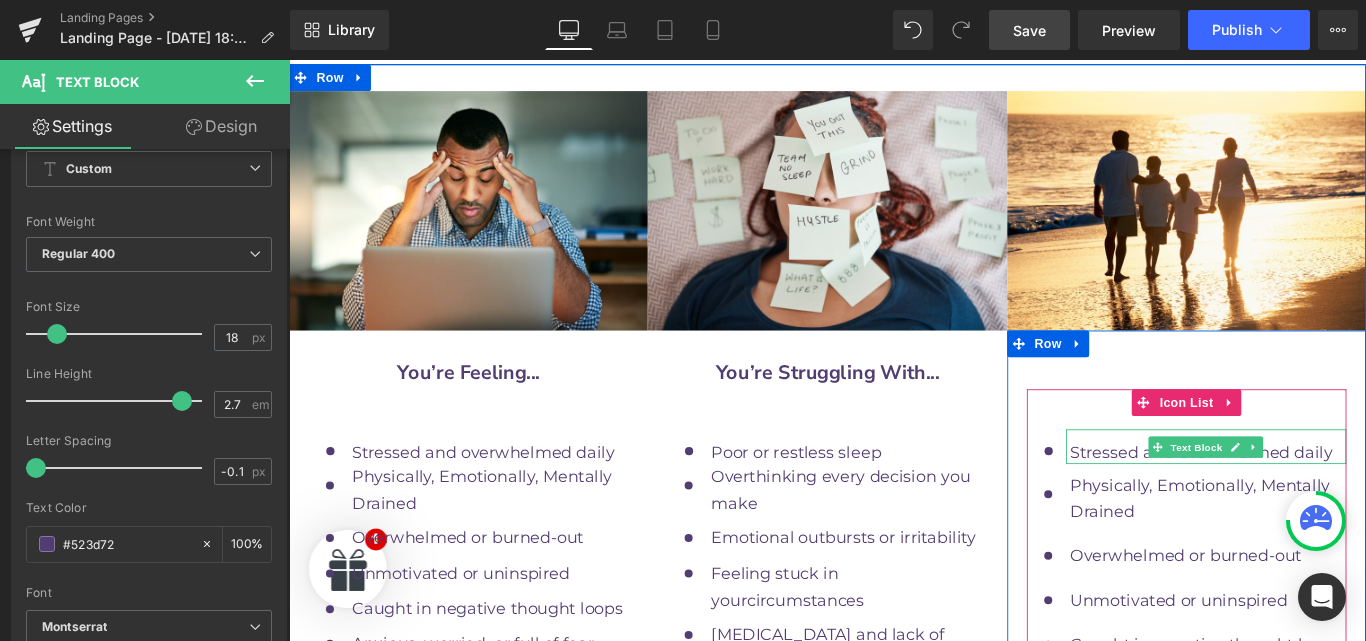 click on "Stressed and overwhelmed daily" at bounding box center (1314, 501) 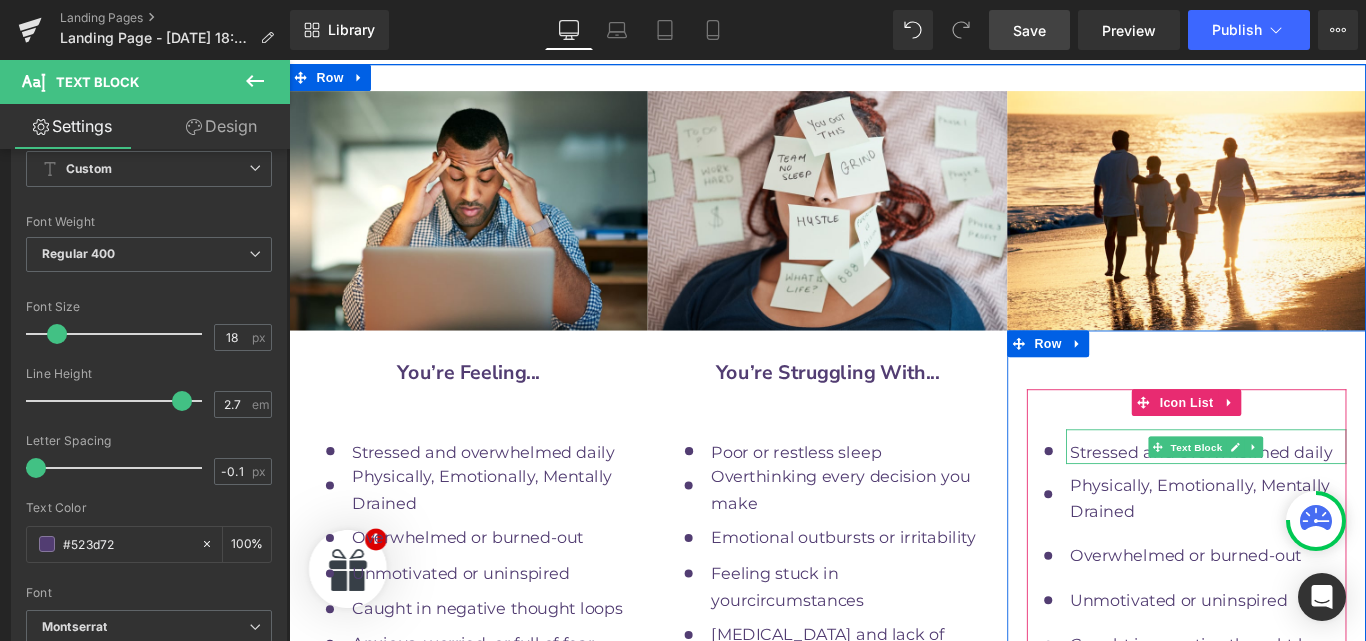 click on "Stressed and overwhelmed daily" at bounding box center [1314, 501] 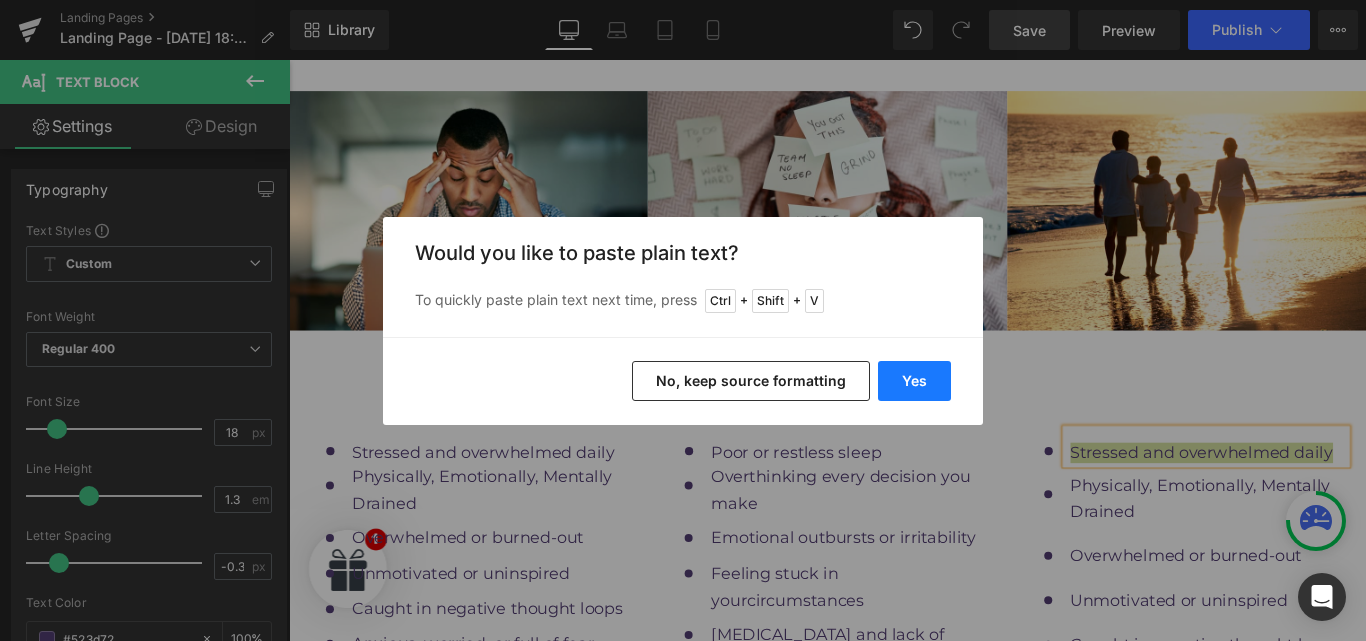 click on "Yes" at bounding box center (914, 381) 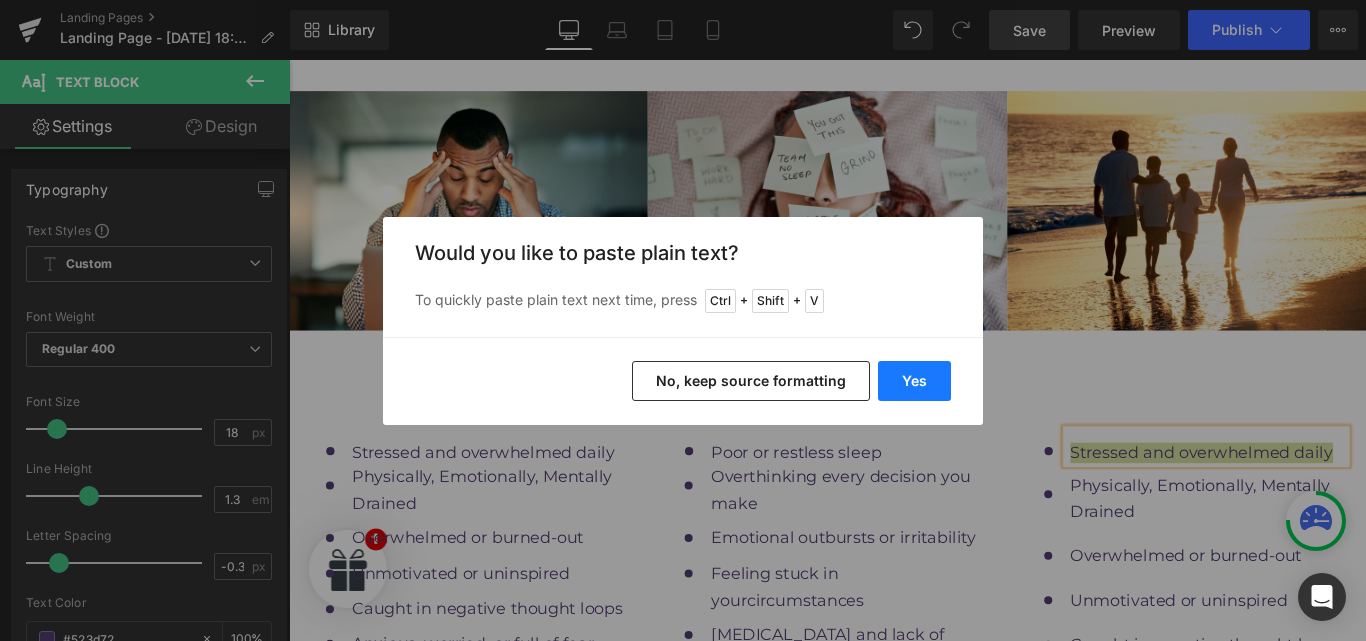 type 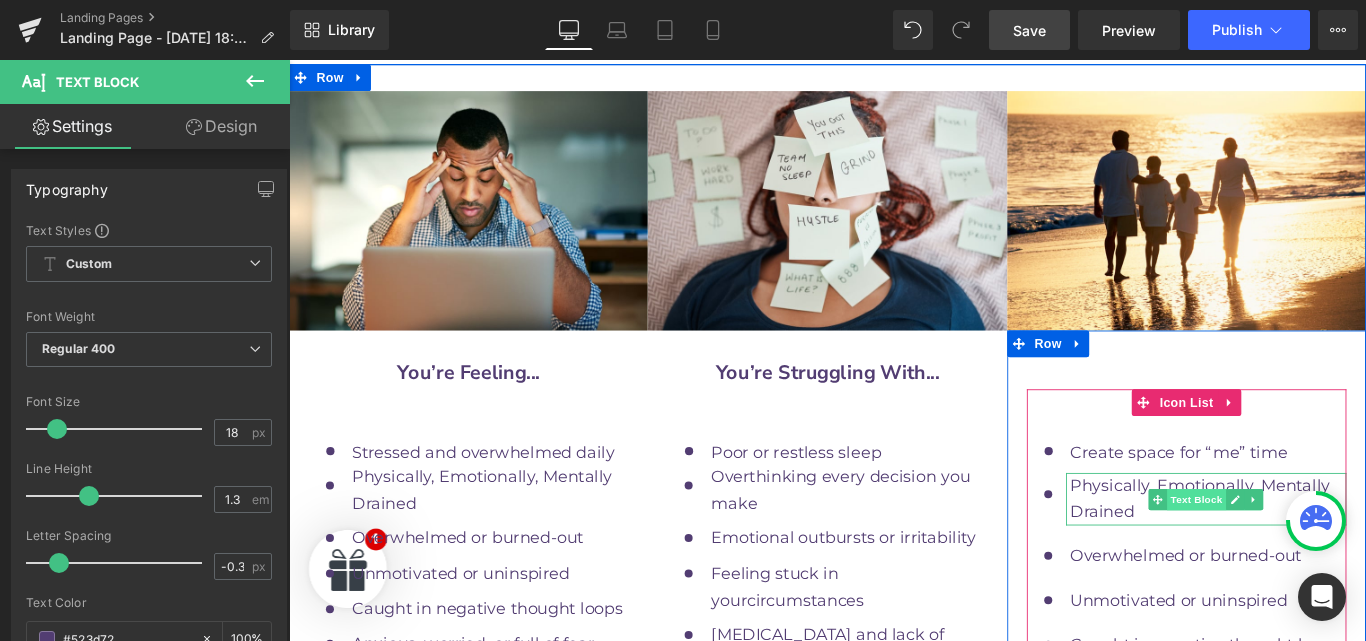 click on "Text Block" at bounding box center (1309, 554) 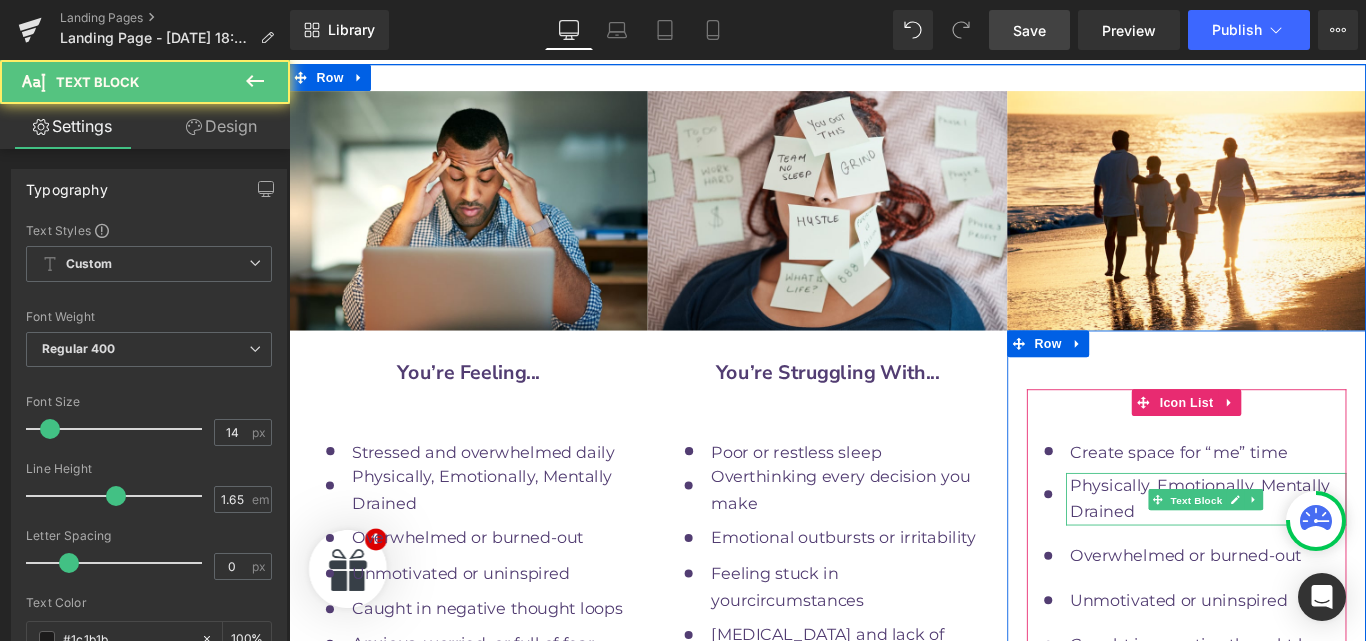 click on "Physically, Emotionally, Mentally Drained" at bounding box center [1322, 553] 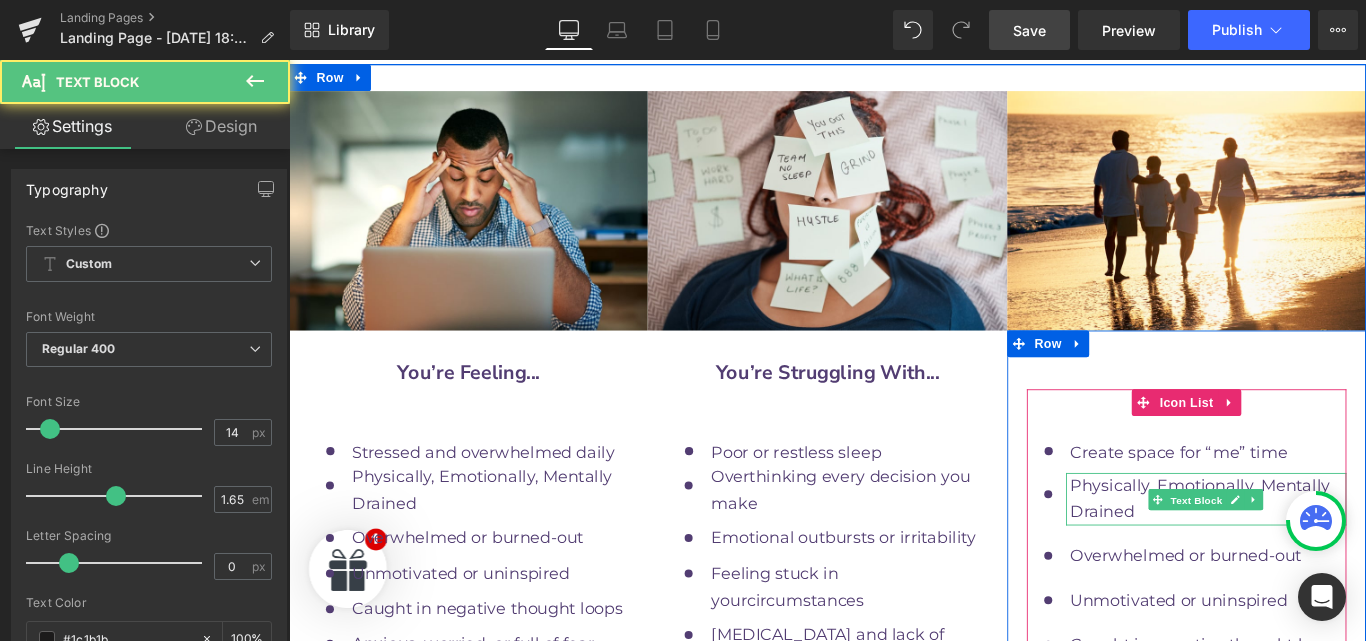 click on "Physically, Emotionally, Mentally Drained" at bounding box center (1322, 553) 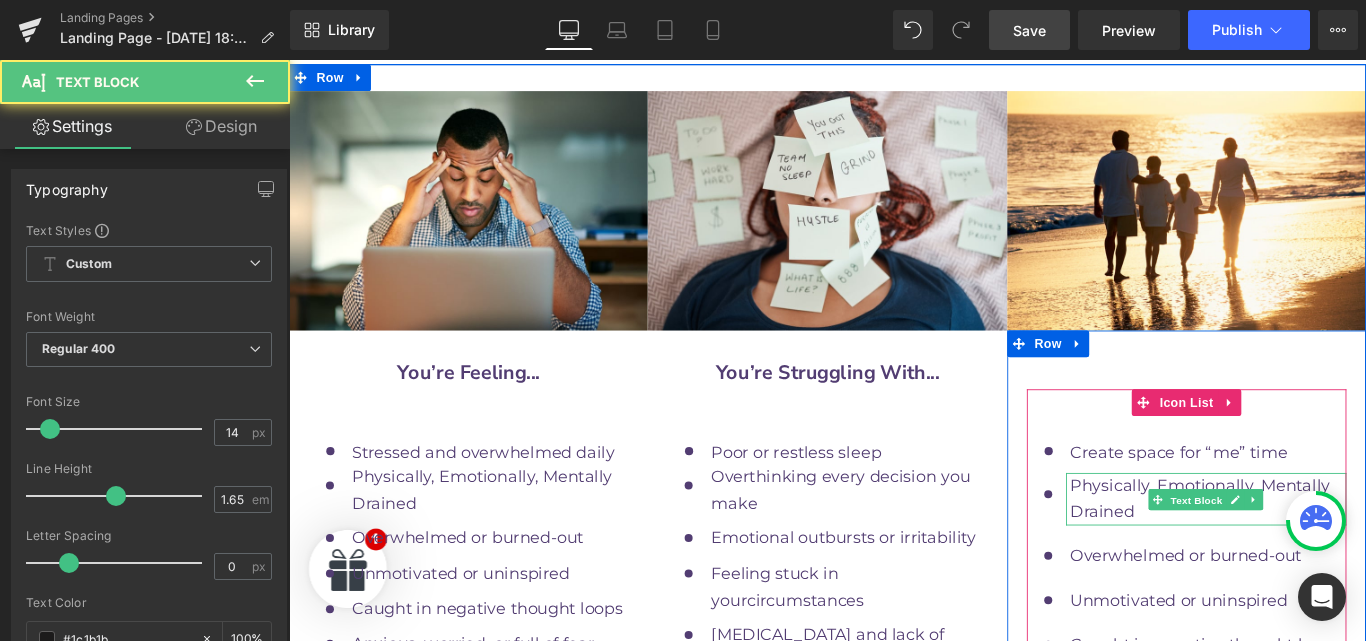 click on "Physically, Emotionally, Mentally Drained" at bounding box center [1322, 553] 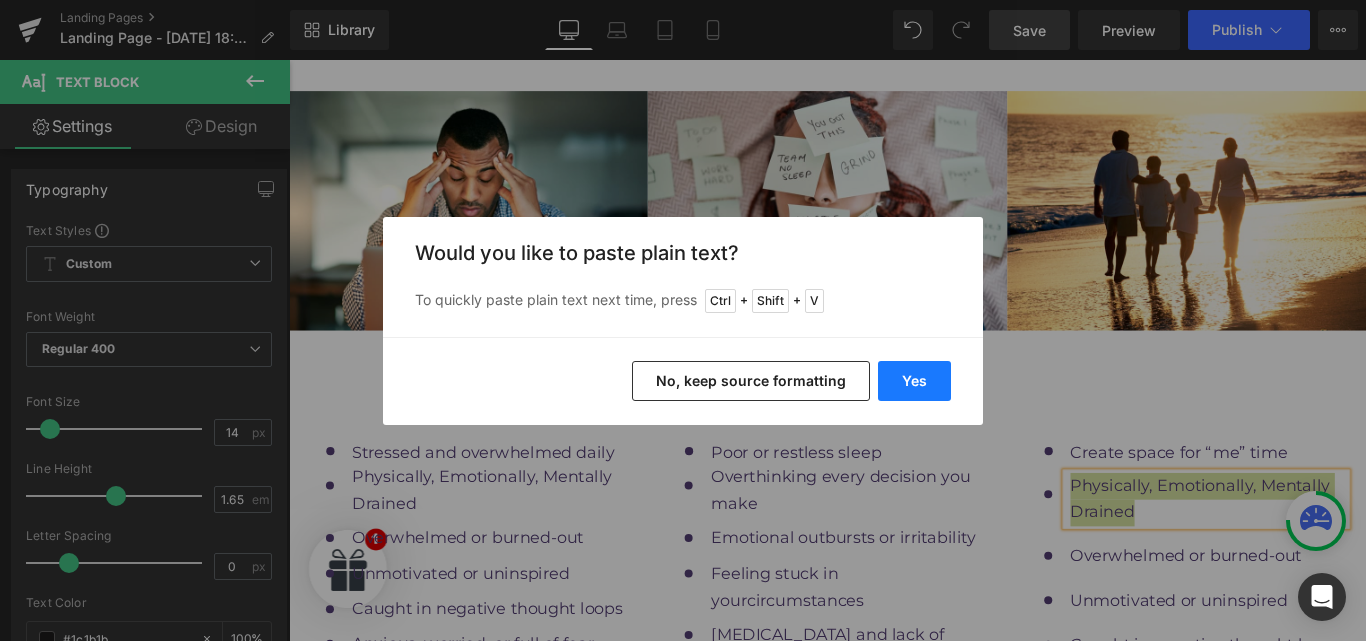 click on "Yes" at bounding box center (914, 381) 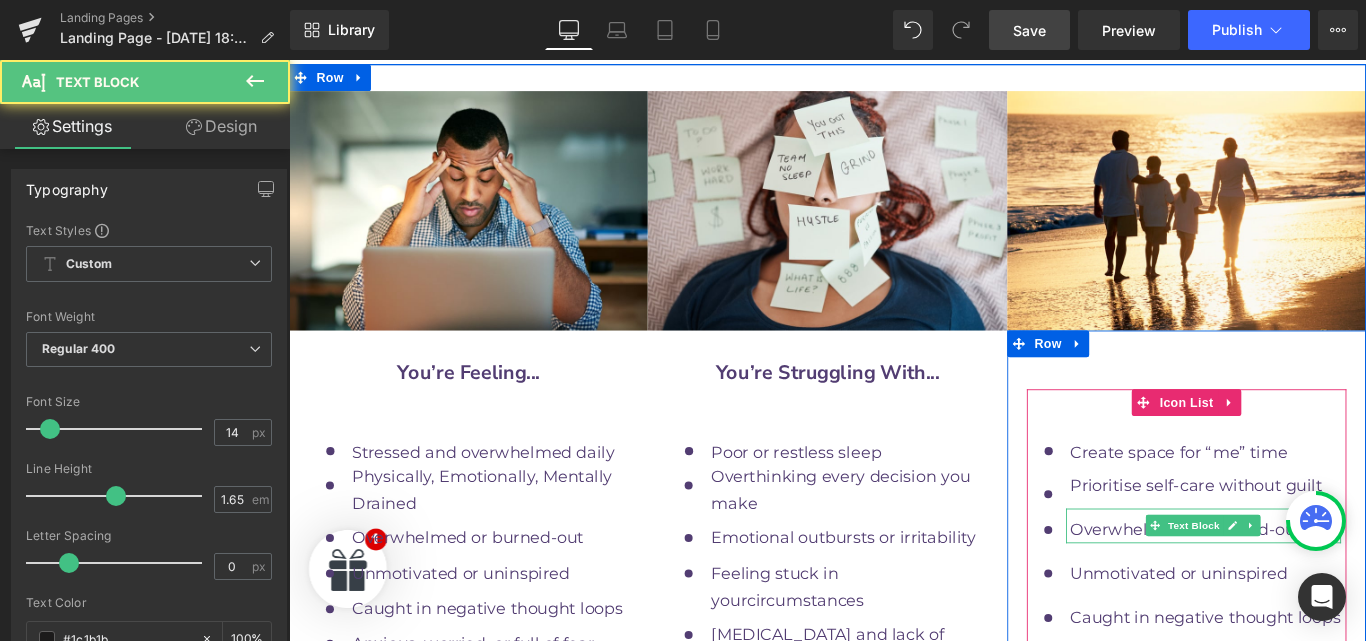 click on "Overwhelmed or burned-out" at bounding box center [1319, 589] 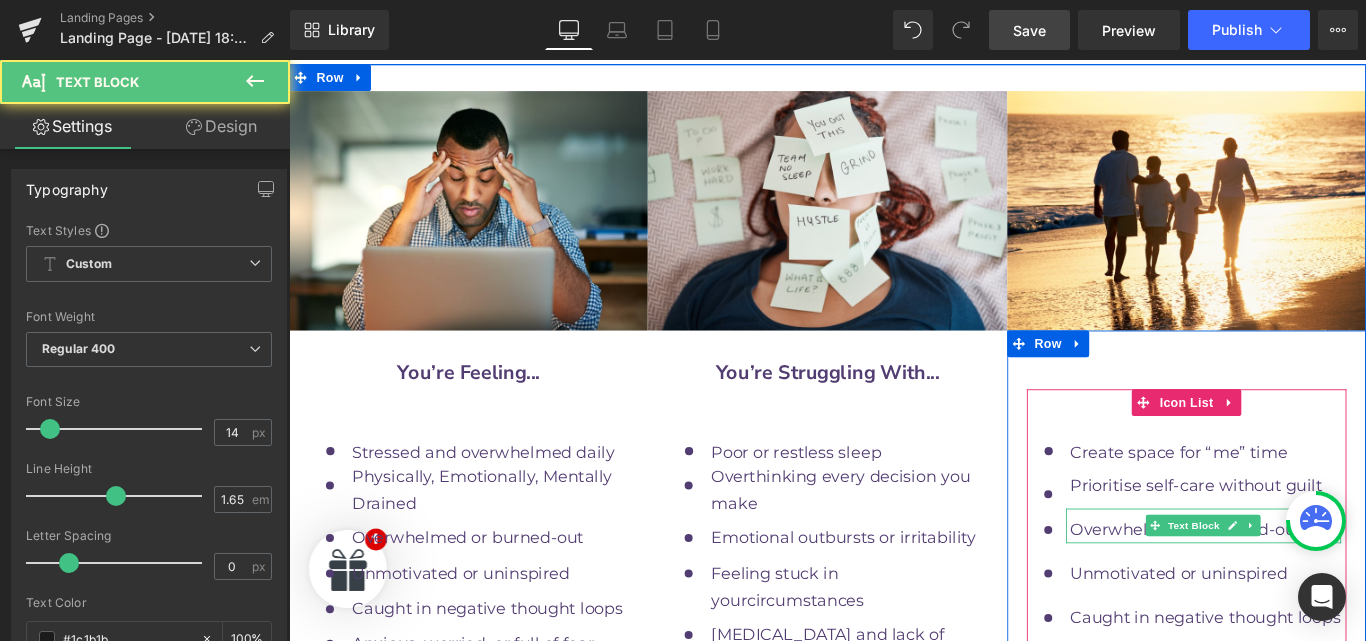 drag, startPoint x: 1423, startPoint y: 310, endPoint x: 1160, endPoint y: 324, distance: 263.37234 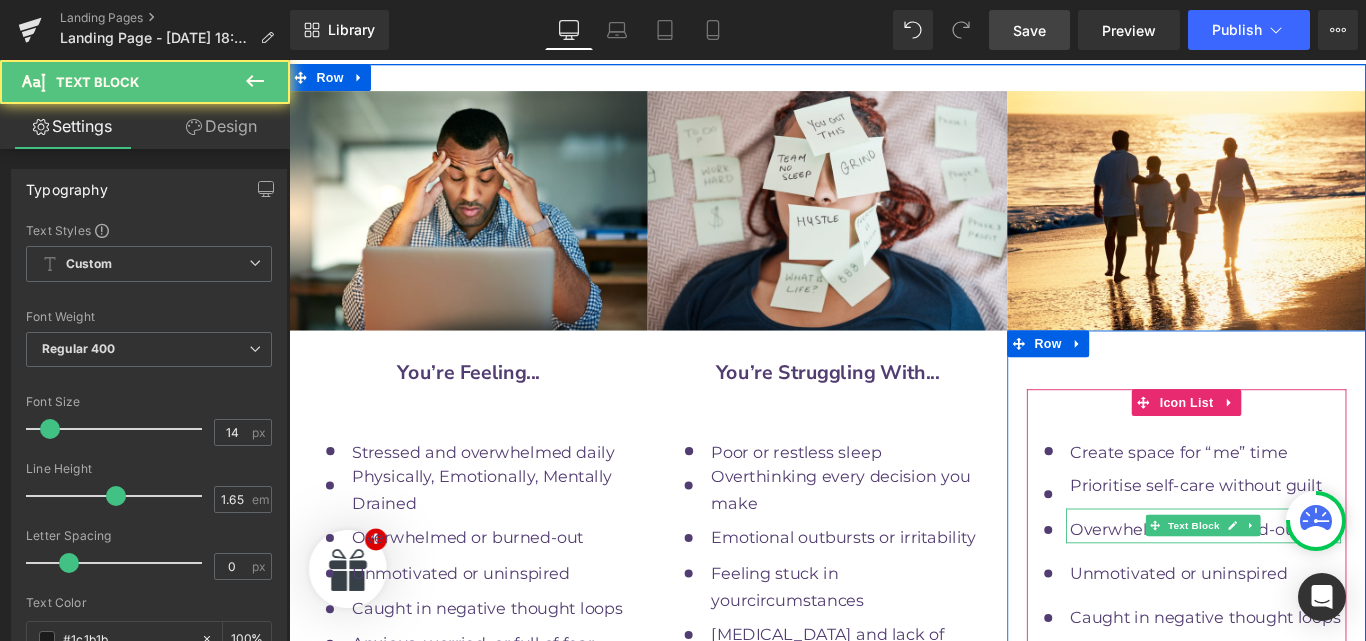 click on "Overwhelmed or burned-out" at bounding box center [1319, 589] 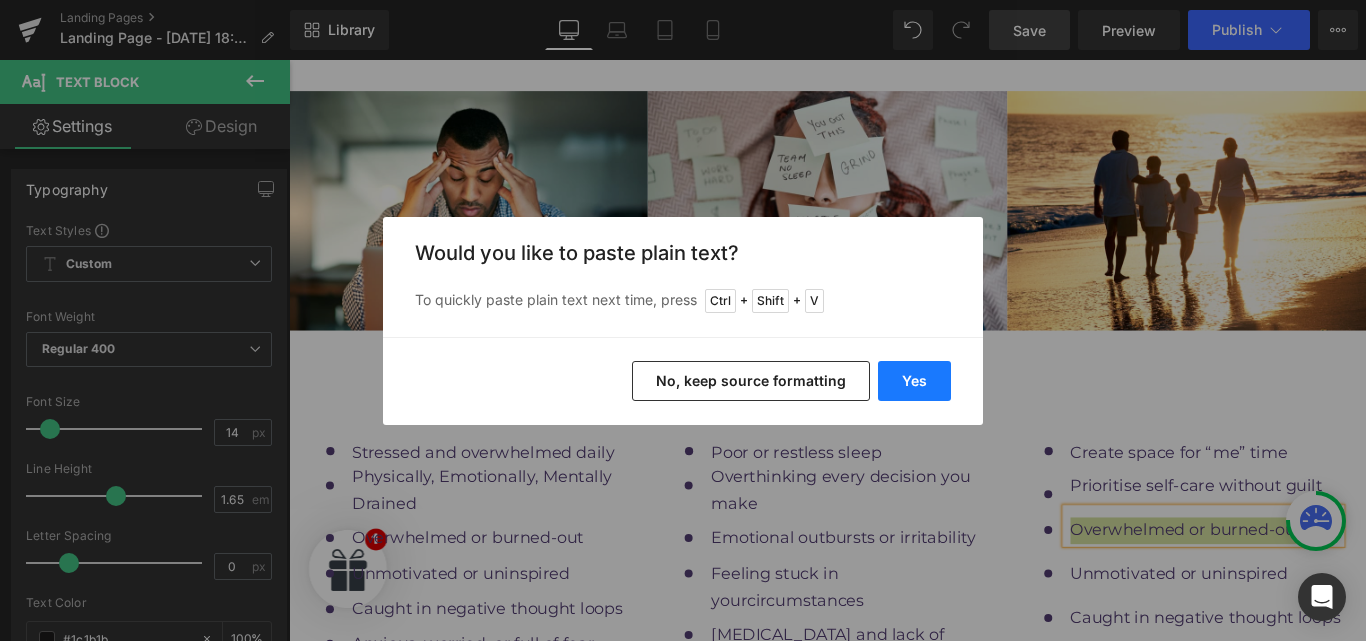 click on "Yes" at bounding box center (914, 381) 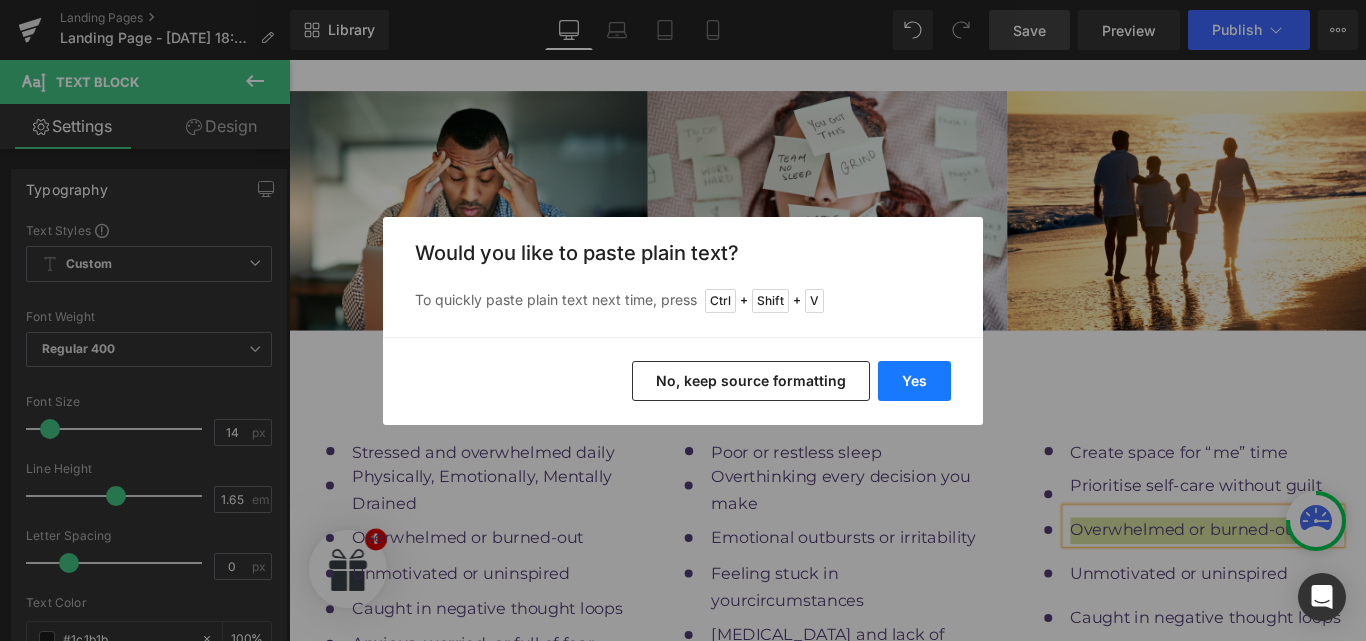 type 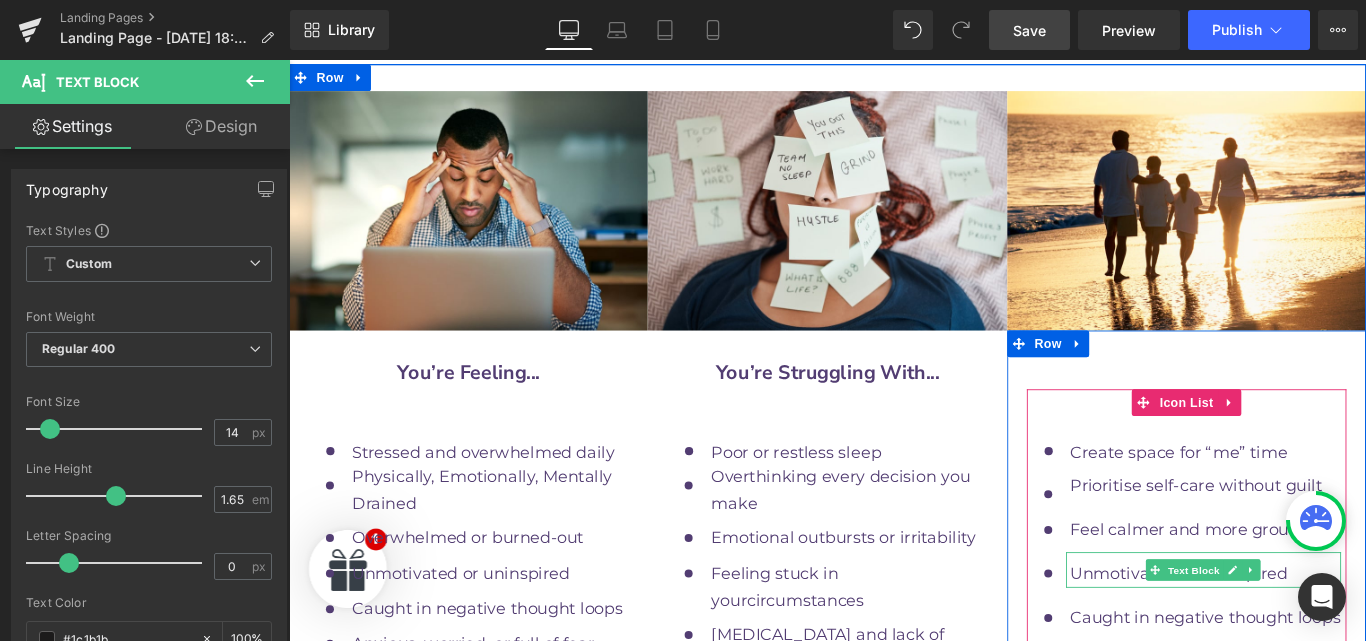 drag, startPoint x: 1413, startPoint y: 362, endPoint x: 1156, endPoint y: 363, distance: 257.00195 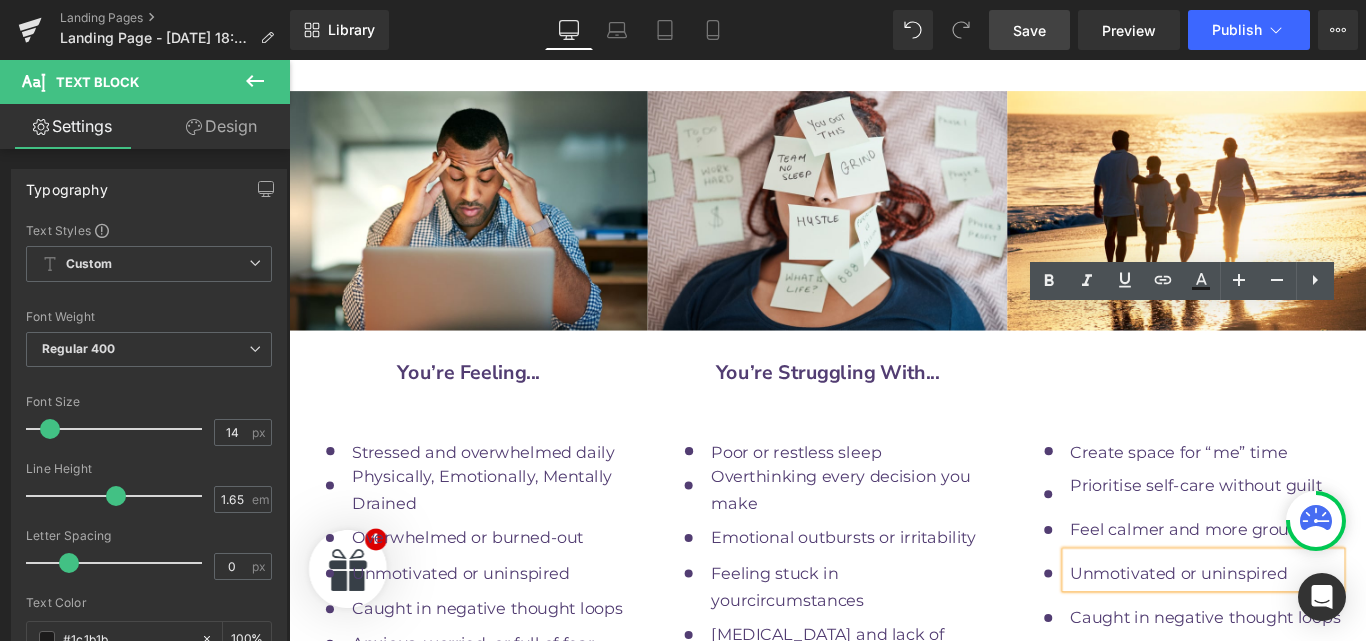 click on "Unmotivated or uninspired" at bounding box center [1319, 638] 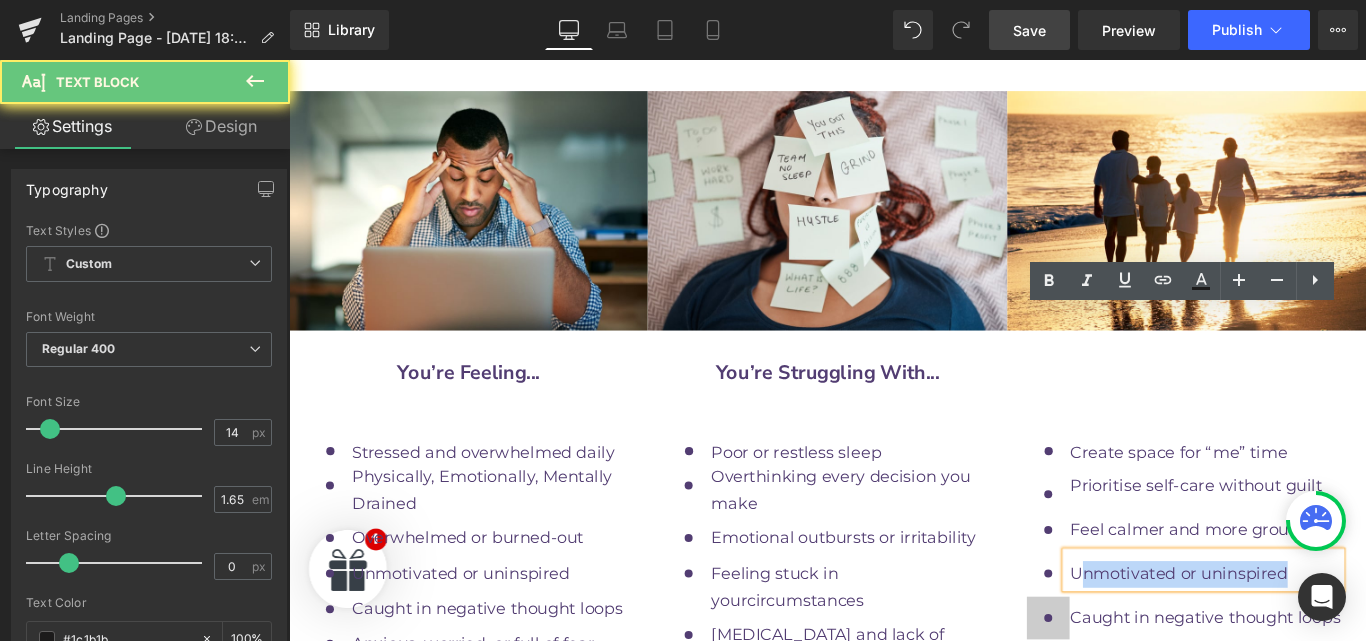 drag, startPoint x: 1423, startPoint y: 364, endPoint x: 1140, endPoint y: 408, distance: 286.40005 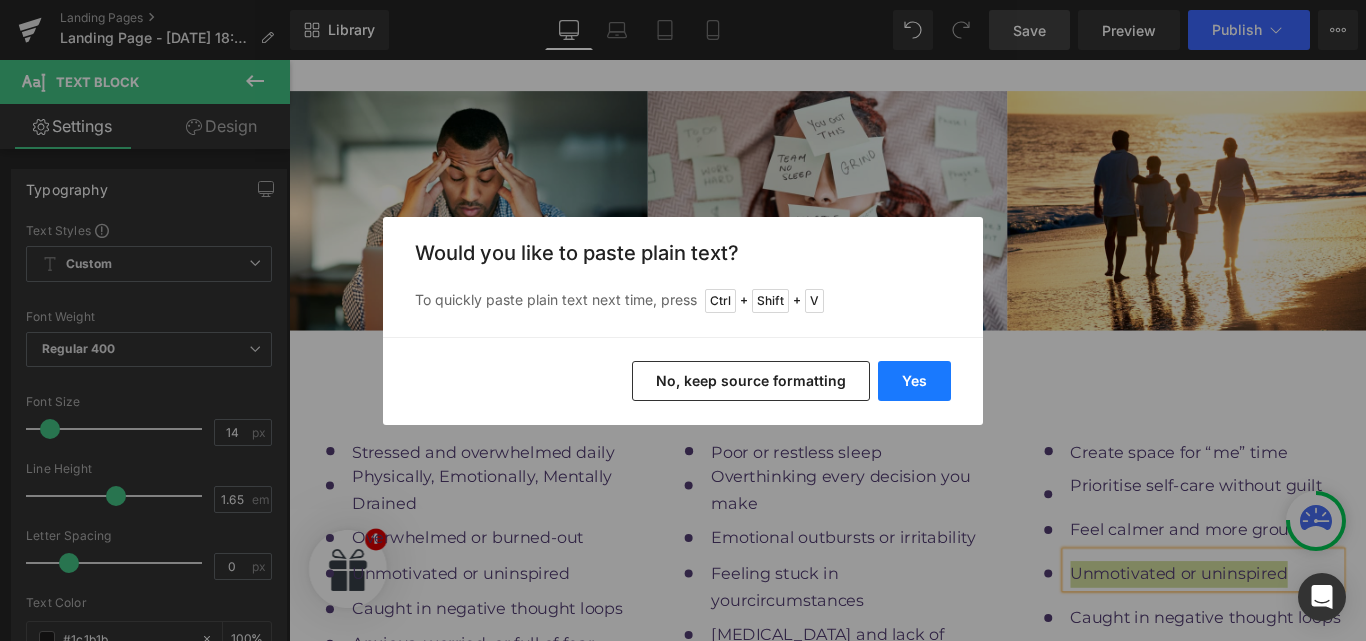 click on "Yes" at bounding box center (914, 381) 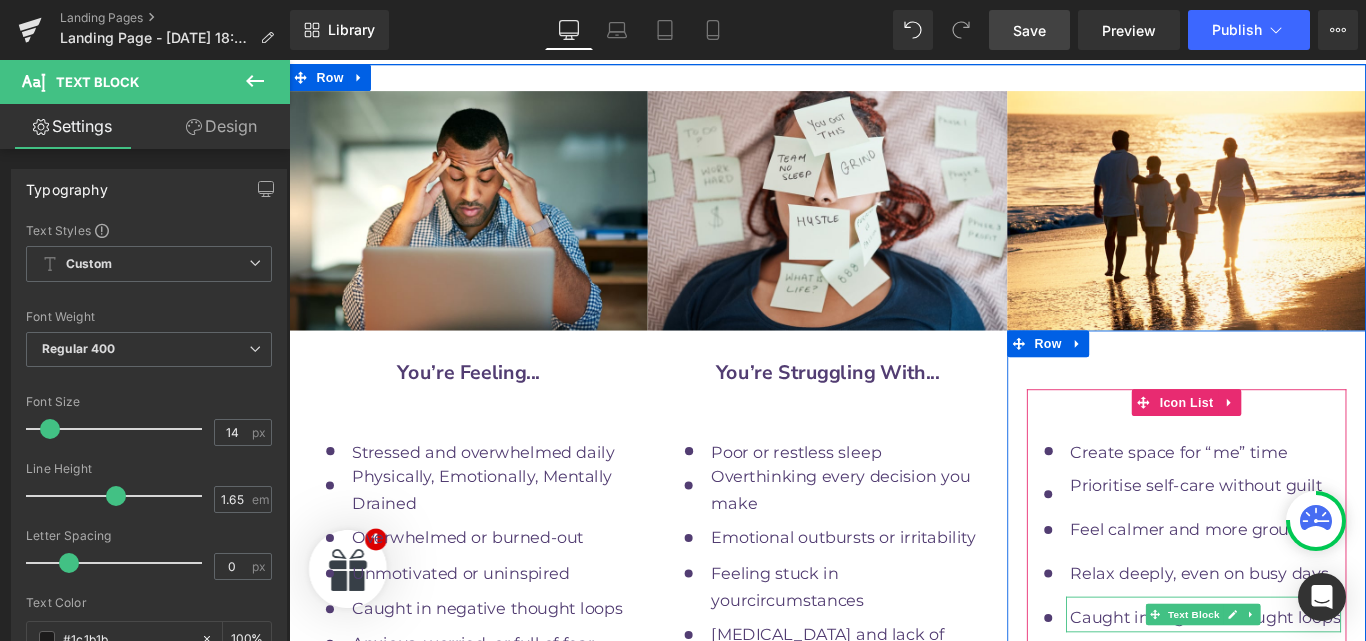 click on "Caught in negative thought loops" at bounding box center [1319, 687] 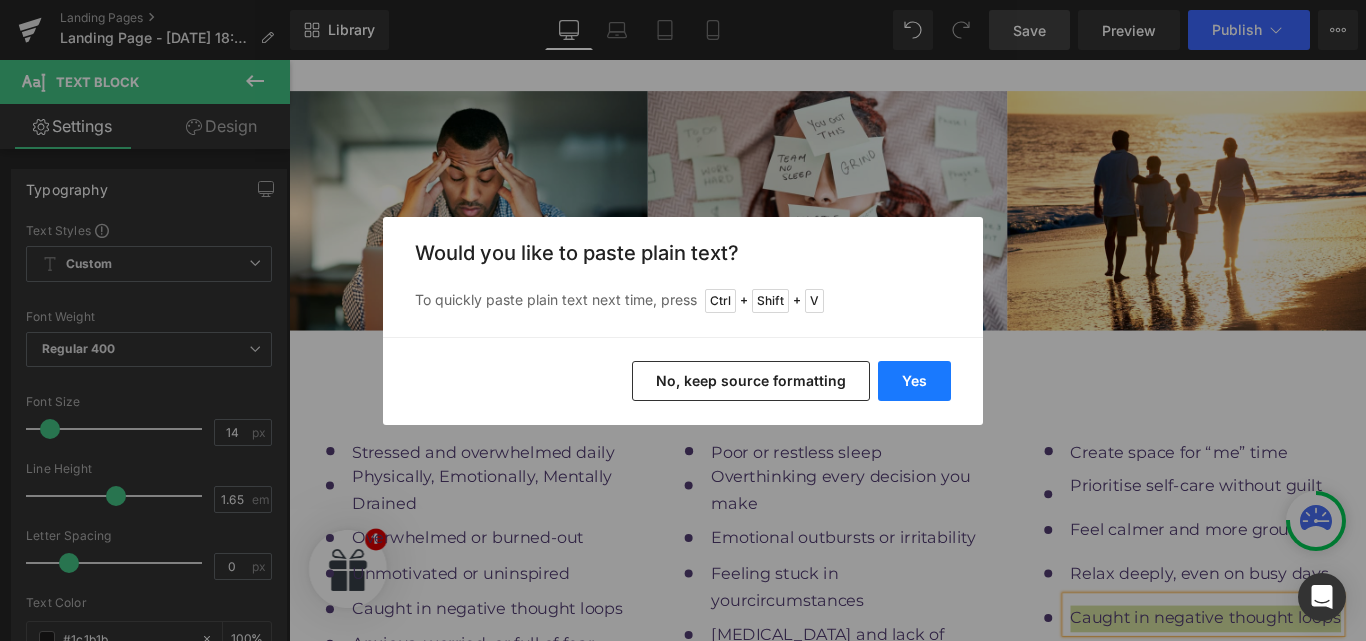 click on "Yes" at bounding box center [914, 381] 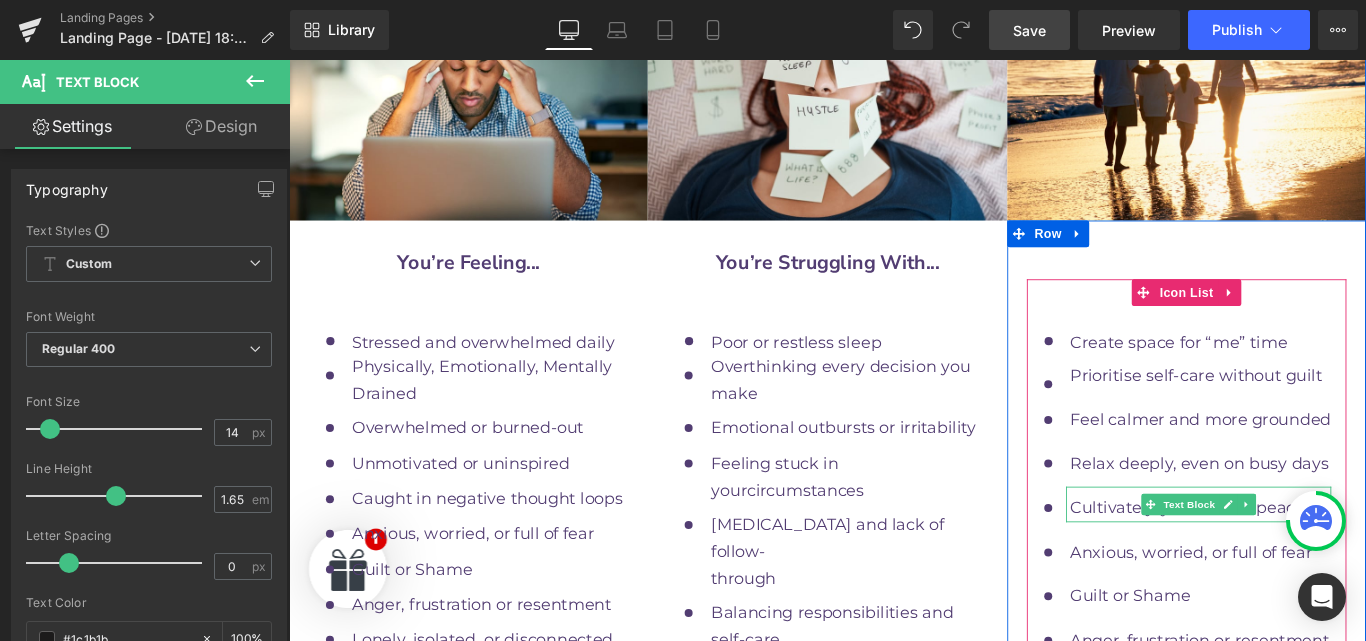 scroll, scrollTop: 9860, scrollLeft: 0, axis: vertical 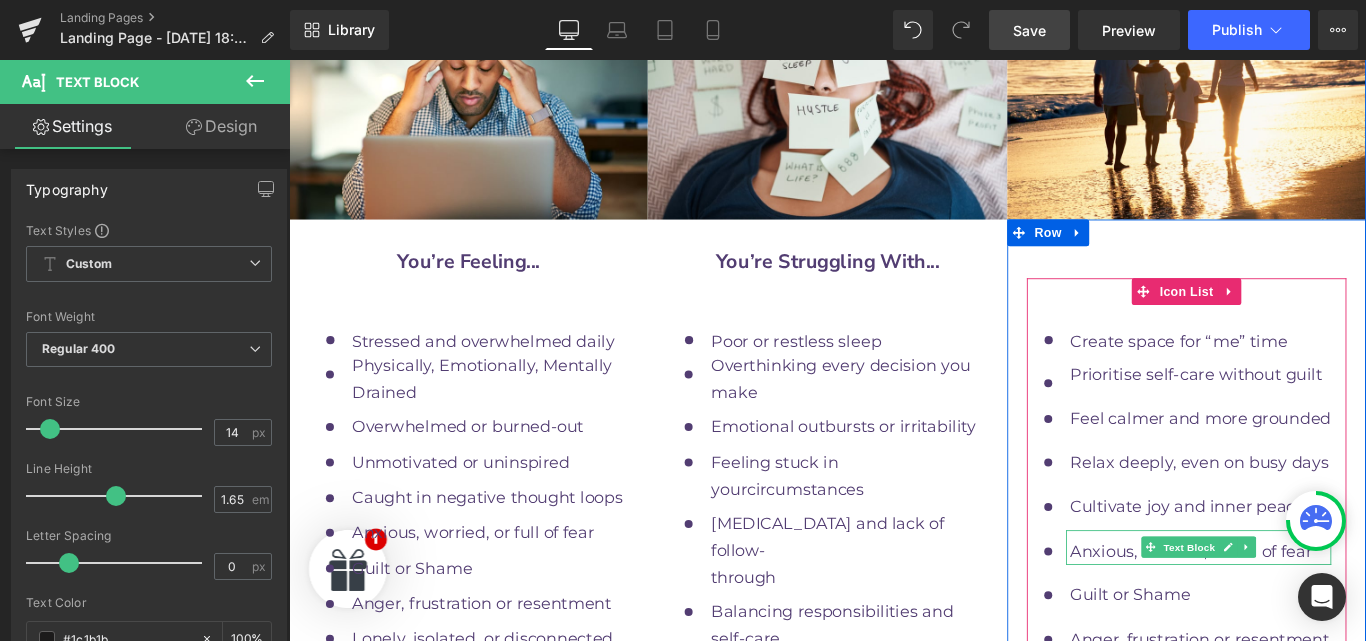 click on "Anxious, worried, or full of fear" at bounding box center [1313, 613] 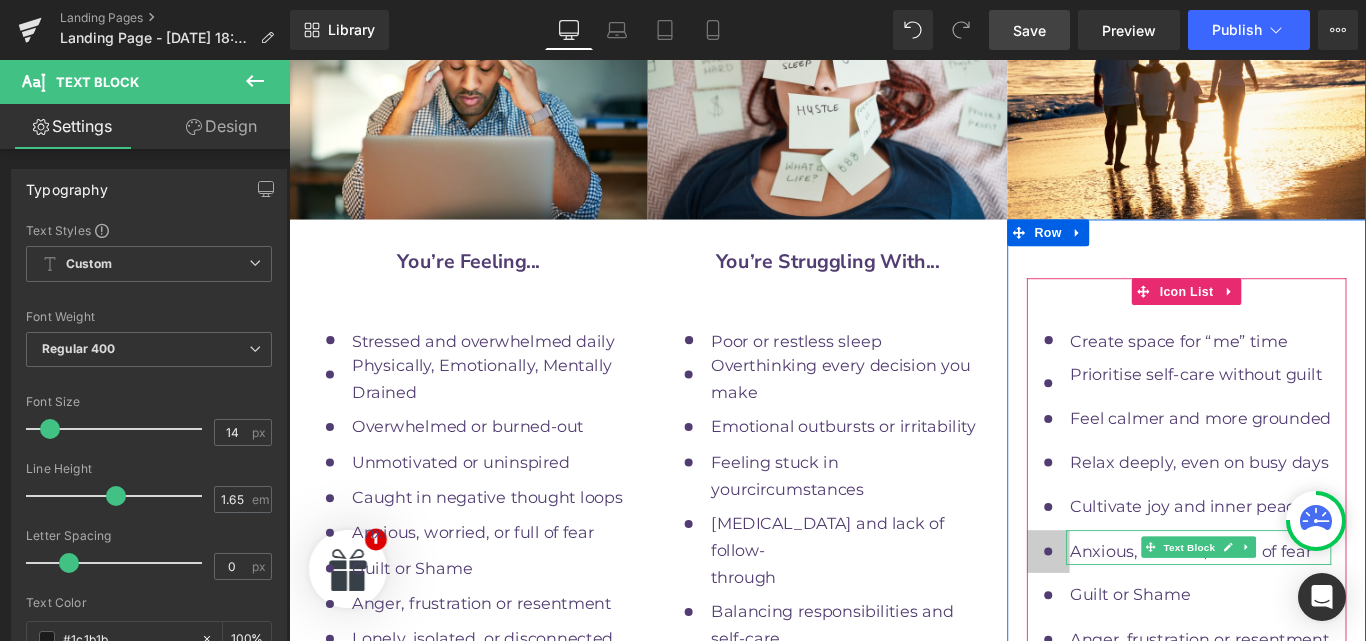 drag, startPoint x: 1332, startPoint y: 61, endPoint x: 1112, endPoint y: 357, distance: 368.80347 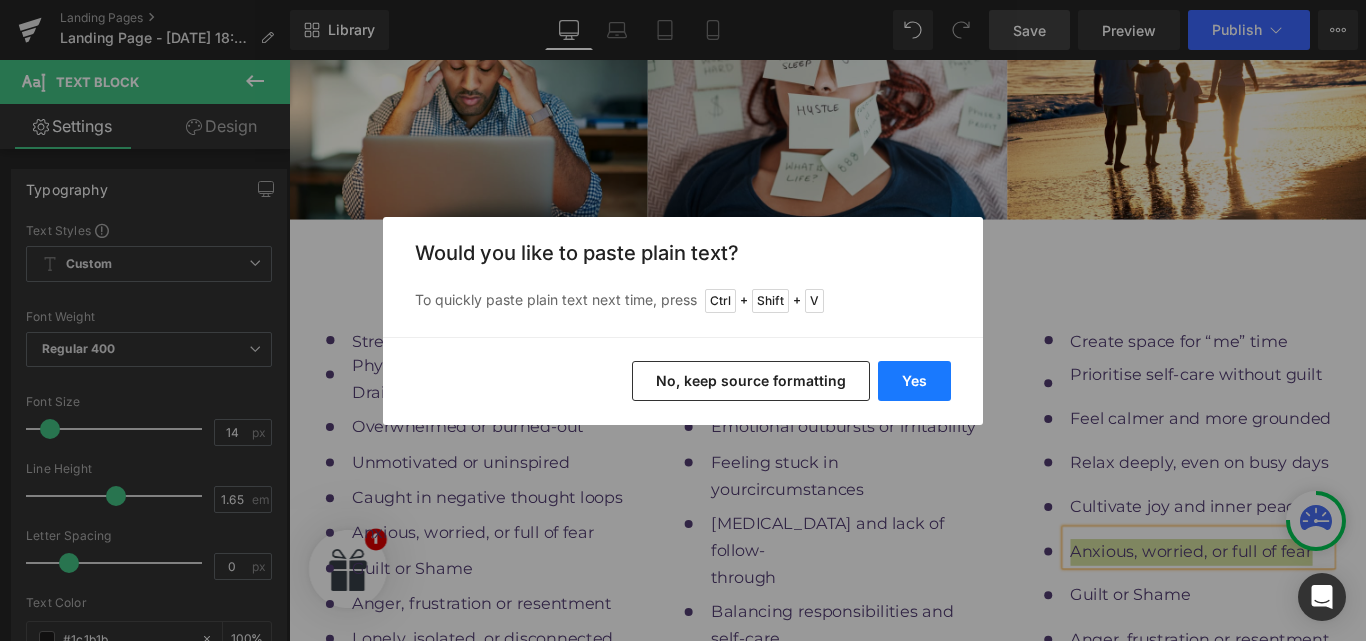 click on "Yes" at bounding box center [914, 381] 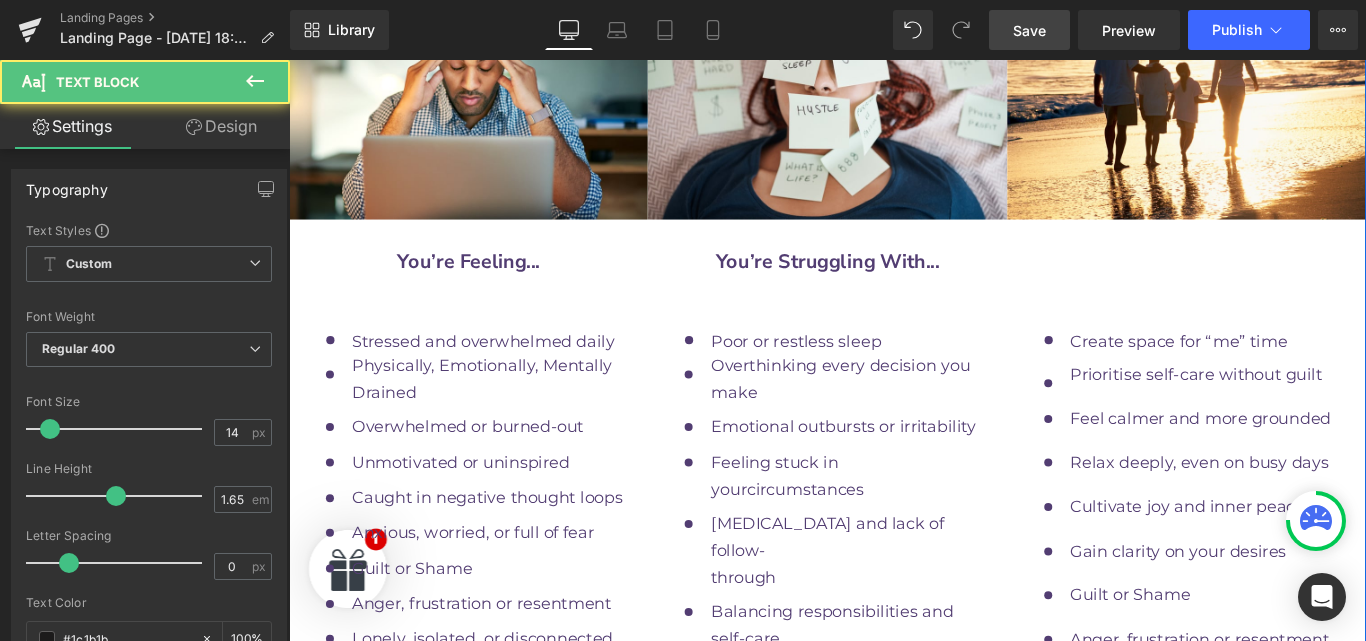 drag, startPoint x: 1378, startPoint y: 382, endPoint x: 1075, endPoint y: 373, distance: 303.13364 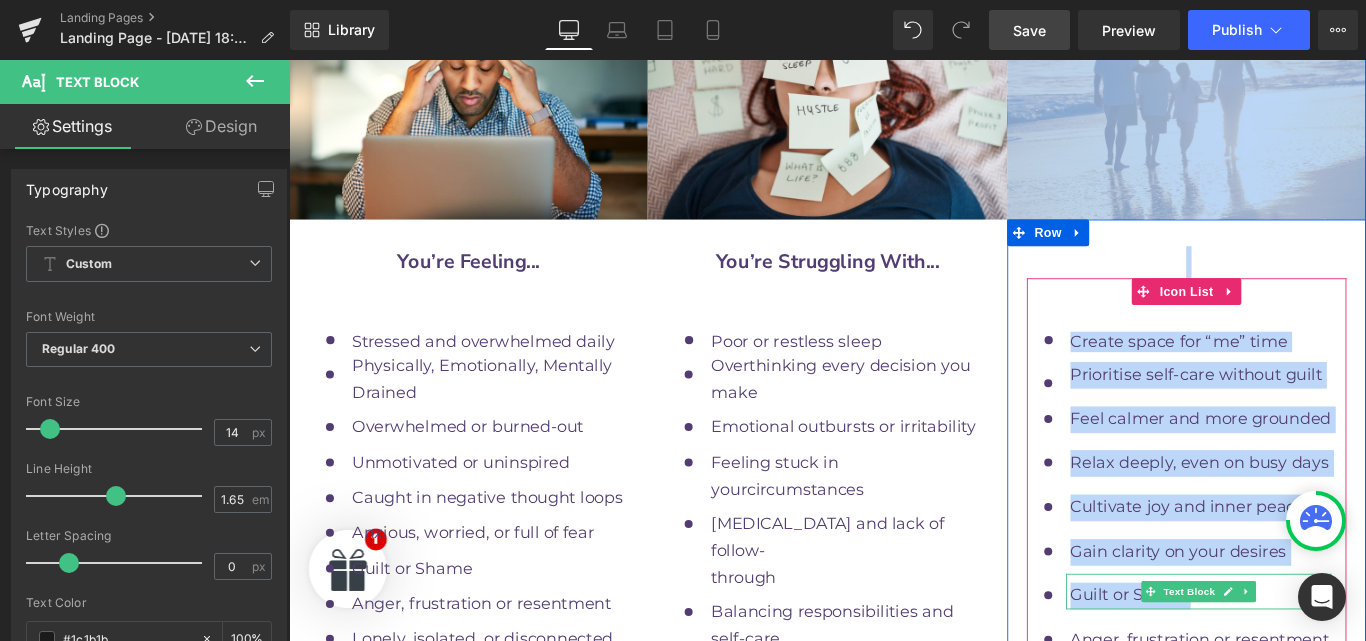click on "Guilt or Shame" at bounding box center [1313, 662] 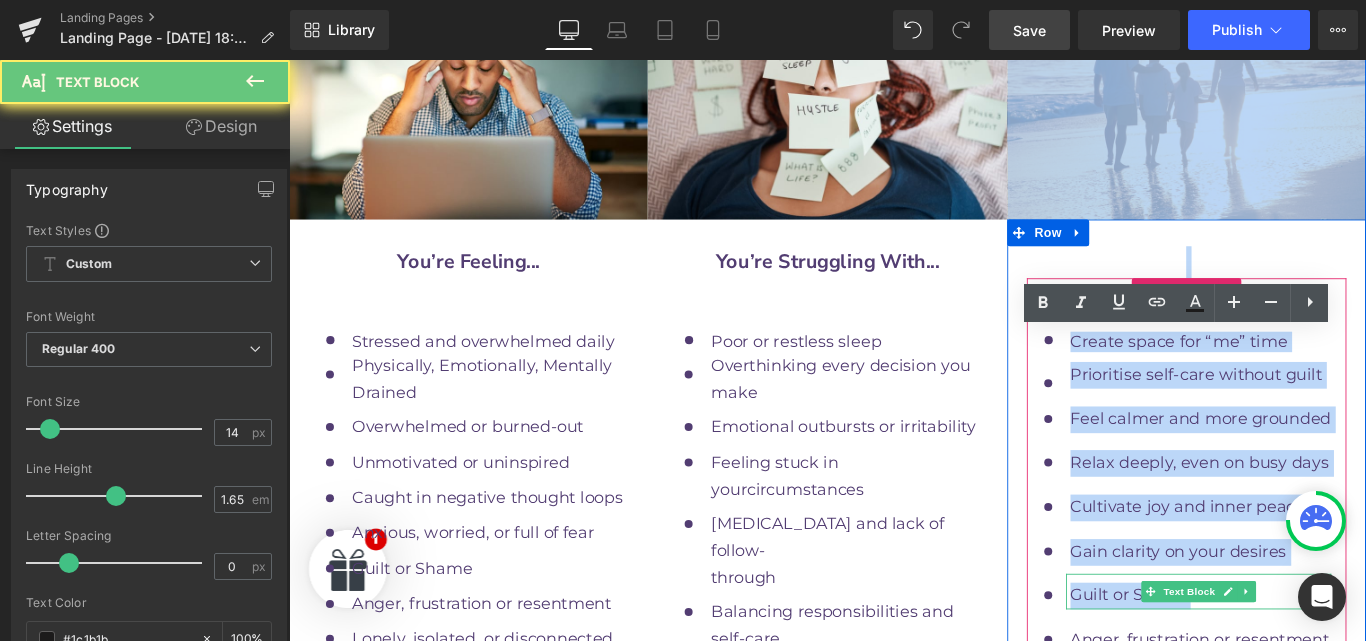 click on "Guilt or Shame" at bounding box center [1313, 662] 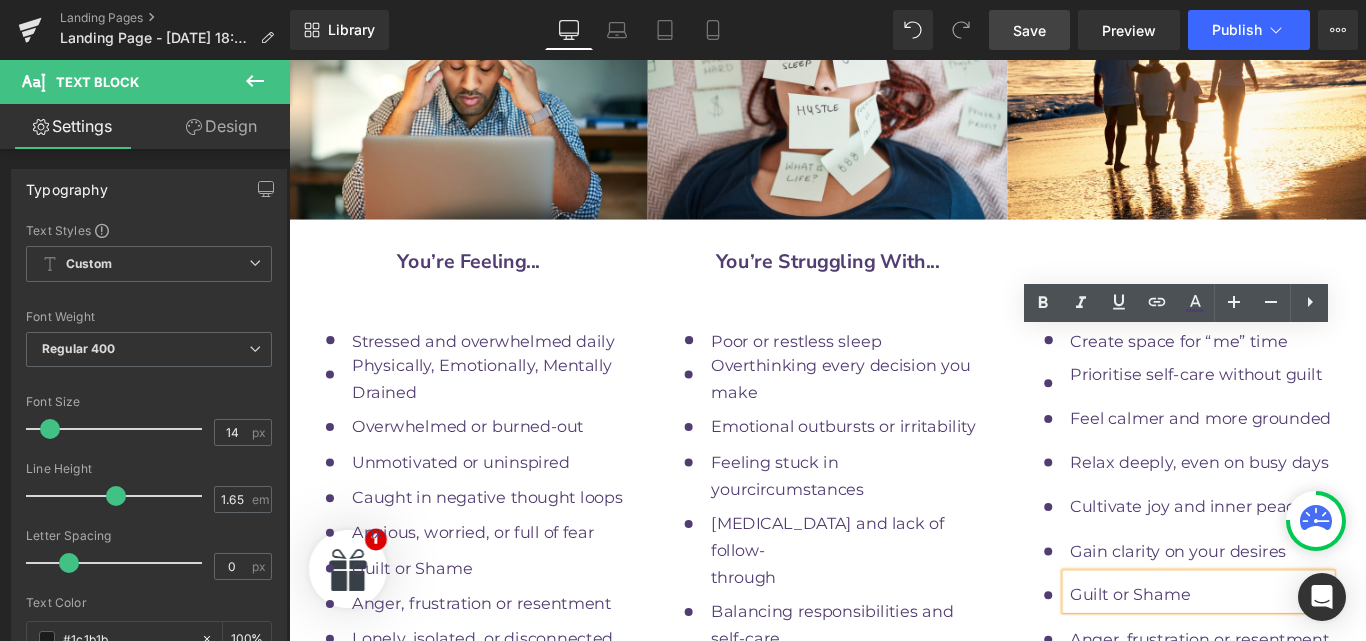 click on "Guilt or Shame" at bounding box center [1313, 662] 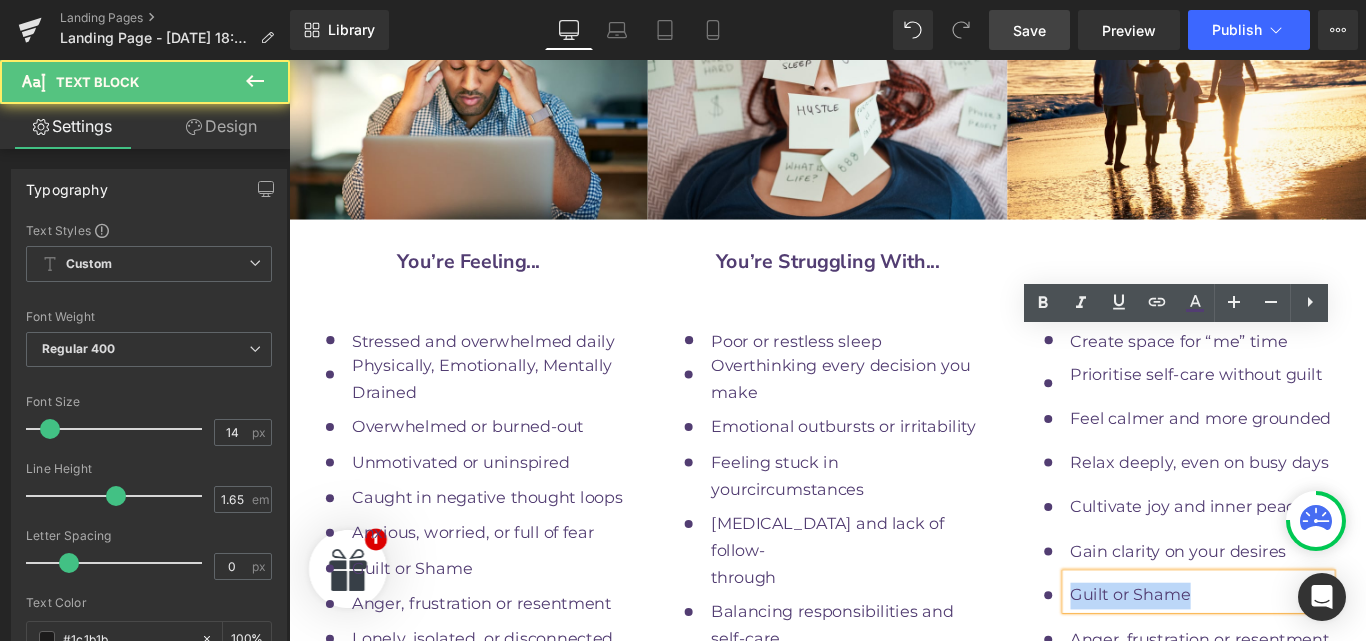click on "Guilt or Shame" at bounding box center (1313, 662) 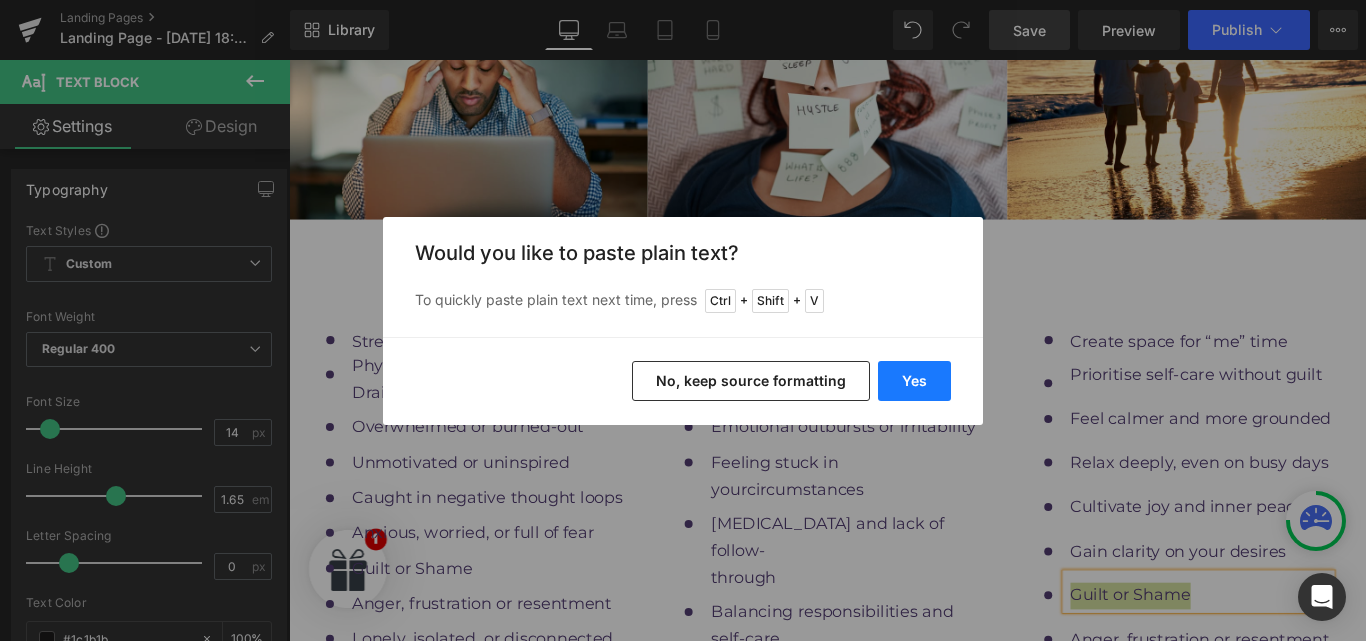 click on "Yes" at bounding box center (914, 381) 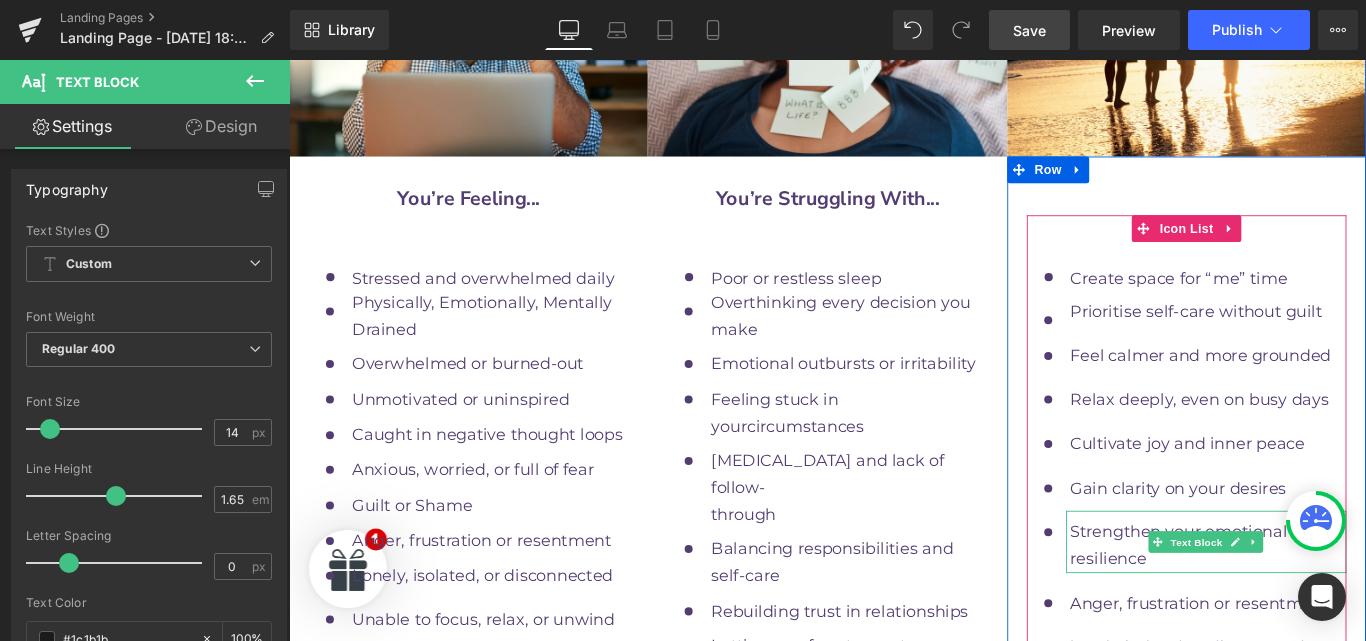 scroll, scrollTop: 9956, scrollLeft: 0, axis: vertical 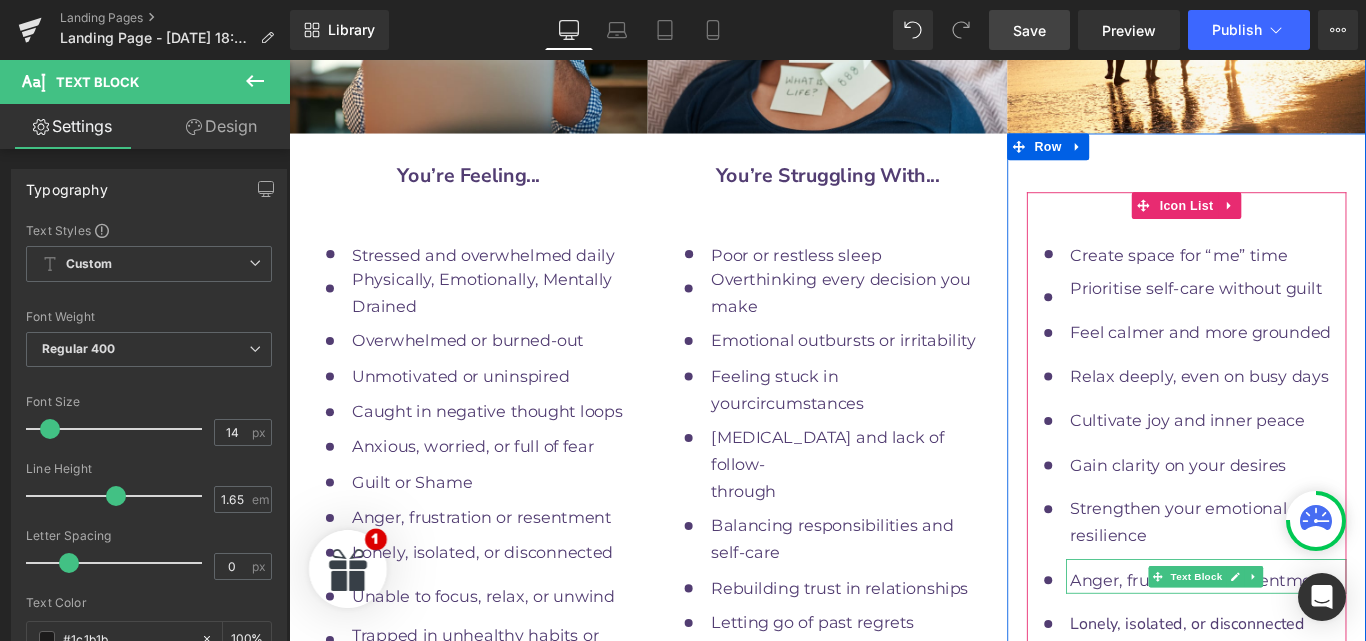 click on "Anger, frustration or resentment" at bounding box center (1322, 646) 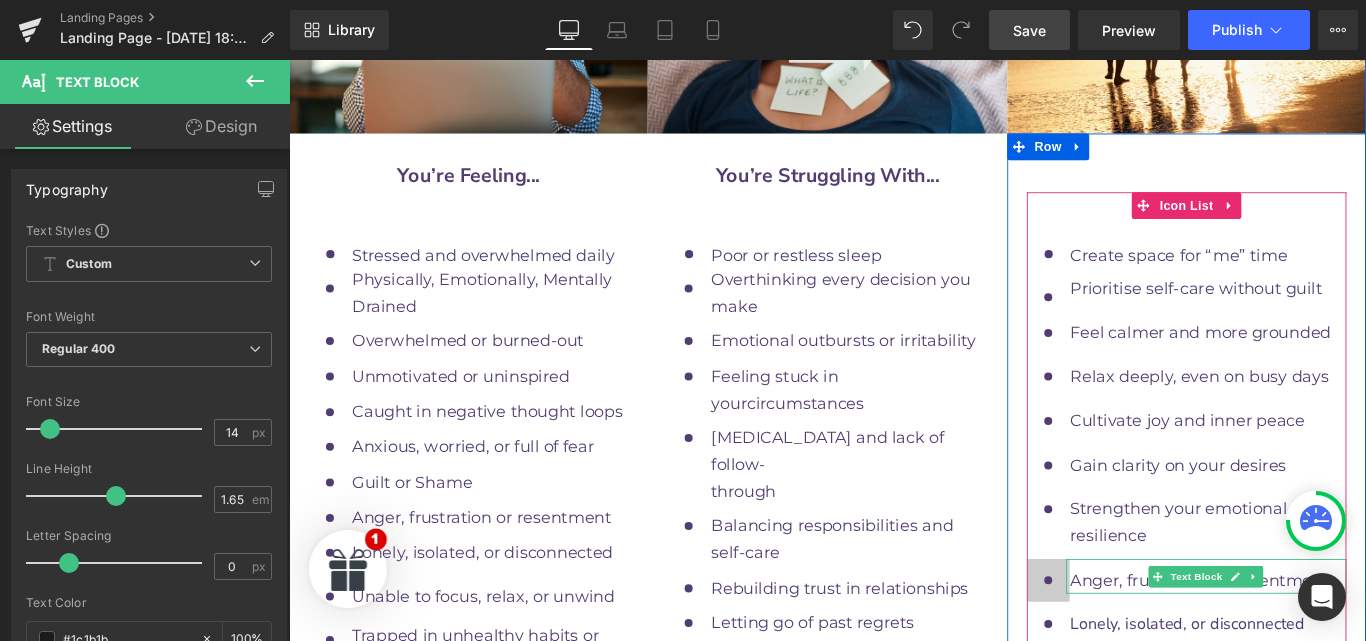 drag, startPoint x: 1452, startPoint y: 367, endPoint x: 1145, endPoint y: 372, distance: 307.0407 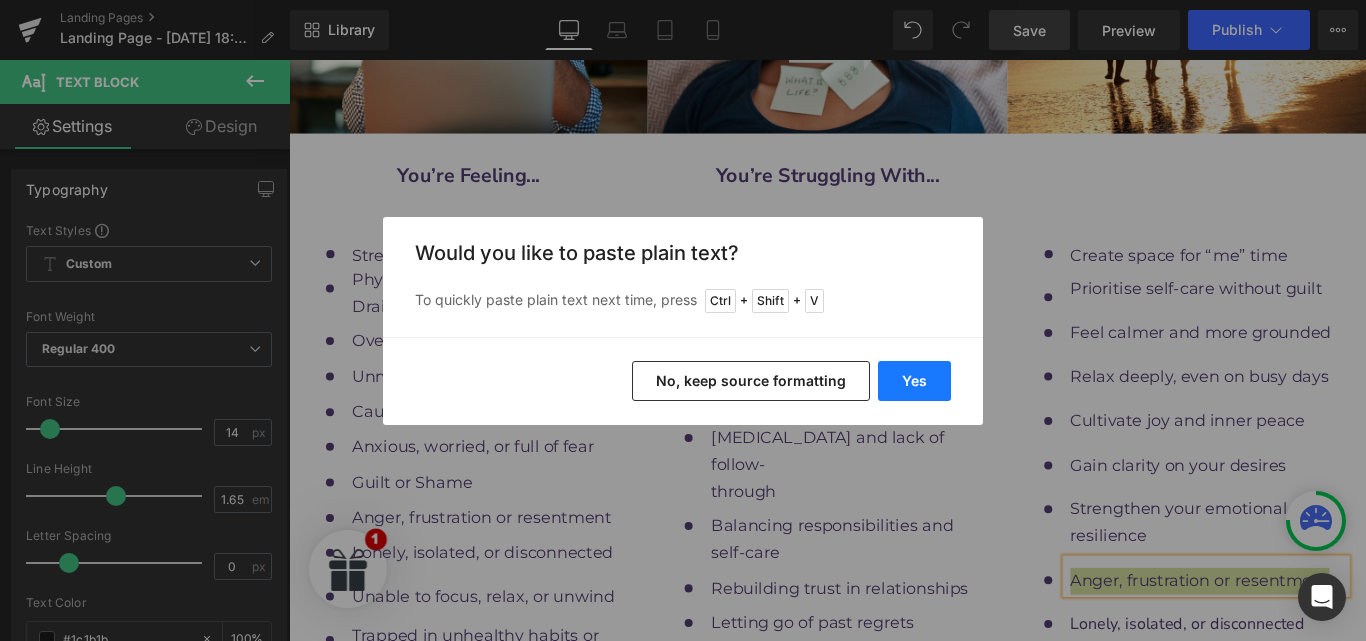 click on "Yes" at bounding box center (914, 381) 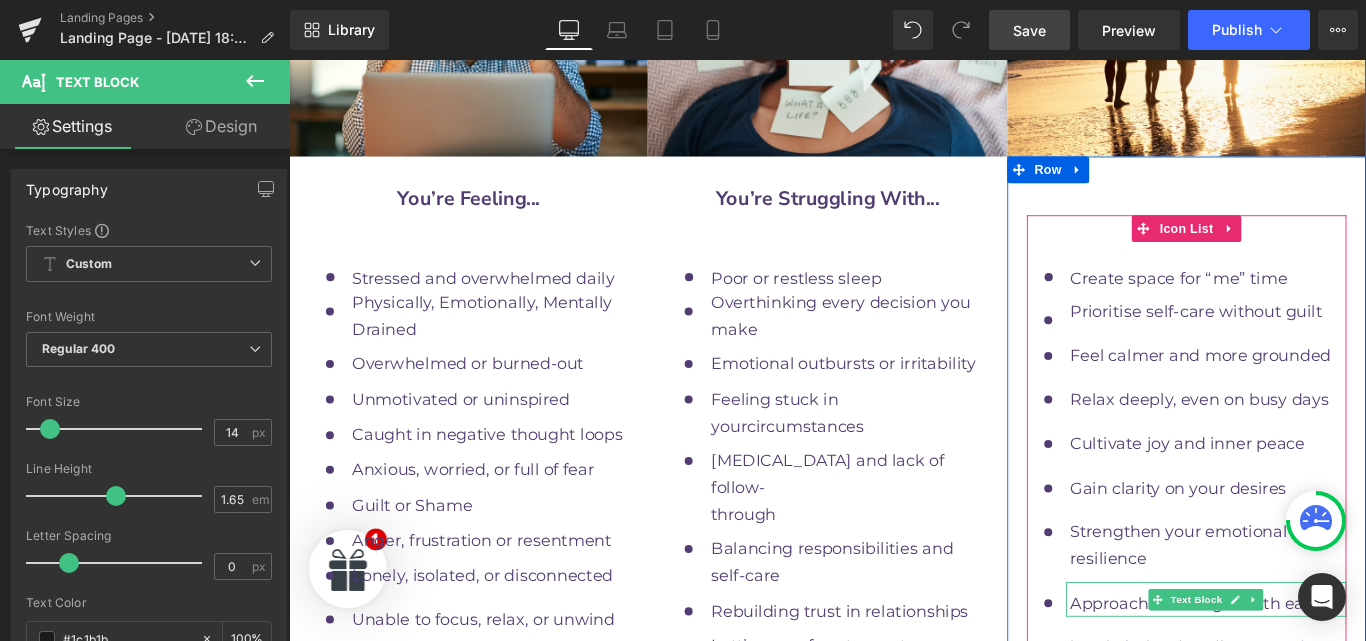 scroll, scrollTop: 9973, scrollLeft: 0, axis: vertical 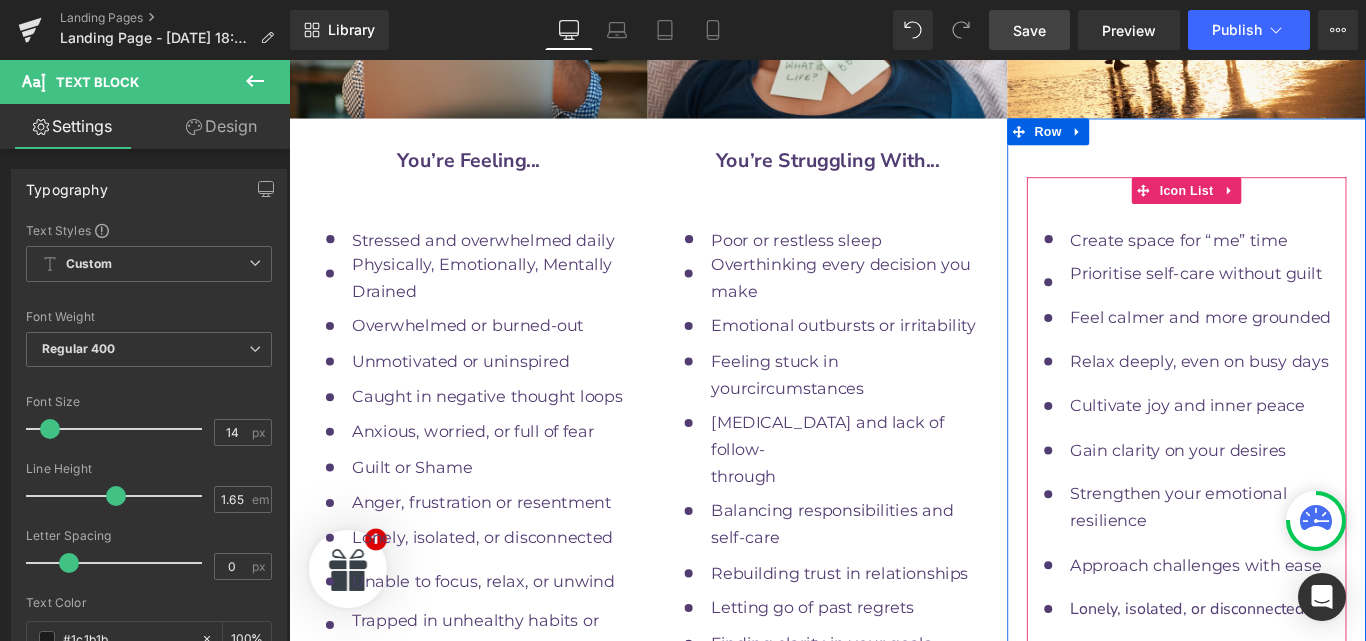 click on "Lonely, isolated, or disconnected" at bounding box center (1299, 677) 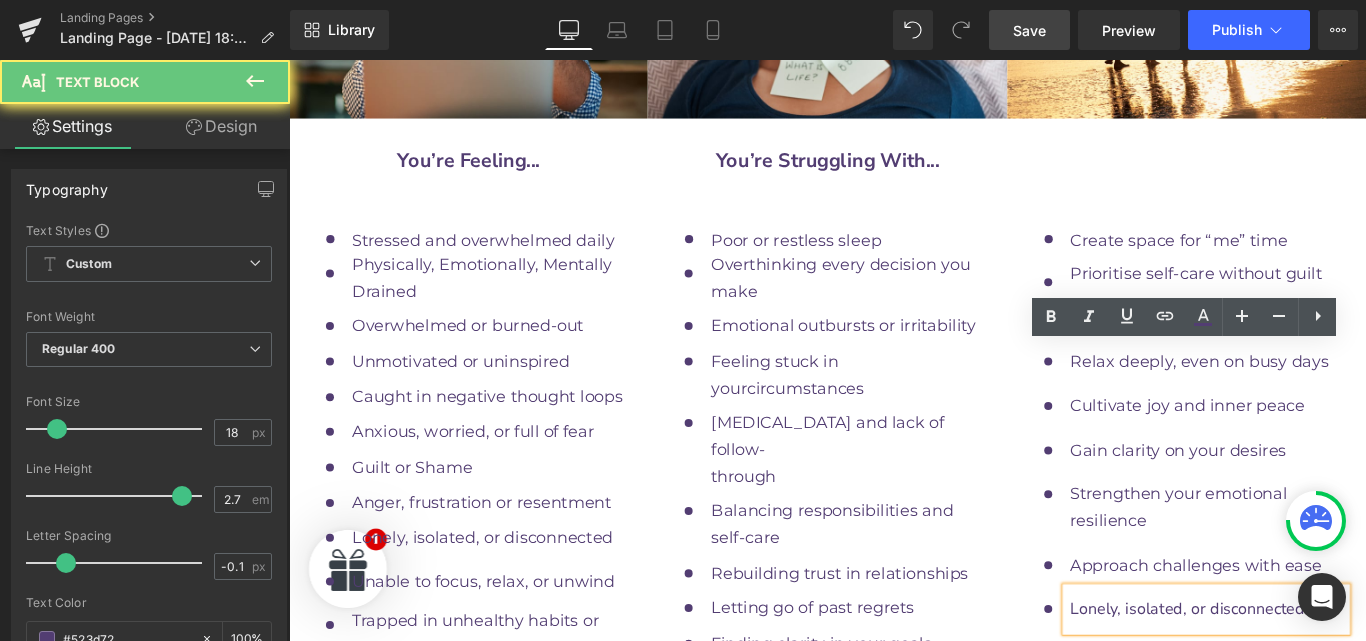 click on "Lonely, isolated, or disconnected" at bounding box center [1299, 677] 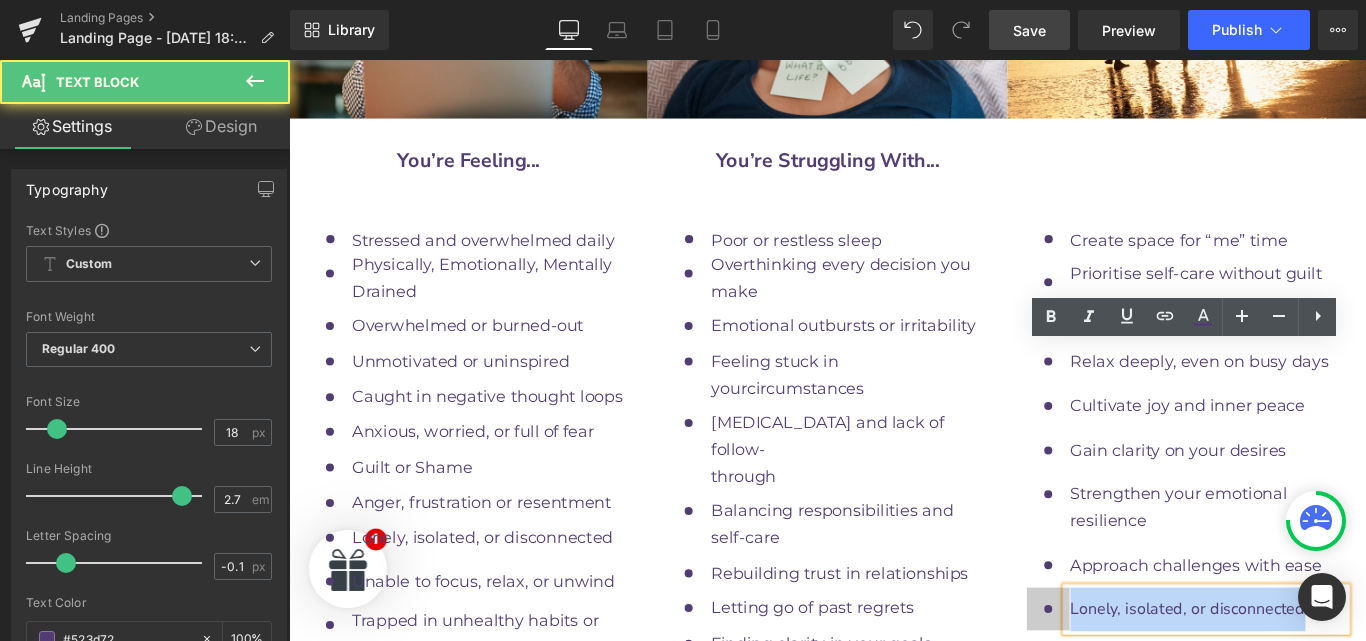 drag, startPoint x: 1420, startPoint y: 406, endPoint x: 1137, endPoint y: 412, distance: 283.0636 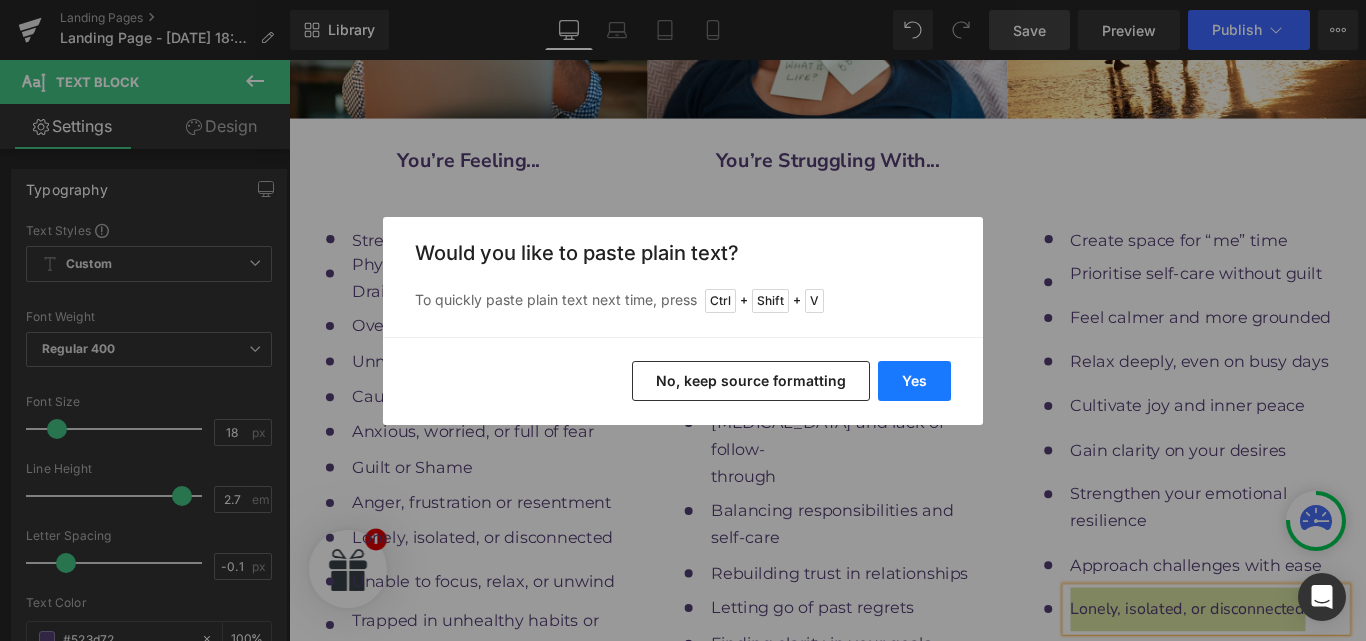 click on "Yes" at bounding box center [914, 381] 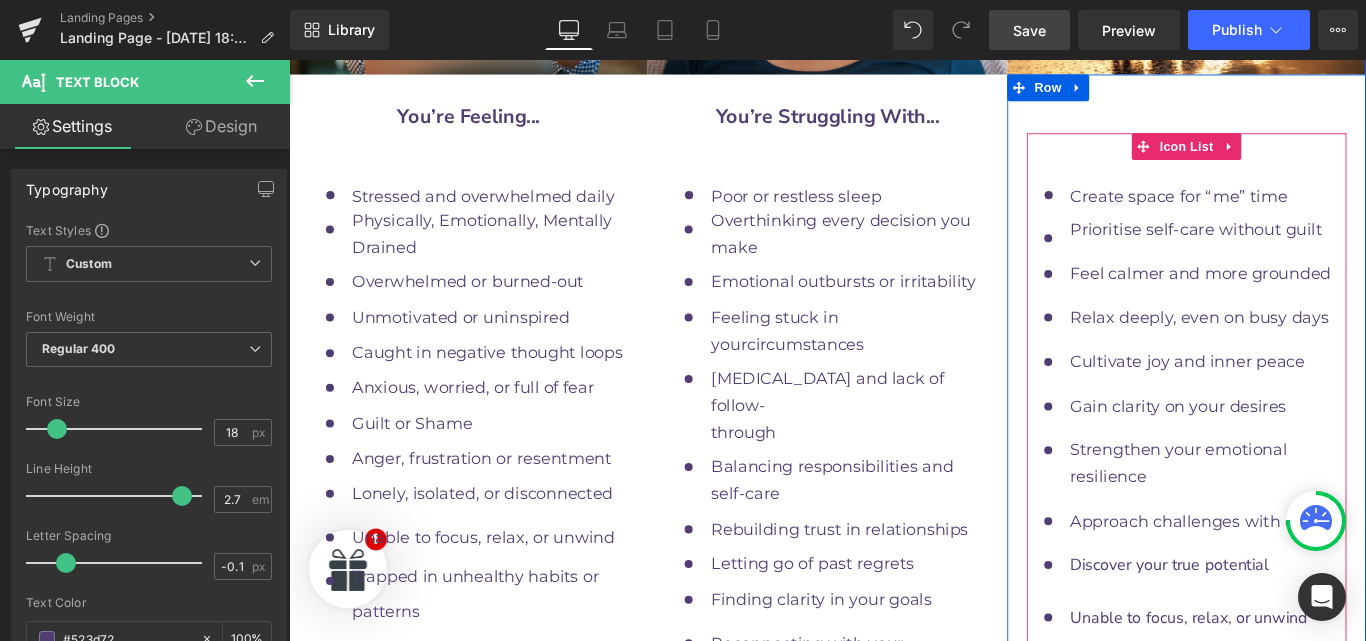 scroll, scrollTop: 10029, scrollLeft: 0, axis: vertical 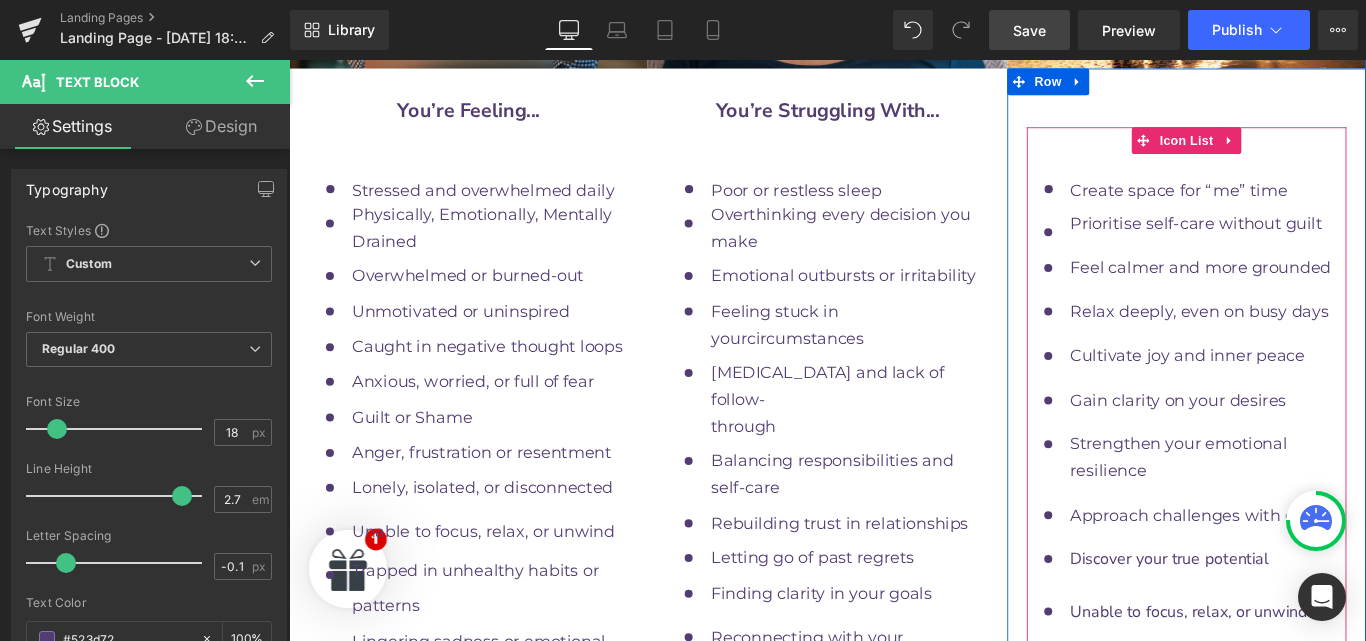 drag, startPoint x: 1232, startPoint y: 501, endPoint x: 1194, endPoint y: 472, distance: 47.801674 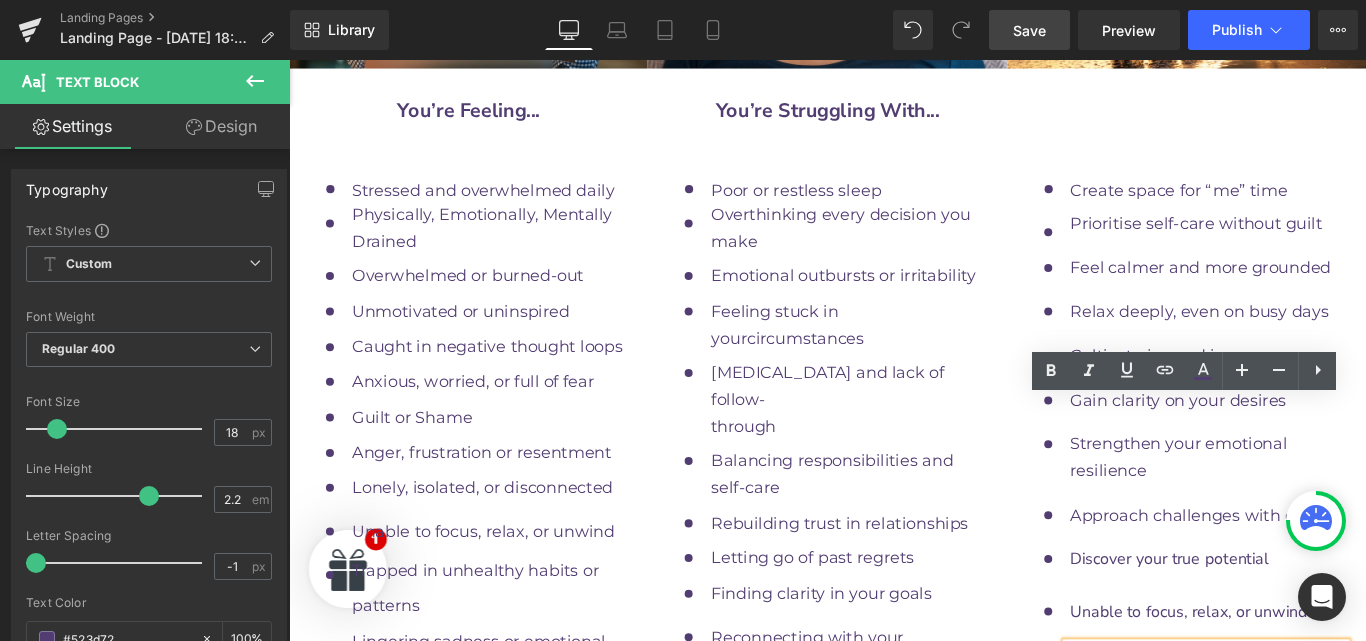 click on "Discover your true potential Text Block" at bounding box center (1319, 621) 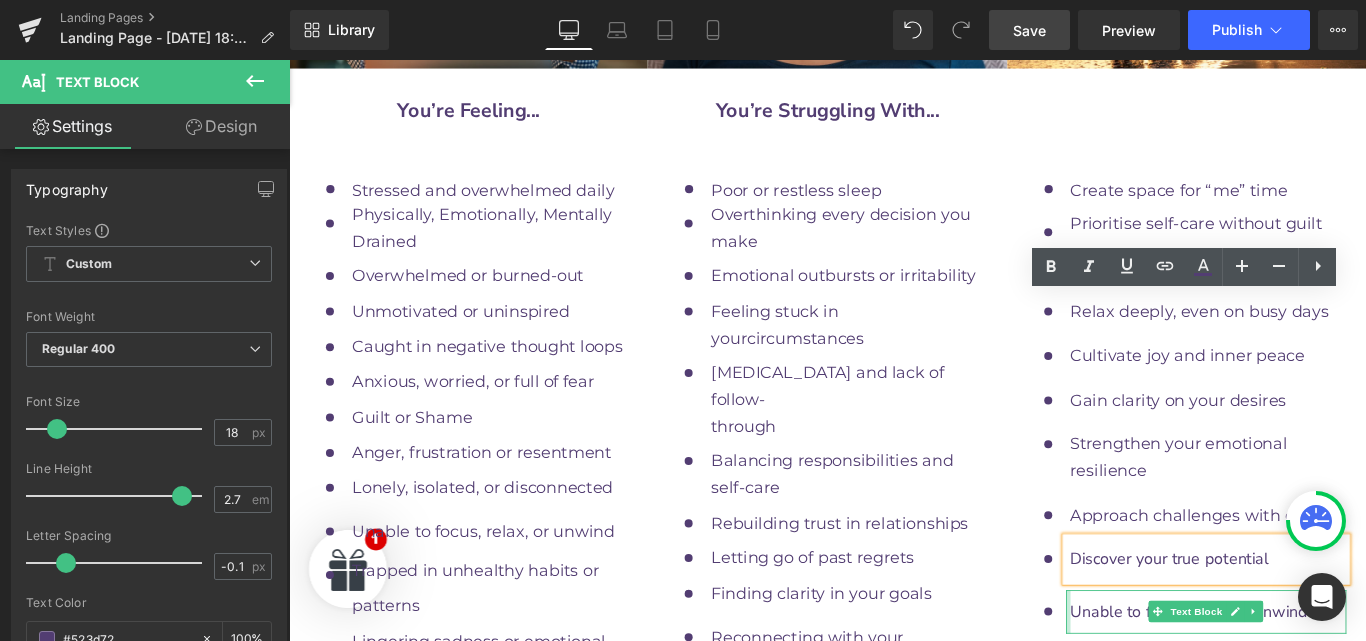 drag, startPoint x: 1431, startPoint y: 403, endPoint x: 1158, endPoint y: 410, distance: 273.08972 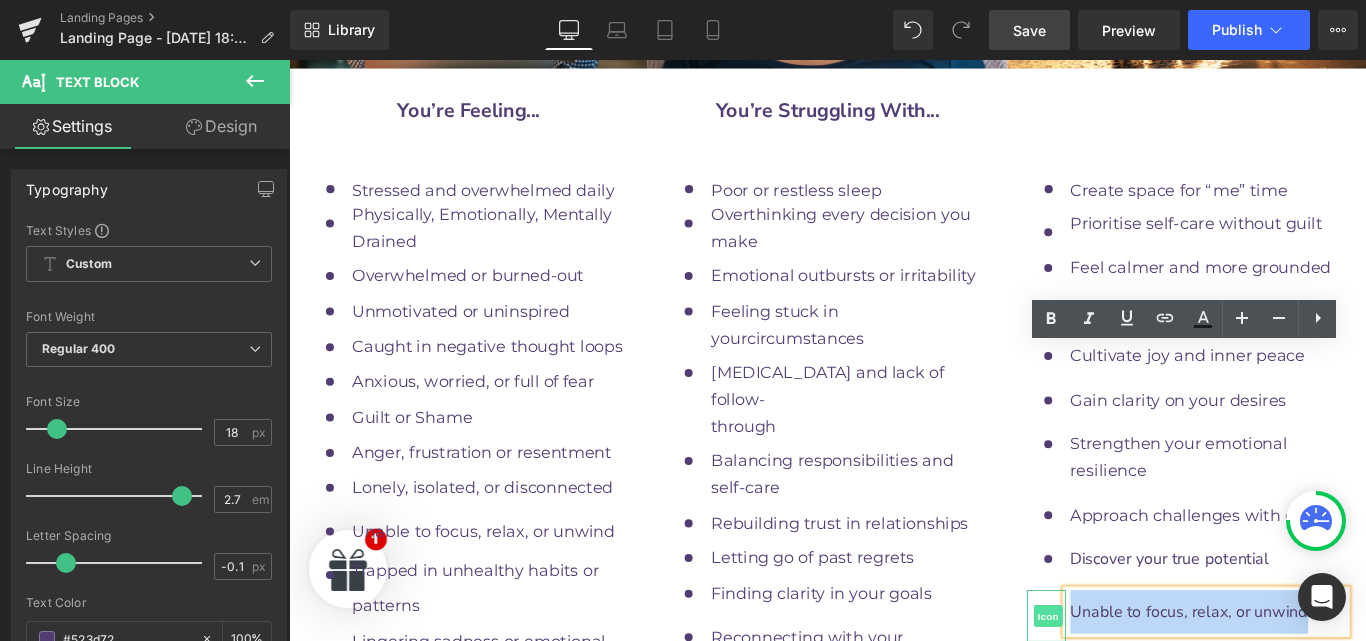 drag, startPoint x: 1438, startPoint y: 403, endPoint x: 1136, endPoint y: 419, distance: 302.42355 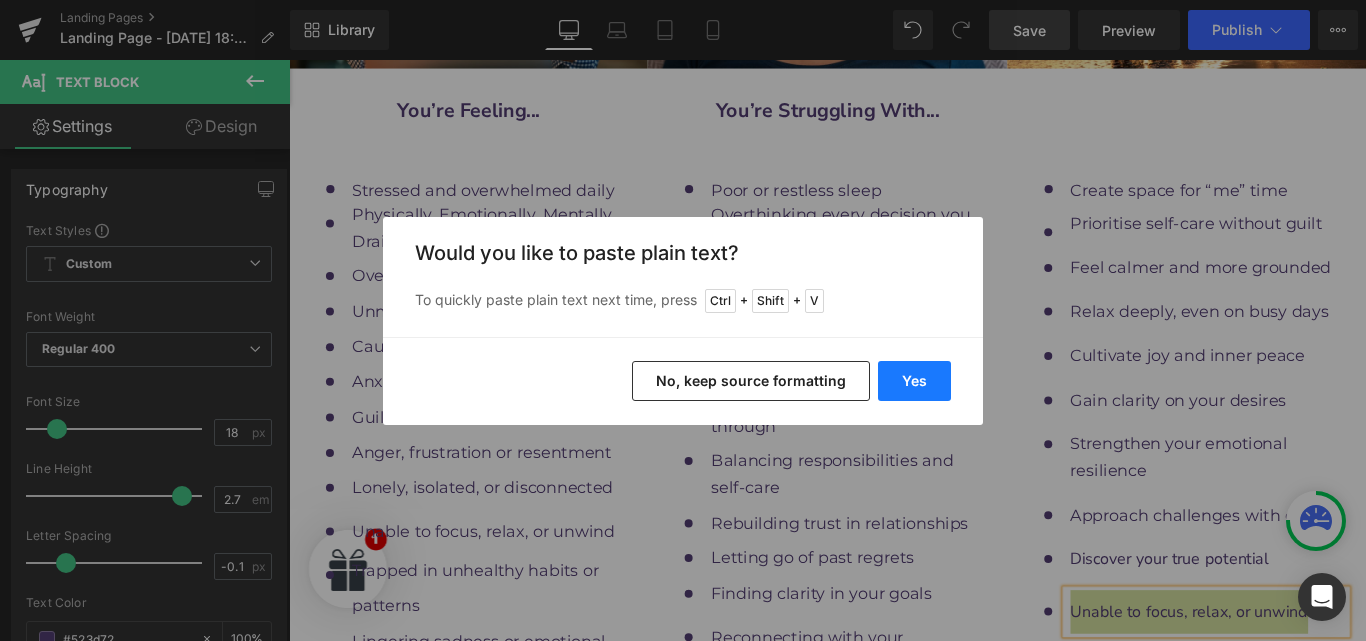 click on "Yes" at bounding box center [914, 381] 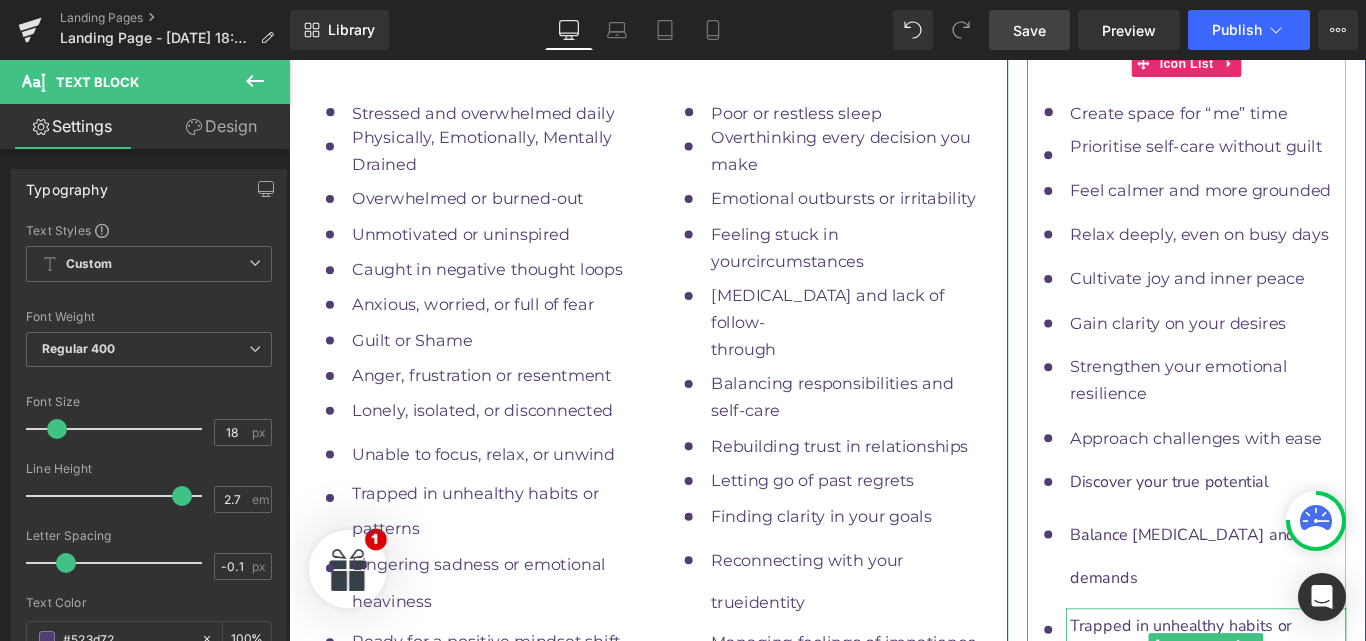 scroll, scrollTop: 10118, scrollLeft: 0, axis: vertical 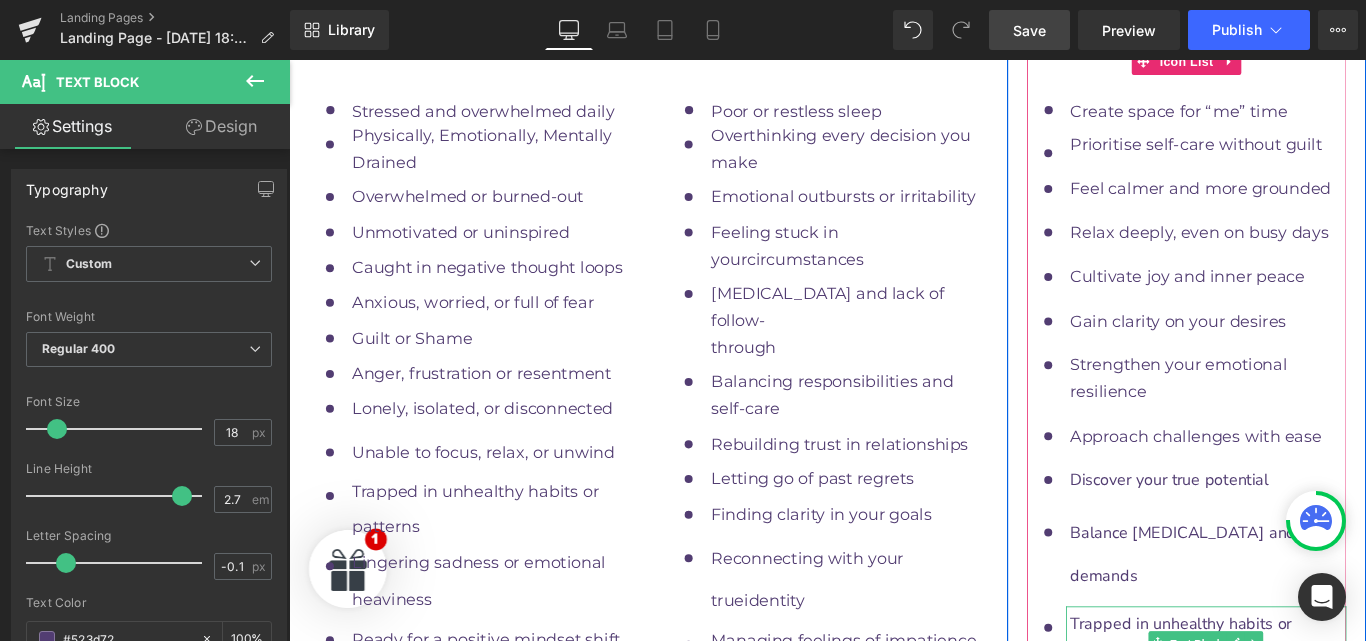 click on "patterns" at bounding box center (1322, 734) 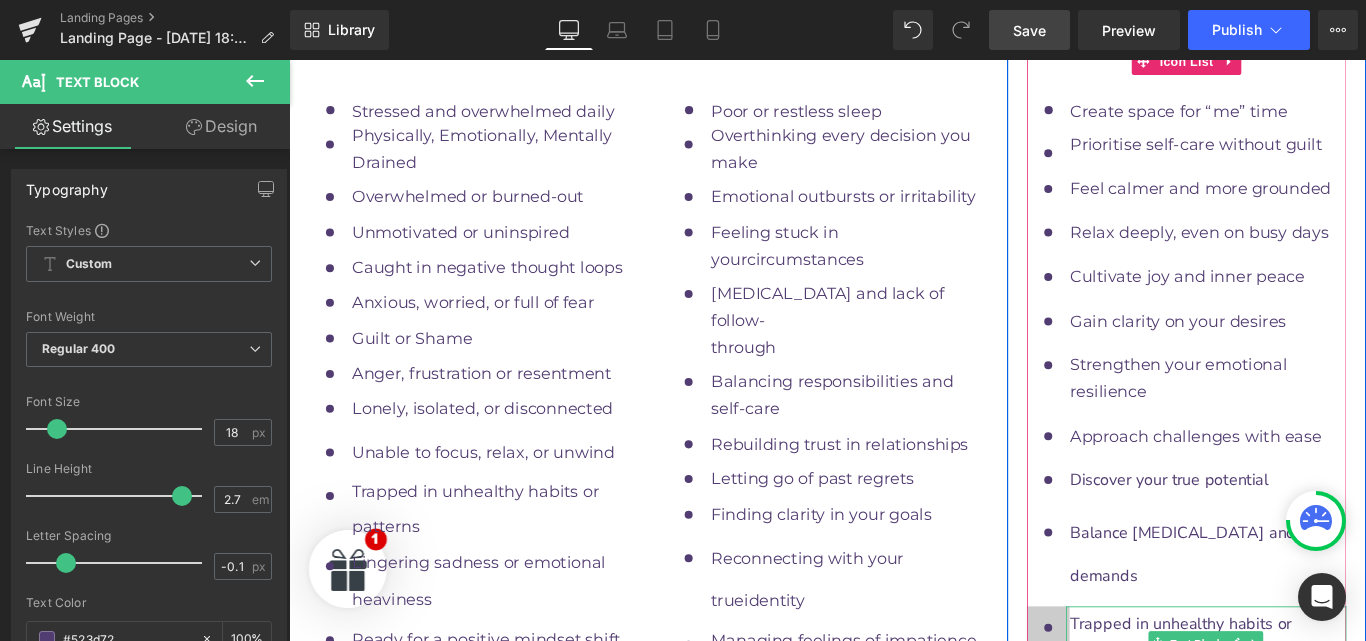 drag, startPoint x: 1245, startPoint y: 462, endPoint x: 1148, endPoint y: 424, distance: 104.177734 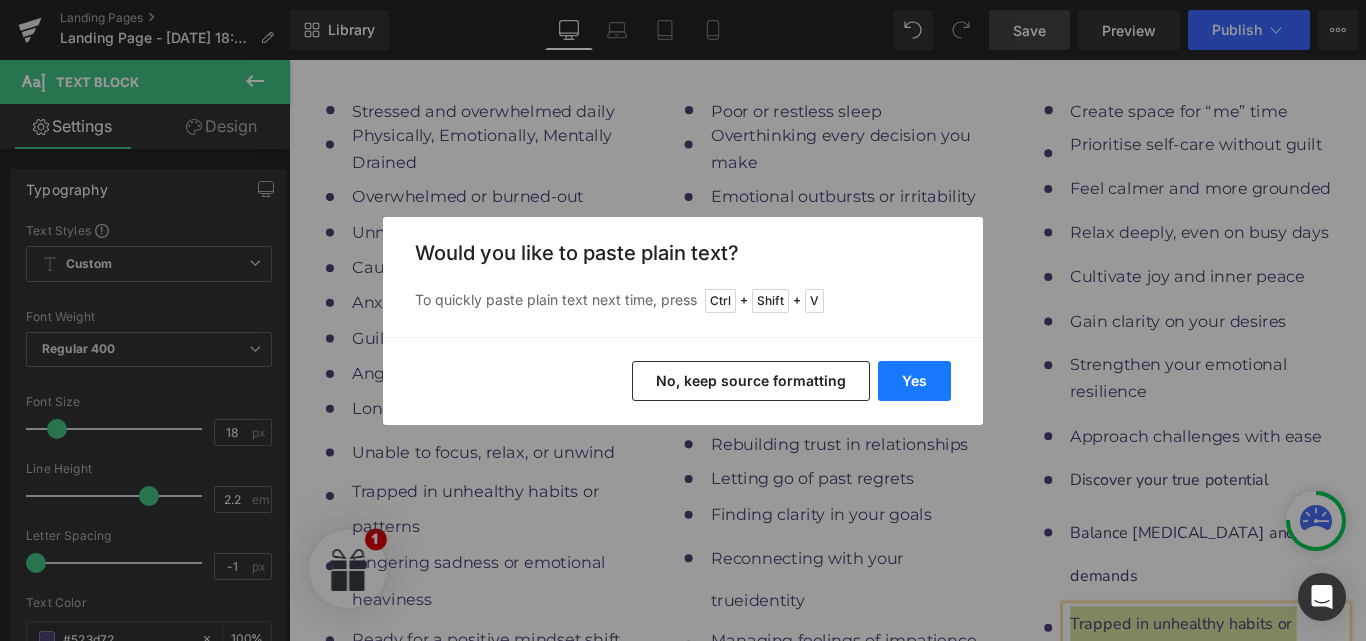 click on "Yes" at bounding box center [914, 381] 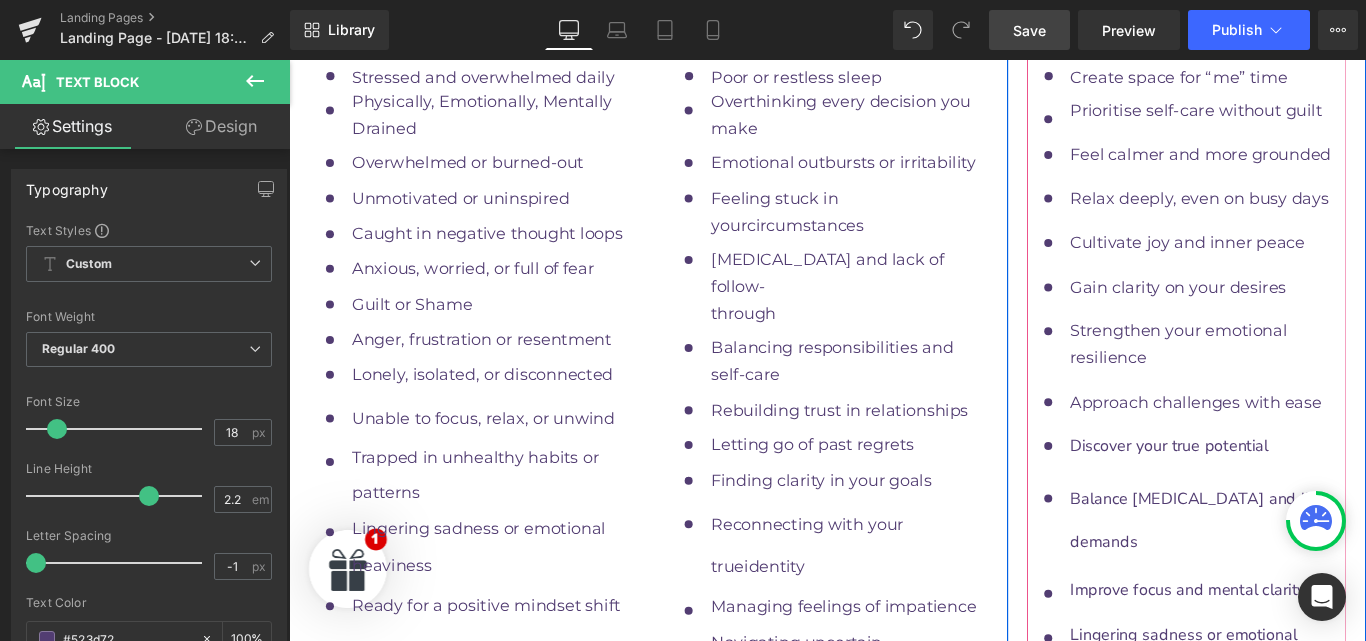 scroll, scrollTop: 10157, scrollLeft: 0, axis: vertical 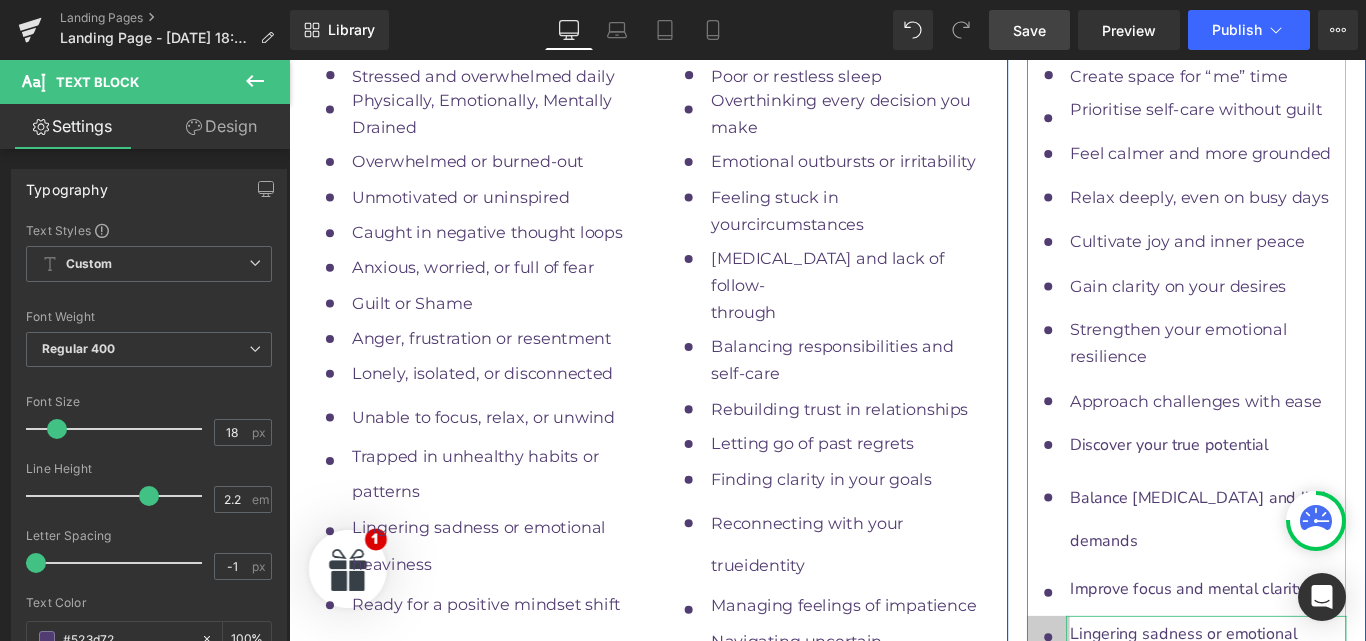 drag, startPoint x: 1247, startPoint y: 473, endPoint x: 1132, endPoint y: 425, distance: 124.61541 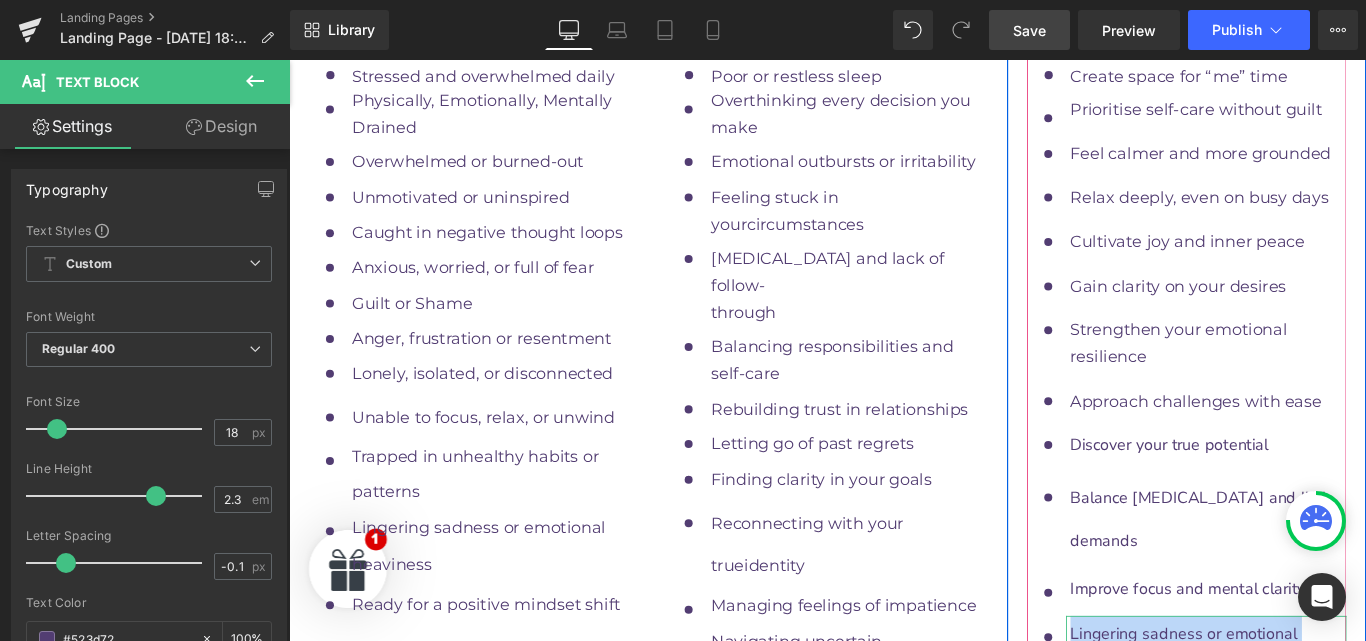 click 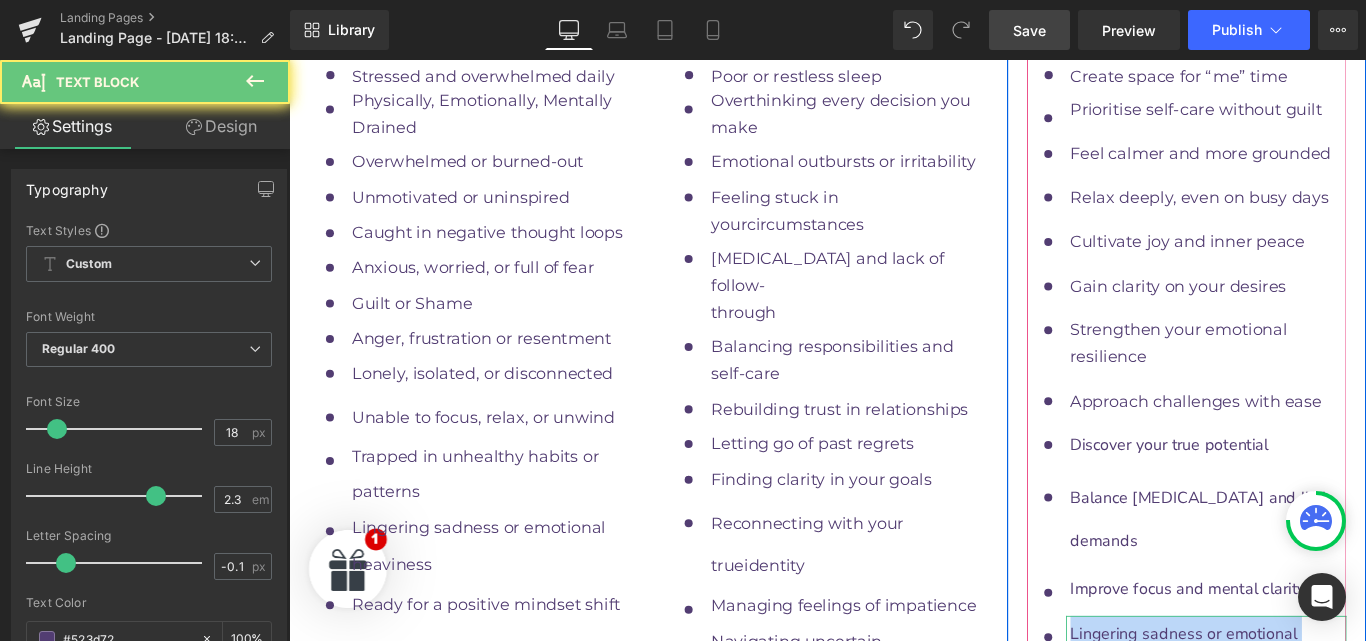 click on "heaviness" at bounding box center (1322, 746) 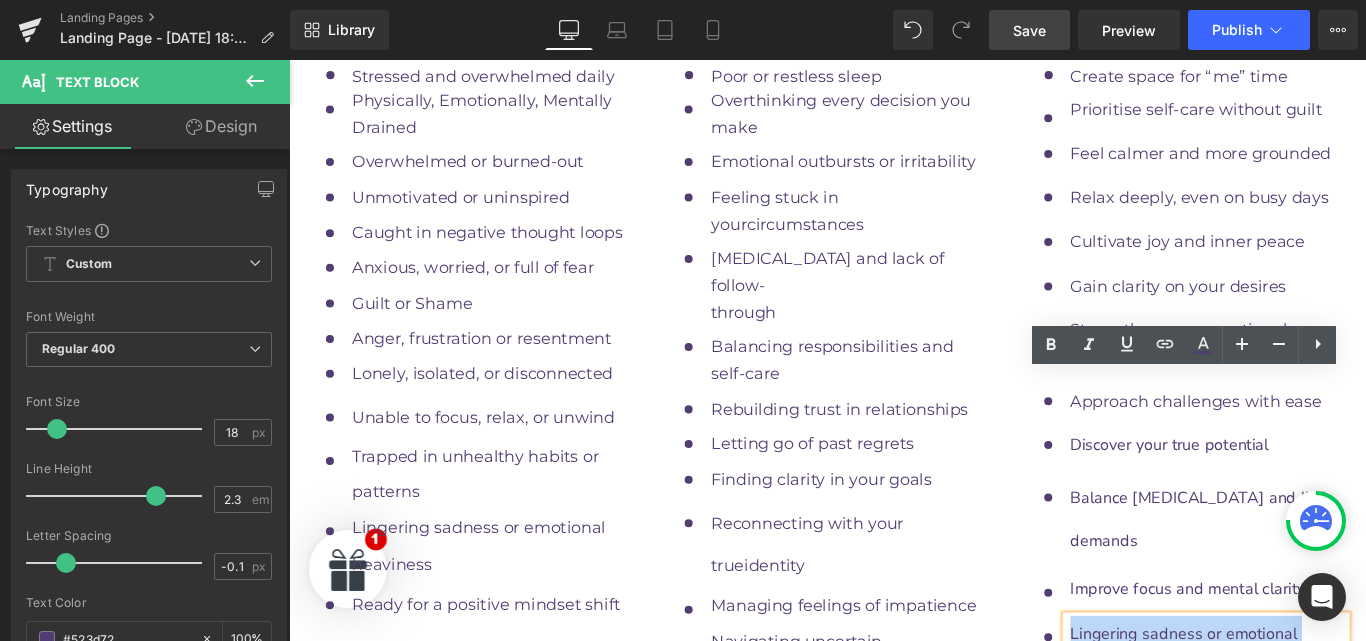 drag, startPoint x: 1248, startPoint y: 468, endPoint x: 1094, endPoint y: 394, distance: 170.85666 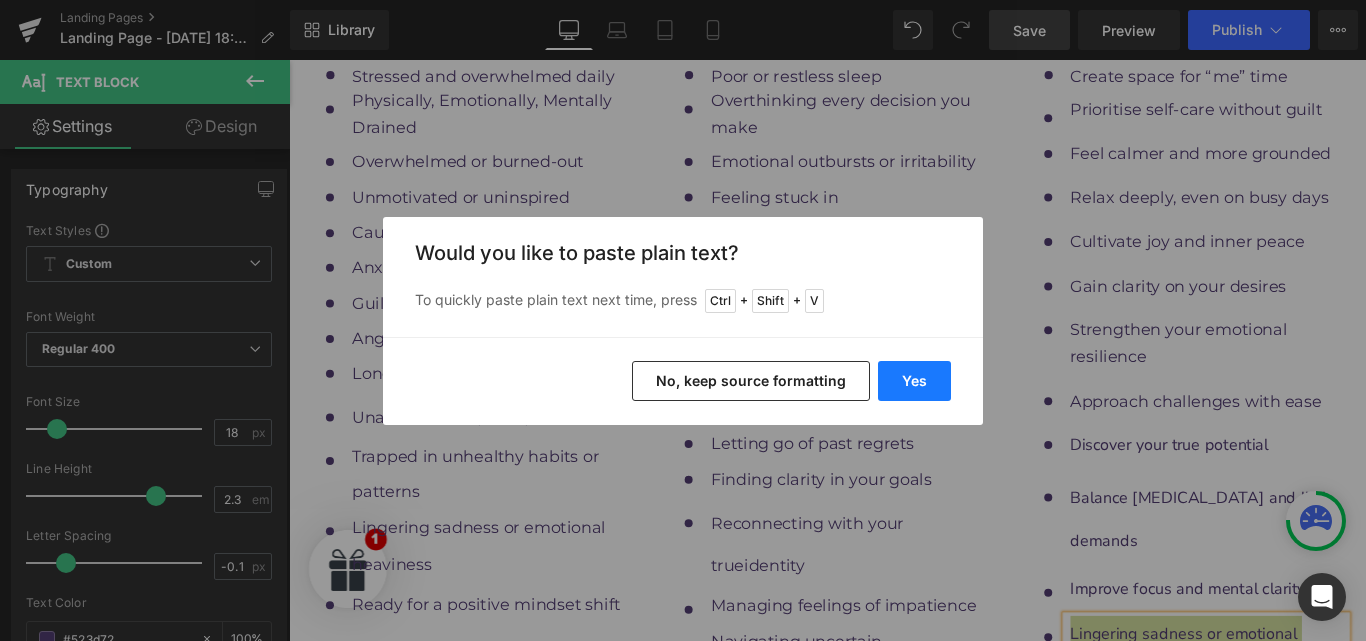 click on "Yes" at bounding box center (914, 381) 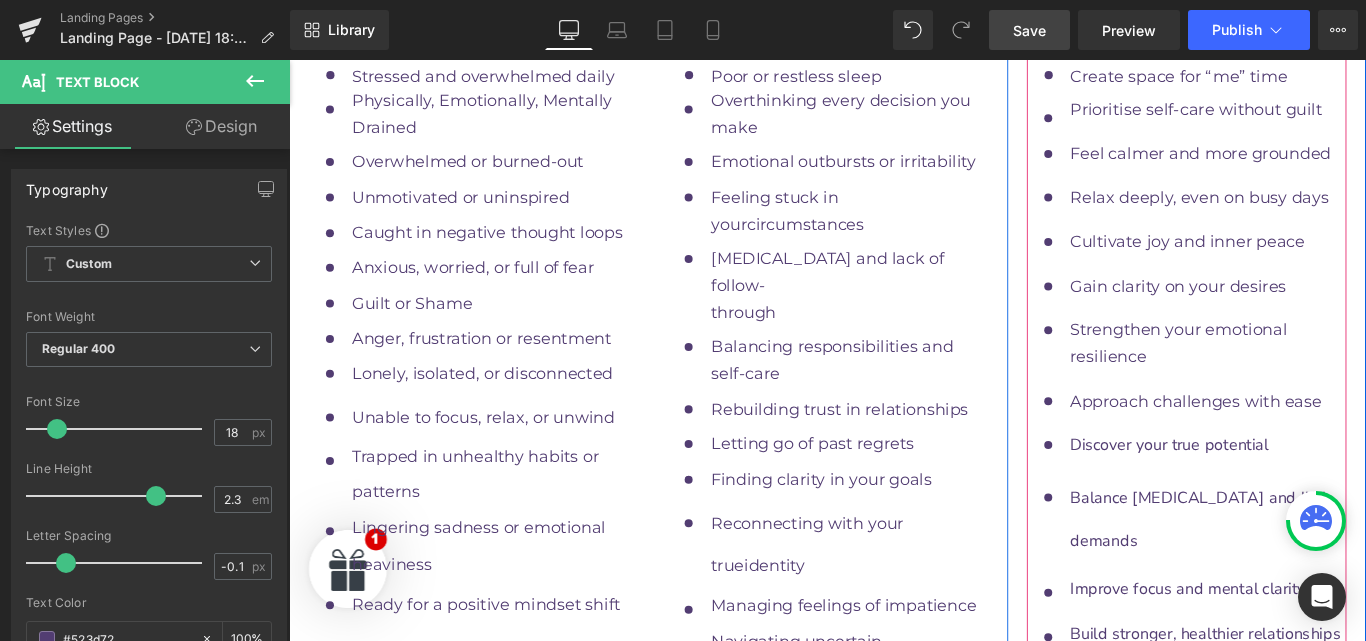 click on "Ready for a positive mindset shift" at bounding box center (1322, 759) 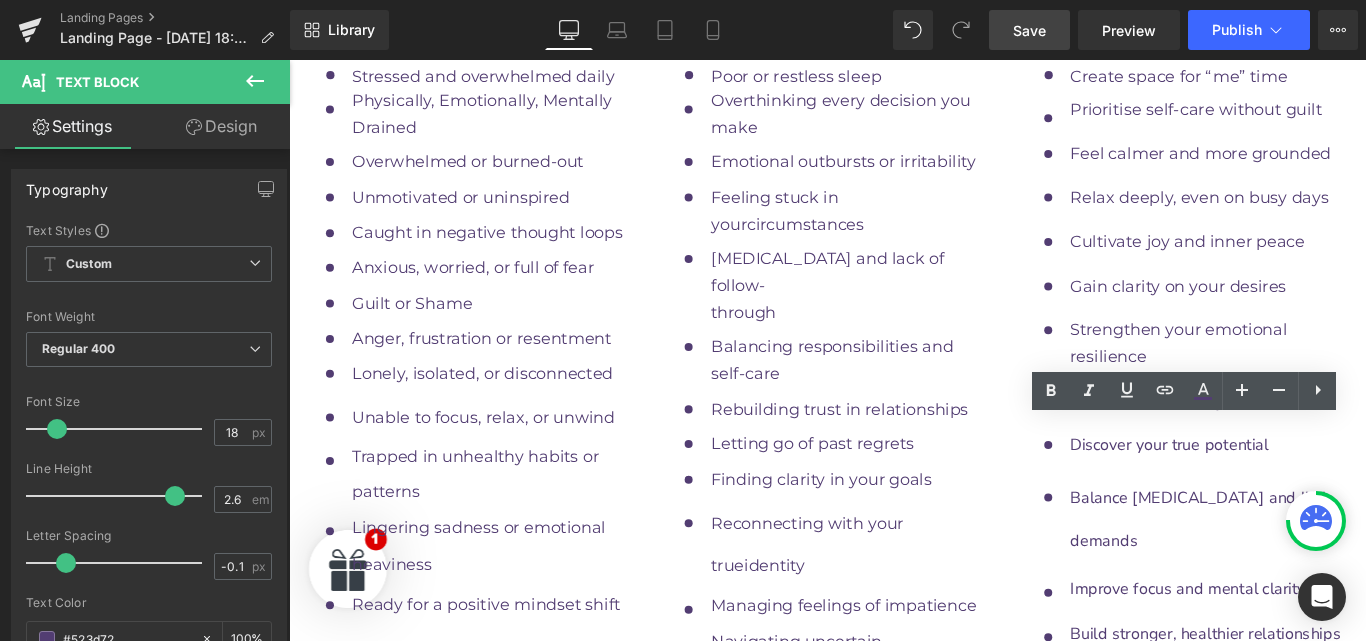 drag, startPoint x: 1439, startPoint y: 482, endPoint x: 1152, endPoint y: 474, distance: 287.11148 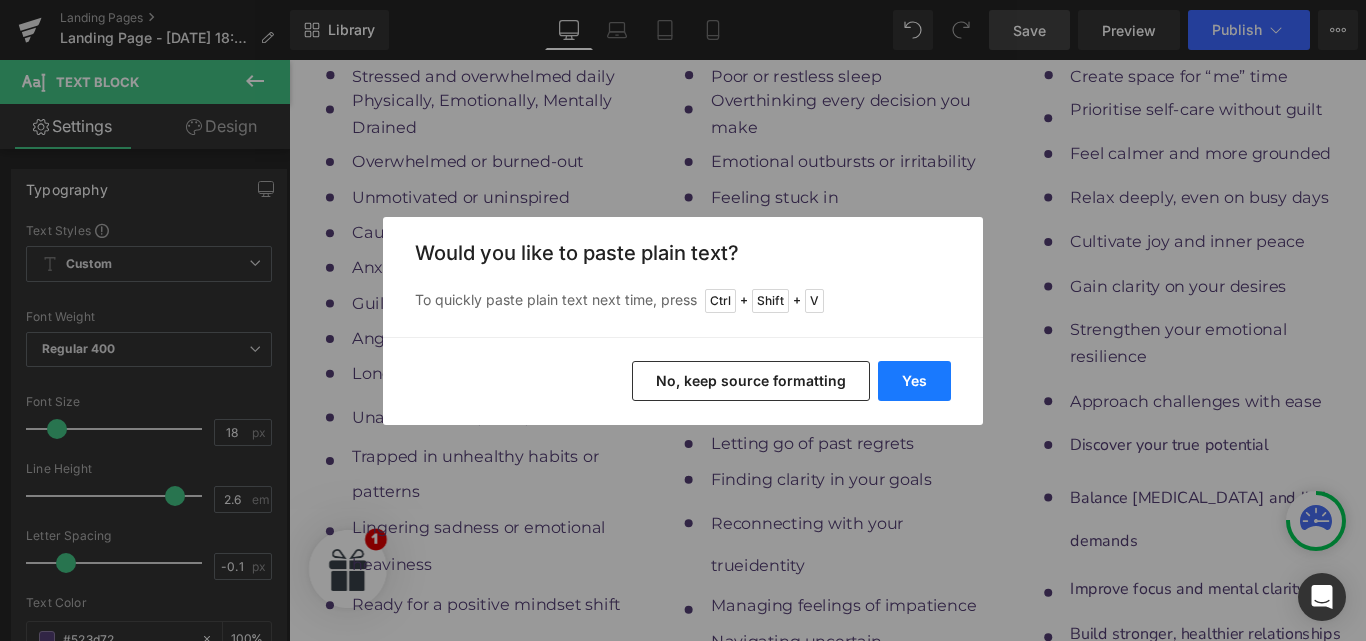 click on "Yes" at bounding box center [914, 381] 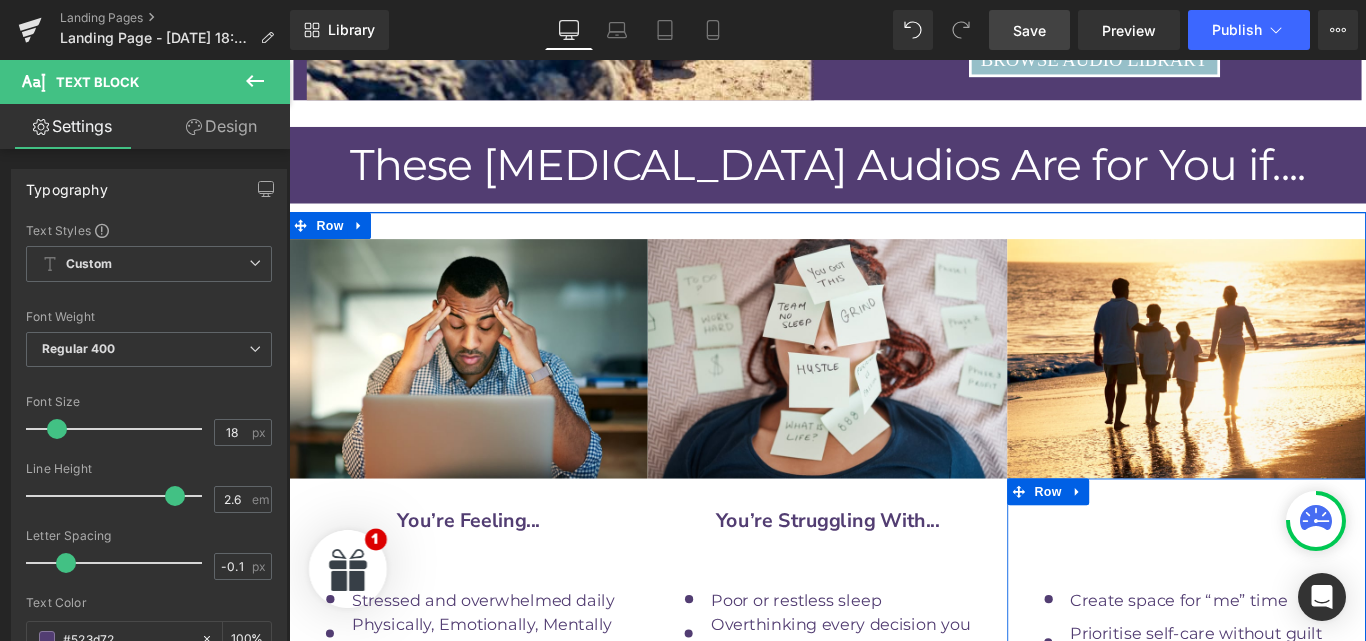 scroll, scrollTop: 9565, scrollLeft: 0, axis: vertical 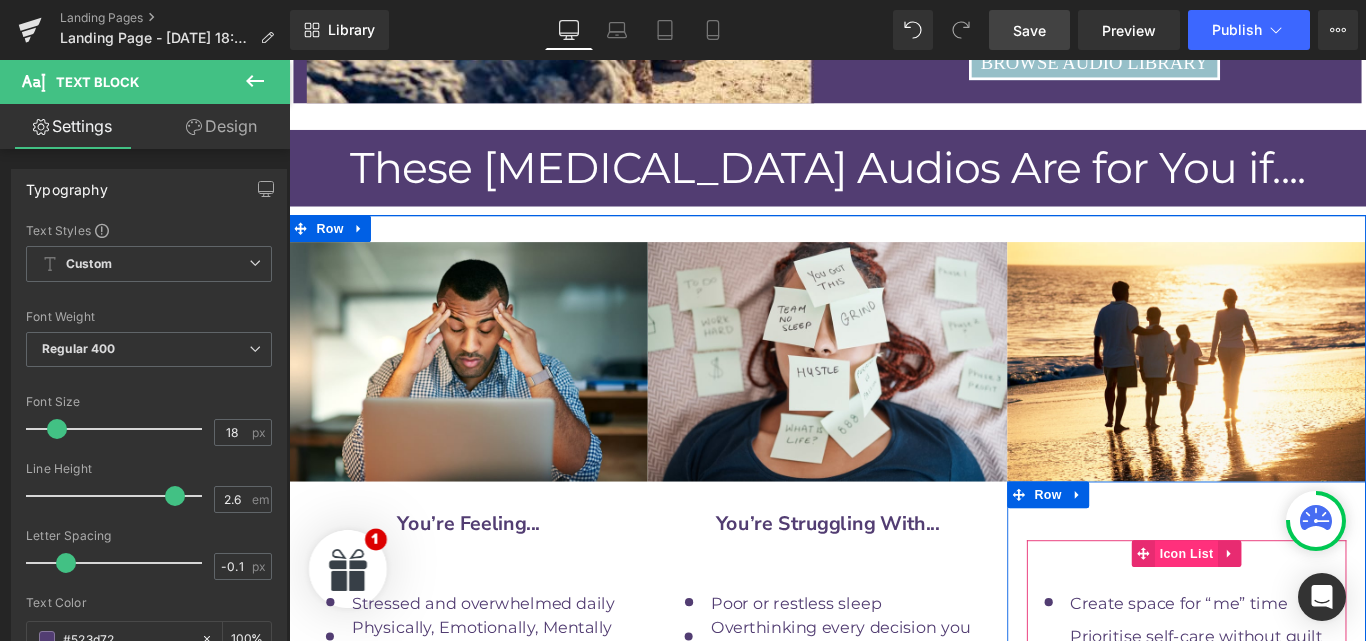 click on "Icon List" at bounding box center [1297, 615] 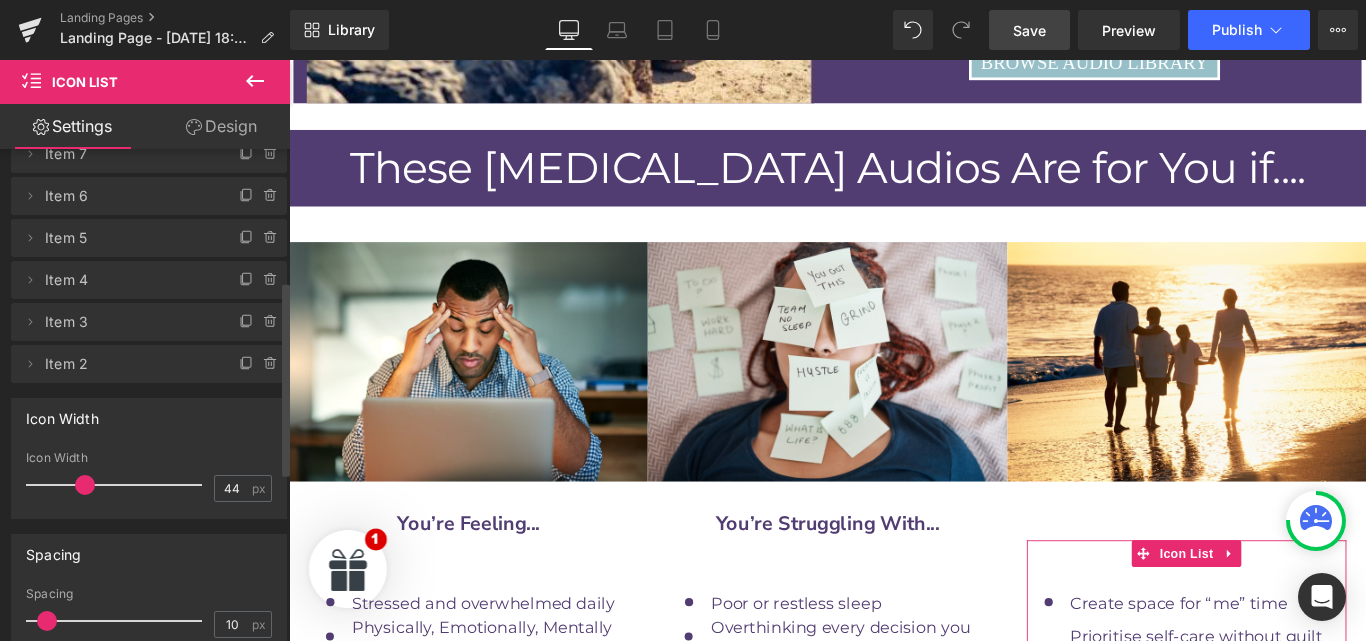 scroll, scrollTop: 0, scrollLeft: 0, axis: both 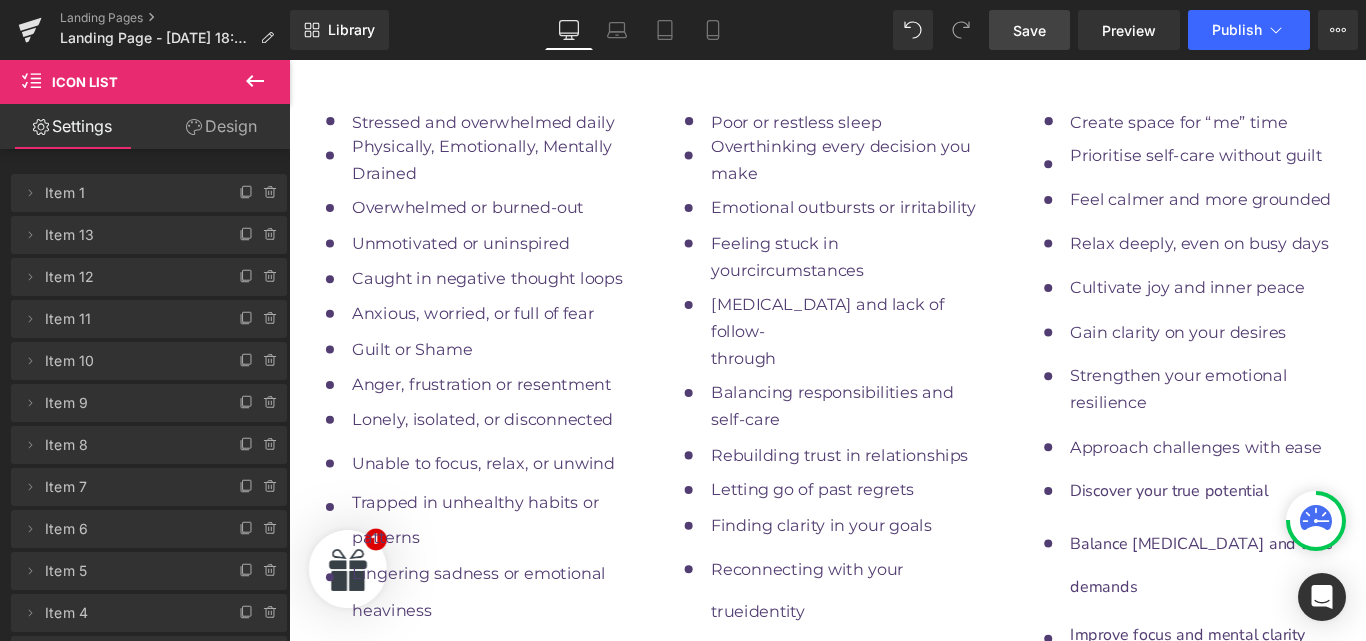 drag, startPoint x: 244, startPoint y: 78, endPoint x: 506, endPoint y: 164, distance: 275.7535 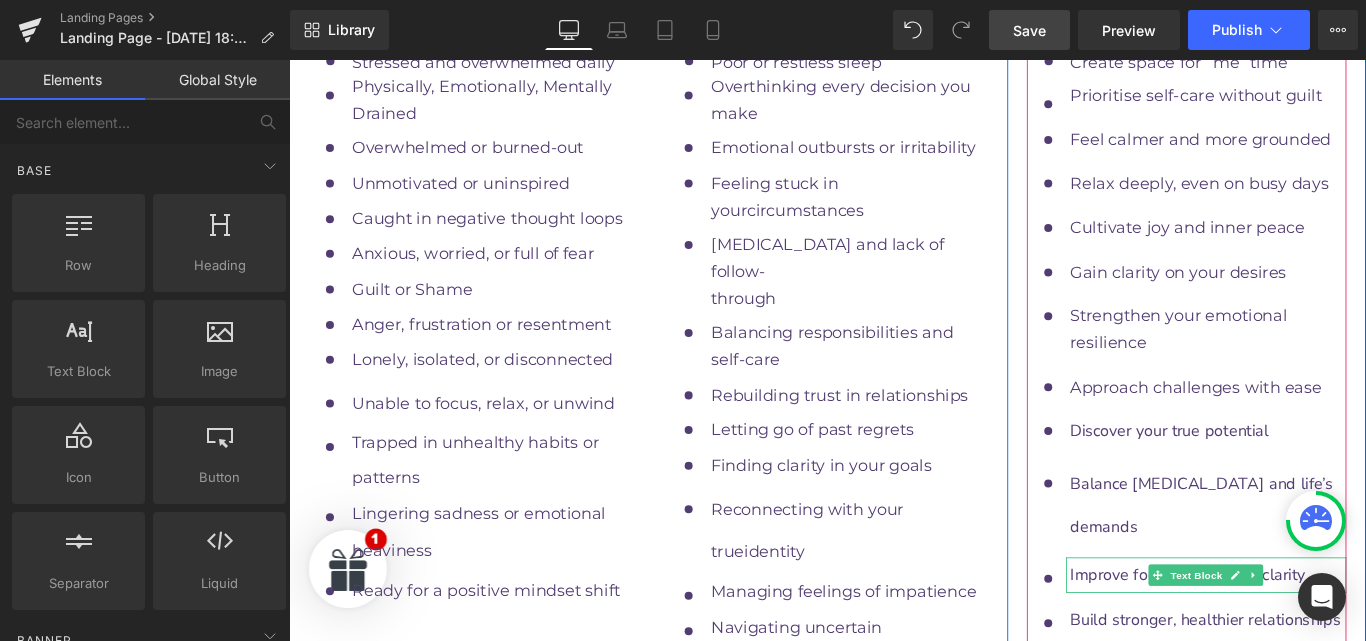 scroll, scrollTop: 10174, scrollLeft: 0, axis: vertical 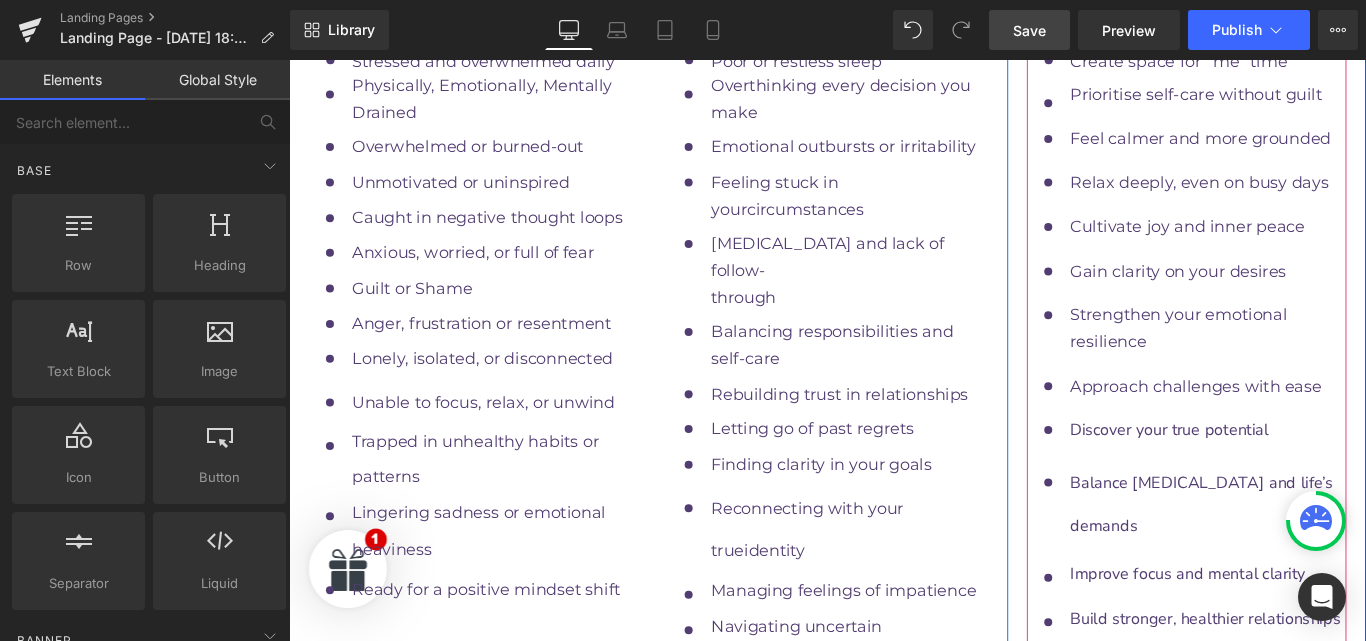 click 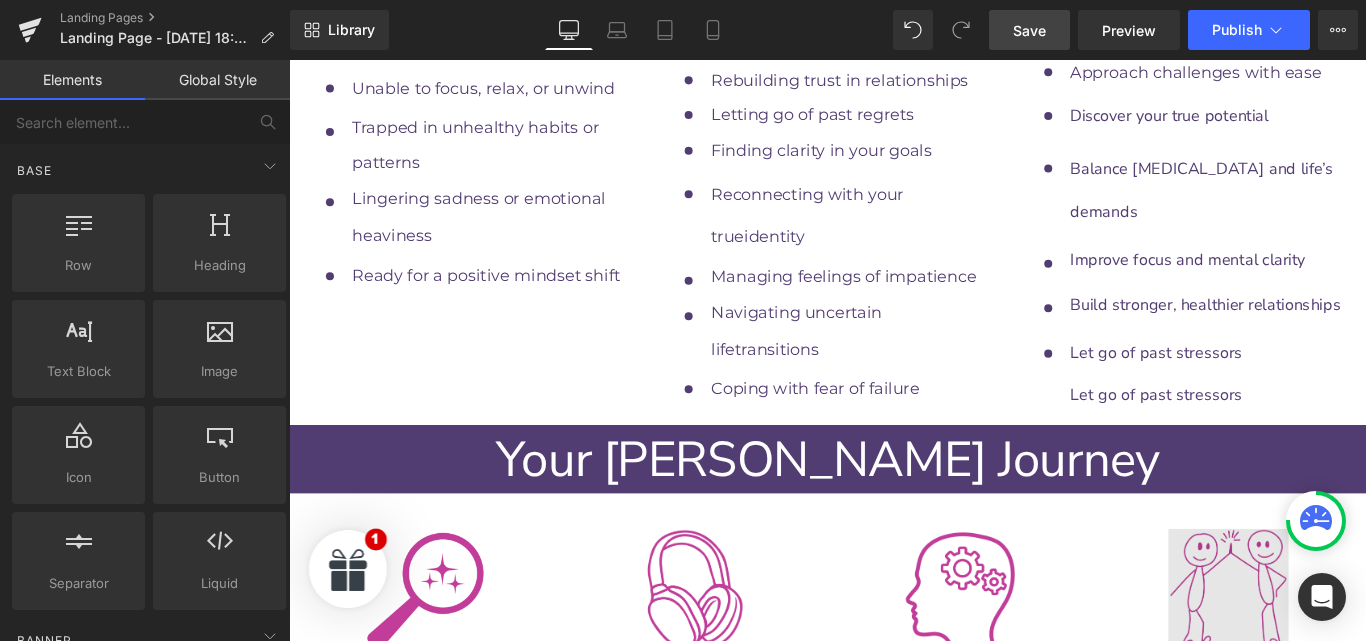 scroll, scrollTop: 10433, scrollLeft: 0, axis: vertical 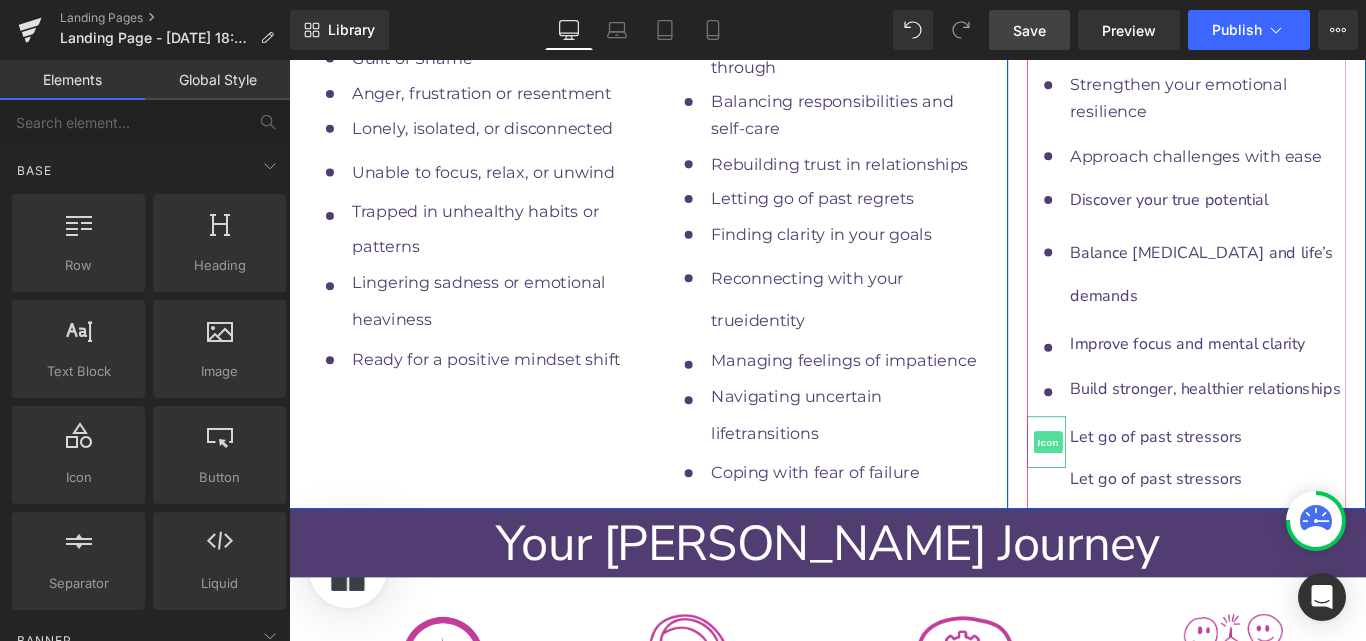 click on "Icon" at bounding box center [1142, 489] 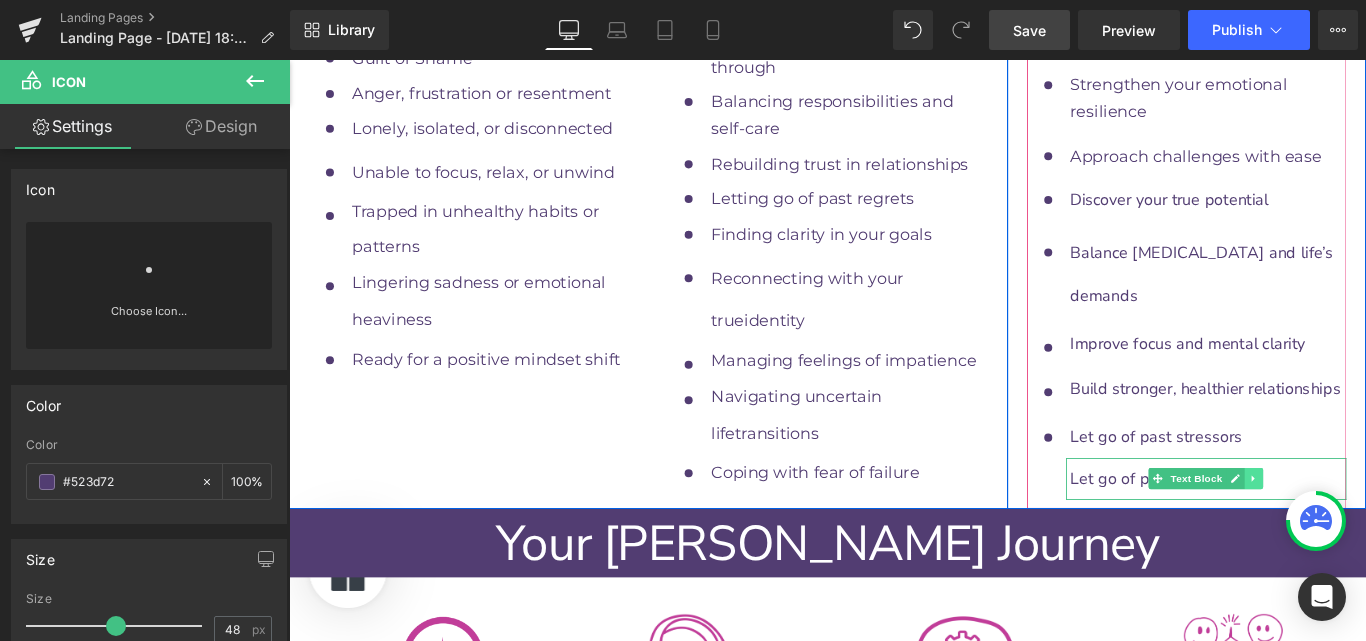 click 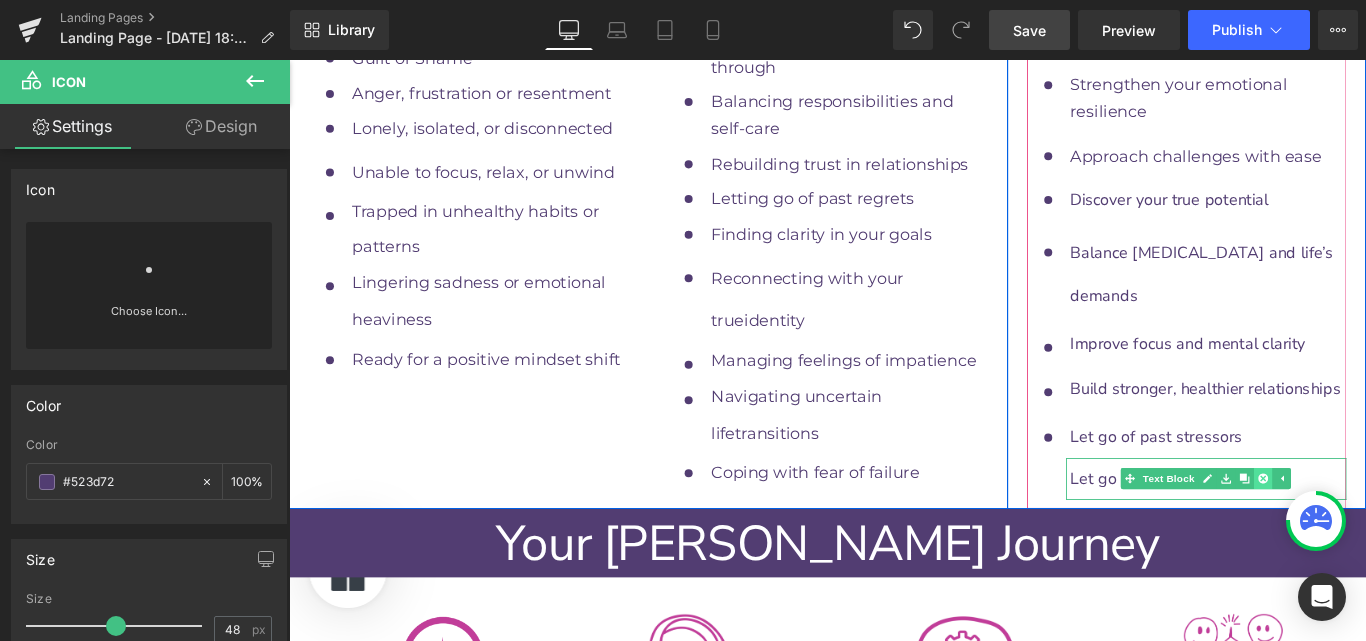 click 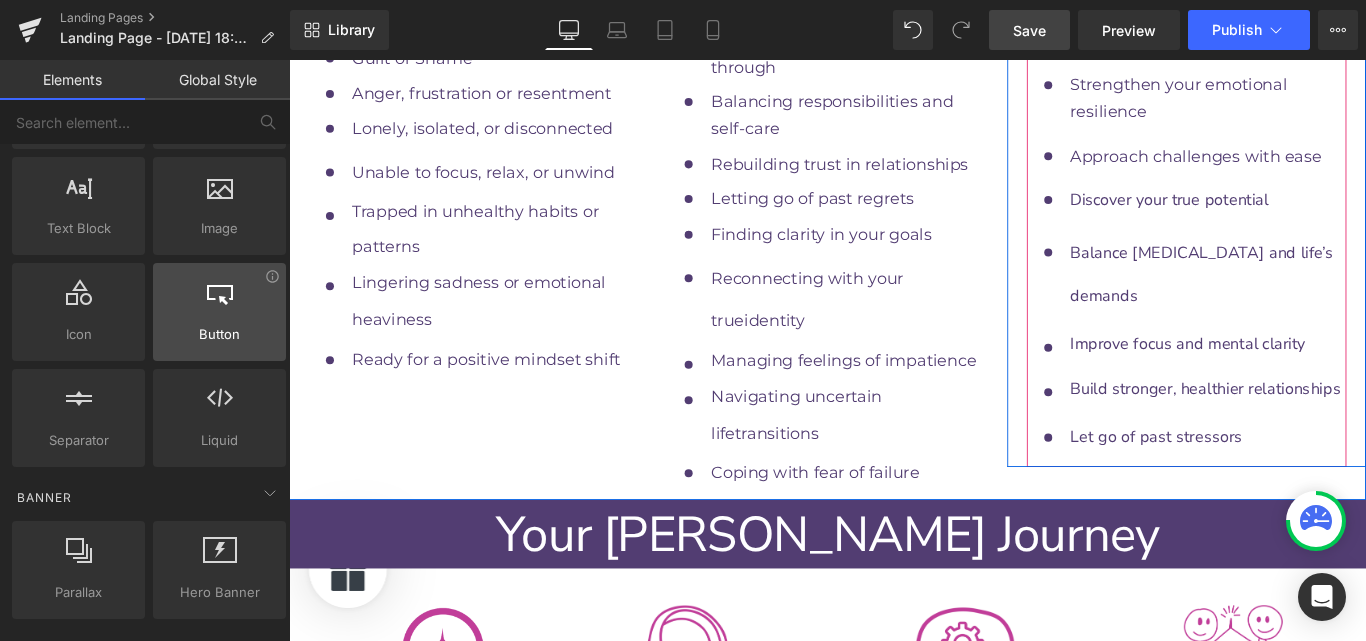 scroll, scrollTop: 183, scrollLeft: 0, axis: vertical 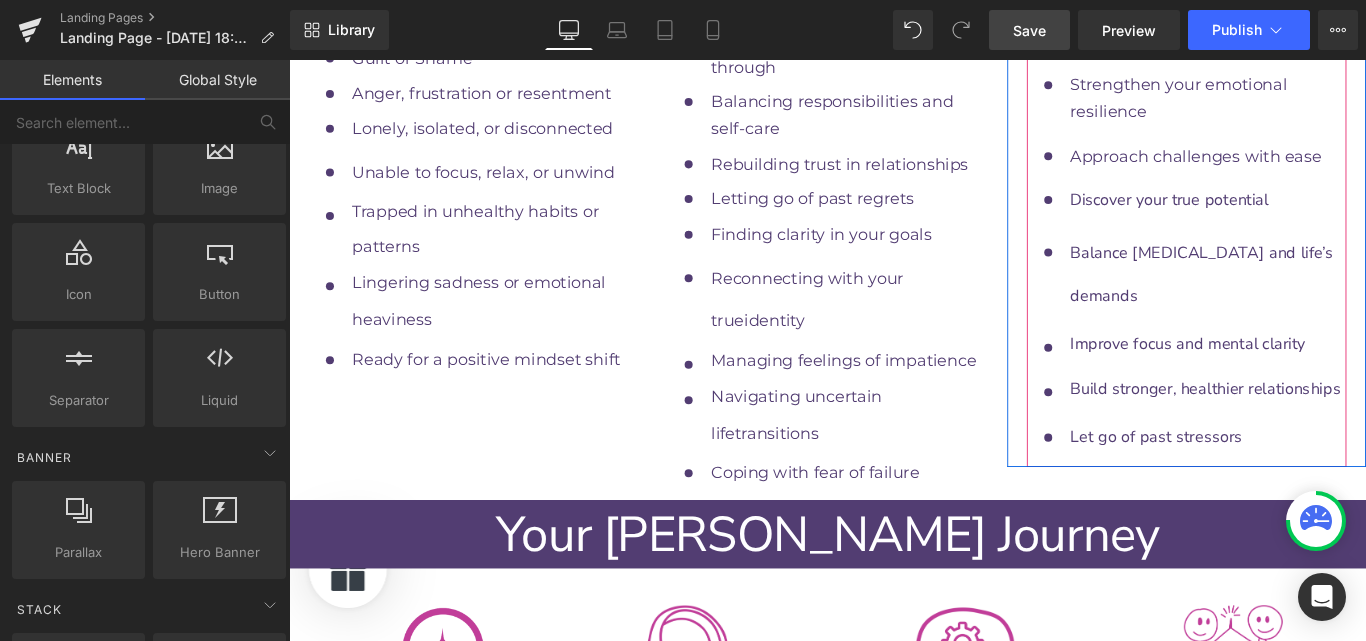 click on "Save" at bounding box center (1029, 30) 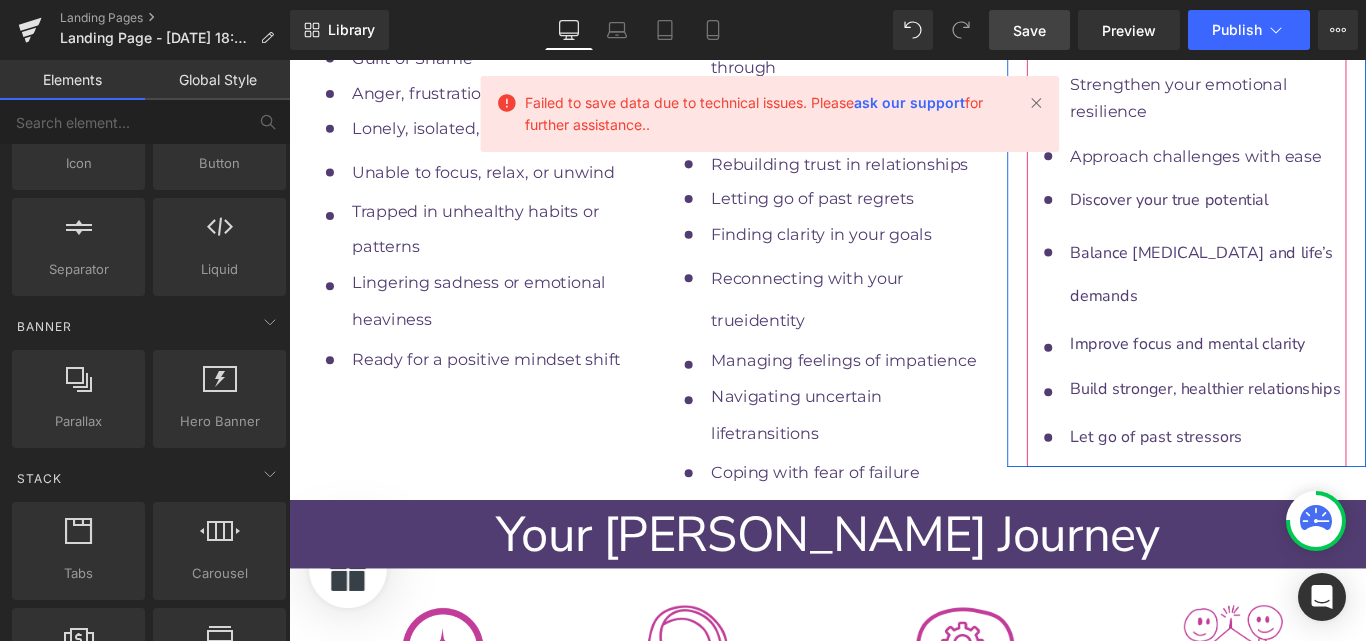 scroll, scrollTop: 0, scrollLeft: 0, axis: both 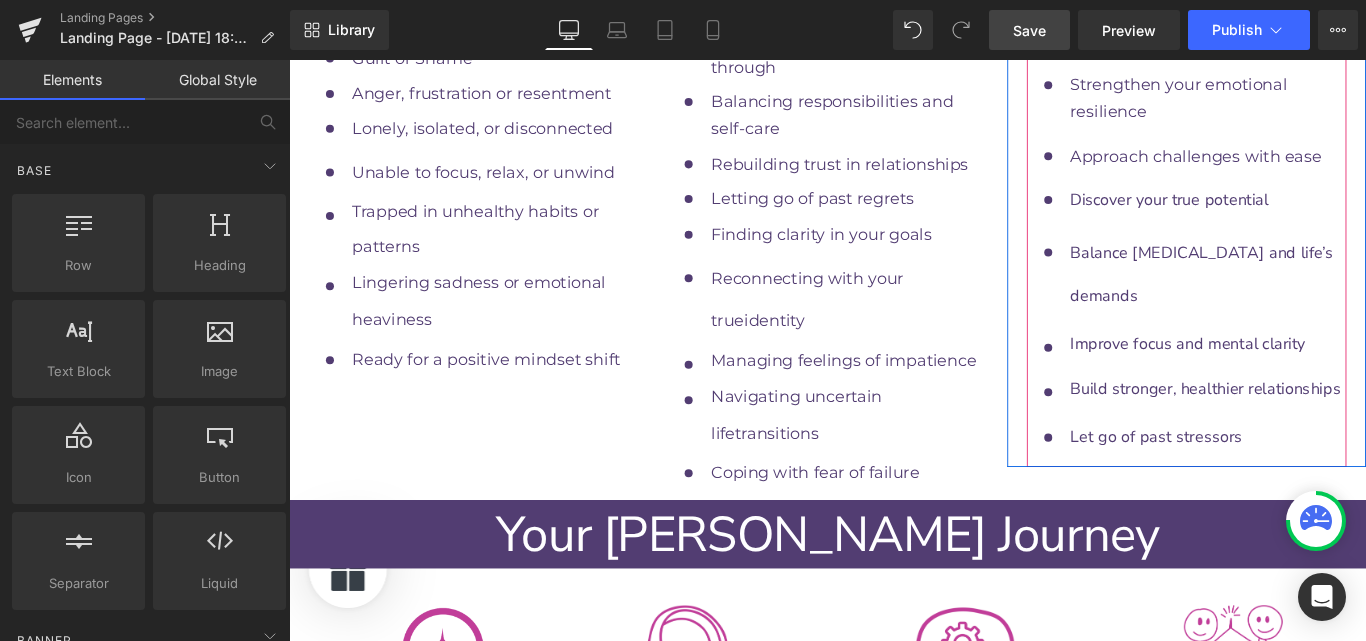 click on "Navigating uncertain life  transitions Text Block" at bounding box center (915, 459) 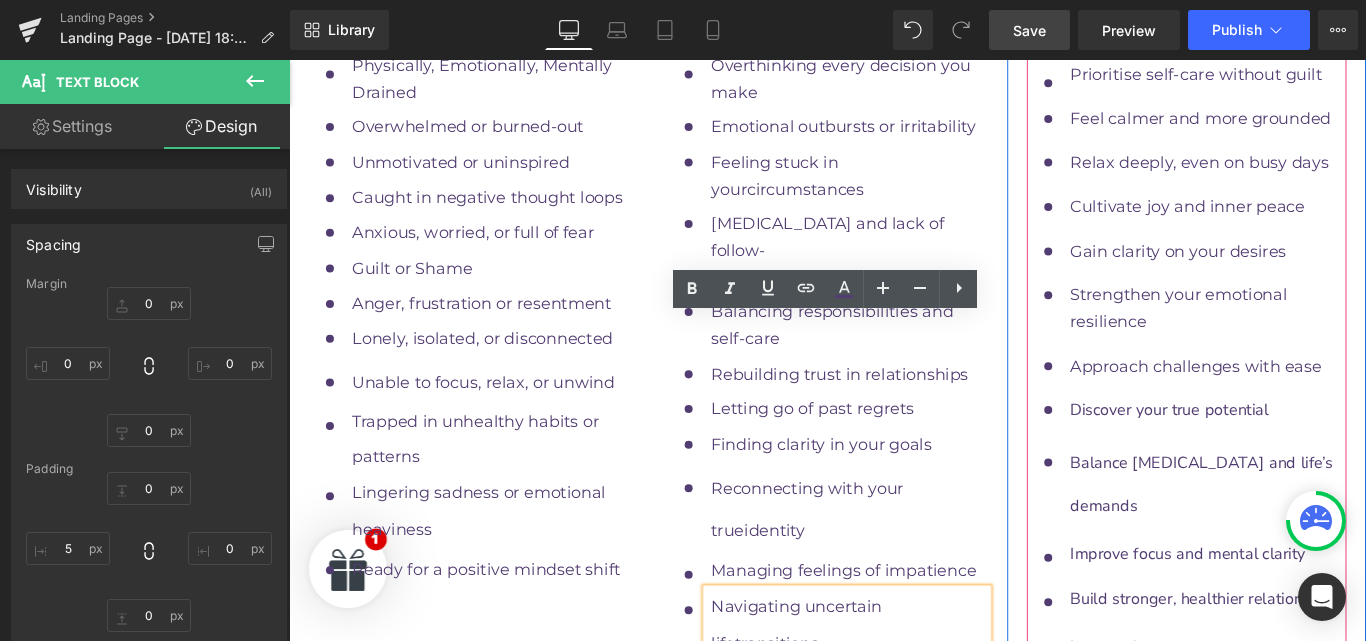 scroll, scrollTop: 10195, scrollLeft: 0, axis: vertical 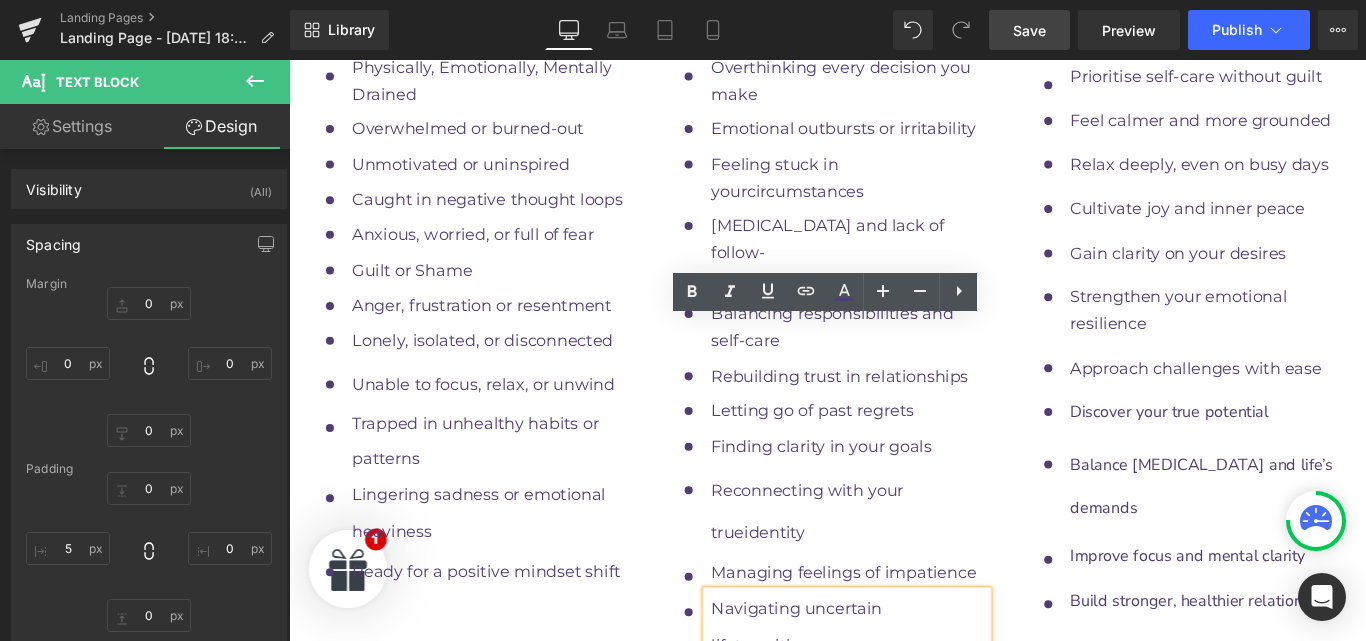 click on "Save" at bounding box center (1029, 30) 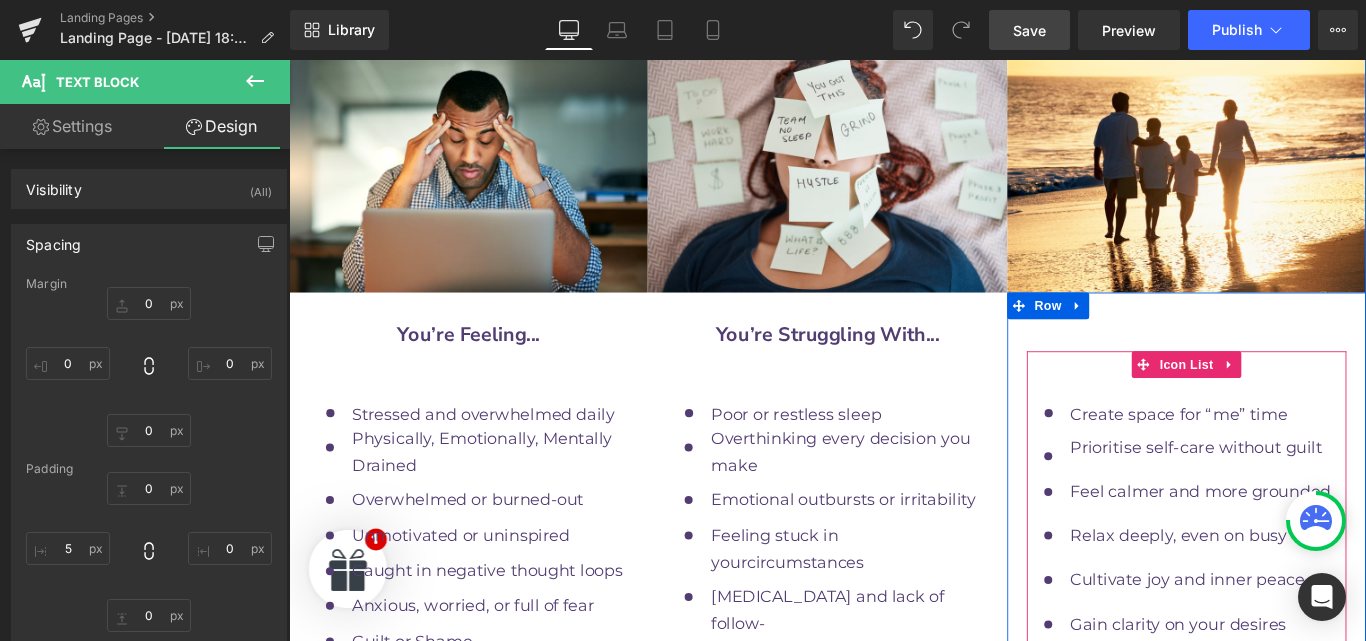 scroll, scrollTop: 9714, scrollLeft: 0, axis: vertical 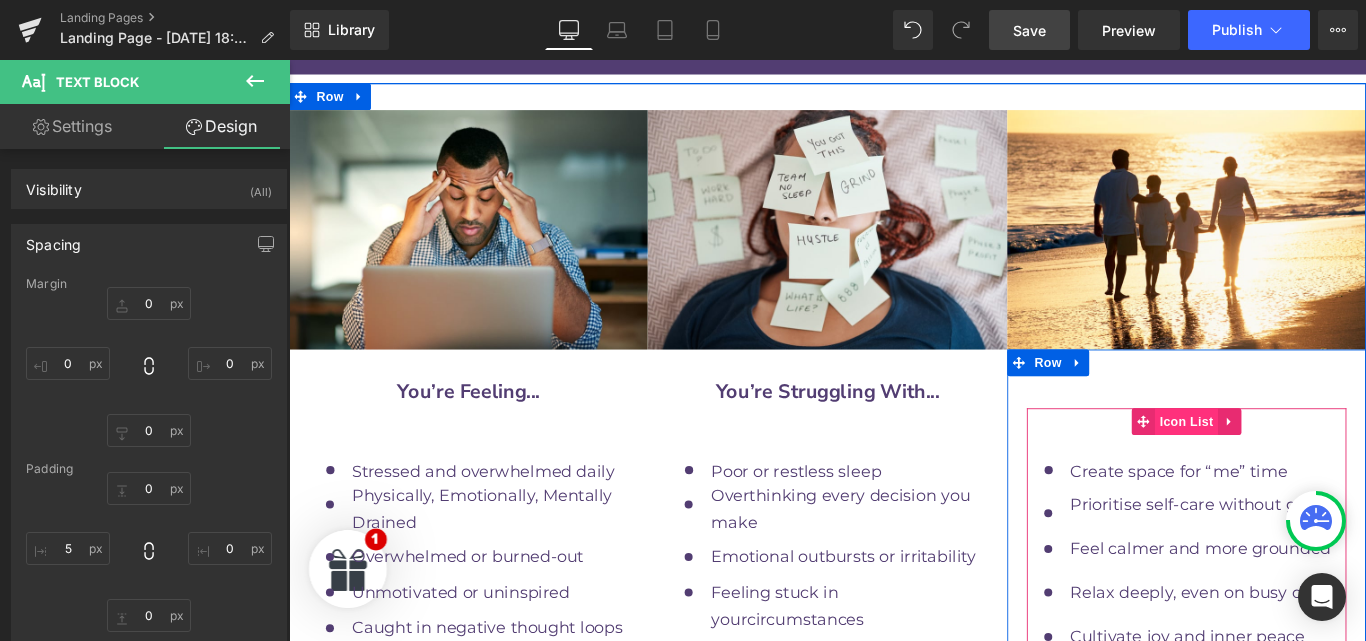 click on "Icon List" at bounding box center (1297, 466) 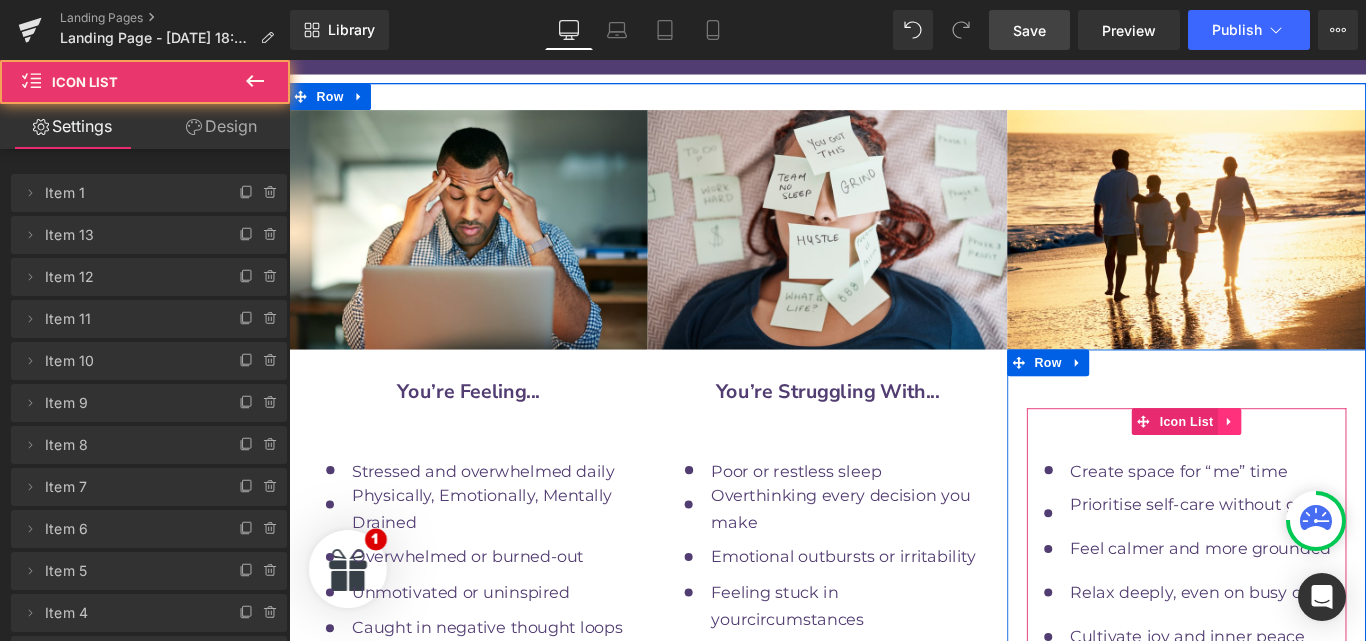 click 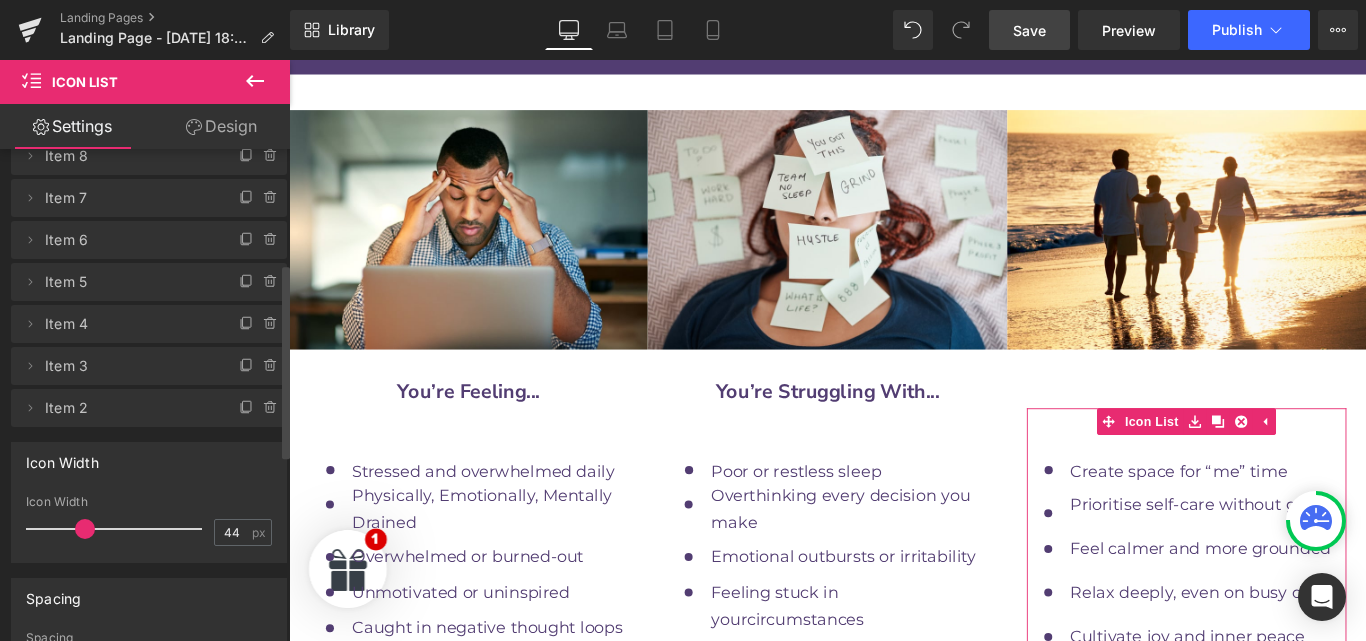 scroll, scrollTop: 290, scrollLeft: 0, axis: vertical 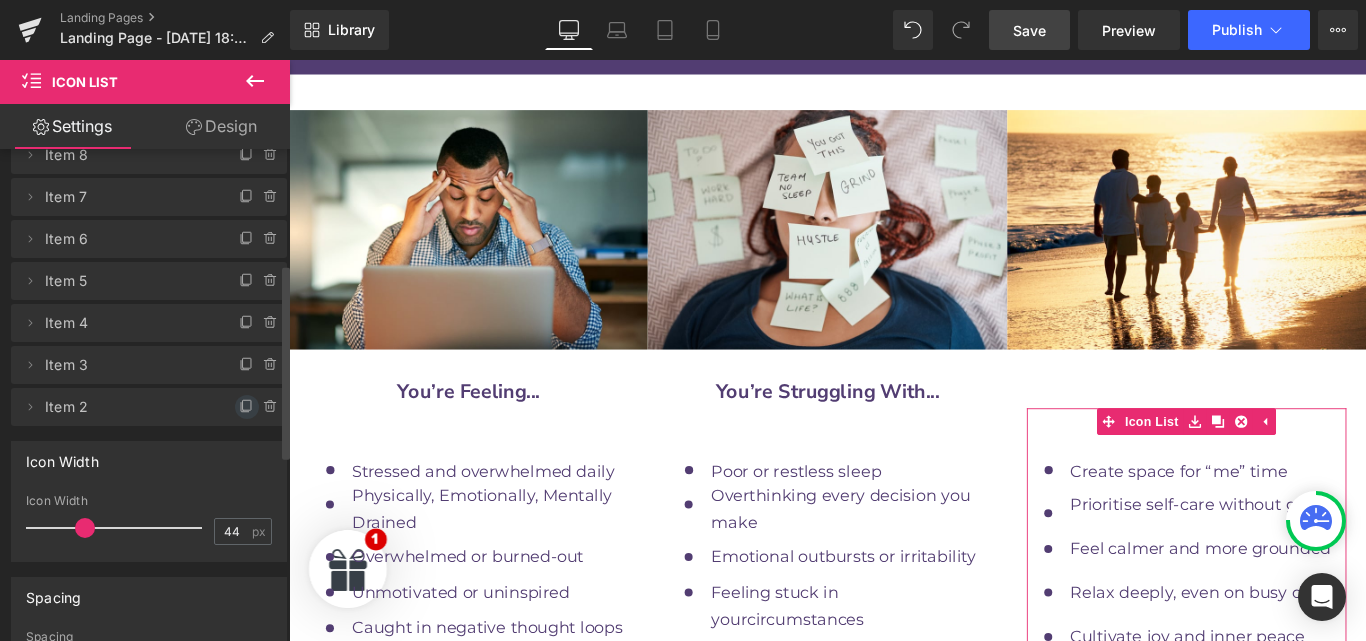 click 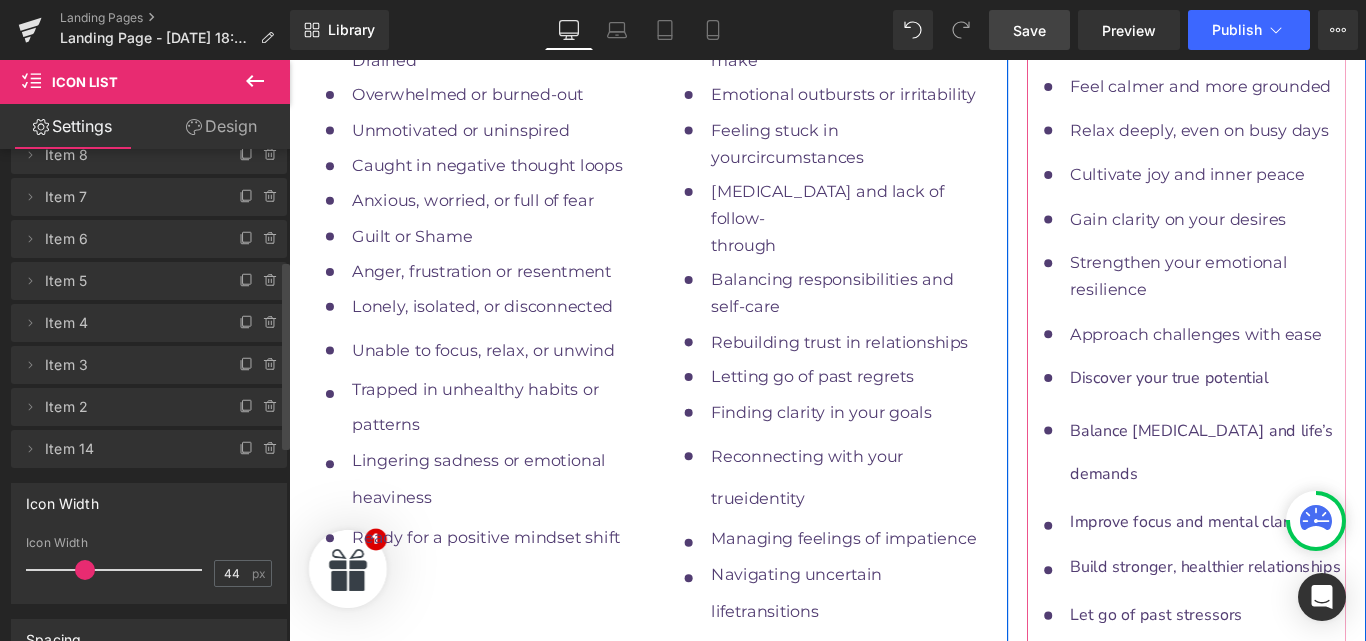 scroll, scrollTop: 10234, scrollLeft: 0, axis: vertical 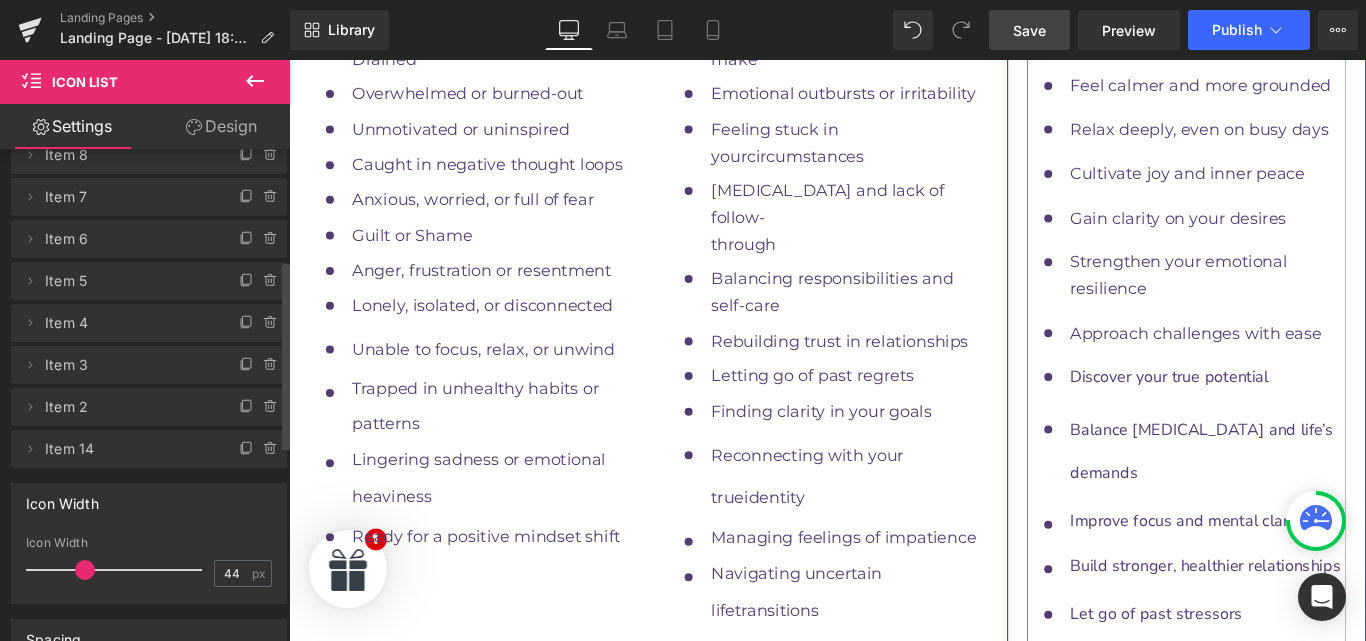 click on "Let go of past stressors" at bounding box center (1322, 739) 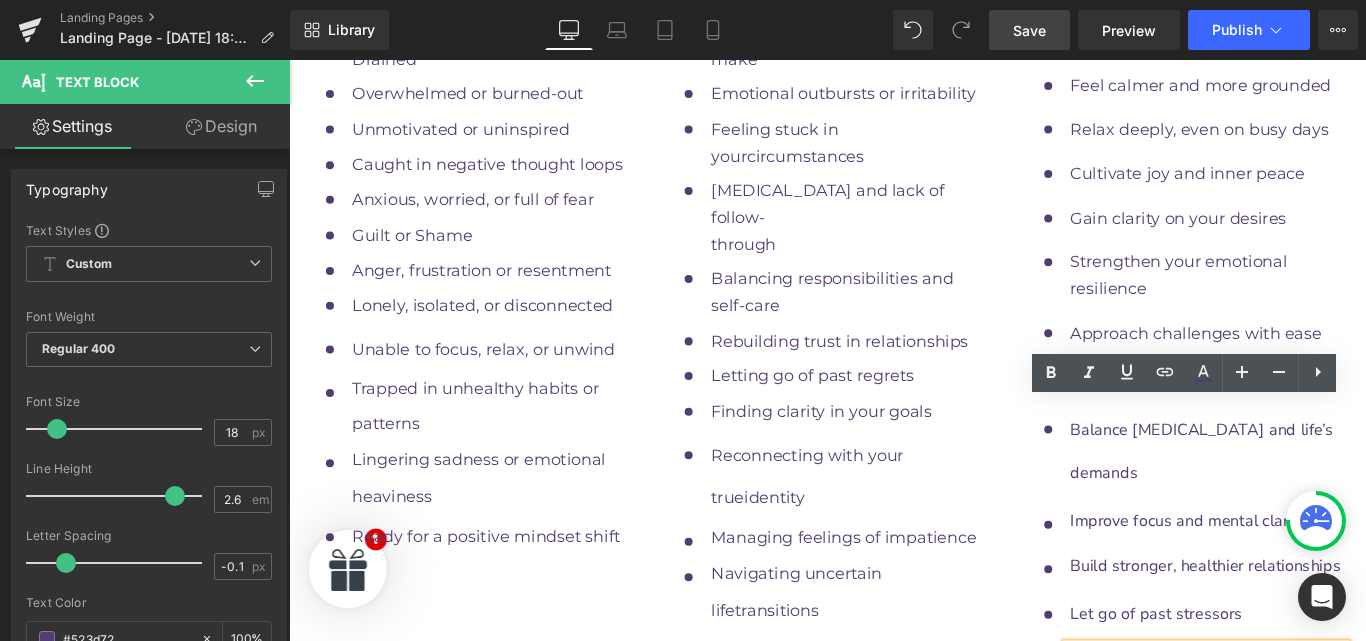 drag, startPoint x: 1395, startPoint y: 463, endPoint x: 1154, endPoint y: 465, distance: 241.0083 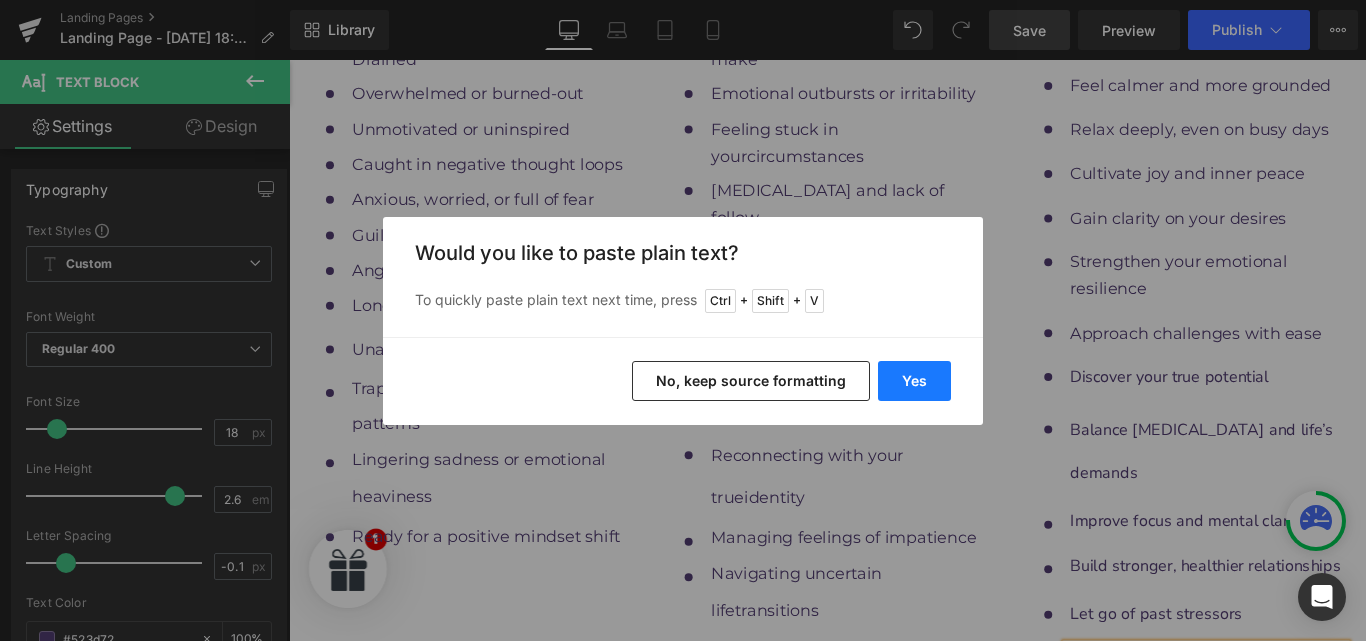 click on "Yes" at bounding box center (914, 381) 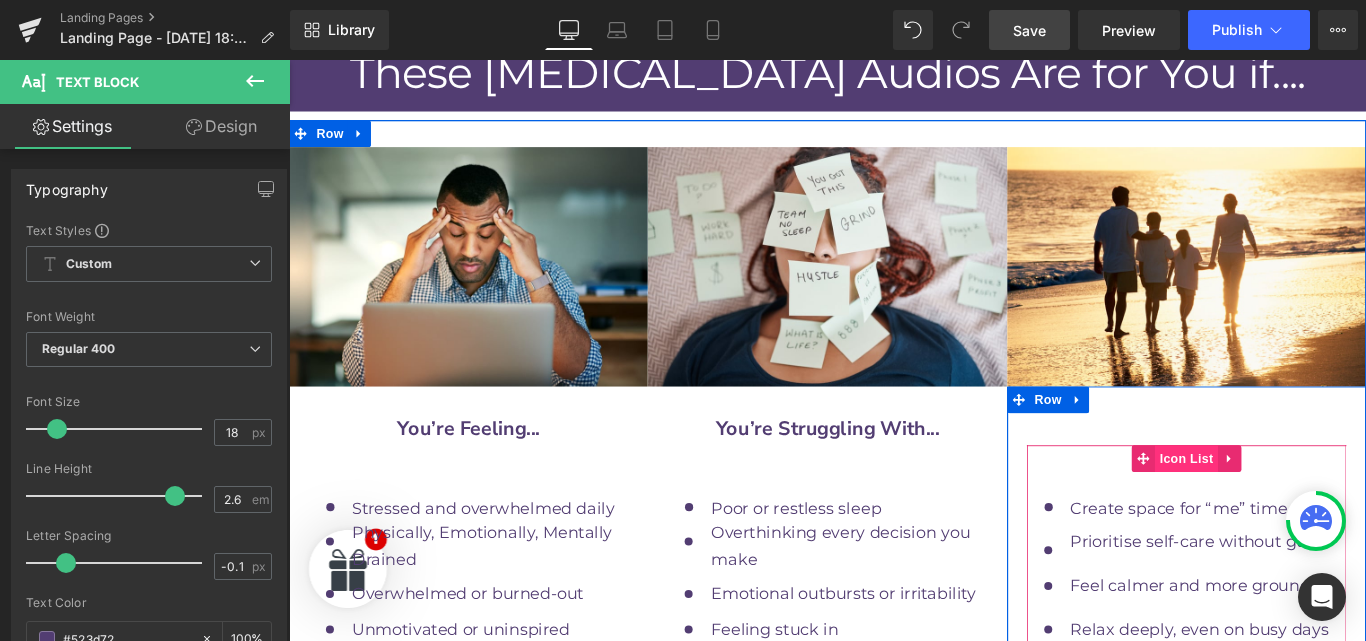 scroll, scrollTop: 9671, scrollLeft: 0, axis: vertical 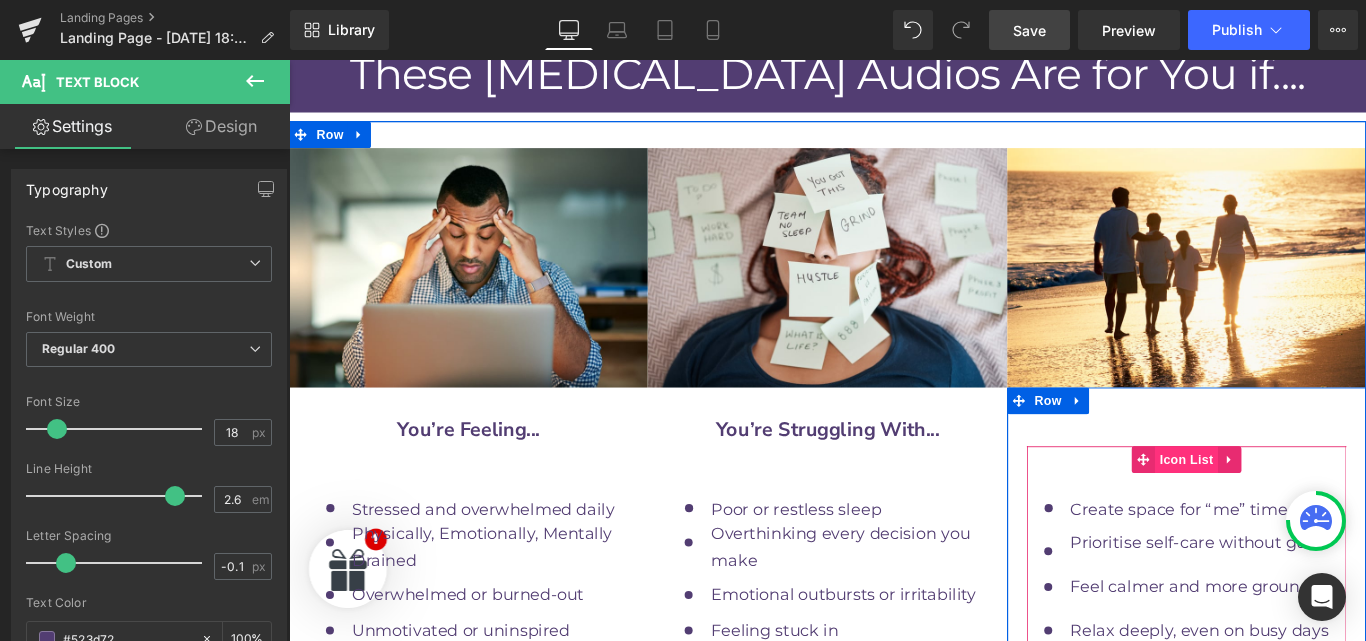click on "Icon List" at bounding box center (1297, 509) 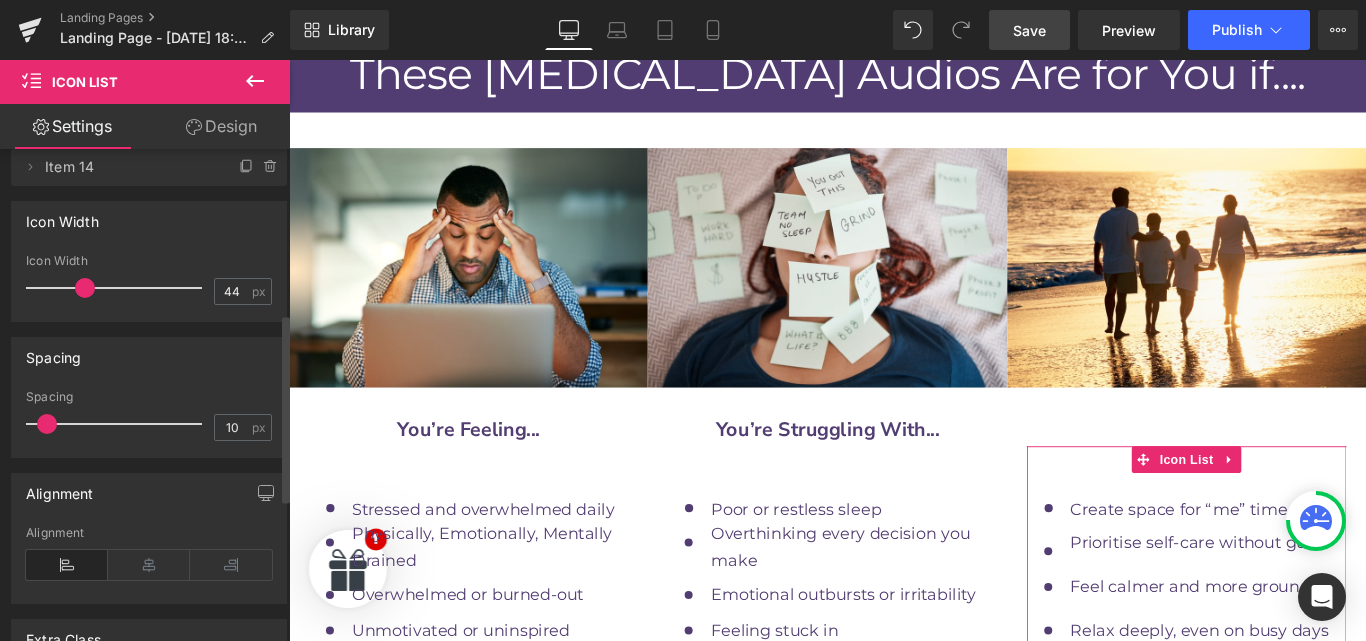 scroll, scrollTop: 409, scrollLeft: 0, axis: vertical 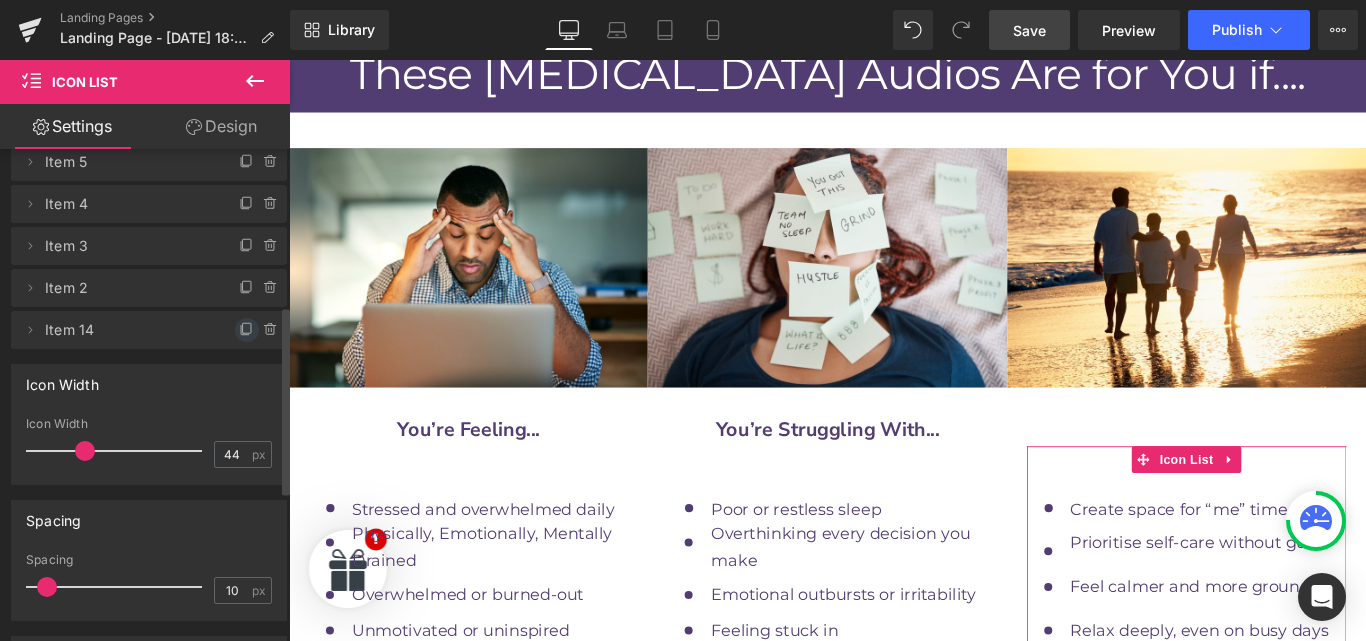 click 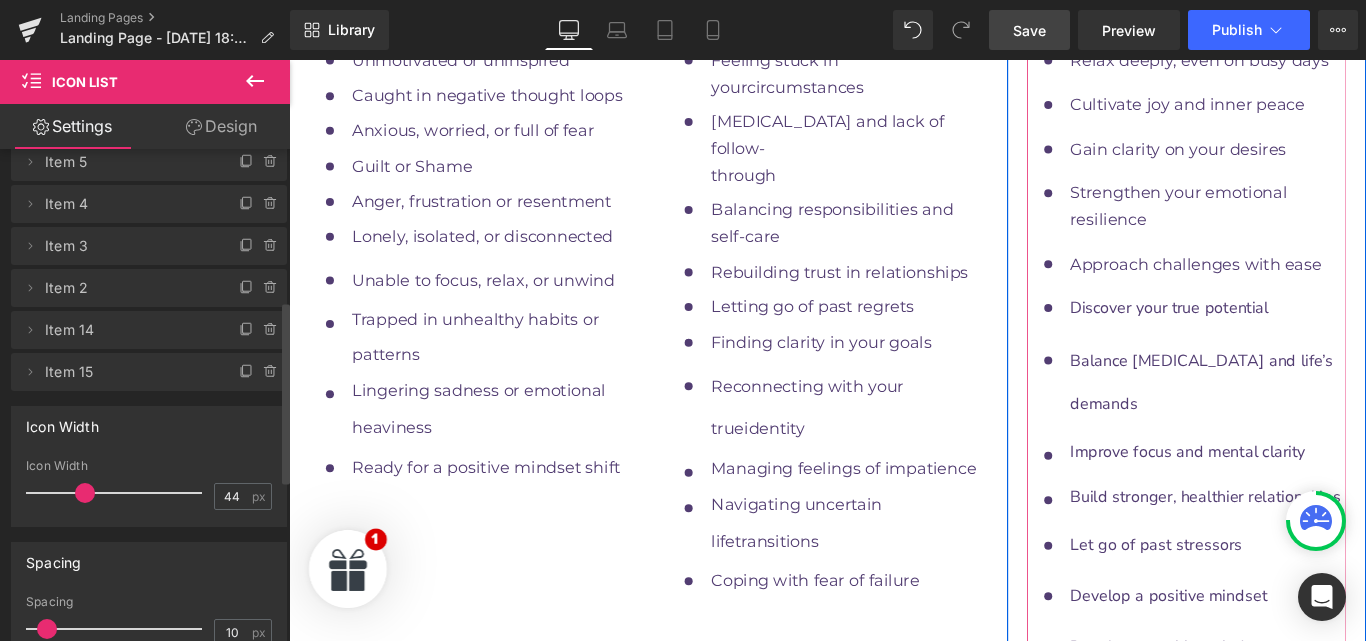 scroll, scrollTop: 10315, scrollLeft: 0, axis: vertical 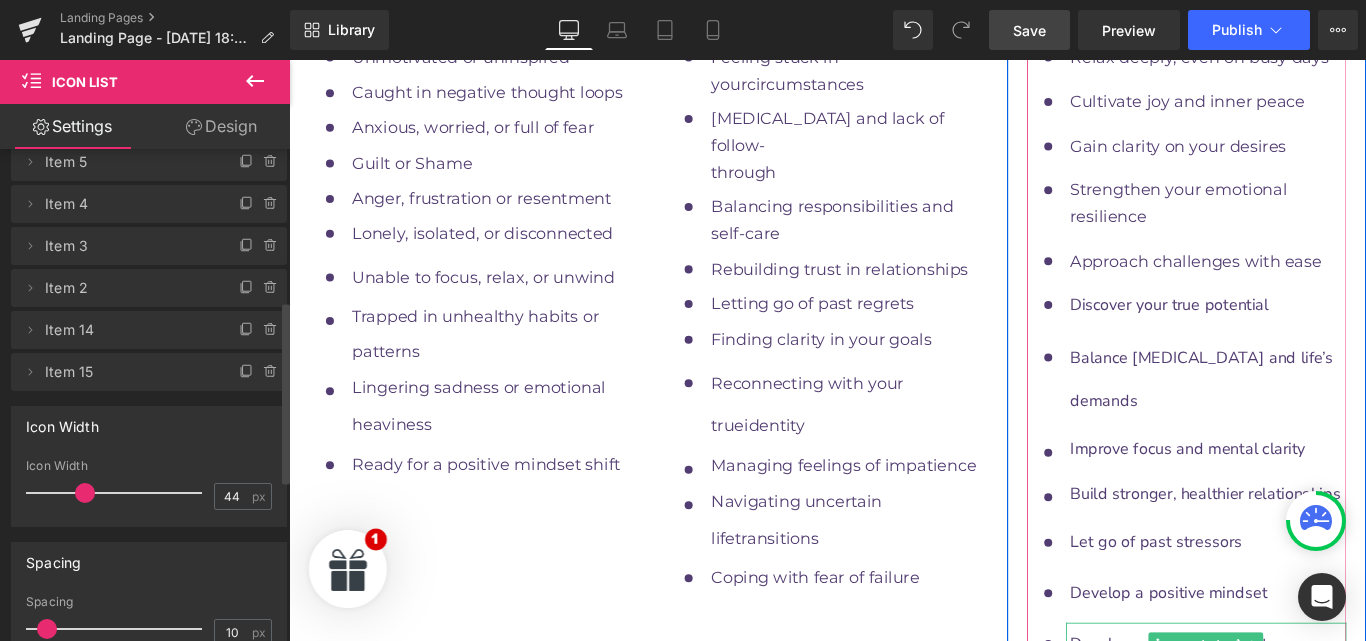 click on "Develop a positive mindset" at bounding box center [1322, 715] 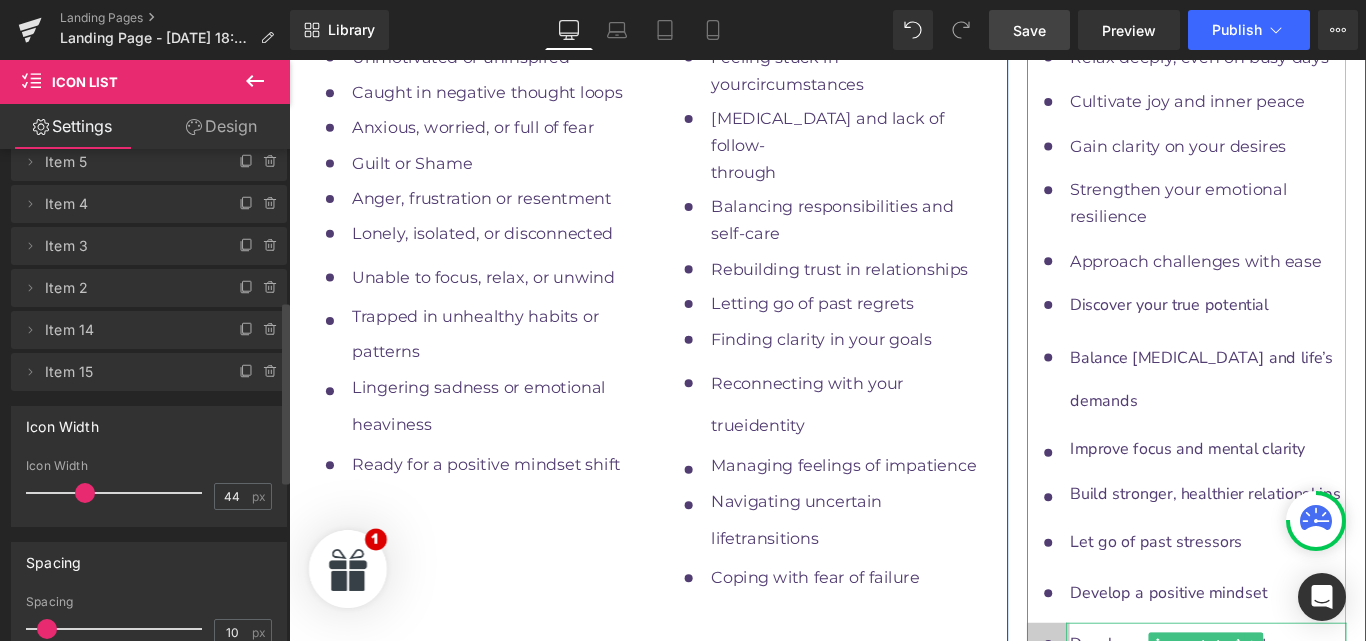 drag, startPoint x: 1416, startPoint y: 444, endPoint x: 1152, endPoint y: 434, distance: 264.18933 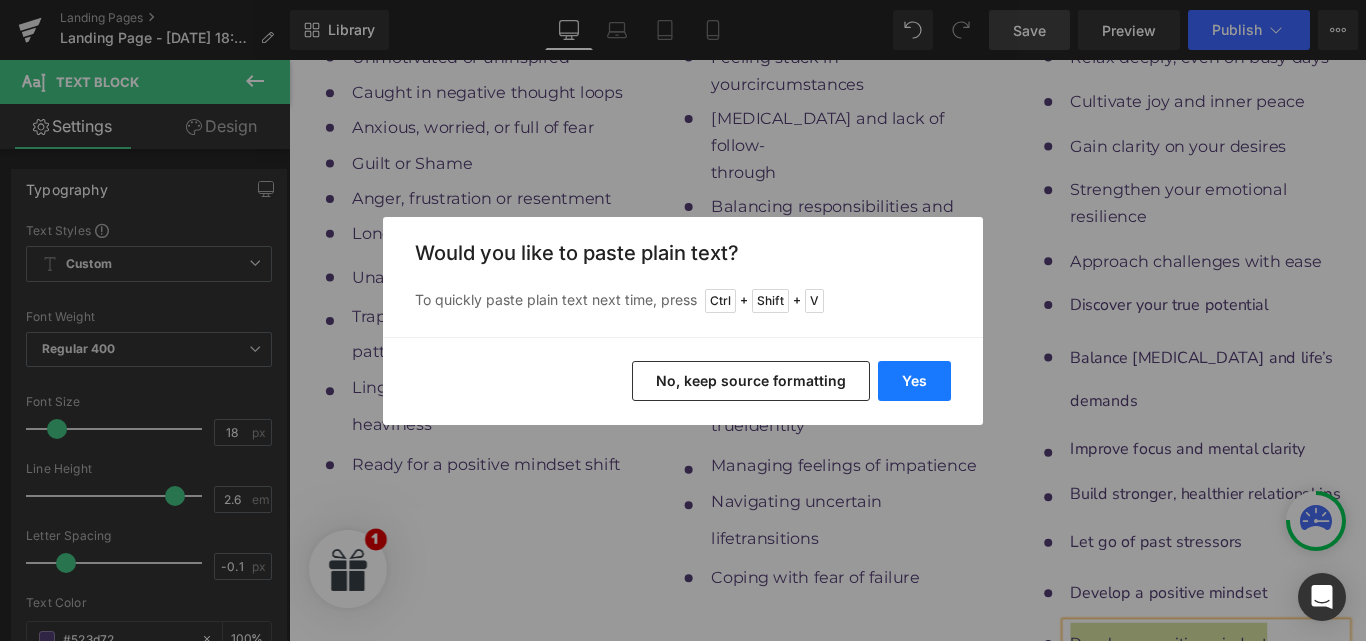 click on "Yes" at bounding box center [914, 381] 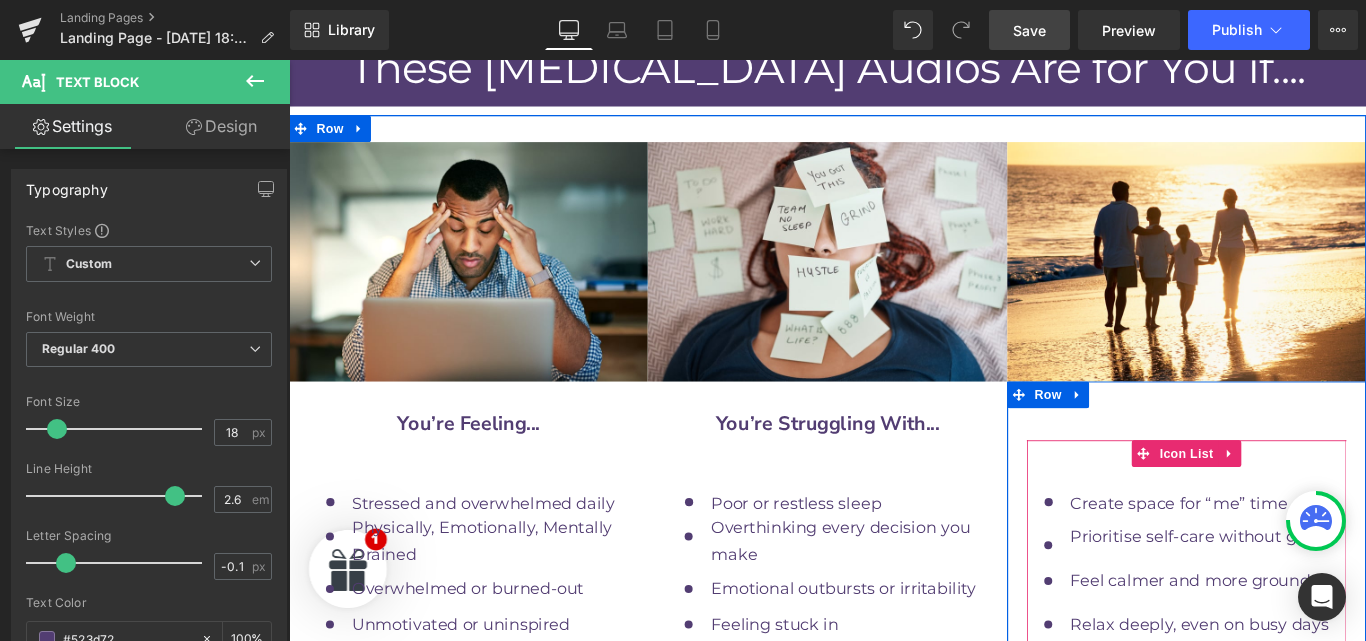 scroll, scrollTop: 9674, scrollLeft: 0, axis: vertical 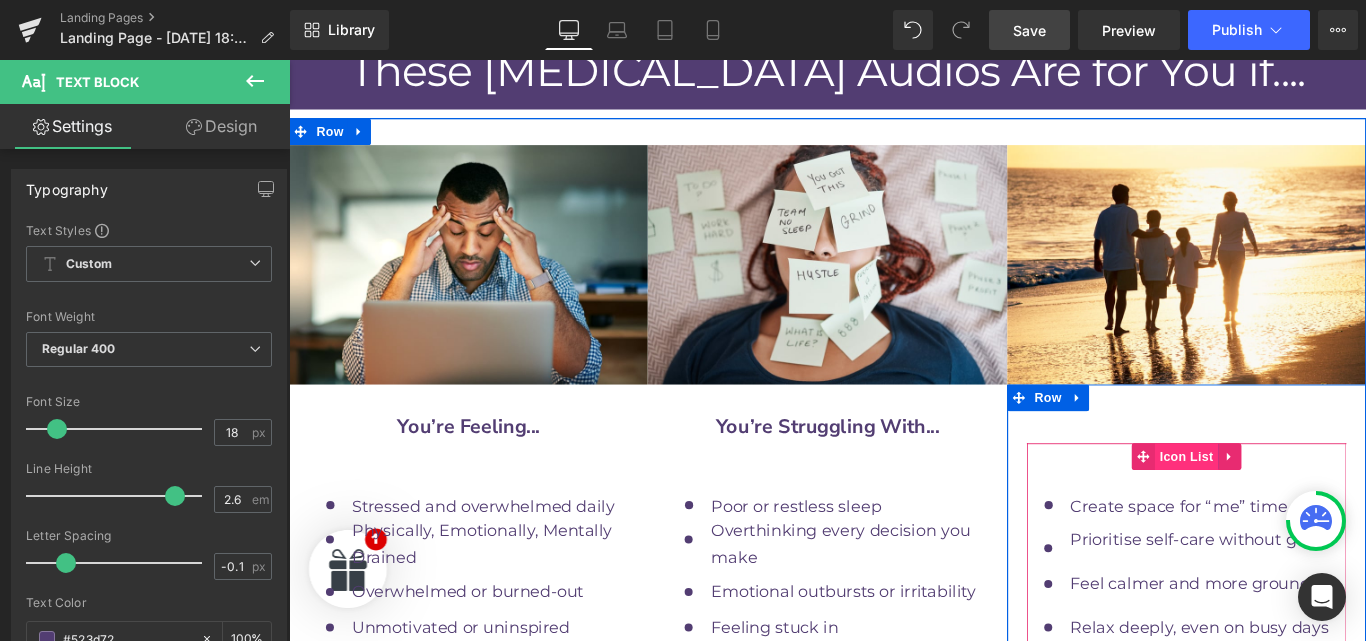 click on "Icon List" at bounding box center (1297, 506) 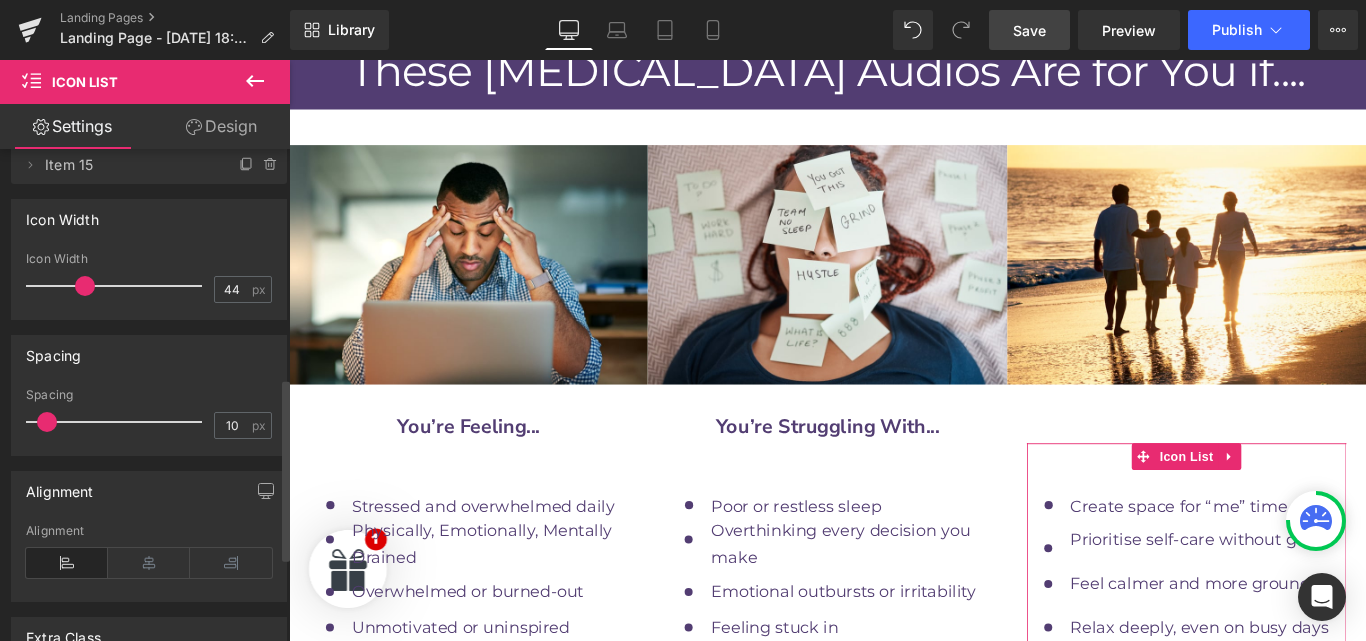 scroll, scrollTop: 617, scrollLeft: 0, axis: vertical 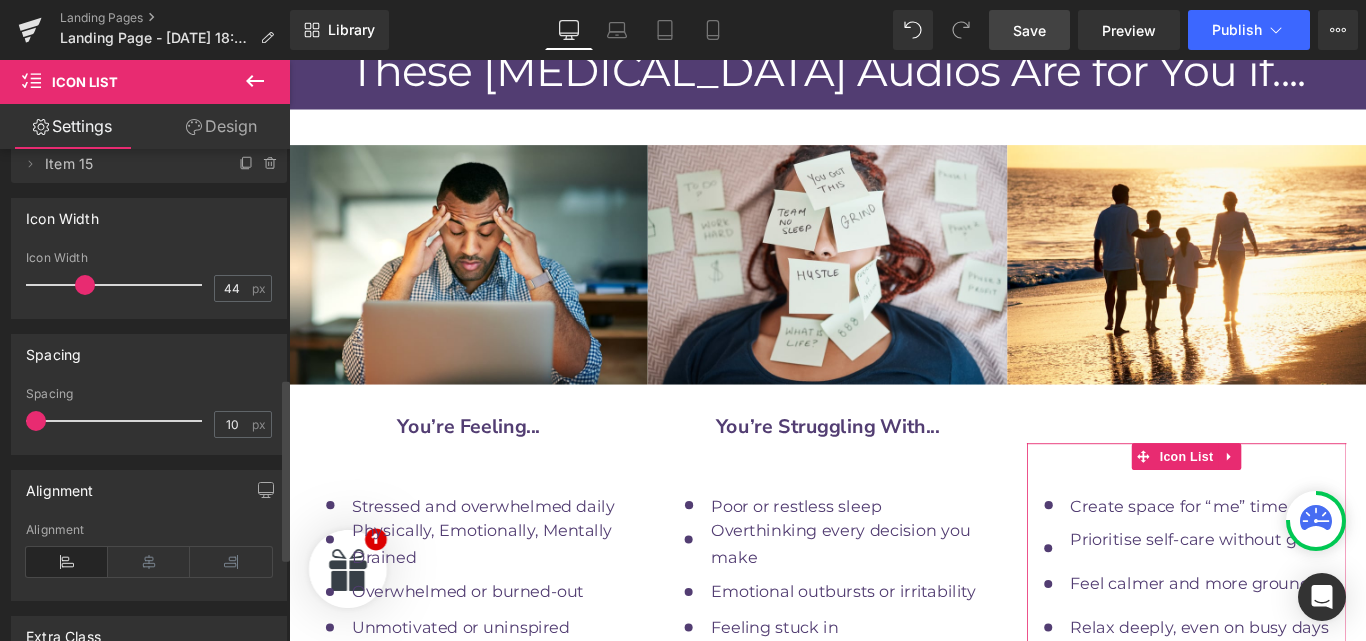 drag, startPoint x: 47, startPoint y: 413, endPoint x: 16, endPoint y: 413, distance: 31 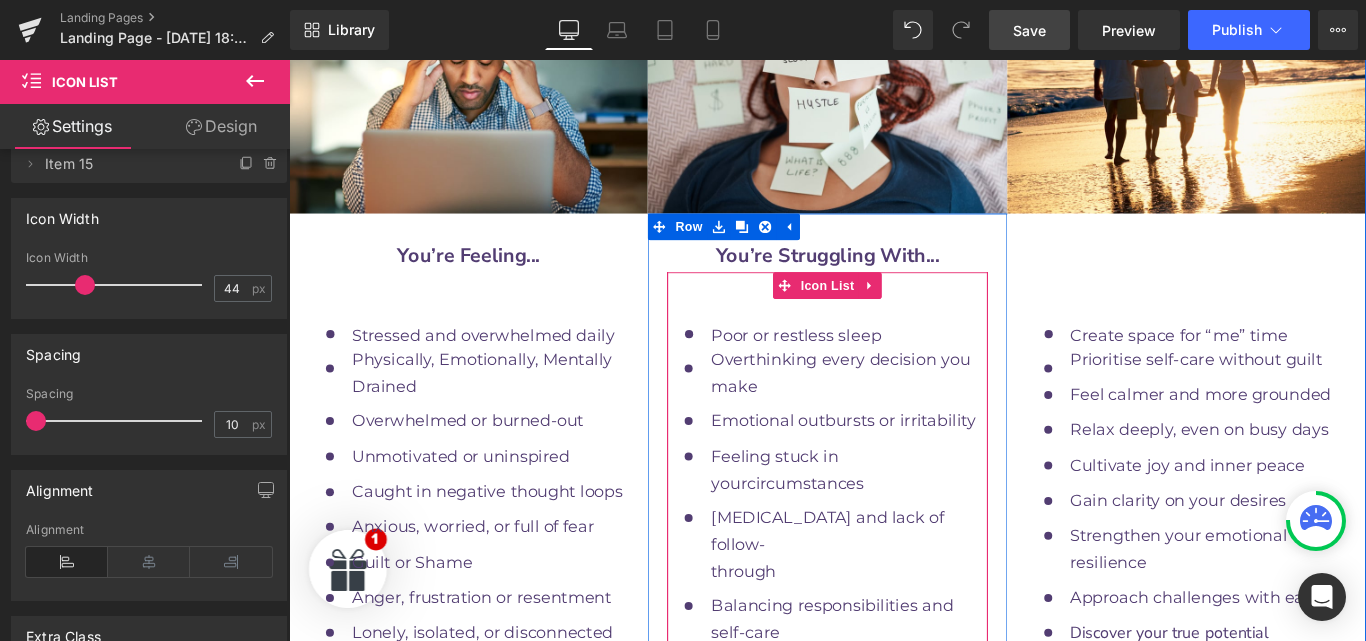 scroll, scrollTop: 9866, scrollLeft: 0, axis: vertical 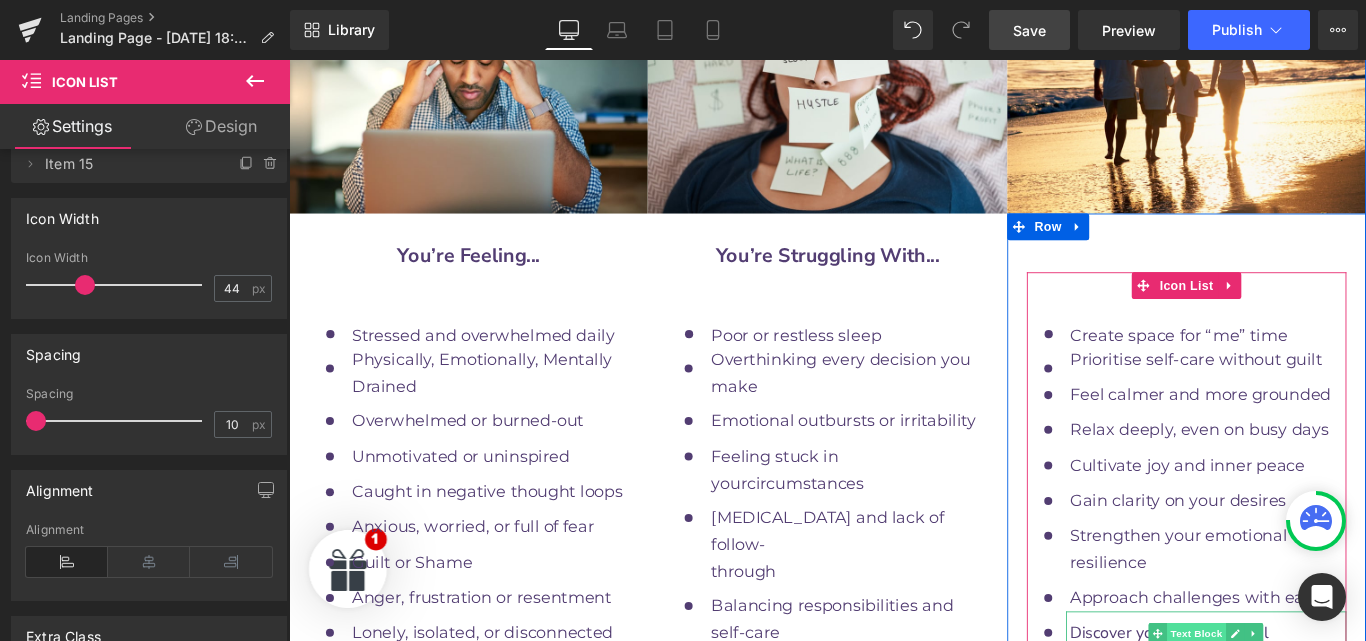 click on "Text Block" at bounding box center (1309, 705) 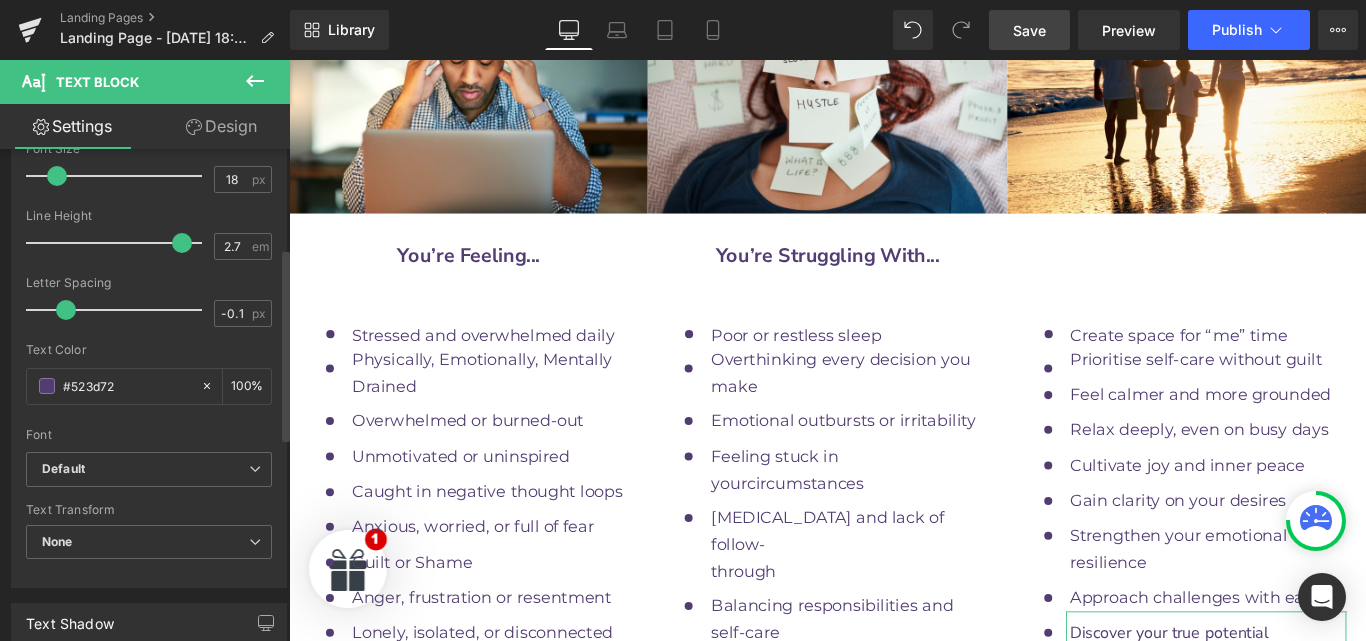 scroll, scrollTop: 256, scrollLeft: 0, axis: vertical 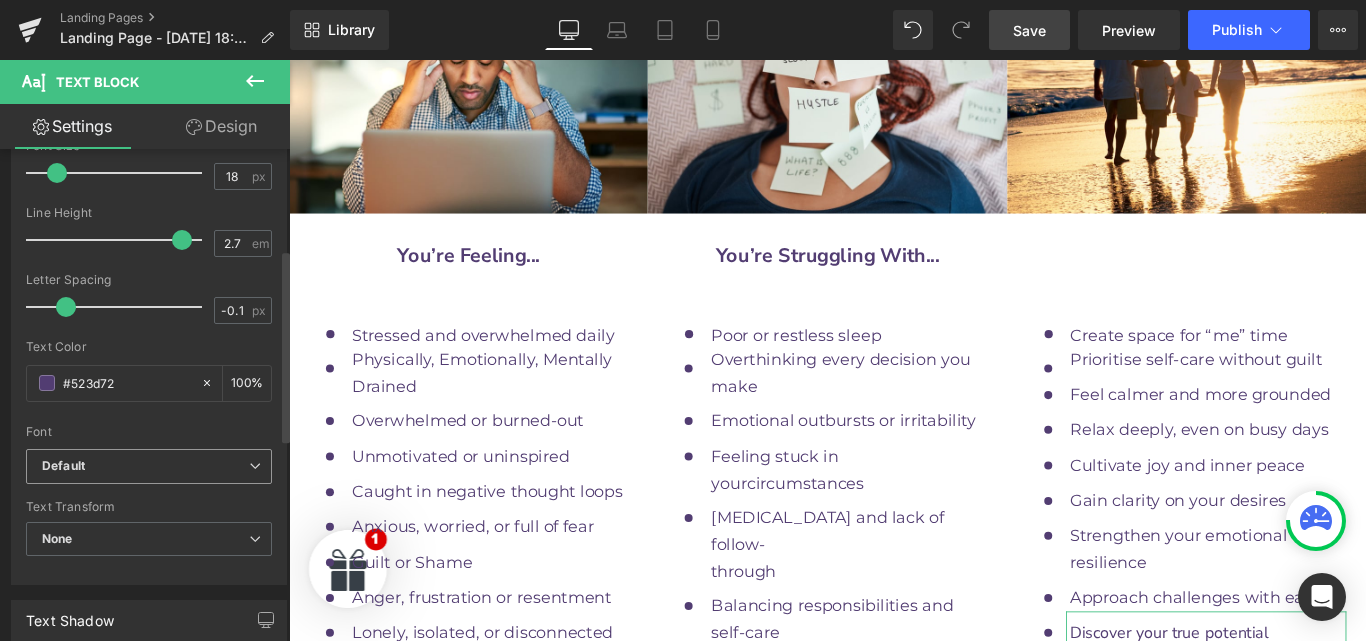 click on "Default" at bounding box center (145, 466) 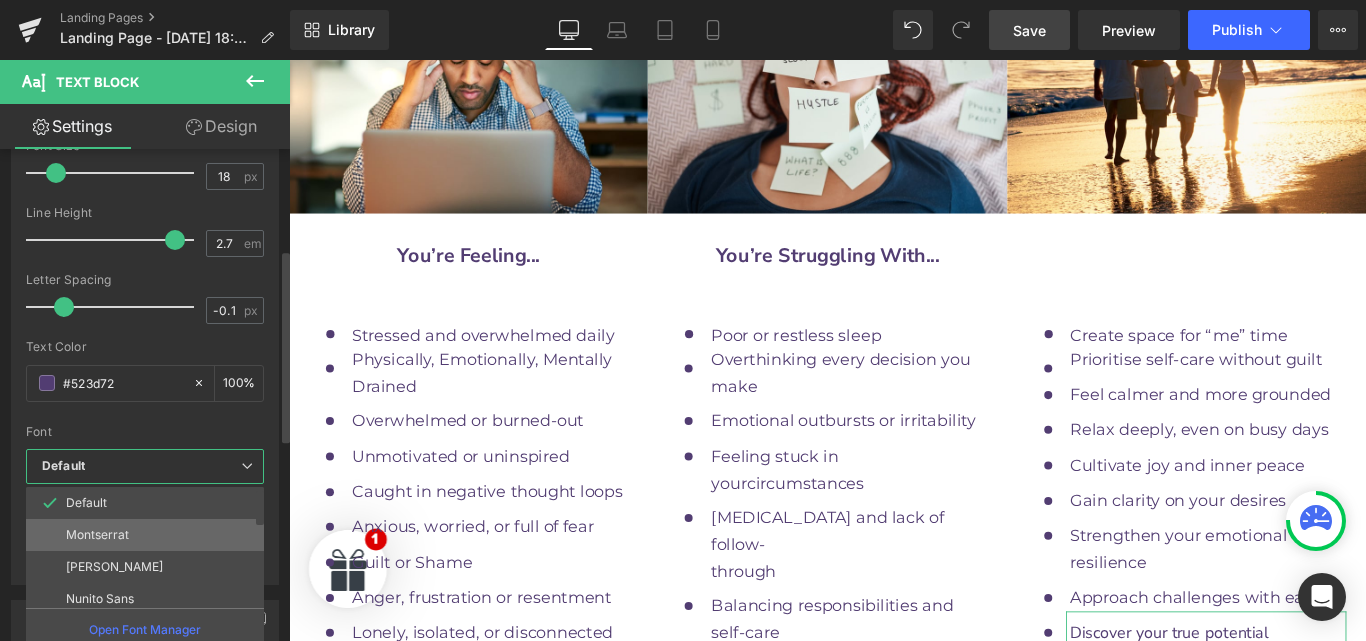 click on "Montserrat" at bounding box center [149, 535] 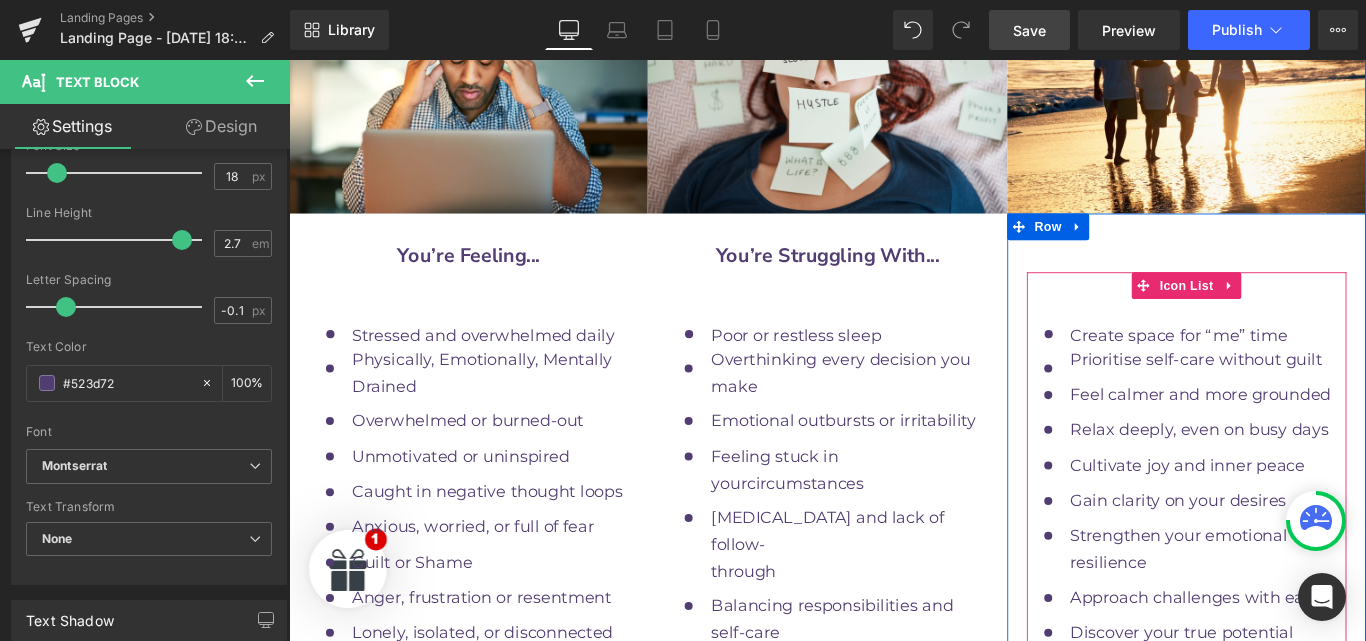 click on "Text Block" at bounding box center [1309, 778] 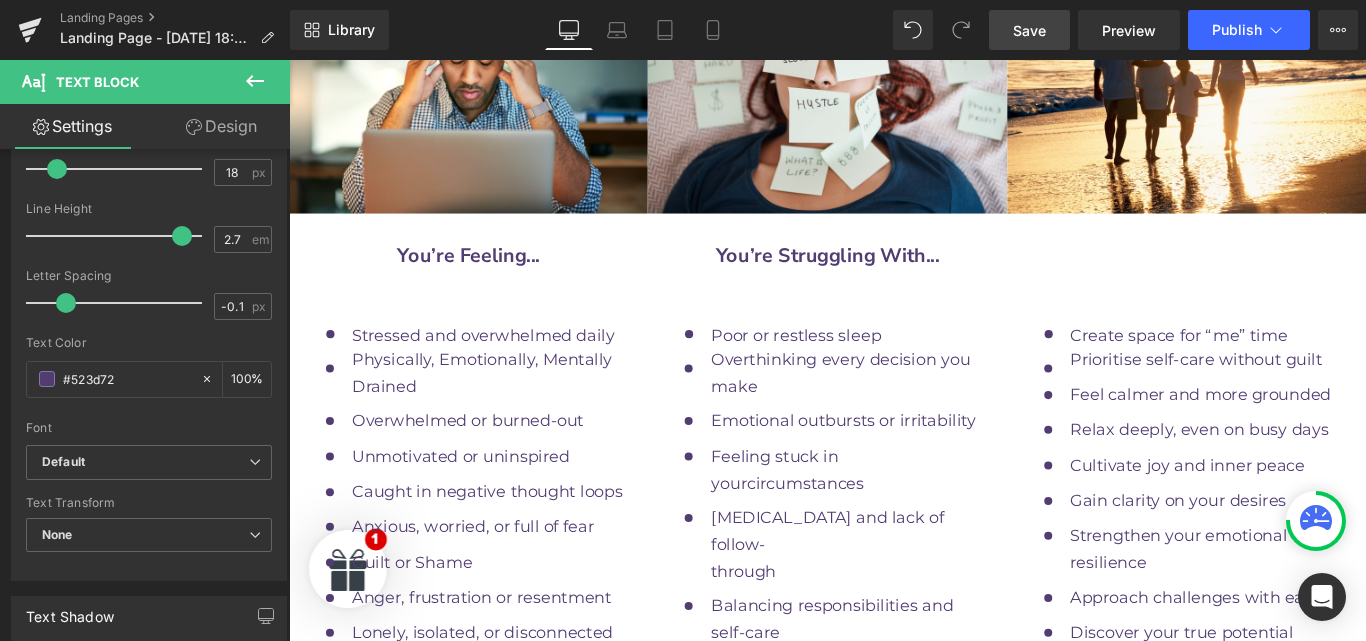 scroll, scrollTop: 332, scrollLeft: 0, axis: vertical 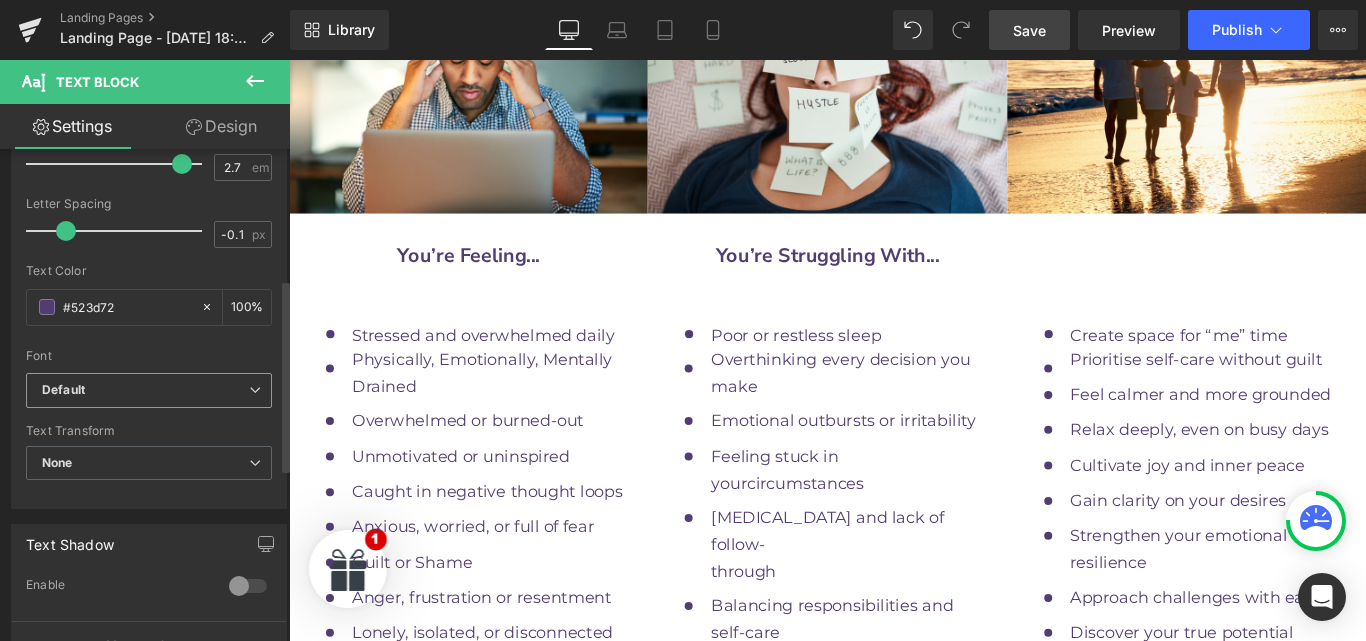 click on "Default" at bounding box center [149, 390] 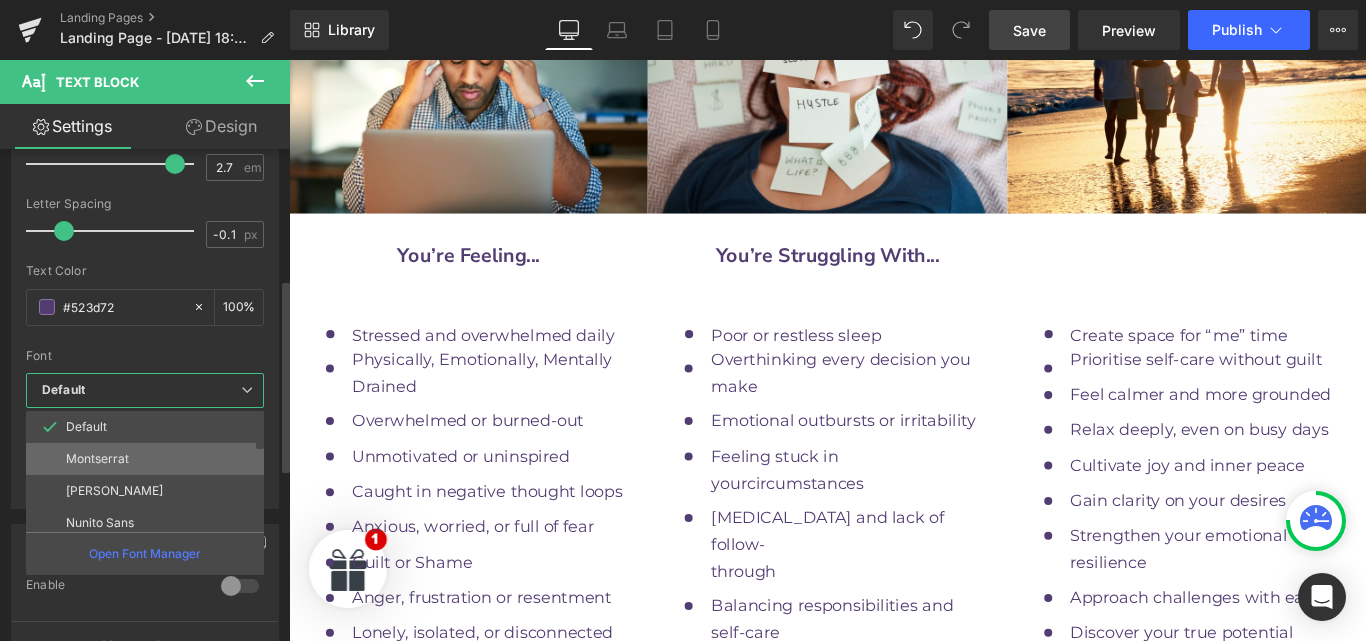 drag, startPoint x: 144, startPoint y: 446, endPoint x: 701, endPoint y: 503, distance: 559.90894 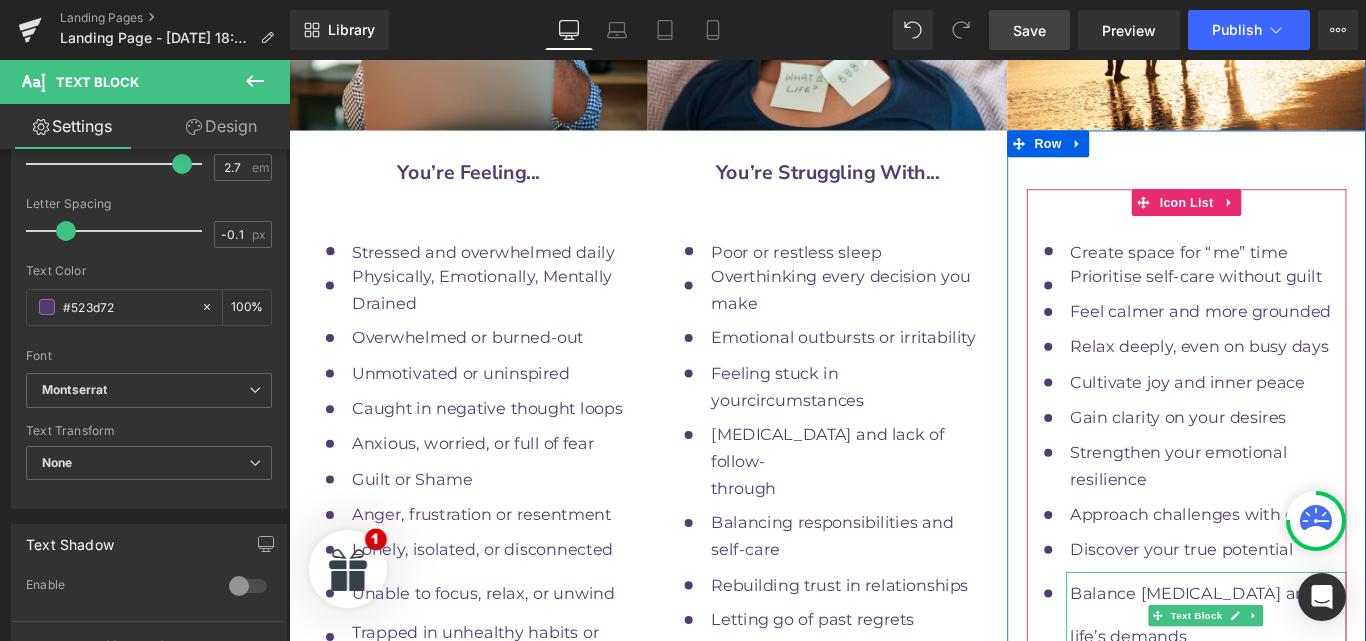 scroll, scrollTop: 9962, scrollLeft: 0, axis: vertical 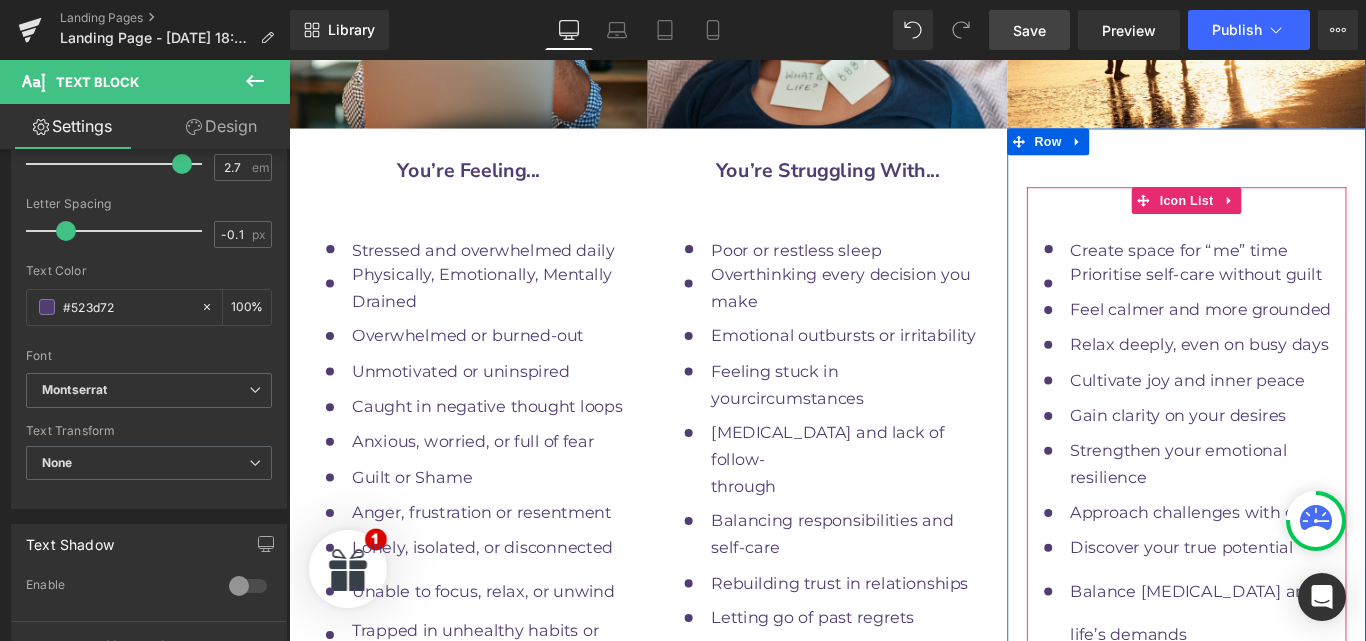 click on "Text Block" at bounding box center (1309, 750) 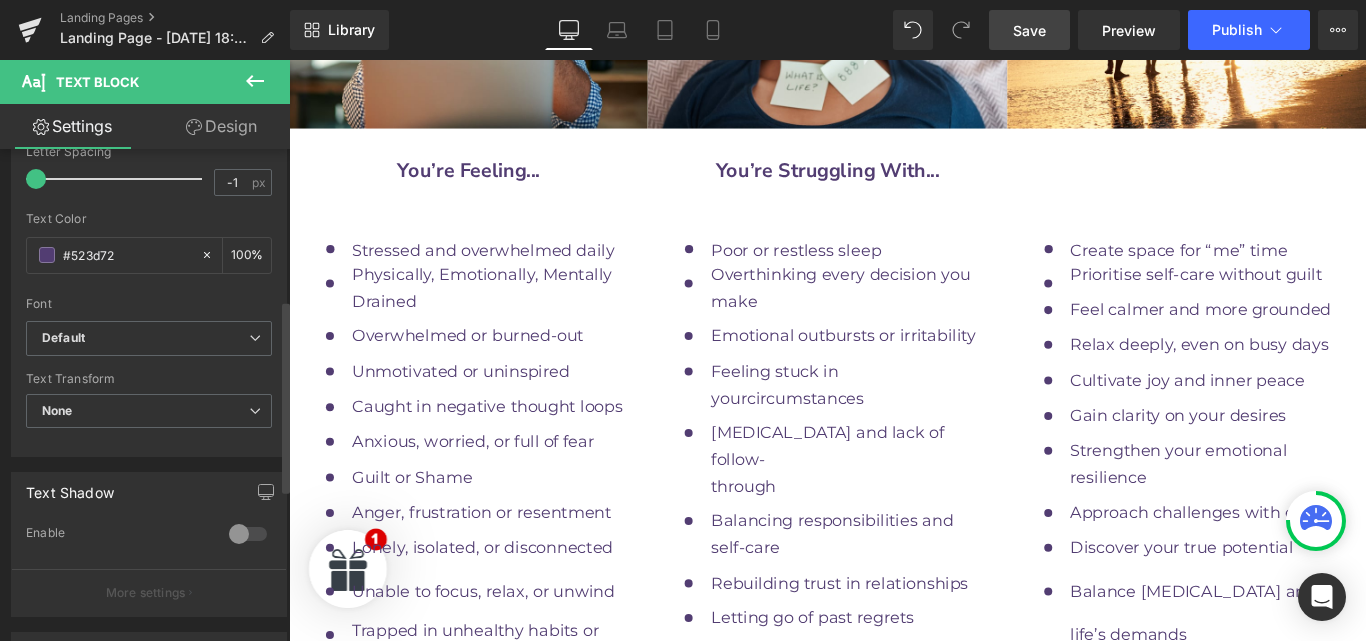 scroll, scrollTop: 385, scrollLeft: 0, axis: vertical 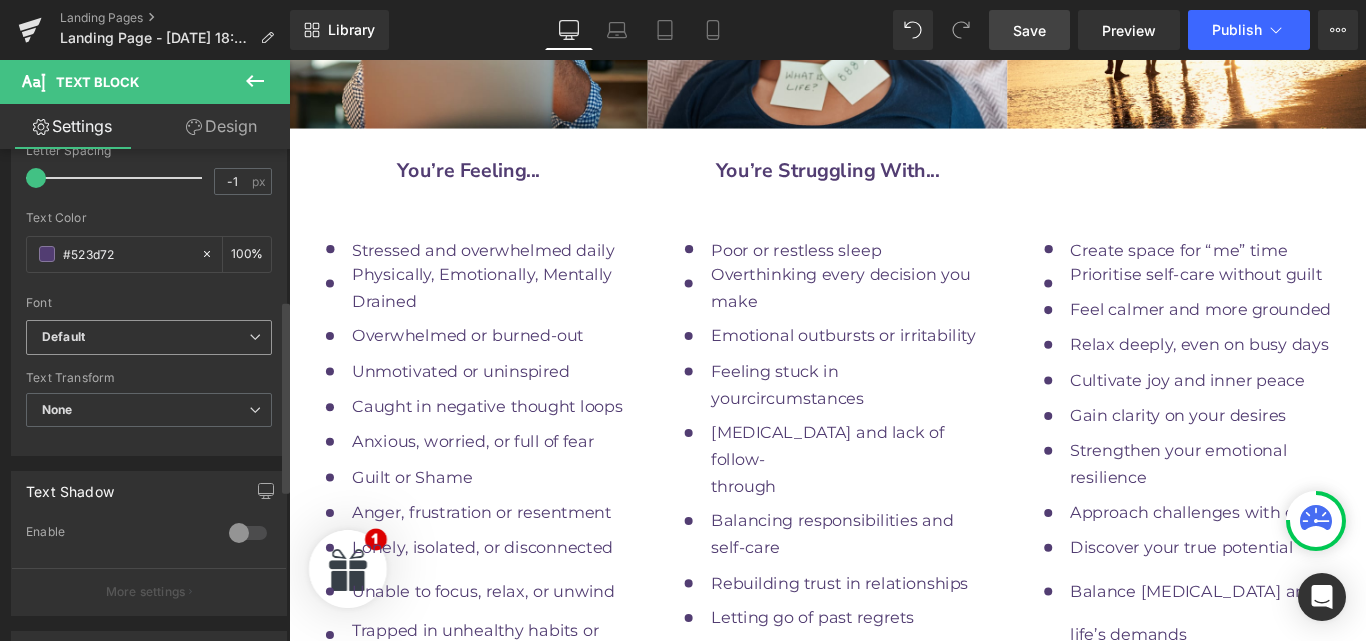 click on "Default" at bounding box center (149, 337) 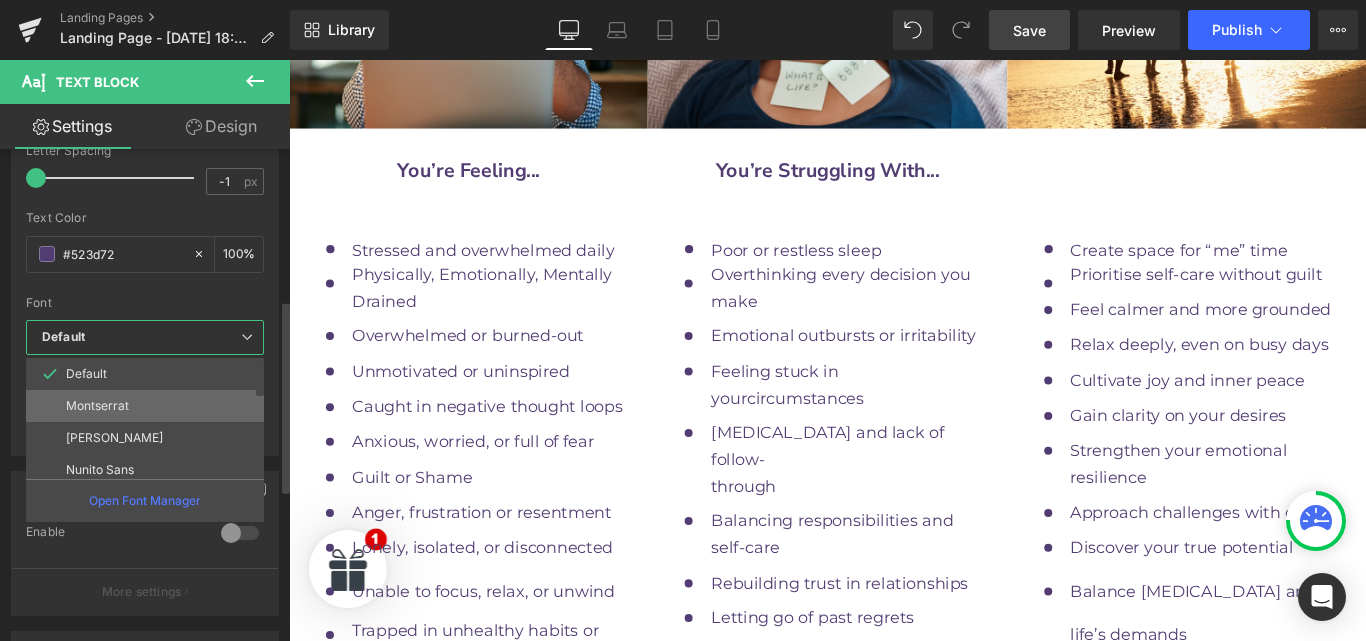 click on "Montserrat" at bounding box center (149, 406) 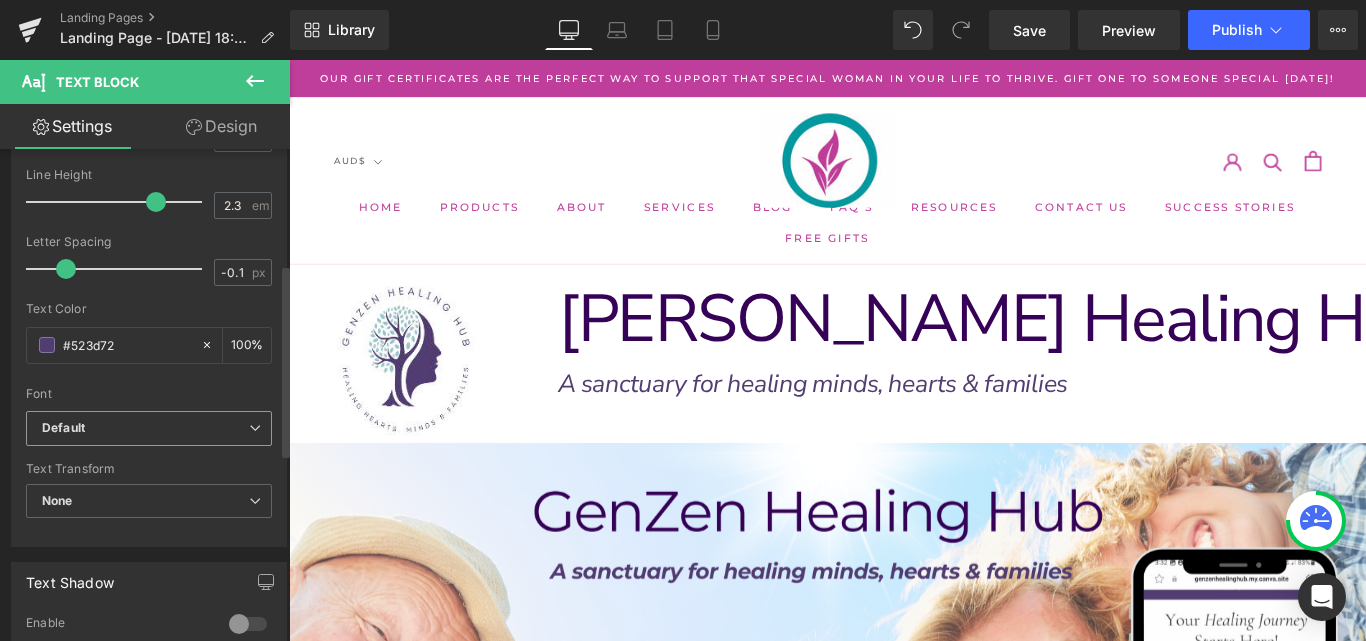 scroll, scrollTop: 9962, scrollLeft: 0, axis: vertical 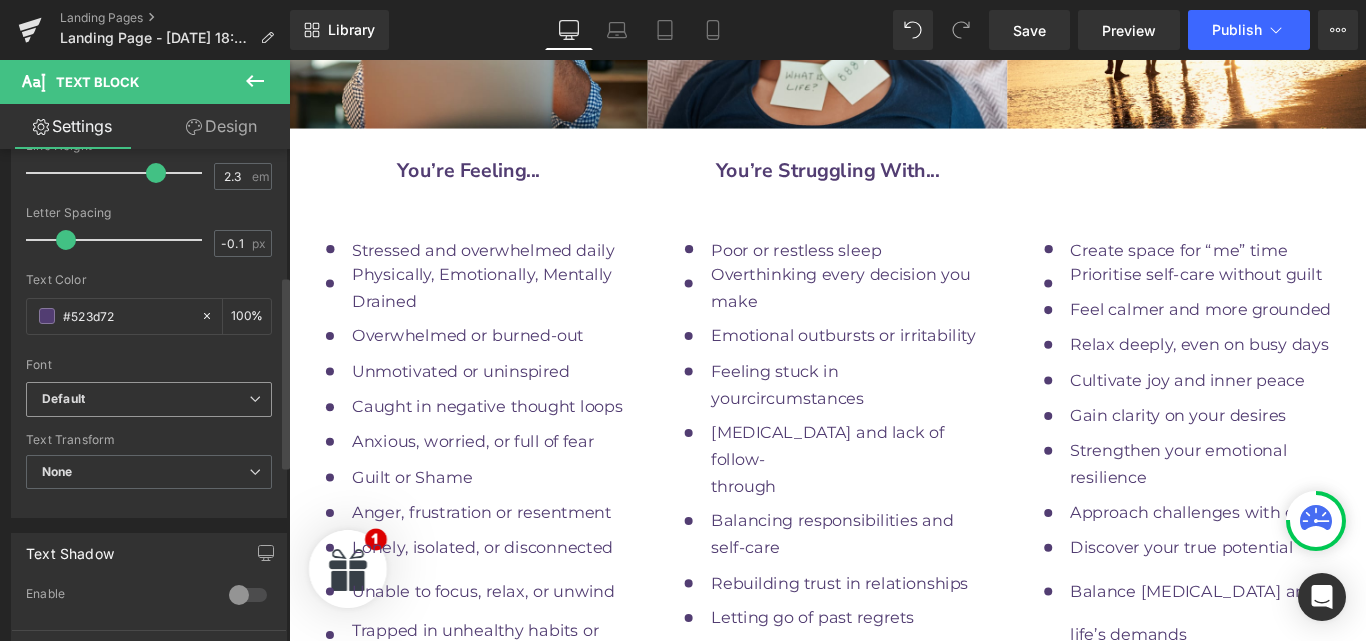 click on "Default
Default
Montserrat
Montserrat Alternates
Nunito Sans
Licorice
Seaweed Script
Playball
Allura
Dancing Script
Moon Dance
Pacifico
Alex Brush" at bounding box center [149, 405] 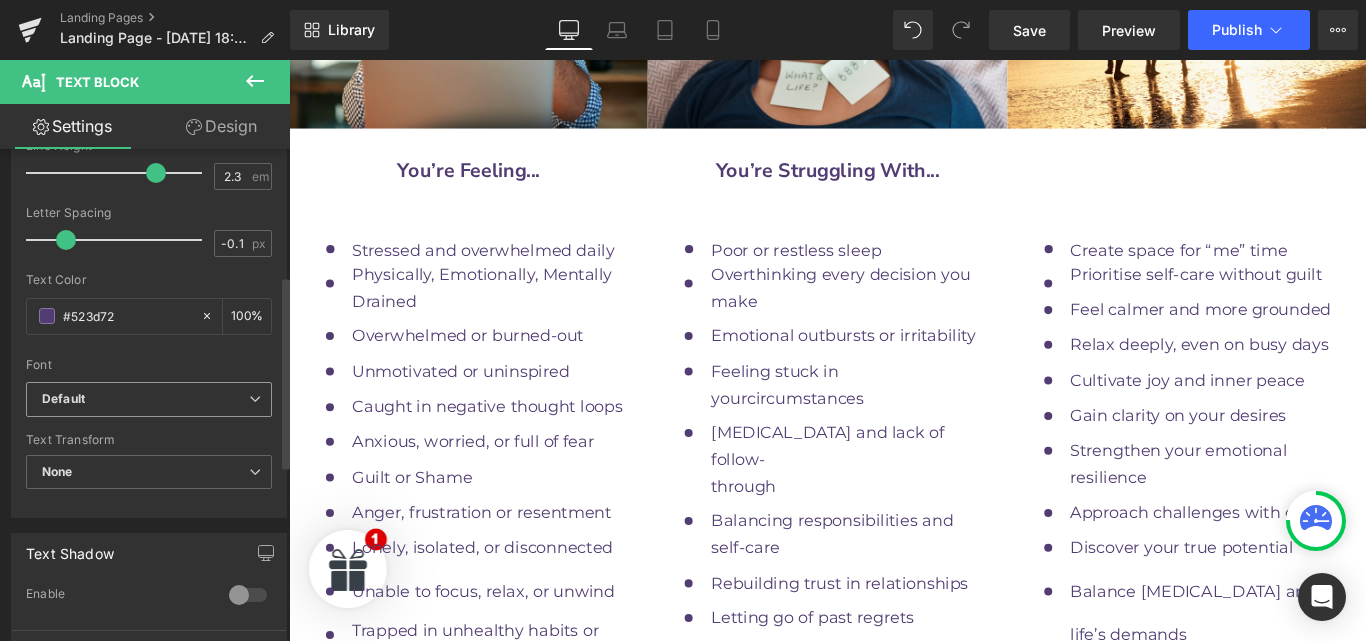 click on "Default" at bounding box center (149, 399) 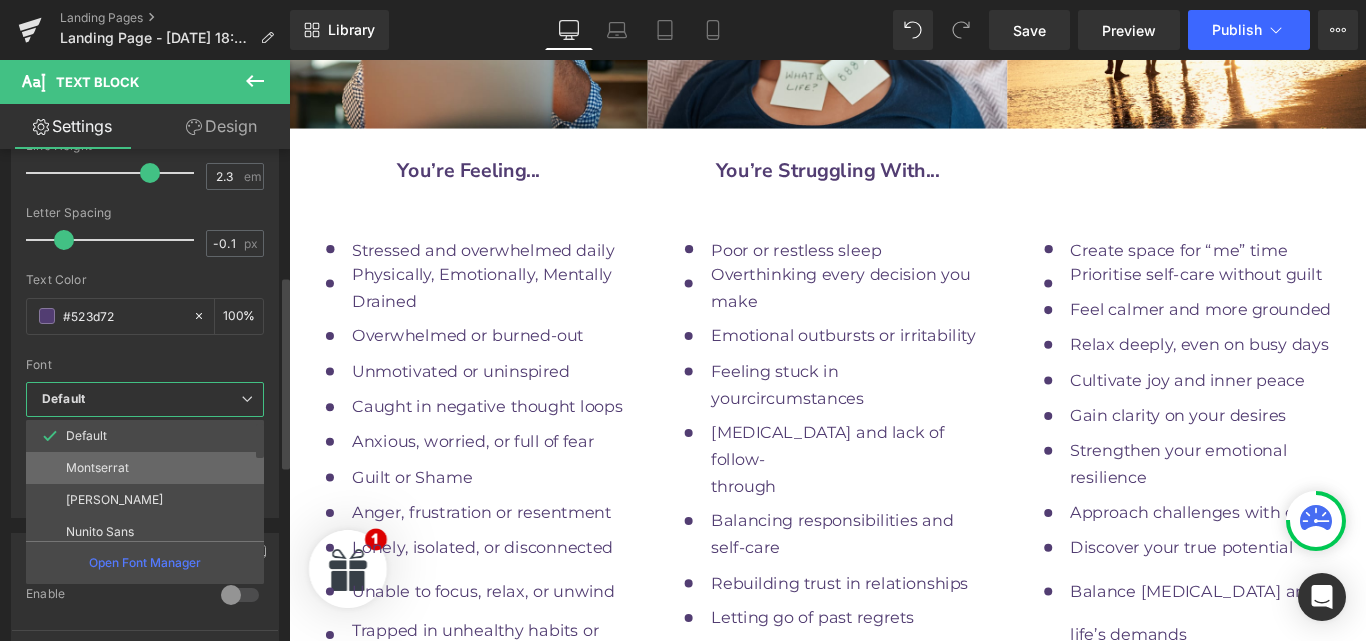 drag, startPoint x: 139, startPoint y: 477, endPoint x: 893, endPoint y: 576, distance: 760.47156 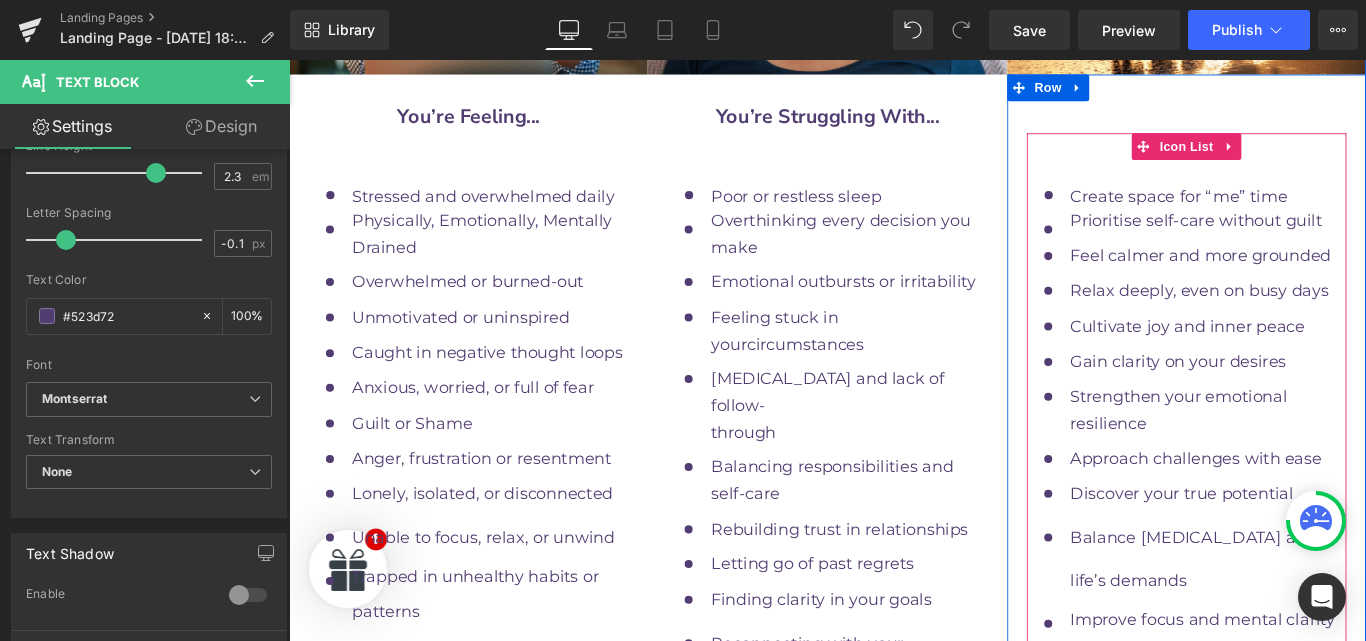 scroll, scrollTop: 10028, scrollLeft: 0, axis: vertical 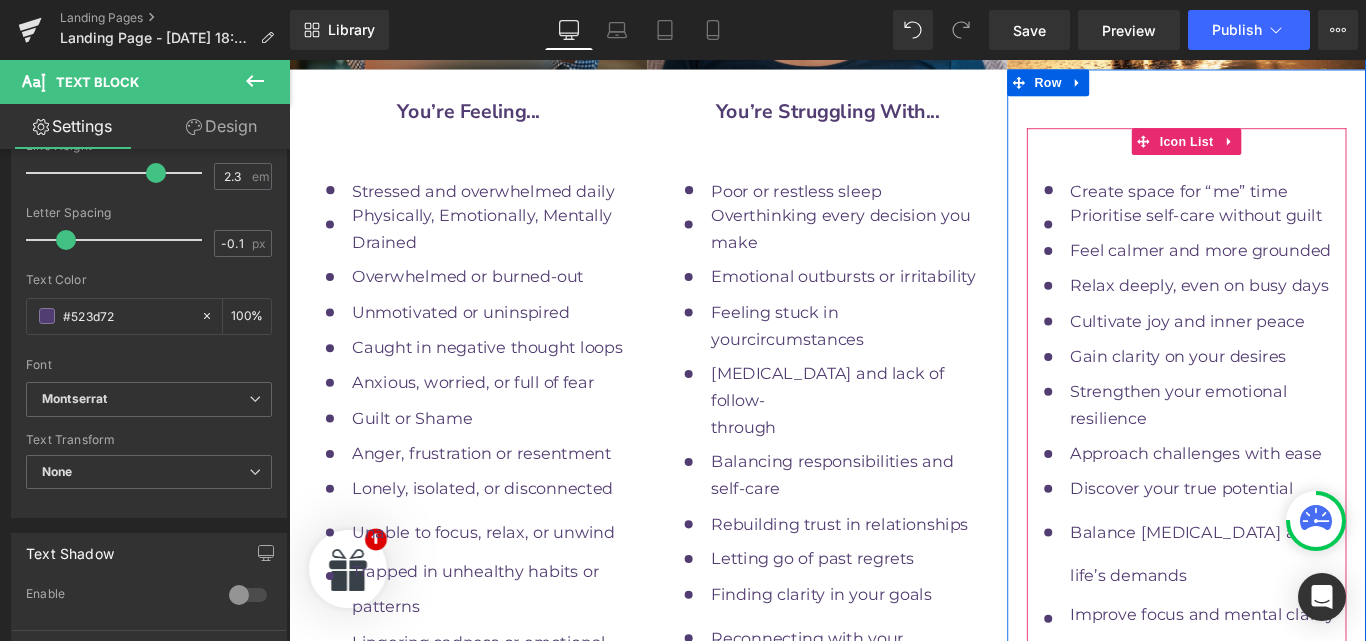 click on "Let go of past stressors Text Block" at bounding box center [1319, 810] 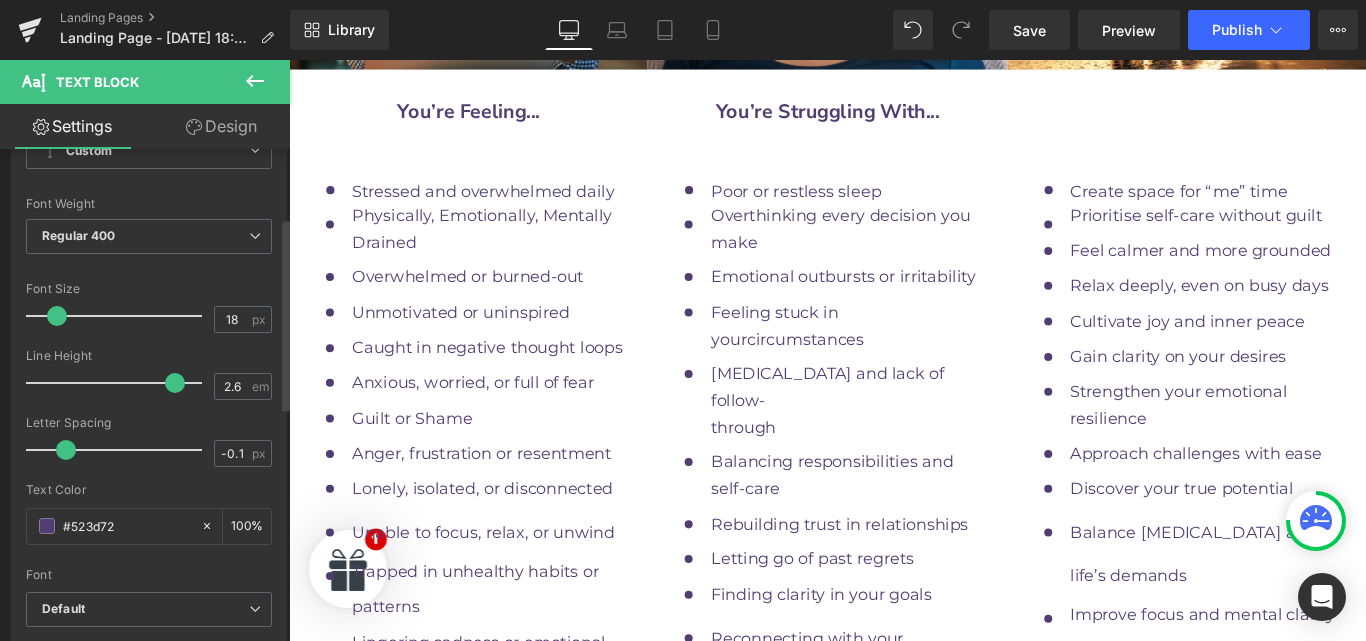 scroll, scrollTop: 212, scrollLeft: 0, axis: vertical 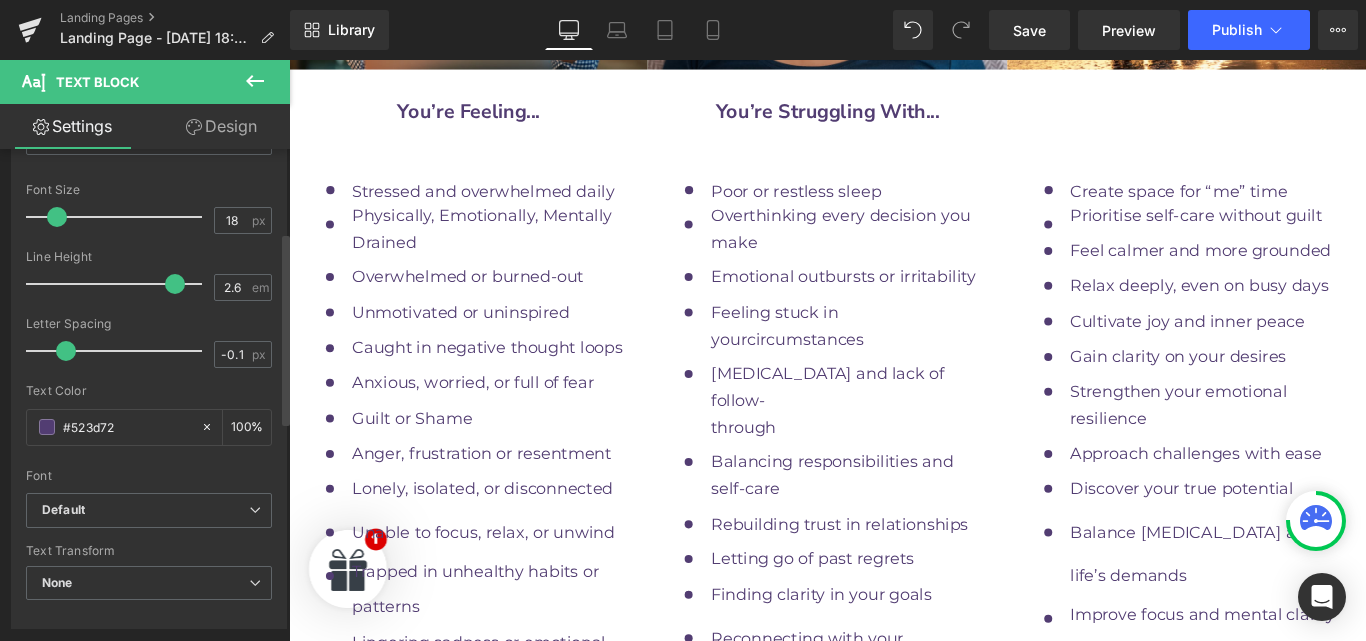 click on "Default" at bounding box center [145, 510] 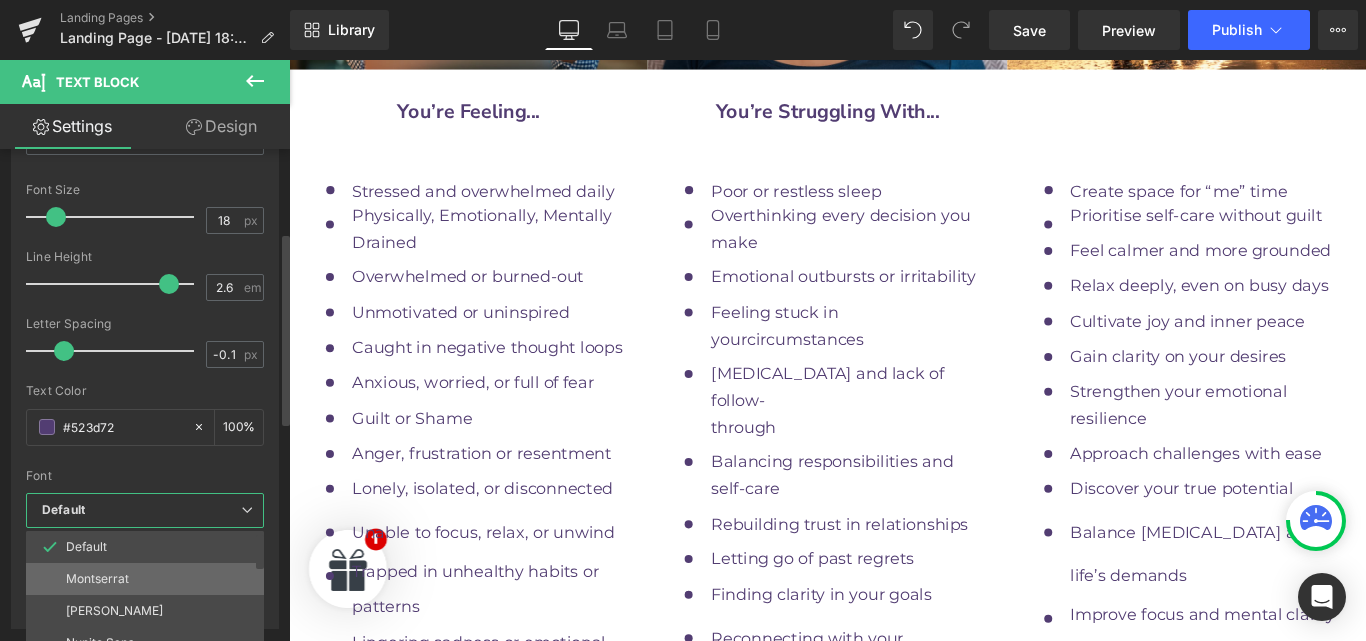 click on "Montserrat" at bounding box center [97, 579] 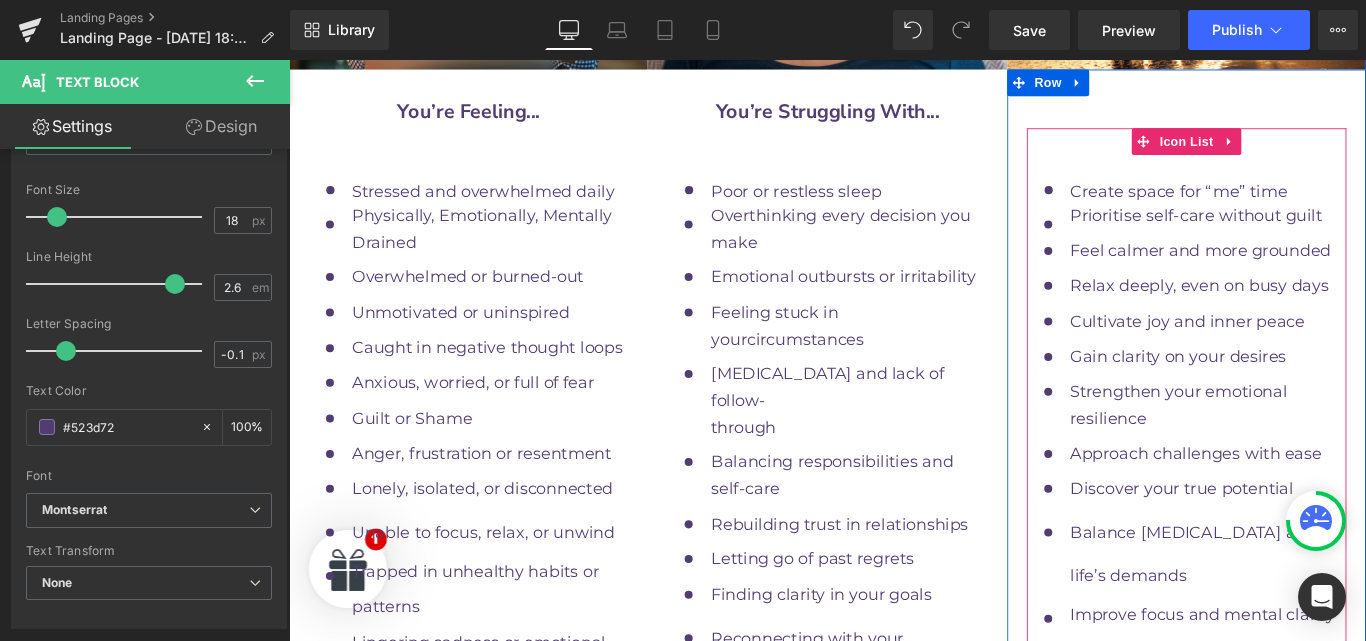 click on "Text Block" at bounding box center [1309, 857] 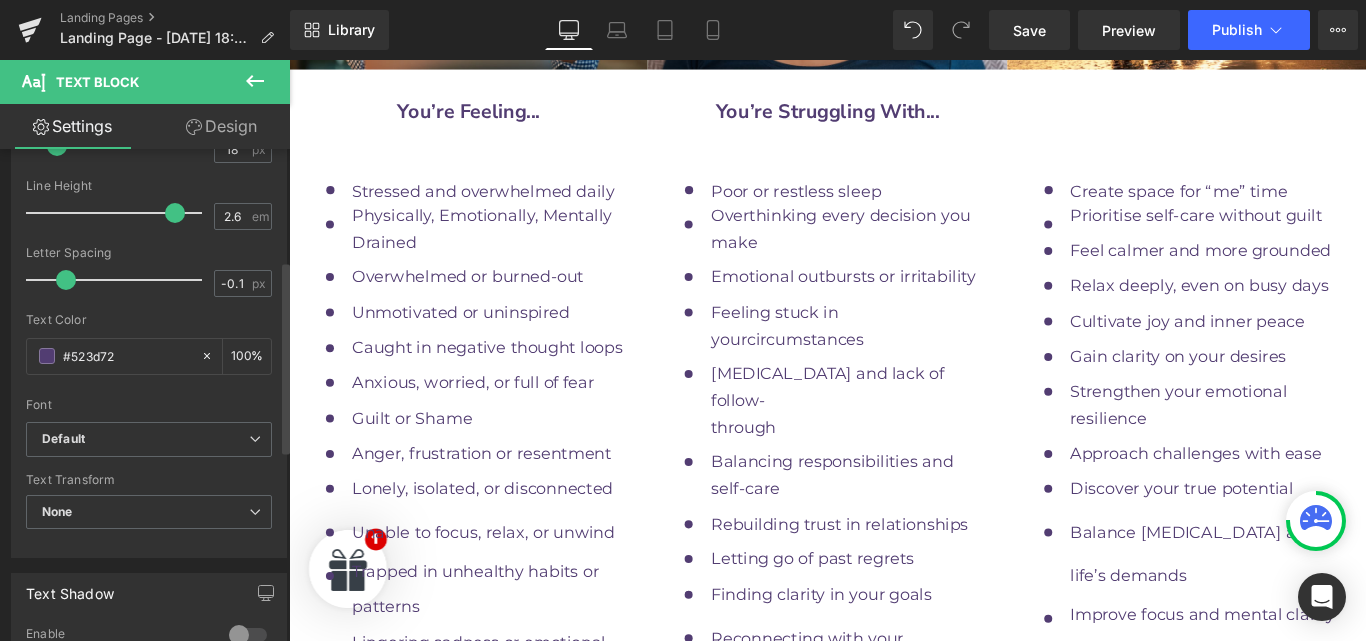 scroll, scrollTop: 285, scrollLeft: 0, axis: vertical 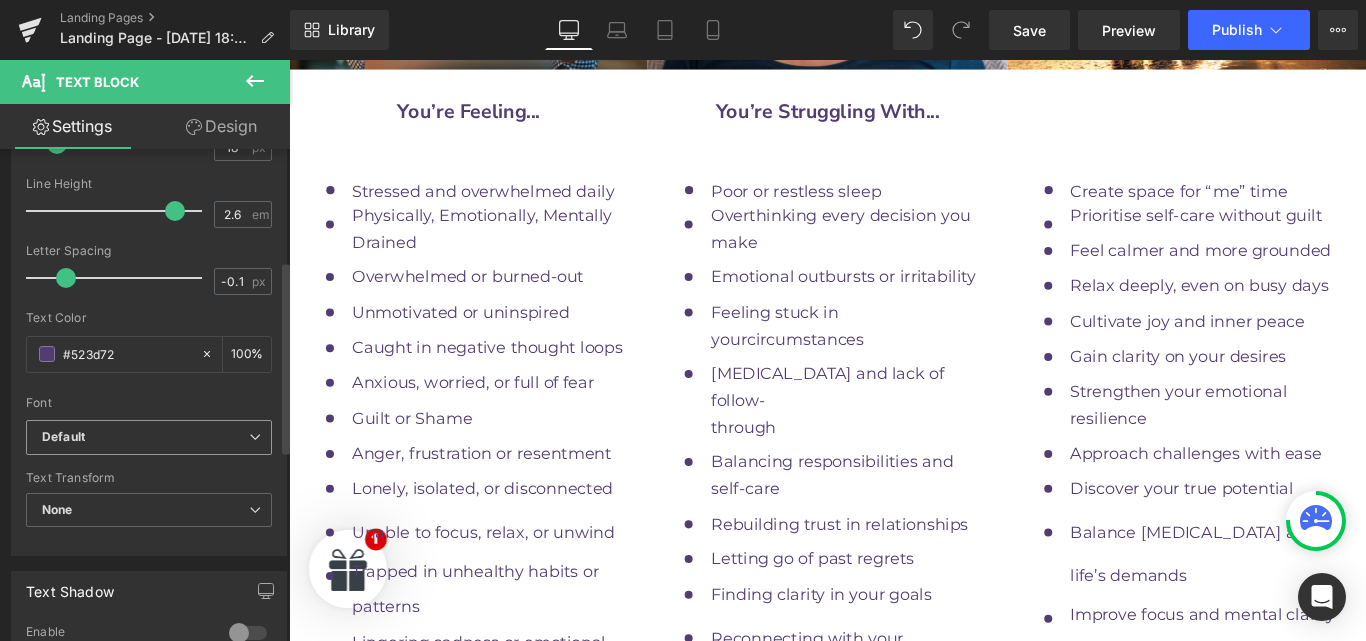 click on "Default" at bounding box center (149, 437) 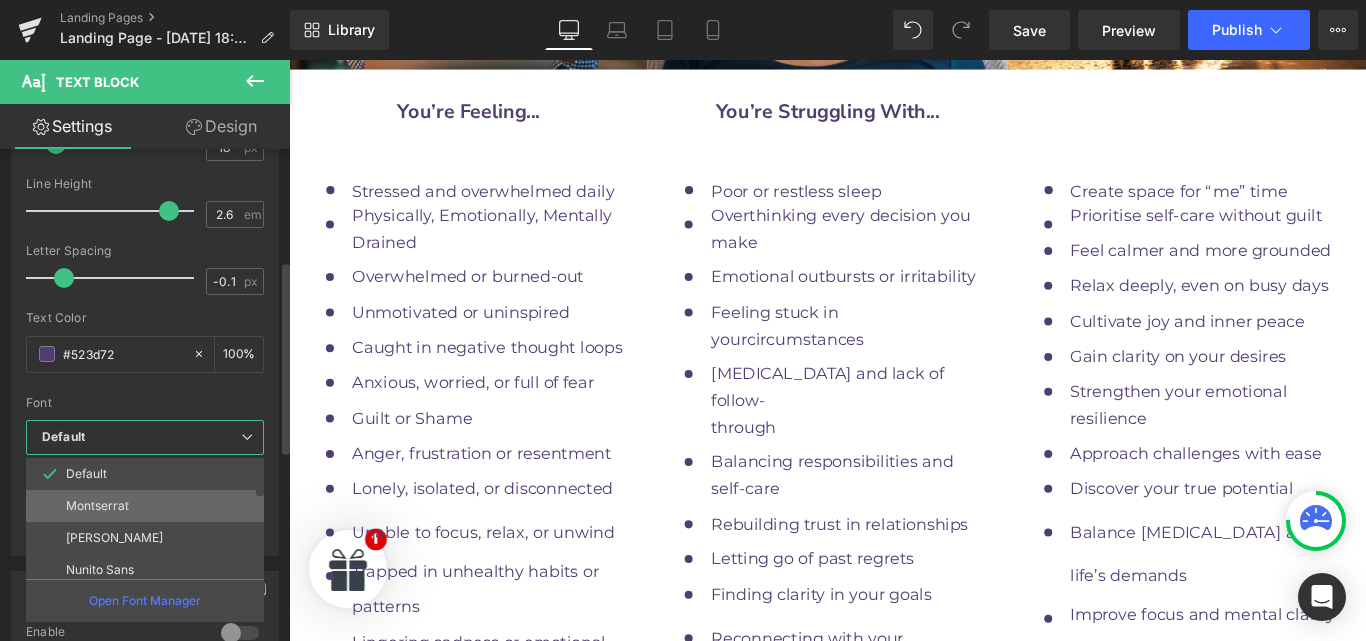 drag, startPoint x: 118, startPoint y: 513, endPoint x: 113, endPoint y: 486, distance: 27.45906 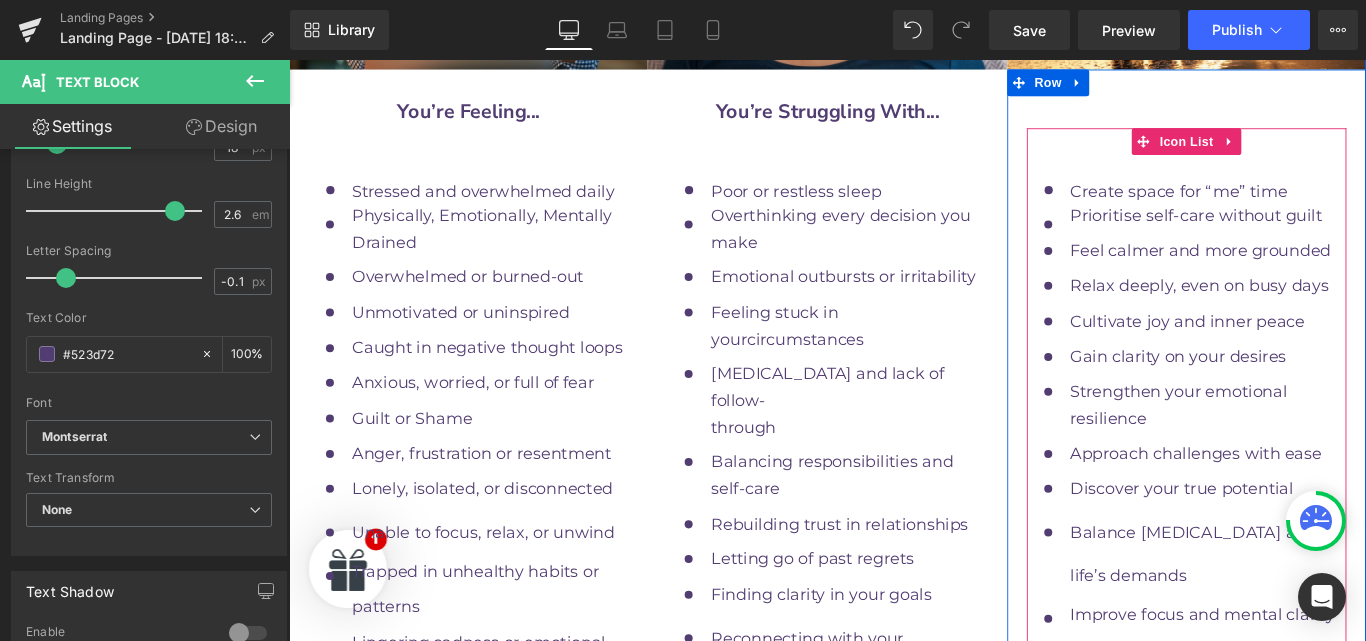 click on "Text Block" at bounding box center (1309, 904) 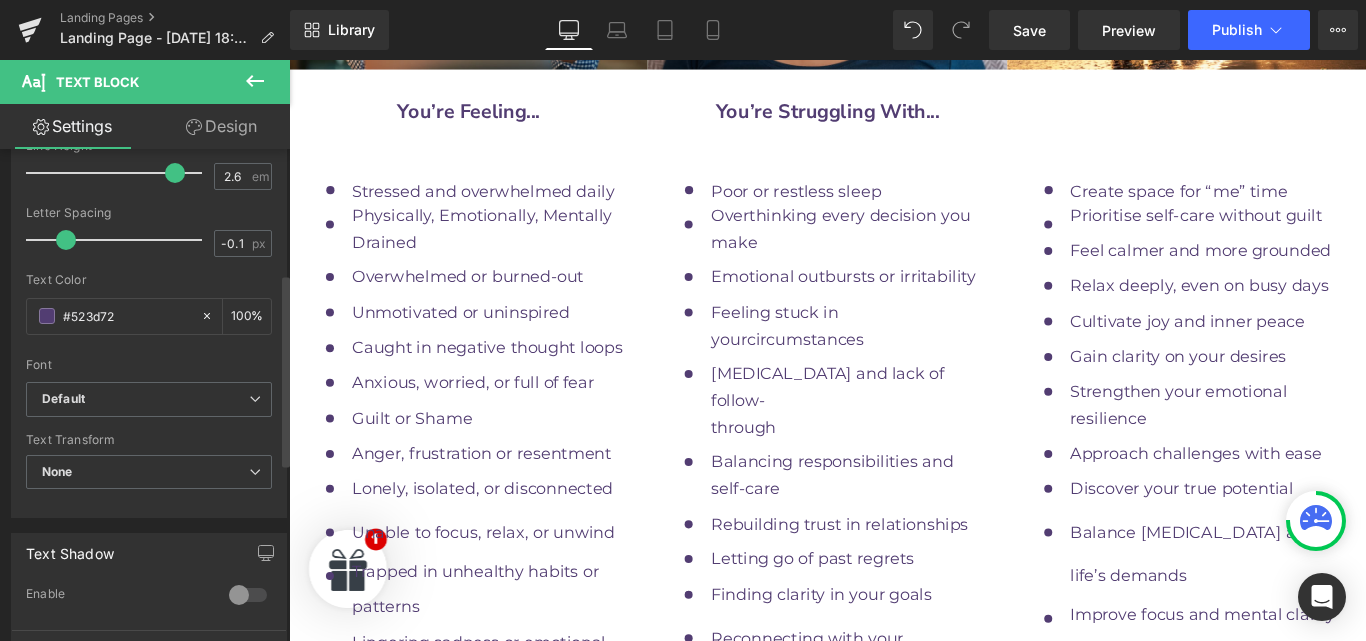 scroll, scrollTop: 324, scrollLeft: 0, axis: vertical 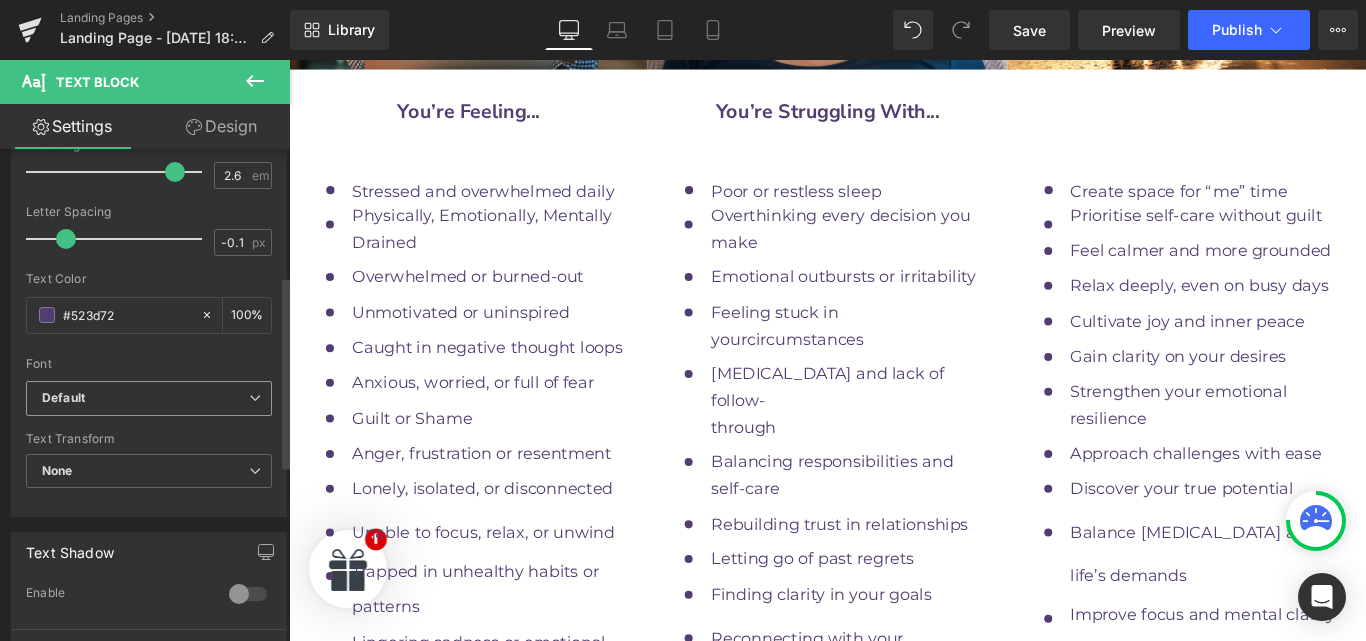 click on "Default" at bounding box center (149, 398) 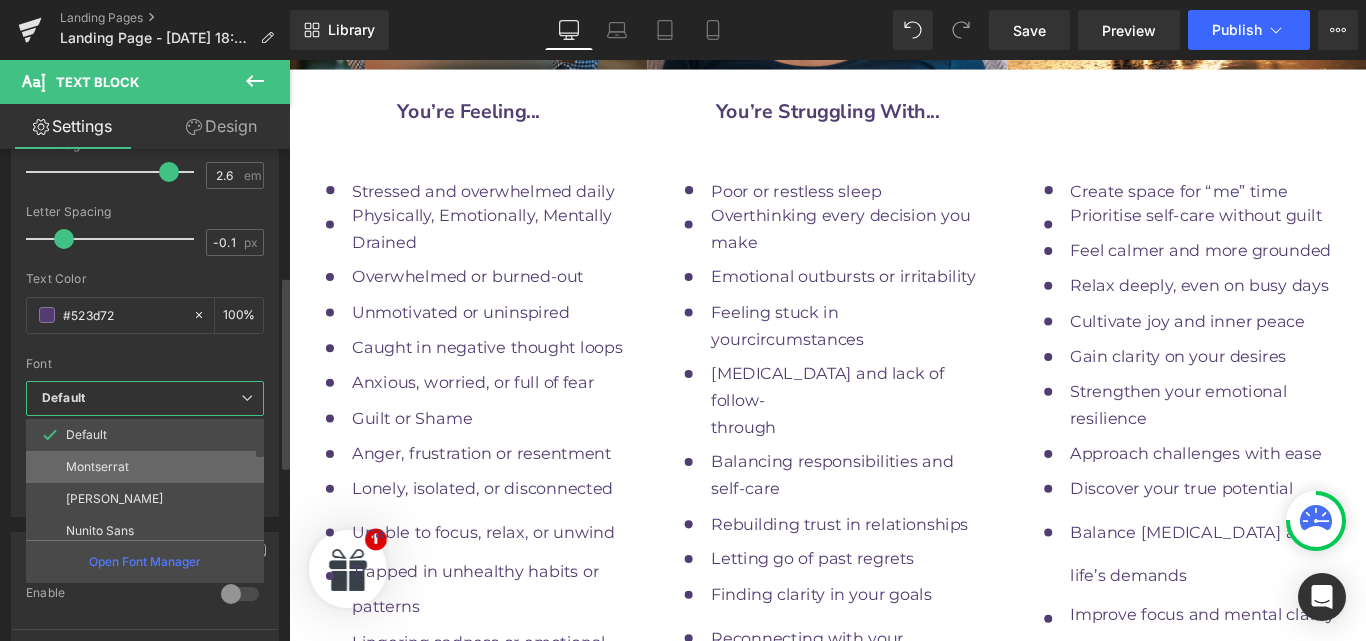 click on "Montserrat" at bounding box center [97, 467] 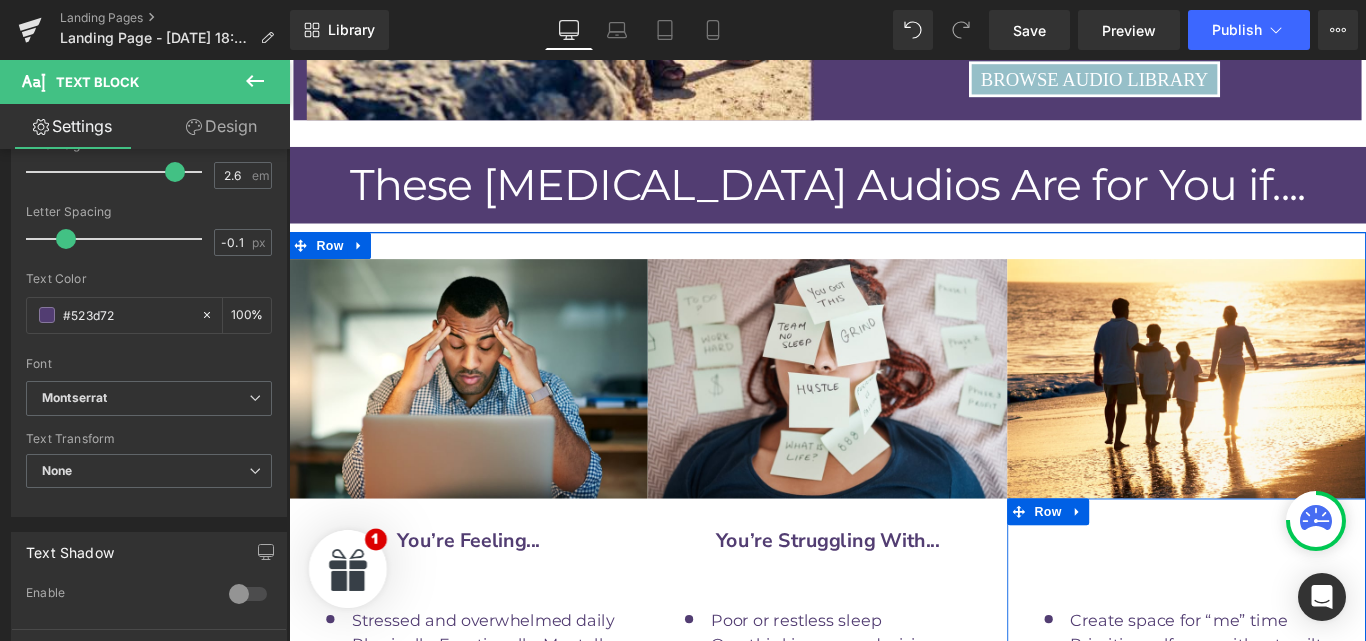 scroll, scrollTop: 9544, scrollLeft: 0, axis: vertical 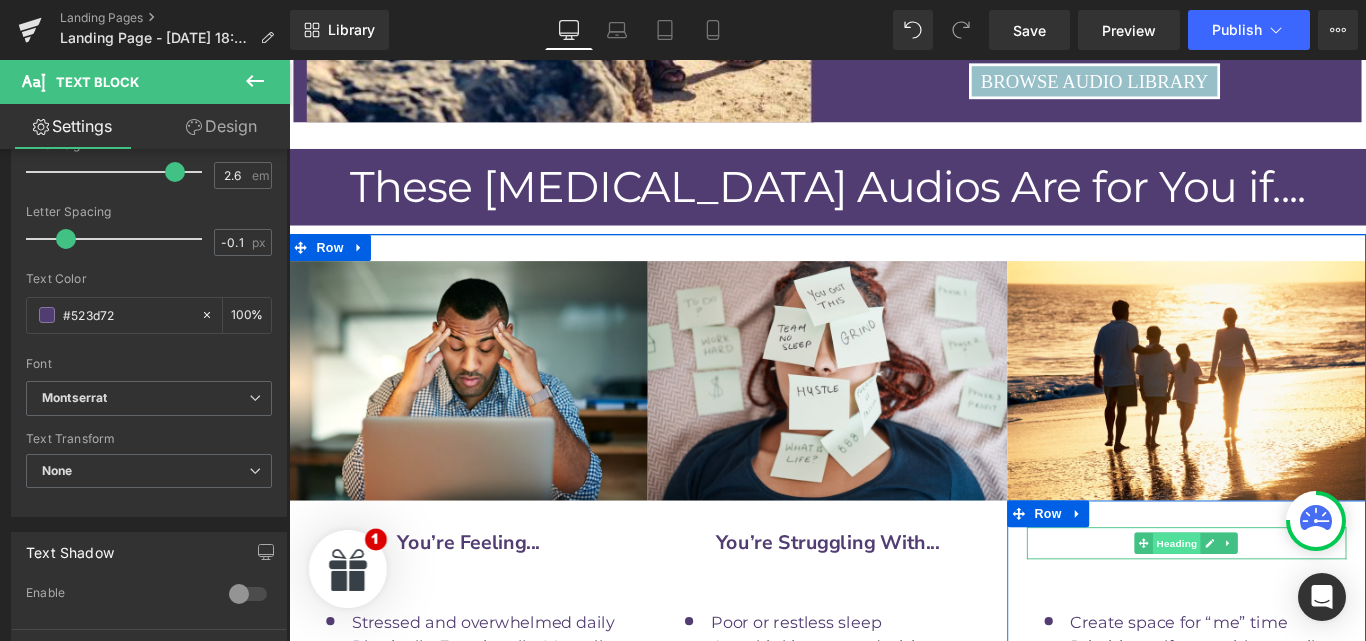 click on "Heading" at bounding box center (1287, 603) 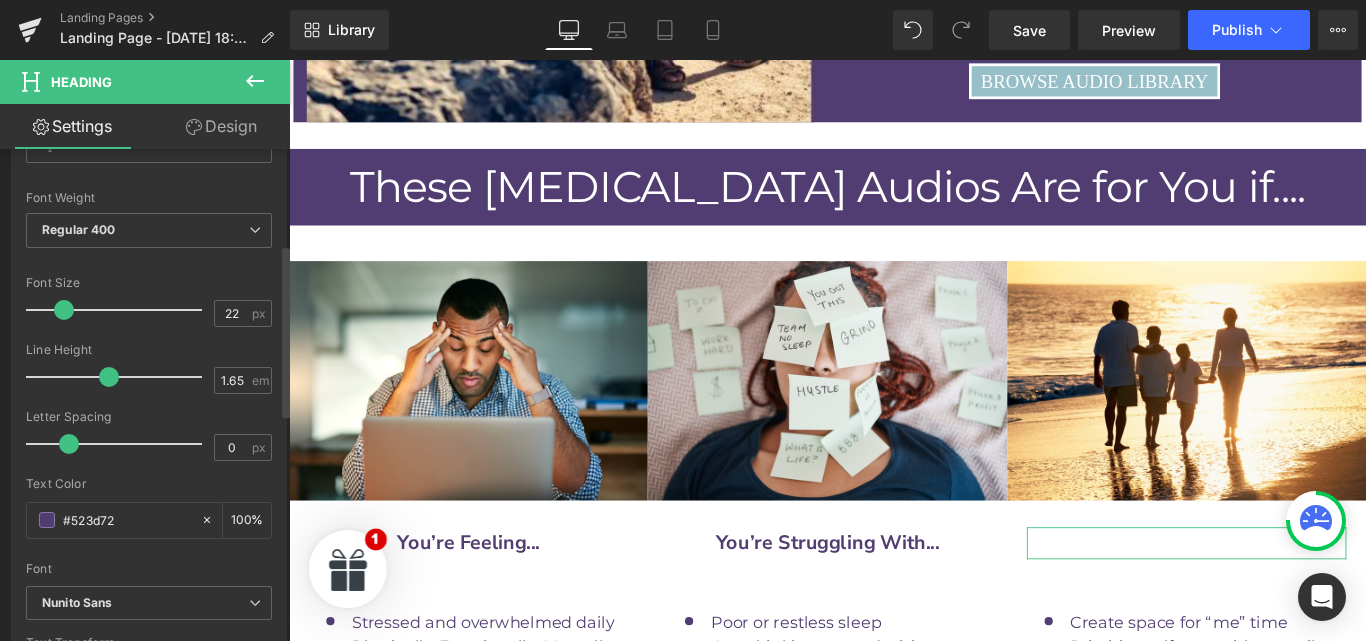 scroll, scrollTop: 322, scrollLeft: 0, axis: vertical 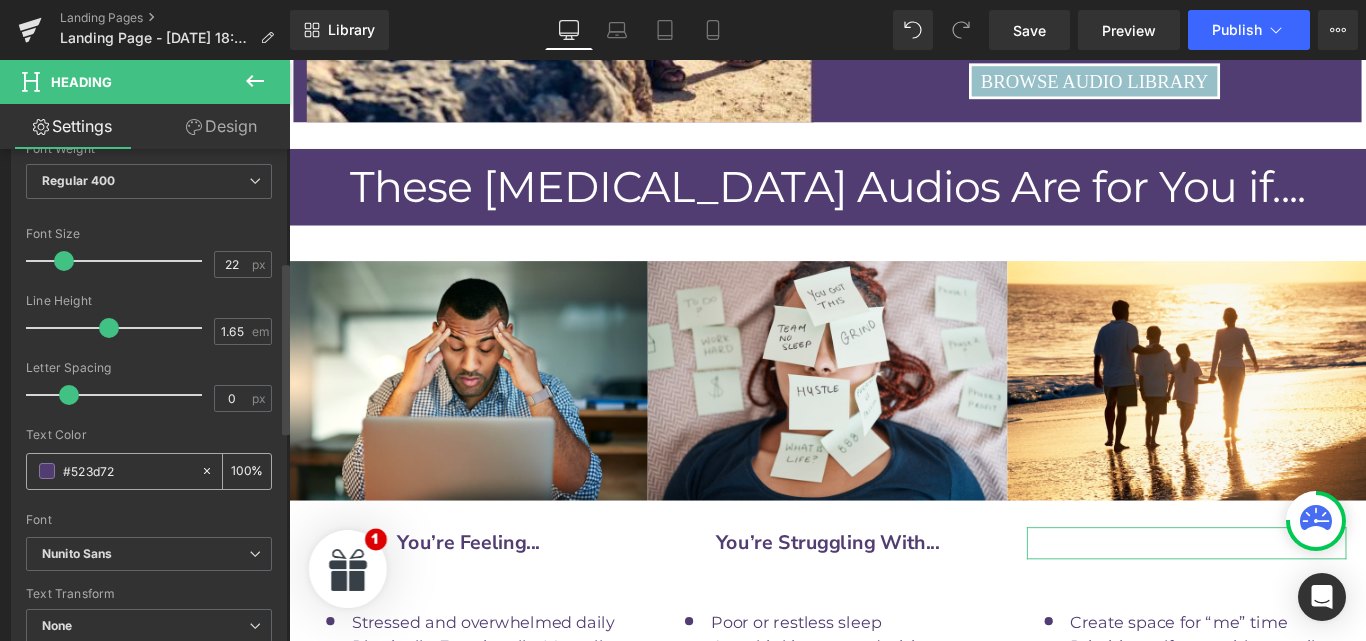 drag, startPoint x: 117, startPoint y: 474, endPoint x: 55, endPoint y: 462, distance: 63.15061 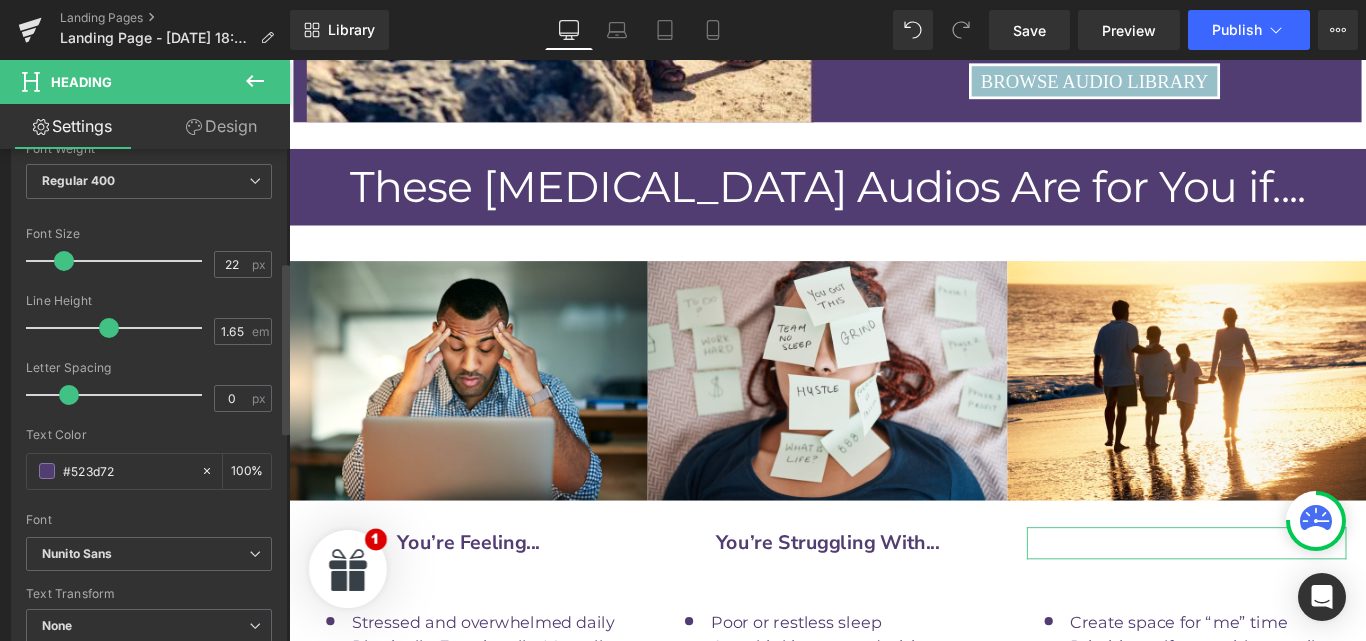 click on "Text Color #523d72 100 %" at bounding box center (149, 470) 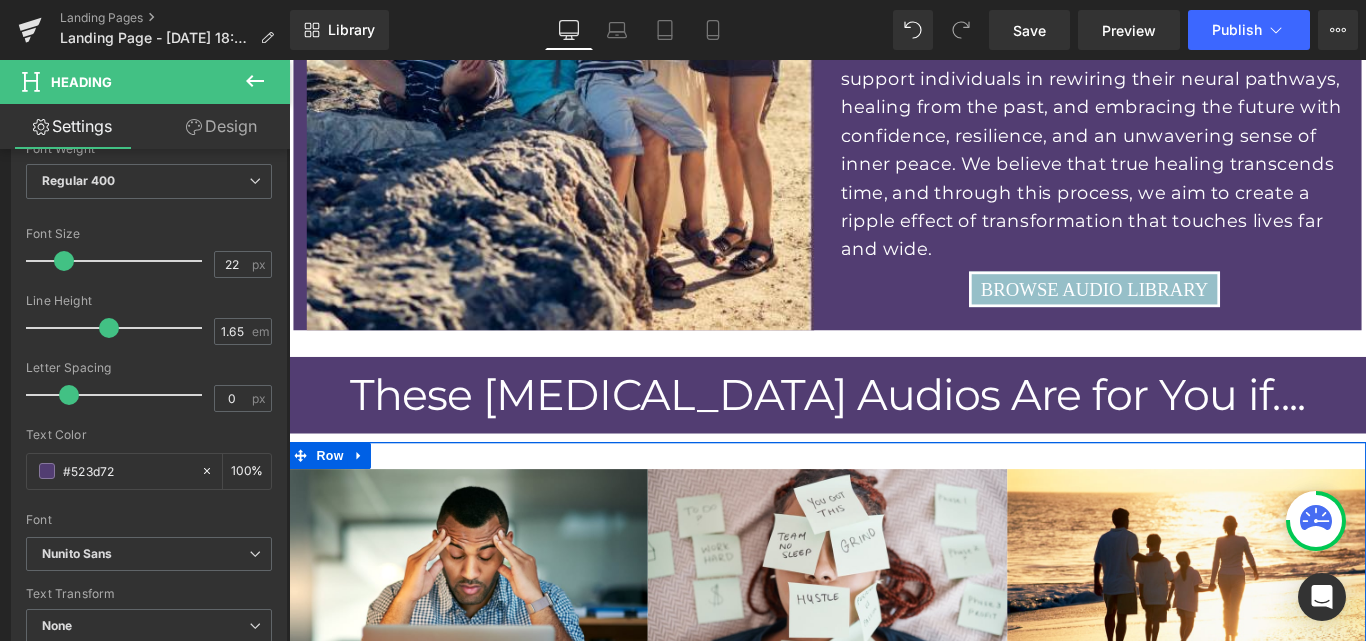scroll, scrollTop: 9286, scrollLeft: 0, axis: vertical 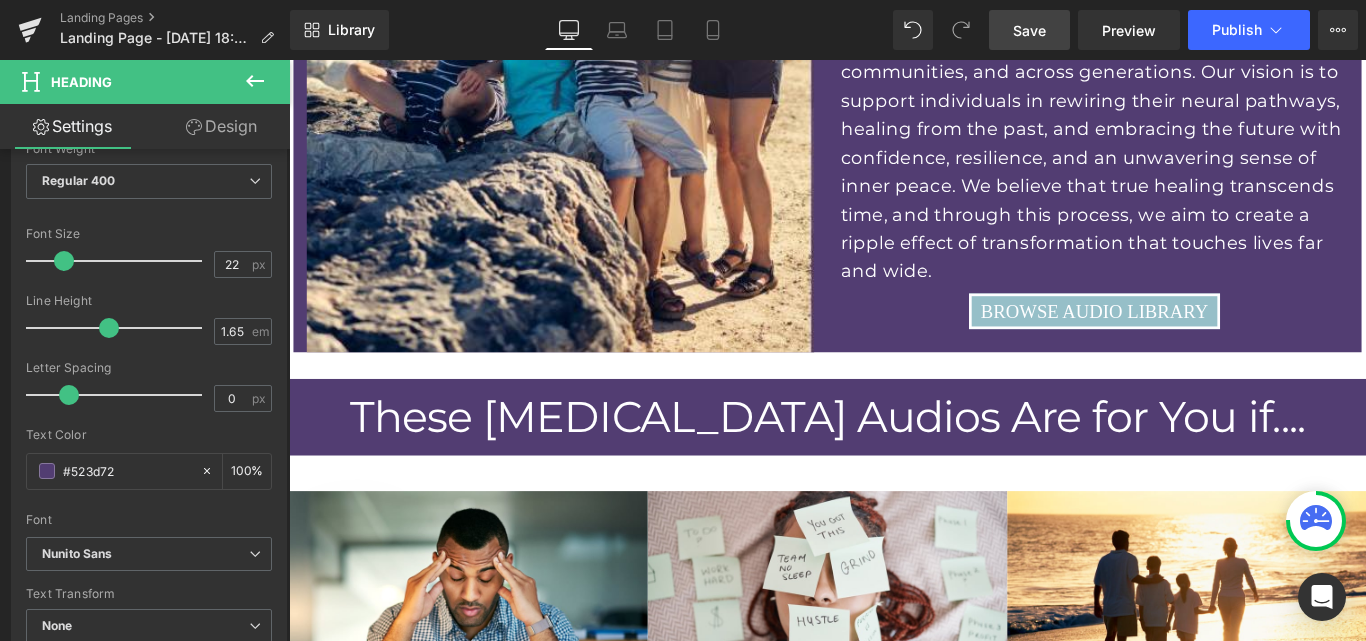 click on "Save" at bounding box center (1029, 30) 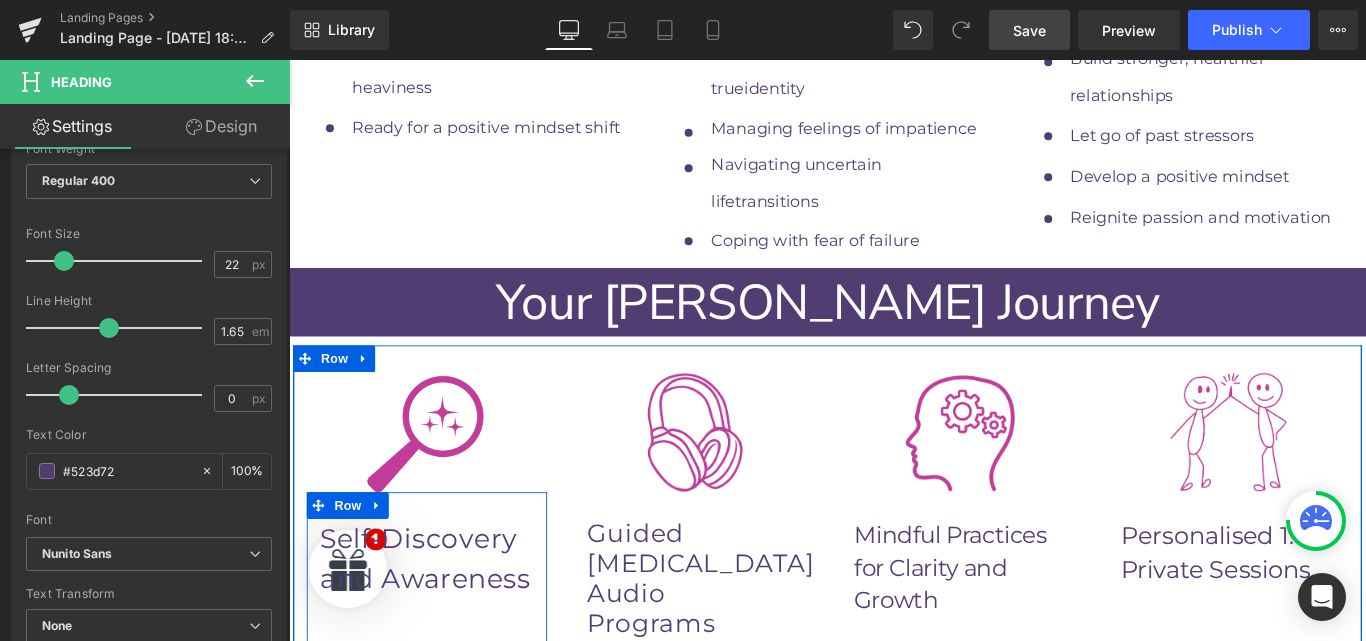 scroll, scrollTop: 10691, scrollLeft: 0, axis: vertical 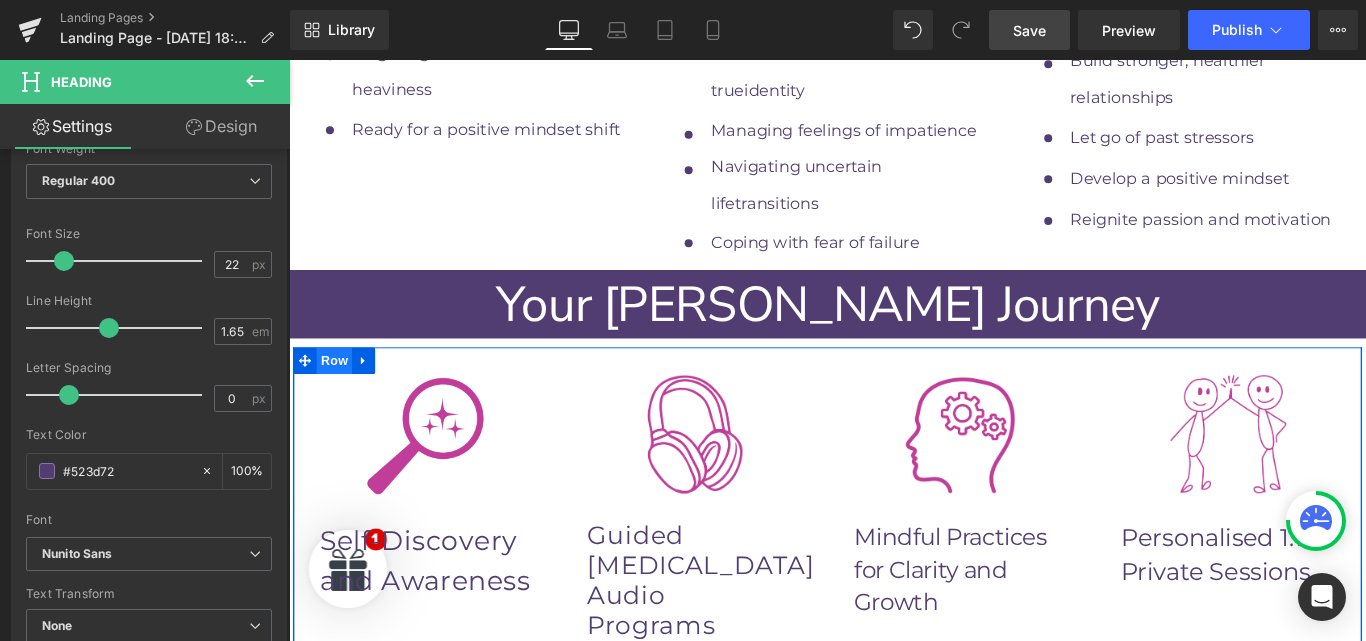 click on "Row" at bounding box center [340, 398] 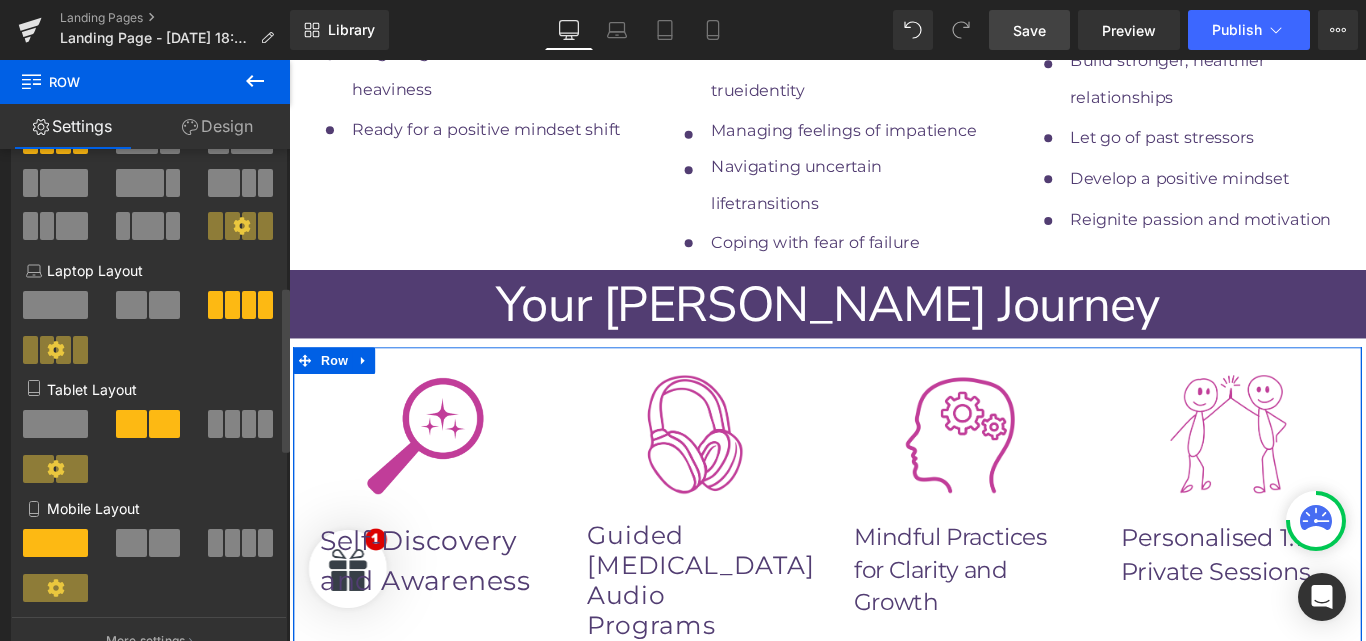 scroll, scrollTop: 415, scrollLeft: 0, axis: vertical 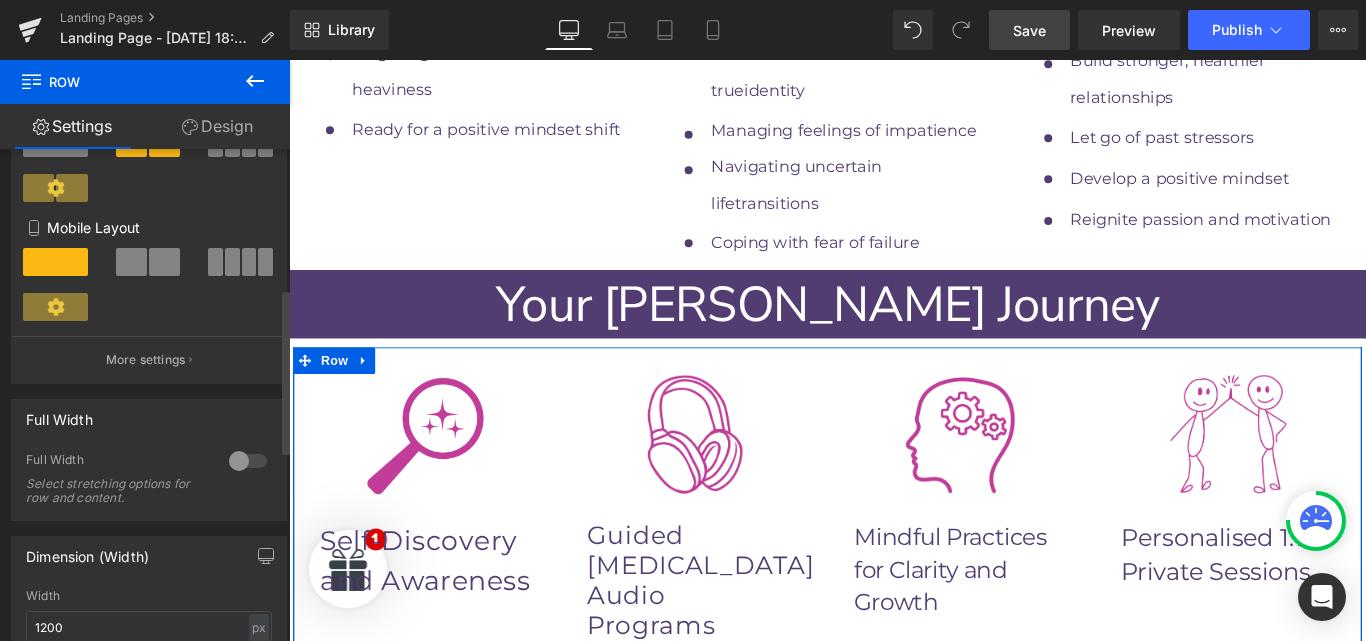 click at bounding box center (248, 461) 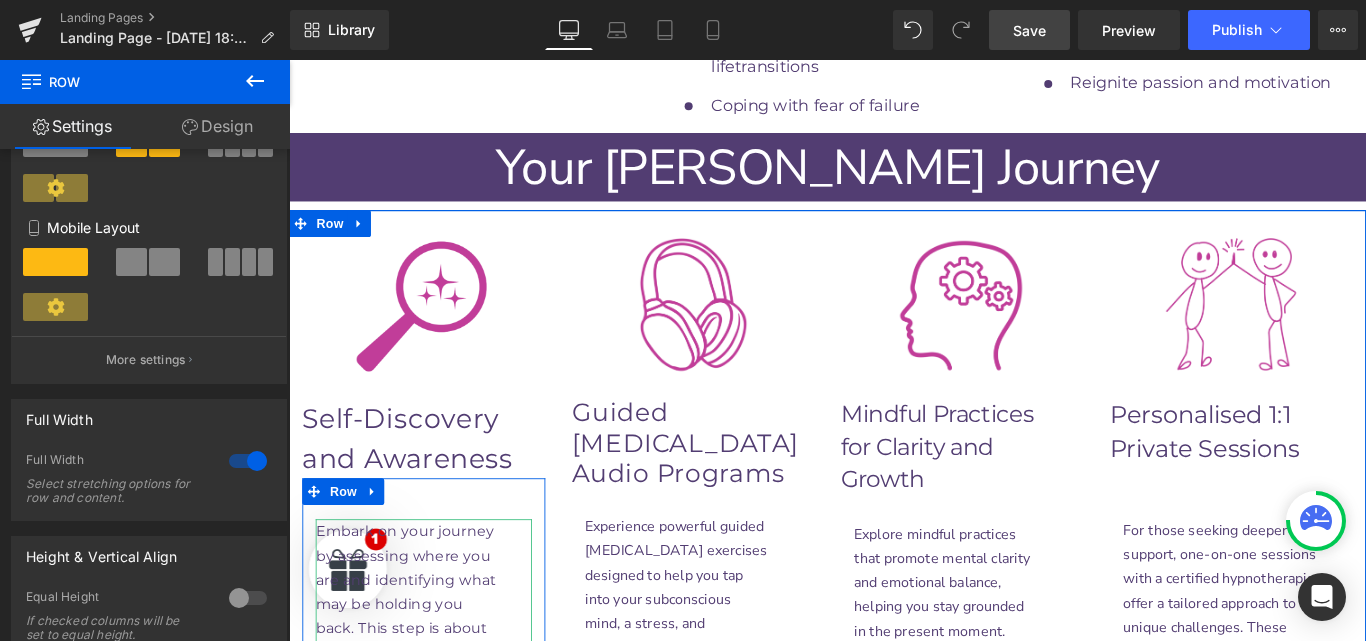 scroll, scrollTop: 10846, scrollLeft: 0, axis: vertical 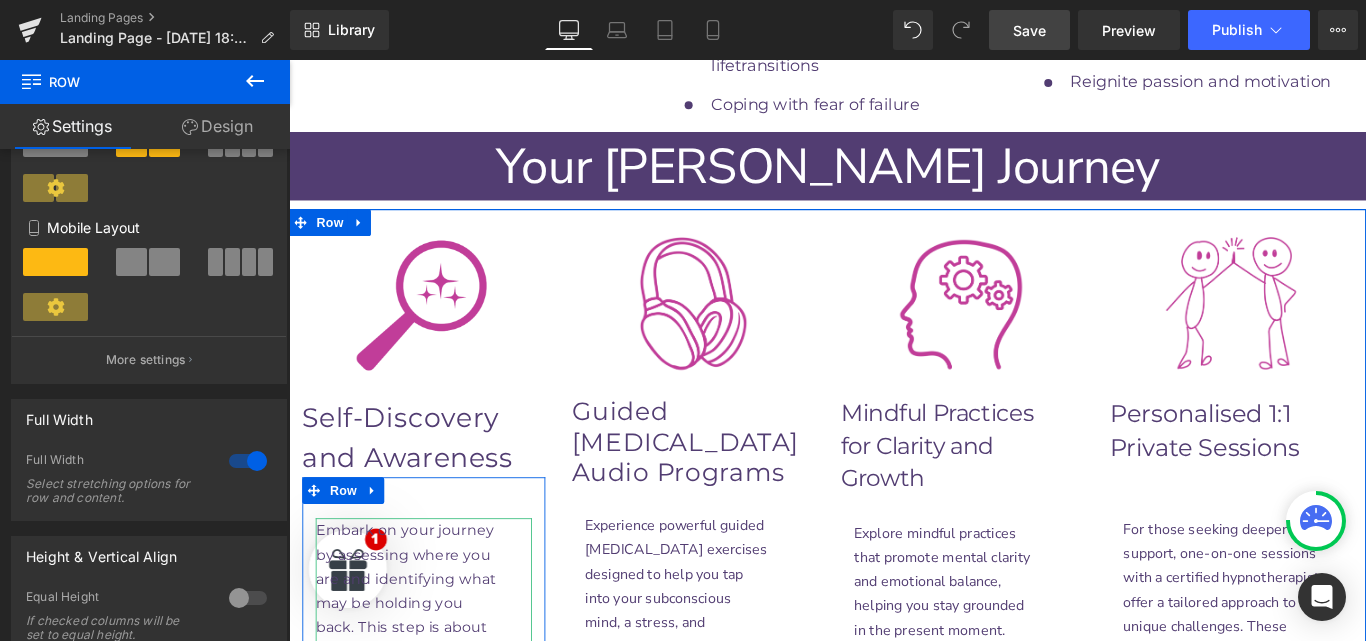 click on "Text Block" at bounding box center (430, 739) 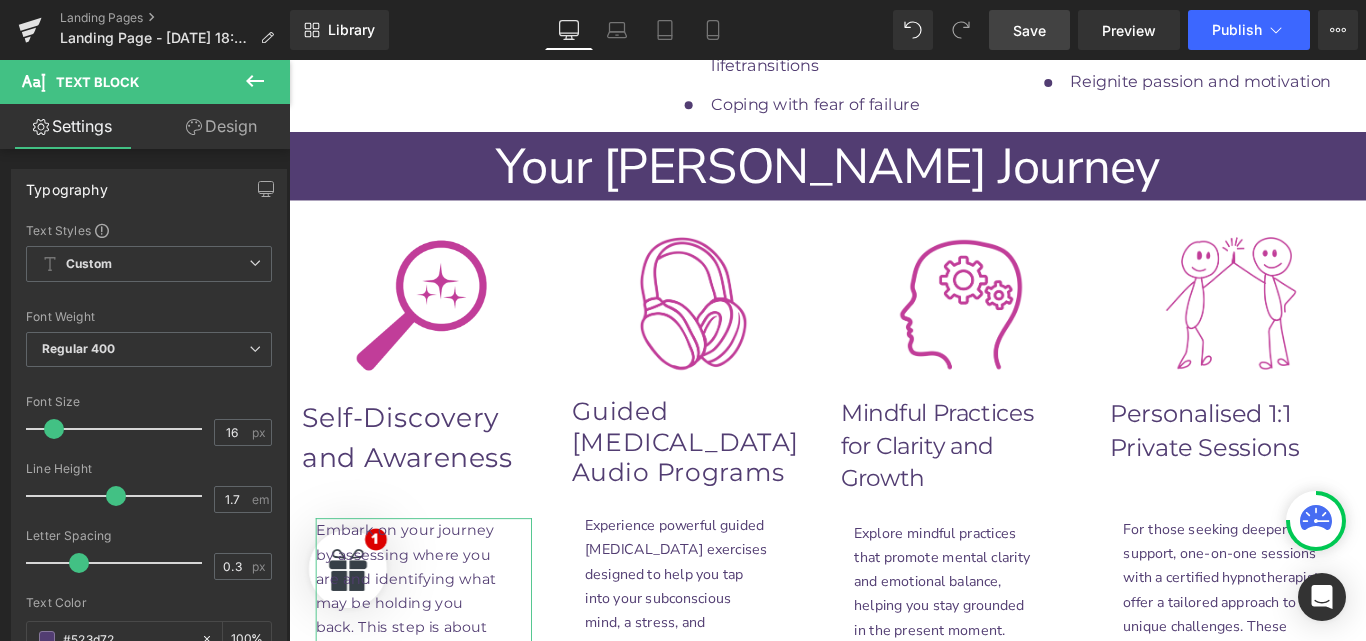 scroll, scrollTop: 1, scrollLeft: 0, axis: vertical 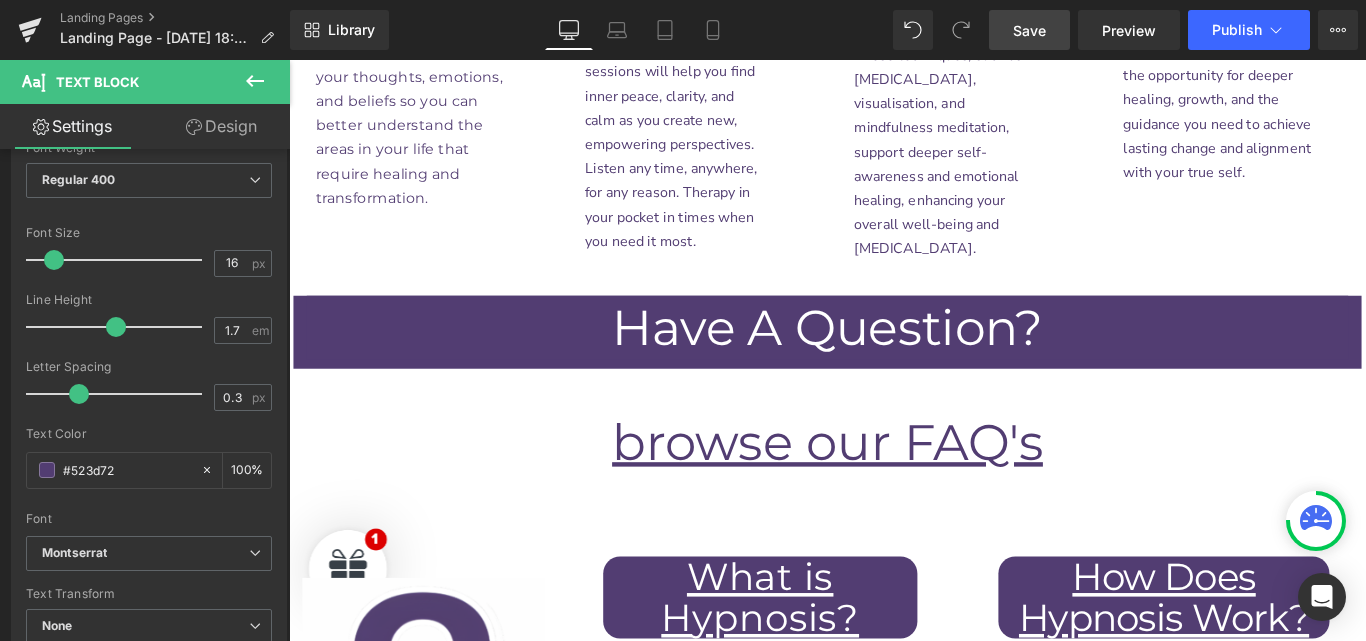 click on "Save" at bounding box center [1029, 30] 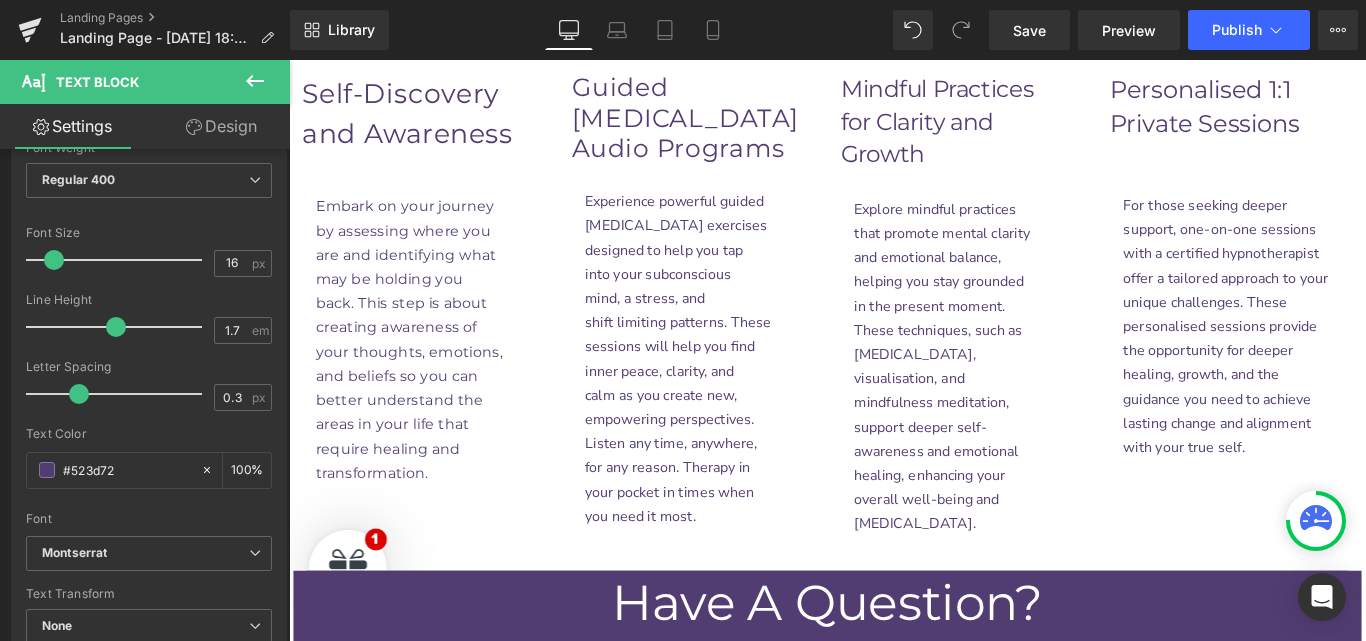 scroll, scrollTop: 10895, scrollLeft: 0, axis: vertical 